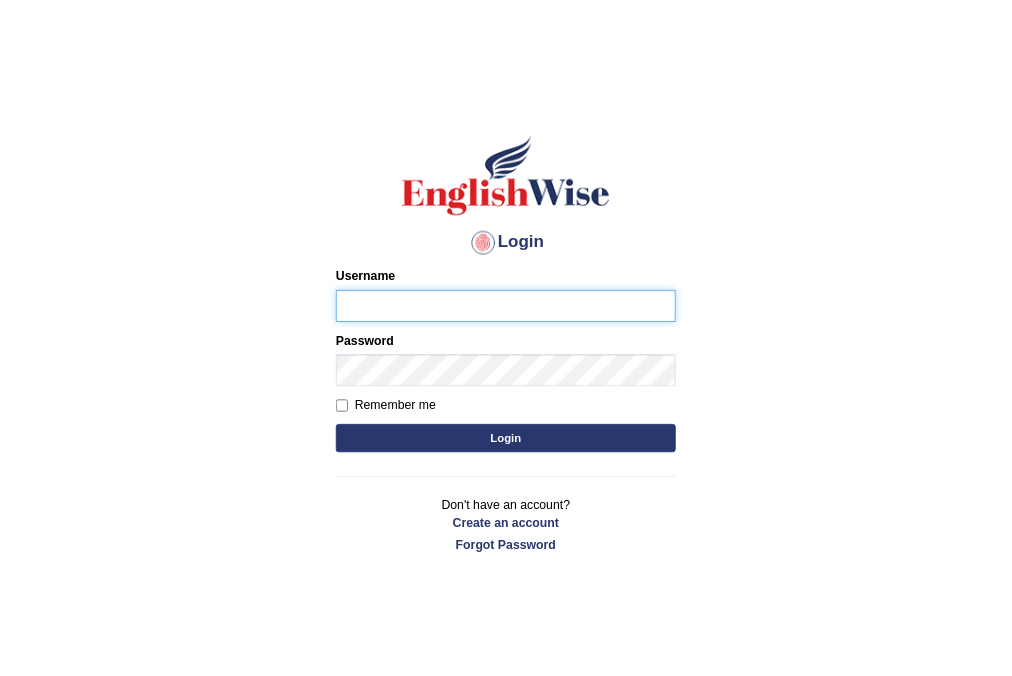 scroll, scrollTop: 0, scrollLeft: 0, axis: both 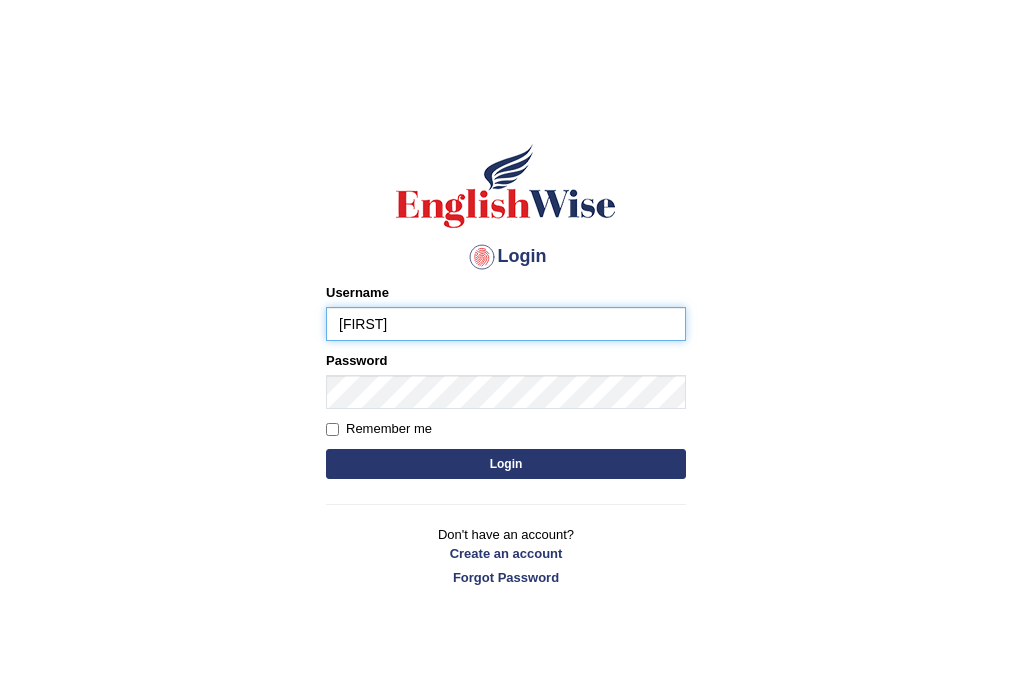 type on "[FIRST]" 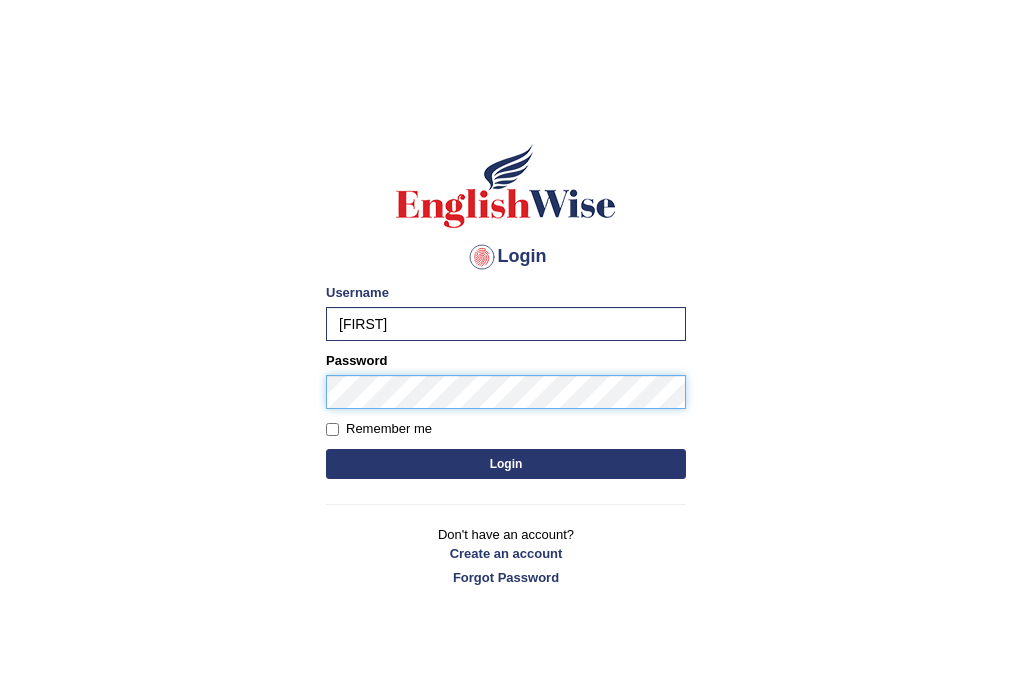 click on "Login" at bounding box center [506, 464] 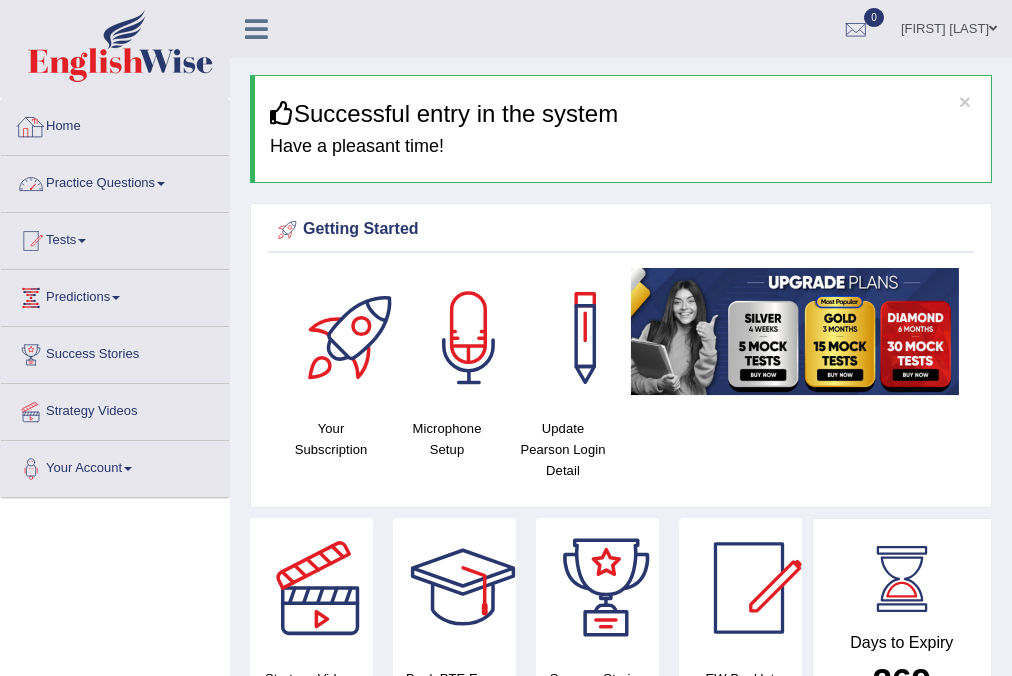 scroll, scrollTop: 0, scrollLeft: 0, axis: both 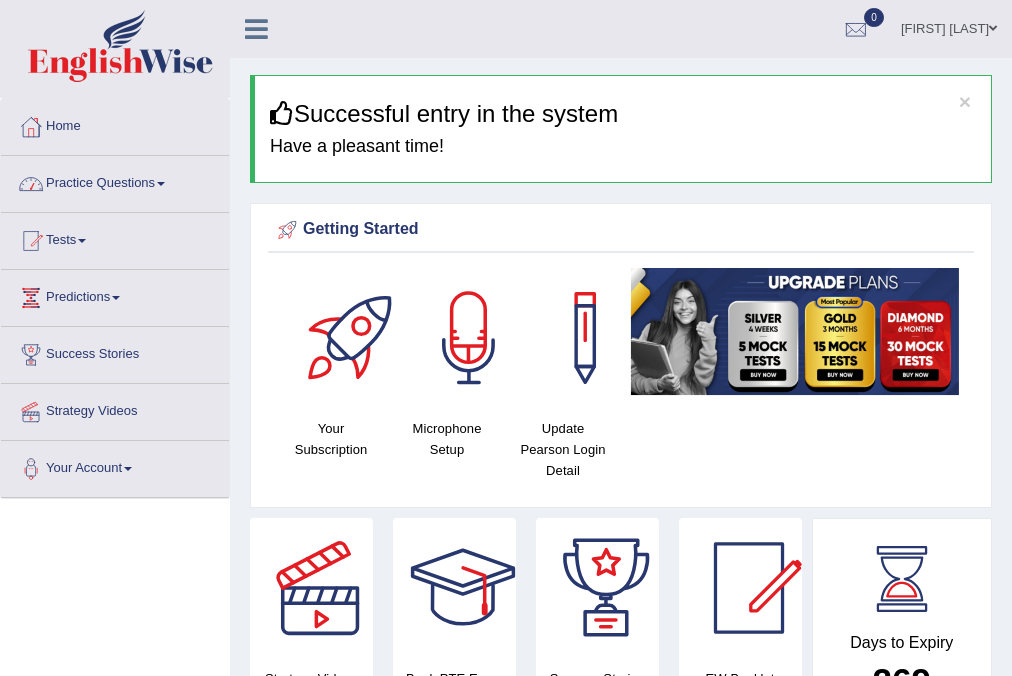 click on "Practice Questions" at bounding box center [115, 181] 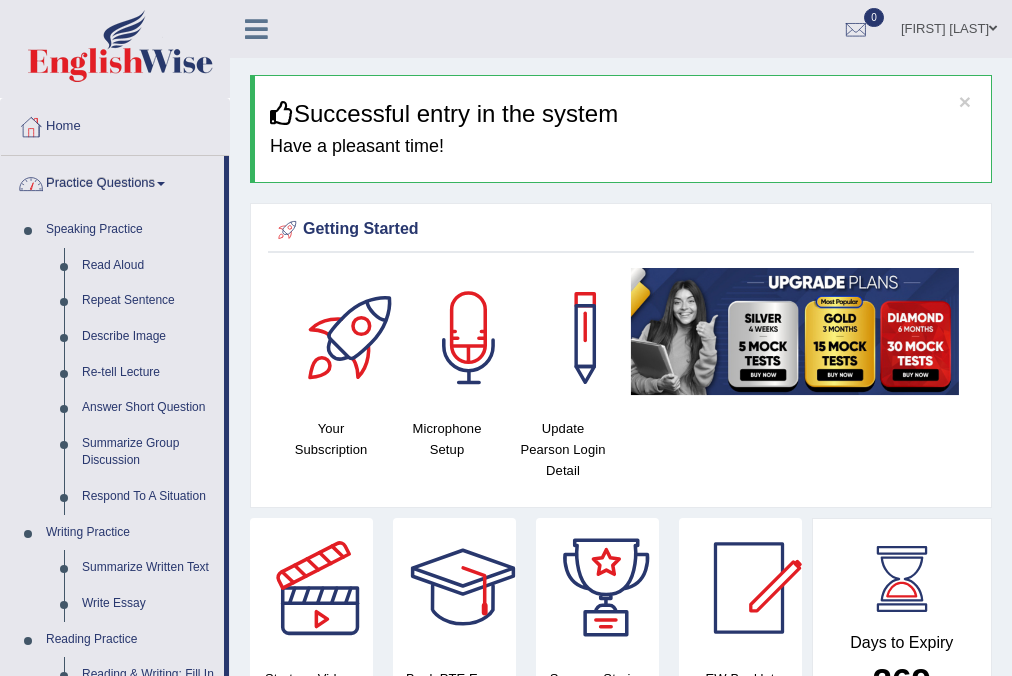 click on "Practice Questions" at bounding box center [112, 181] 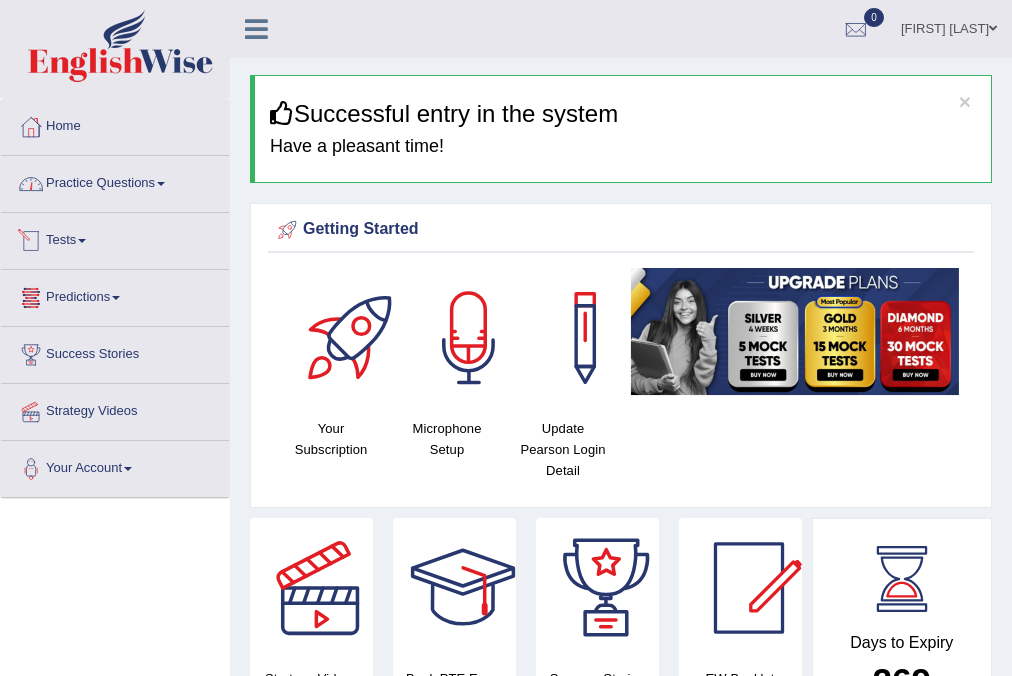 click on "Practice Questions" at bounding box center (115, 181) 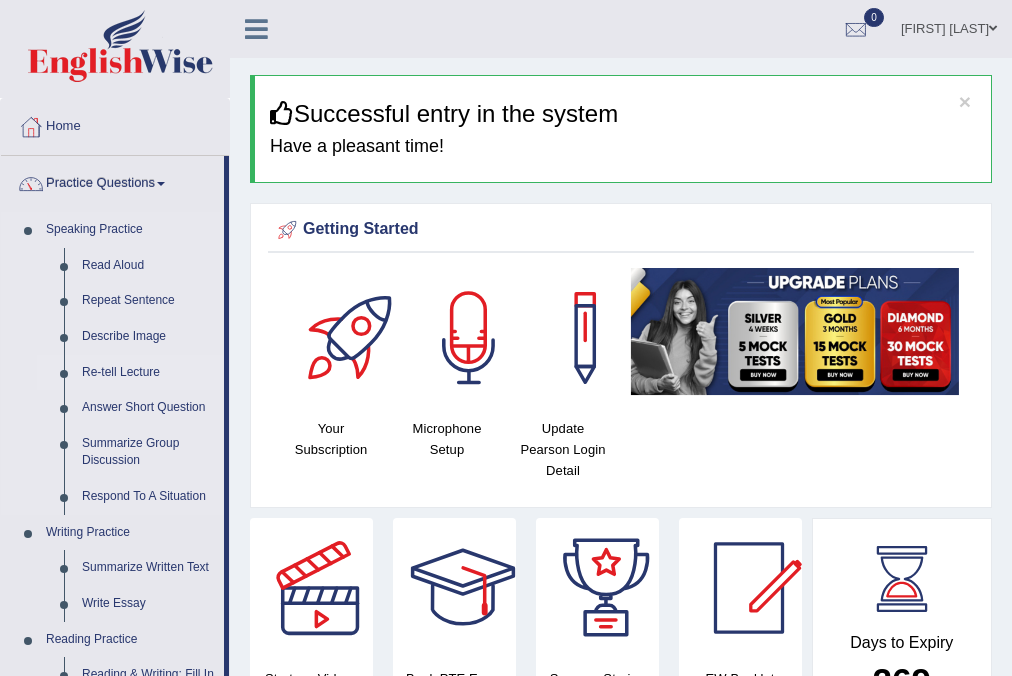 scroll, scrollTop: 106, scrollLeft: 0, axis: vertical 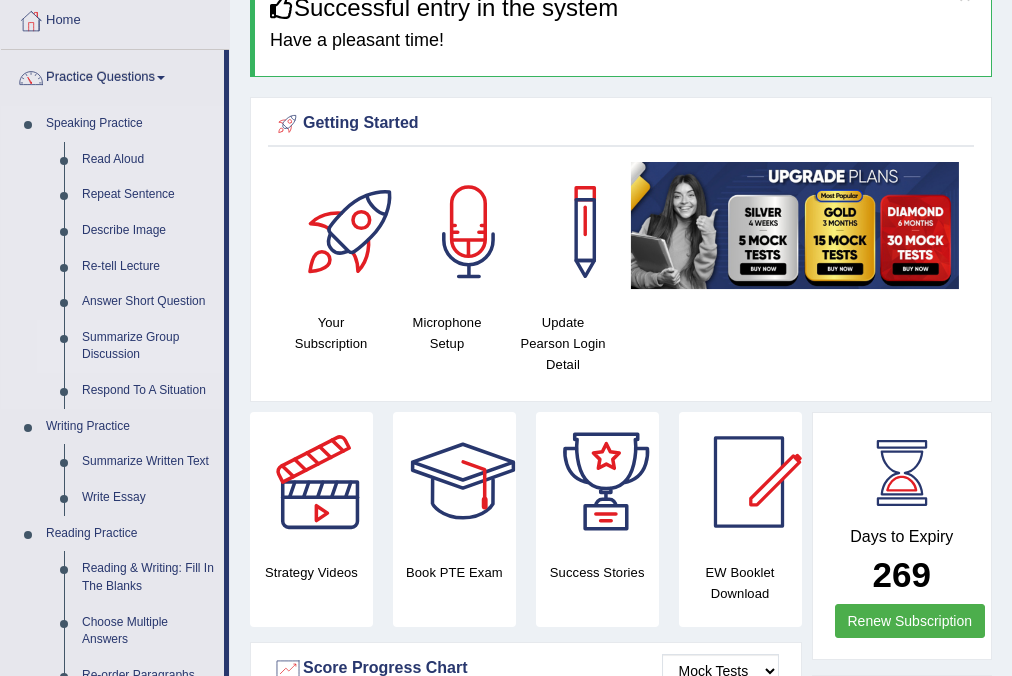 click on "Summarize Group Discussion" at bounding box center (148, 346) 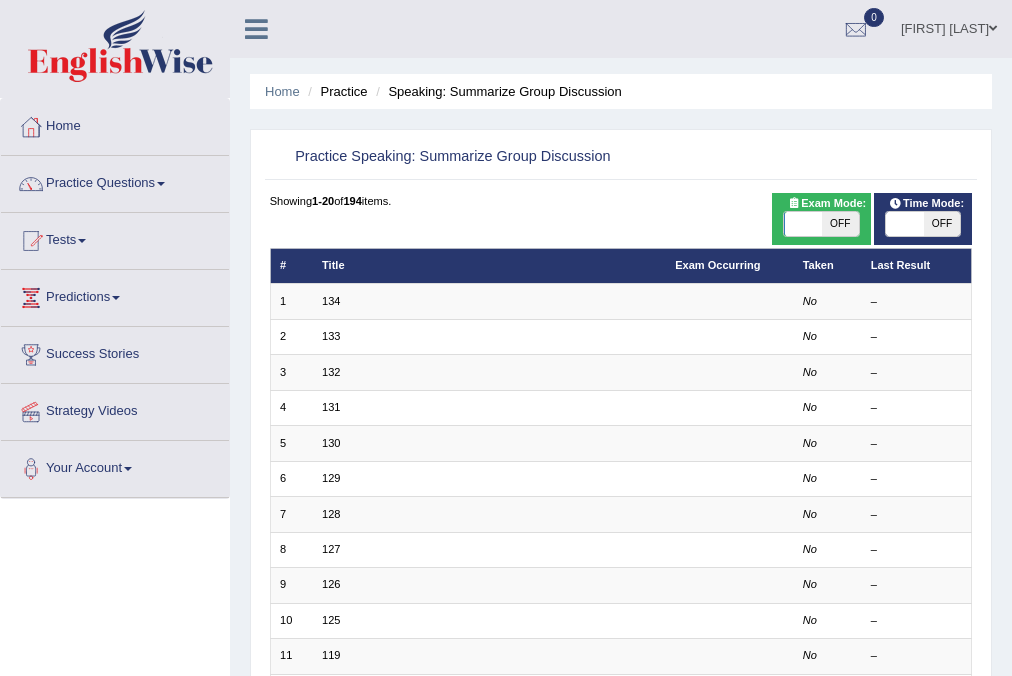 scroll, scrollTop: 0, scrollLeft: 0, axis: both 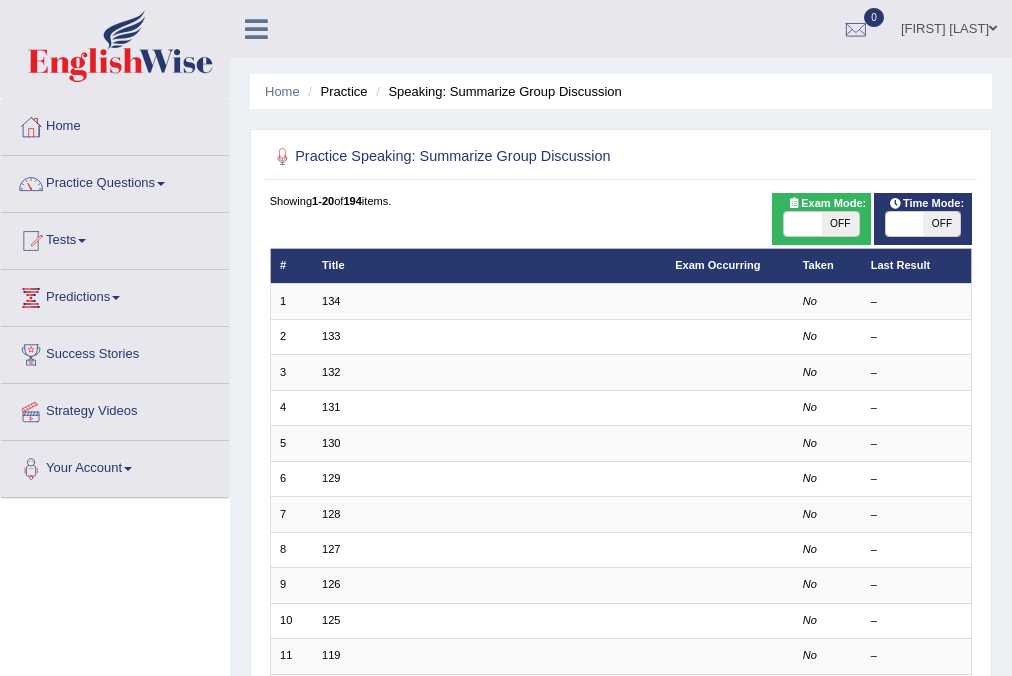 click on "OFF" at bounding box center (941, 224) 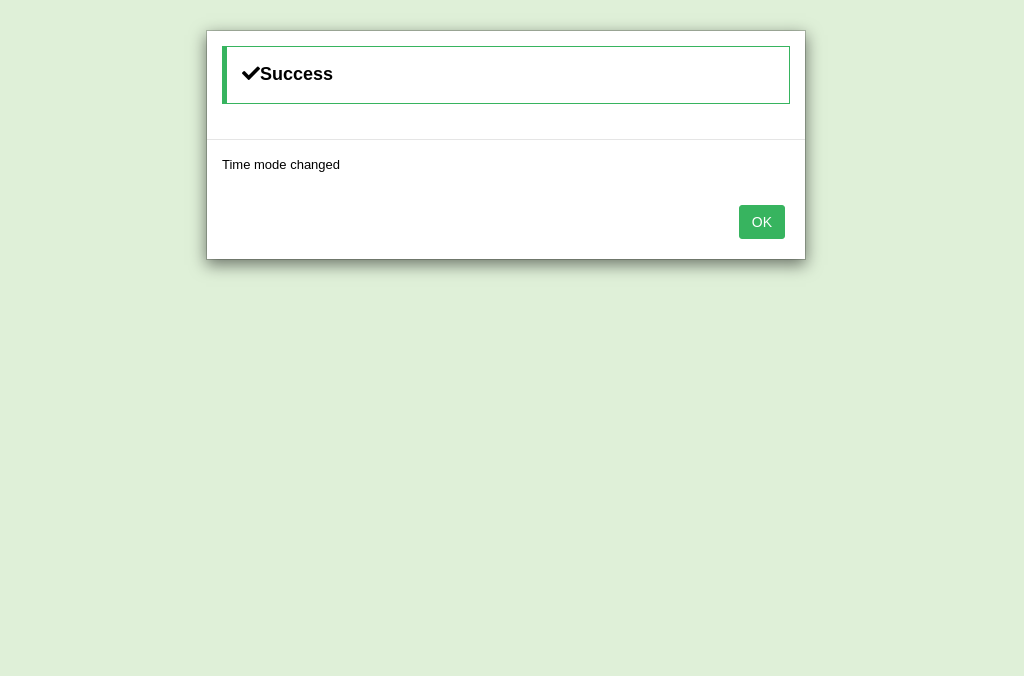 click on "OK" at bounding box center (762, 222) 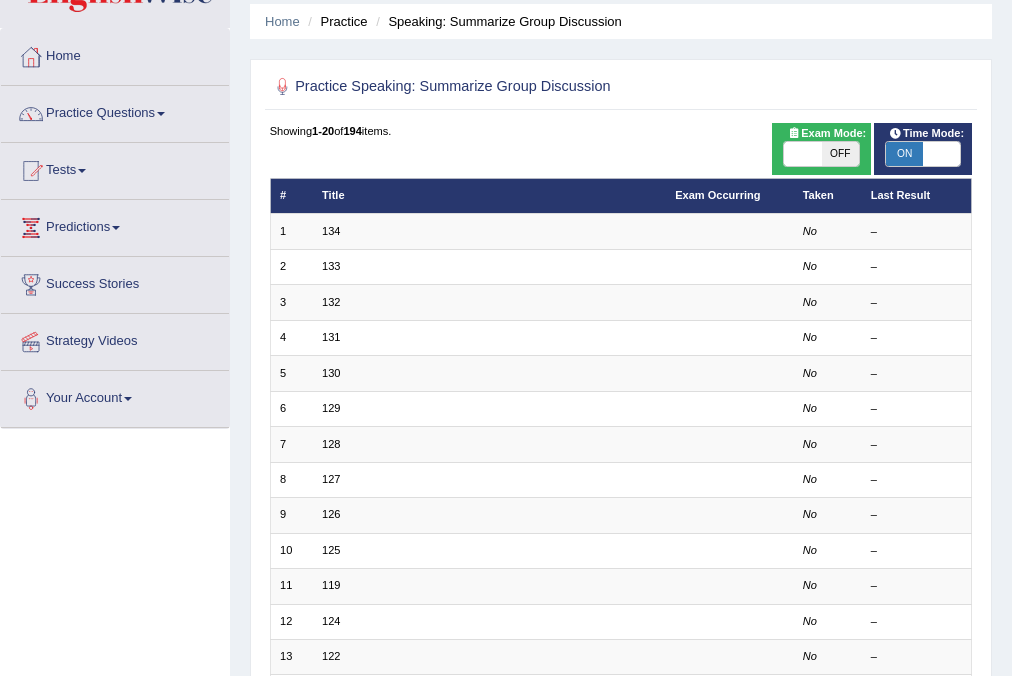 scroll, scrollTop: 106, scrollLeft: 0, axis: vertical 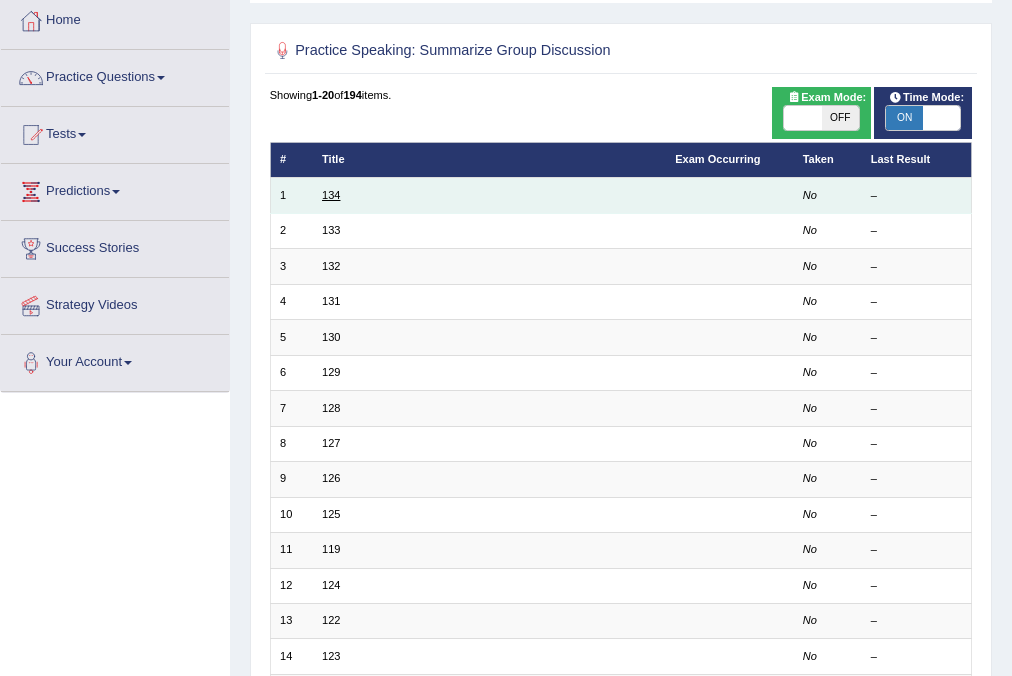 click on "134" at bounding box center (331, 195) 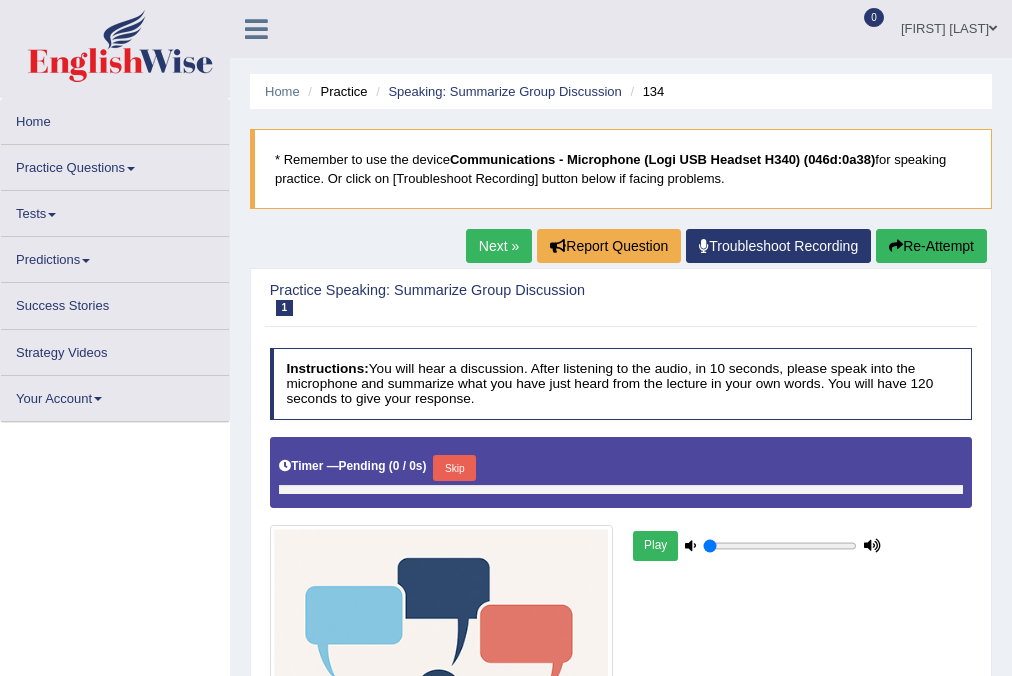 scroll, scrollTop: 0, scrollLeft: 0, axis: both 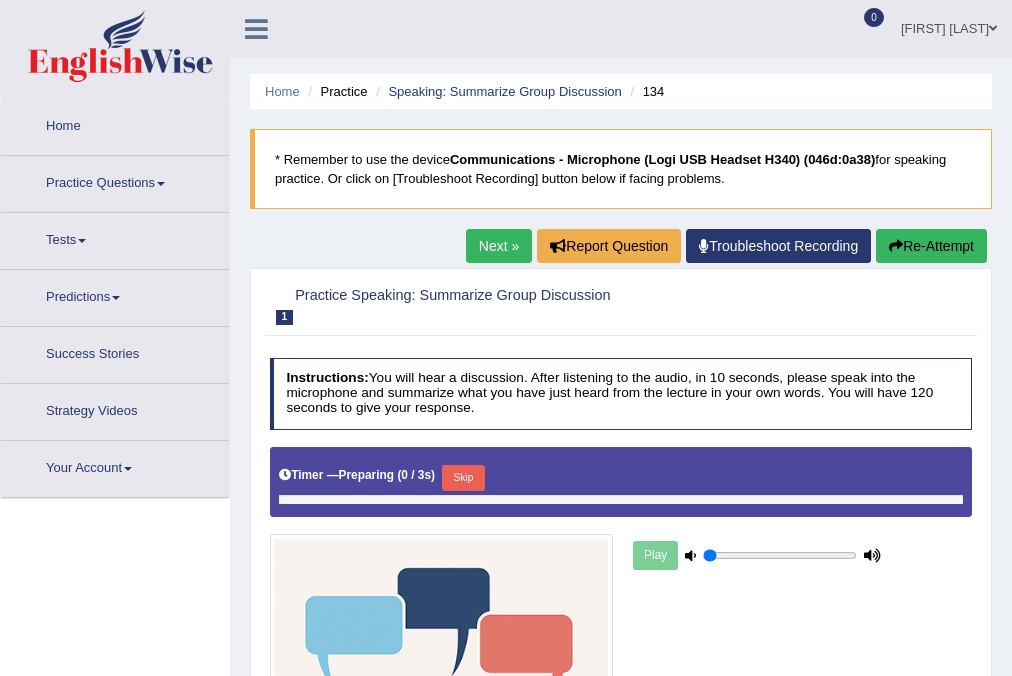 type on "1" 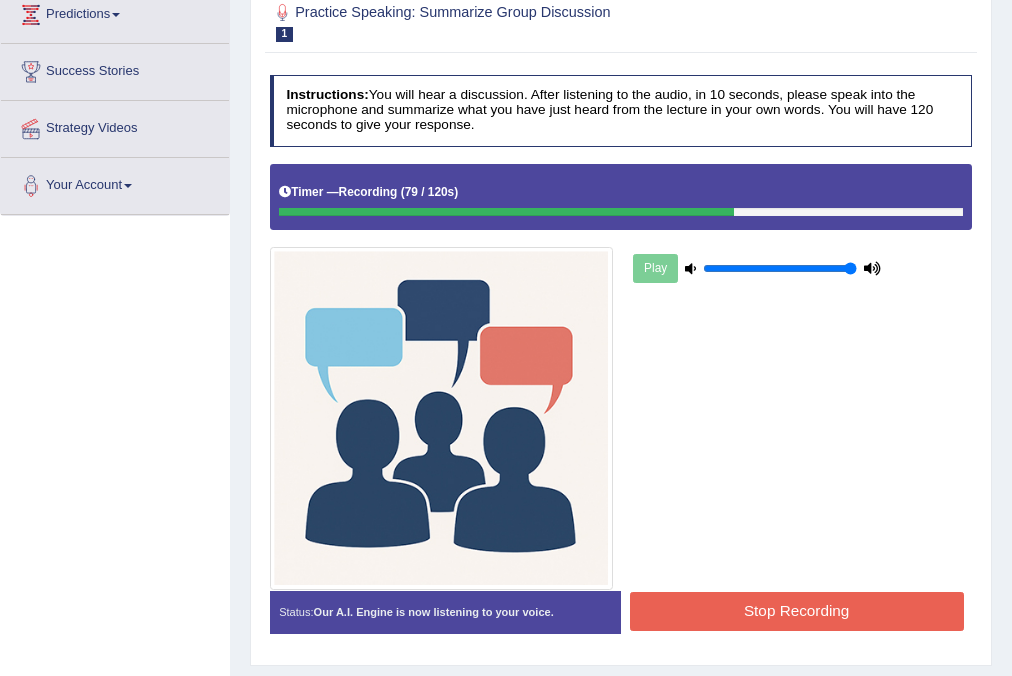 scroll, scrollTop: 320, scrollLeft: 0, axis: vertical 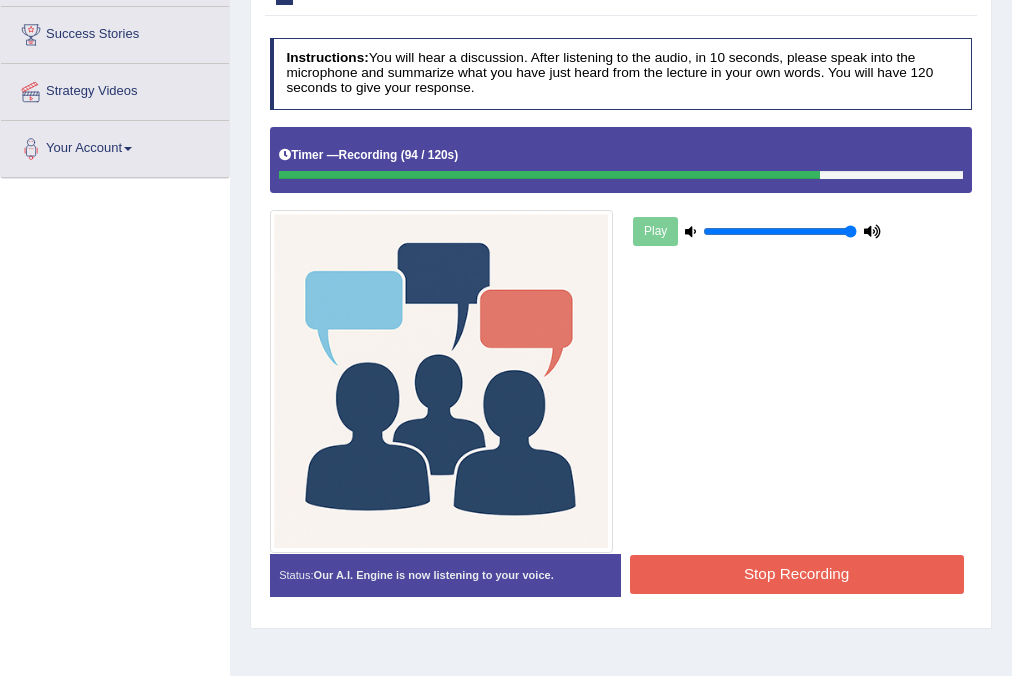 click on "Play" at bounding box center [621, 340] 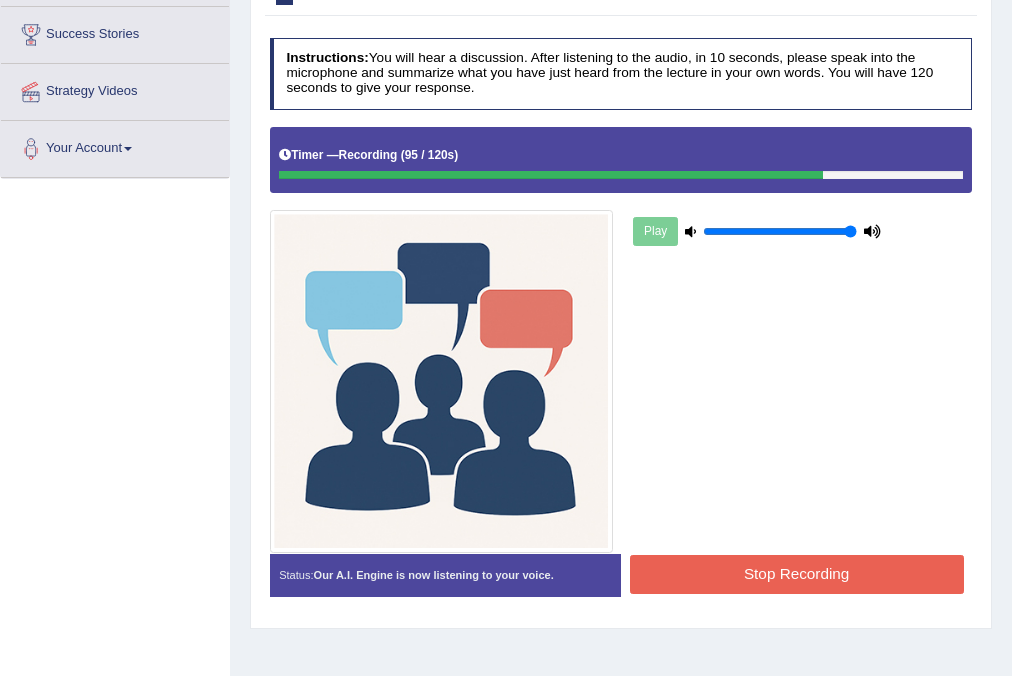 click on "Stop Recording" at bounding box center [796, 577] 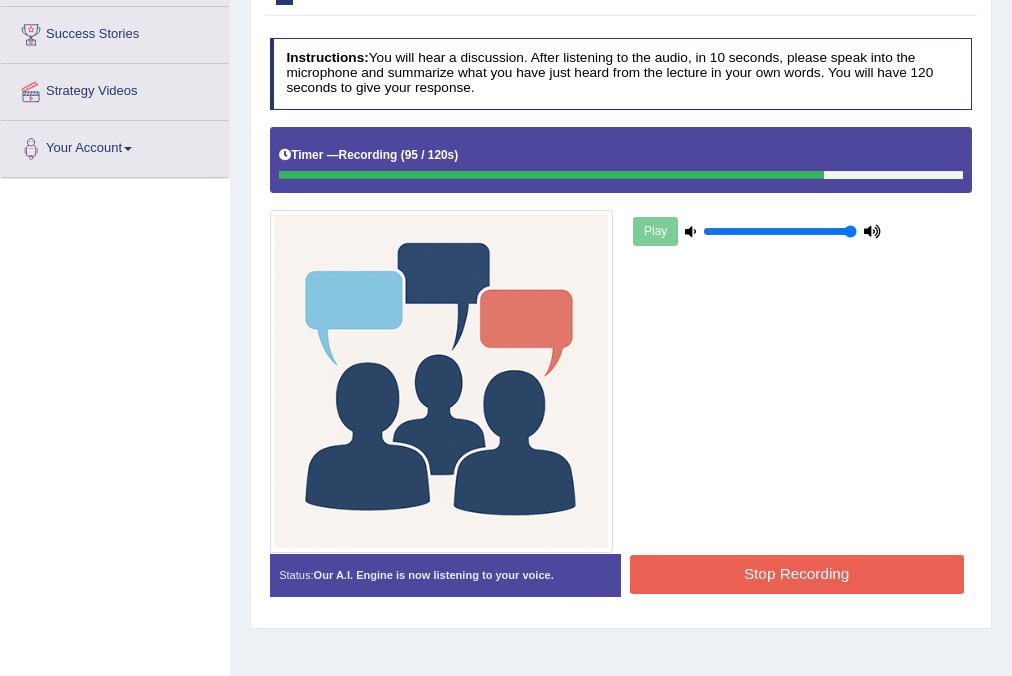 click on "Stop Recording" at bounding box center [797, 574] 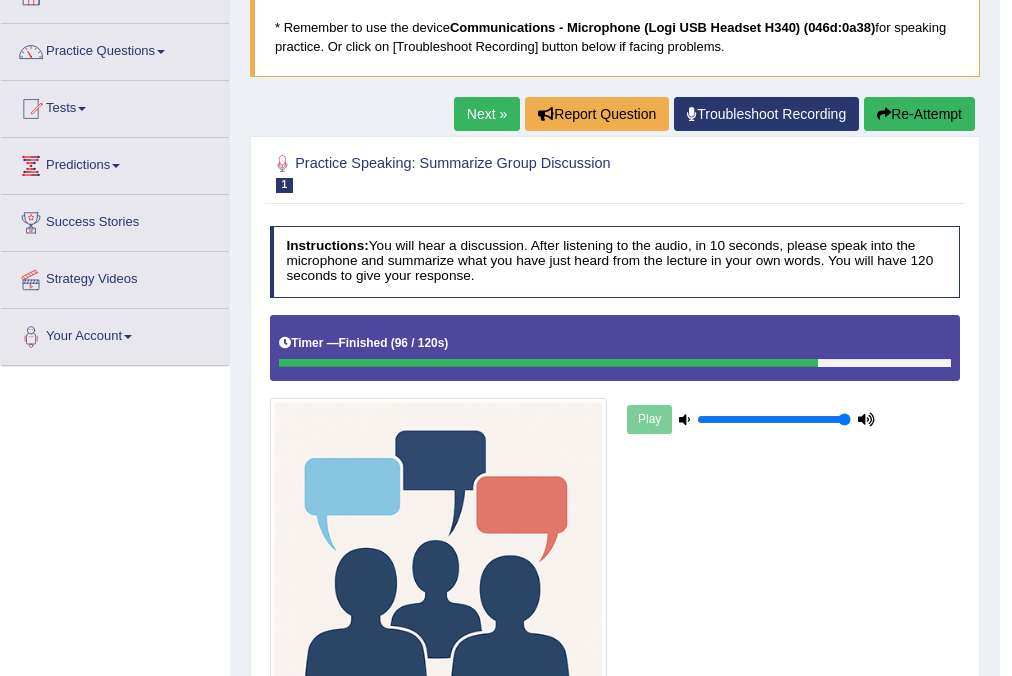 scroll, scrollTop: 0, scrollLeft: 0, axis: both 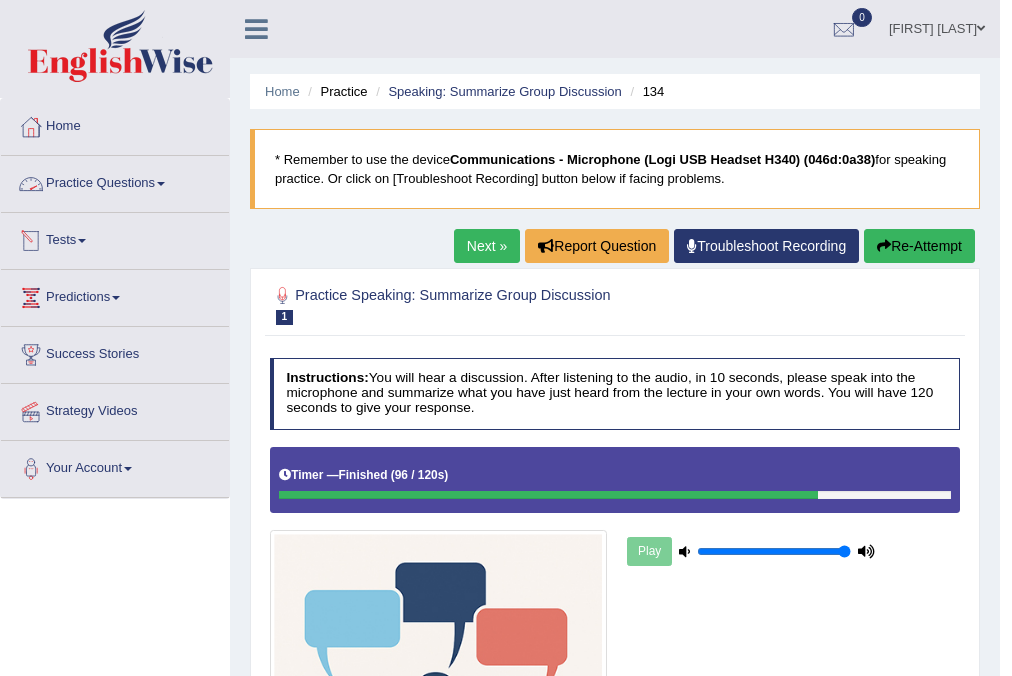 click on "Practice Questions" at bounding box center [115, 181] 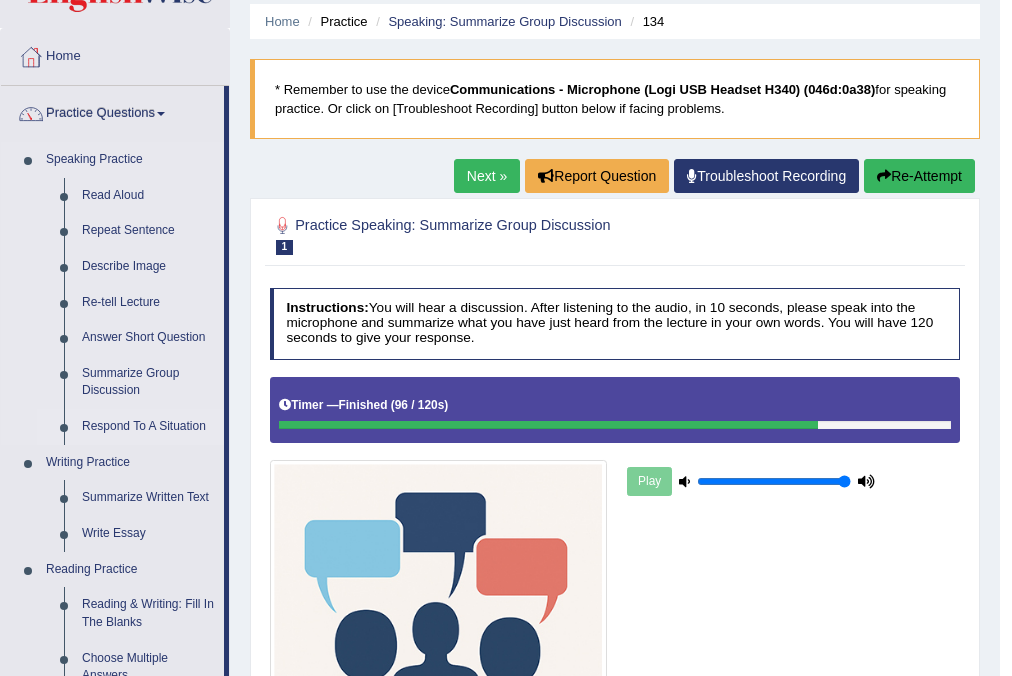 scroll, scrollTop: 106, scrollLeft: 0, axis: vertical 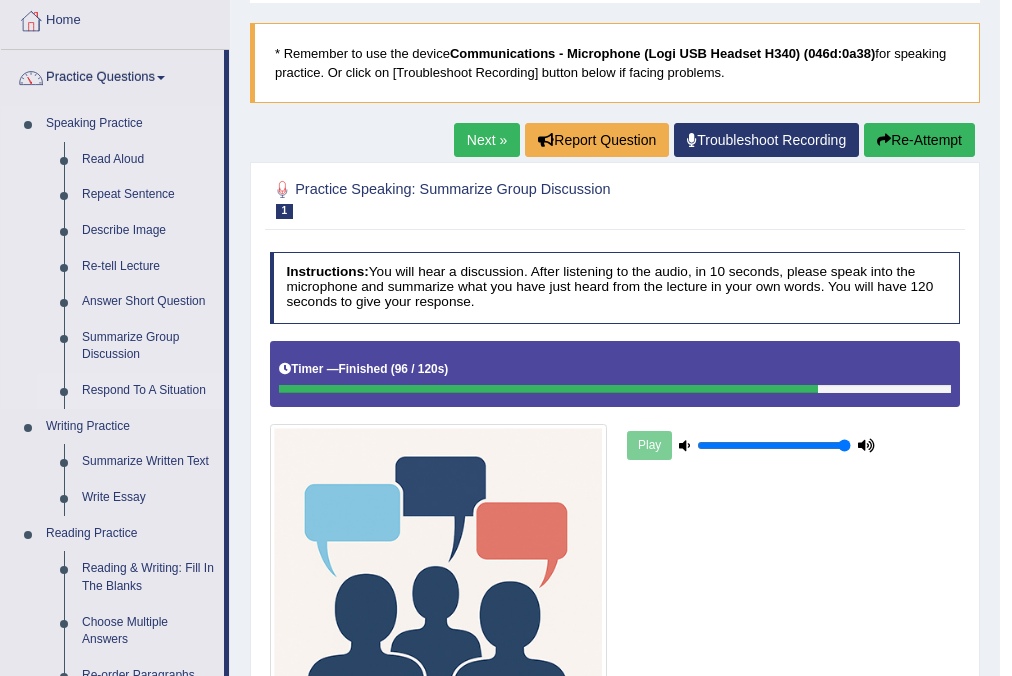 click on "Respond To A Situation" at bounding box center (148, 391) 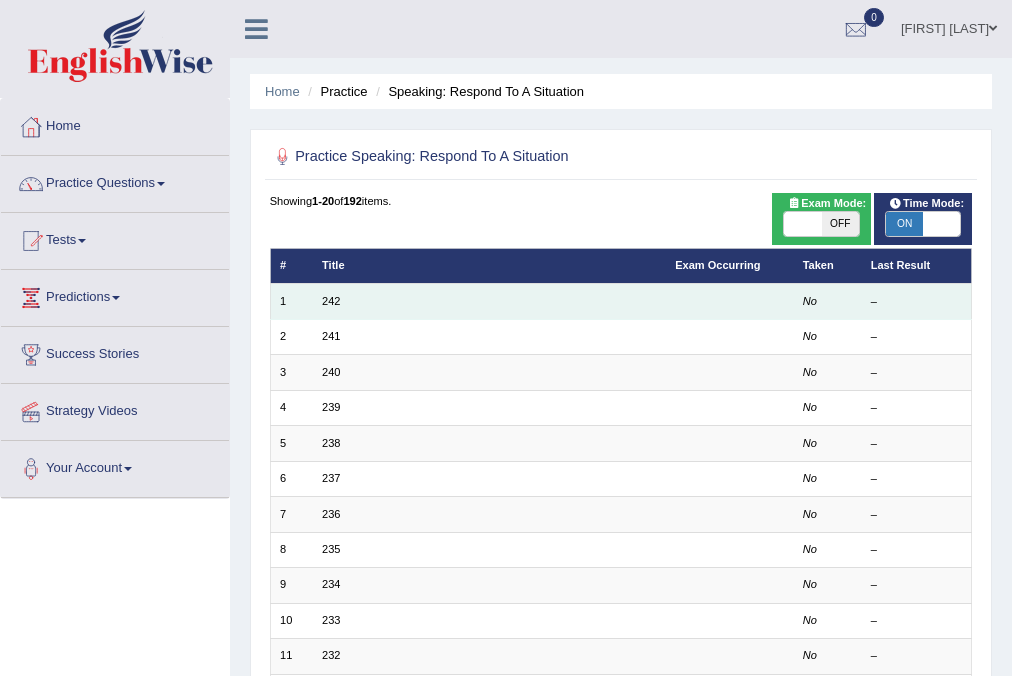 scroll, scrollTop: 0, scrollLeft: 0, axis: both 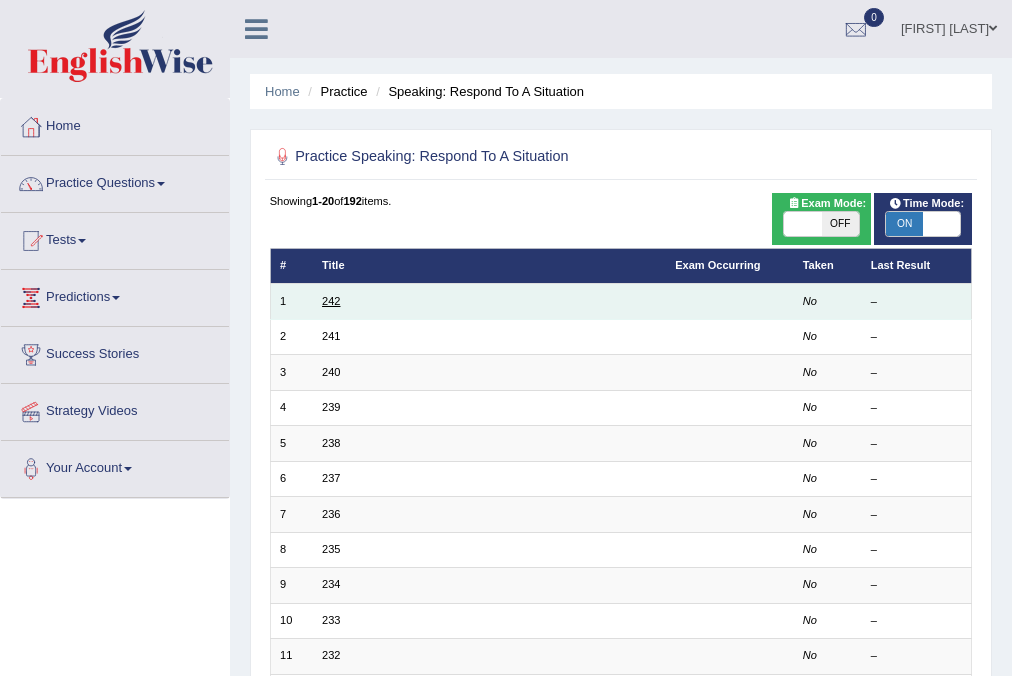 click on "242" at bounding box center (331, 301) 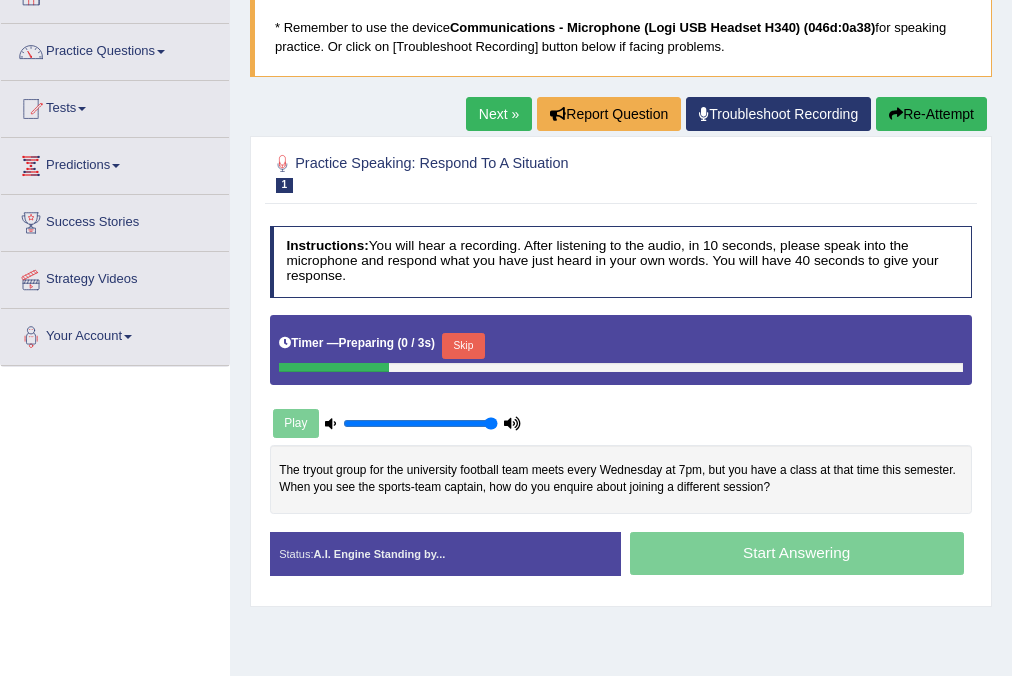 scroll, scrollTop: 320, scrollLeft: 0, axis: vertical 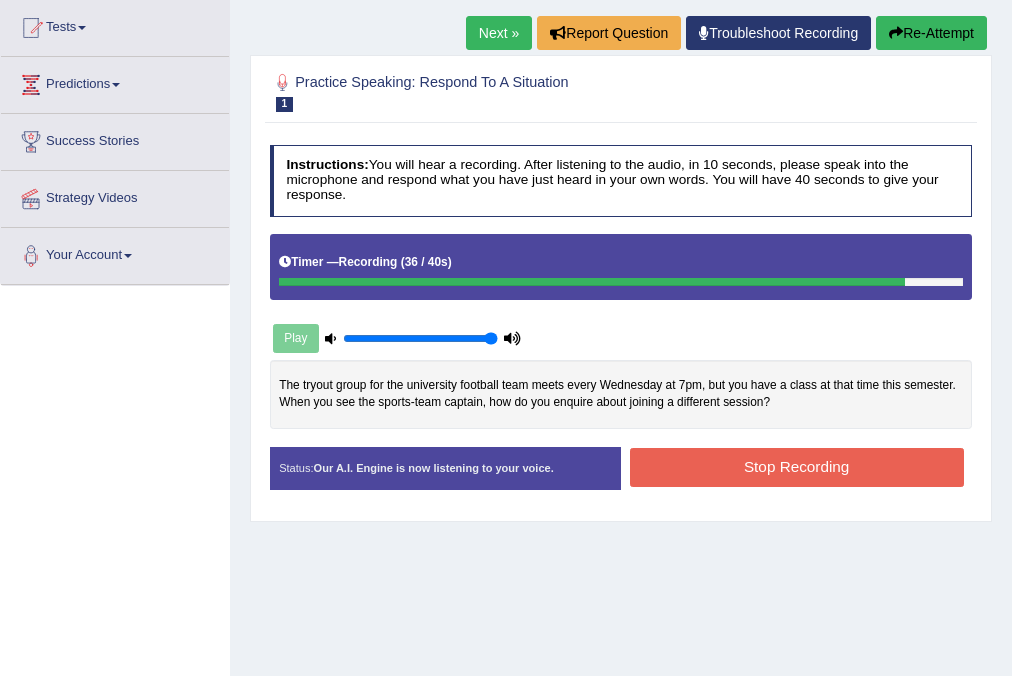 click on "Stop Recording" at bounding box center [797, 467] 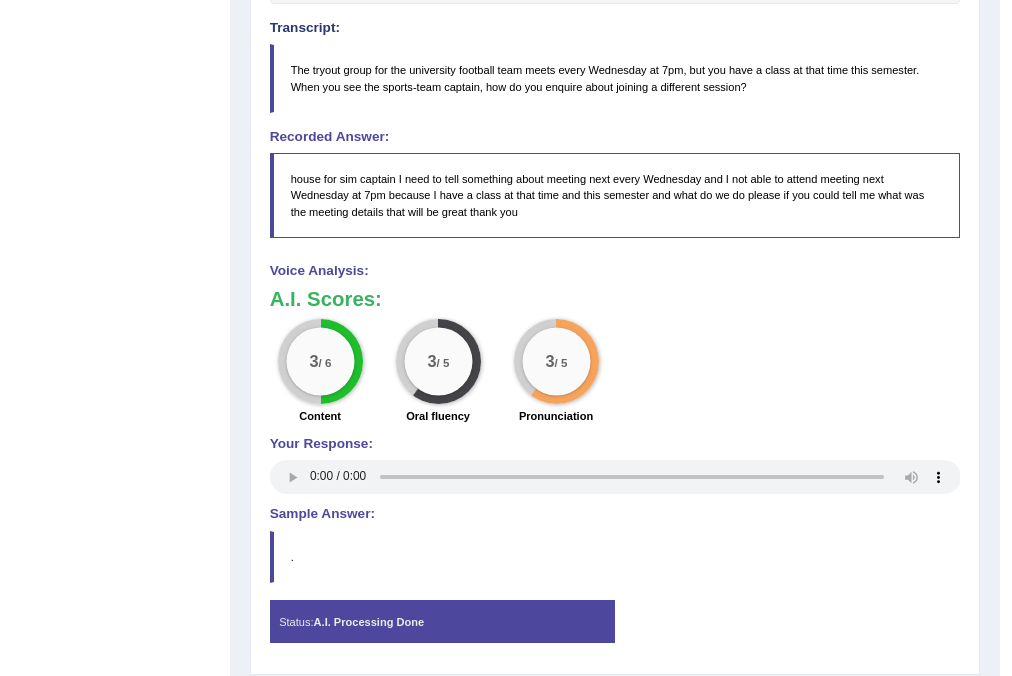 scroll, scrollTop: 640, scrollLeft: 0, axis: vertical 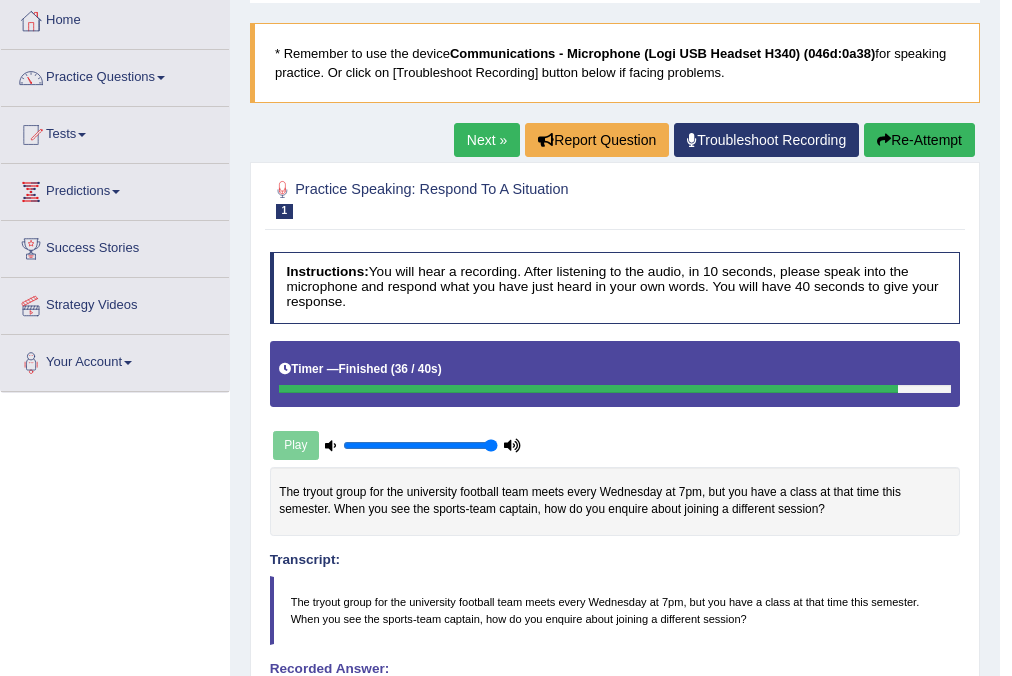click on "Next »" at bounding box center [487, 140] 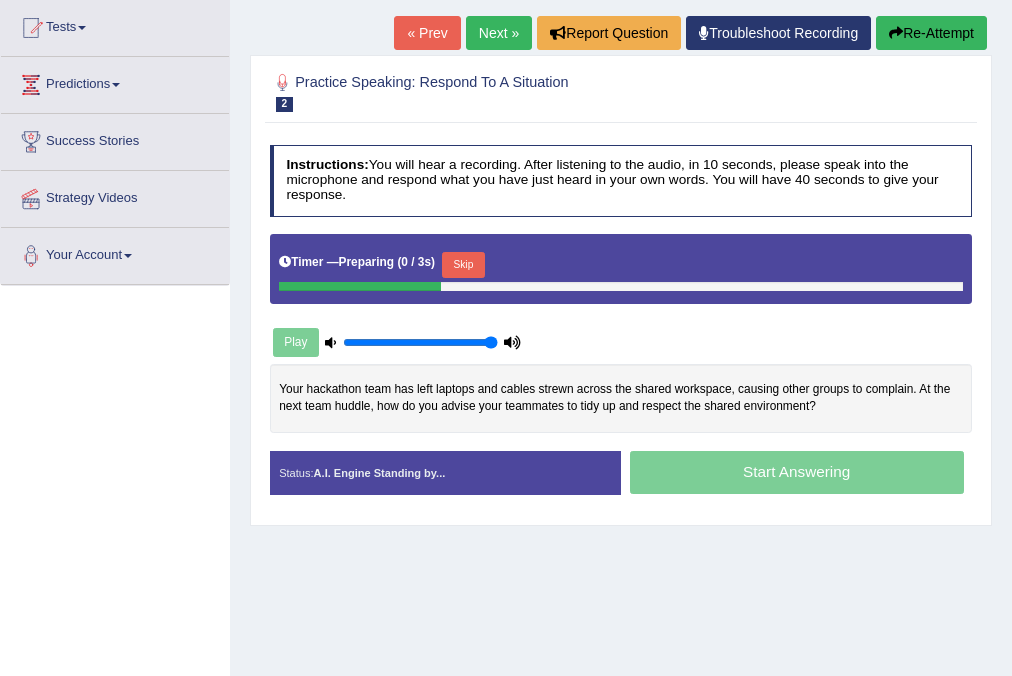 scroll, scrollTop: 0, scrollLeft: 0, axis: both 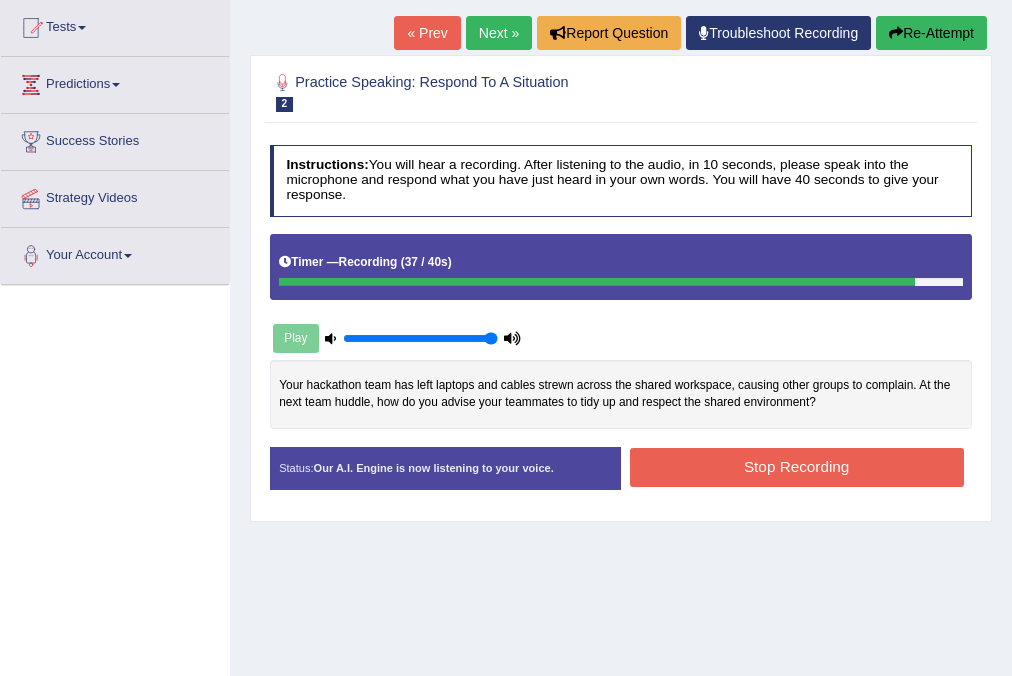 click on "Stop Recording" at bounding box center (797, 467) 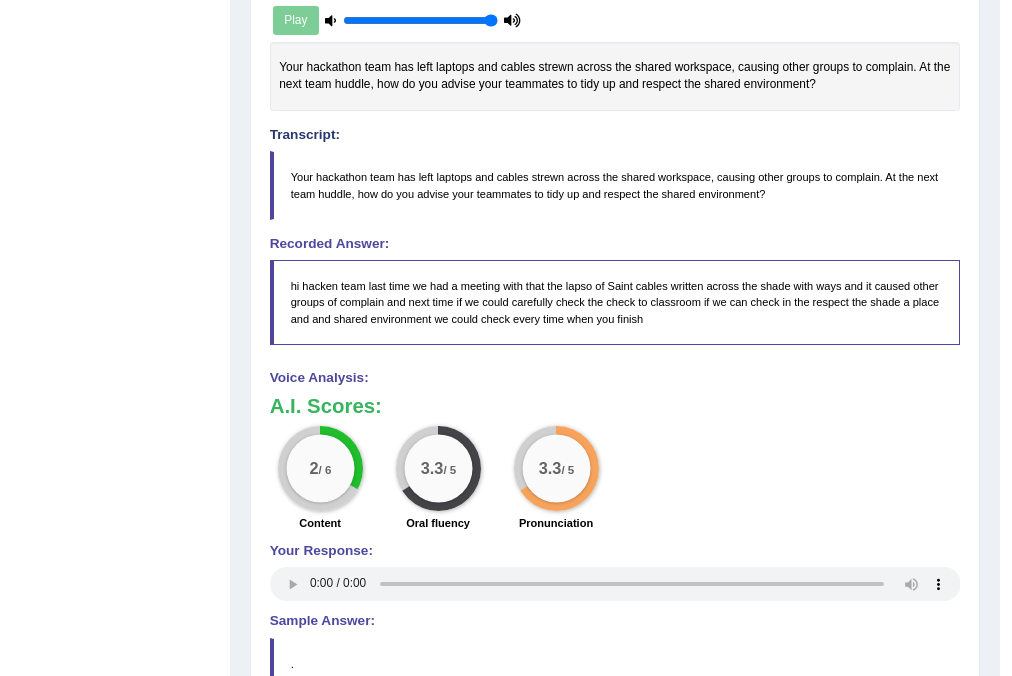 scroll, scrollTop: 533, scrollLeft: 0, axis: vertical 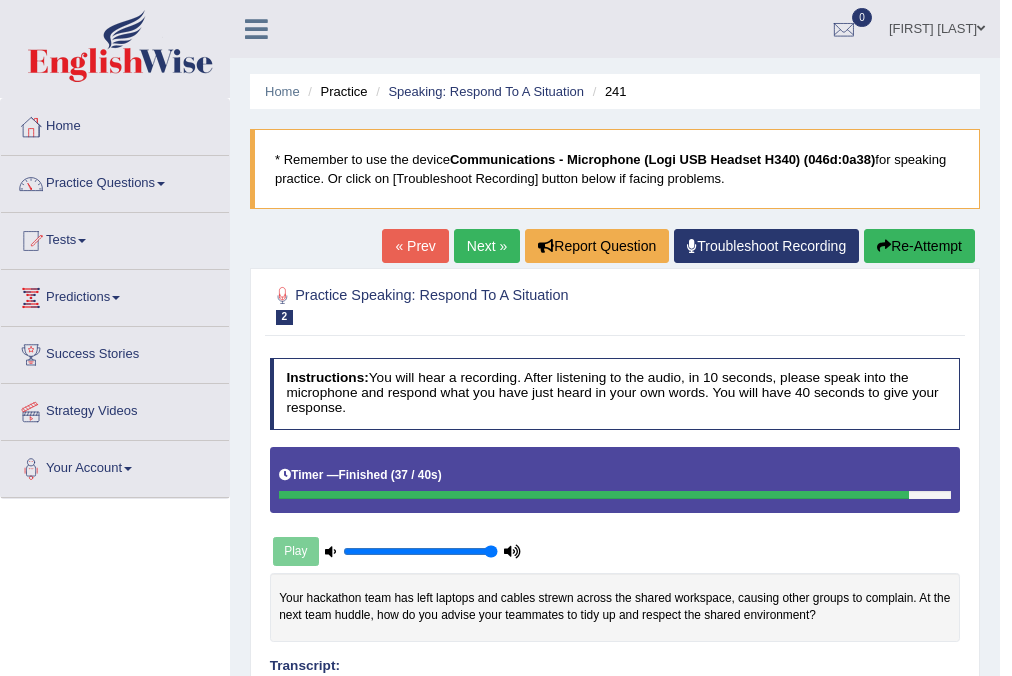 click on "Next »" at bounding box center (487, 246) 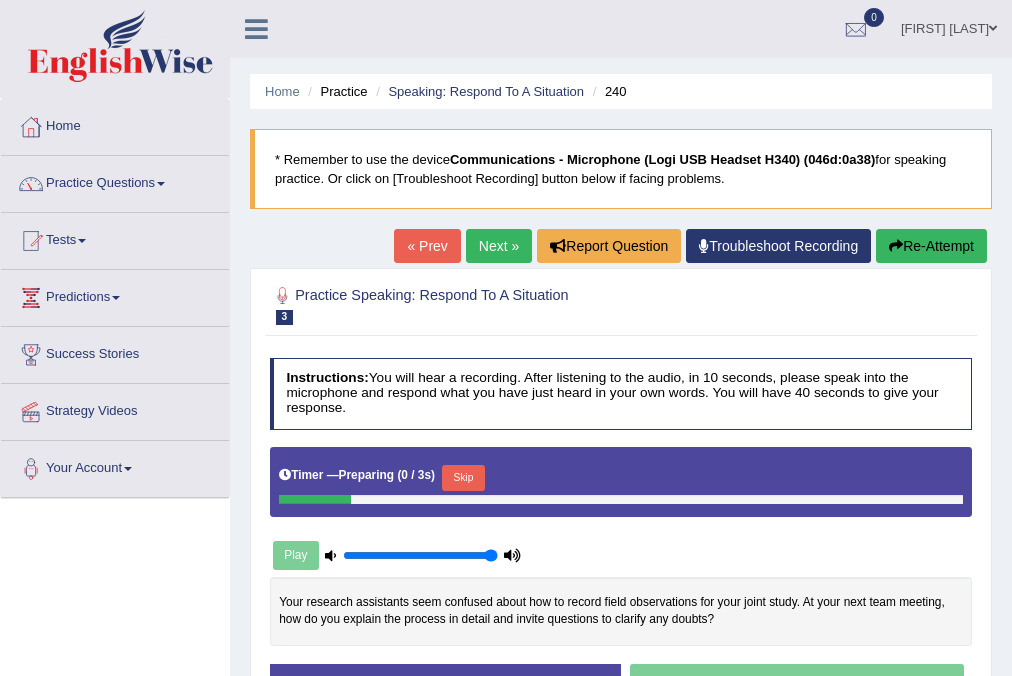 scroll, scrollTop: 213, scrollLeft: 0, axis: vertical 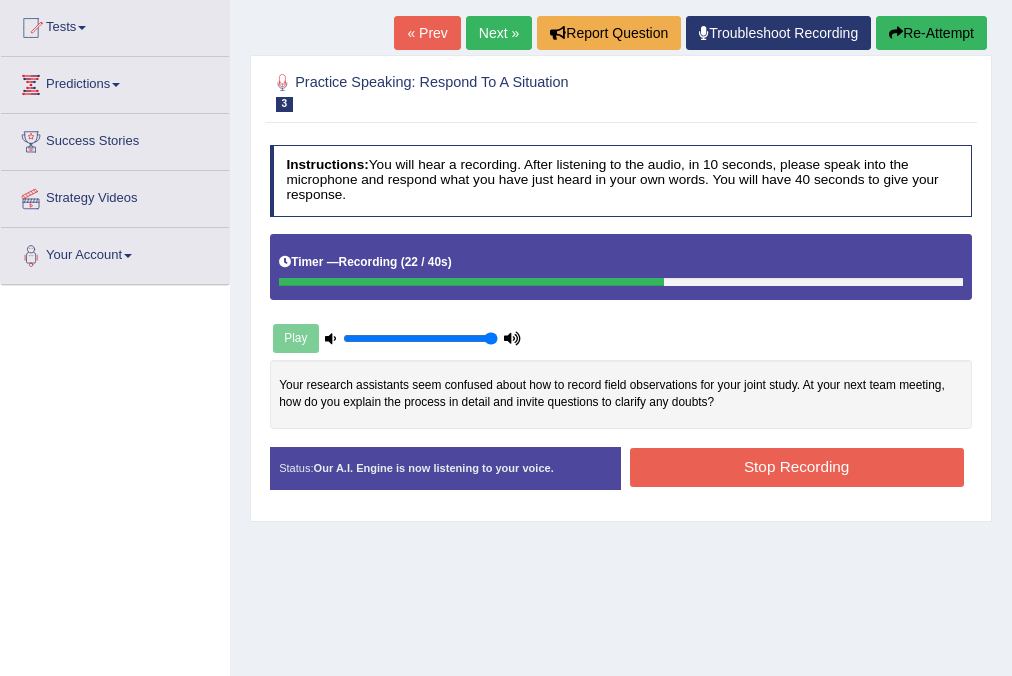 click on "Stop Recording" at bounding box center [797, 467] 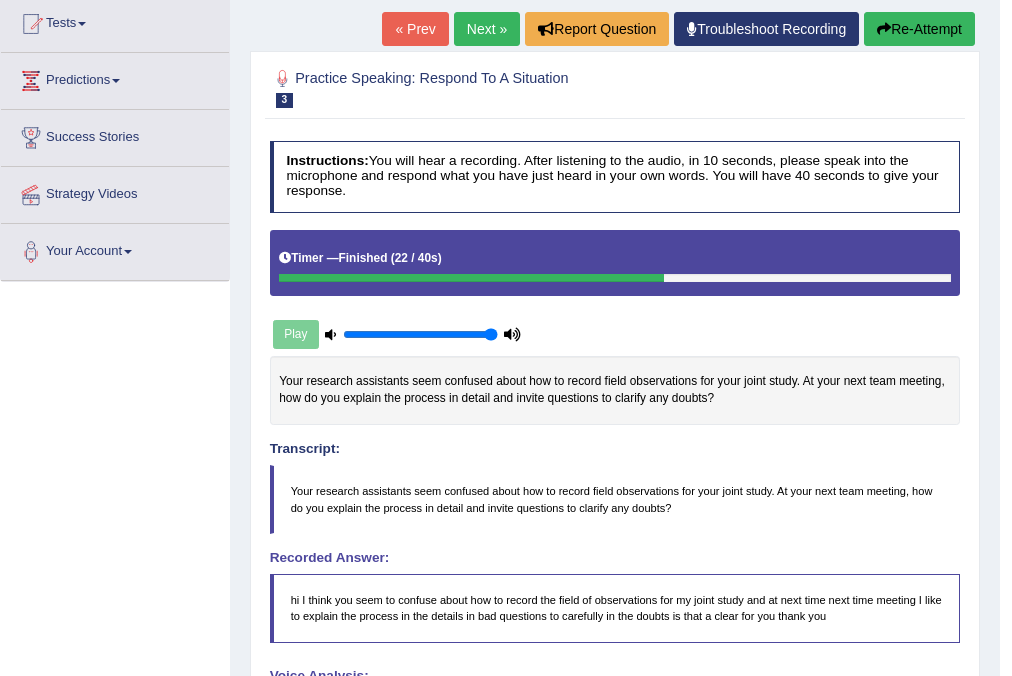 scroll, scrollTop: 213, scrollLeft: 0, axis: vertical 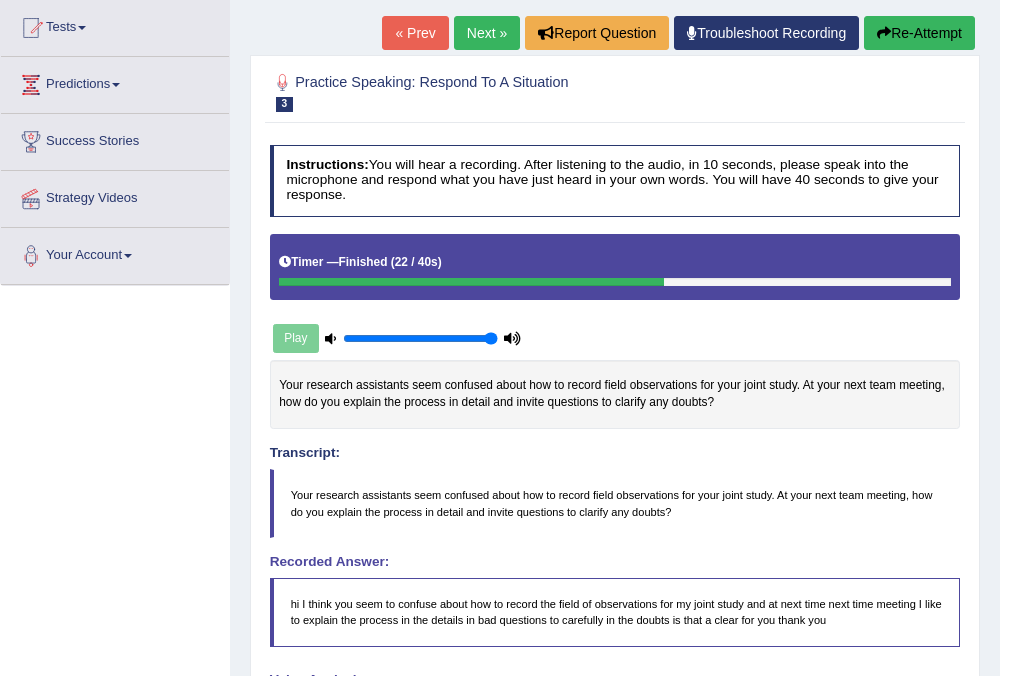 click on "Next »" at bounding box center (487, 33) 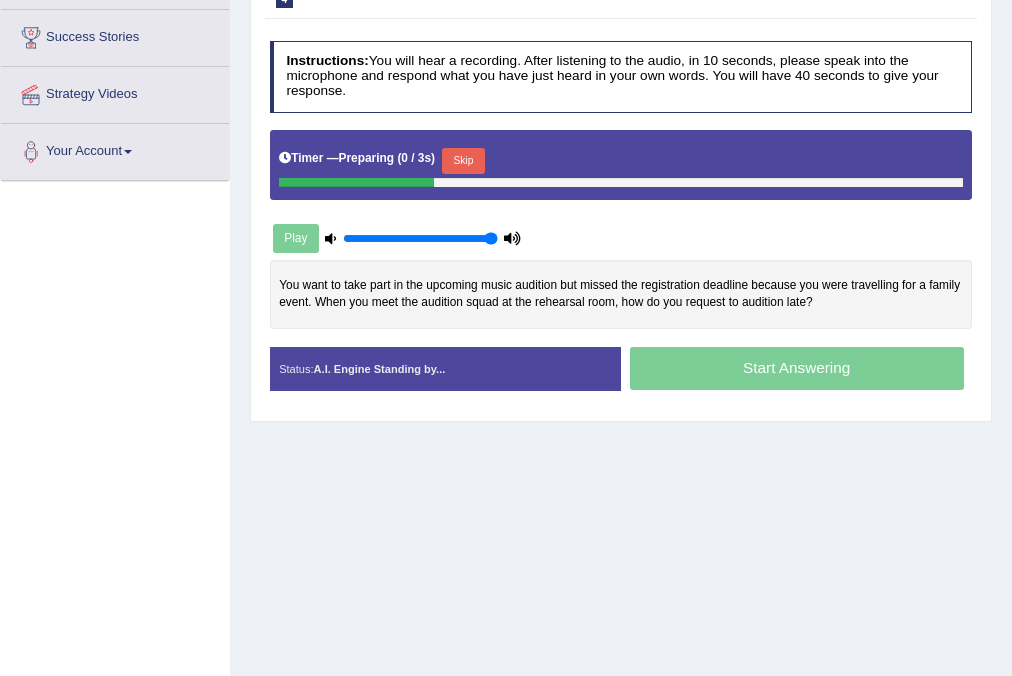 scroll, scrollTop: 320, scrollLeft: 0, axis: vertical 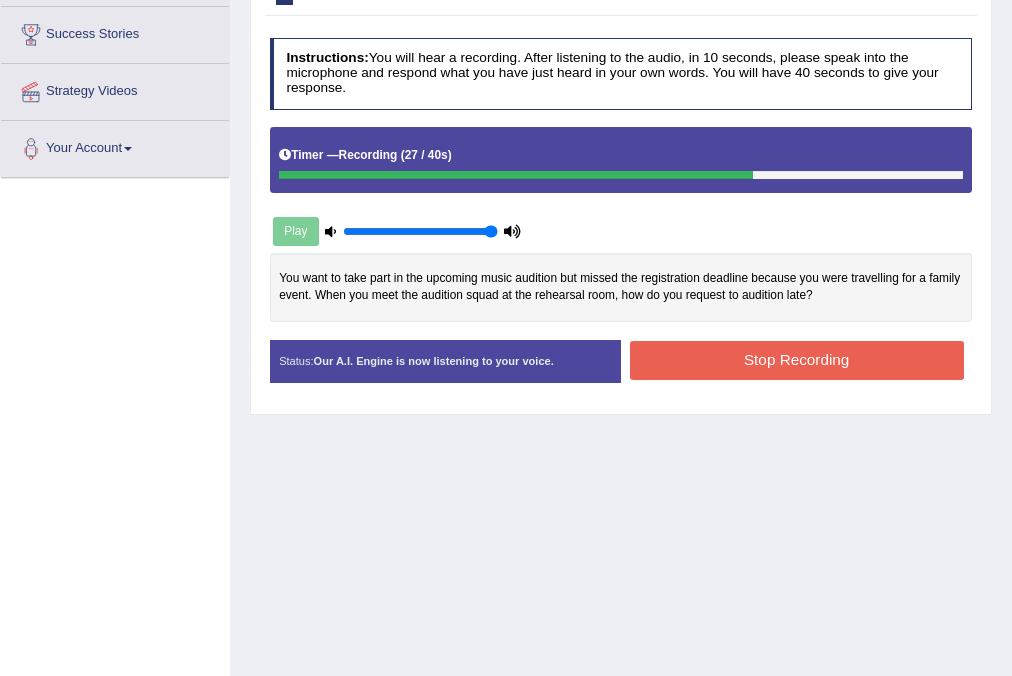 click on "Stop Recording" at bounding box center [797, 360] 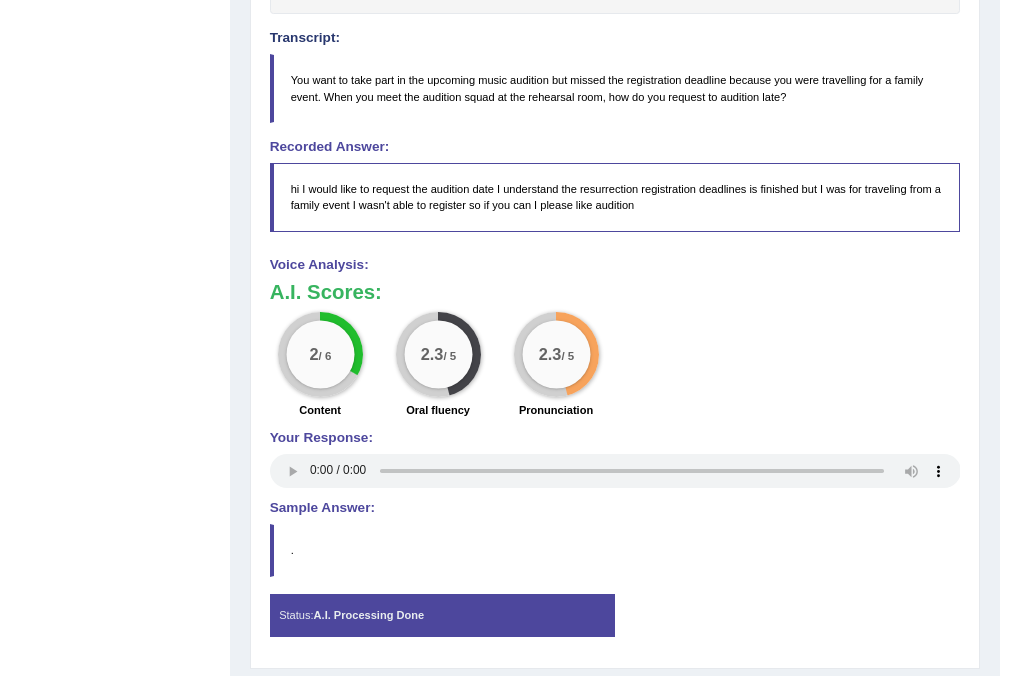 scroll, scrollTop: 640, scrollLeft: 0, axis: vertical 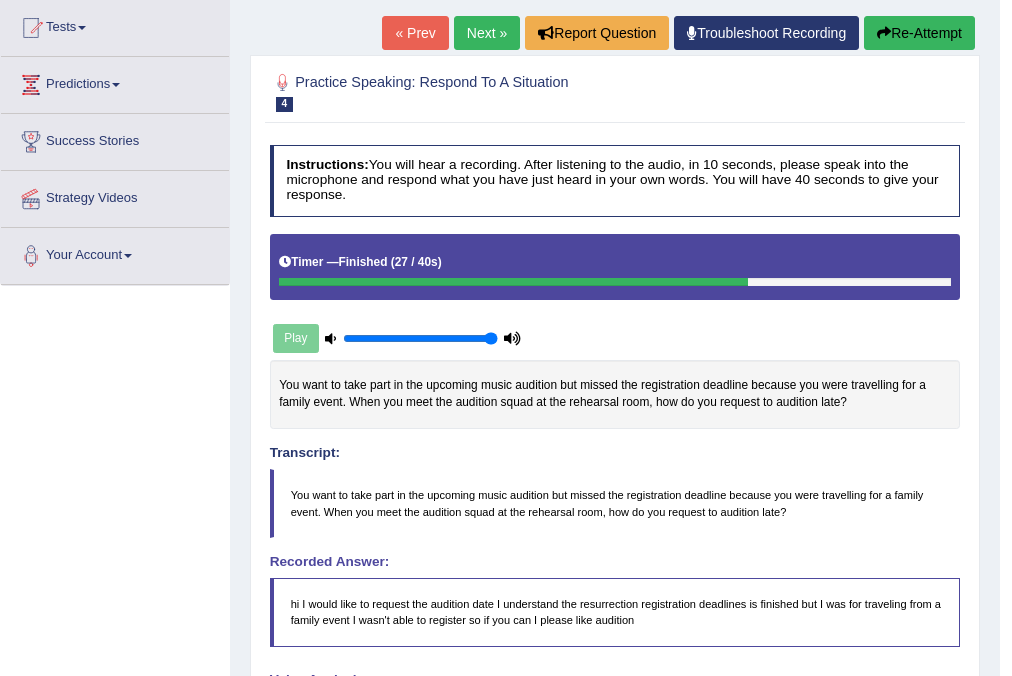 click on "Next »" at bounding box center (487, 33) 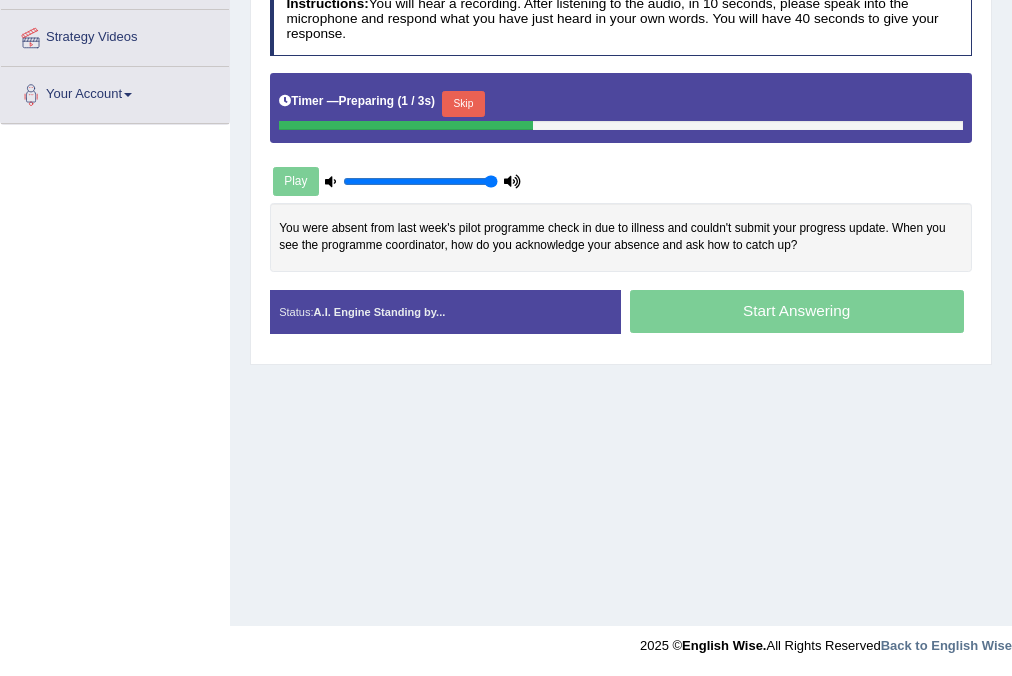 scroll, scrollTop: 374, scrollLeft: 0, axis: vertical 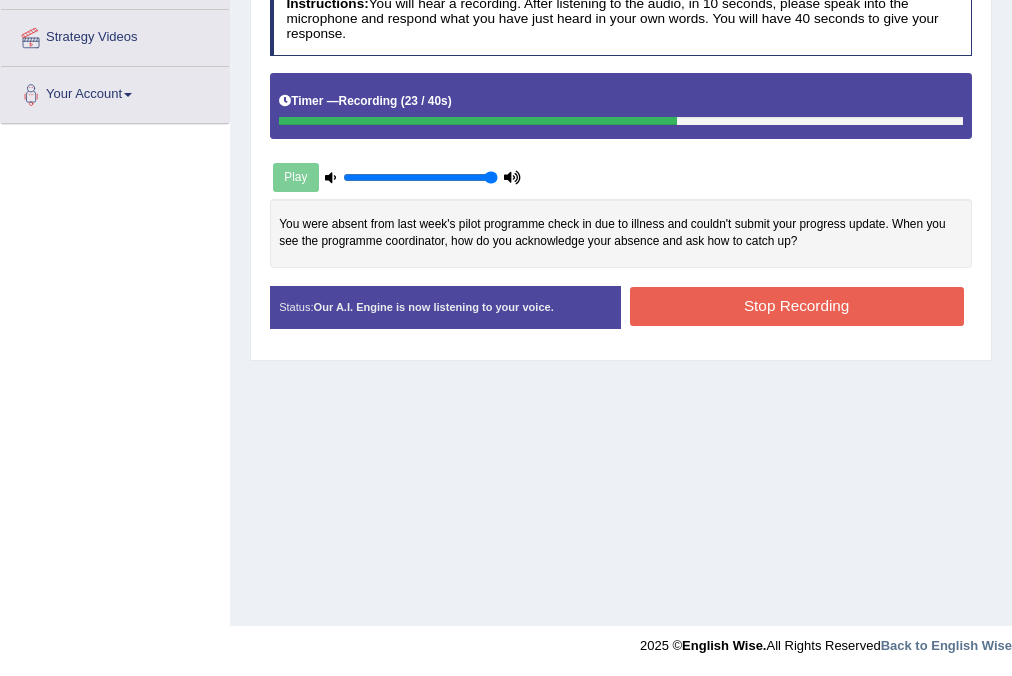 click on "Stop Recording" at bounding box center [797, 306] 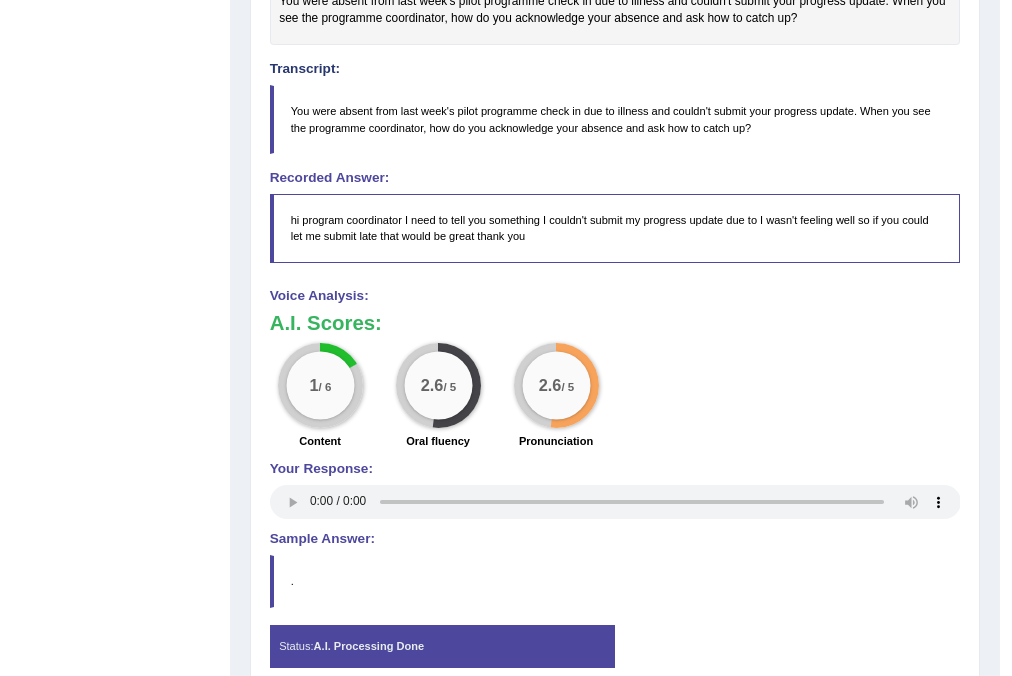 scroll, scrollTop: 681, scrollLeft: 0, axis: vertical 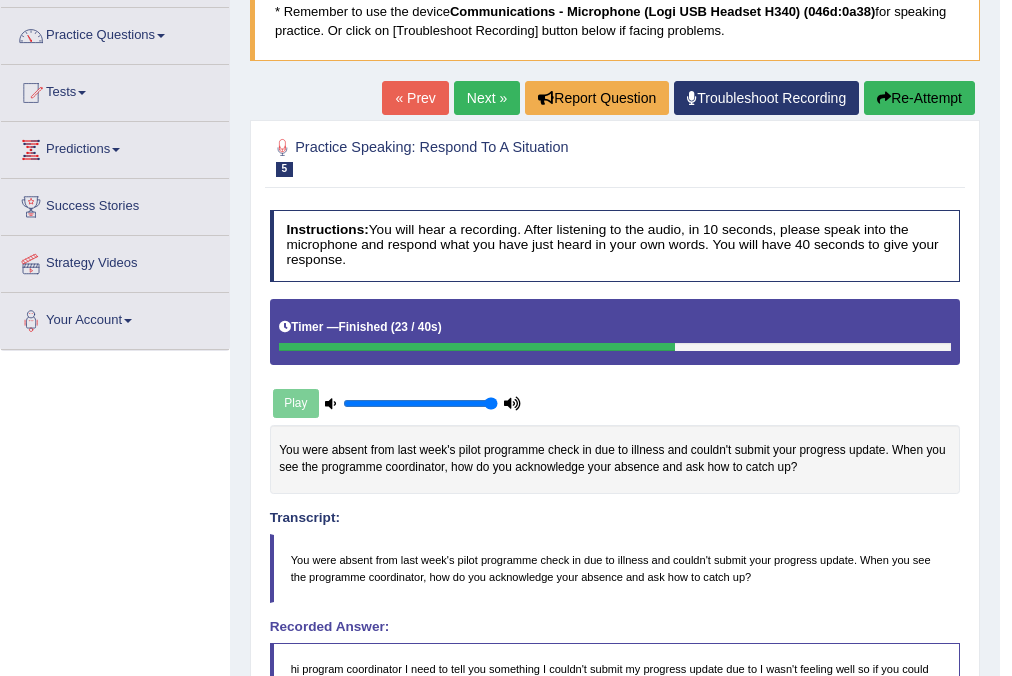 click at bounding box center (884, 98) 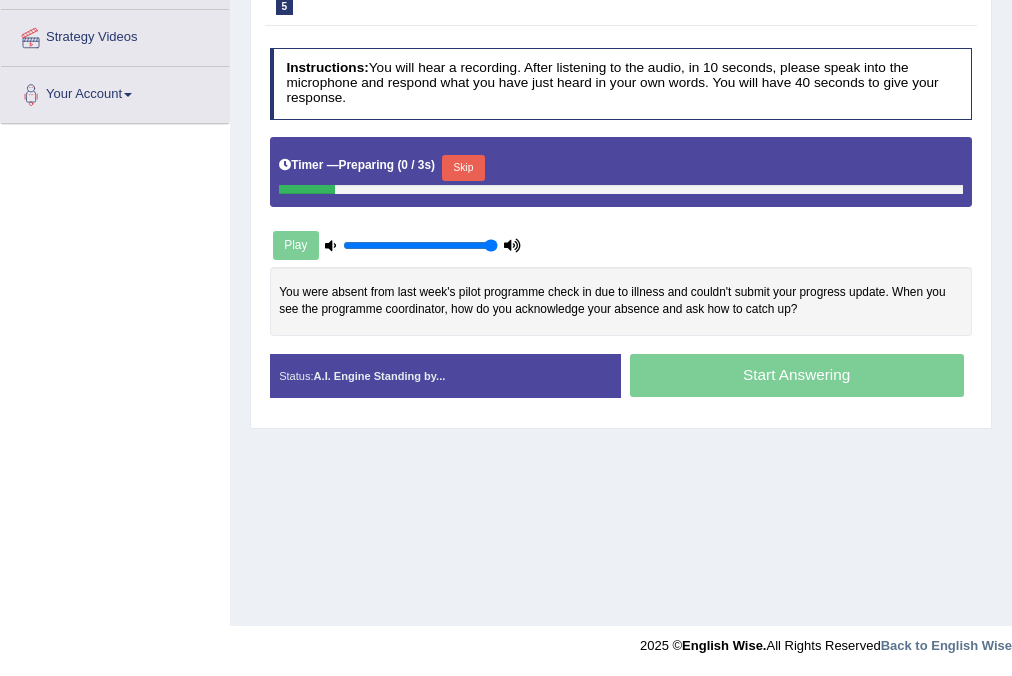 scroll, scrollTop: 0, scrollLeft: 0, axis: both 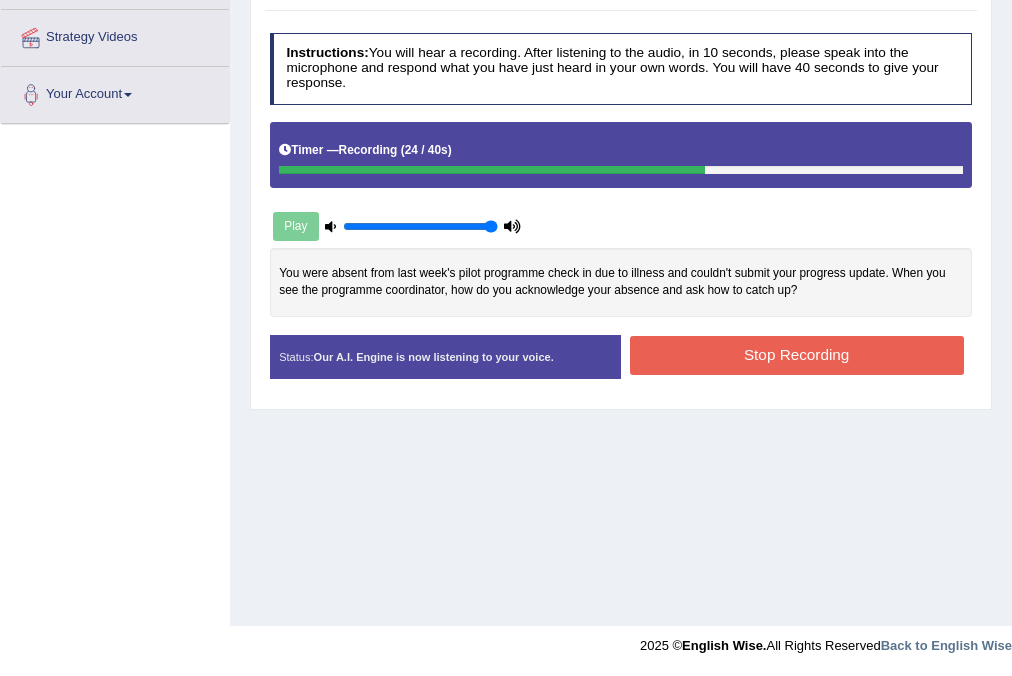 click on "Stop Recording" at bounding box center (797, 355) 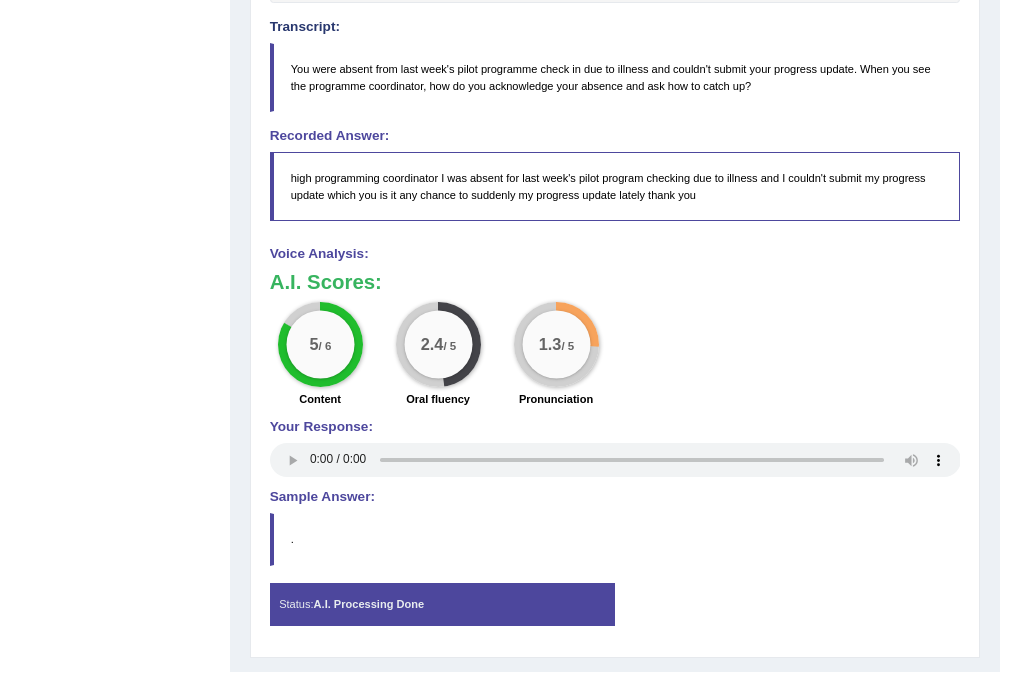 scroll, scrollTop: 730, scrollLeft: 0, axis: vertical 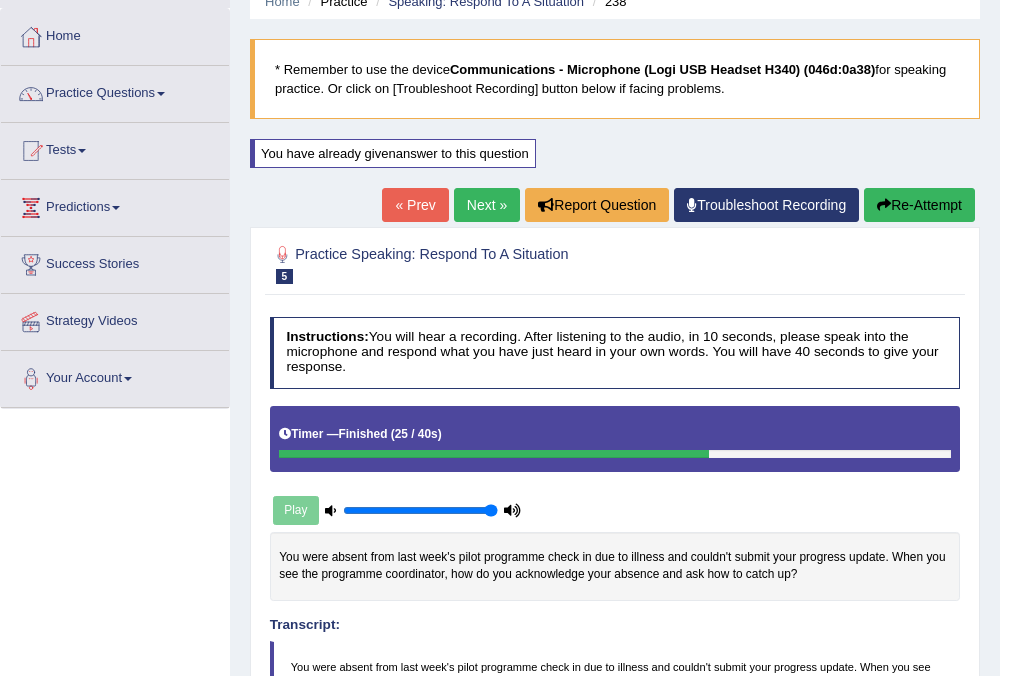 click on "Next »" at bounding box center [487, 205] 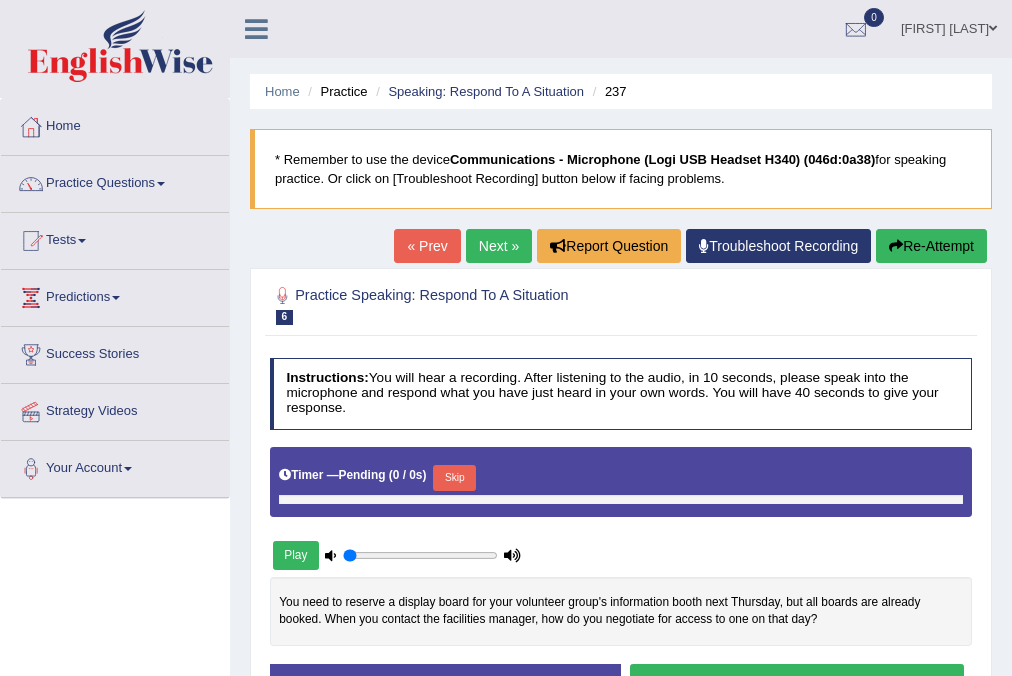 type on "1" 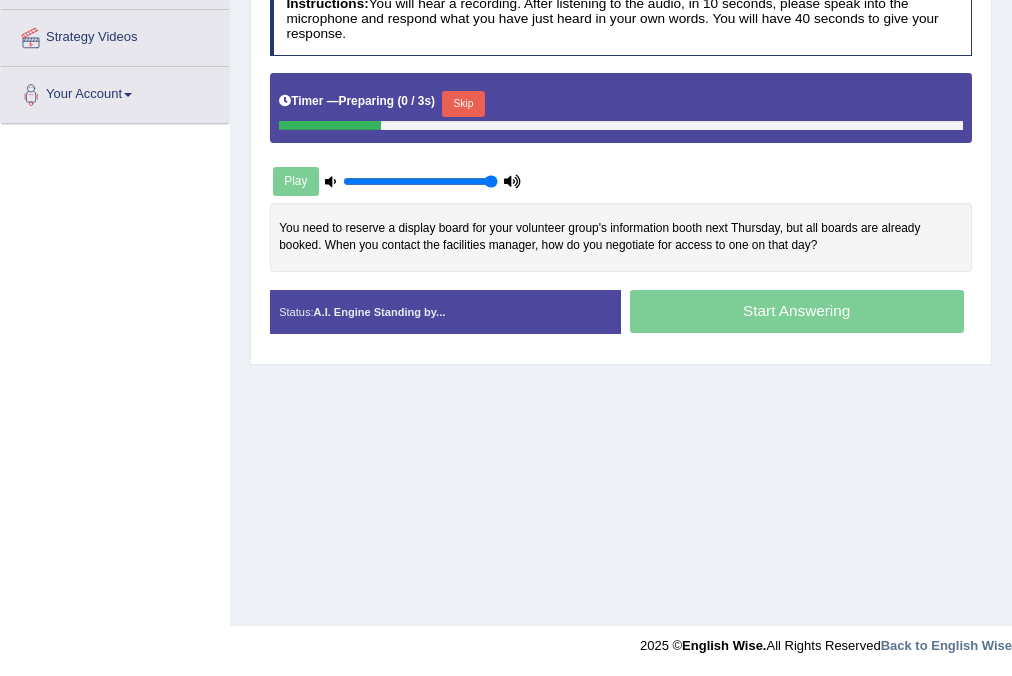 scroll, scrollTop: 330, scrollLeft: 0, axis: vertical 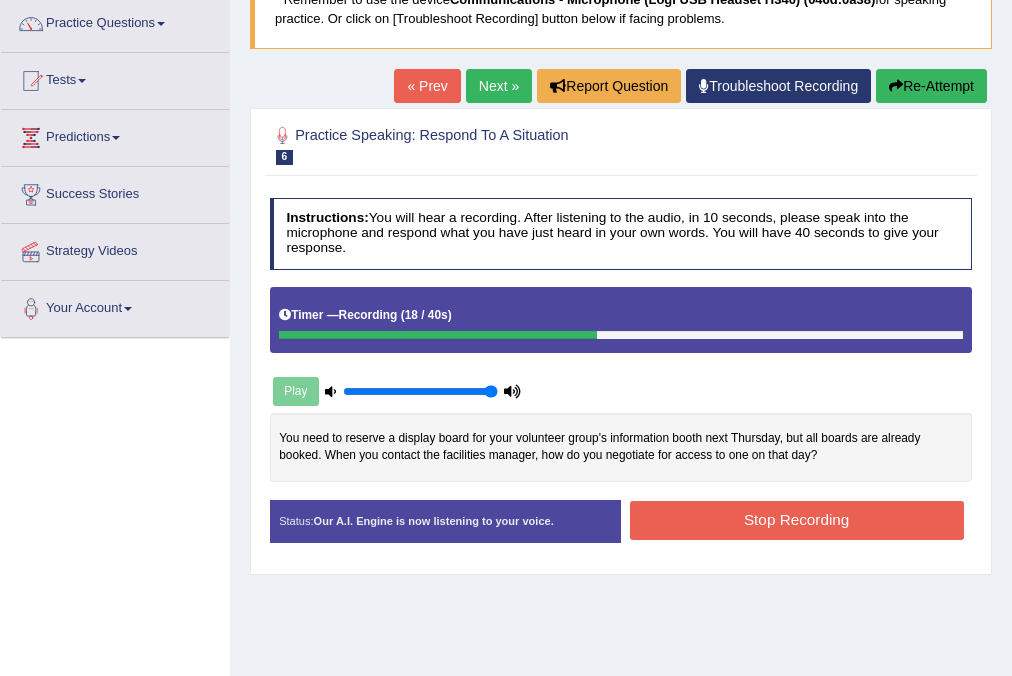 drag, startPoint x: 715, startPoint y: 528, endPoint x: 700, endPoint y: 512, distance: 21.931713 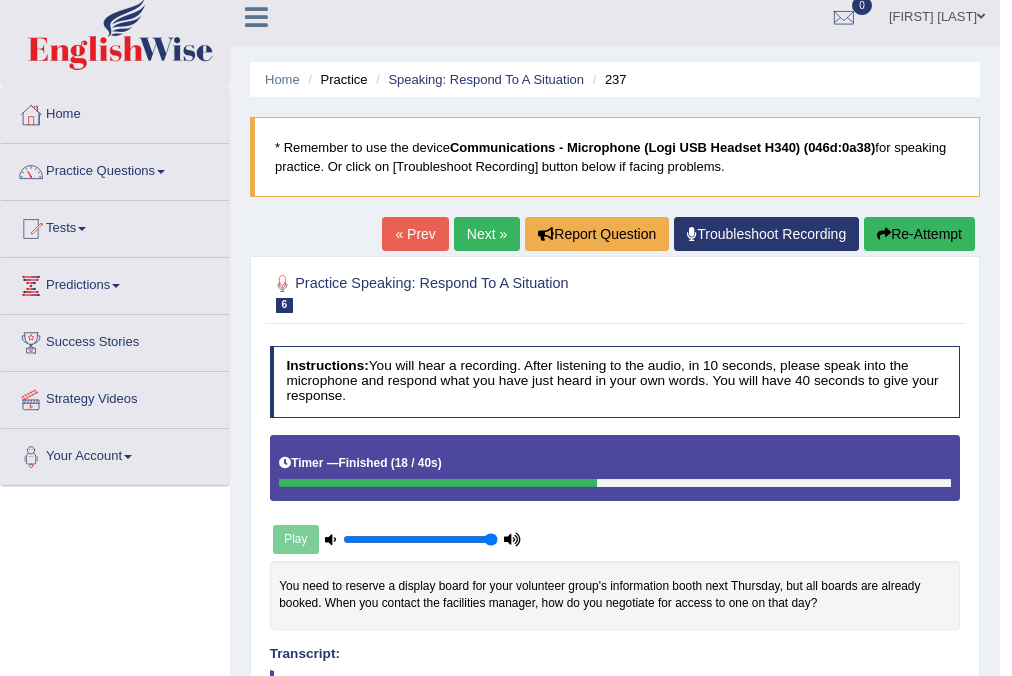 scroll, scrollTop: 0, scrollLeft: 0, axis: both 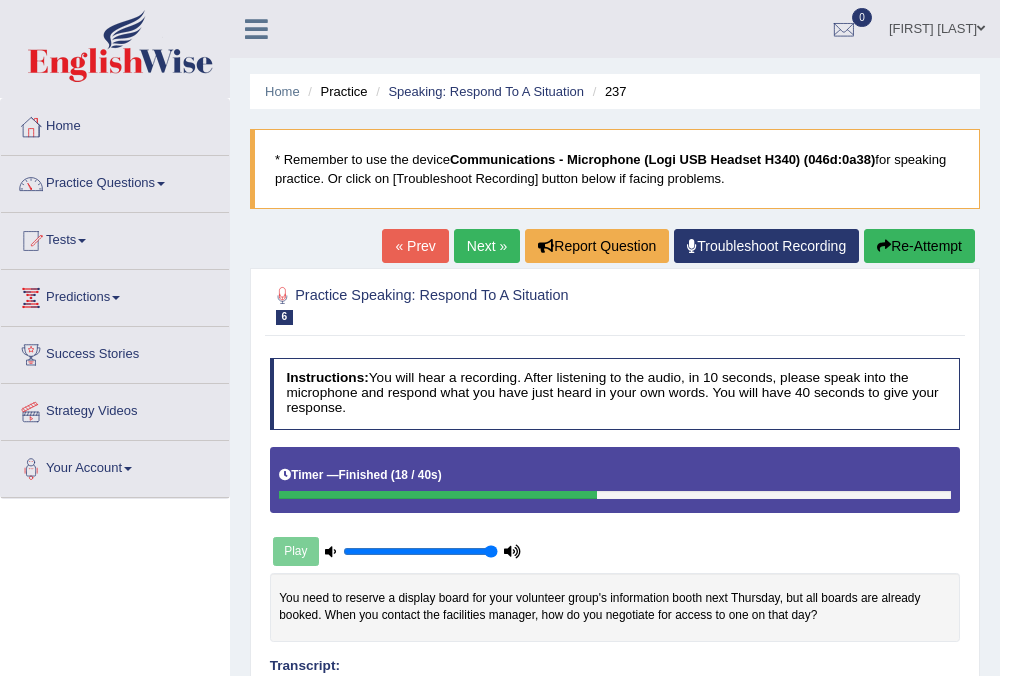 click on "Next »" at bounding box center [487, 246] 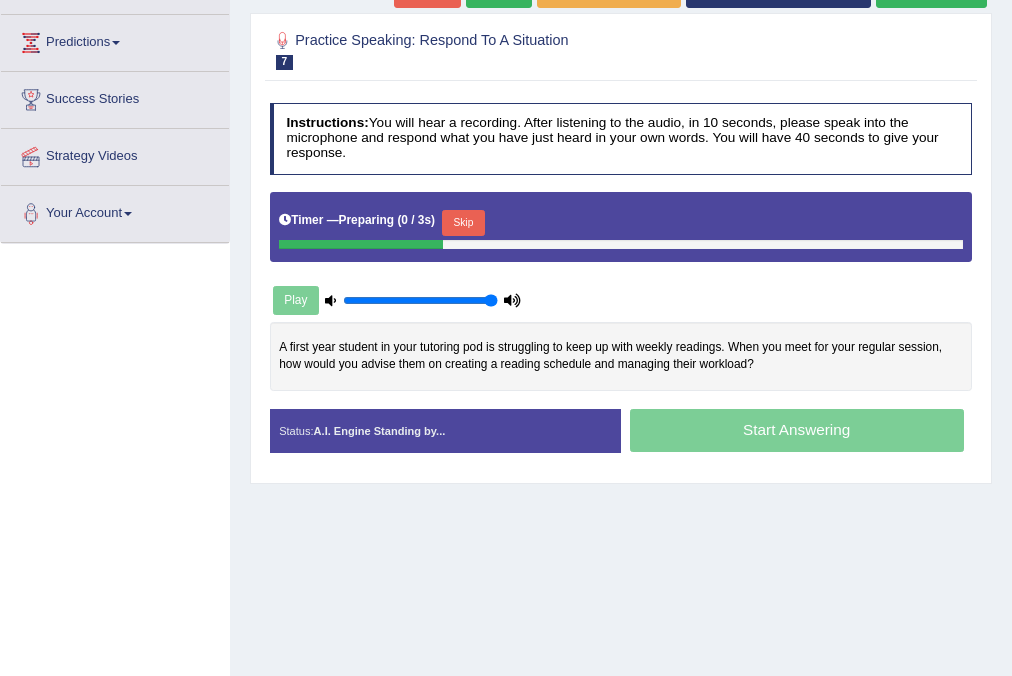 scroll, scrollTop: 0, scrollLeft: 0, axis: both 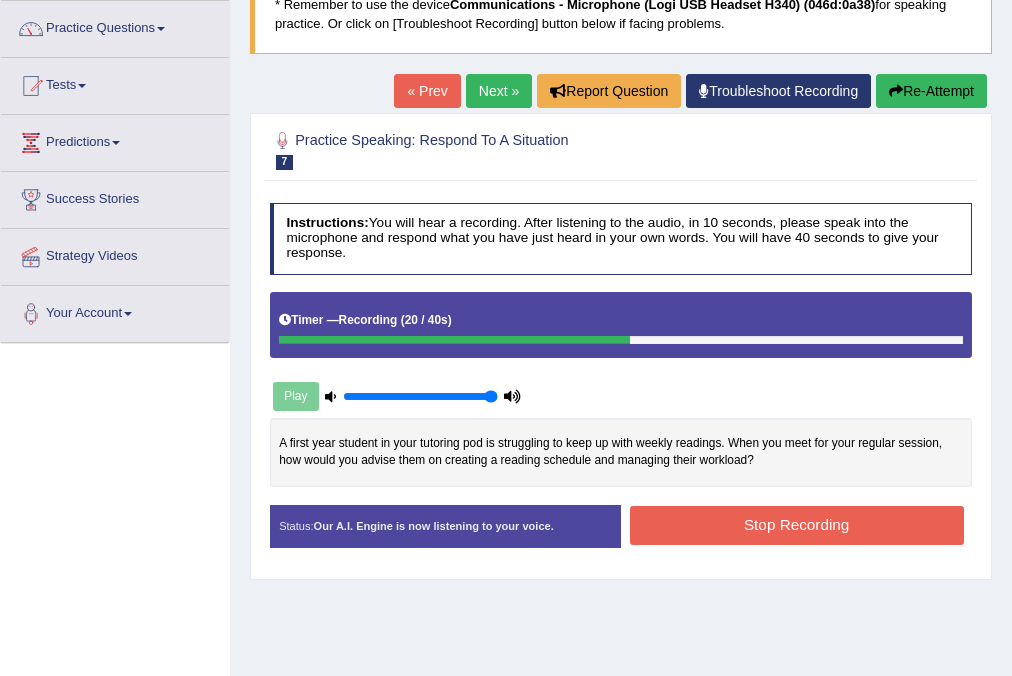 drag, startPoint x: 770, startPoint y: 530, endPoint x: 767, endPoint y: 506, distance: 24.186773 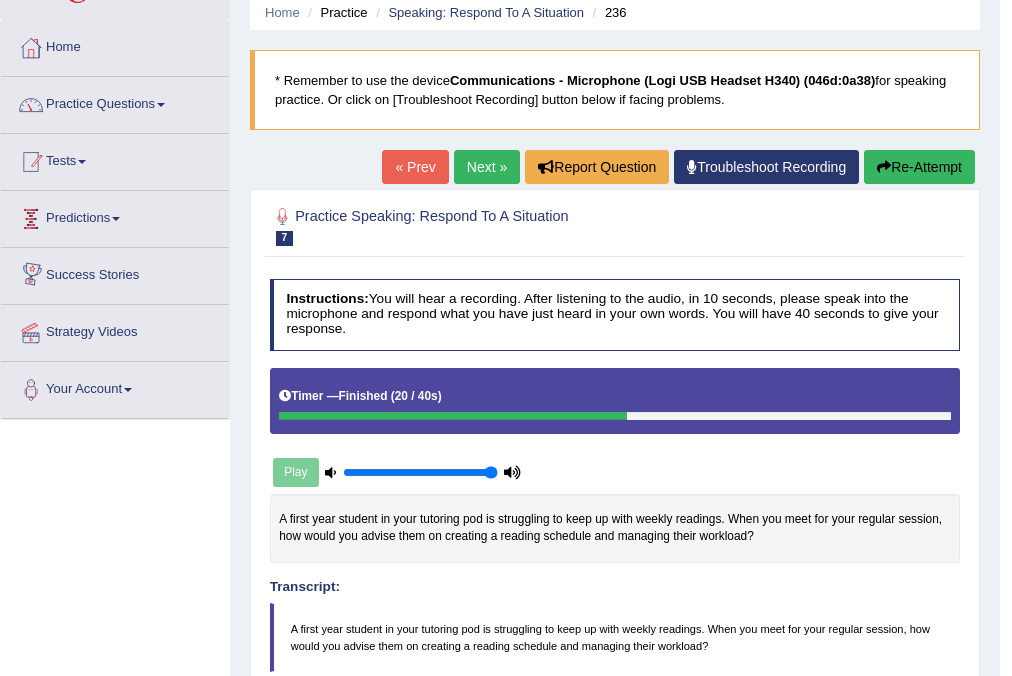 scroll, scrollTop: 0, scrollLeft: 0, axis: both 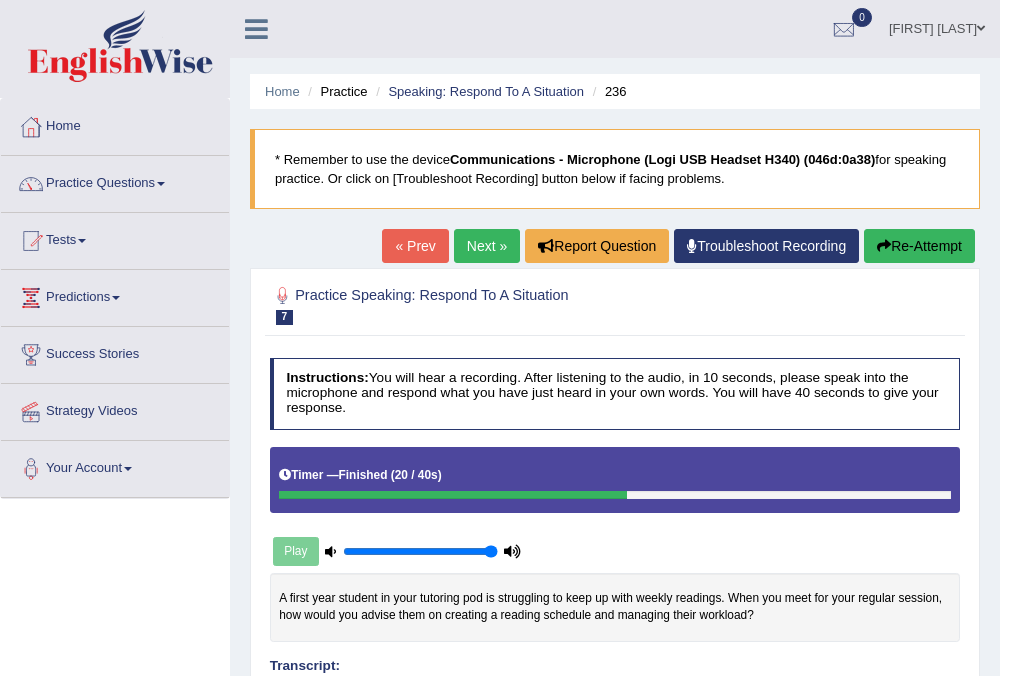click on "Home" at bounding box center [115, 124] 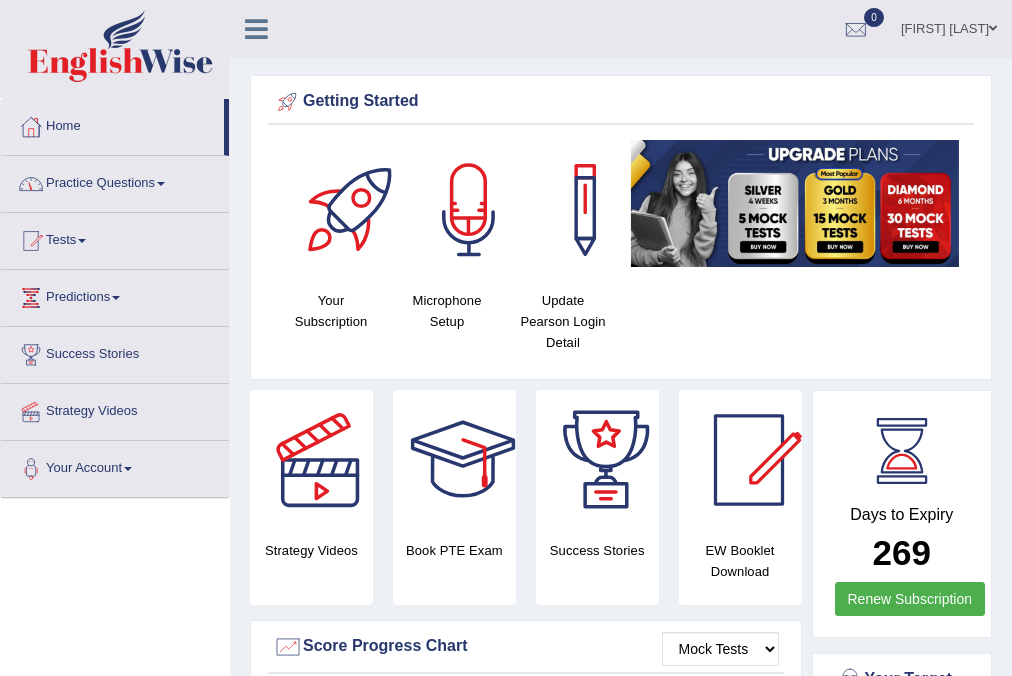scroll, scrollTop: 0, scrollLeft: 0, axis: both 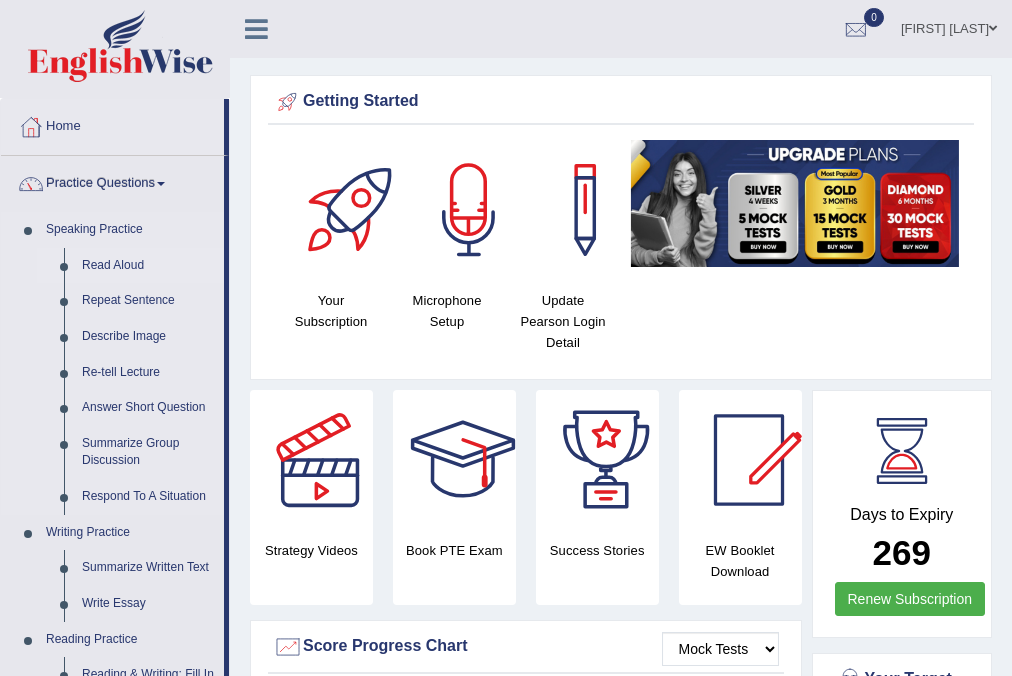 click on "Read Aloud" at bounding box center (148, 266) 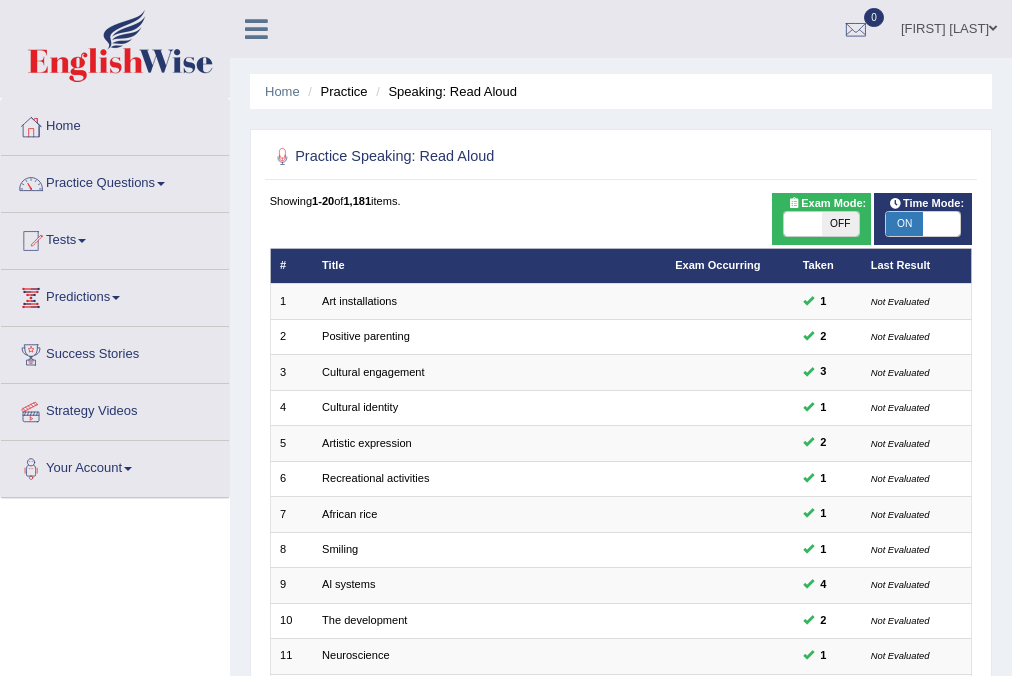 scroll, scrollTop: 0, scrollLeft: 0, axis: both 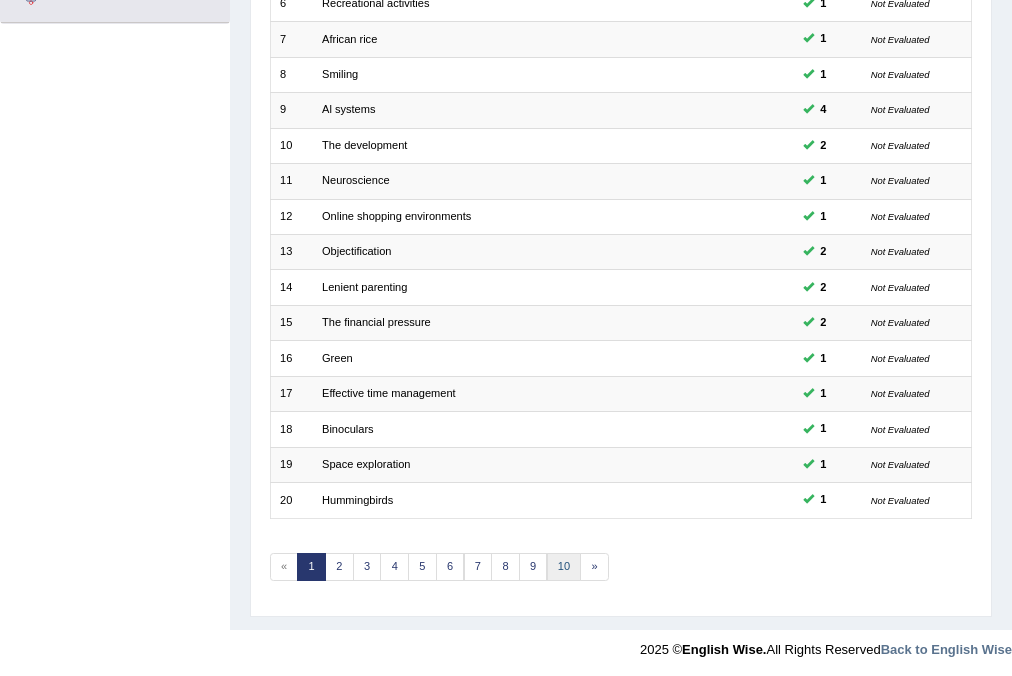 click on "10" at bounding box center [564, 567] 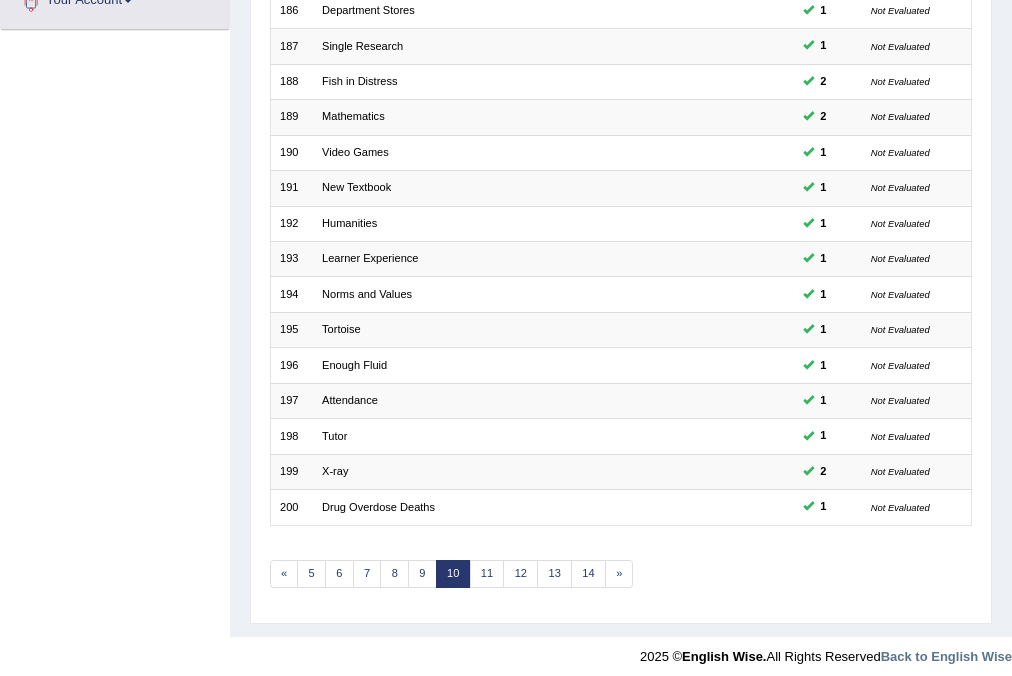 scroll, scrollTop: 468, scrollLeft: 0, axis: vertical 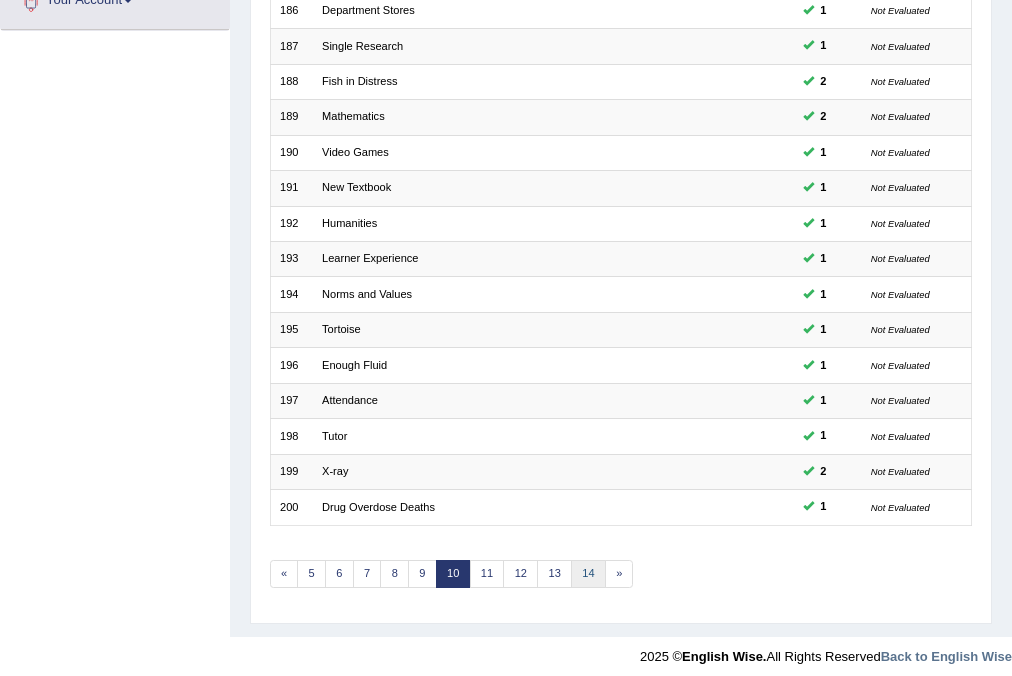 click on "14" at bounding box center [588, 574] 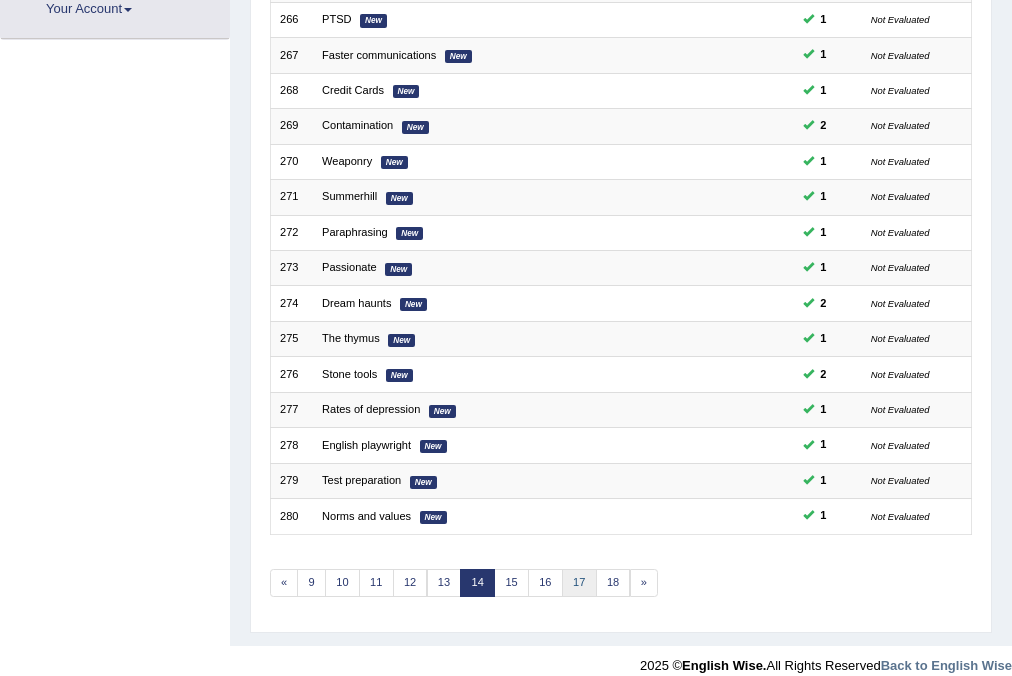 scroll, scrollTop: 459, scrollLeft: 0, axis: vertical 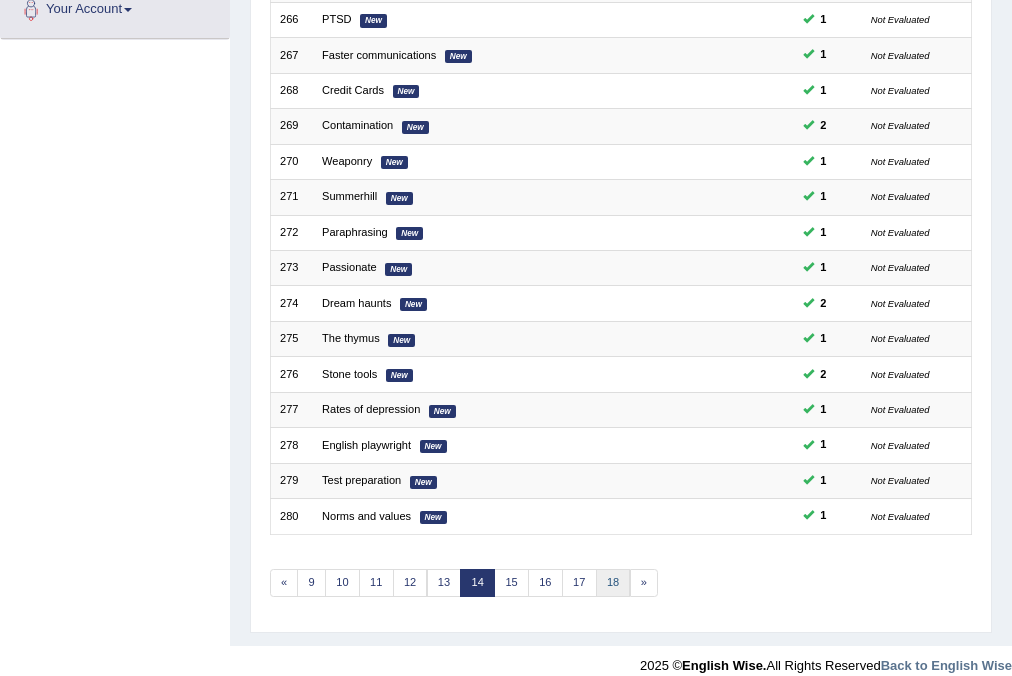 click on "18" at bounding box center [613, 583] 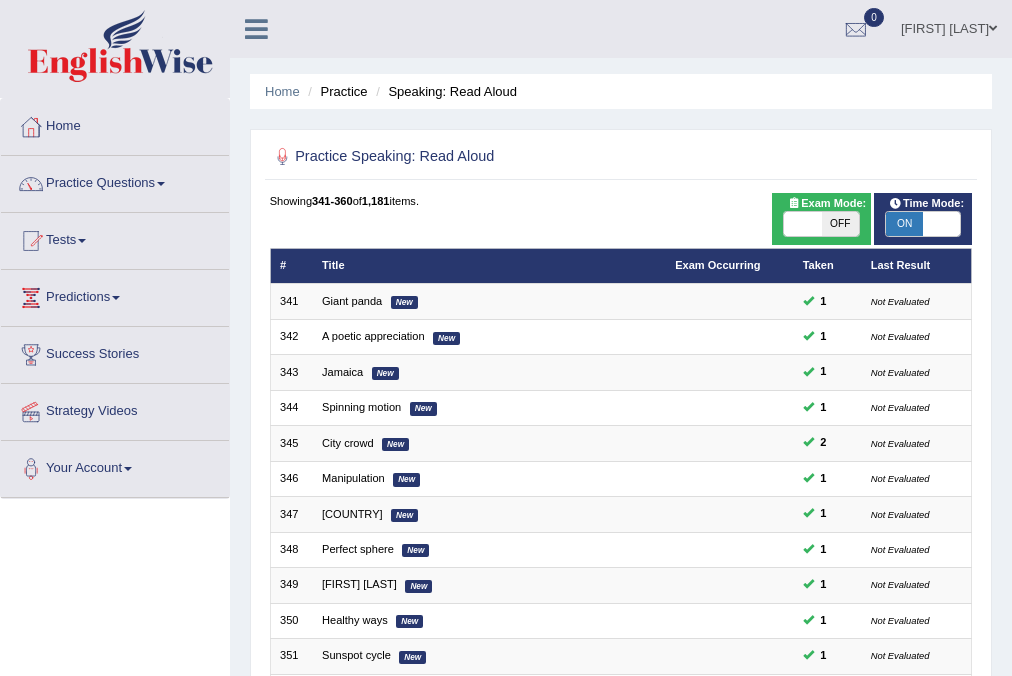 scroll, scrollTop: 475, scrollLeft: 0, axis: vertical 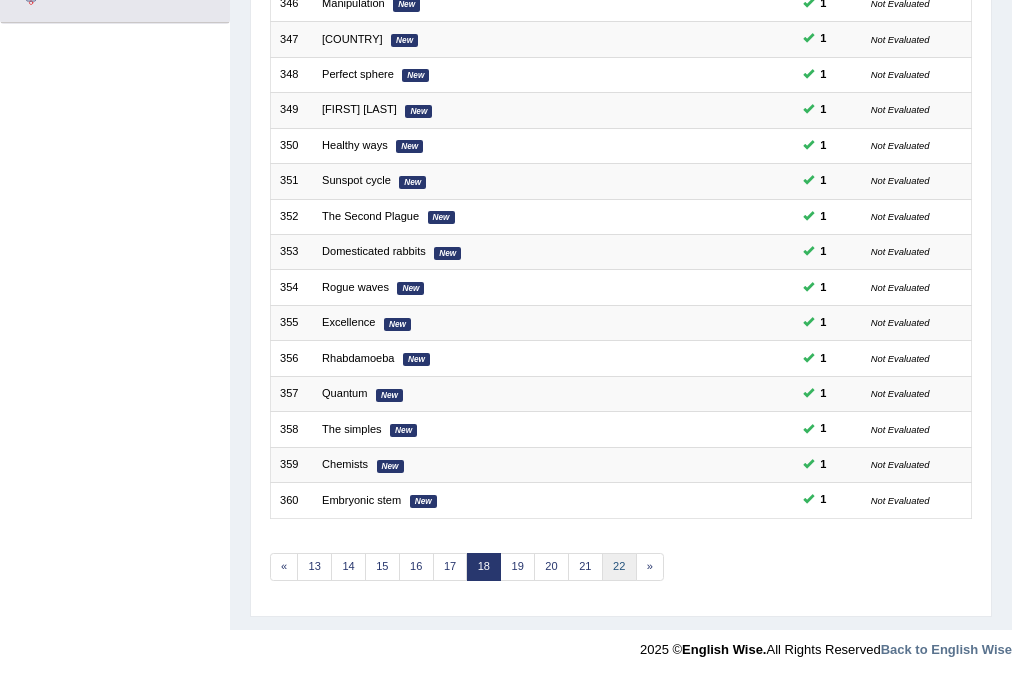 click on "22" at bounding box center (619, 567) 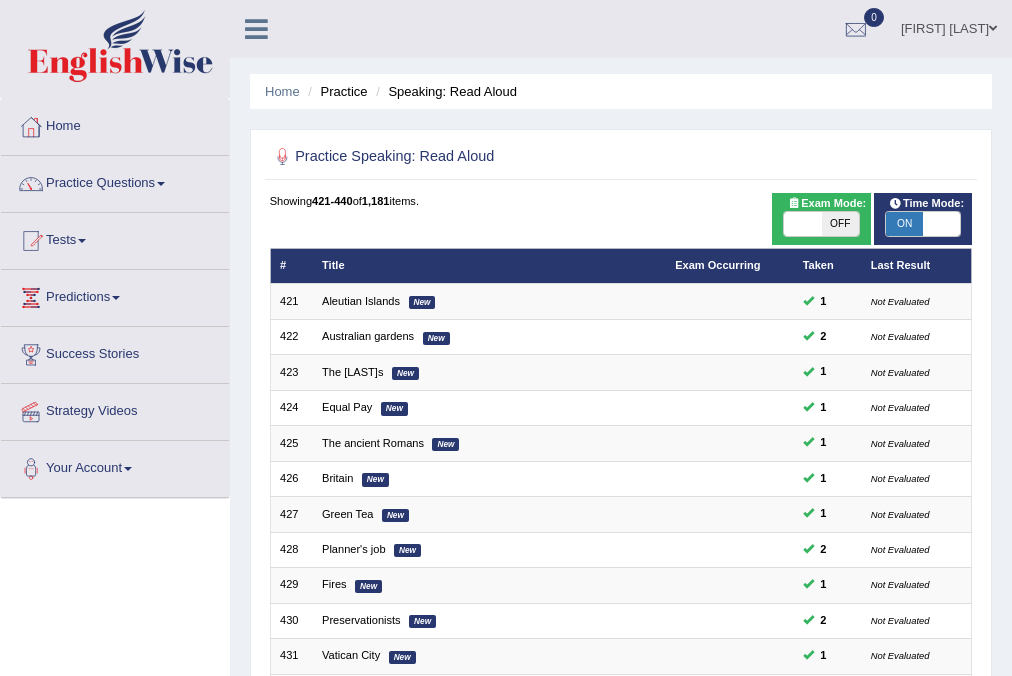 click on "26" at bounding box center (619, 1042) 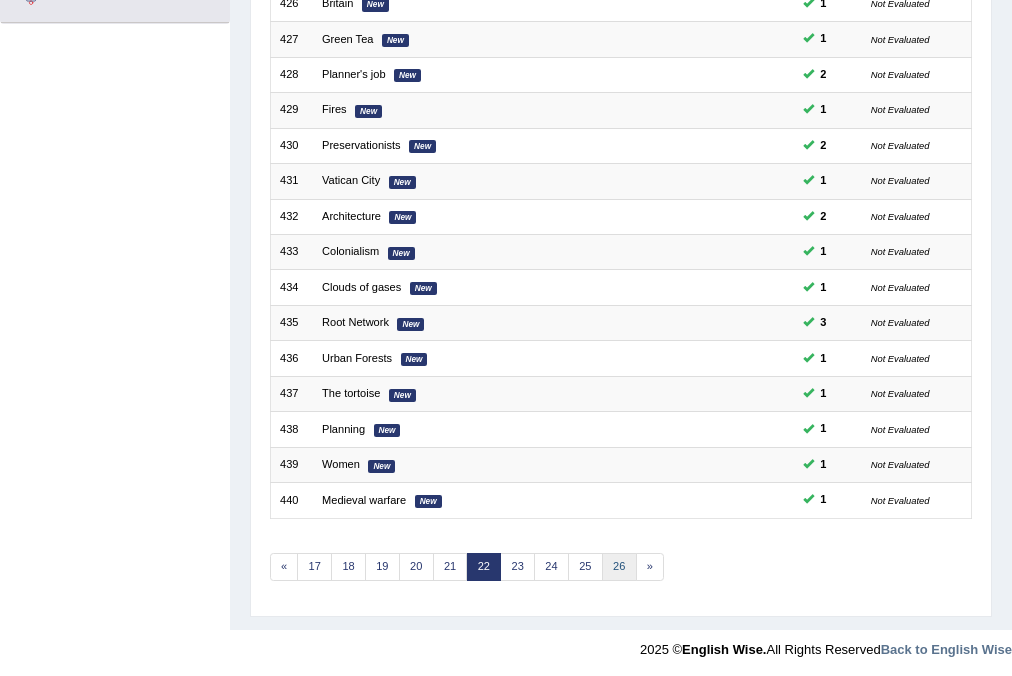 scroll, scrollTop: 0, scrollLeft: 0, axis: both 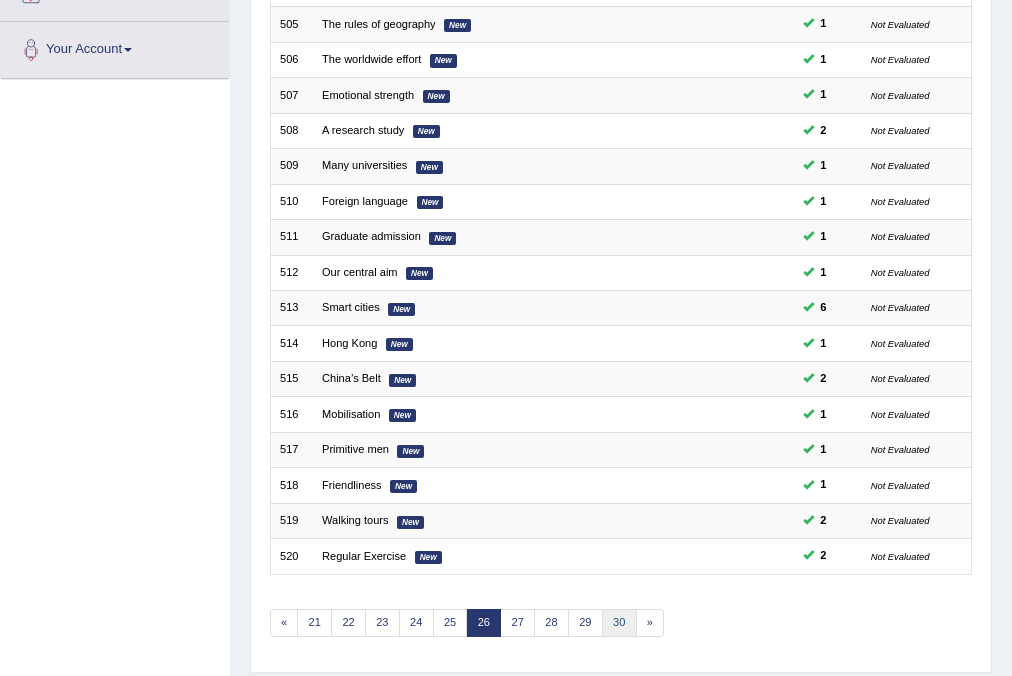 click on "30" at bounding box center (619, 623) 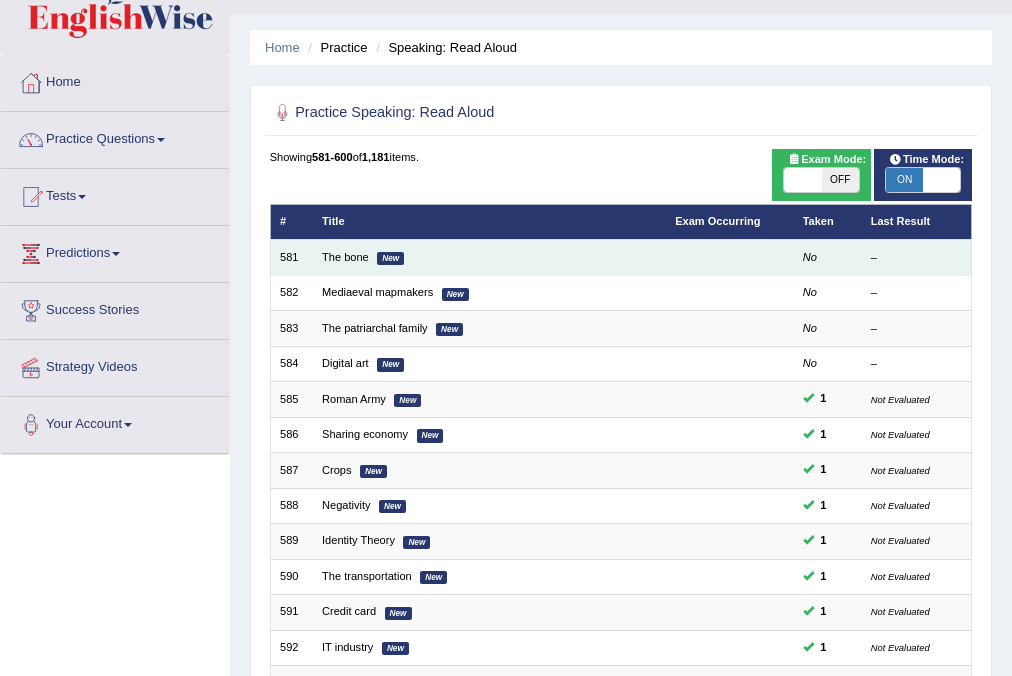 scroll, scrollTop: 44, scrollLeft: 0, axis: vertical 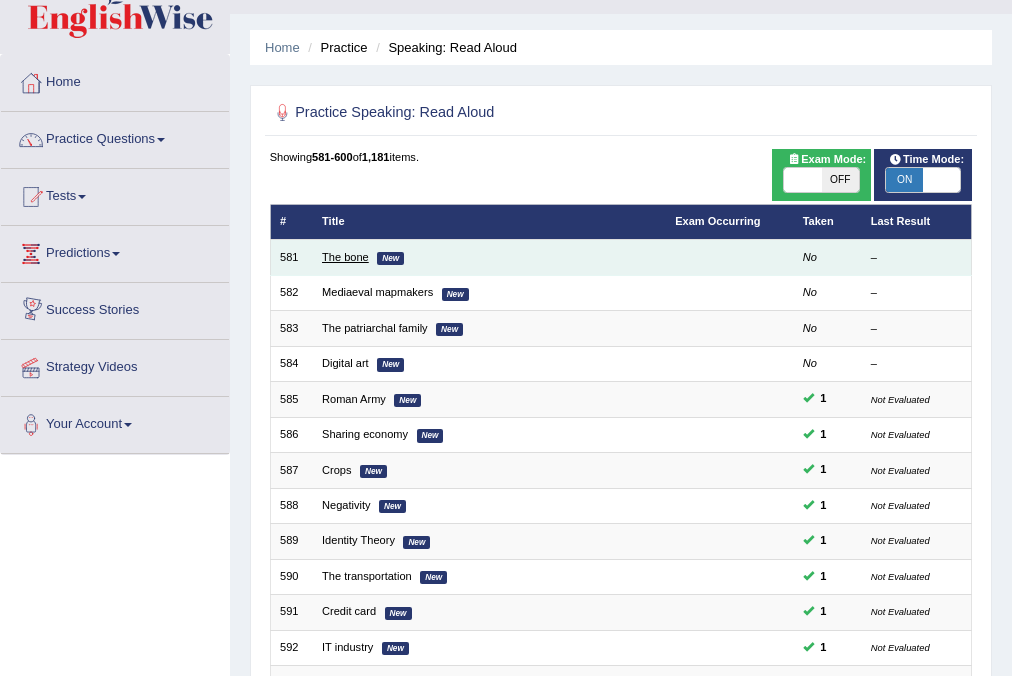 click on "The bone" at bounding box center [345, 257] 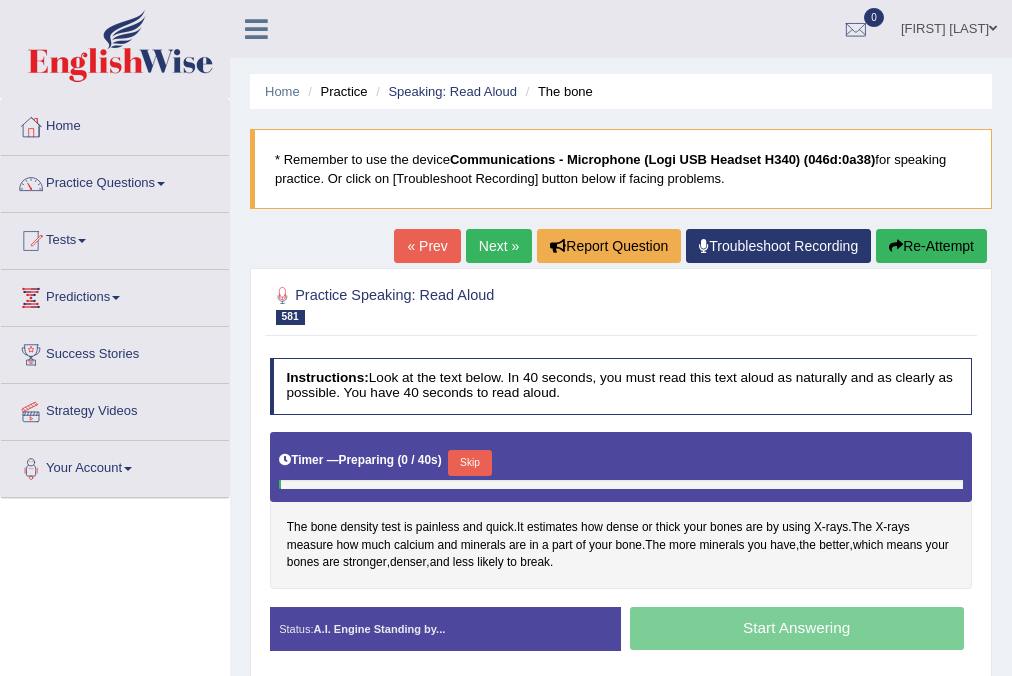 scroll, scrollTop: 320, scrollLeft: 0, axis: vertical 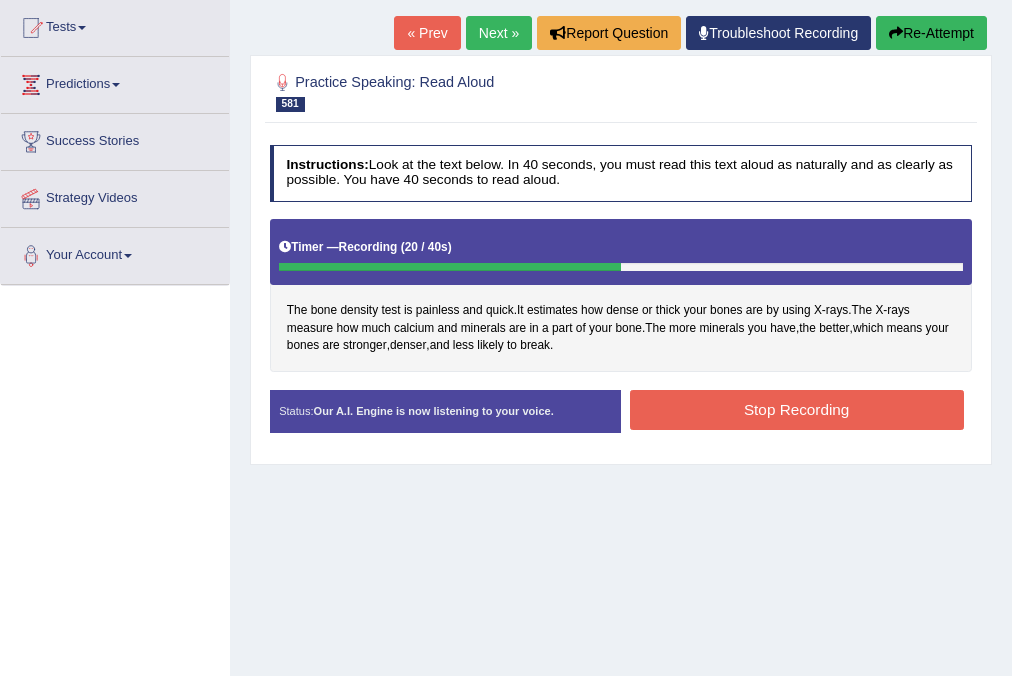 click on "Stop Recording" at bounding box center [797, 409] 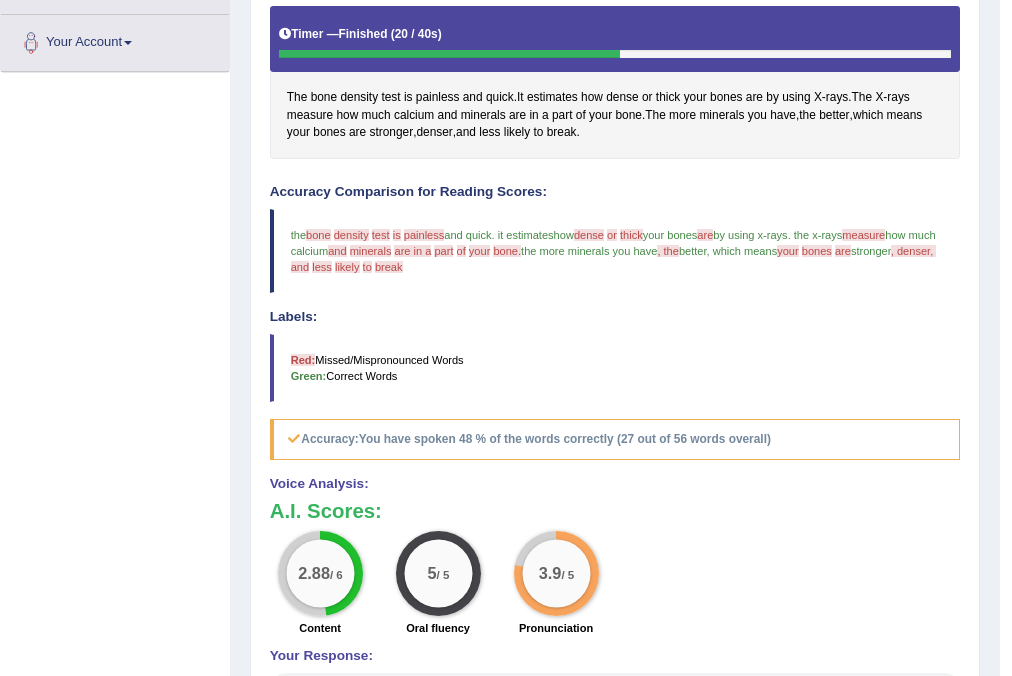 scroll, scrollTop: 106, scrollLeft: 0, axis: vertical 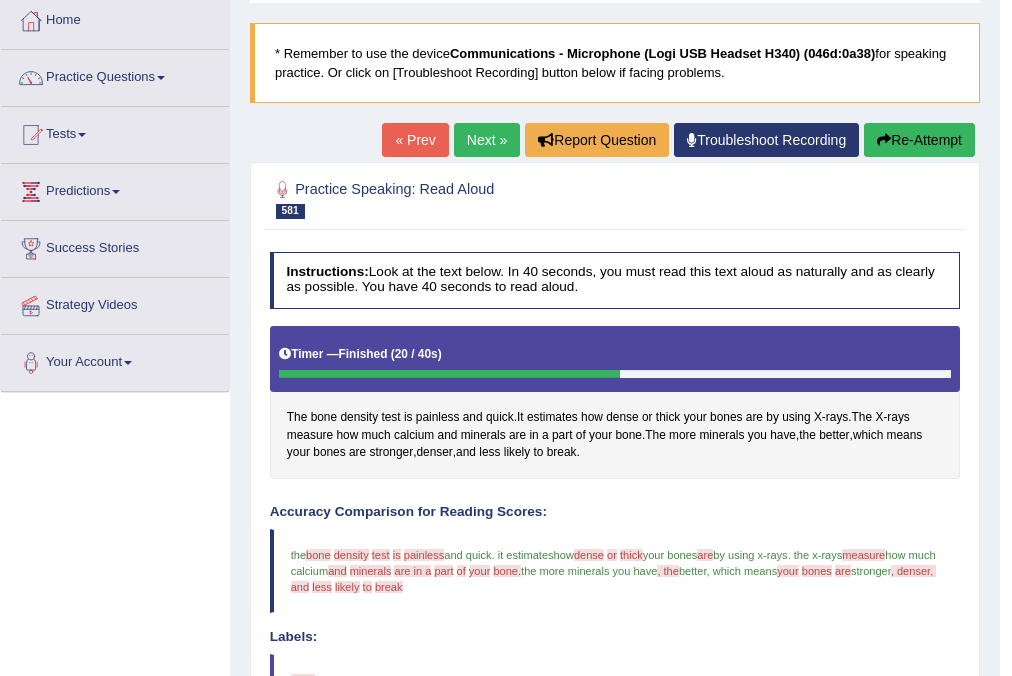 click on "Next »" at bounding box center (487, 140) 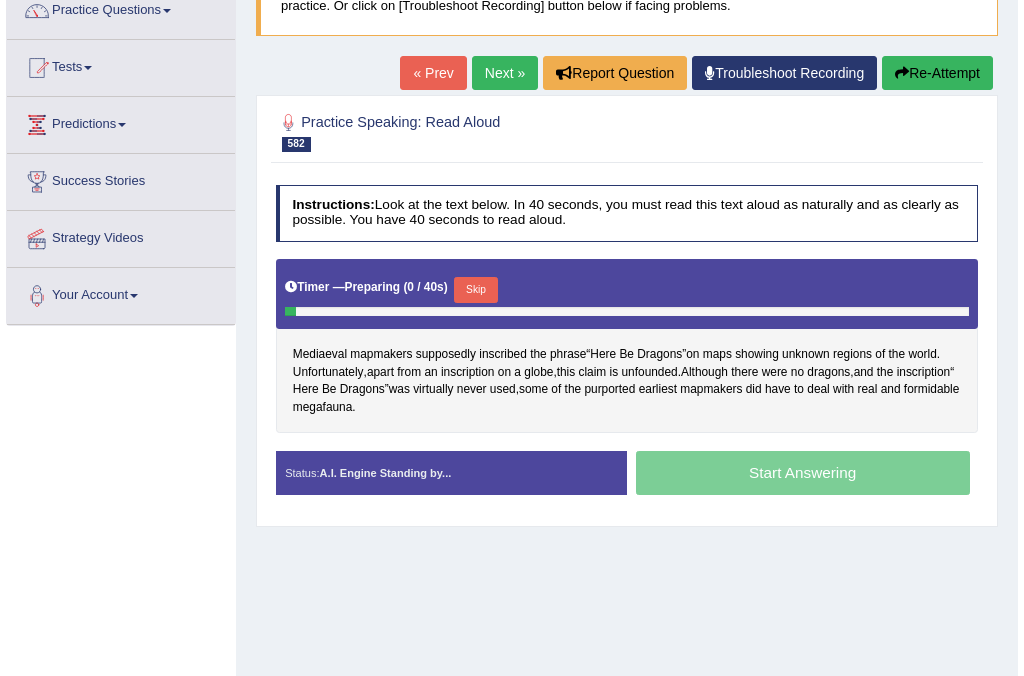 scroll, scrollTop: 0, scrollLeft: 0, axis: both 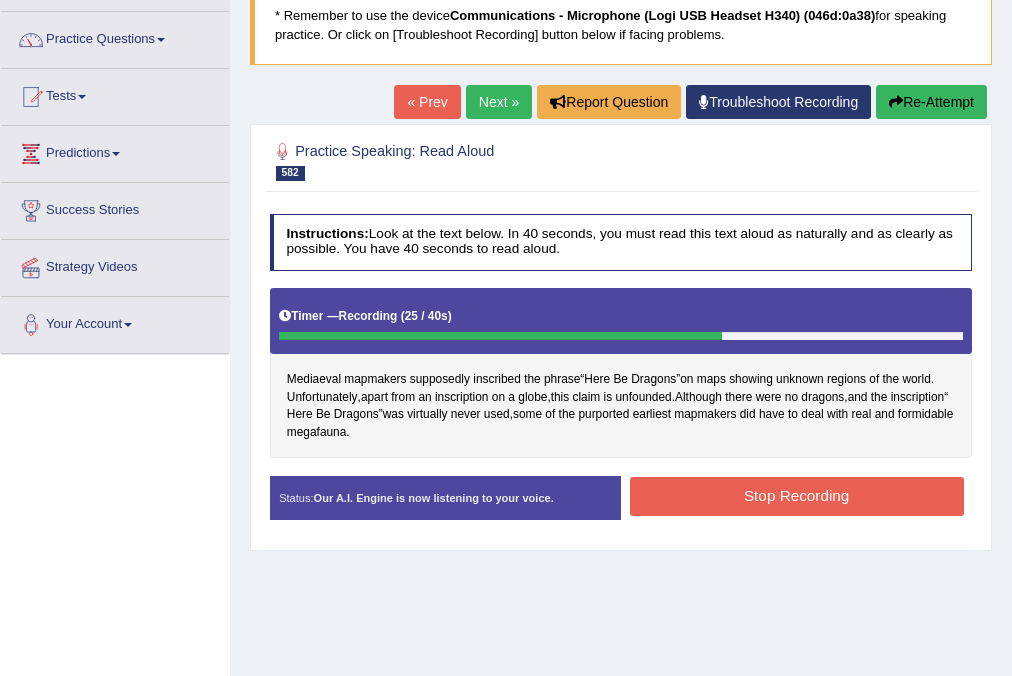 click on "Stop Recording" at bounding box center (797, 496) 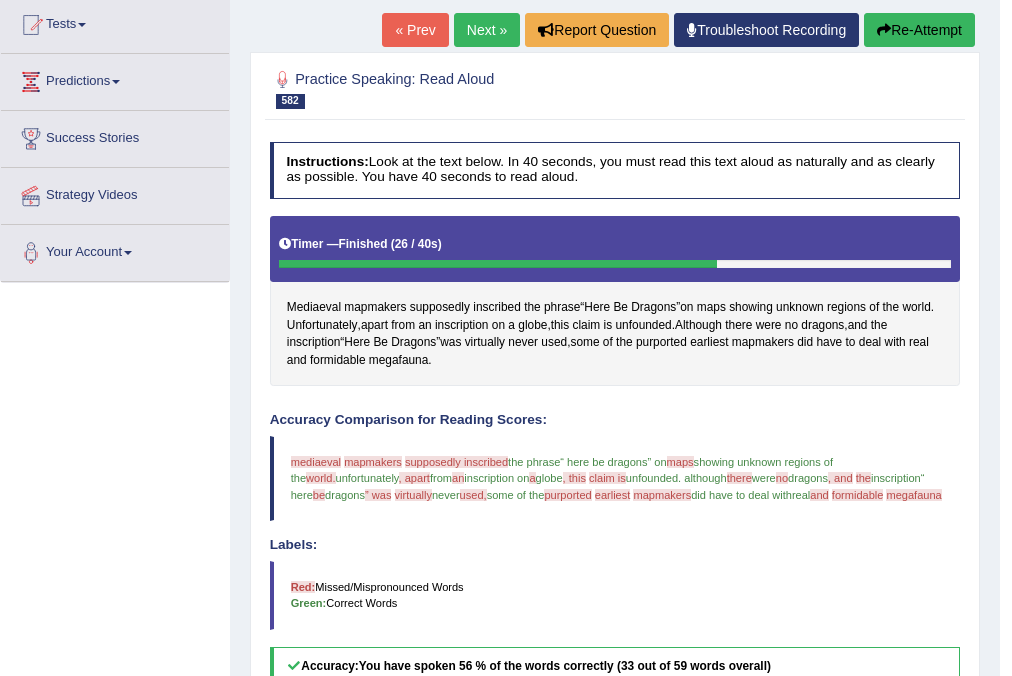 scroll, scrollTop: 144, scrollLeft: 0, axis: vertical 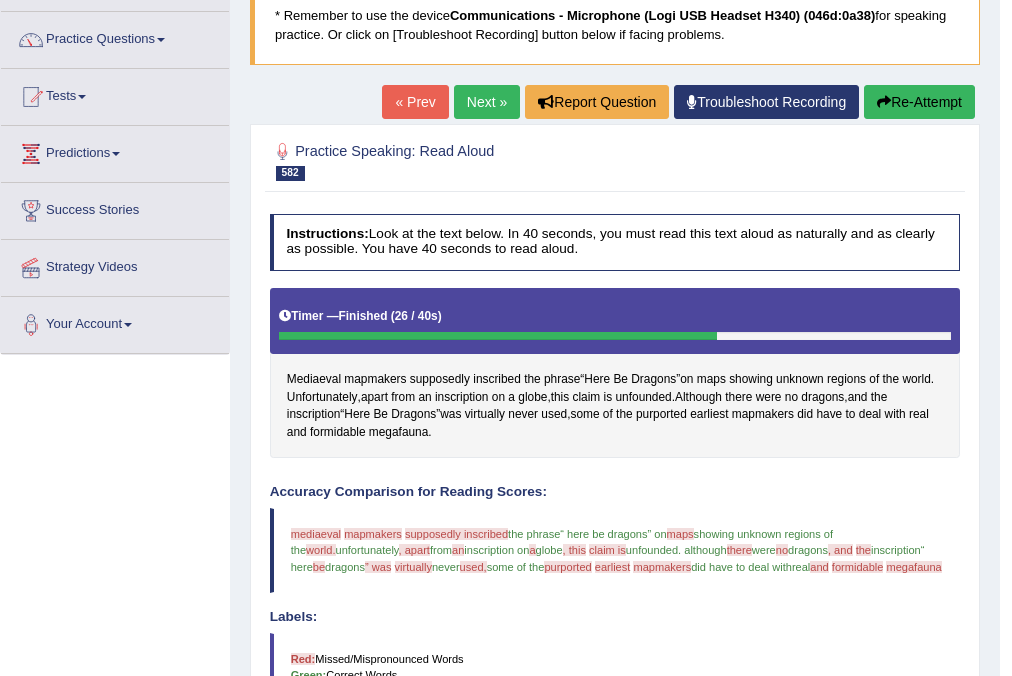 click on "Home
Practice
Speaking: Read Aloud
Mediaeval mapmakers
* Remember to use the device  Communications - Microphone (Logi USB Headset H340) (046d:0a38)  for speaking practice. Or click on [Troubleshoot Recording] button below if facing problems.
« Prev Next »  Report Question  Troubleshoot Recording  Re-Attempt
Practice Speaking: Read Aloud
582
Mediaeval mapmakers
Instructions:  Look at the text below. In 40 seconds, you must read this text aloud as naturally and as clearly as possible. You have 40 seconds to read aloud.
Timer —  Finished   ( 26 / 40s ) Mediaeval   mapmakers   supposedly   inscribed   the   phrase  “ Here   Be   Dragons ”  on   maps   showing   unknown   regions   of   the   world .  Unfortunately ,  apart   from   an   inscription   on   a   globe ,  this   claim   is   unfounded .  Although" at bounding box center [615, 478] 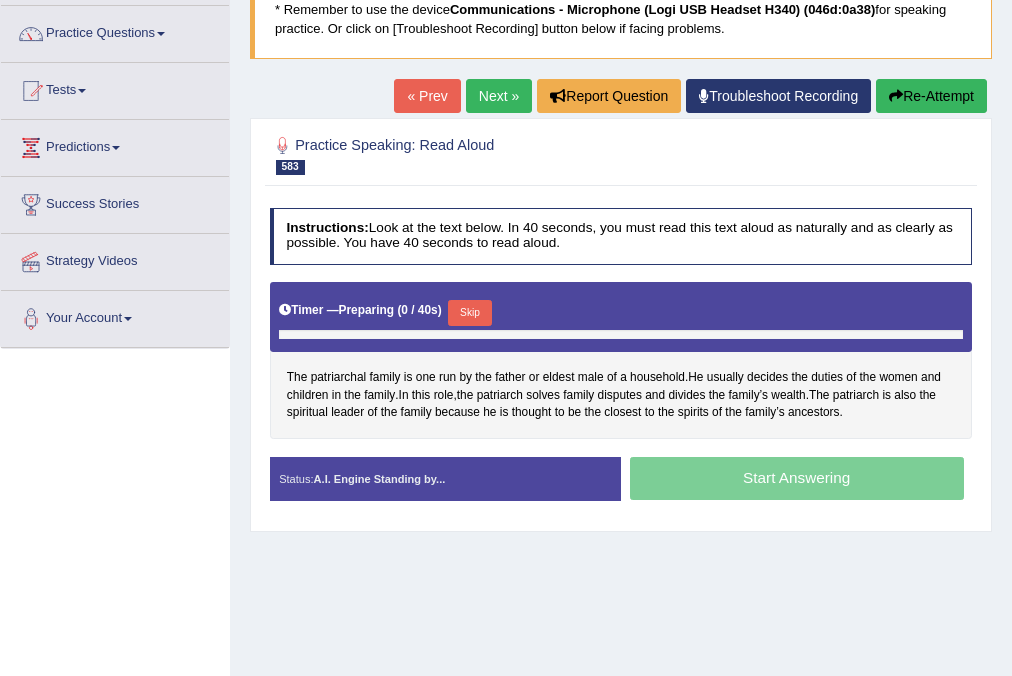 scroll, scrollTop: 150, scrollLeft: 0, axis: vertical 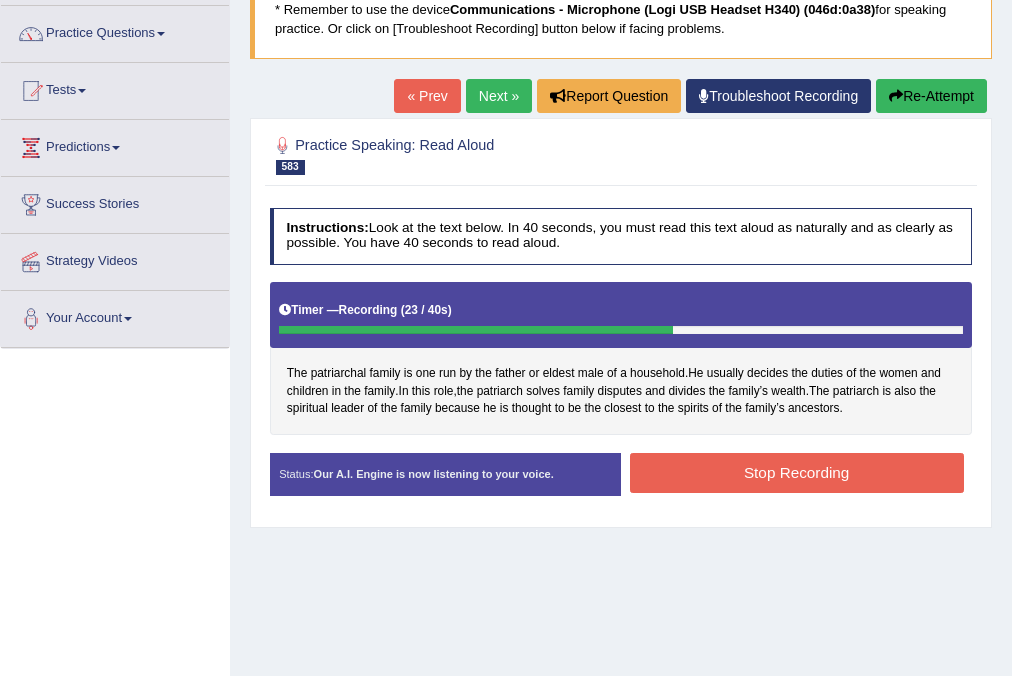 click on "Stop Recording" at bounding box center [797, 472] 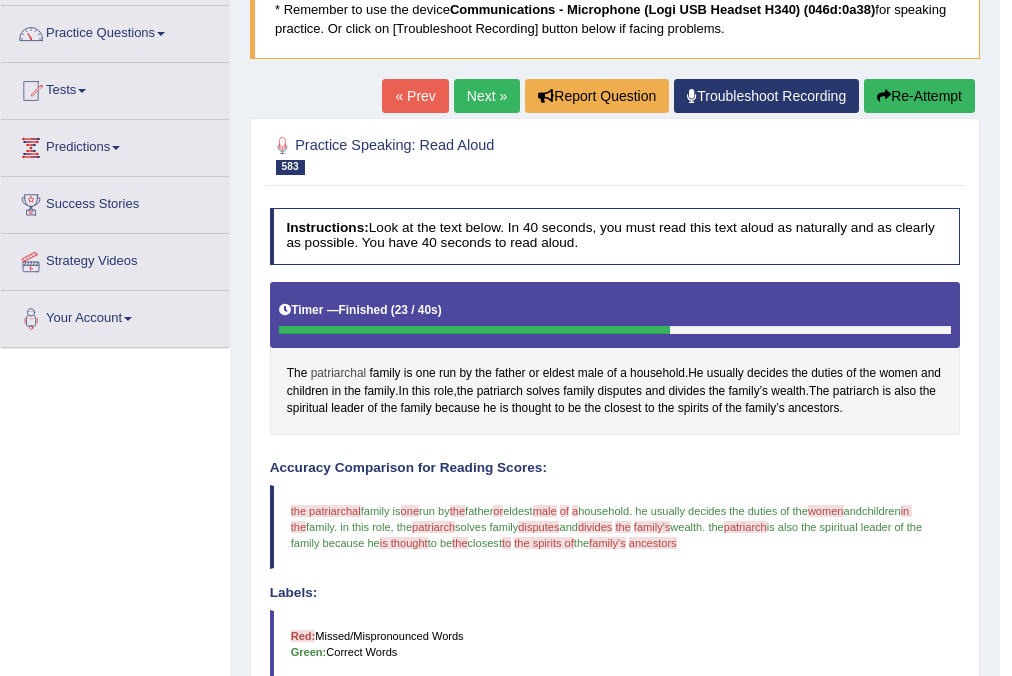 click on "patriarchal" at bounding box center (339, 374) 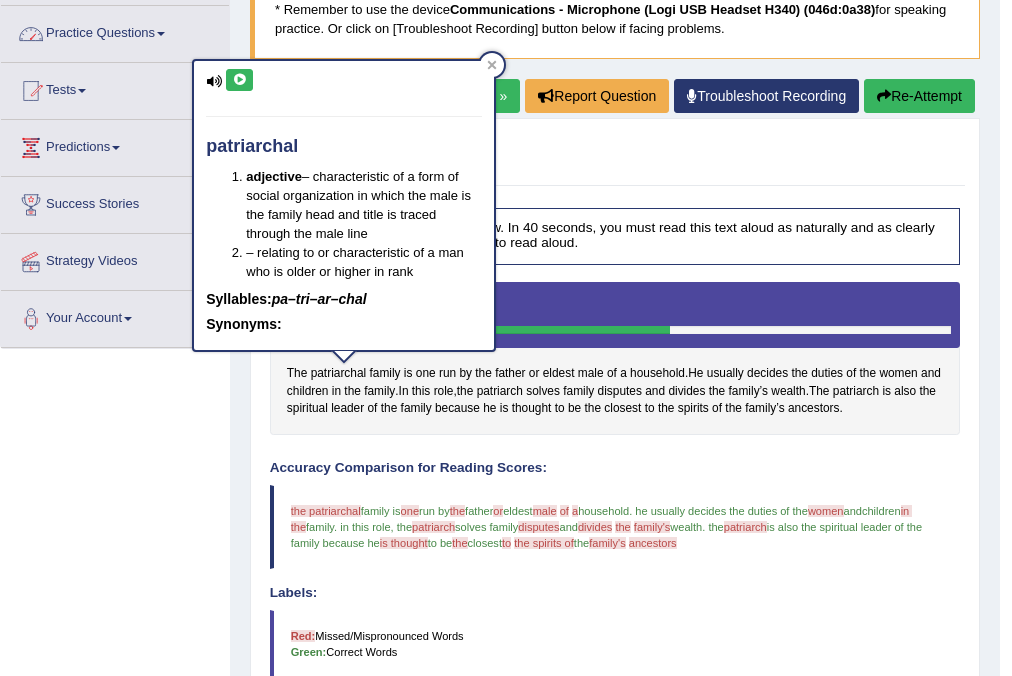 click at bounding box center (239, 80) 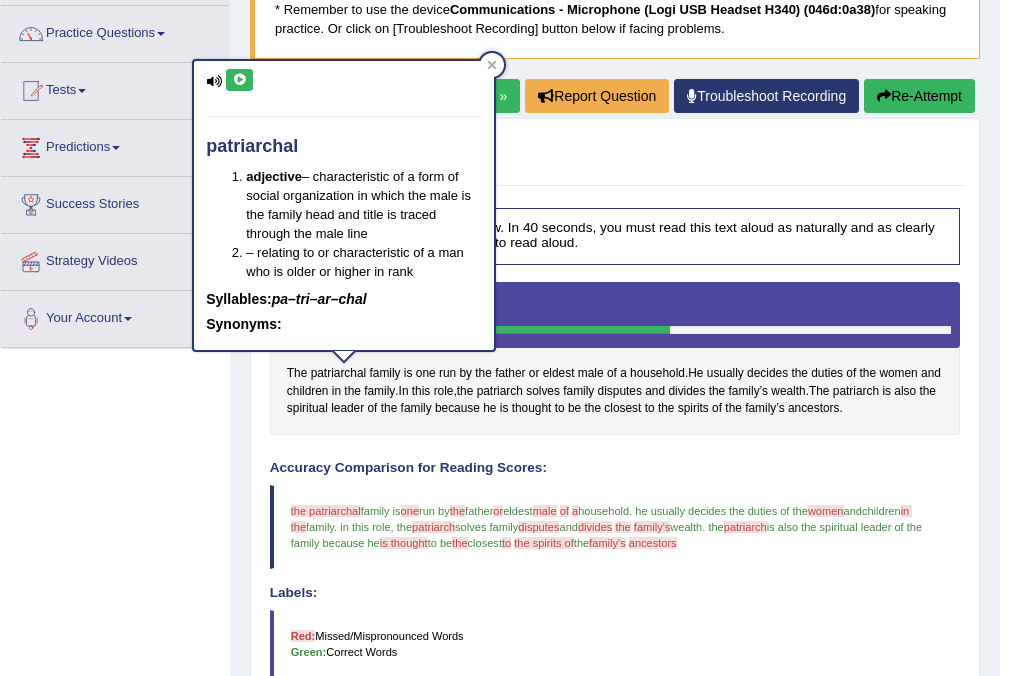 click at bounding box center [239, 80] 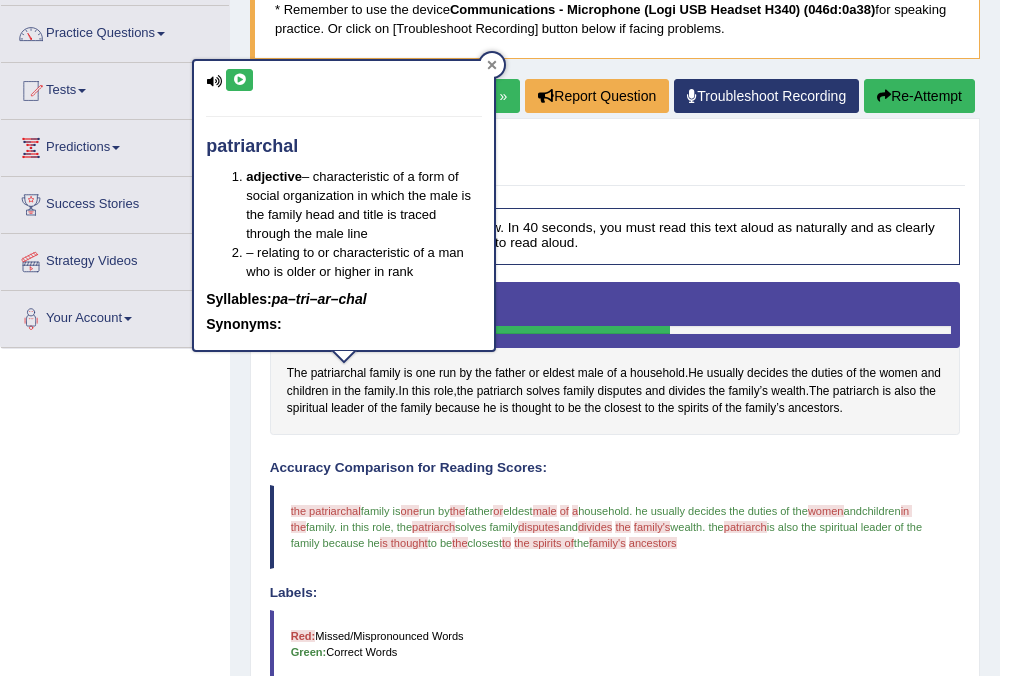 click at bounding box center (492, 65) 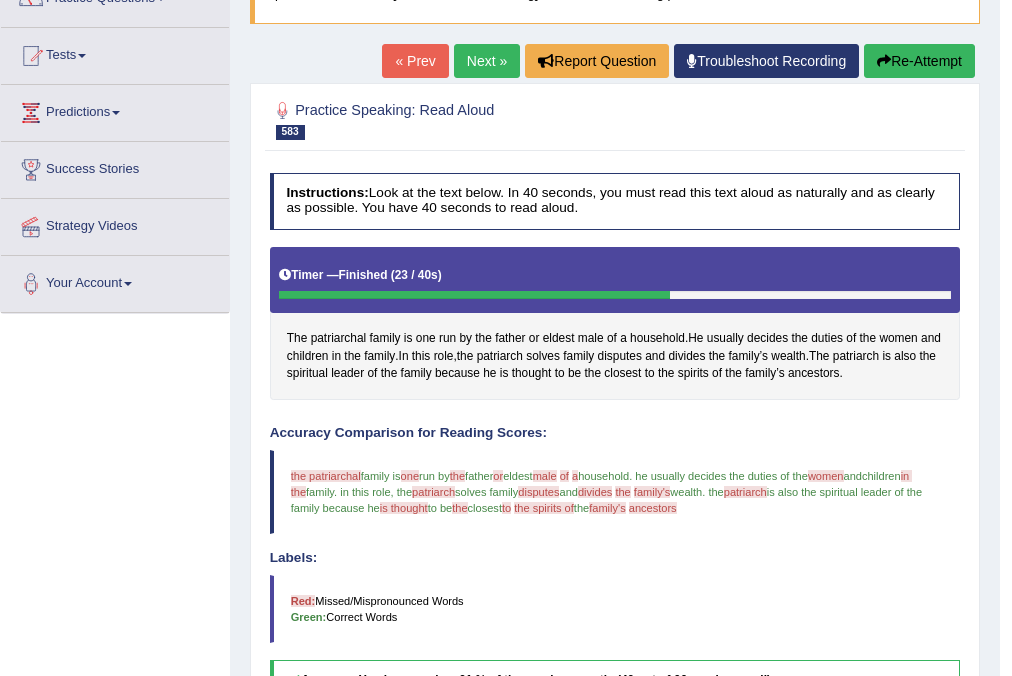 scroll, scrollTop: 44, scrollLeft: 0, axis: vertical 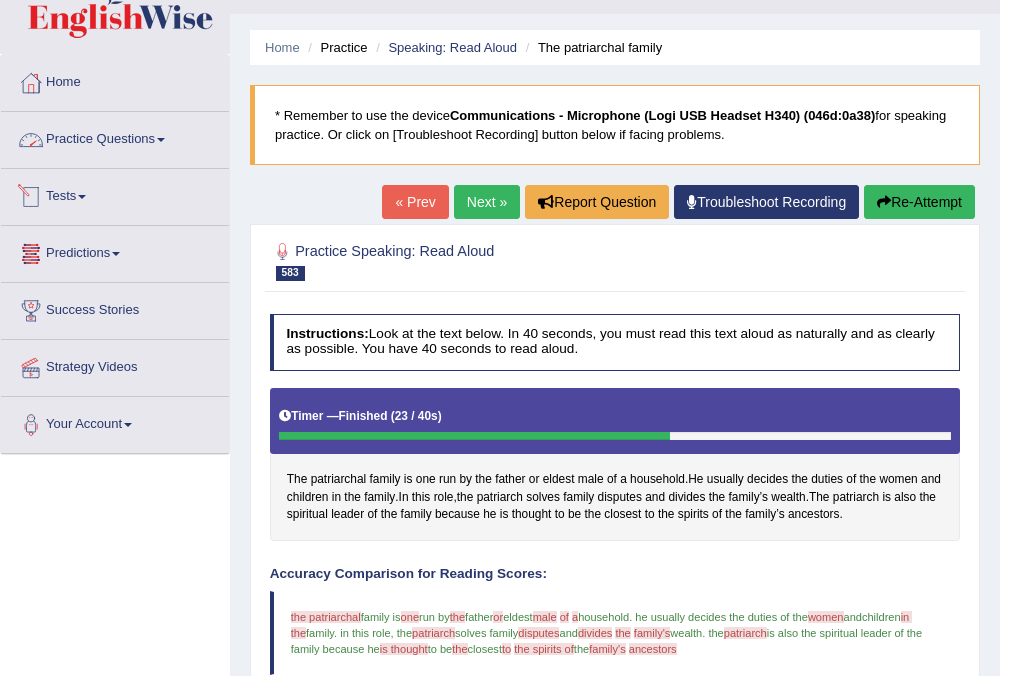 click on "Practice Questions" at bounding box center (115, 137) 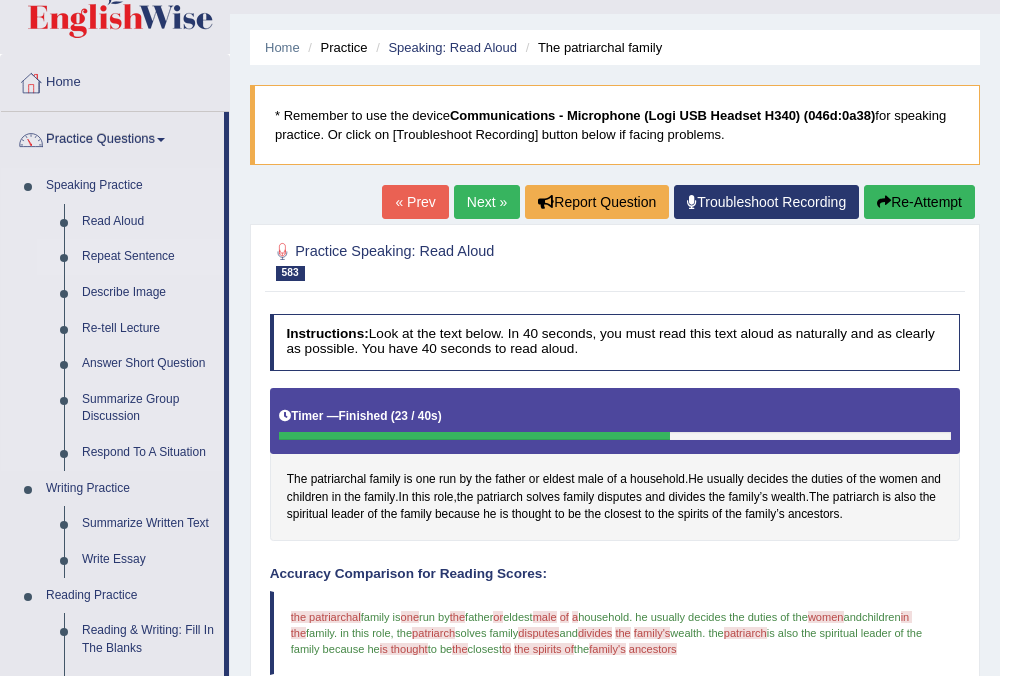 click on "Repeat Sentence" at bounding box center (148, 257) 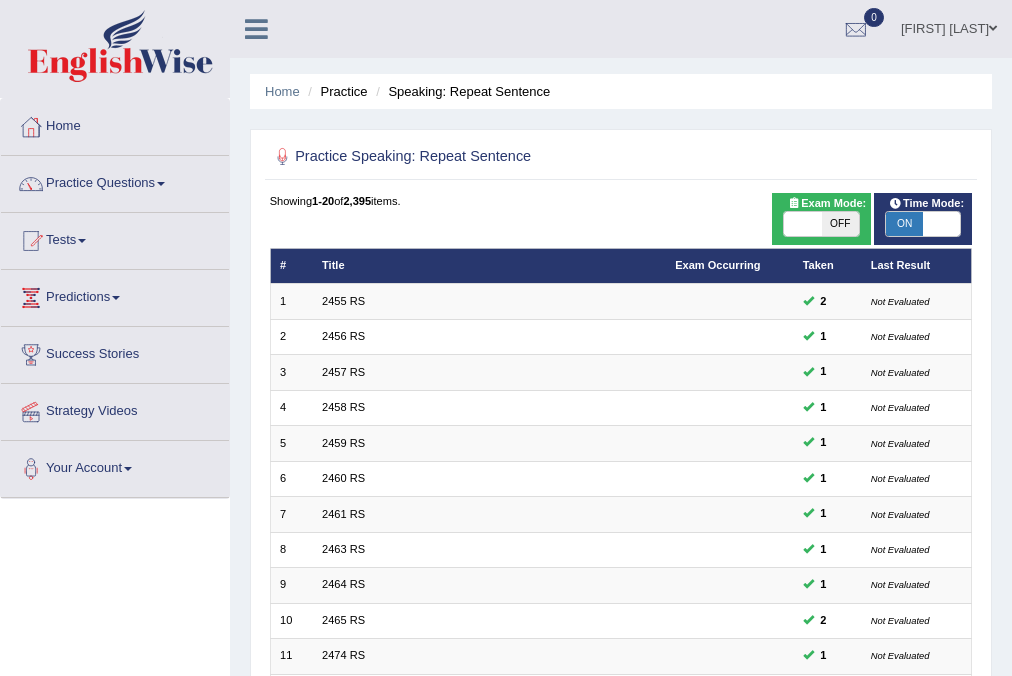 scroll, scrollTop: 459, scrollLeft: 0, axis: vertical 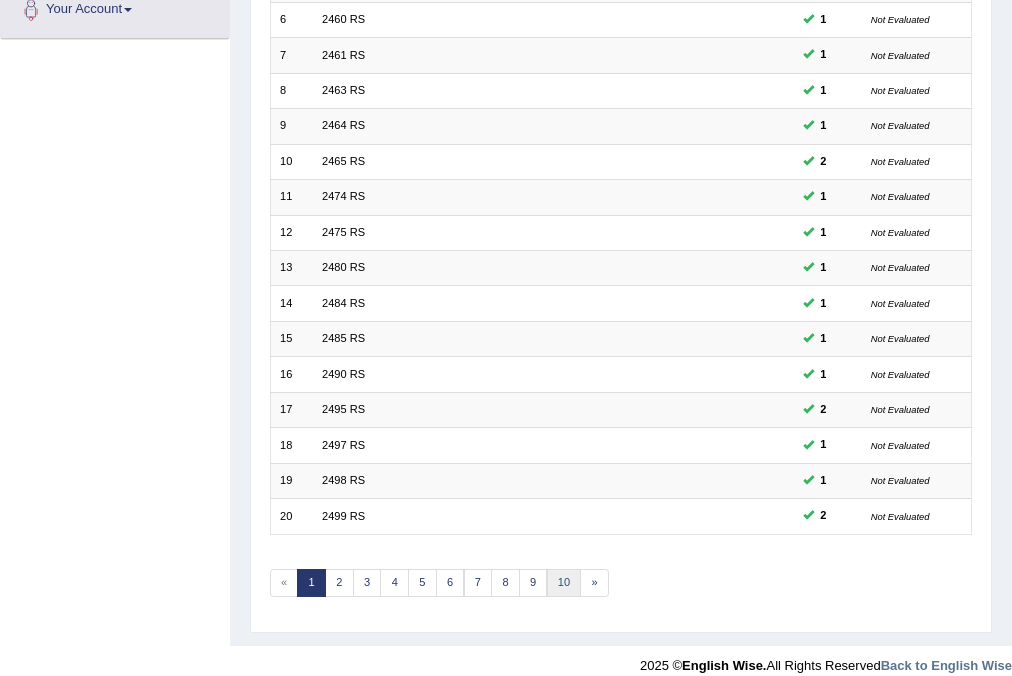 click on "10" at bounding box center (564, 583) 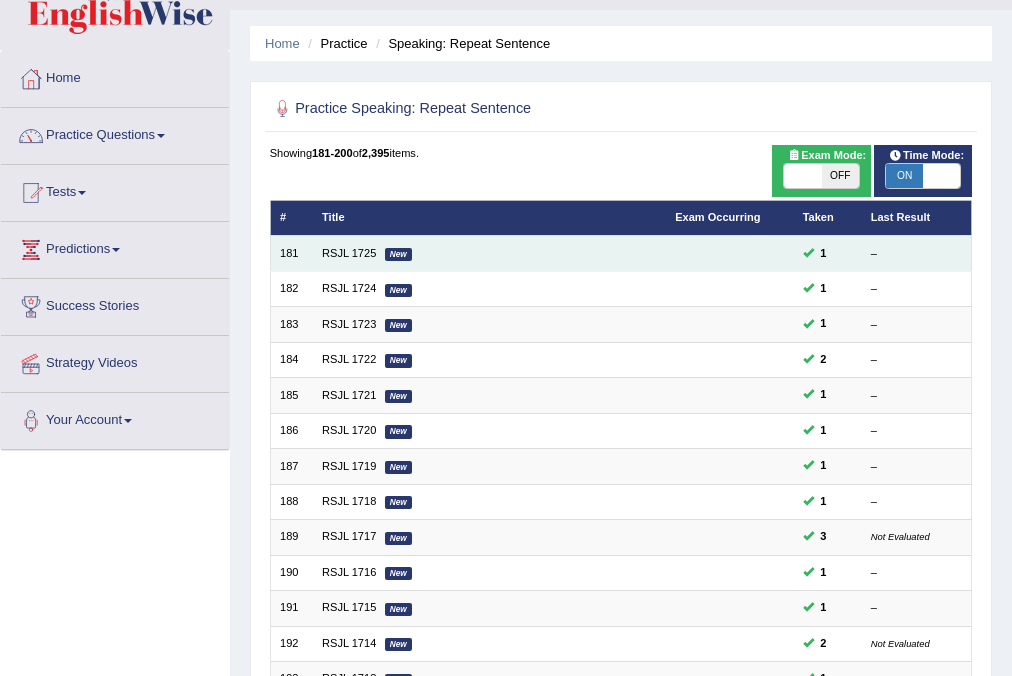 scroll, scrollTop: 48, scrollLeft: 0, axis: vertical 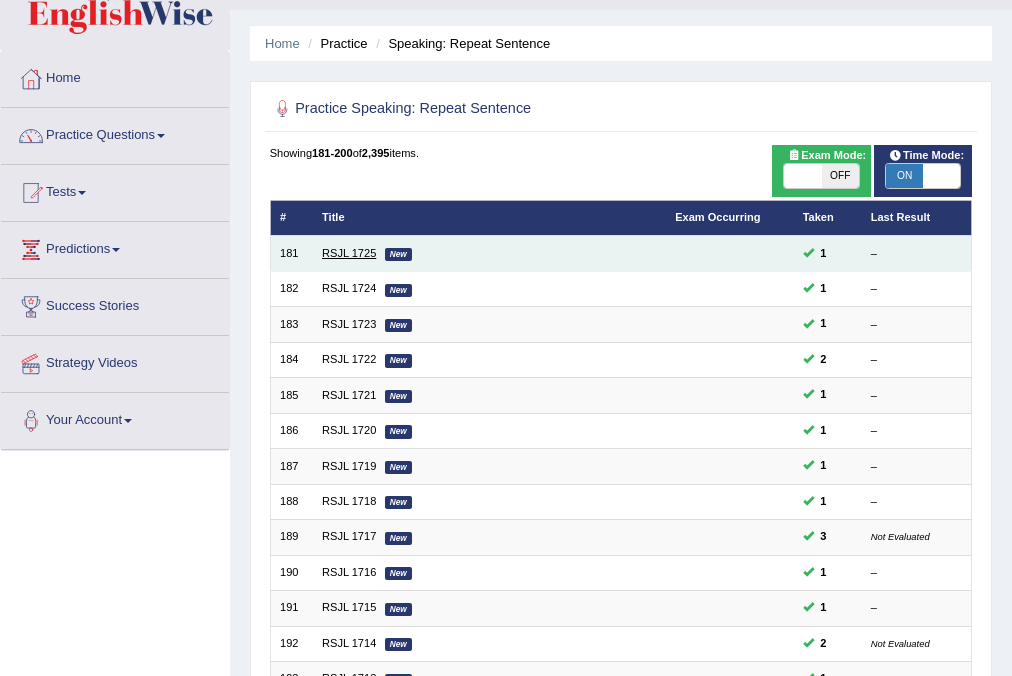 click on "RSJL 1725" at bounding box center [349, 253] 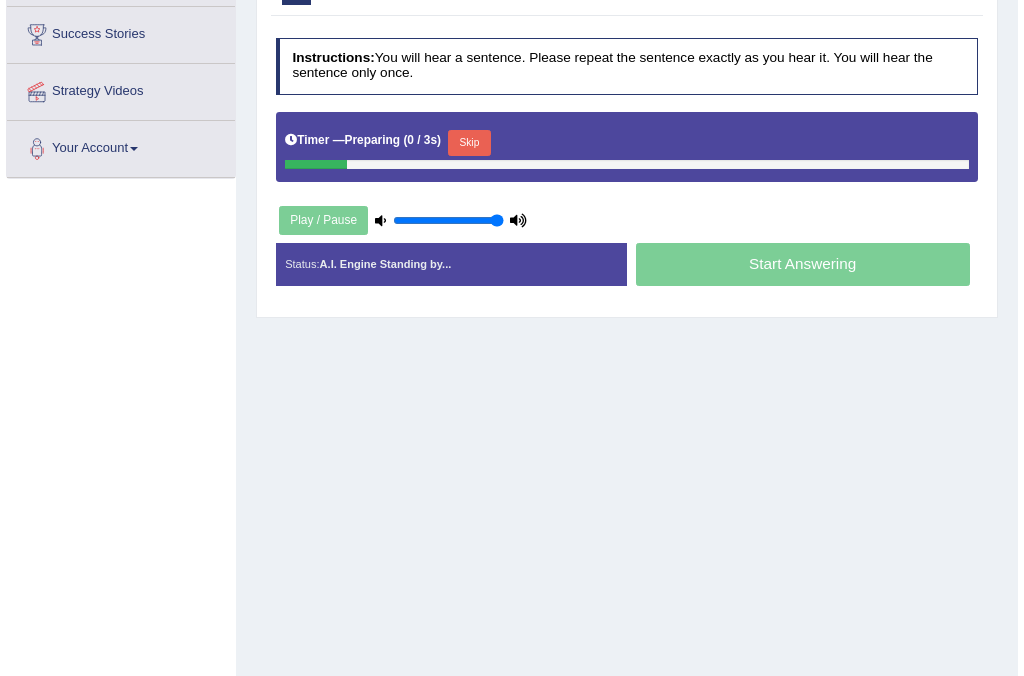 scroll, scrollTop: 0, scrollLeft: 0, axis: both 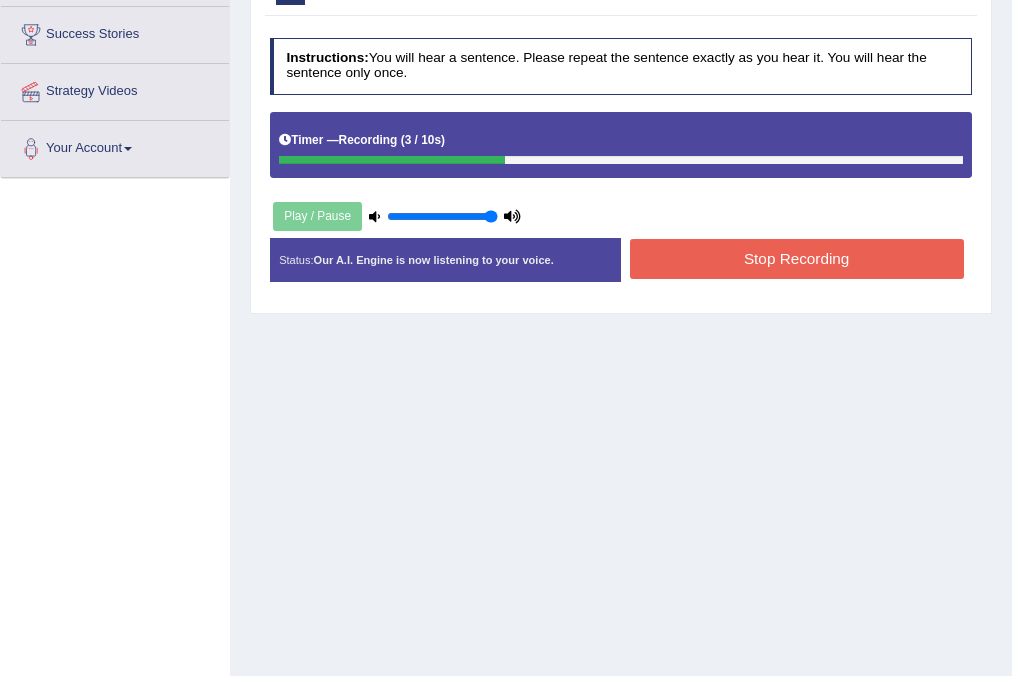 click on "Stop Recording" at bounding box center (797, 258) 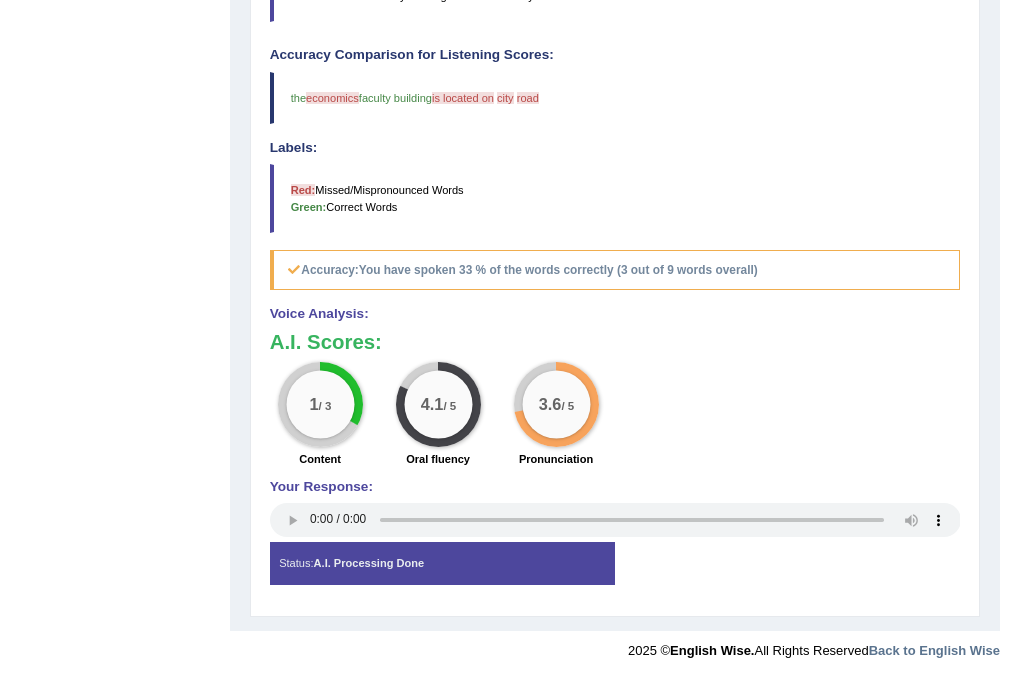scroll, scrollTop: 621, scrollLeft: 0, axis: vertical 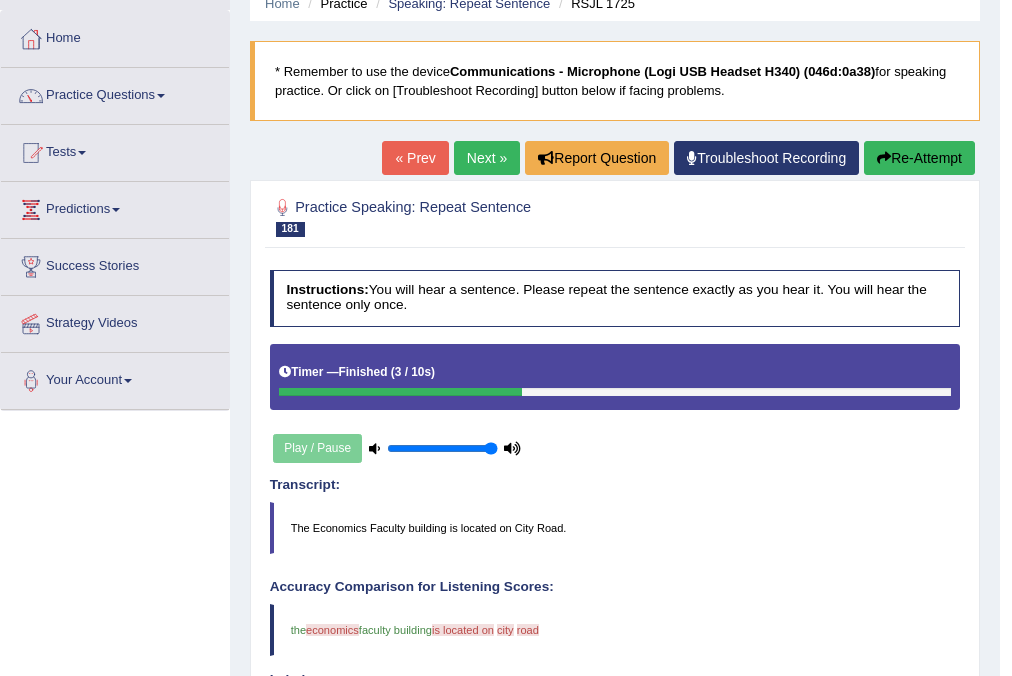 click on "Practice Speaking: Repeat Sentence
181
RSJL 1725
Instructions:  You will hear a sentence. Please repeat the sentence exactly as you hear it. You will hear the sentence only once.
Timer —  Finished   ( 3 / 10s ) Play / Pause Transcript: The Economics Faculty building is located on City Road. Created with Highcharts 7.1.2 Too low Too high Time Pitch meter: 0 2.5 5 7.5 10 Created with Highcharts 7.1.2 Great Too slow Too fast Time Speech pace meter: 0 10 20 30 40 Accuracy Comparison for Listening Scores: the  economics economic  faculty building  is located on its   city phrases   road the Labels:
Red:  Missed/Mispronounced Words
Green:  Correct Words
Accuracy:  You have spoken 33 % of the words correctly (3 out of 9 words overall) Voice Analysis: A.I. Scores:
1  / 3              Content
4.1  / 5              3.6" at bounding box center (615, 664) 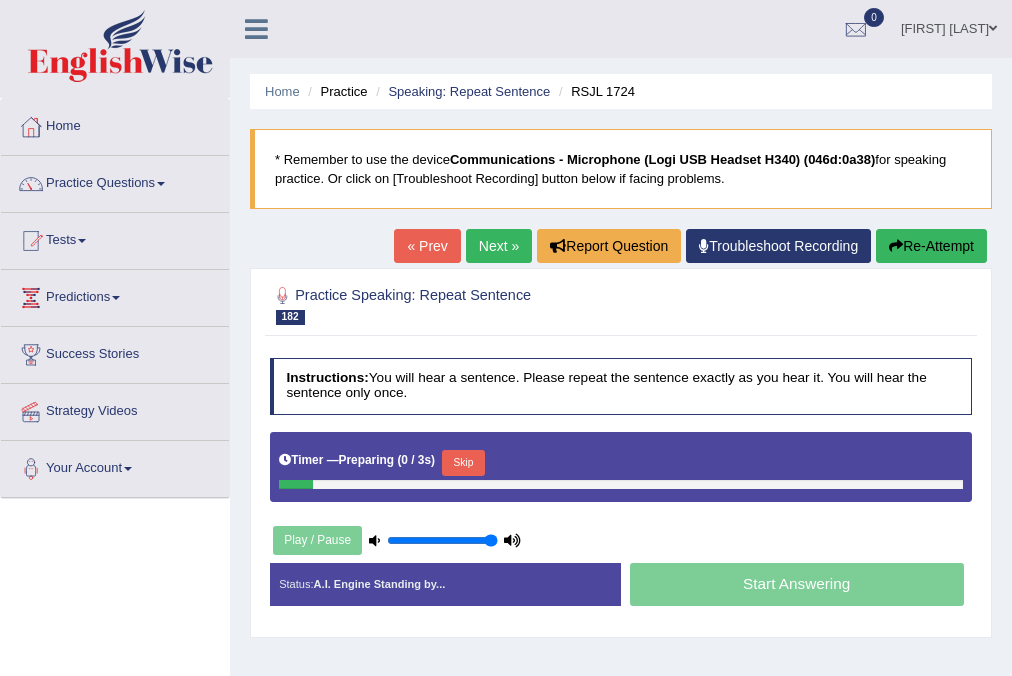 scroll, scrollTop: 213, scrollLeft: 0, axis: vertical 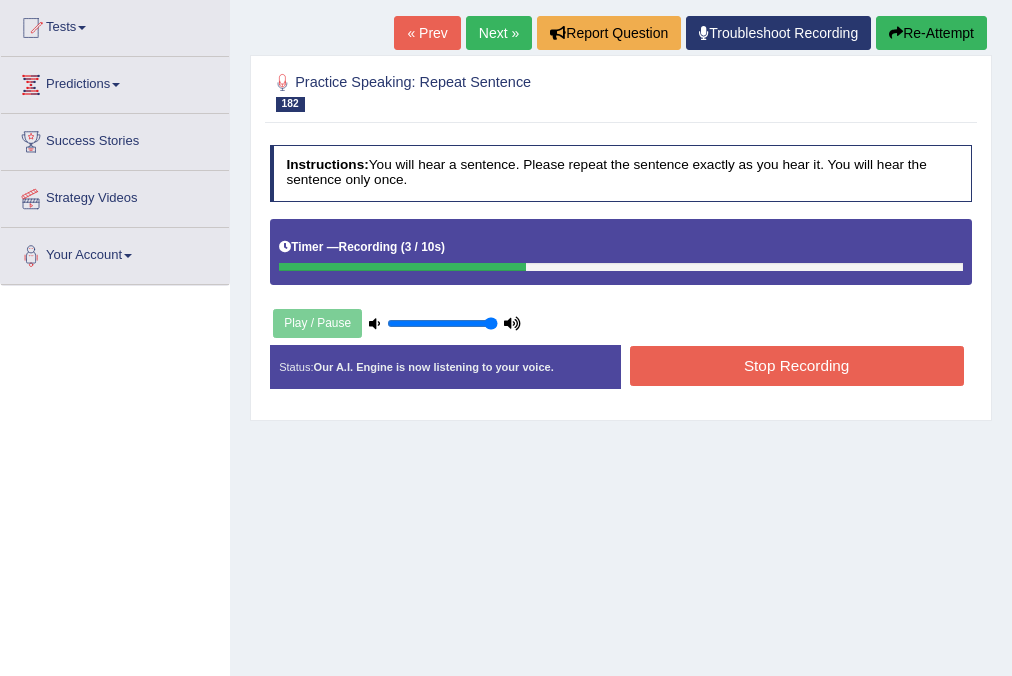 click on "Stop Recording" at bounding box center [797, 365] 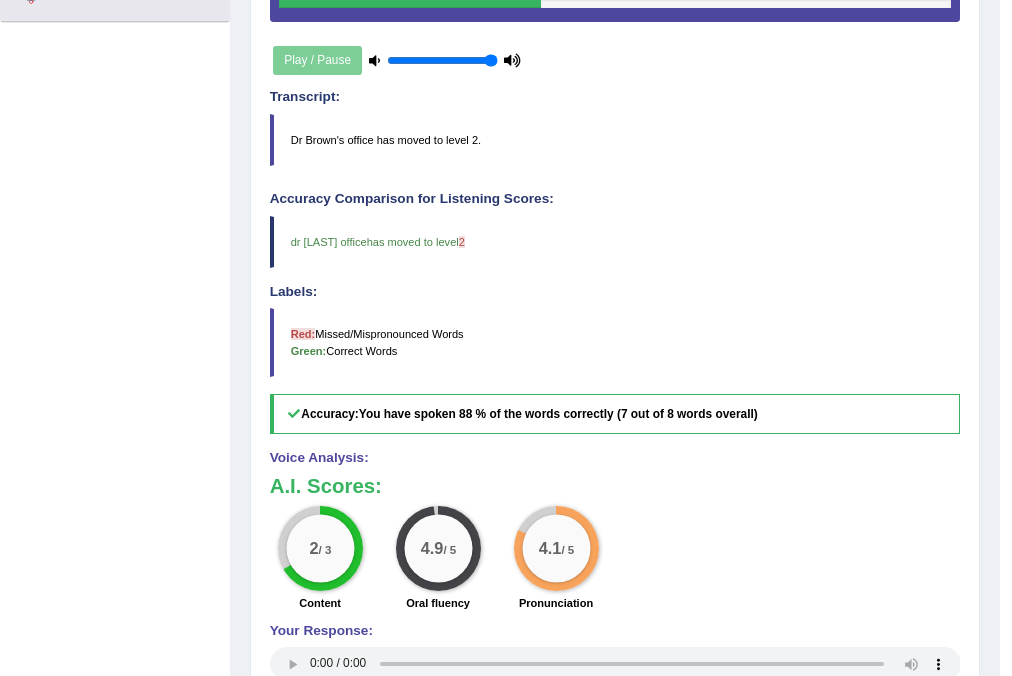 scroll, scrollTop: 533, scrollLeft: 0, axis: vertical 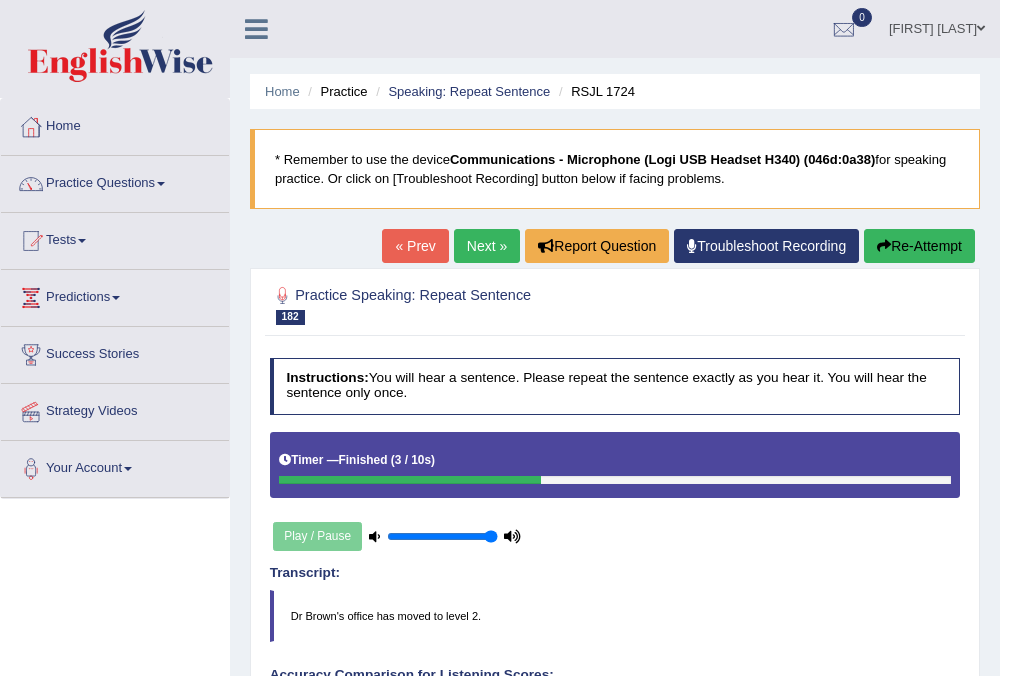 click on "Next »" at bounding box center (487, 246) 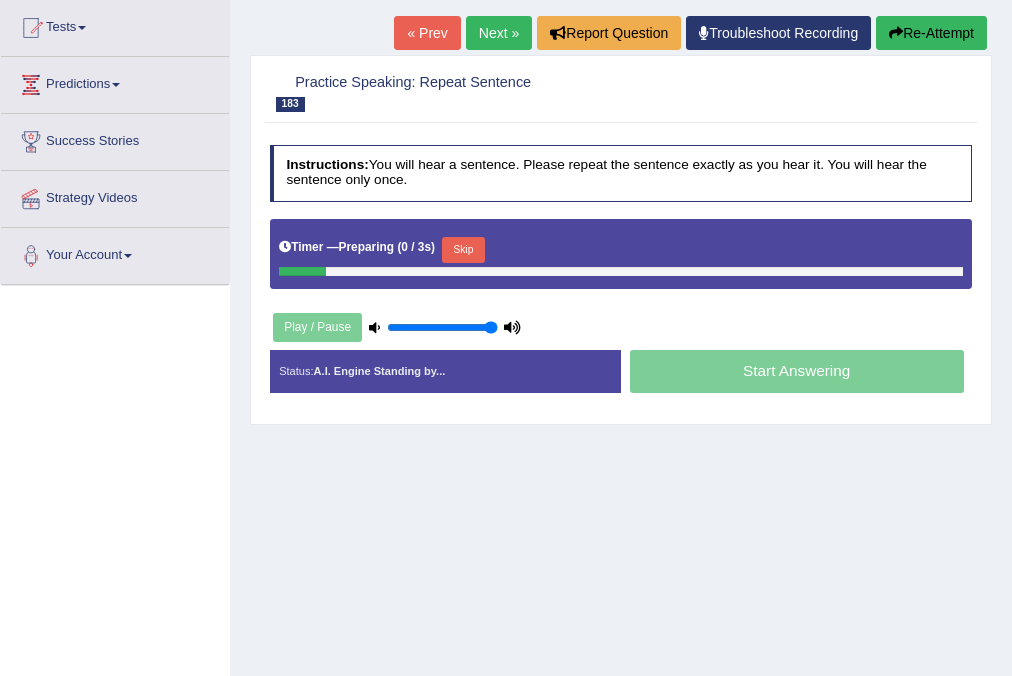 scroll, scrollTop: 213, scrollLeft: 0, axis: vertical 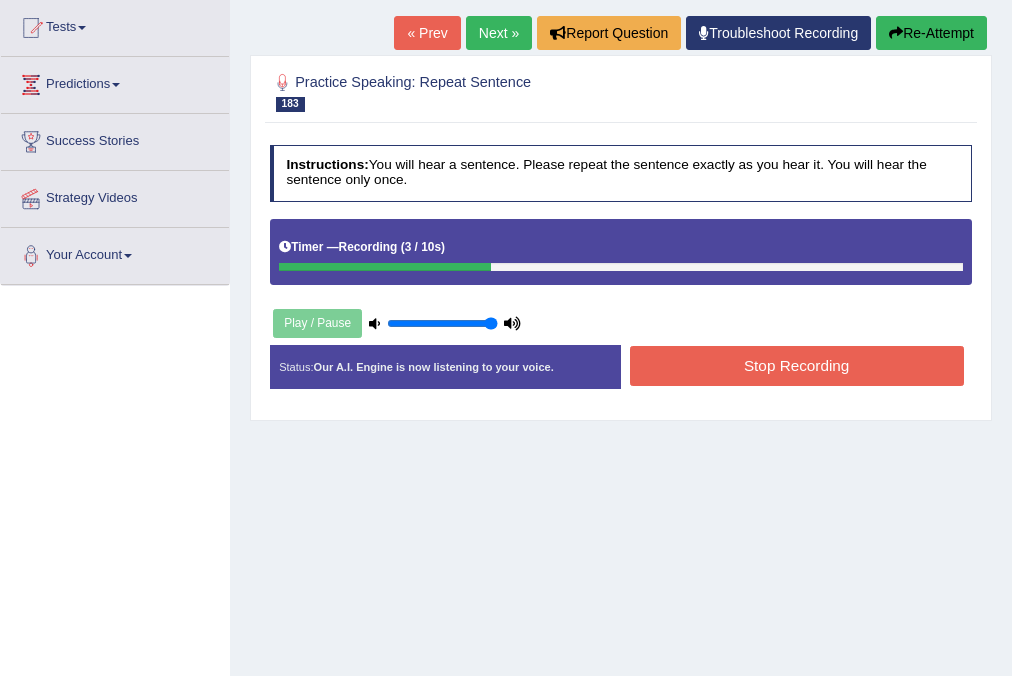 click on "Stop Recording" at bounding box center [797, 365] 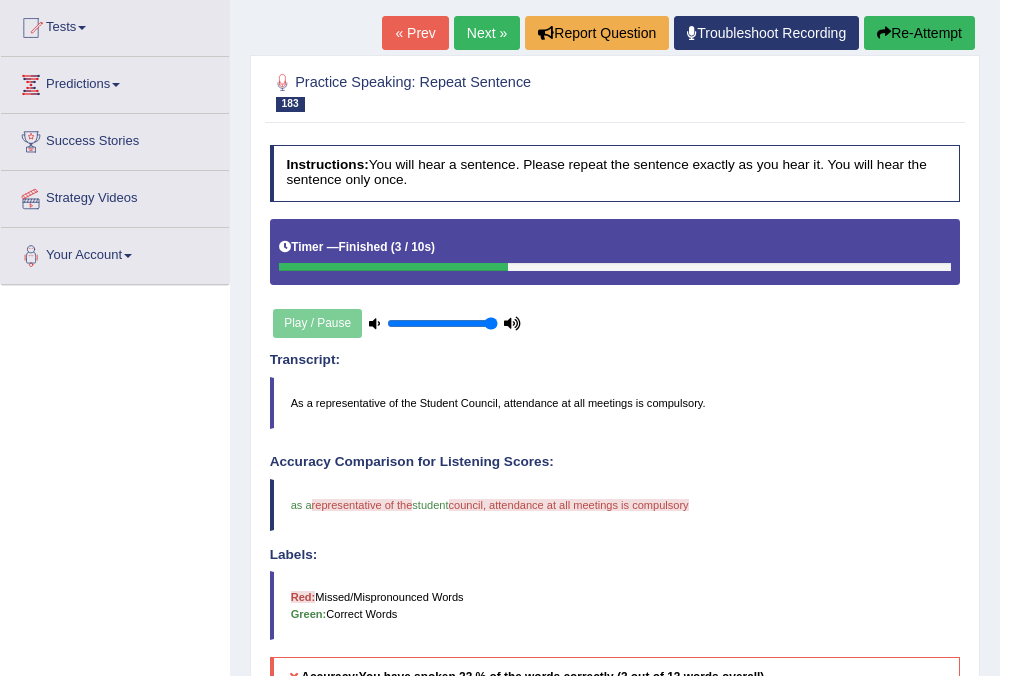 click on "As a representative of the Student Council, attendance at all meetings is compulsory." at bounding box center [615, 403] 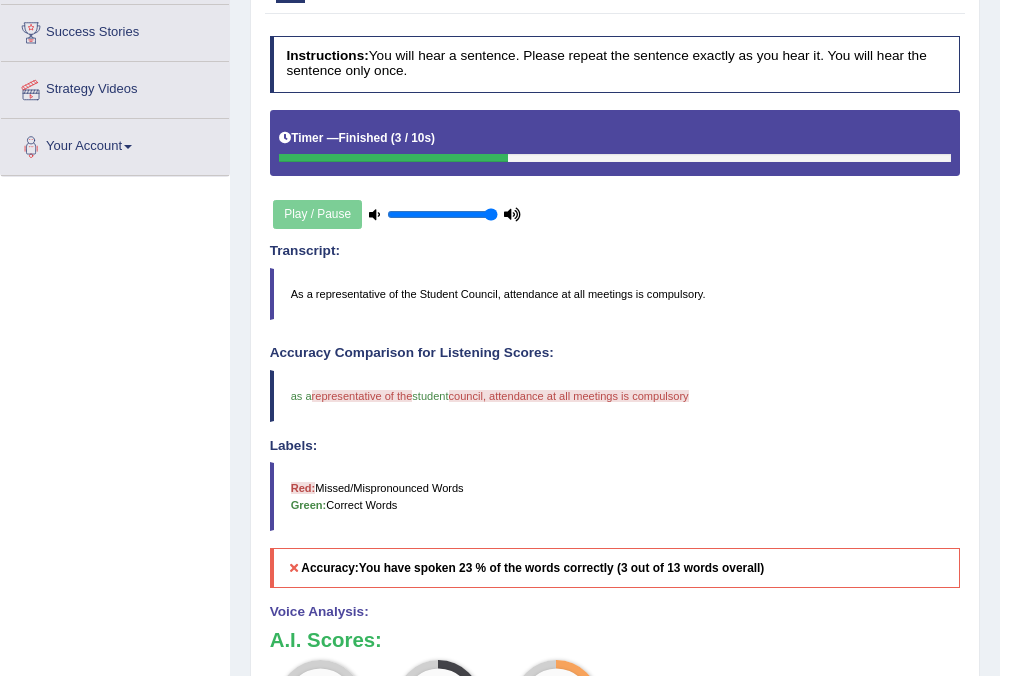 scroll, scrollTop: 533, scrollLeft: 0, axis: vertical 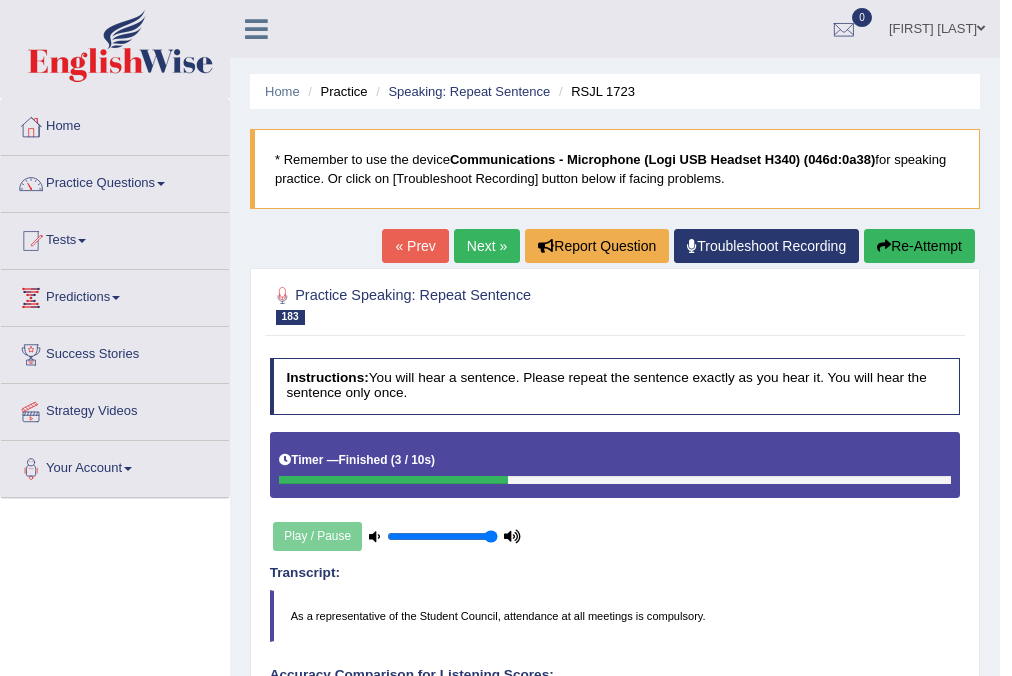 click on "Re-Attempt" at bounding box center (919, 246) 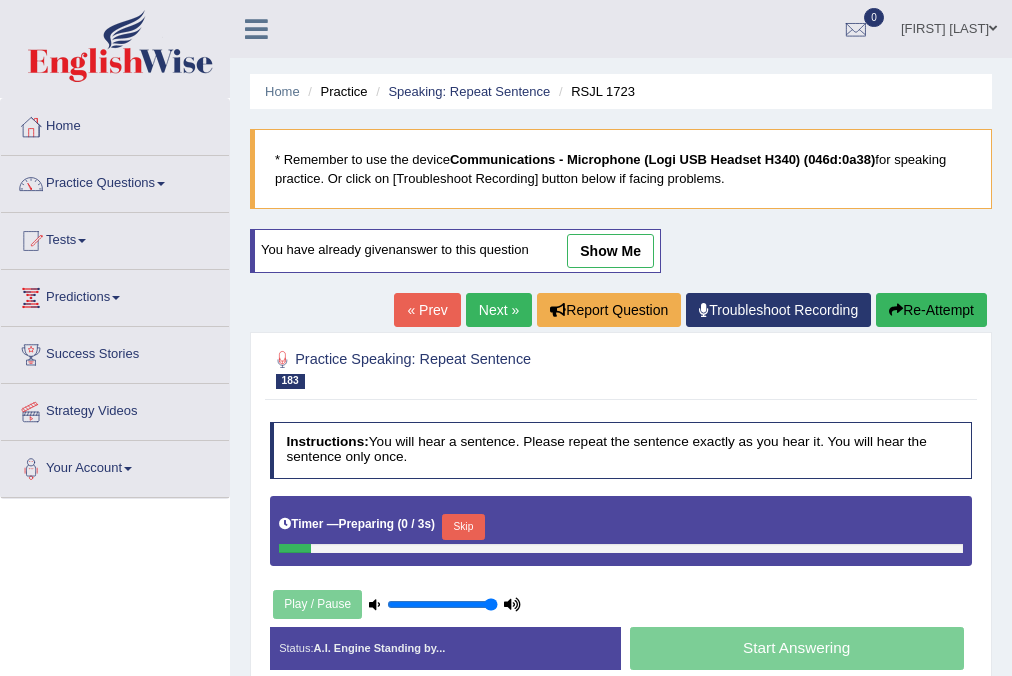 scroll, scrollTop: 240, scrollLeft: 0, axis: vertical 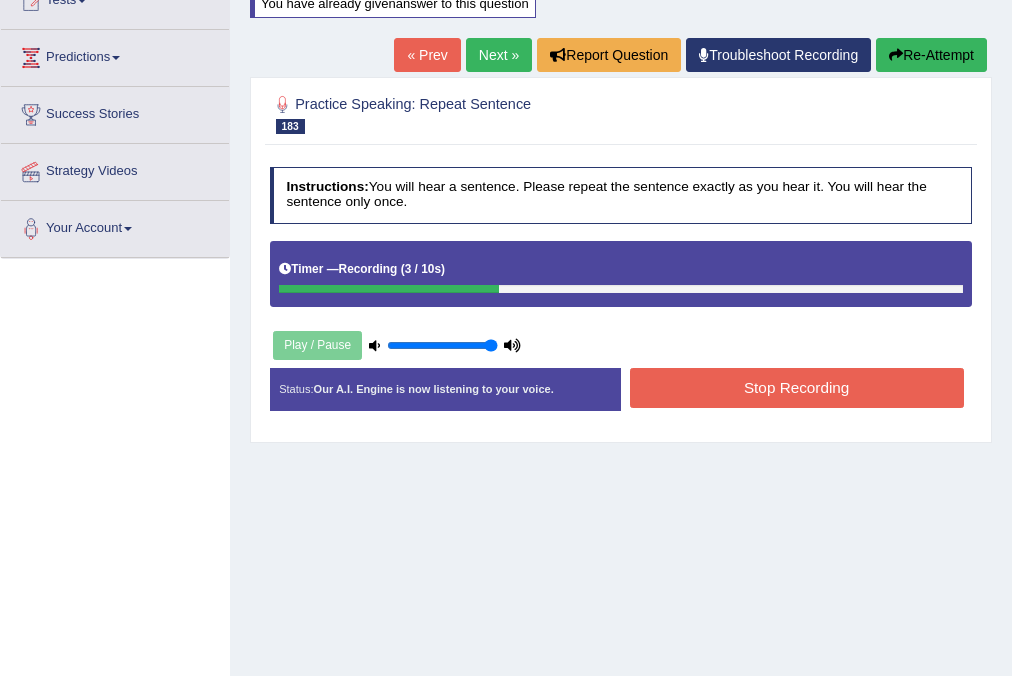 click on "Stop Recording" at bounding box center [797, 387] 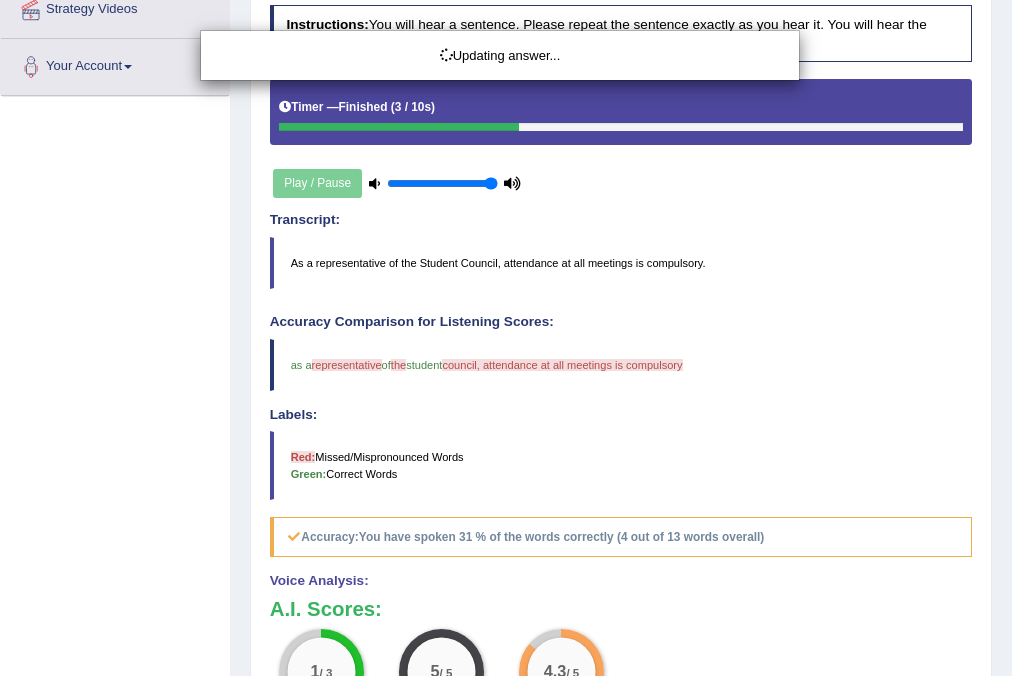 scroll, scrollTop: 560, scrollLeft: 0, axis: vertical 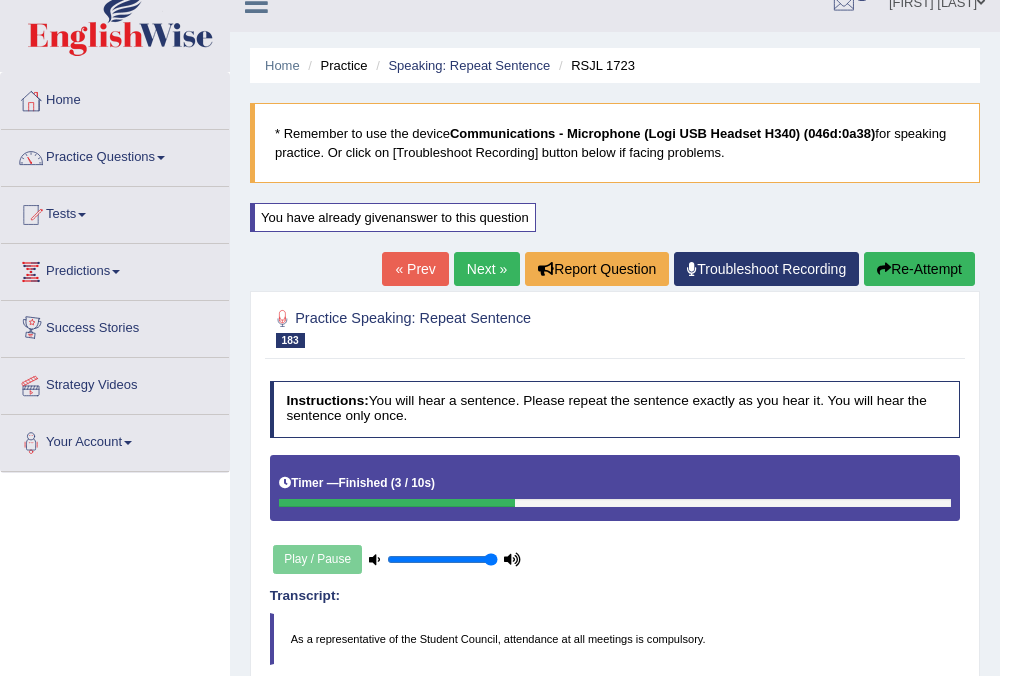 click on "Next »" at bounding box center (487, 269) 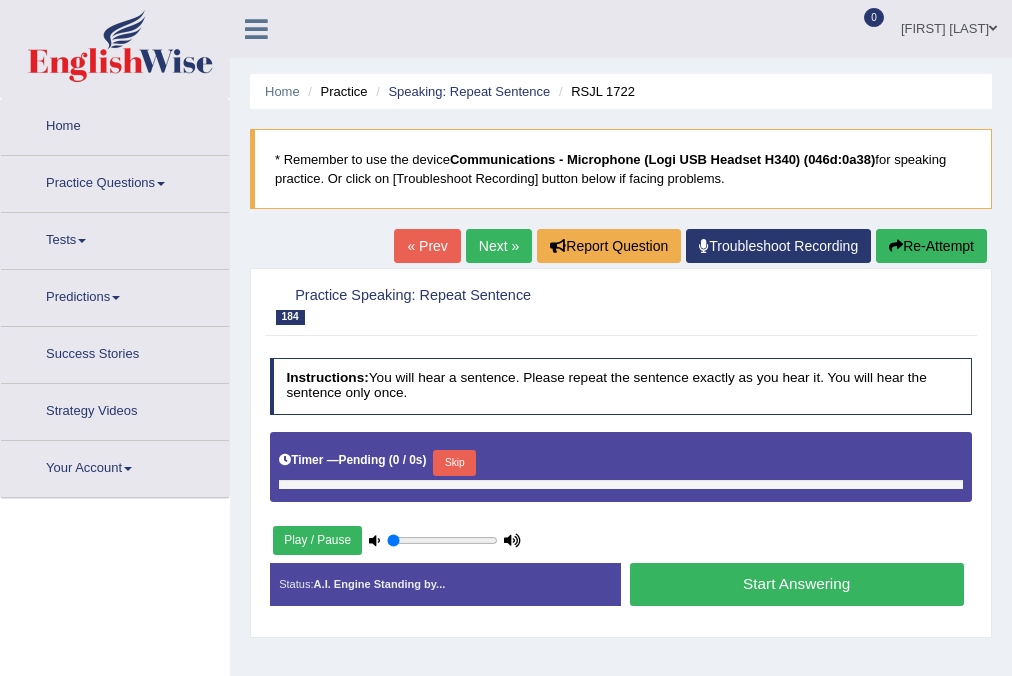 scroll, scrollTop: 213, scrollLeft: 0, axis: vertical 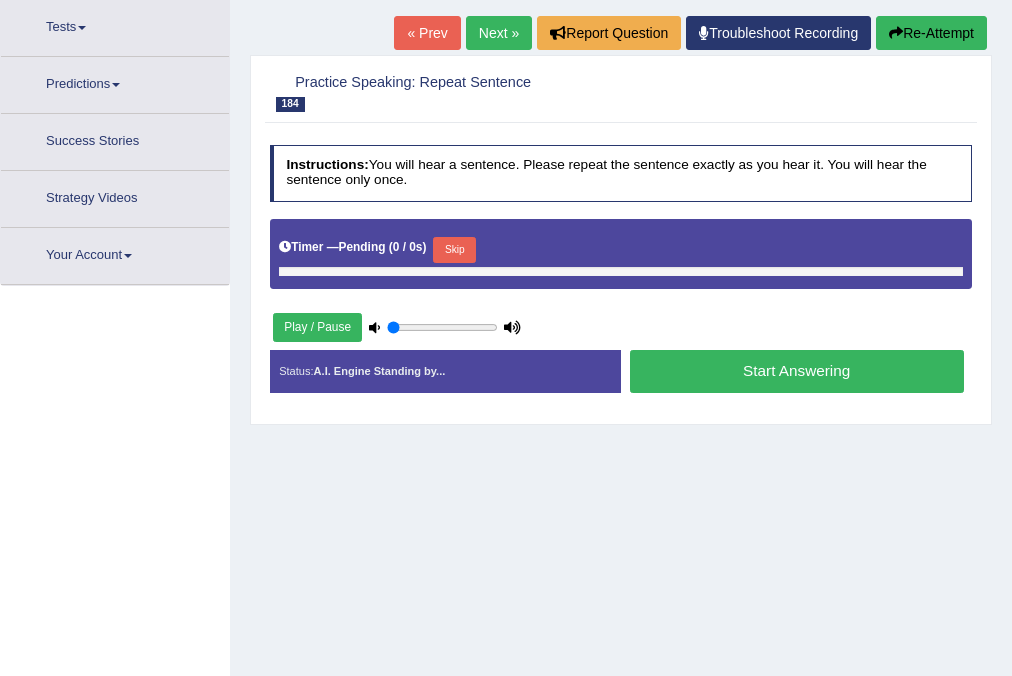 type on "1" 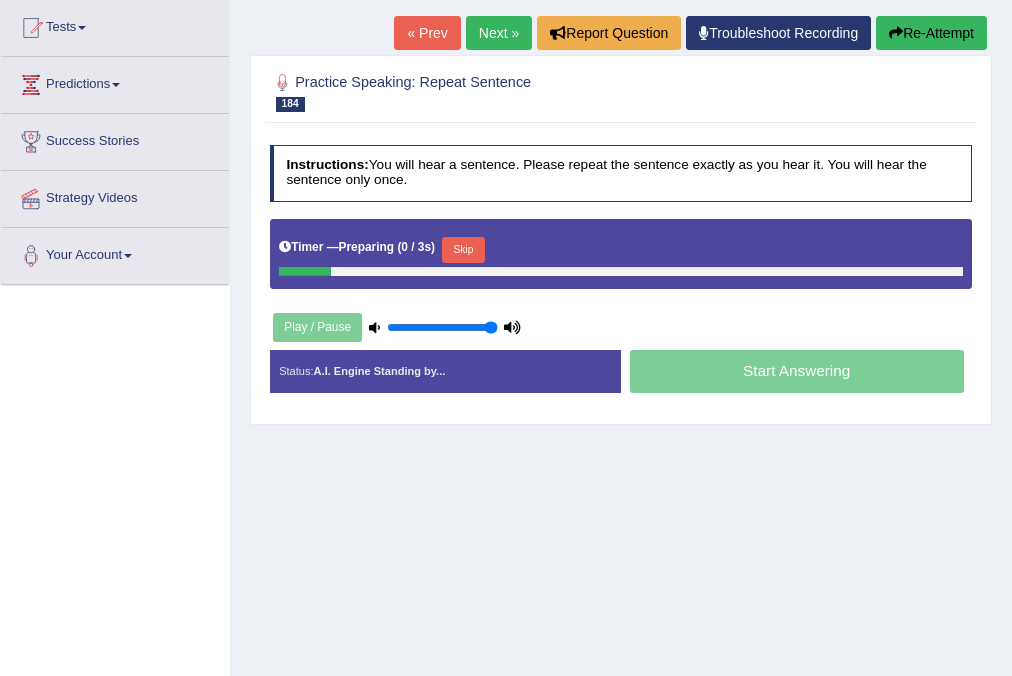 scroll, scrollTop: 0, scrollLeft: 0, axis: both 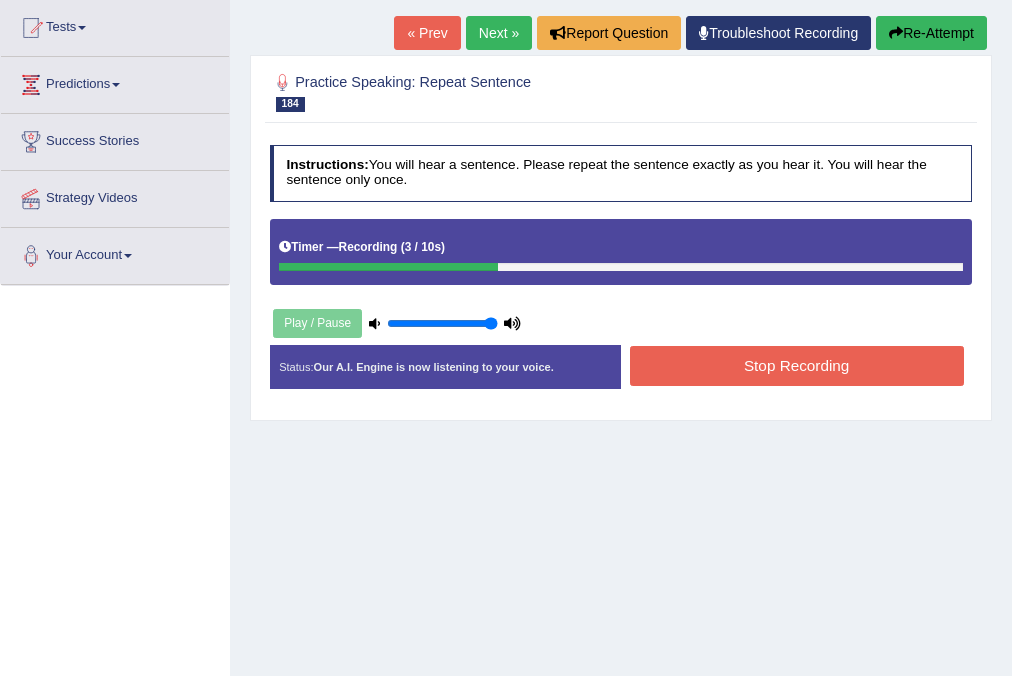 click on "Stop Recording" at bounding box center [797, 365] 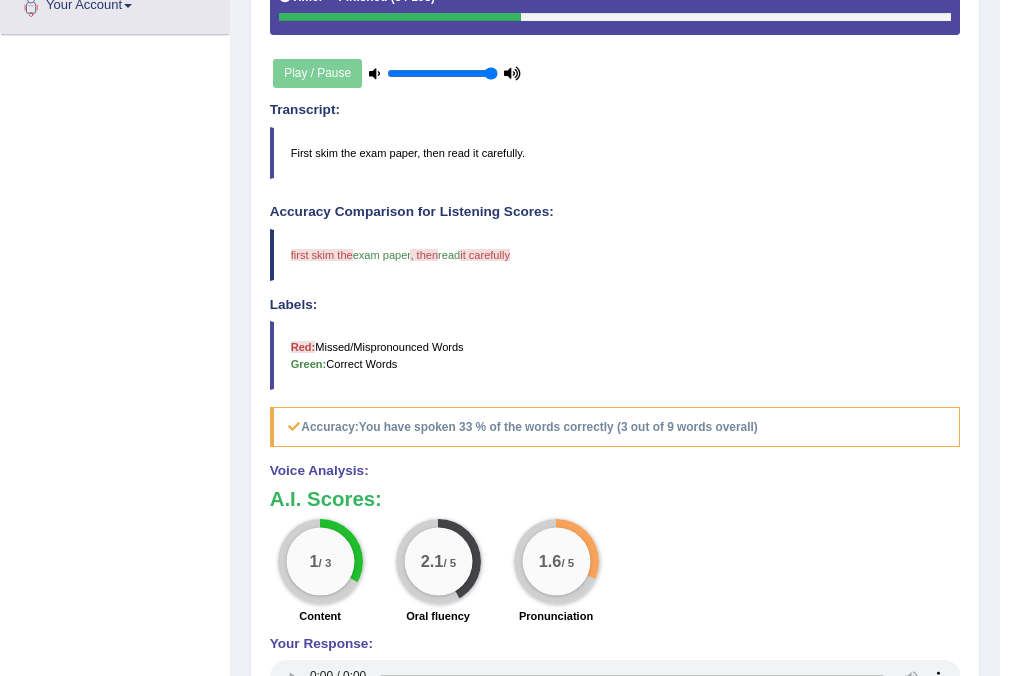 scroll, scrollTop: 621, scrollLeft: 0, axis: vertical 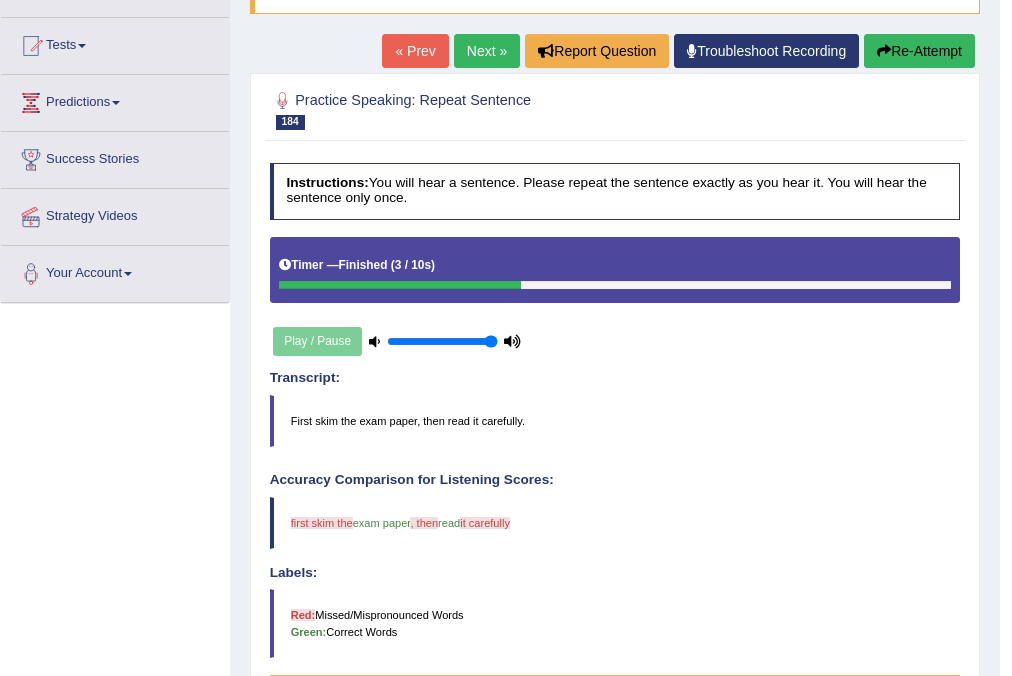 click on "Practice Speaking: Repeat Sentence
184
RSJL 1722
Instructions:  You will hear a sentence. Please repeat the sentence exactly as you hear it. You will hear the sentence only once.
Timer —  Finished   ( 3 / 10s ) Play / Pause Transcript: First skim the exam paper, then read it carefully. Created with Highcharts 7.1.2 Too low Too high Time Pitch meter: 0 2.5 5 7.5 10 Created with Highcharts 7.1.2 Great Too slow Too fast Time Speech pace meter: 0 10 20 30 40 Accuracy Comparison for Listening Scores: first skim the  exam paper , then  and  read  it carefully carefull Labels:
Red:  Missed/Mispronounced Words
Green:  Correct Words
Accuracy:  You have spoken 33 % of the words correctly (3 out of 9 words overall) Voice Analysis: A.I. Scores:
1  / 3              Content
2.1  / 5              Oral fluency
1.6" at bounding box center [615, 557] 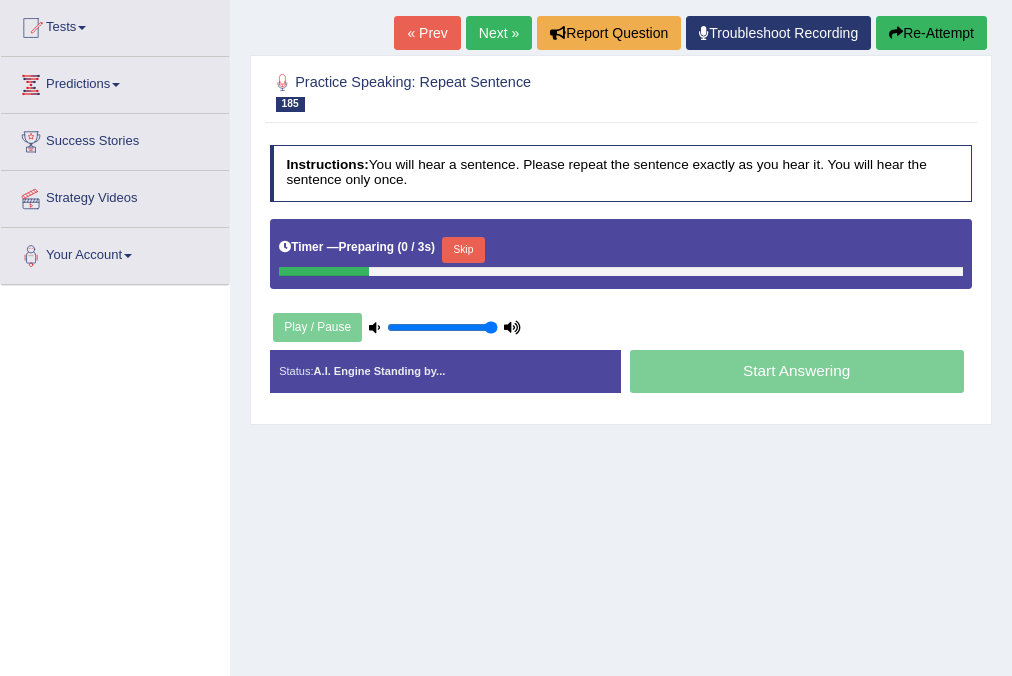 scroll, scrollTop: 213, scrollLeft: 0, axis: vertical 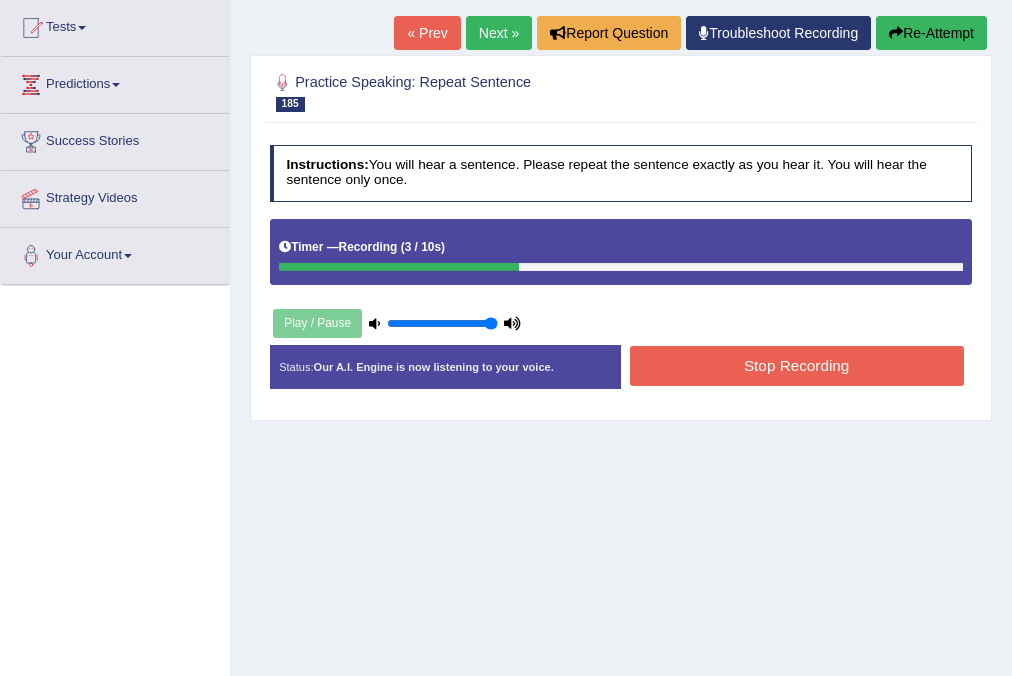 click on "Stop Recording" at bounding box center [797, 365] 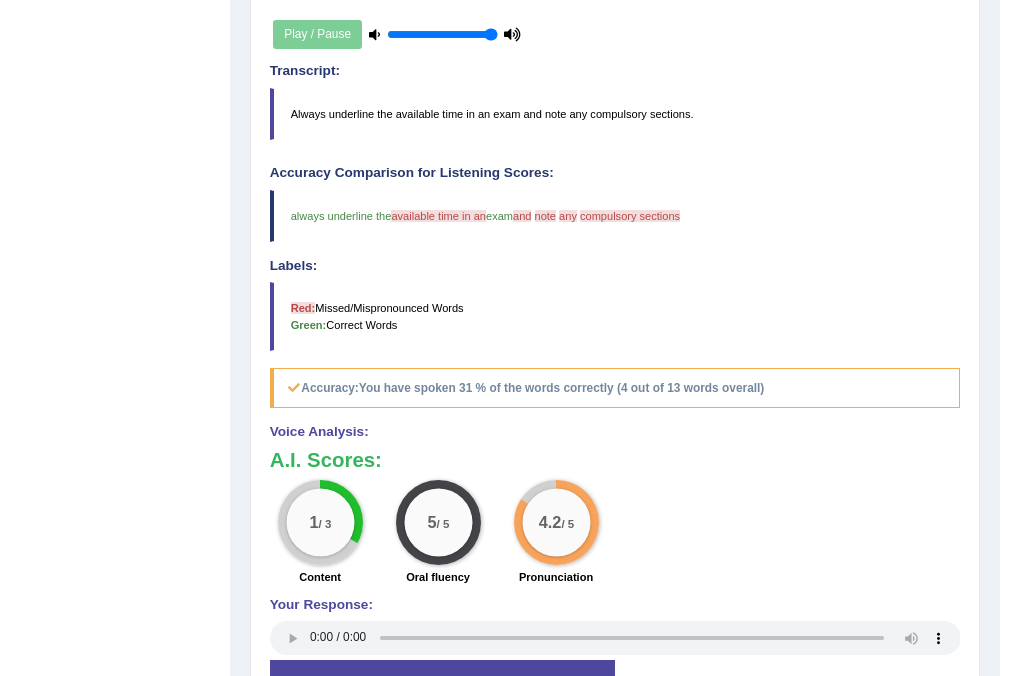 scroll, scrollTop: 533, scrollLeft: 0, axis: vertical 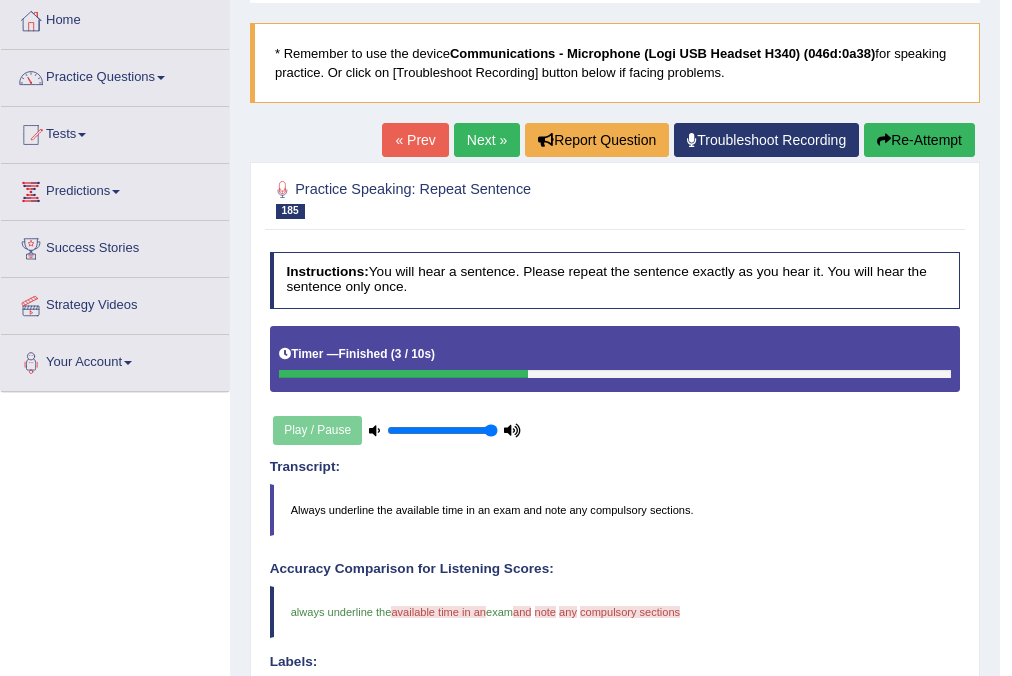 click on "Next »" at bounding box center [487, 140] 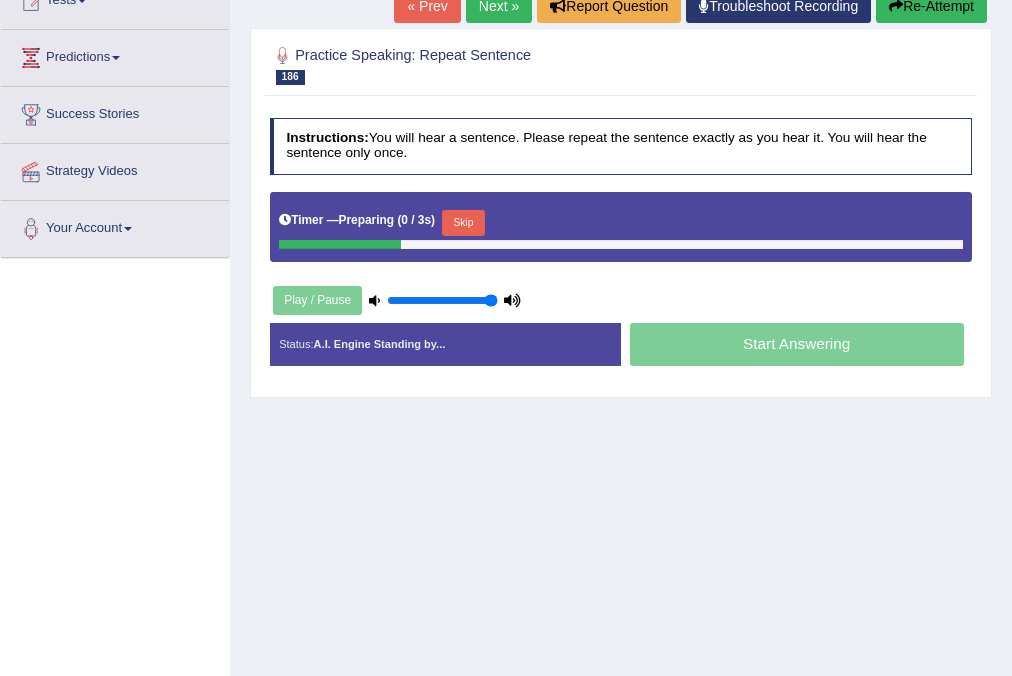 scroll, scrollTop: 240, scrollLeft: 0, axis: vertical 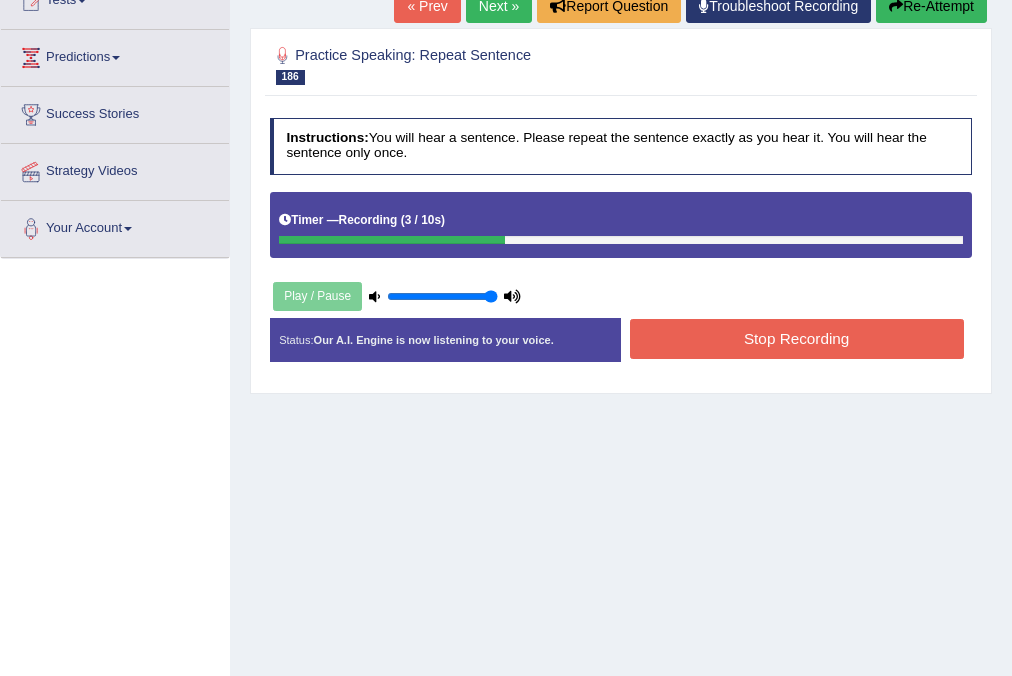 click on "Stop Recording" at bounding box center (797, 338) 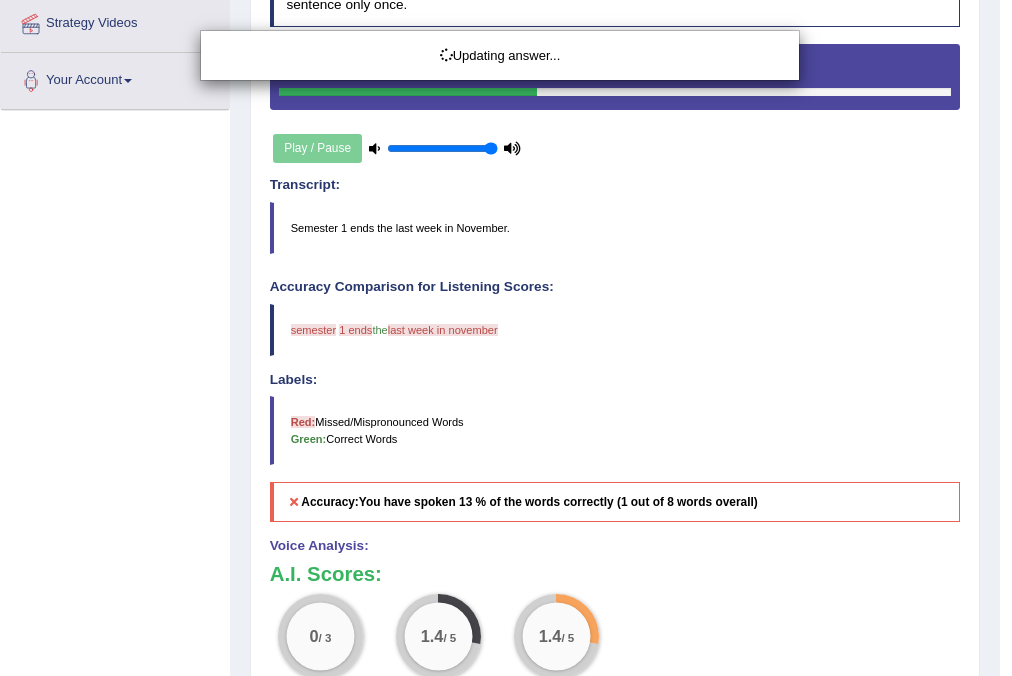 scroll, scrollTop: 560, scrollLeft: 0, axis: vertical 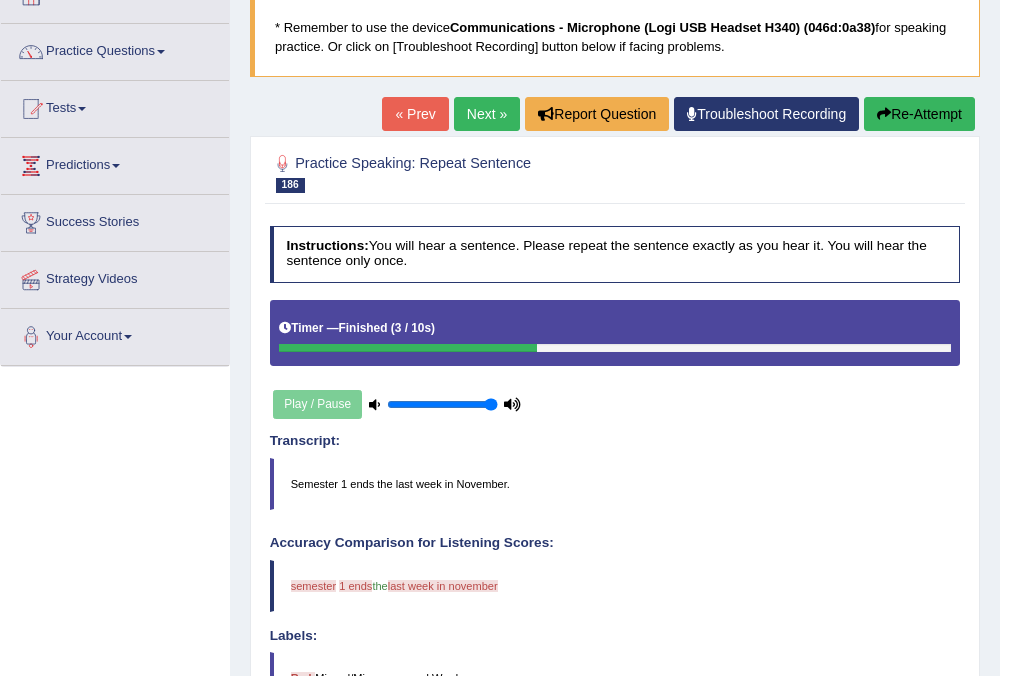 click on "Re-Attempt" at bounding box center (919, 114) 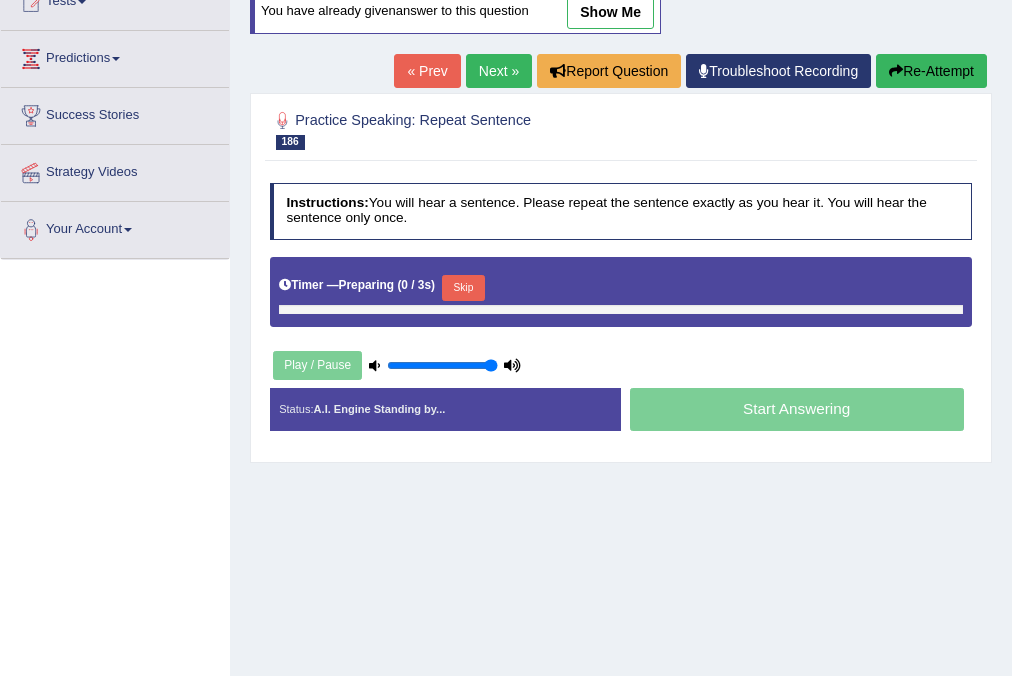 scroll, scrollTop: 239, scrollLeft: 0, axis: vertical 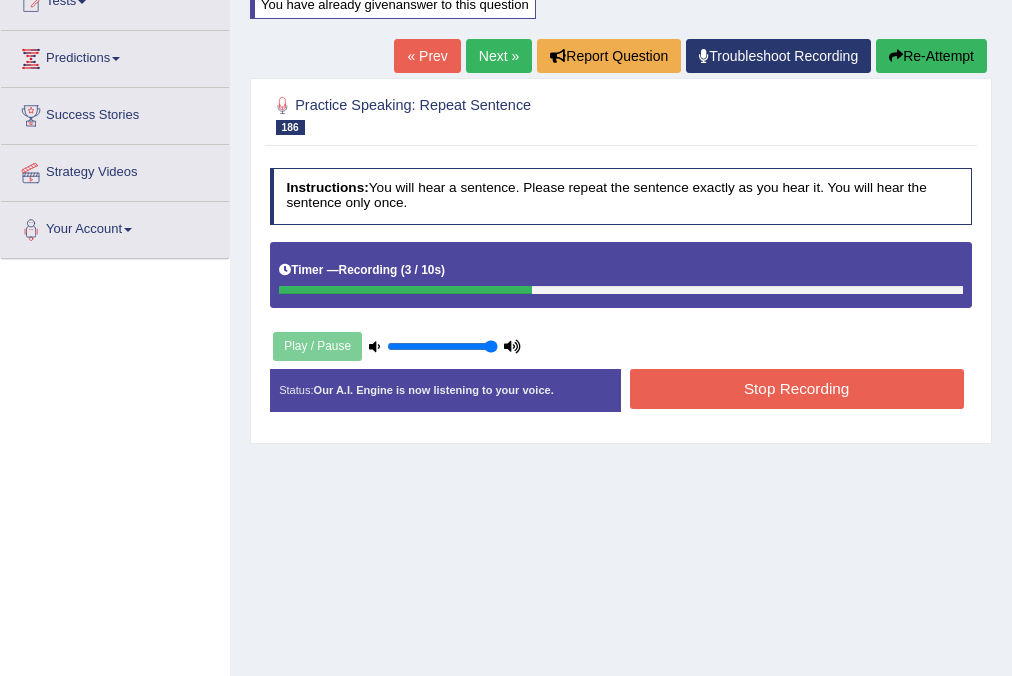 click on "Stop Recording" at bounding box center [797, 388] 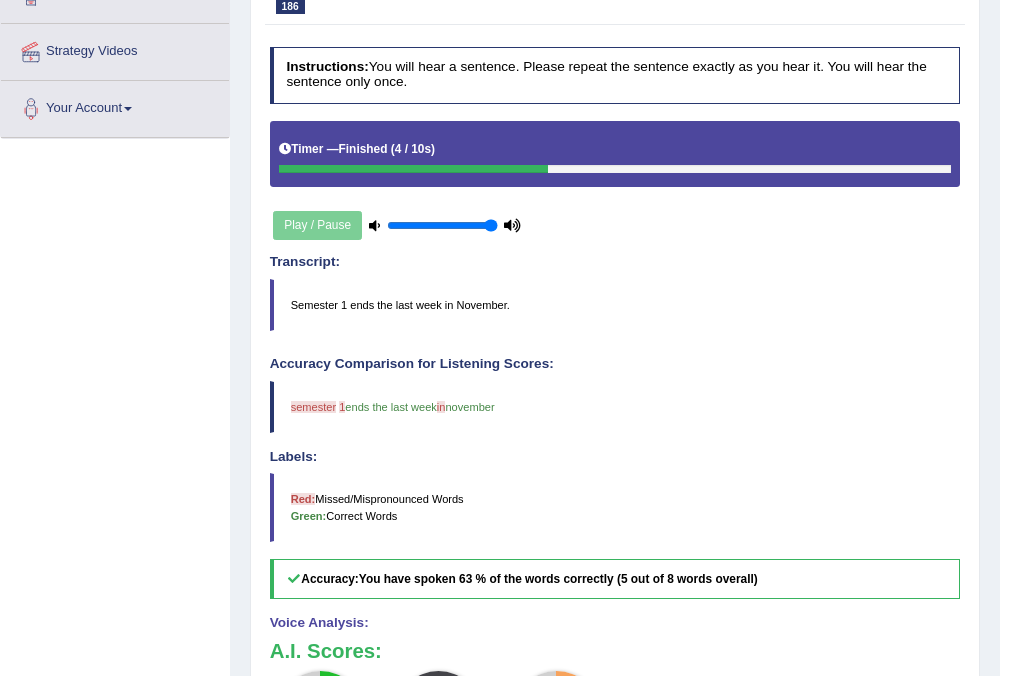 scroll, scrollTop: 559, scrollLeft: 0, axis: vertical 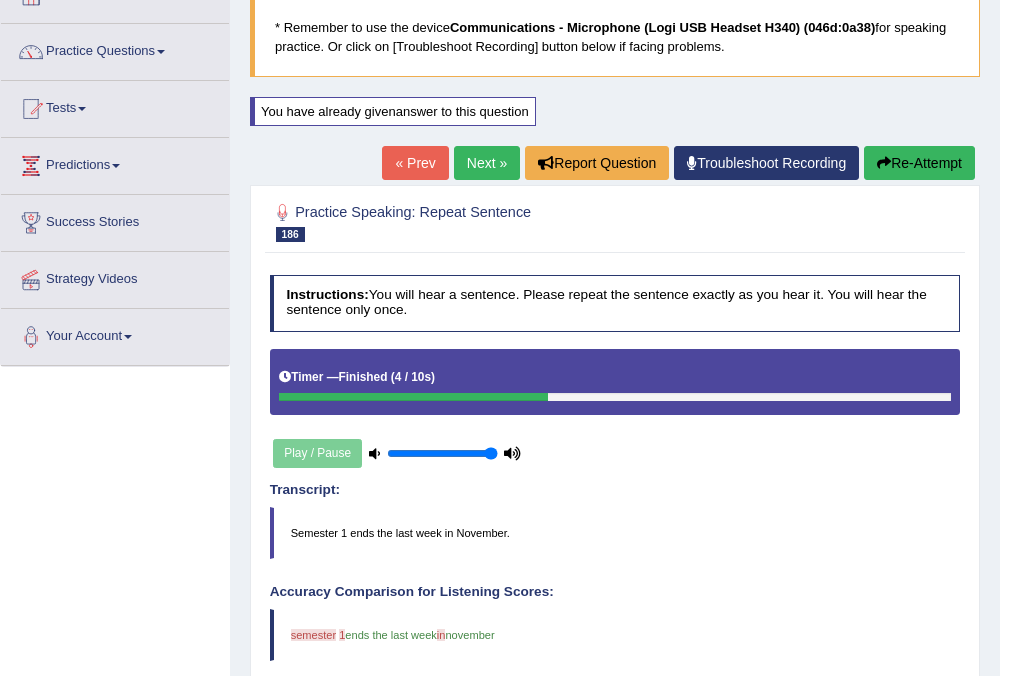click on "Next »" at bounding box center (487, 163) 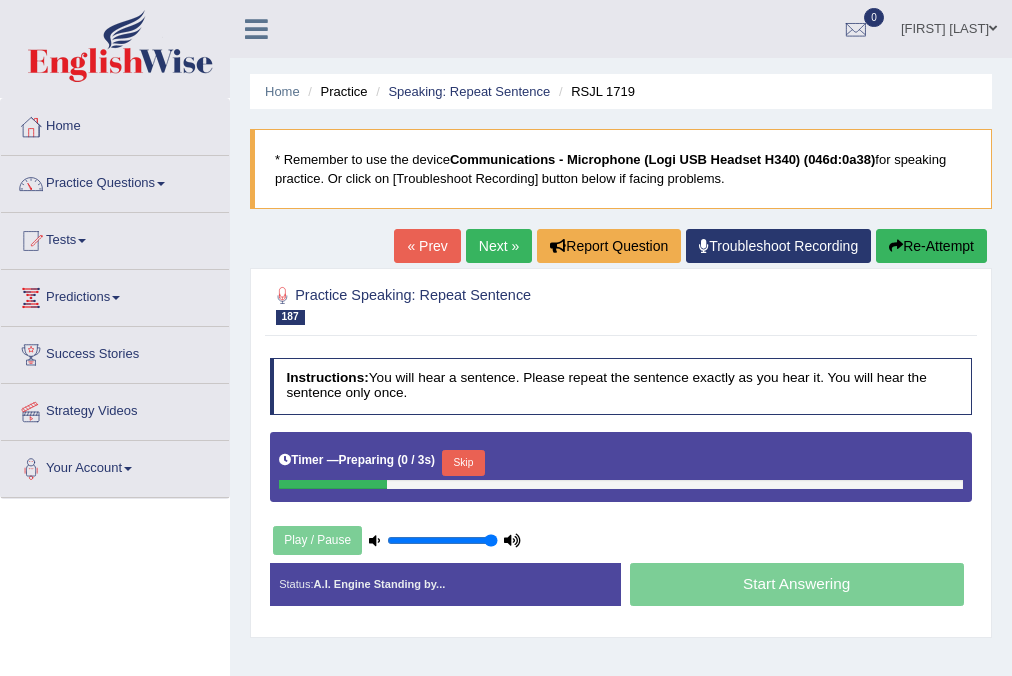 scroll, scrollTop: 106, scrollLeft: 0, axis: vertical 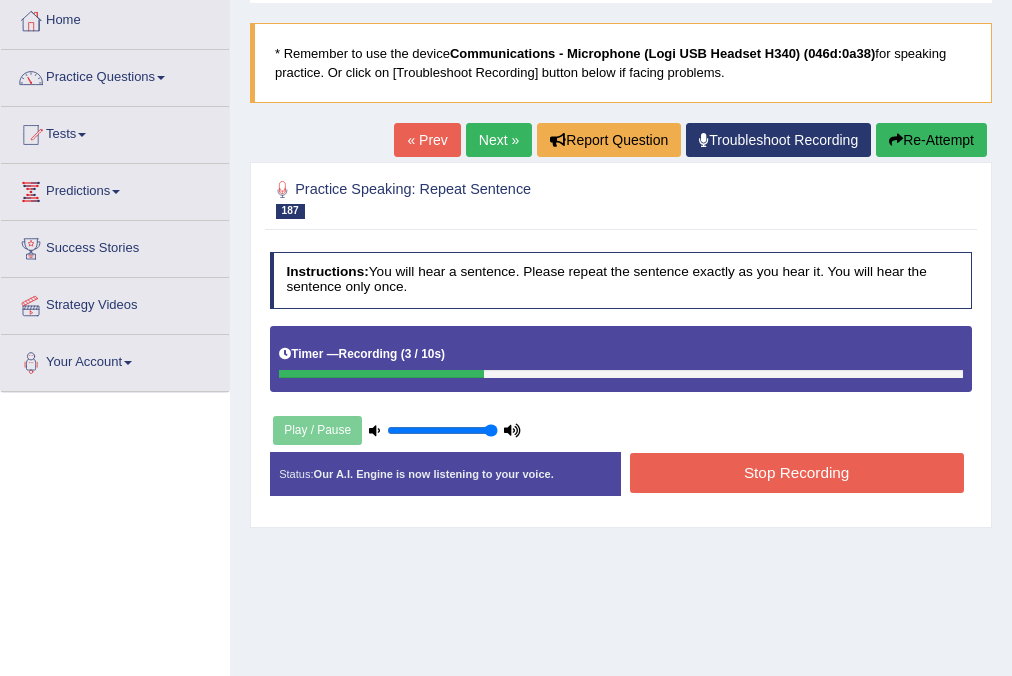click on "Stop Recording" at bounding box center [797, 472] 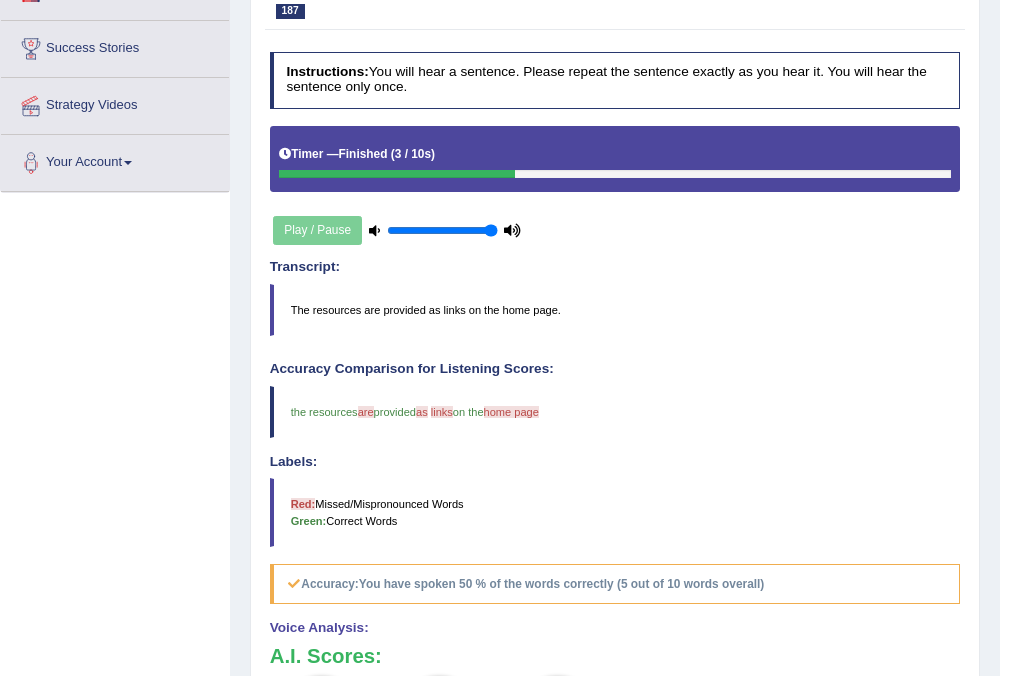 scroll, scrollTop: 533, scrollLeft: 0, axis: vertical 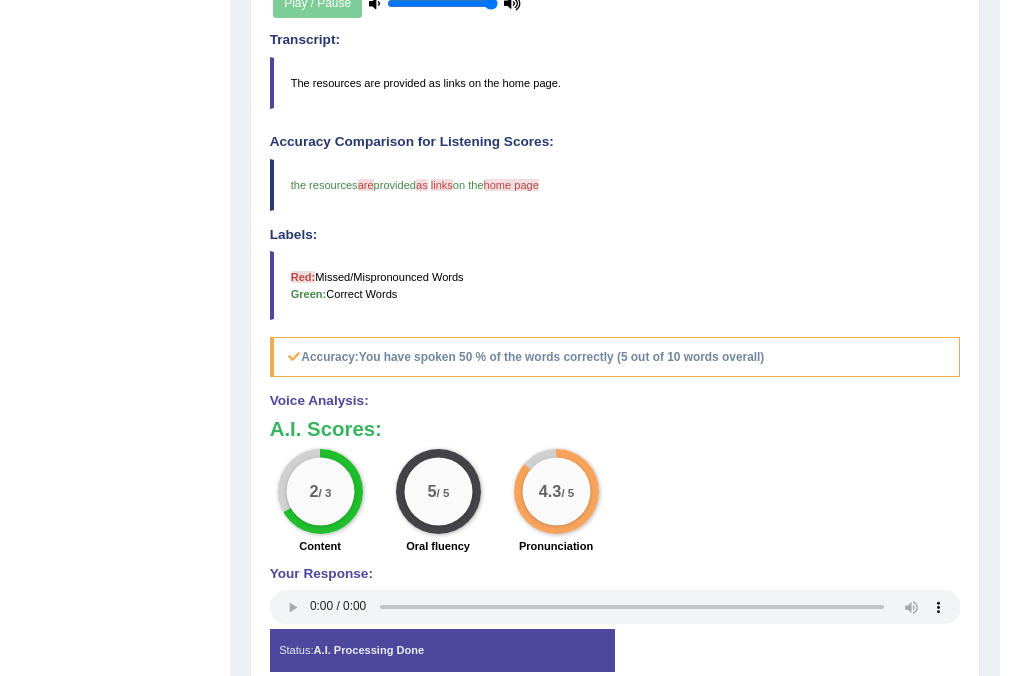 click at bounding box center [615, 607] 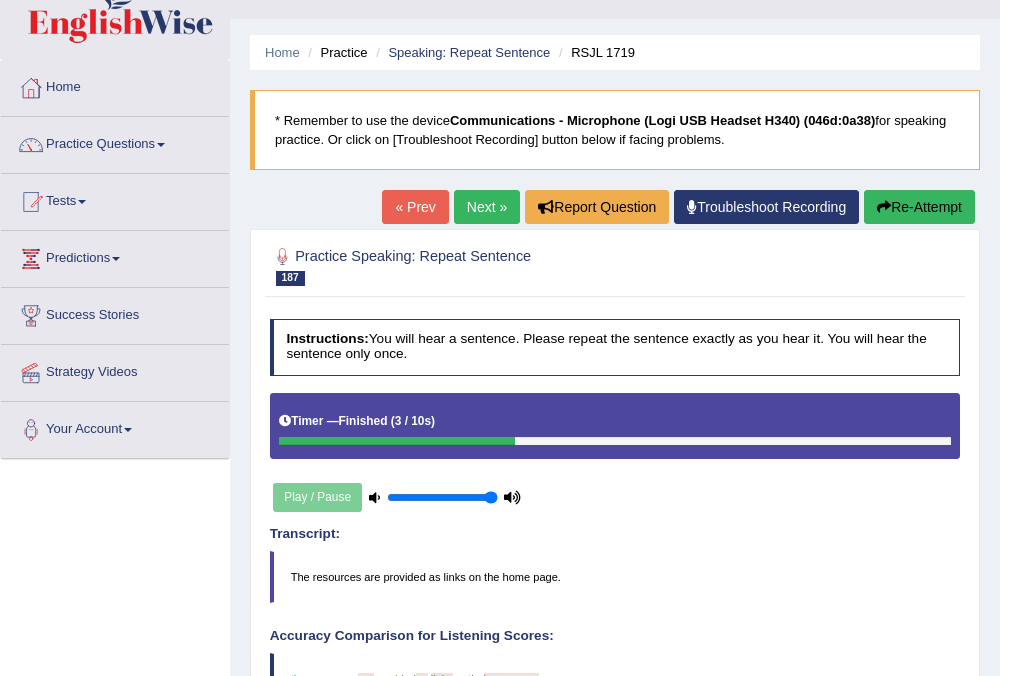 scroll, scrollTop: 0, scrollLeft: 0, axis: both 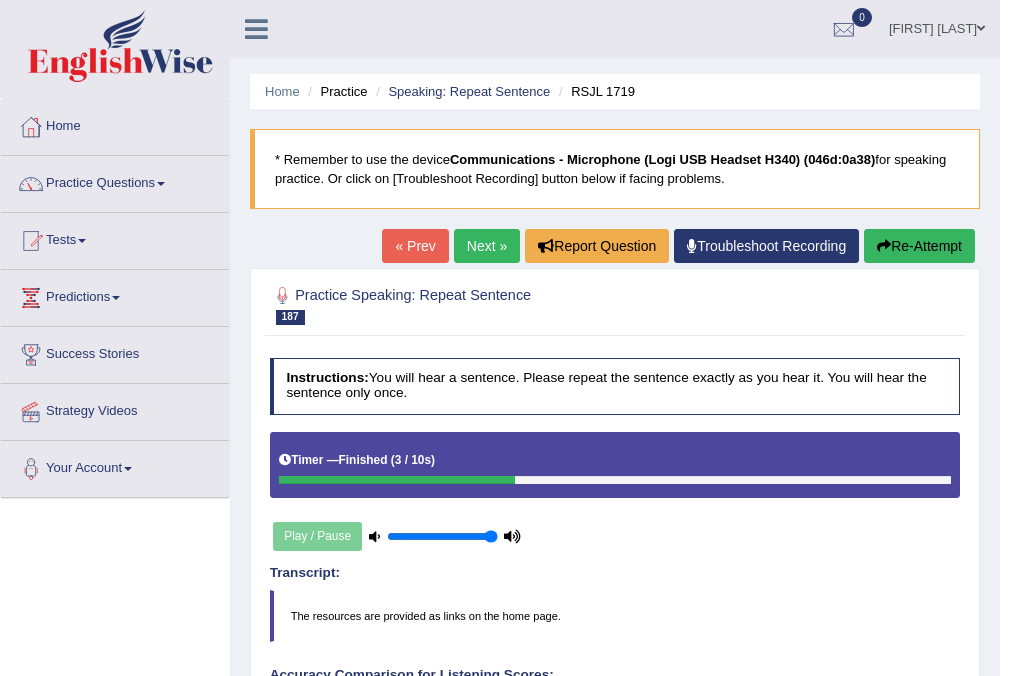 click on "Next »" at bounding box center [487, 246] 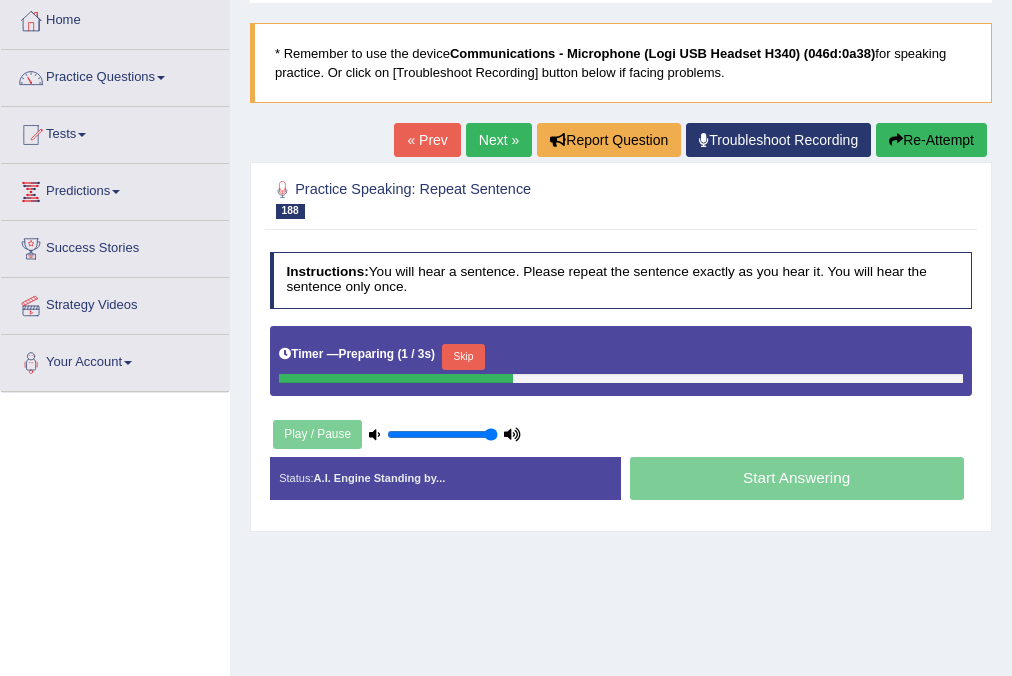 scroll, scrollTop: 106, scrollLeft: 0, axis: vertical 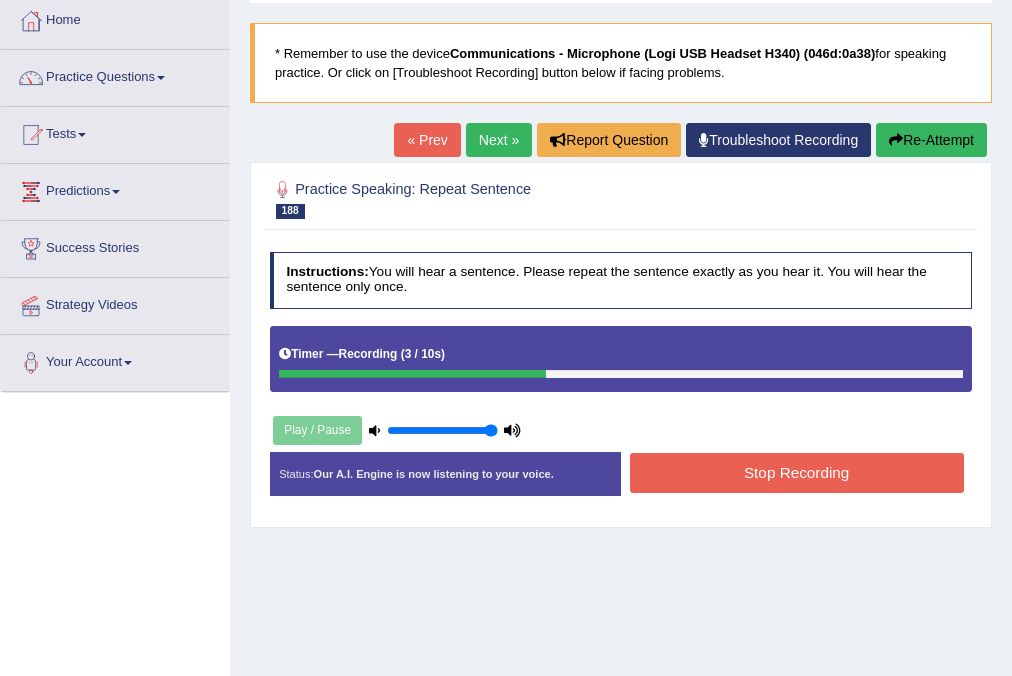 click on "Stop Recording" at bounding box center [797, 472] 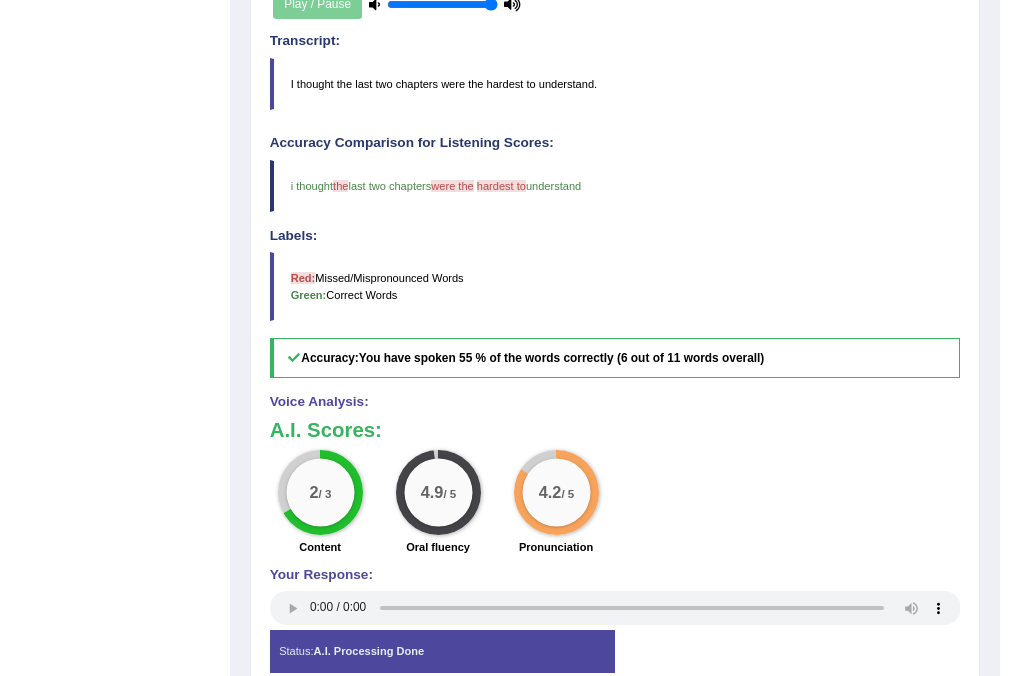 scroll, scrollTop: 533, scrollLeft: 0, axis: vertical 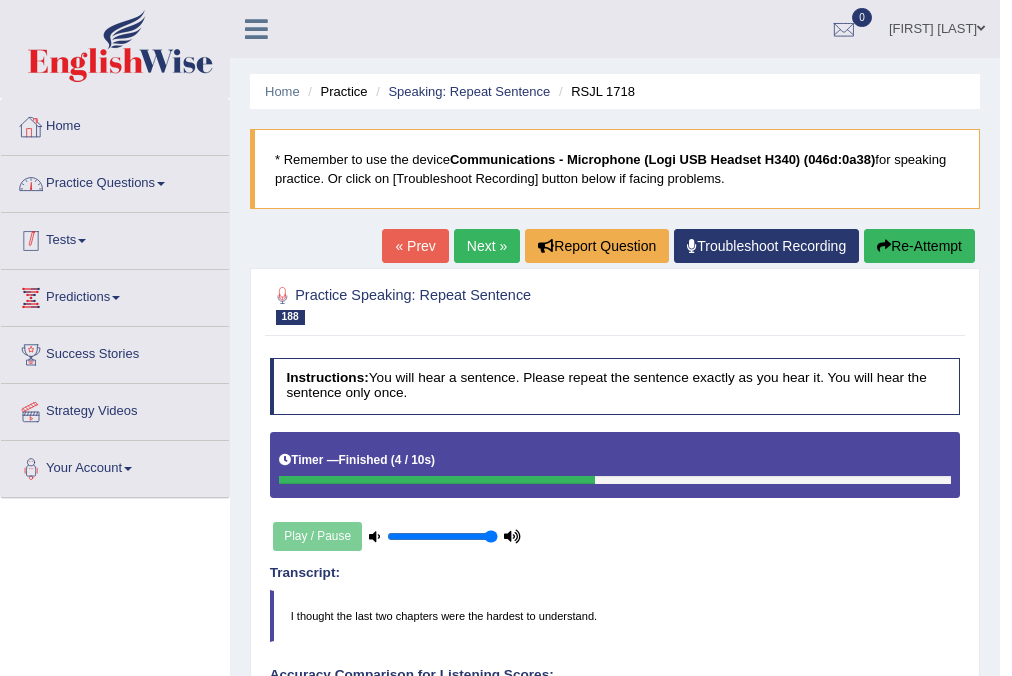 click on "Home" at bounding box center [115, 124] 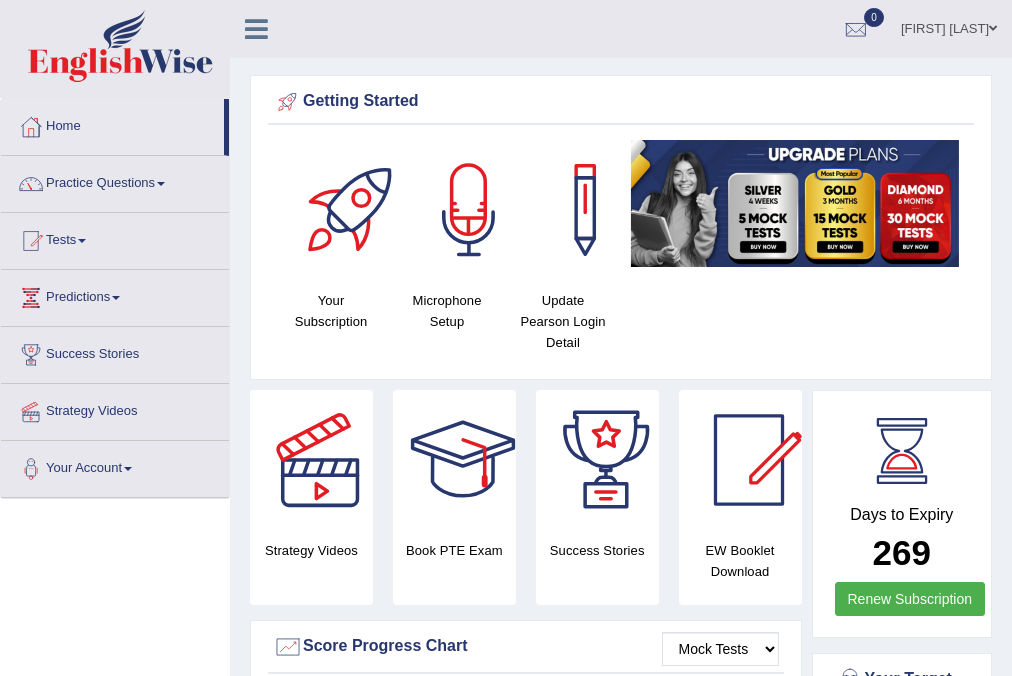 scroll, scrollTop: 0, scrollLeft: 0, axis: both 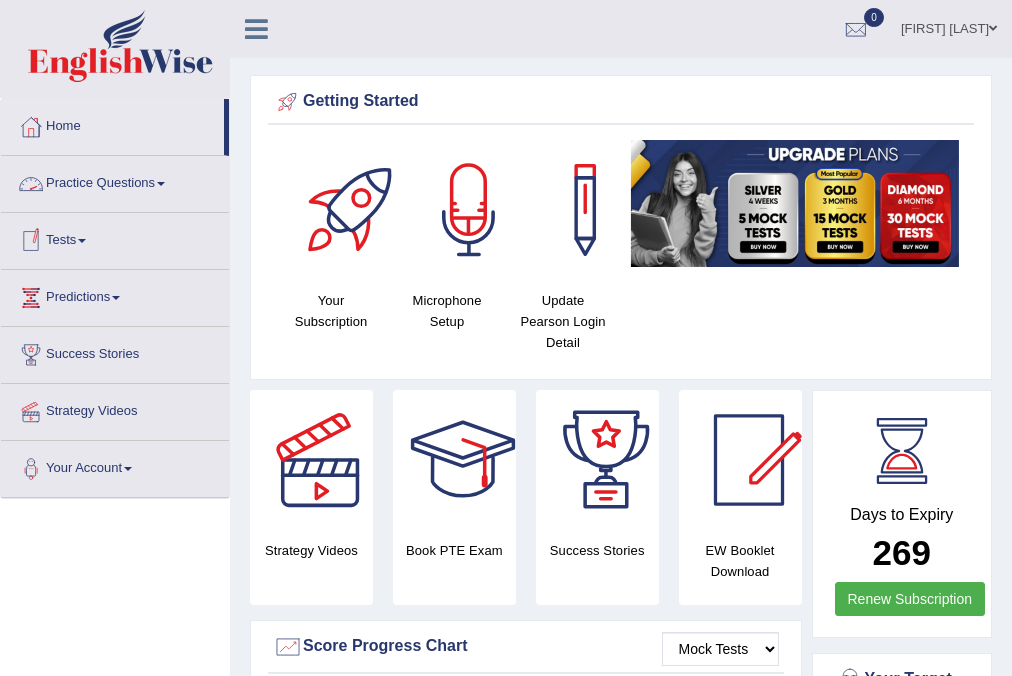click on "Practice Questions" at bounding box center [115, 181] 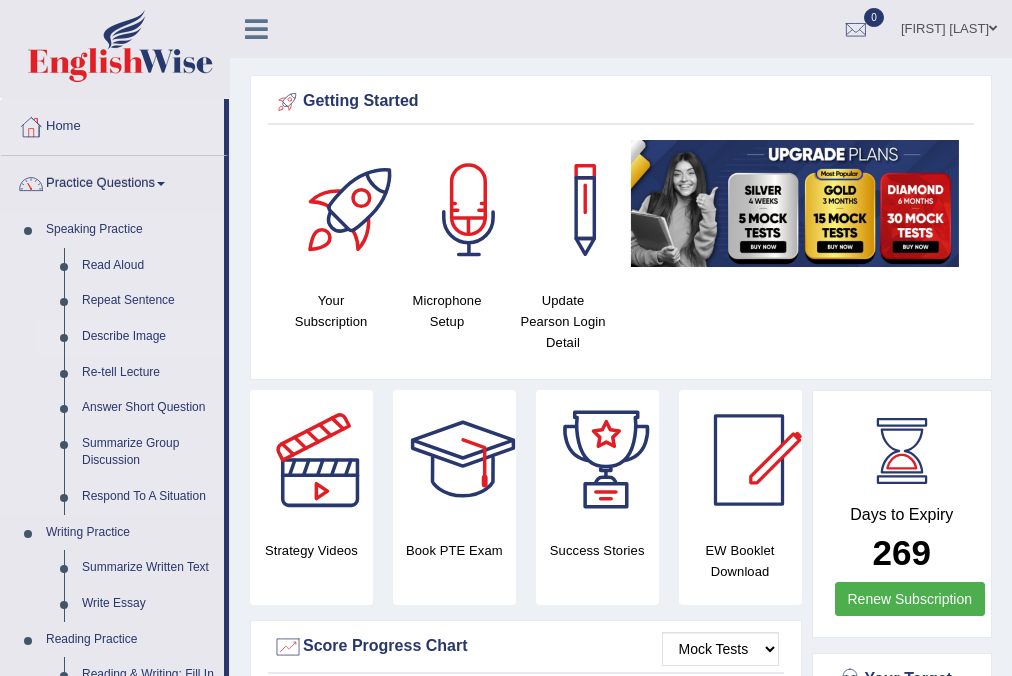 click on "Describe Image" at bounding box center [148, 337] 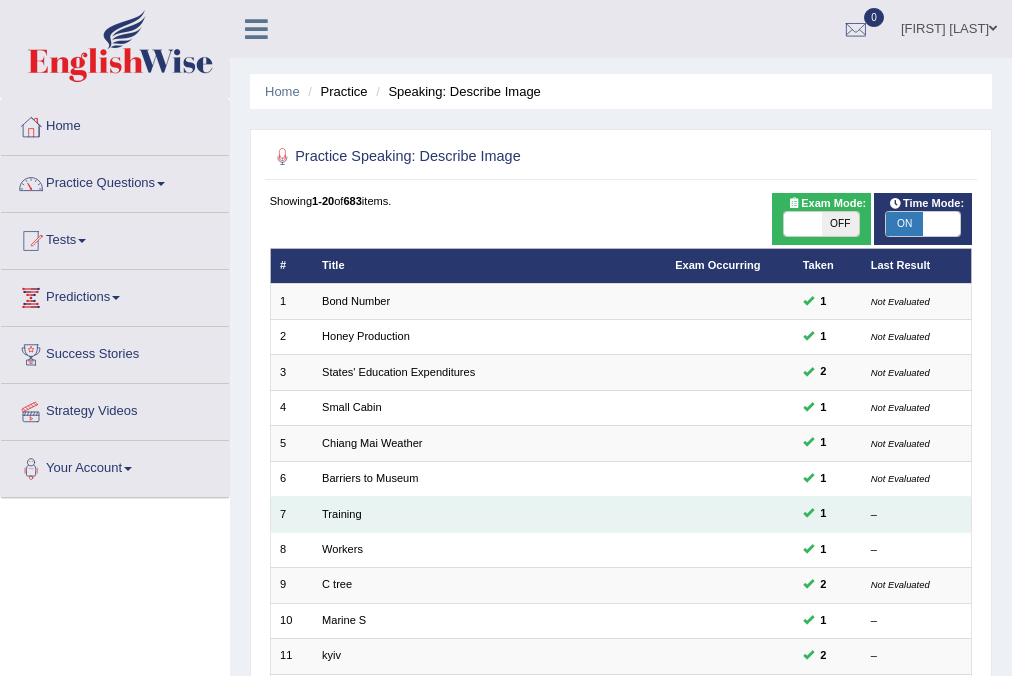 scroll, scrollTop: 0, scrollLeft: 0, axis: both 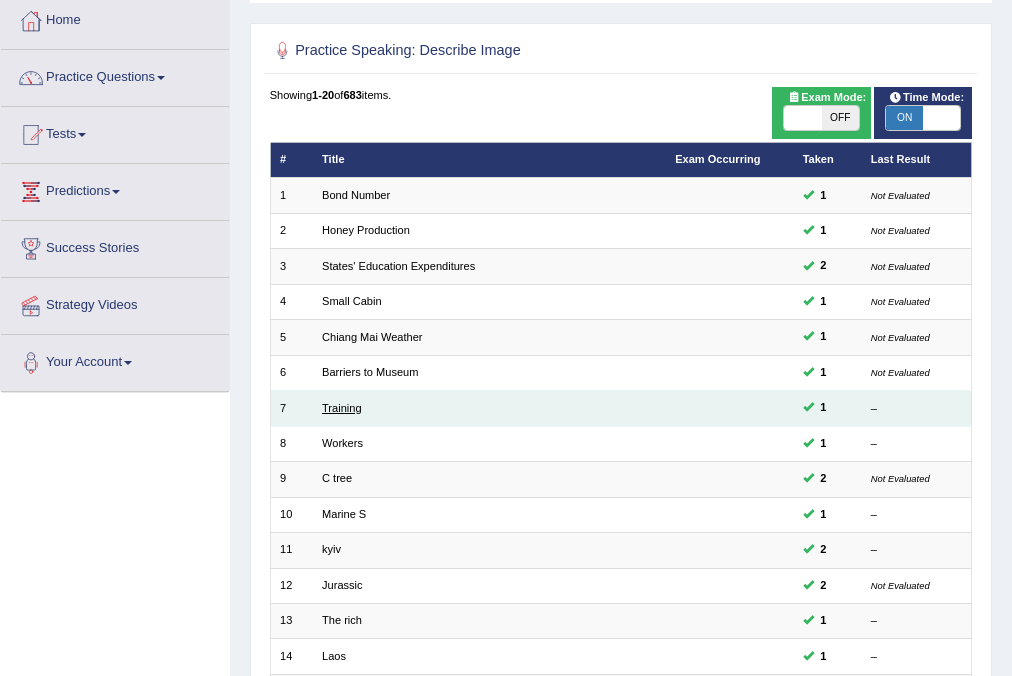 click on "Training" at bounding box center [342, 408] 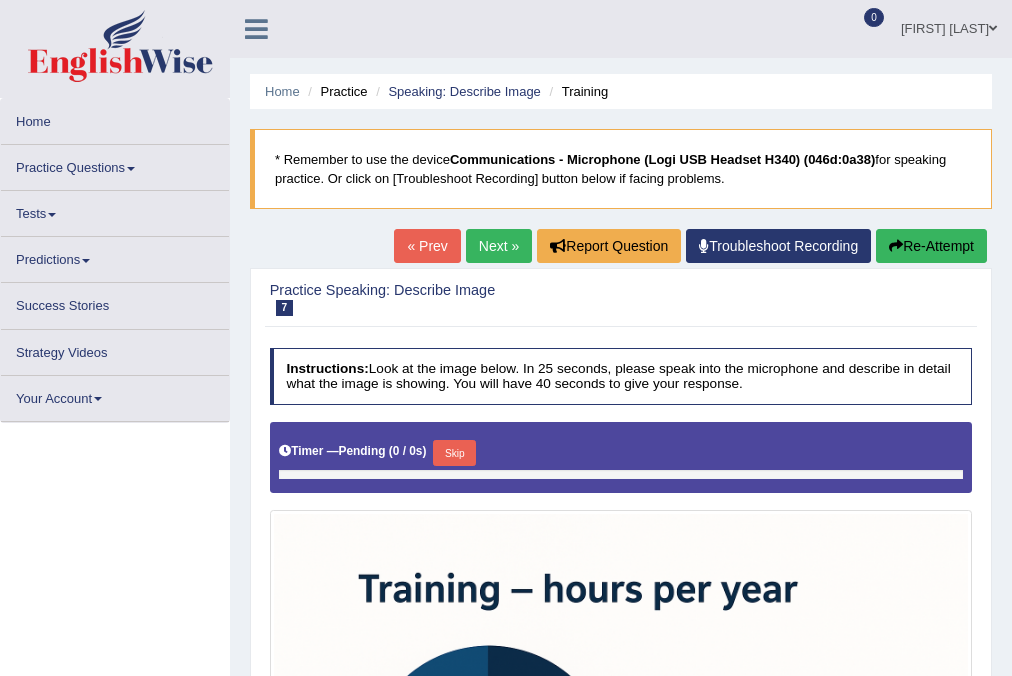 scroll, scrollTop: 0, scrollLeft: 0, axis: both 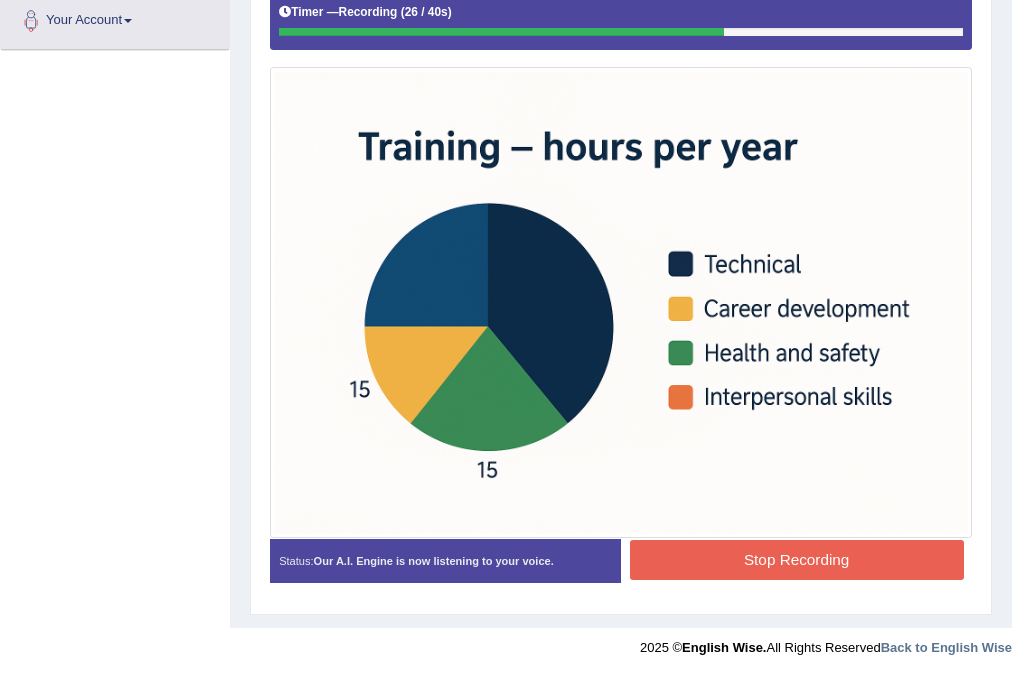 drag, startPoint x: 779, startPoint y: 544, endPoint x: 785, endPoint y: 558, distance: 15.231546 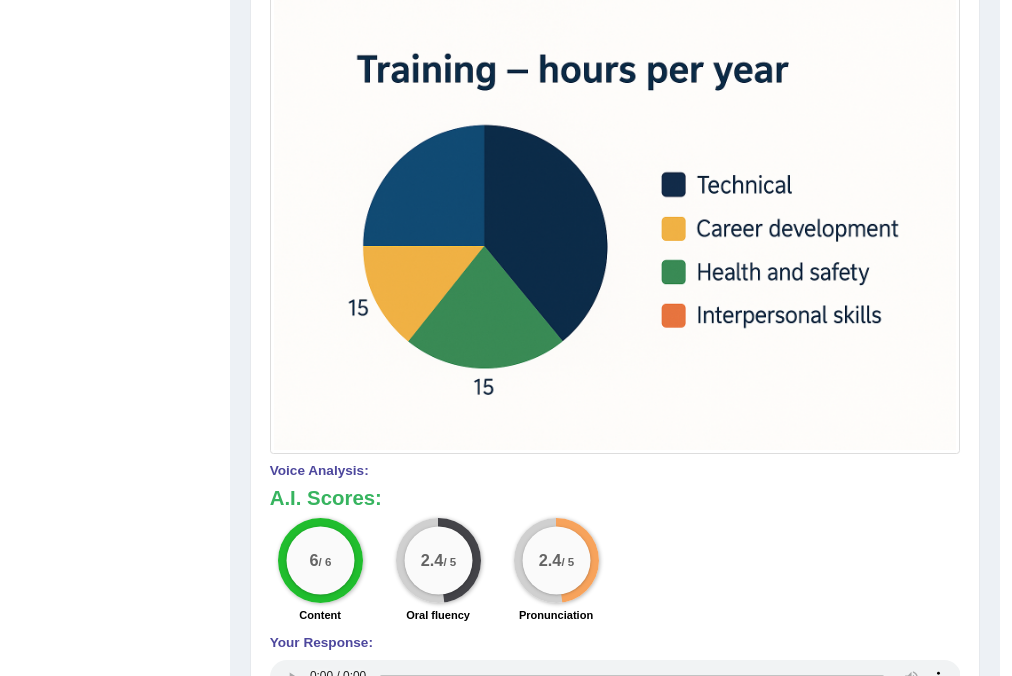 scroll, scrollTop: 768, scrollLeft: 0, axis: vertical 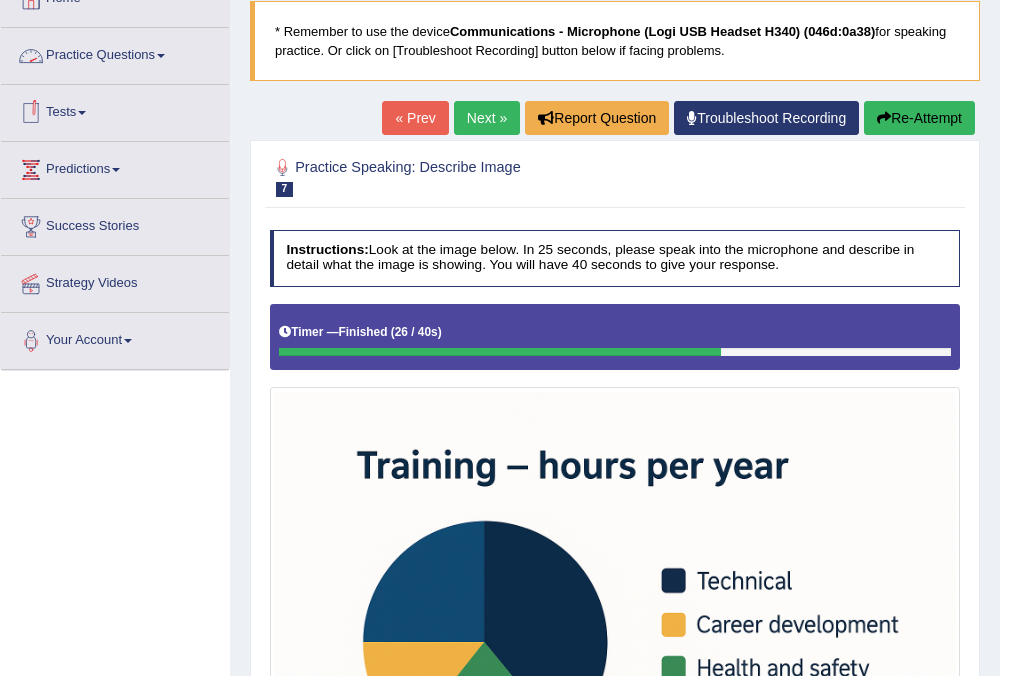 click on "Practice Questions" at bounding box center [115, 53] 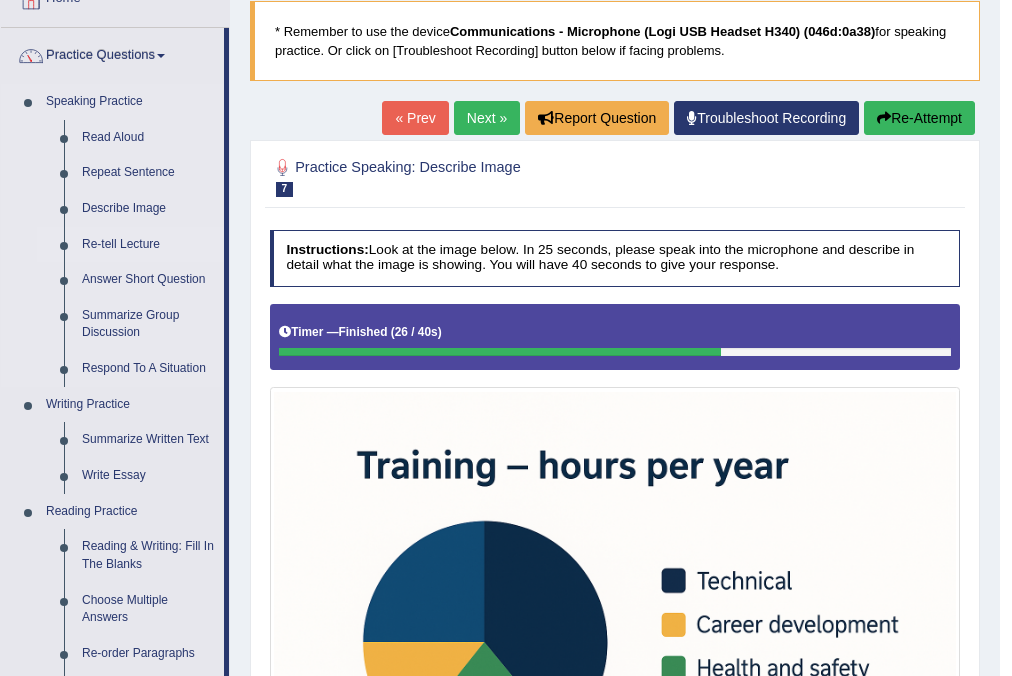 click on "Re-tell Lecture" at bounding box center [148, 245] 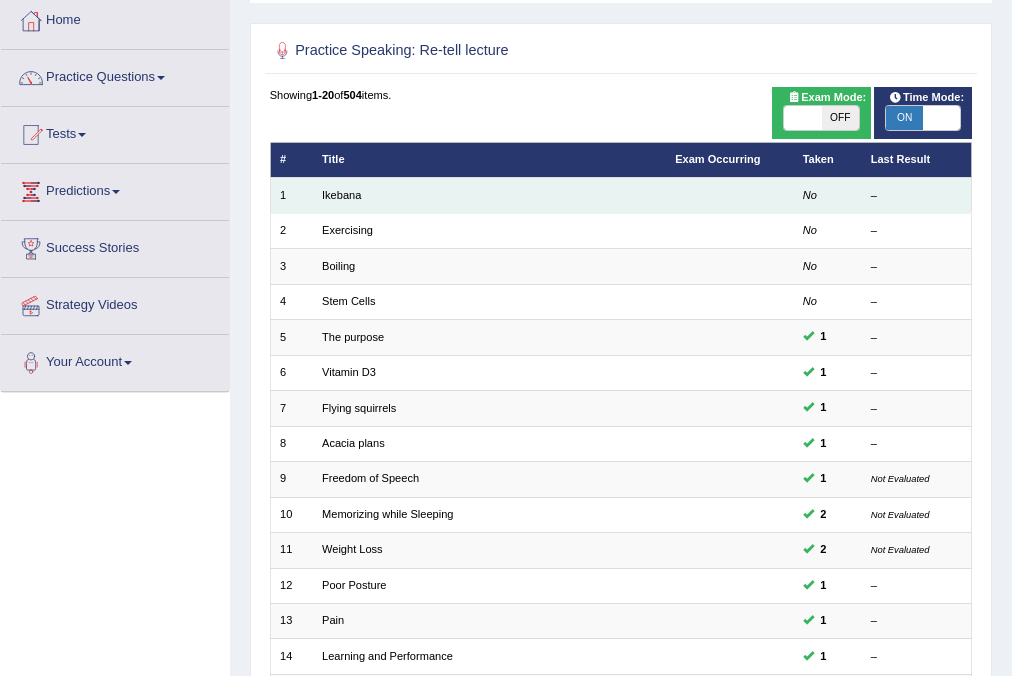 scroll, scrollTop: 106, scrollLeft: 0, axis: vertical 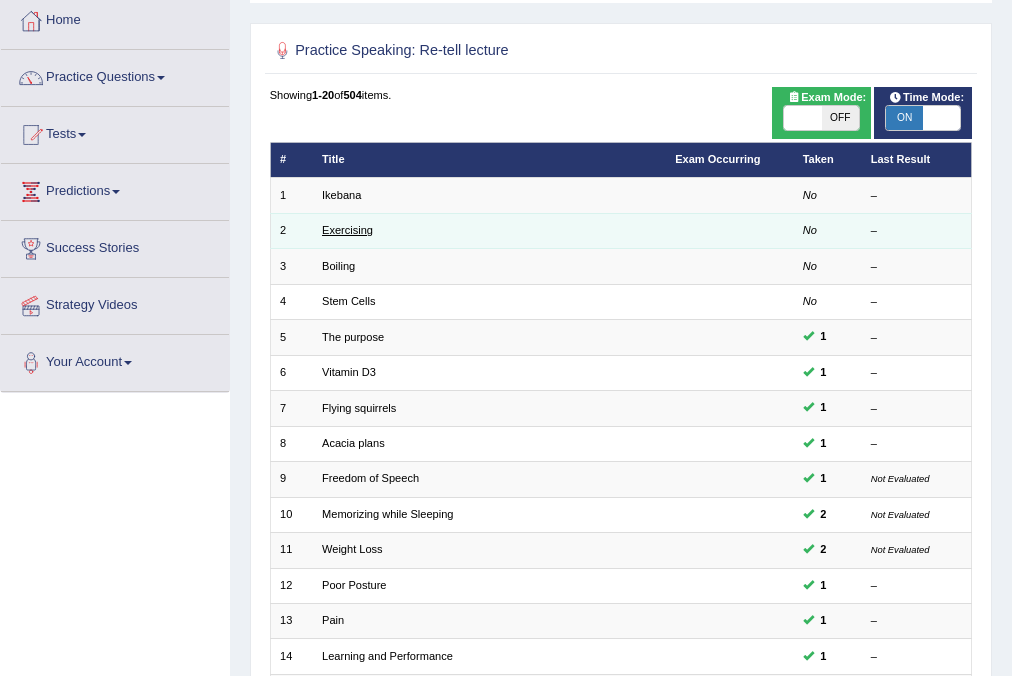 click on "Exercising" at bounding box center [347, 230] 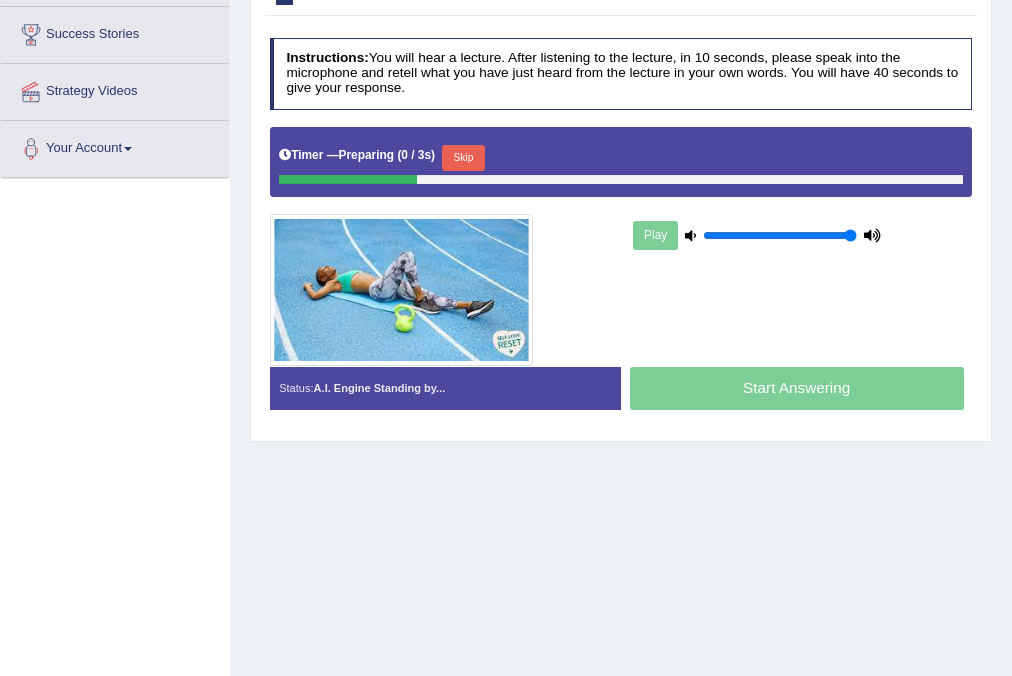 scroll, scrollTop: 0, scrollLeft: 0, axis: both 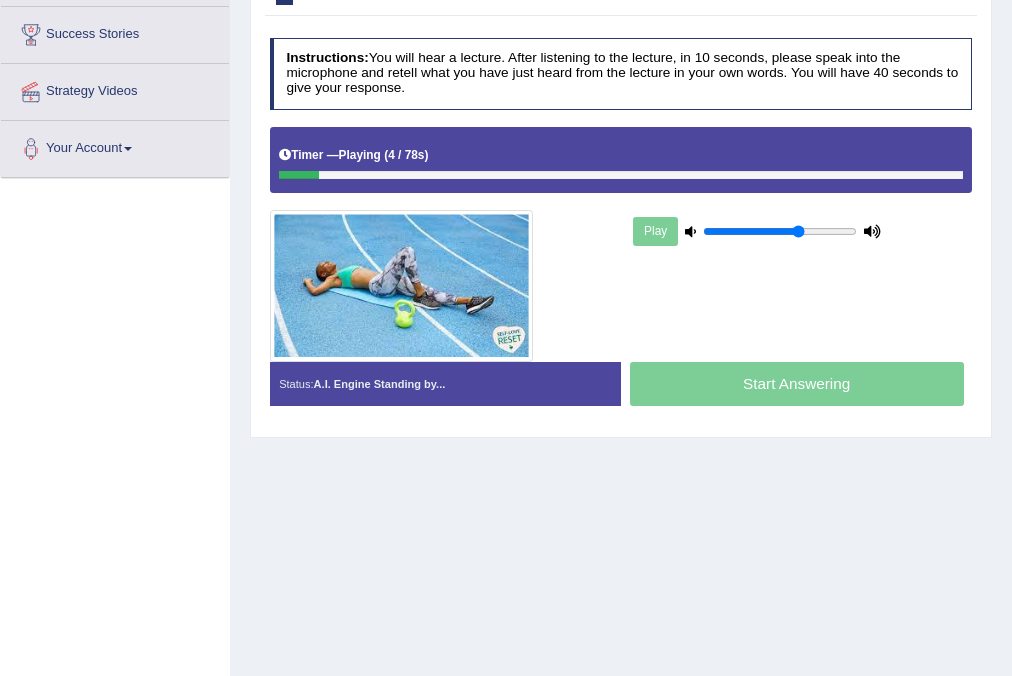 type on "0.65" 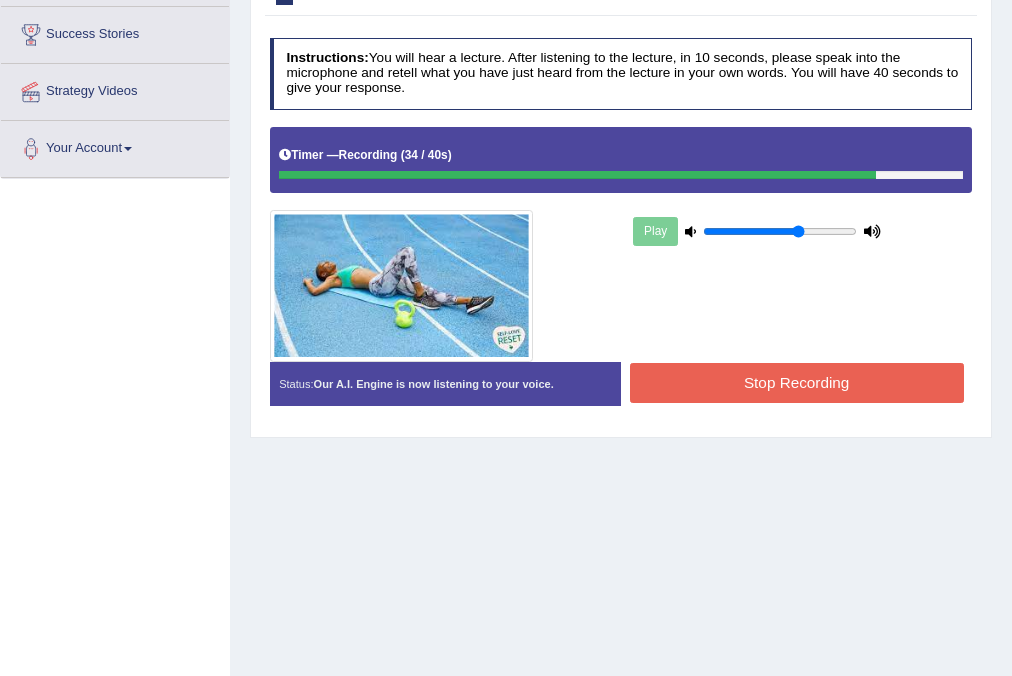 click on "Play" at bounding box center (621, 244) 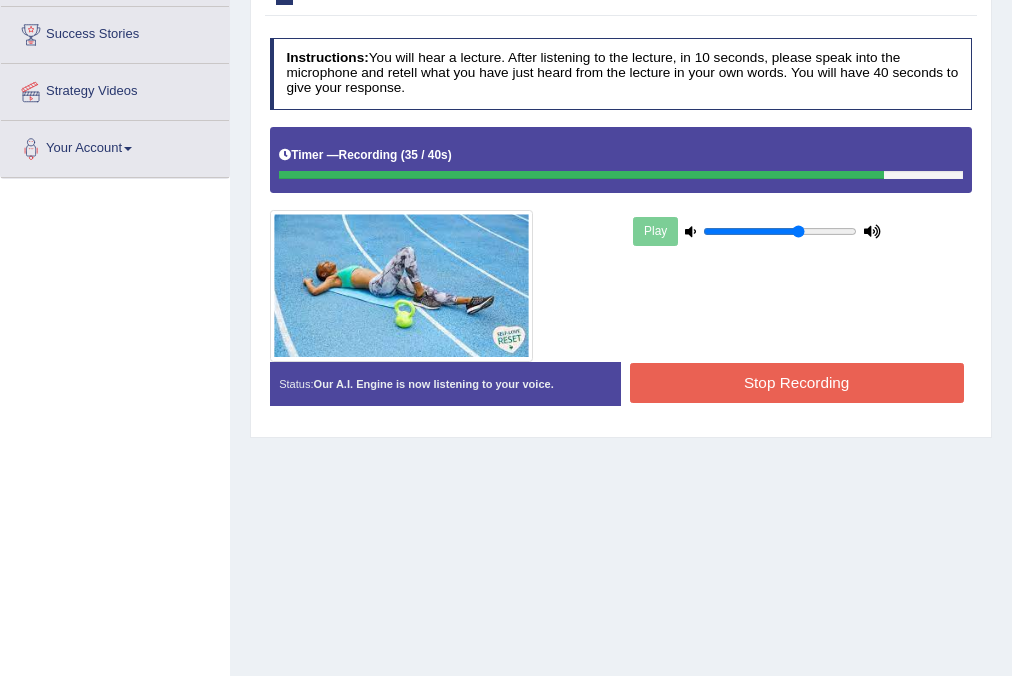 click on "Stop Recording" at bounding box center (797, 382) 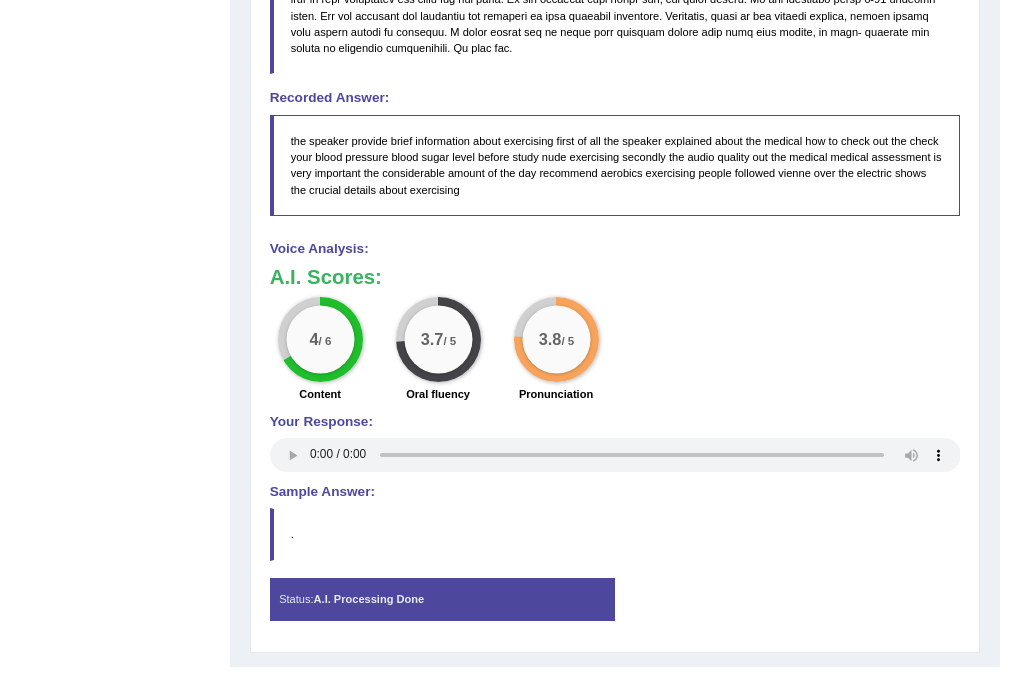 scroll, scrollTop: 878, scrollLeft: 0, axis: vertical 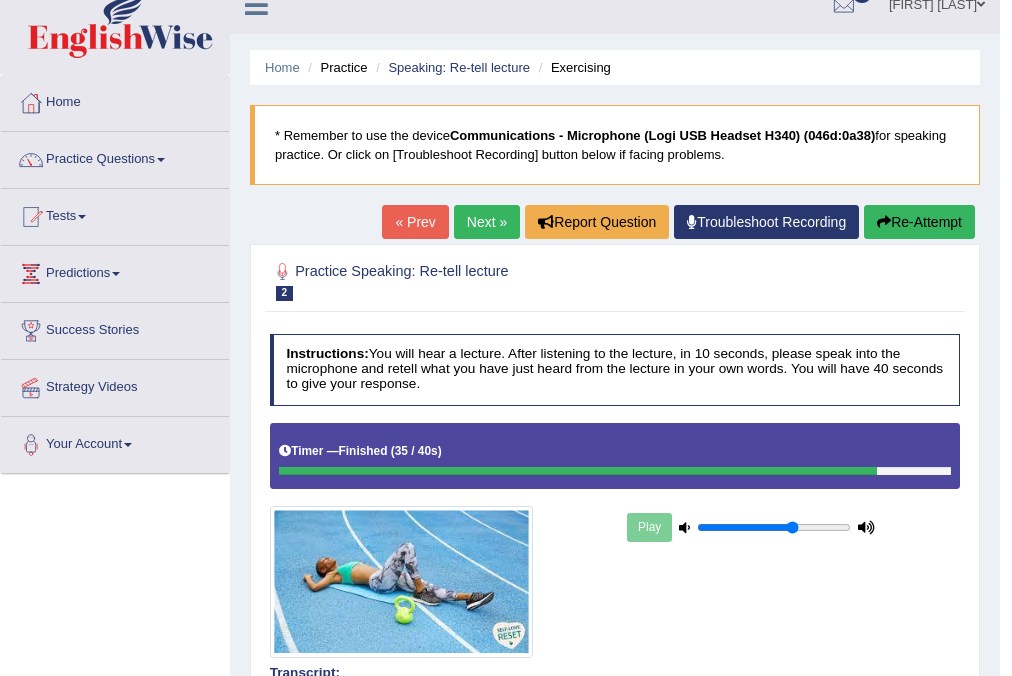 click on "Next »" at bounding box center [487, 222] 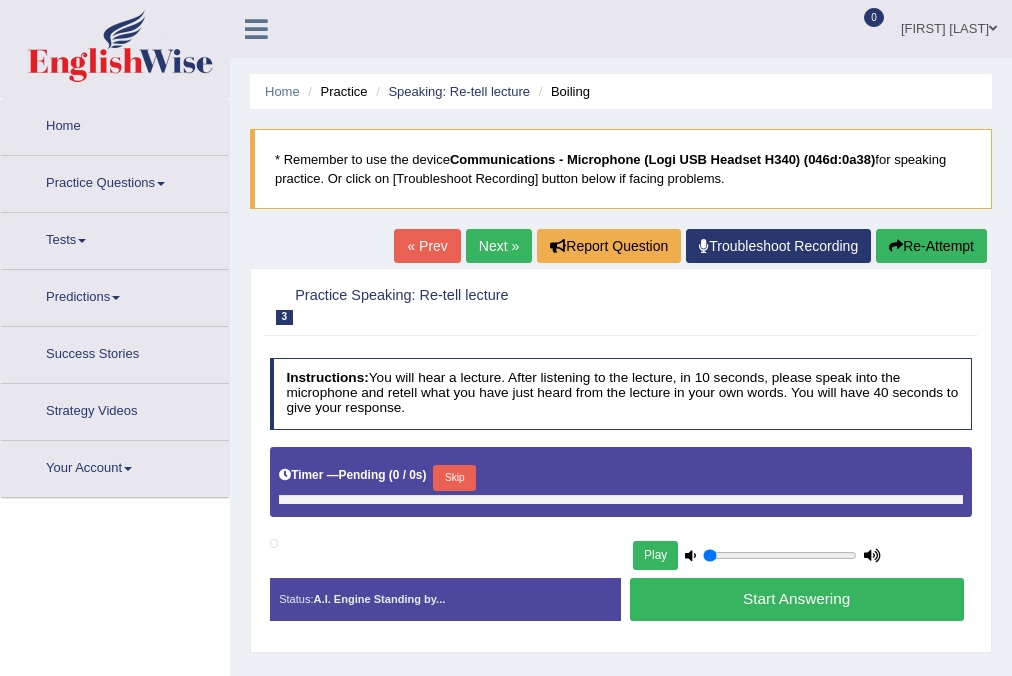 type on "0.65" 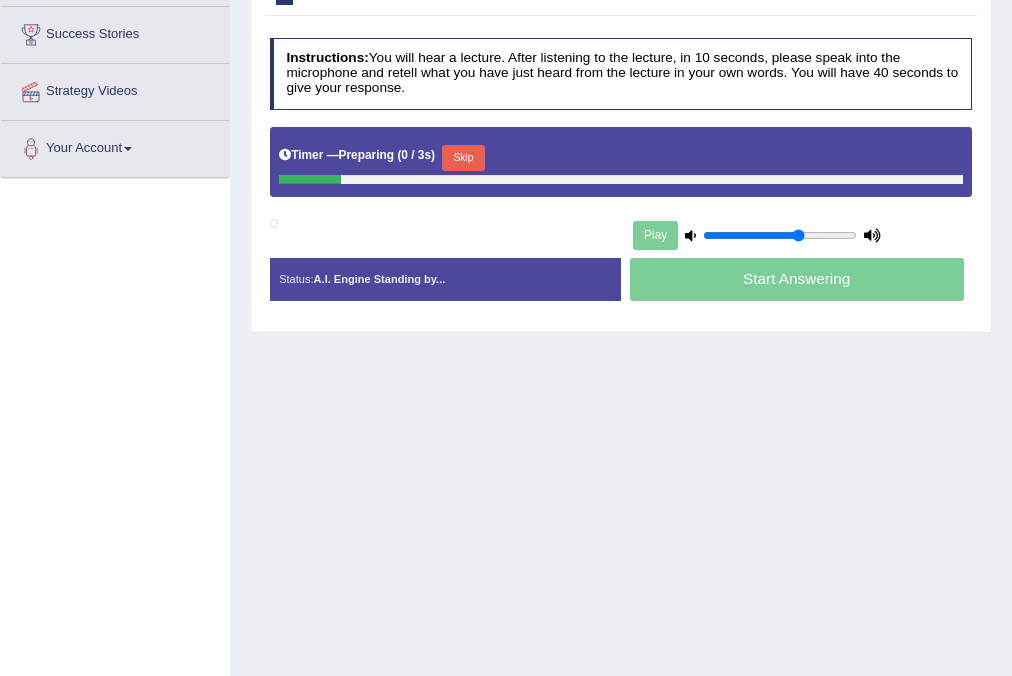 scroll, scrollTop: 320, scrollLeft: 0, axis: vertical 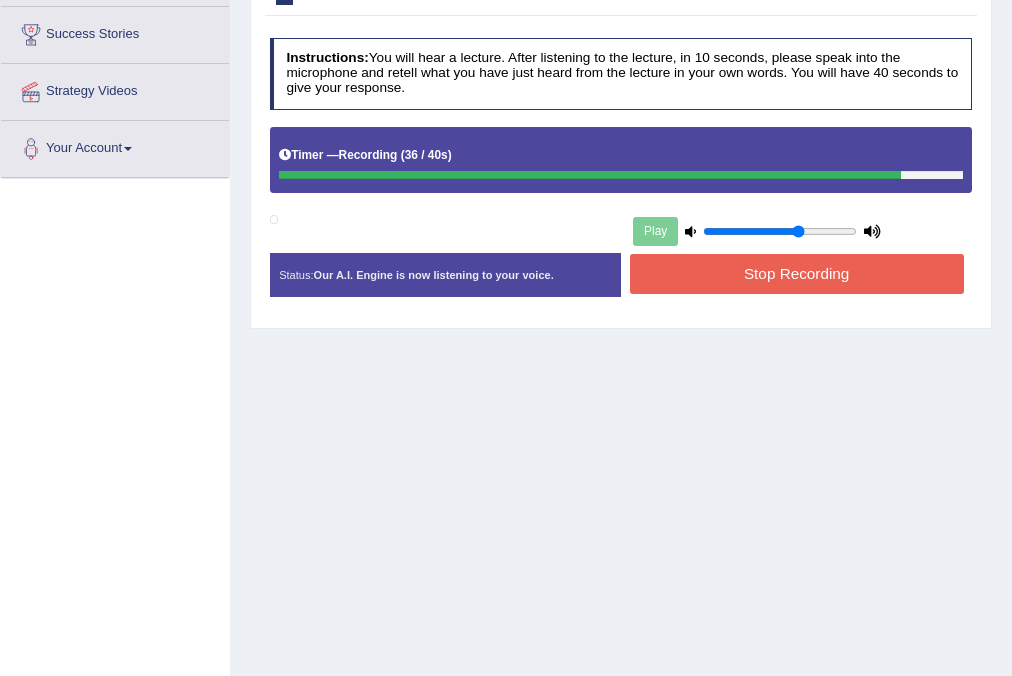 click on "Play" at bounding box center [757, 231] 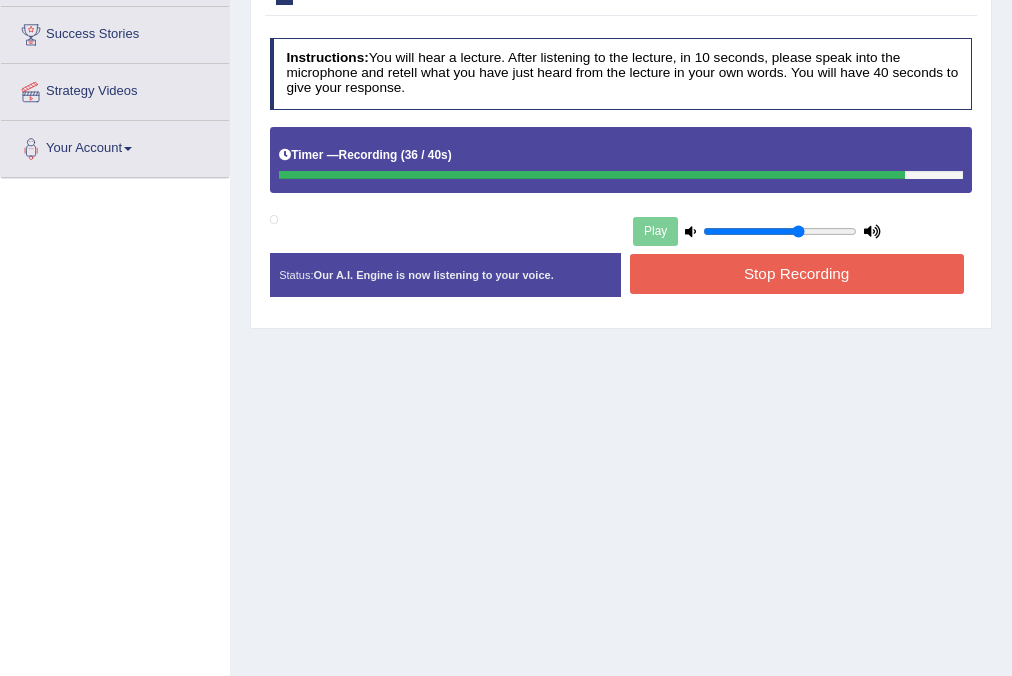 click on "Stop Recording" at bounding box center [797, 273] 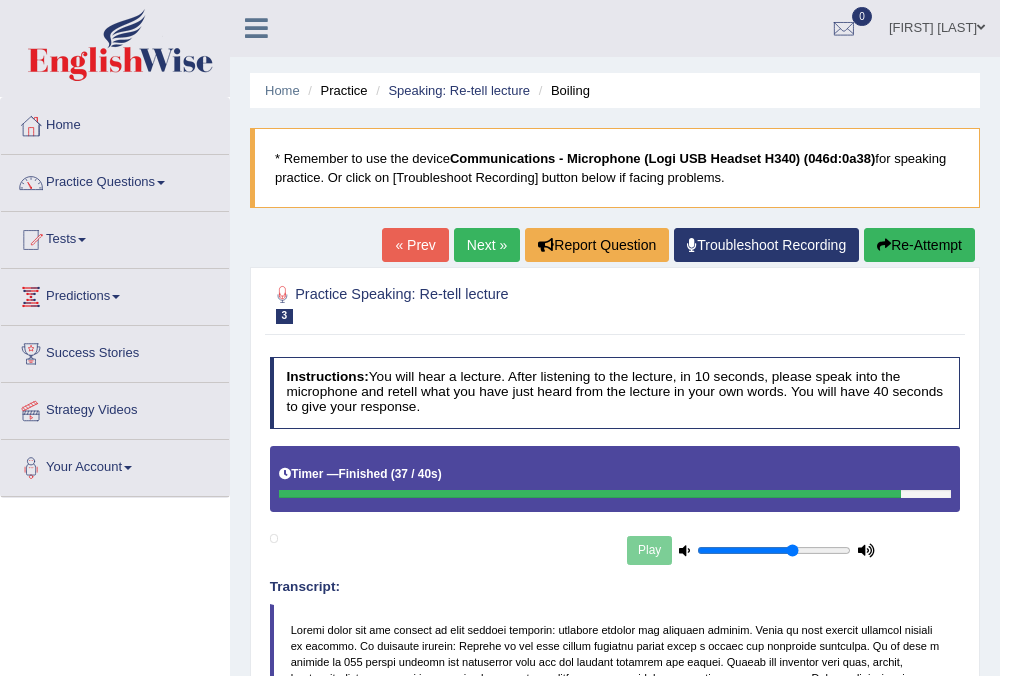scroll, scrollTop: 0, scrollLeft: 0, axis: both 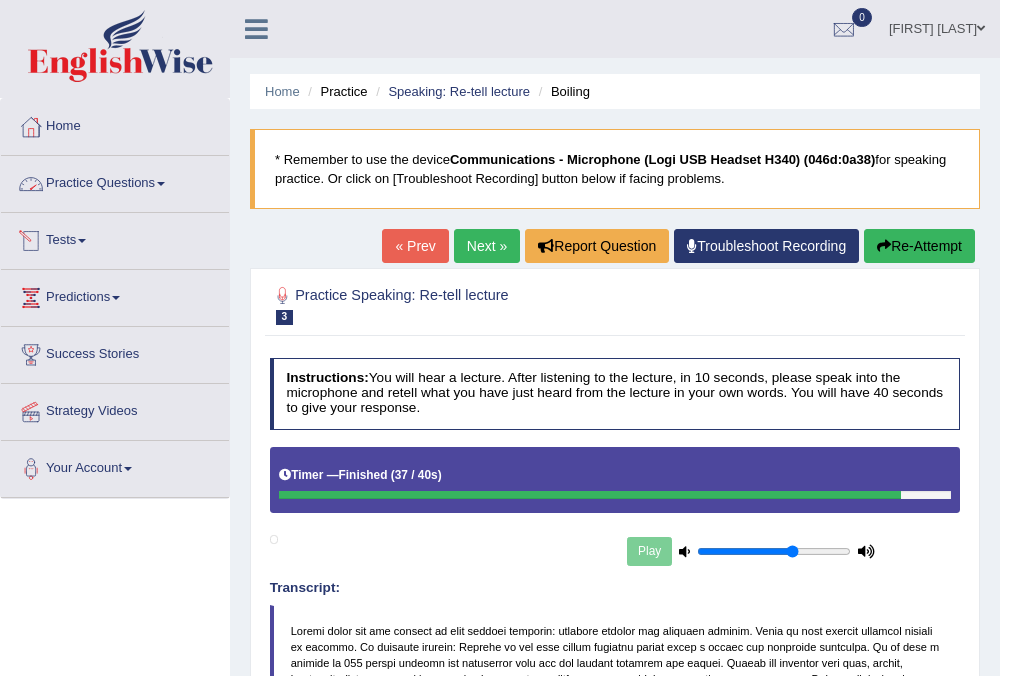 click on "Practice Questions" at bounding box center [115, 181] 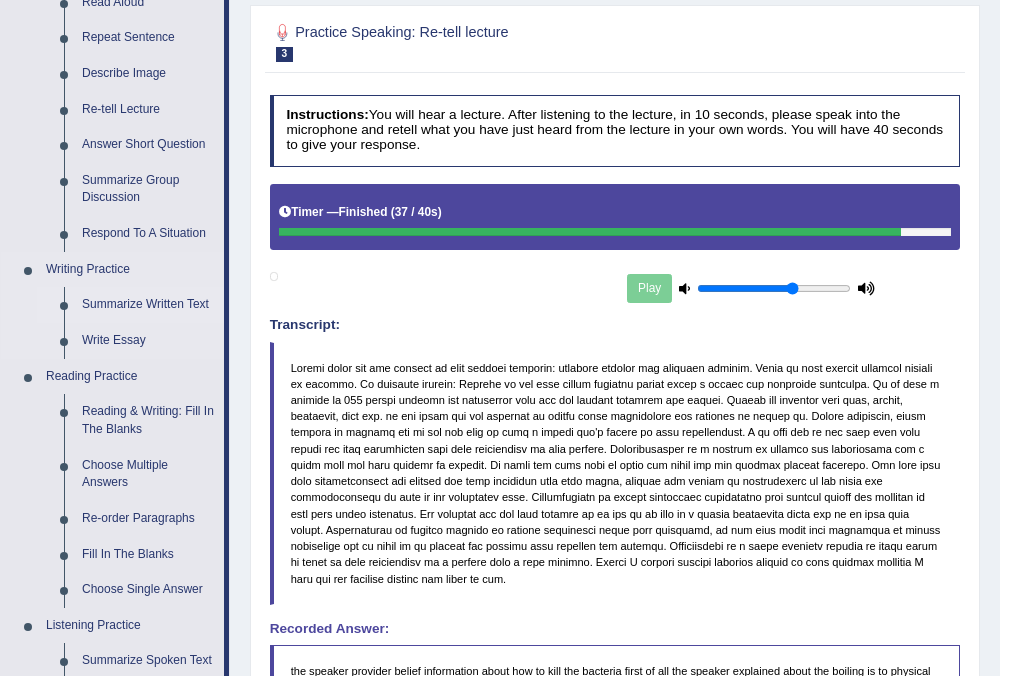 scroll, scrollTop: 320, scrollLeft: 0, axis: vertical 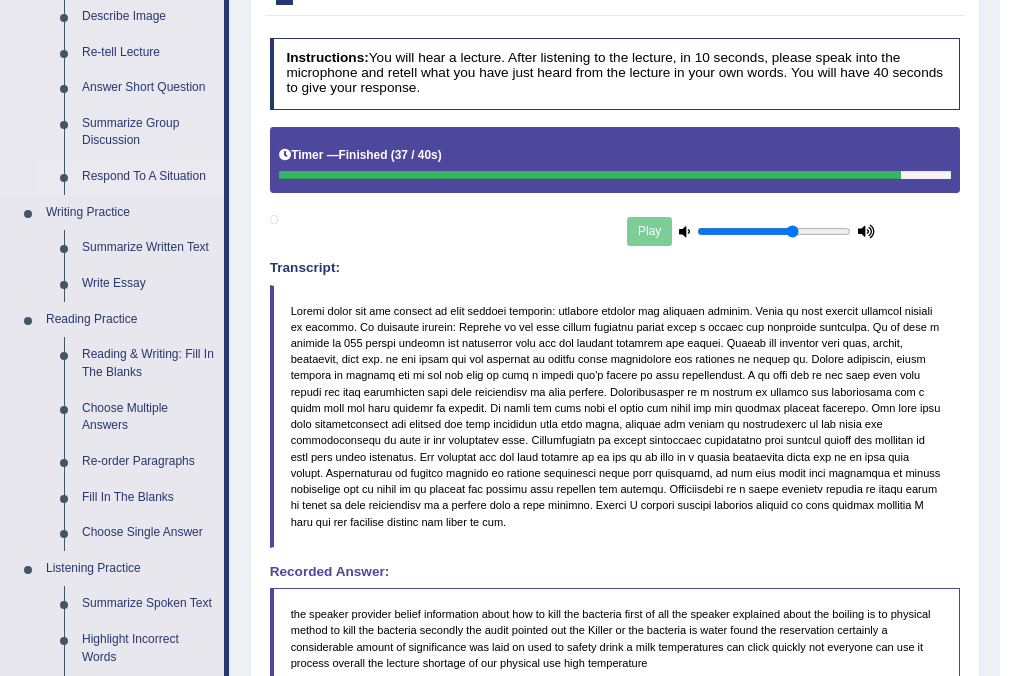 click on "Respond To A Situation" at bounding box center [148, 177] 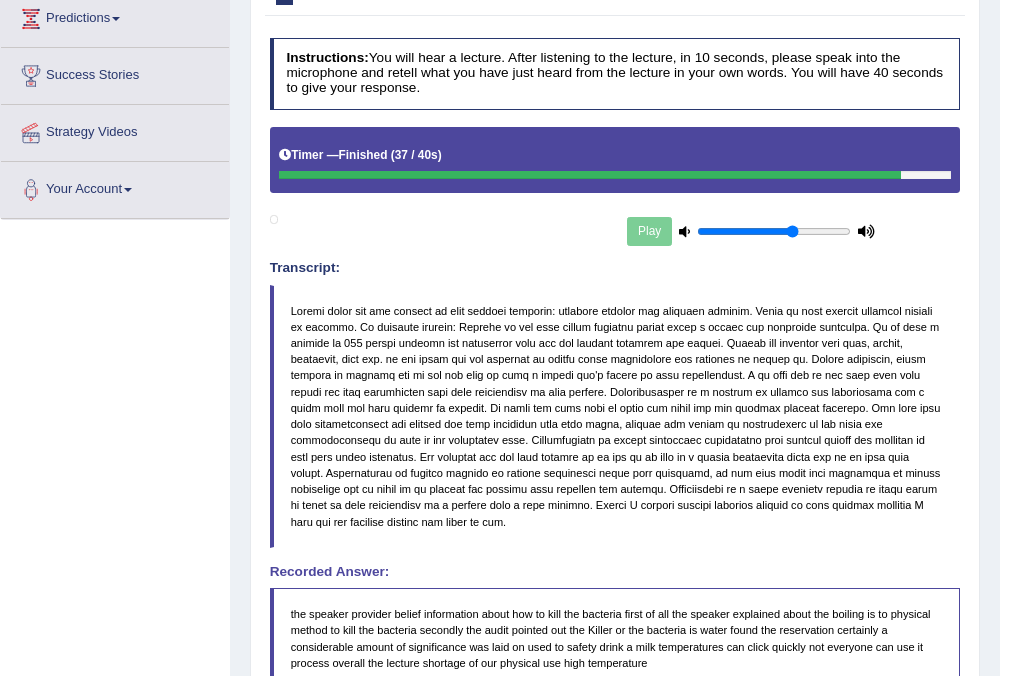 scroll, scrollTop: 316, scrollLeft: 0, axis: vertical 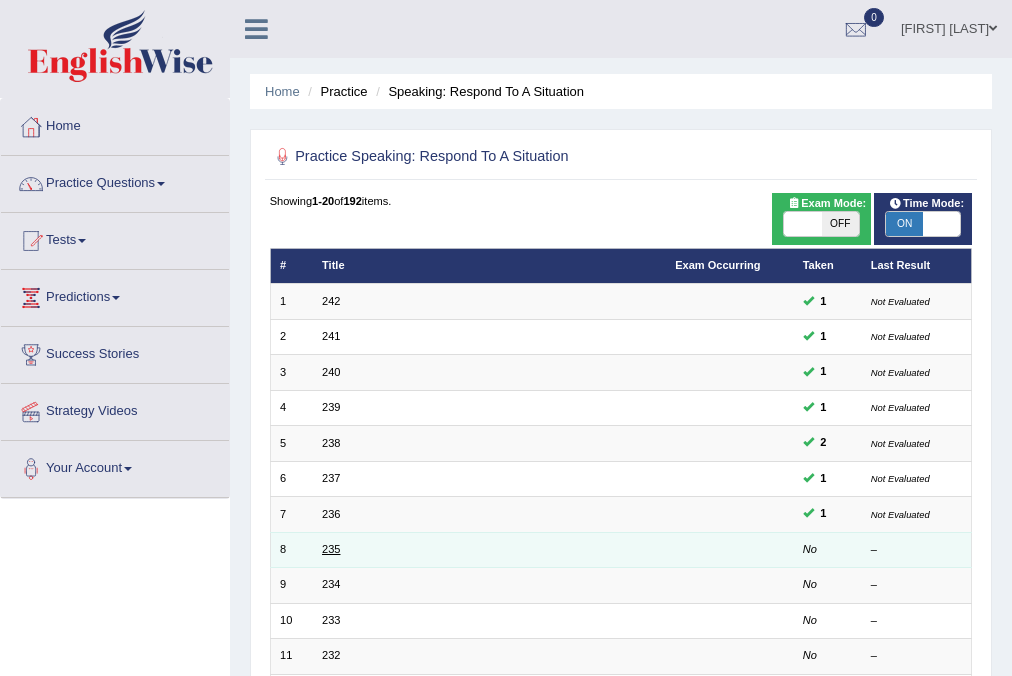 click on "235" at bounding box center [331, 549] 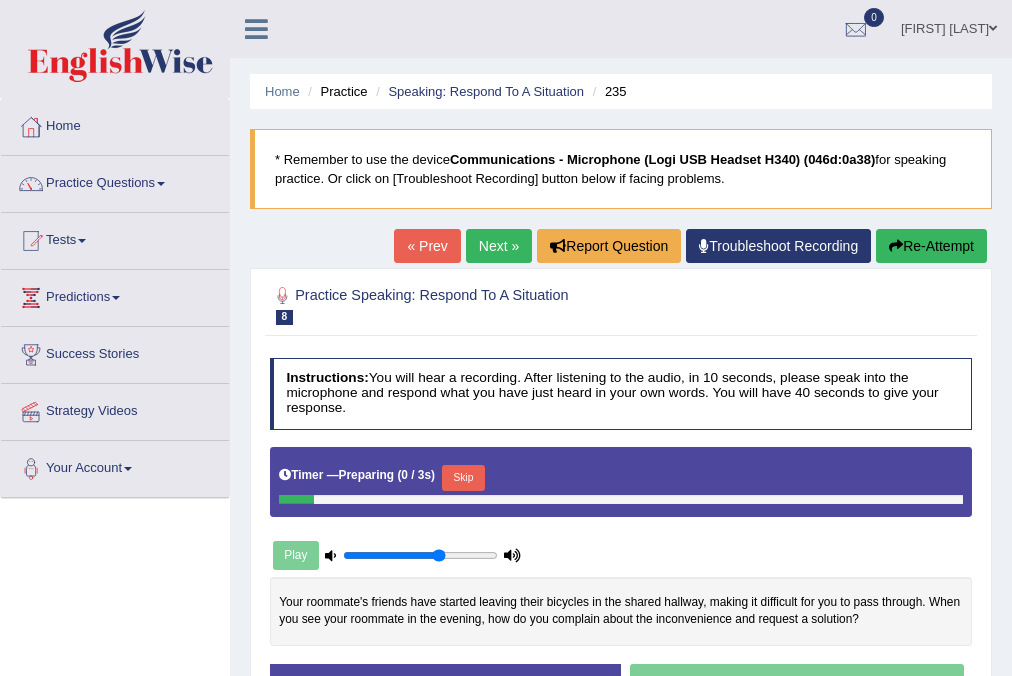 scroll, scrollTop: 0, scrollLeft: 0, axis: both 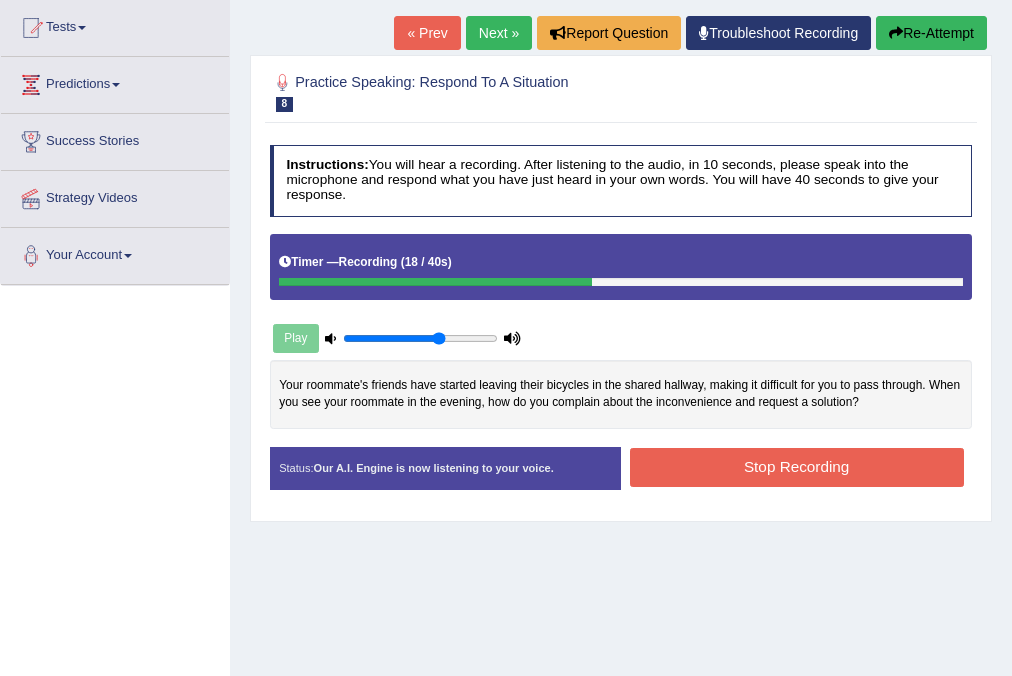 click on "Stop Recording" at bounding box center (797, 467) 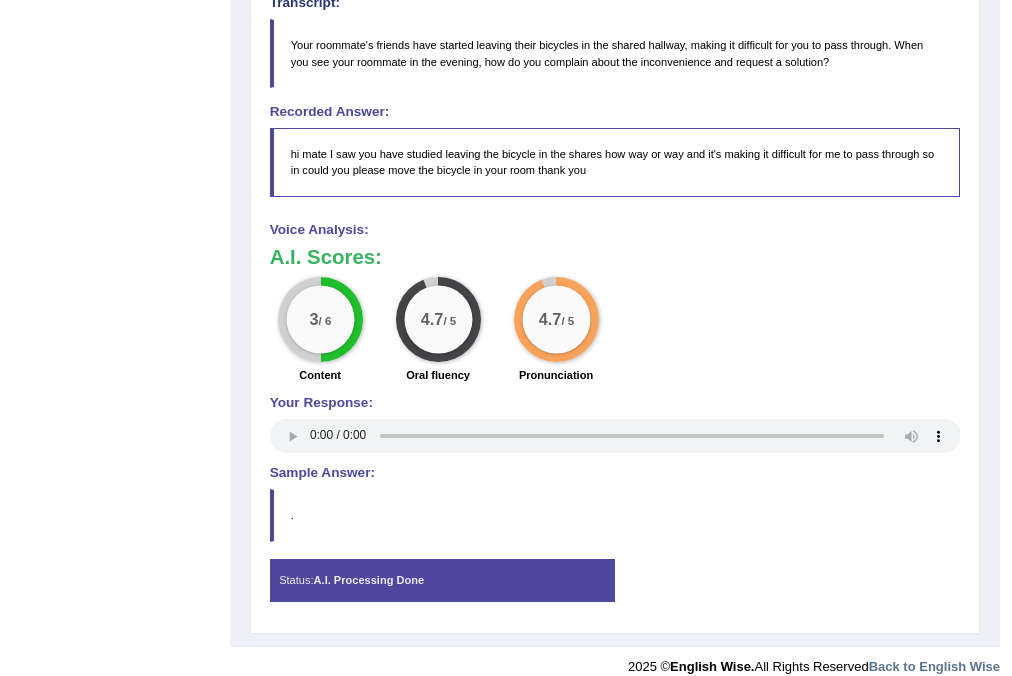 scroll, scrollTop: 575, scrollLeft: 0, axis: vertical 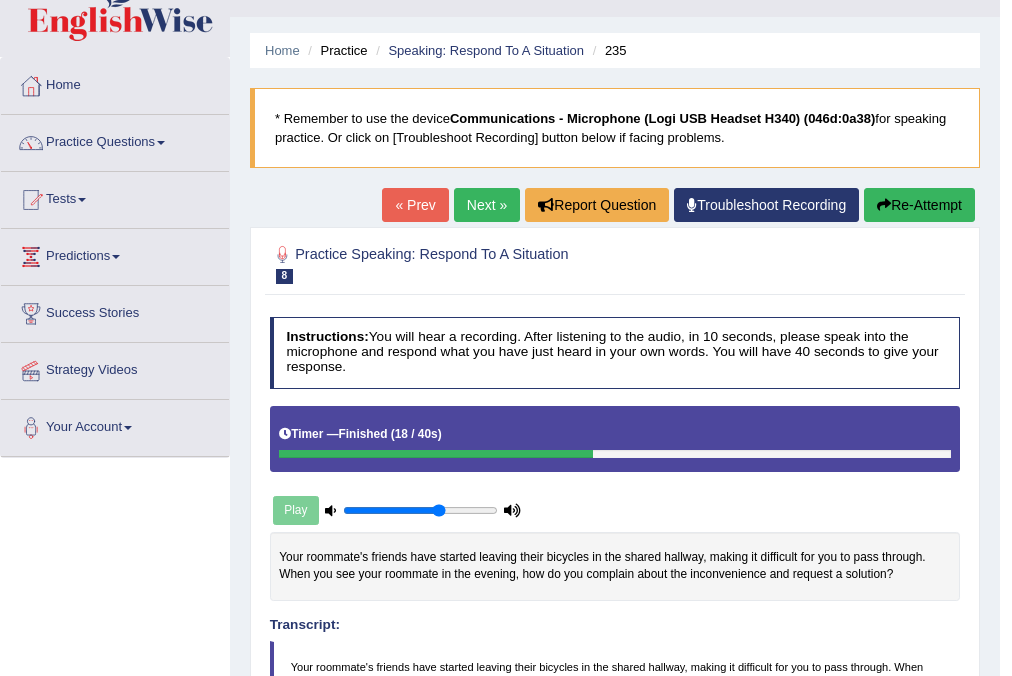 click on "Next »" at bounding box center (487, 205) 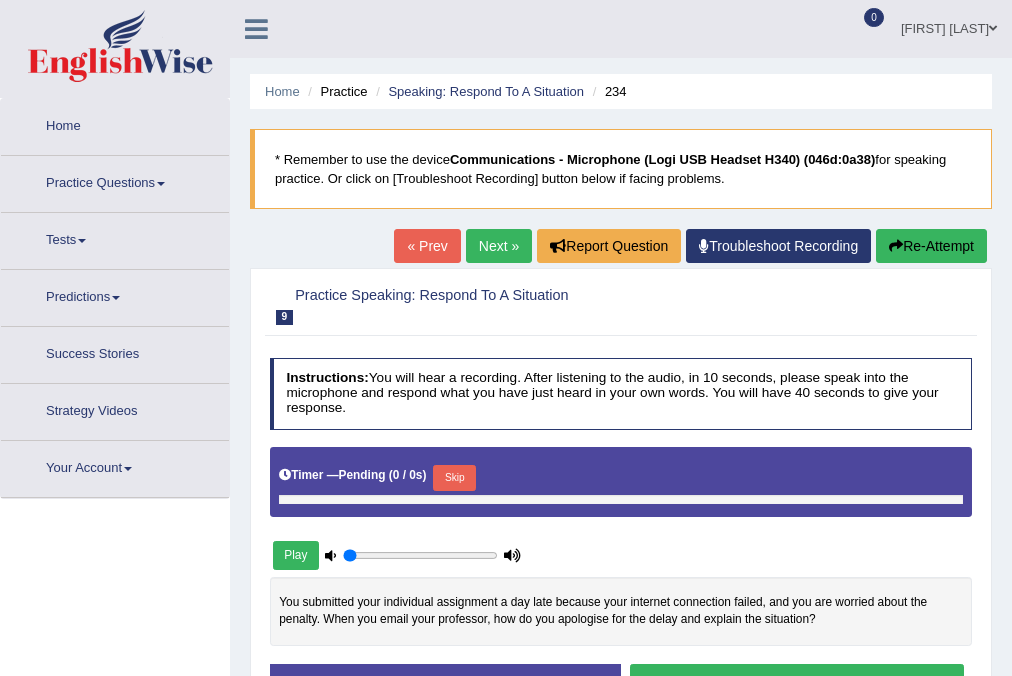 type on "0.65" 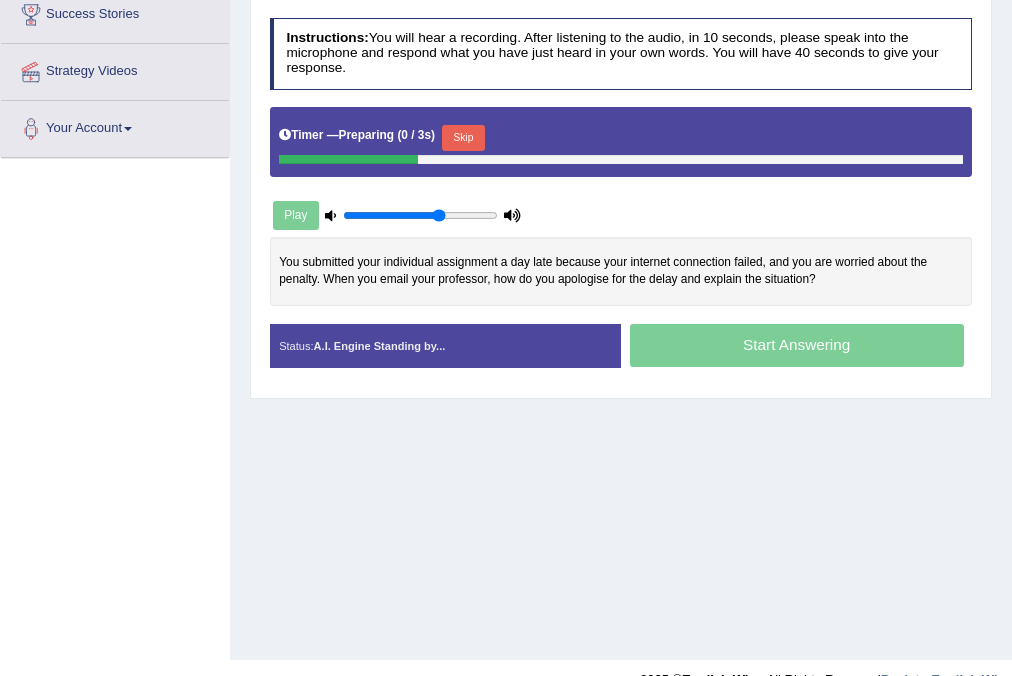 scroll, scrollTop: 262, scrollLeft: 0, axis: vertical 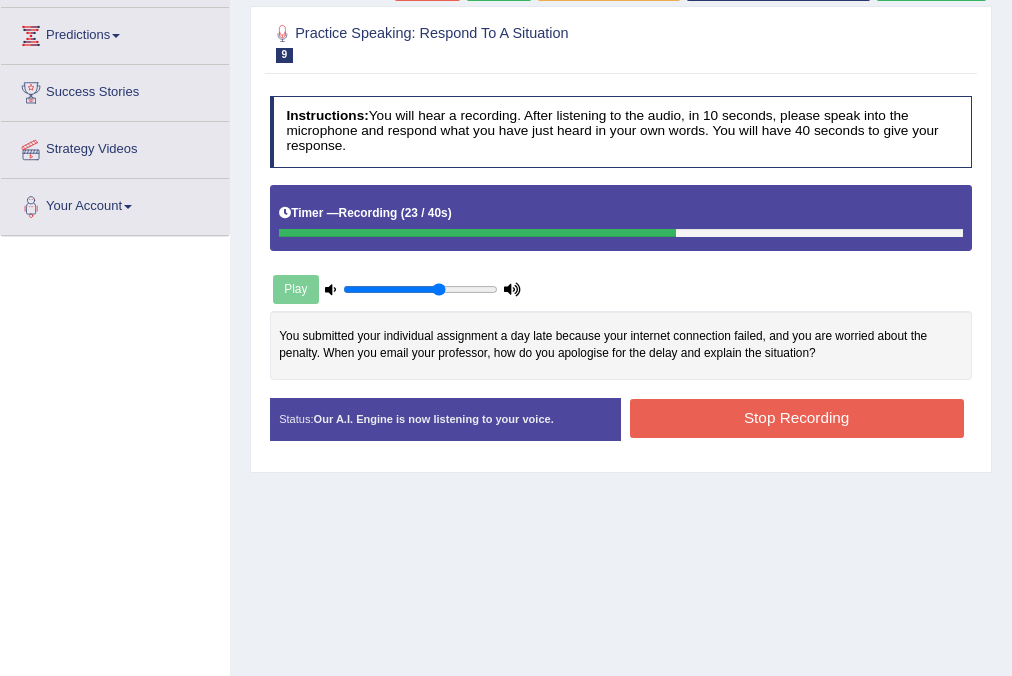 click on "Stop Recording" at bounding box center [797, 418] 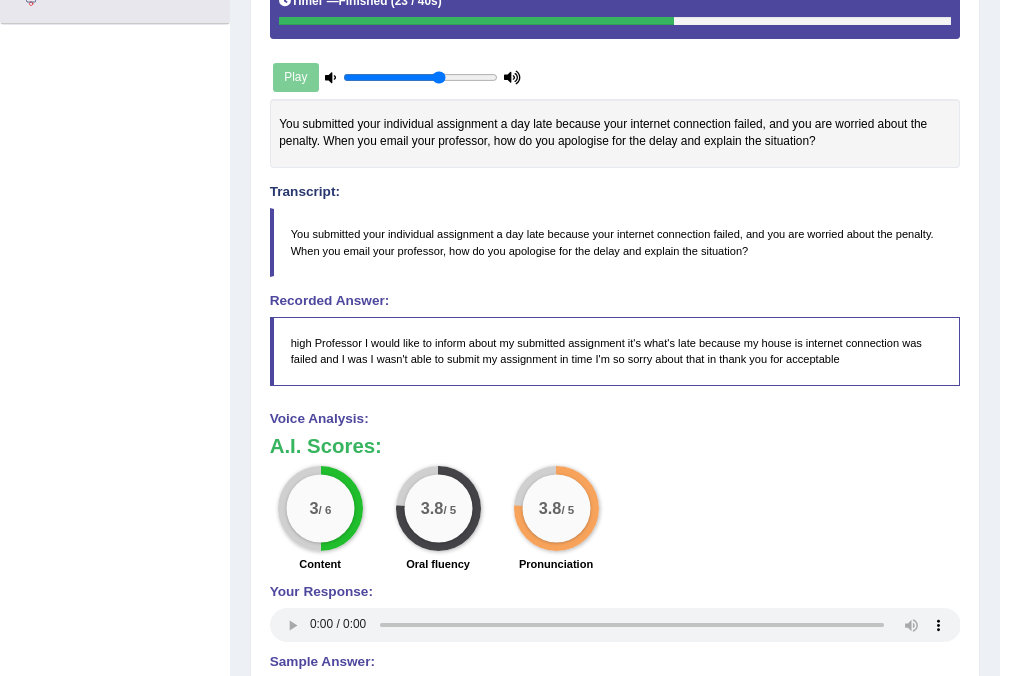 scroll, scrollTop: 475, scrollLeft: 0, axis: vertical 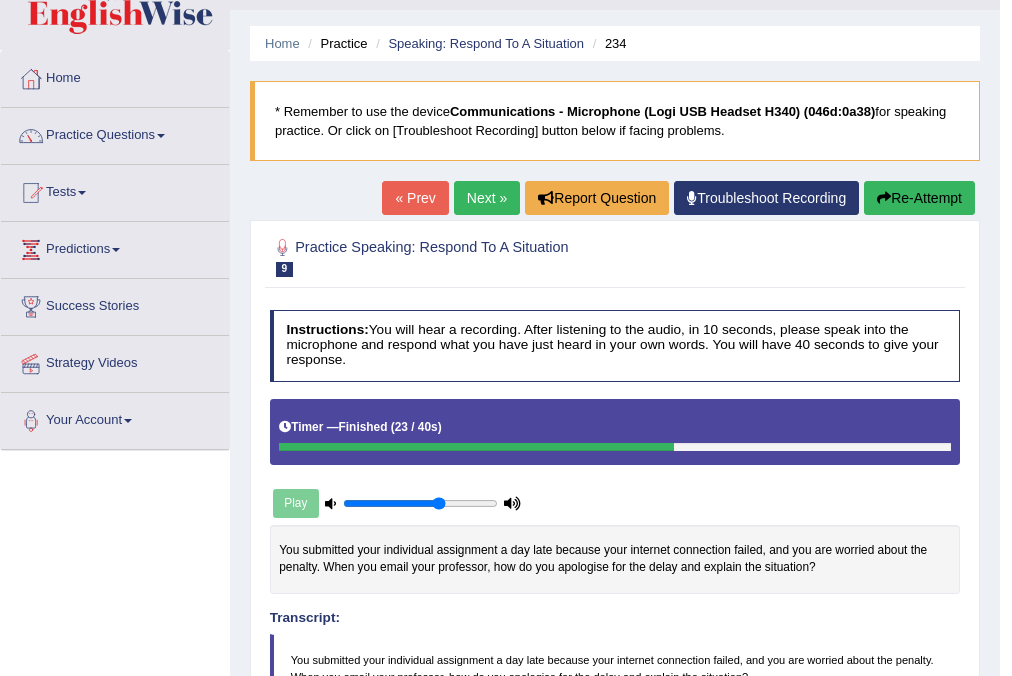 click on "Next »" at bounding box center [487, 198] 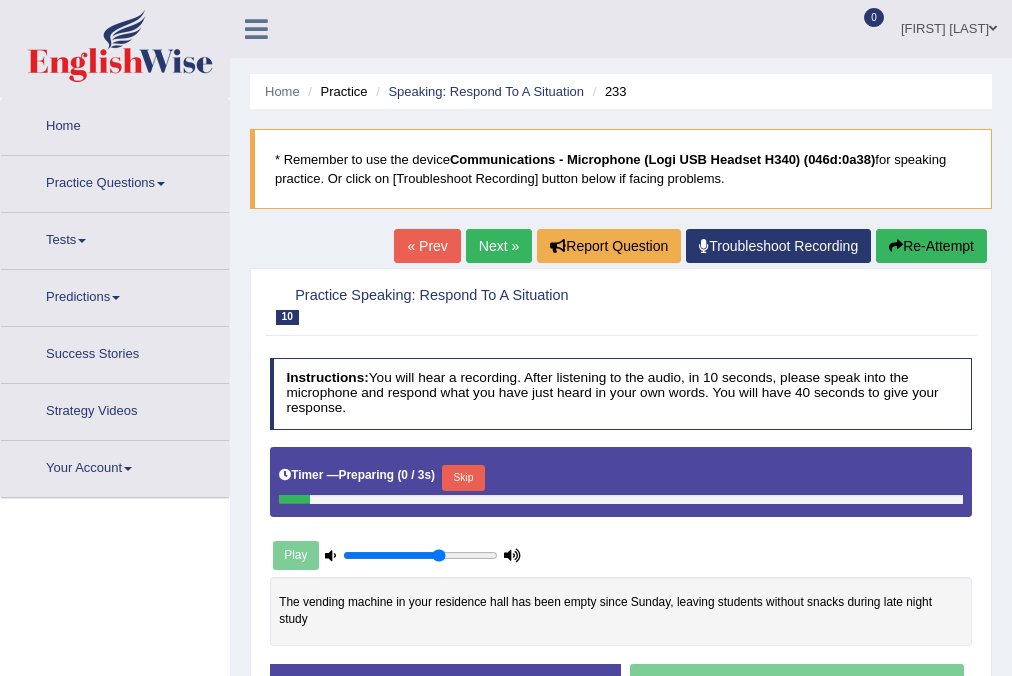 scroll, scrollTop: 0, scrollLeft: 0, axis: both 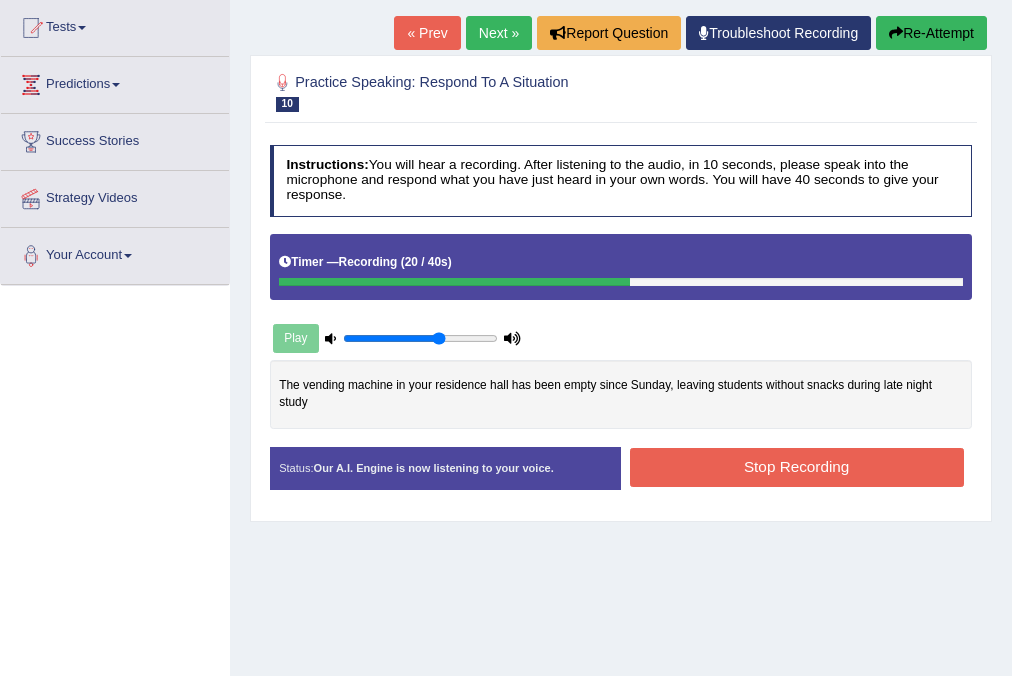click on "Stop Recording" at bounding box center (797, 467) 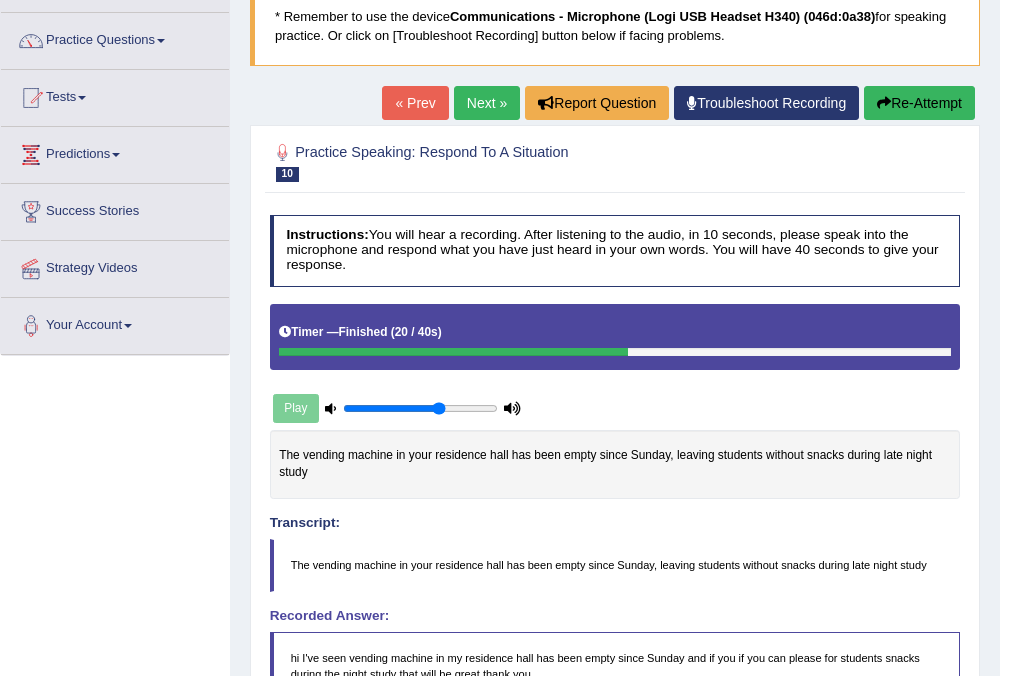 scroll, scrollTop: 106, scrollLeft: 0, axis: vertical 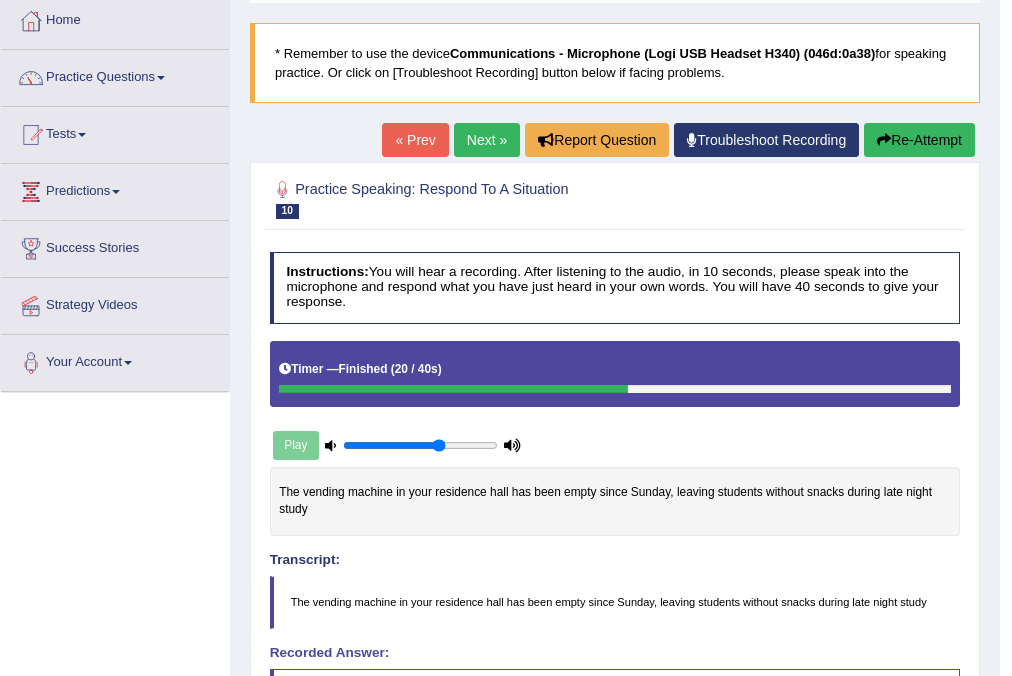 click on "Next »" at bounding box center (487, 140) 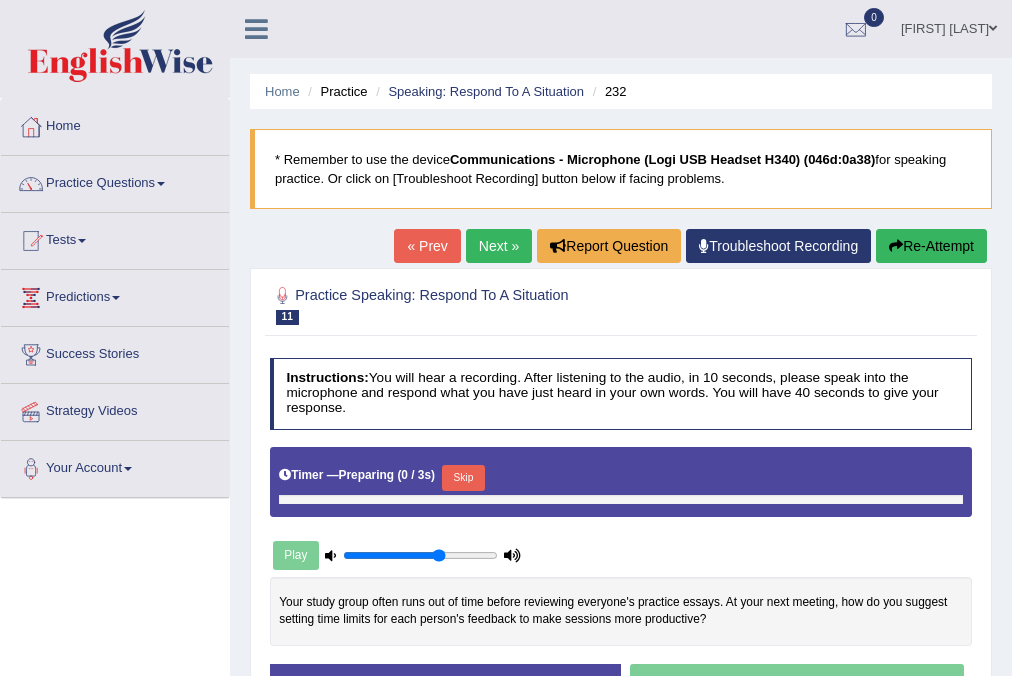 scroll, scrollTop: 213, scrollLeft: 0, axis: vertical 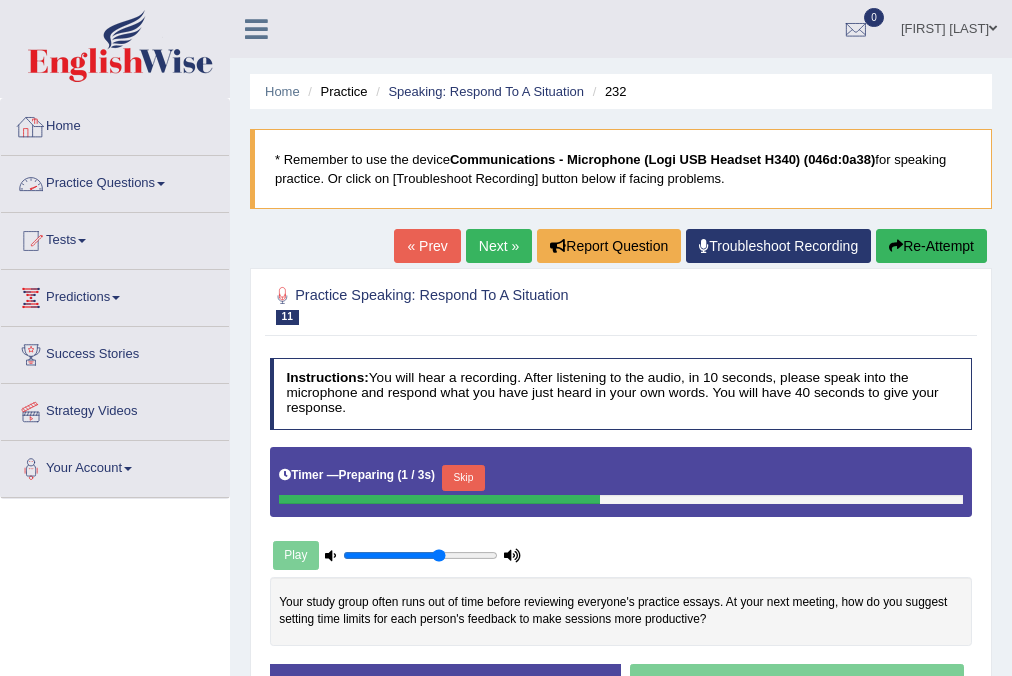 click on "Practice Questions" at bounding box center (115, 181) 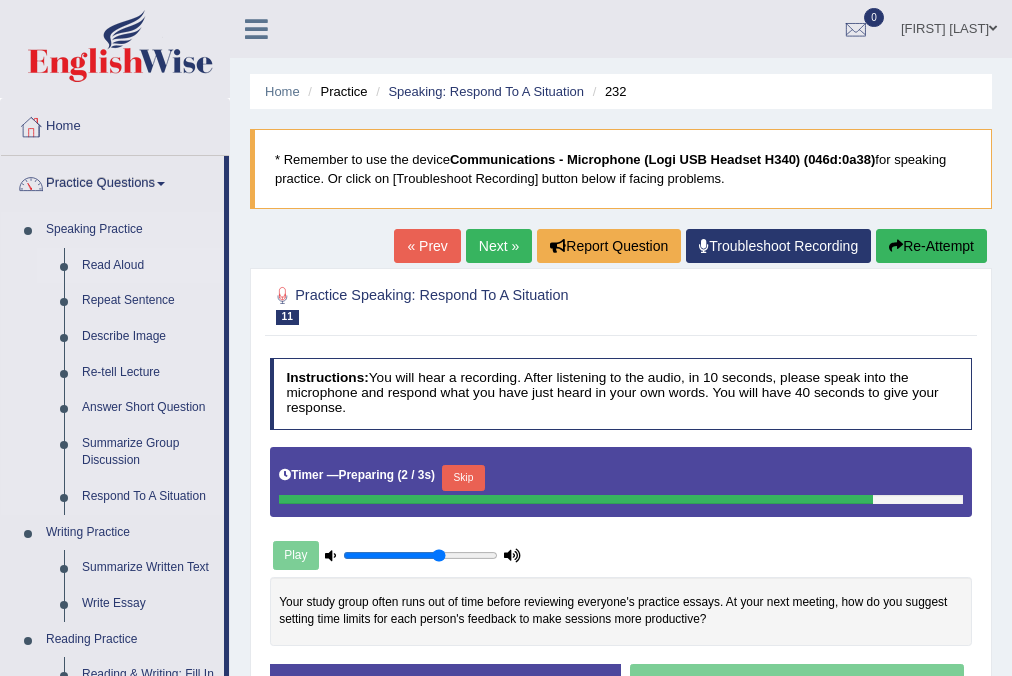 click on "Read Aloud" at bounding box center (148, 266) 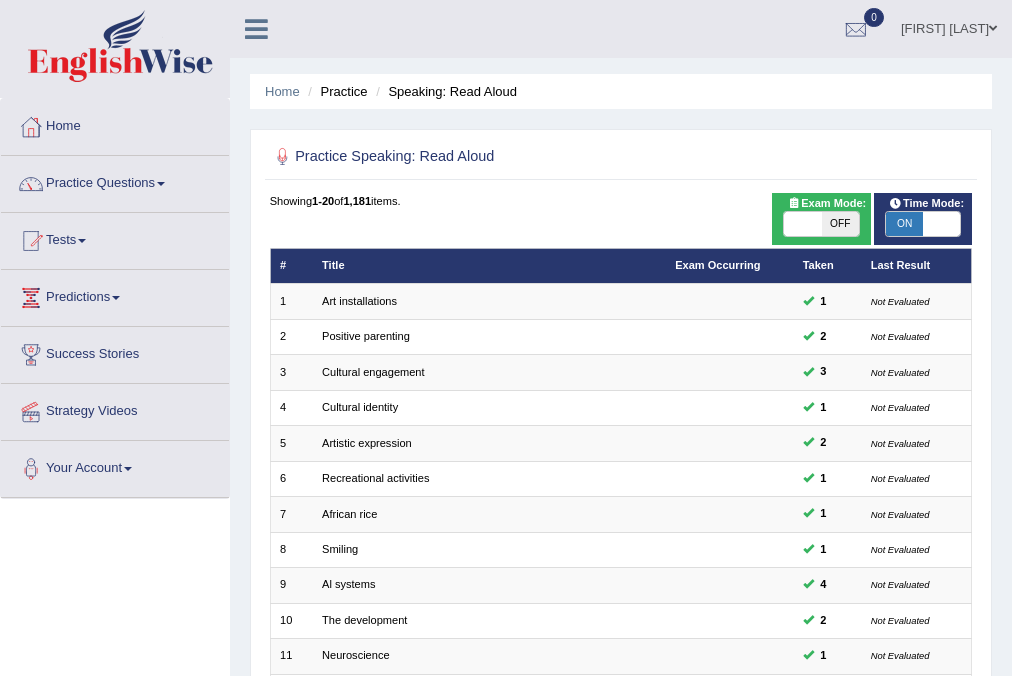 scroll, scrollTop: 0, scrollLeft: 0, axis: both 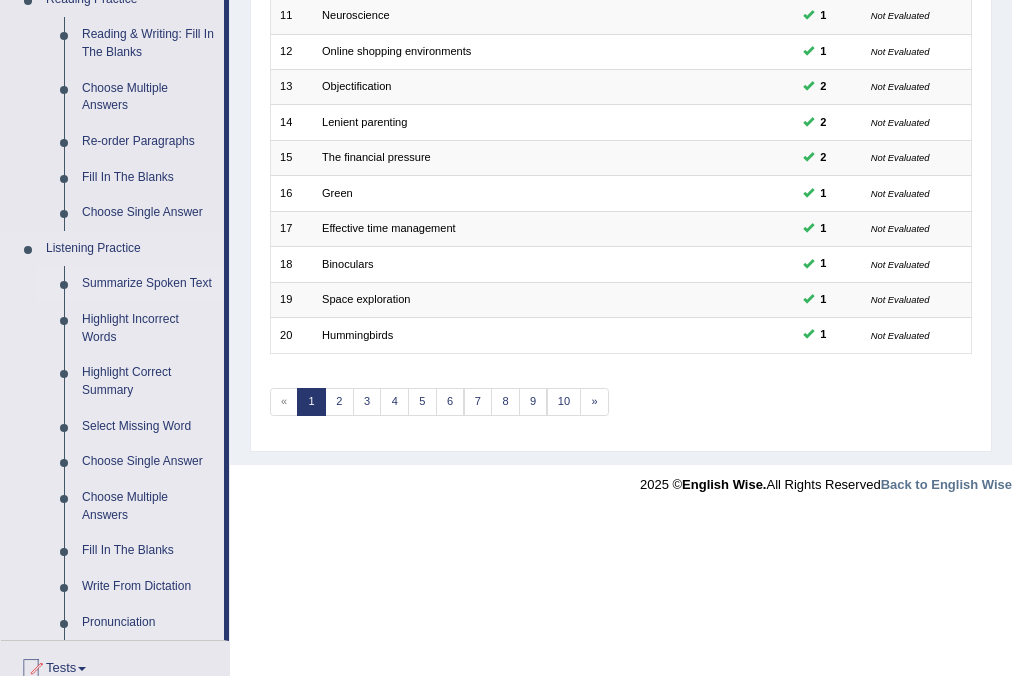 click on "Summarize Spoken Text" at bounding box center [148, 284] 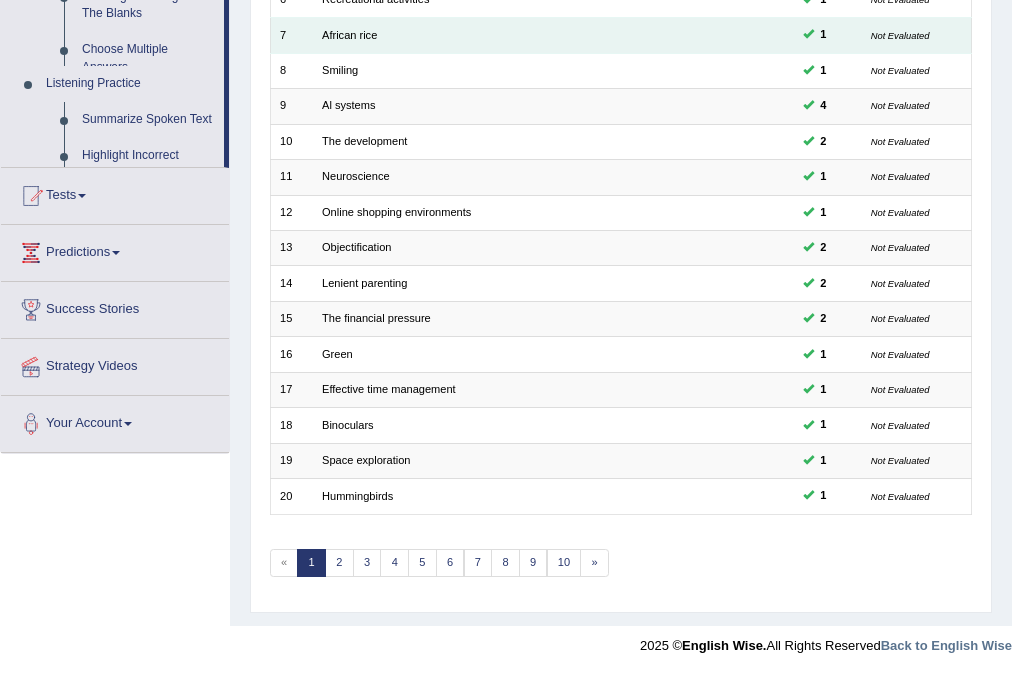 scroll, scrollTop: 241, scrollLeft: 0, axis: vertical 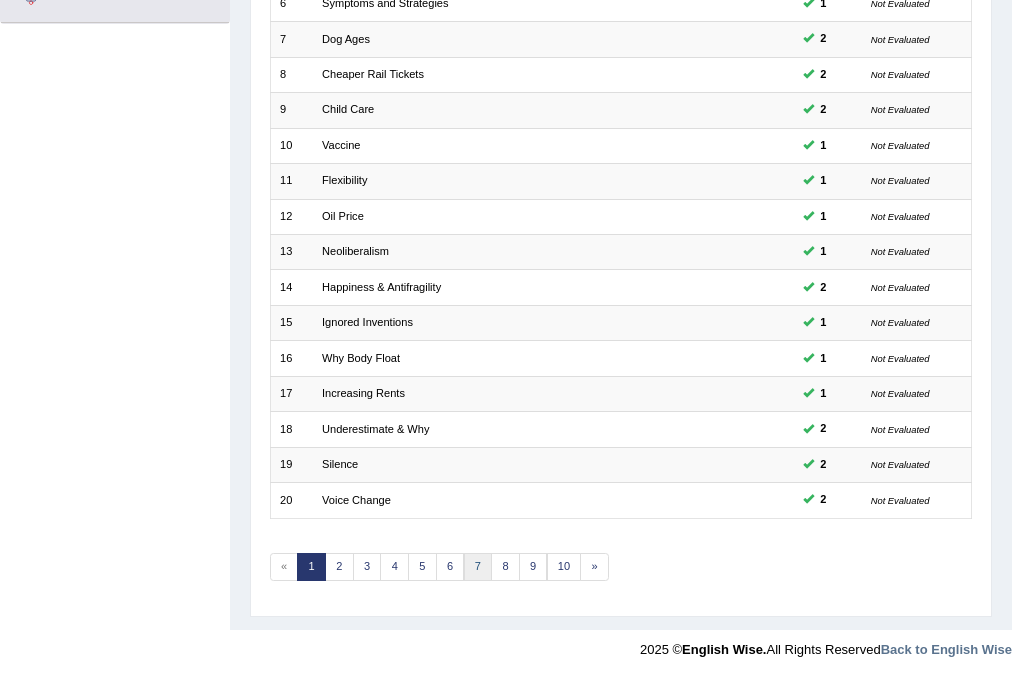 click on "7" at bounding box center (478, 567) 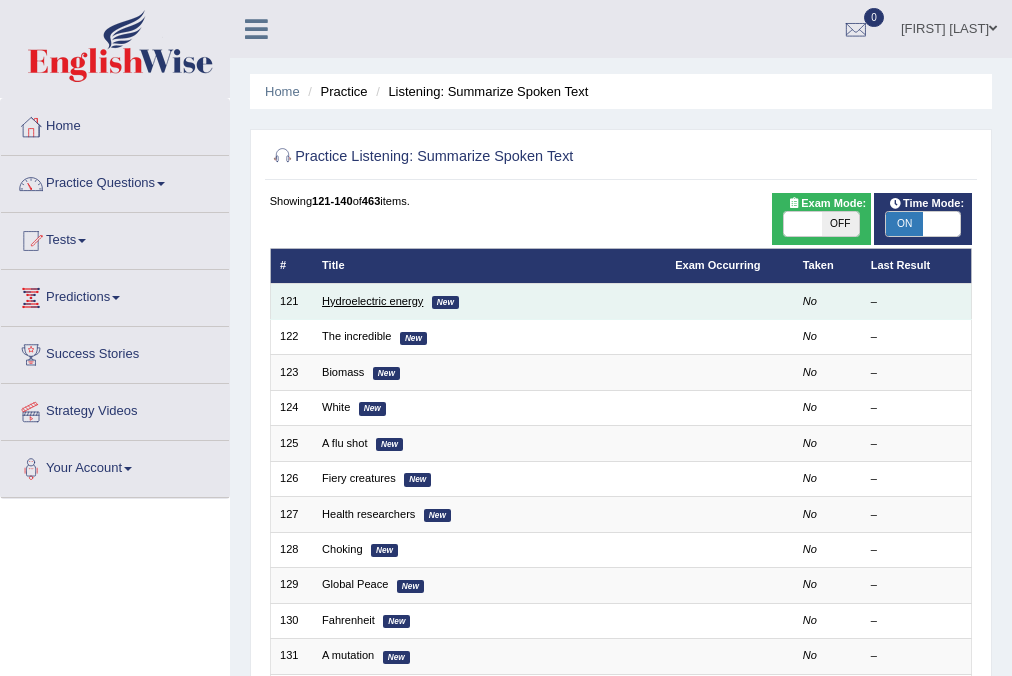 scroll, scrollTop: 0, scrollLeft: 0, axis: both 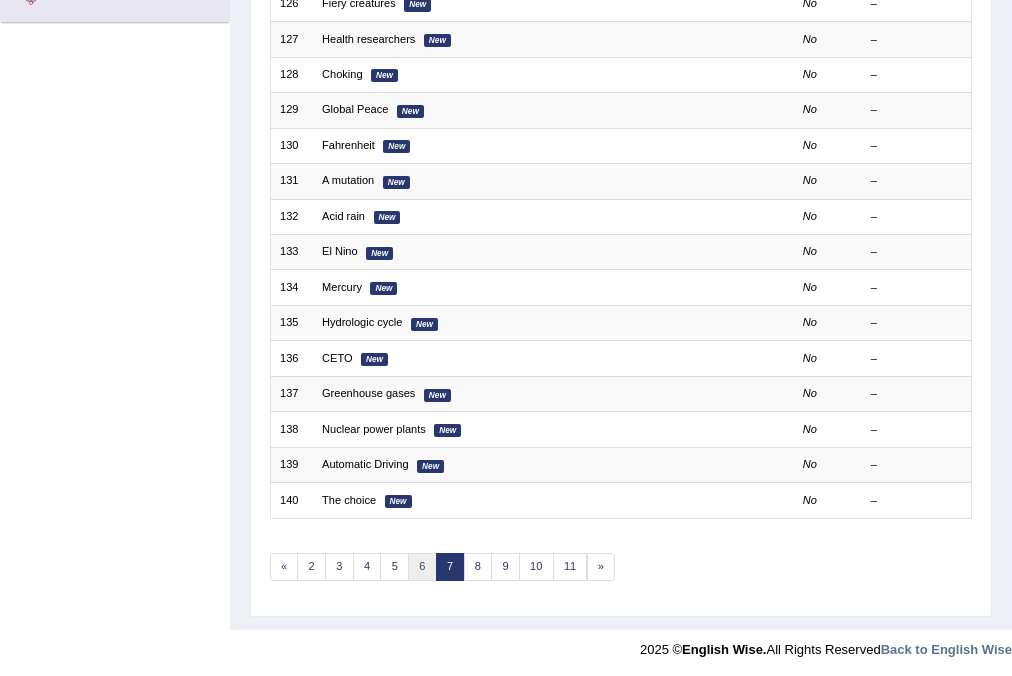 click on "6" at bounding box center (422, 567) 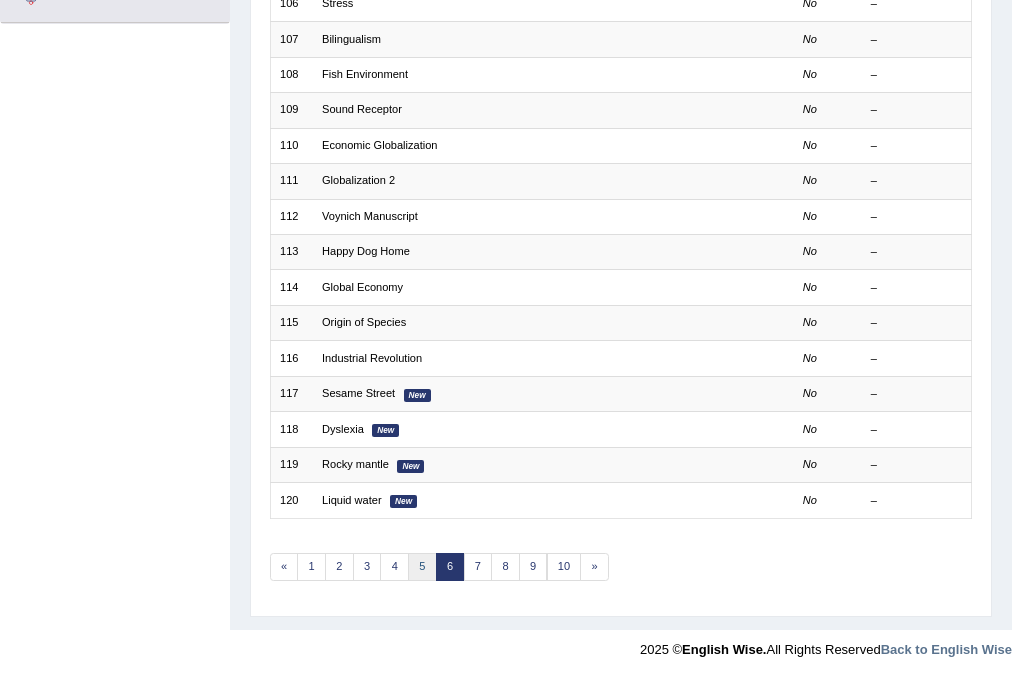 scroll, scrollTop: 475, scrollLeft: 0, axis: vertical 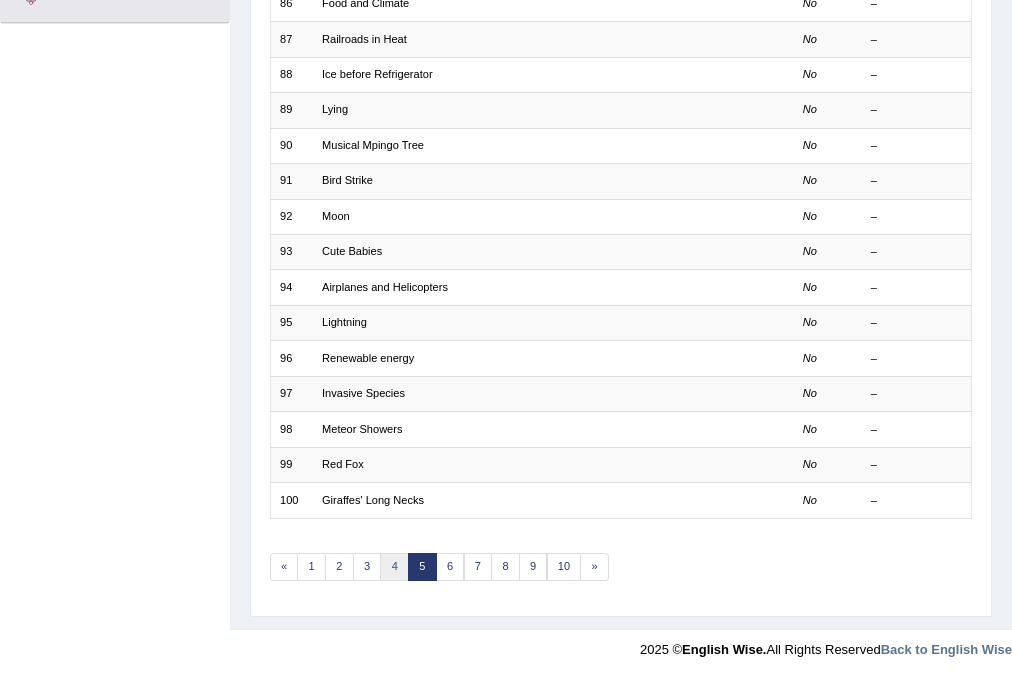click on "4" 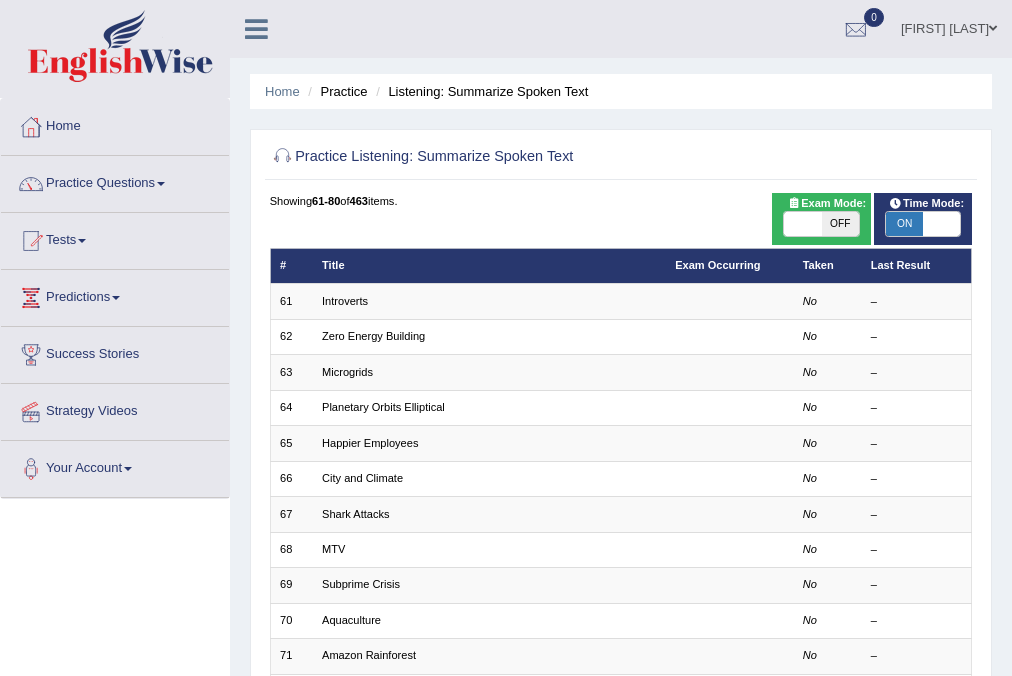 scroll, scrollTop: 475, scrollLeft: 0, axis: vertical 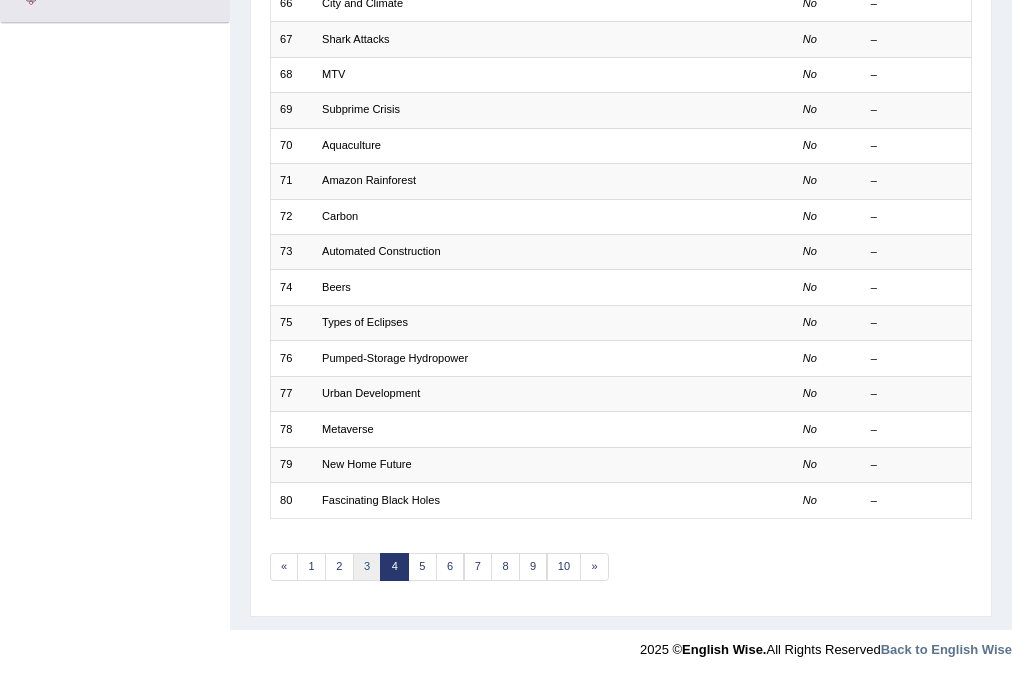 click on "3" at bounding box center [367, 567] 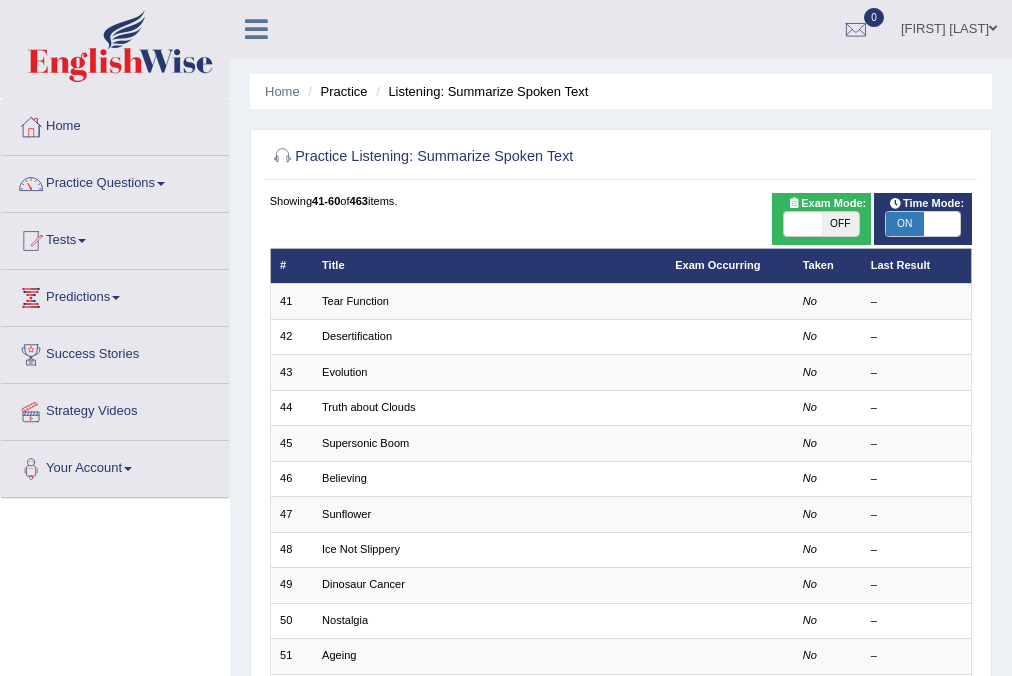 scroll, scrollTop: 475, scrollLeft: 0, axis: vertical 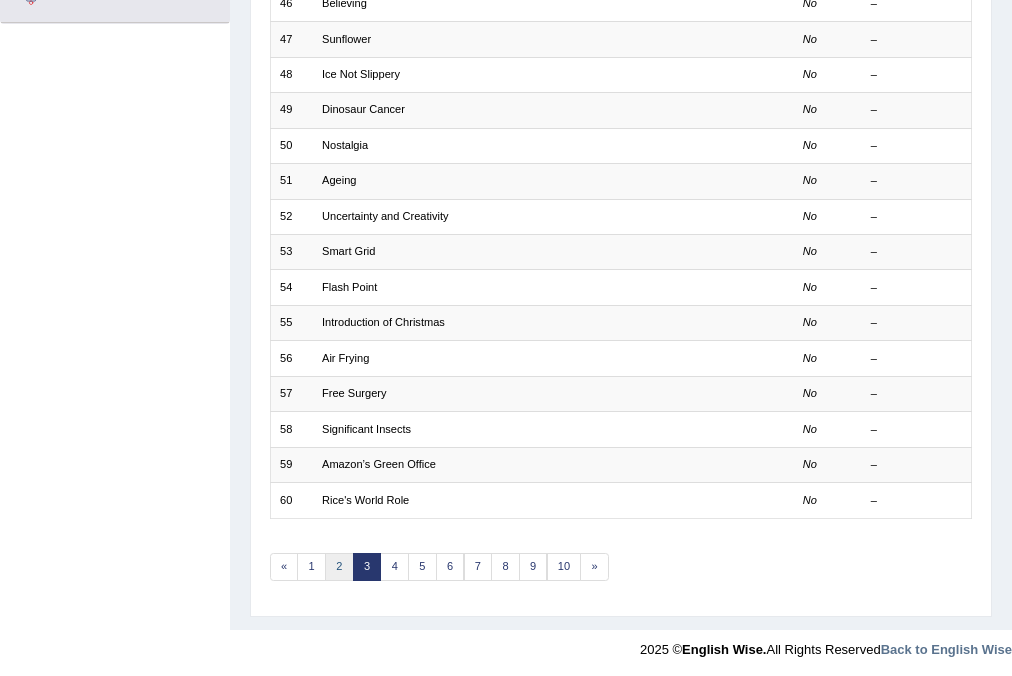 click on "2" at bounding box center [339, 567] 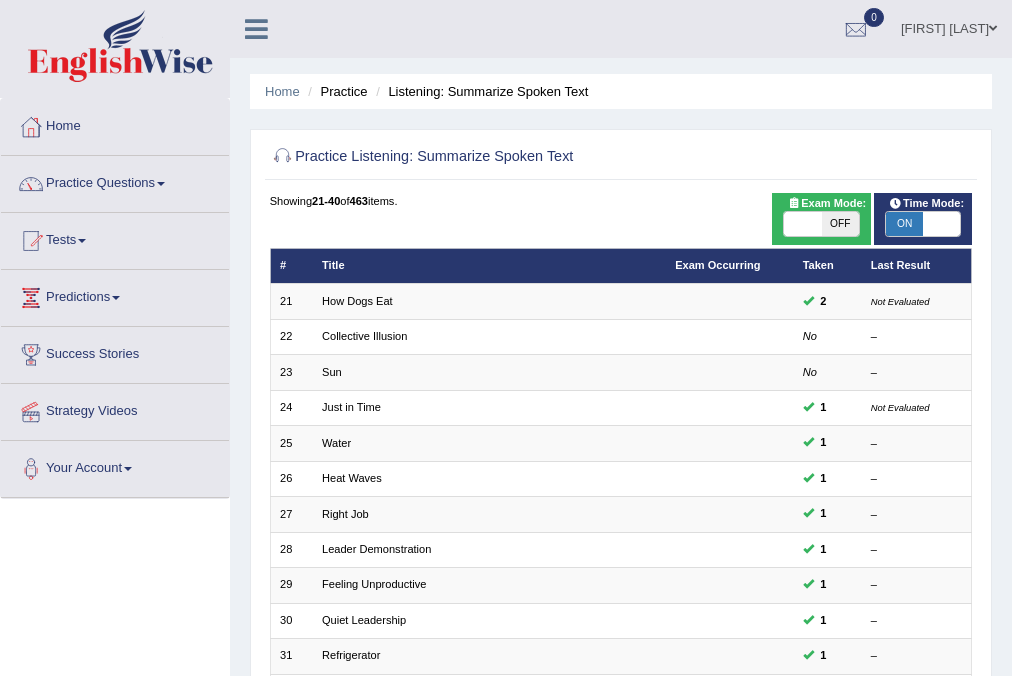 scroll, scrollTop: 0, scrollLeft: 0, axis: both 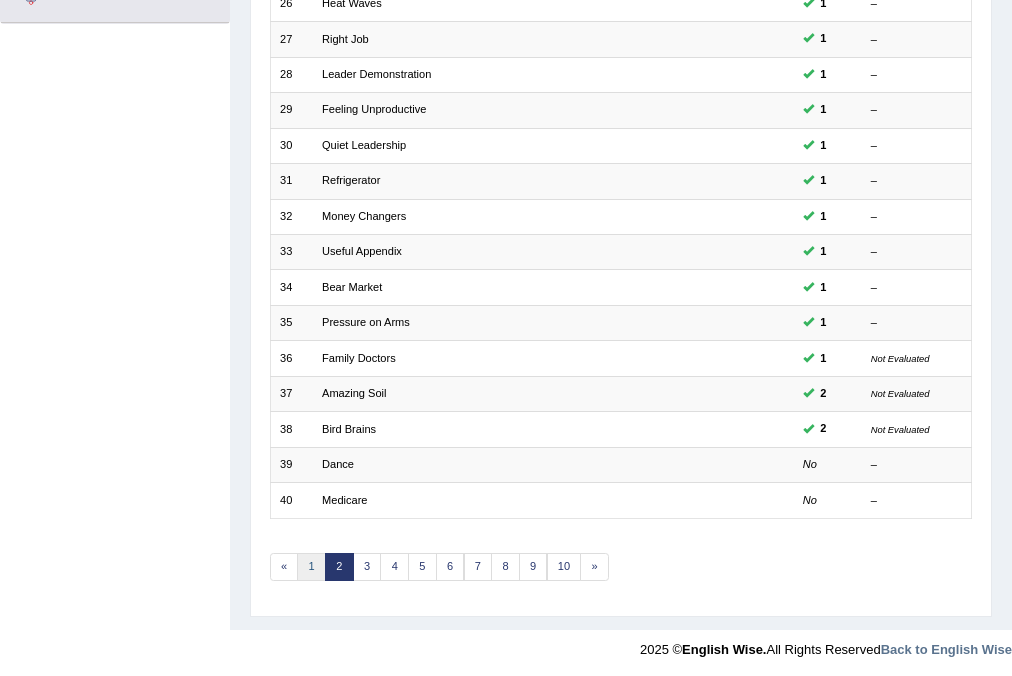 click on "1" at bounding box center [311, 567] 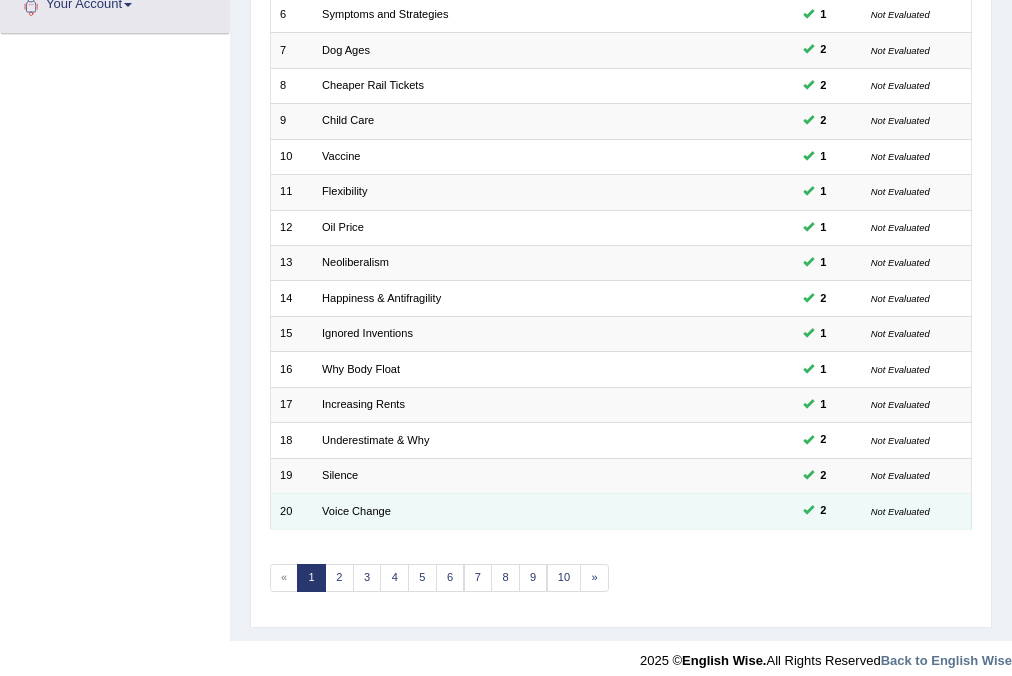 scroll, scrollTop: 464, scrollLeft: 0, axis: vertical 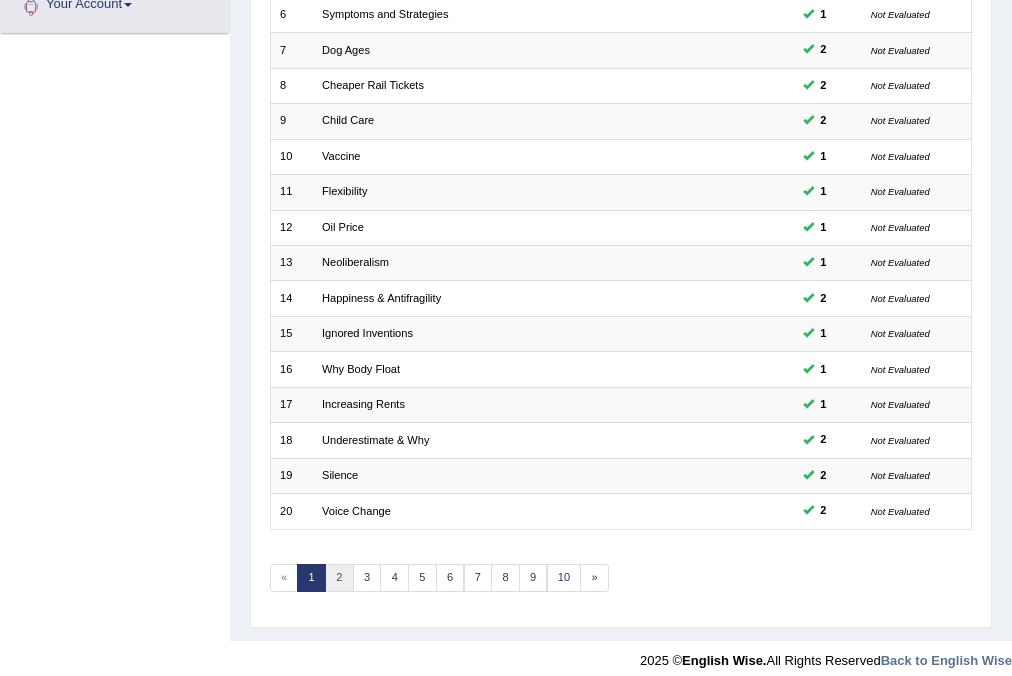 click on "2" at bounding box center [339, 578] 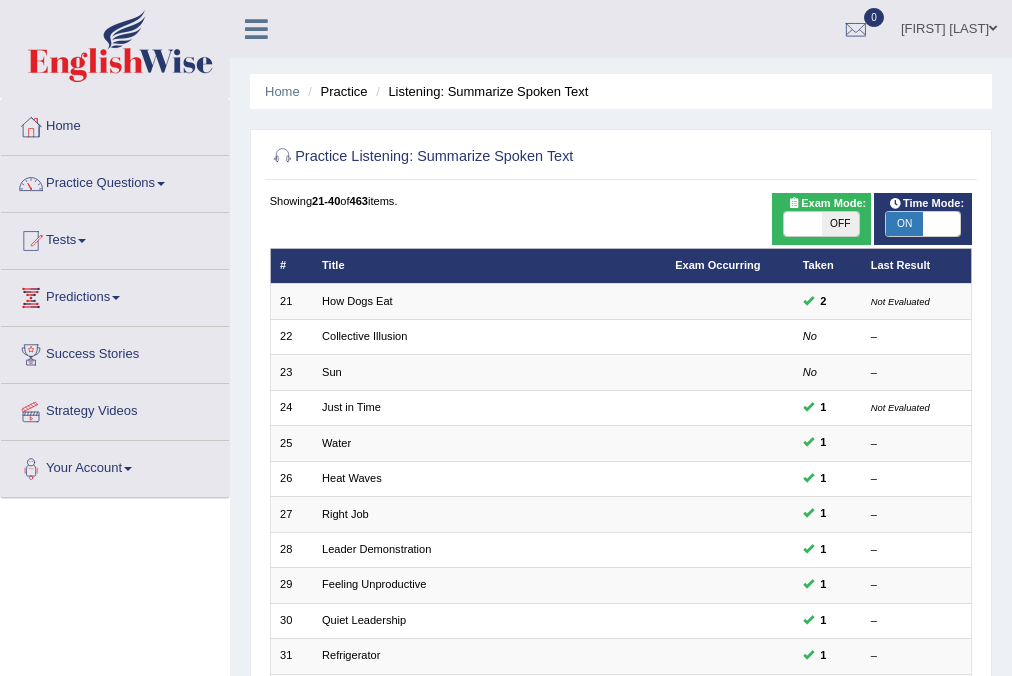 scroll, scrollTop: 0, scrollLeft: 0, axis: both 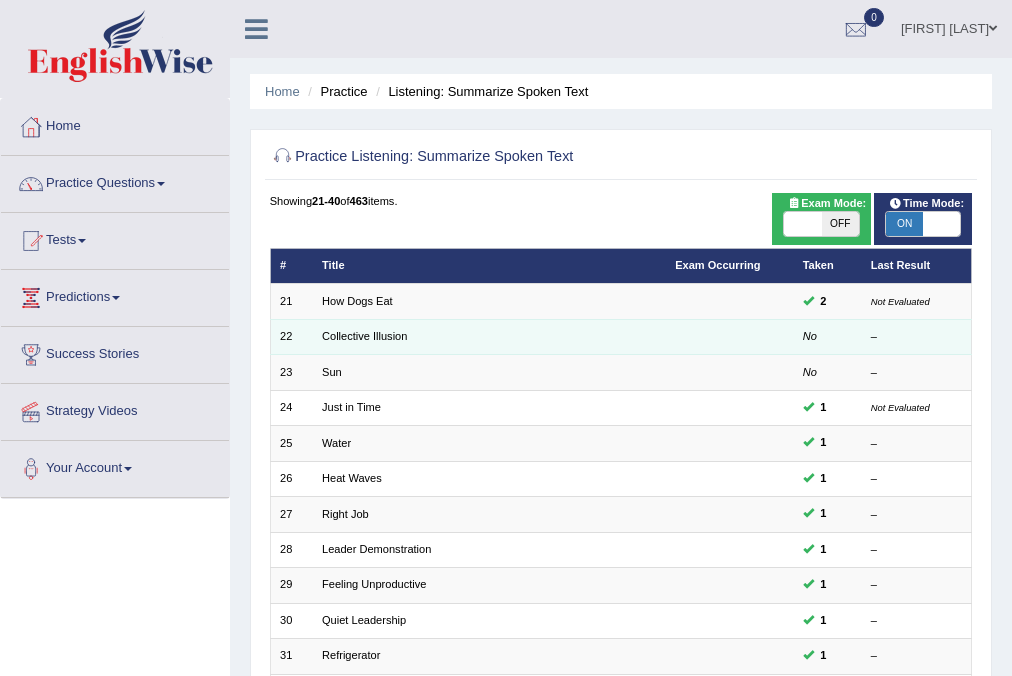 click on "Collective Illusion" at bounding box center (489, 336) 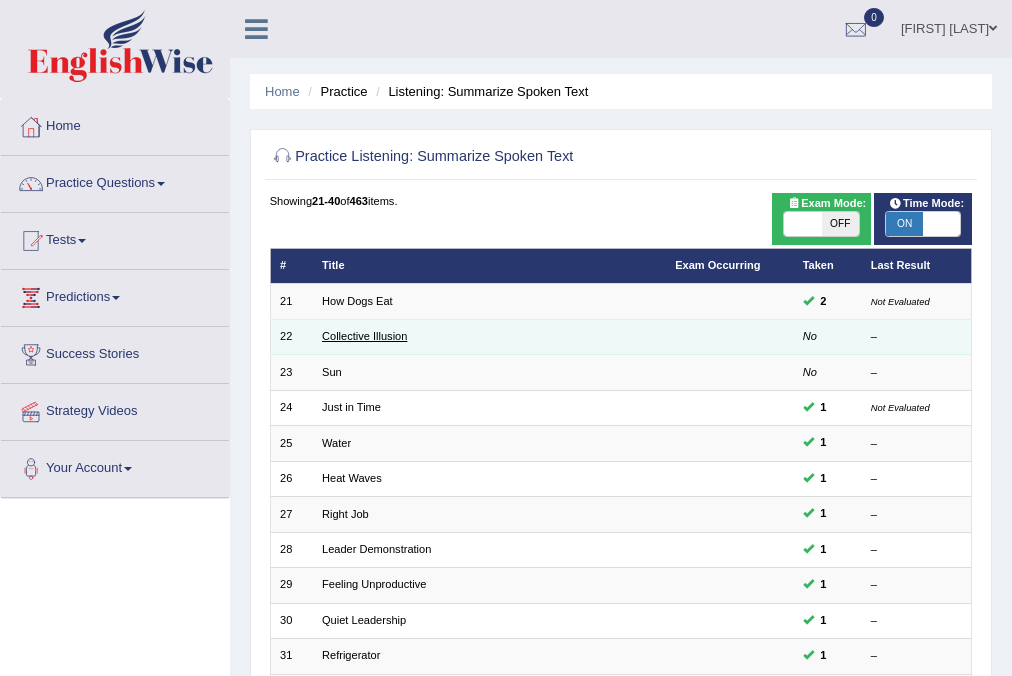 click on "Collective Illusion" at bounding box center (364, 336) 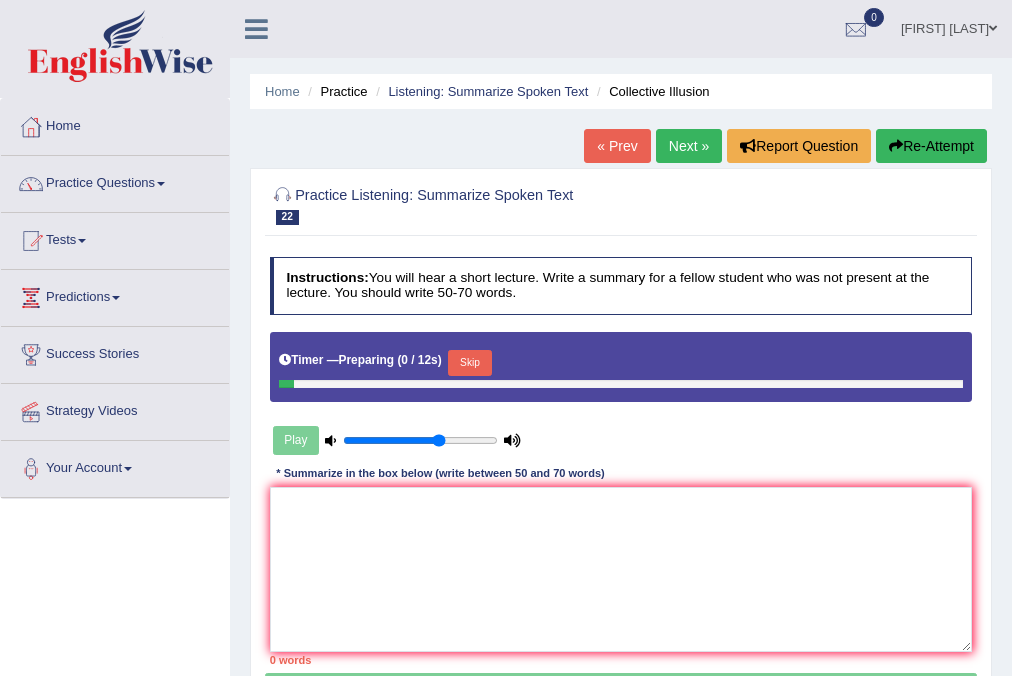 scroll, scrollTop: 0, scrollLeft: 0, axis: both 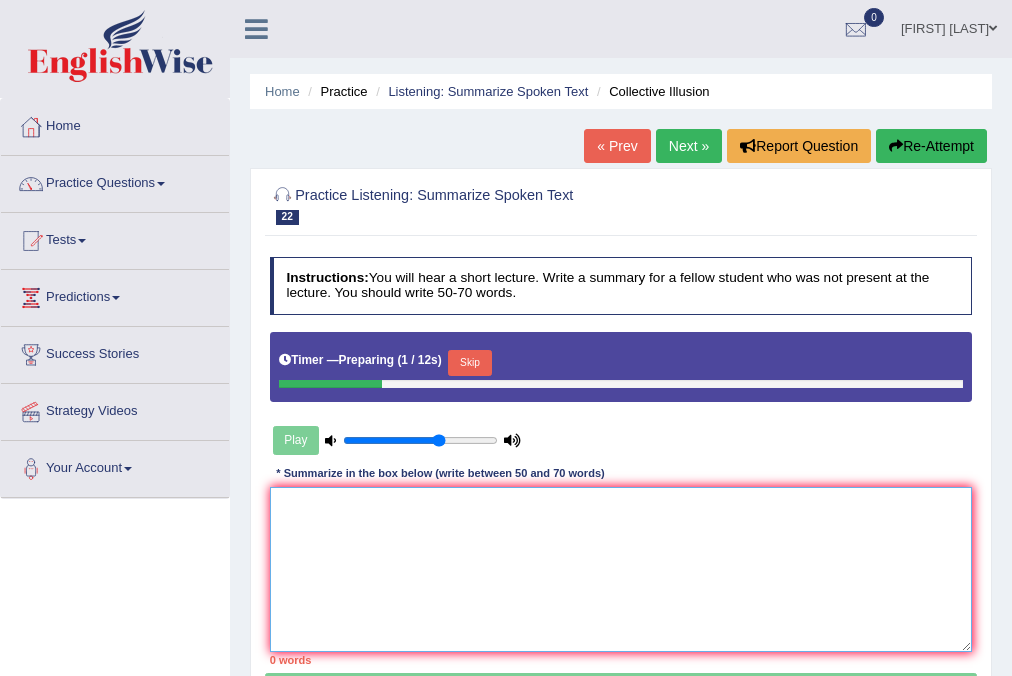 click at bounding box center [621, 569] 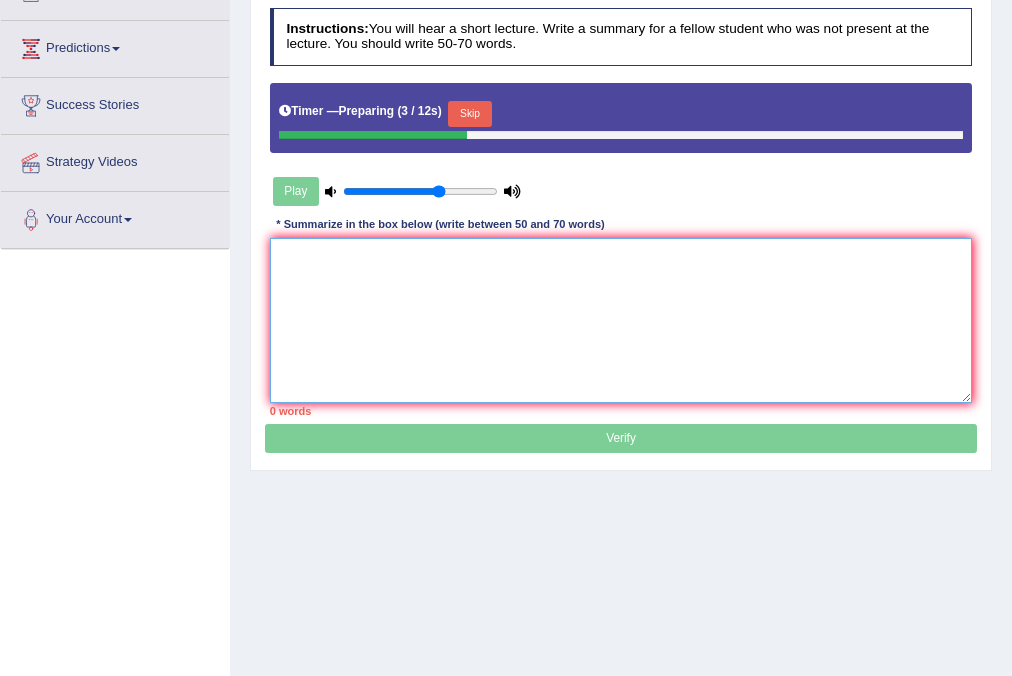 scroll, scrollTop: 213, scrollLeft: 0, axis: vertical 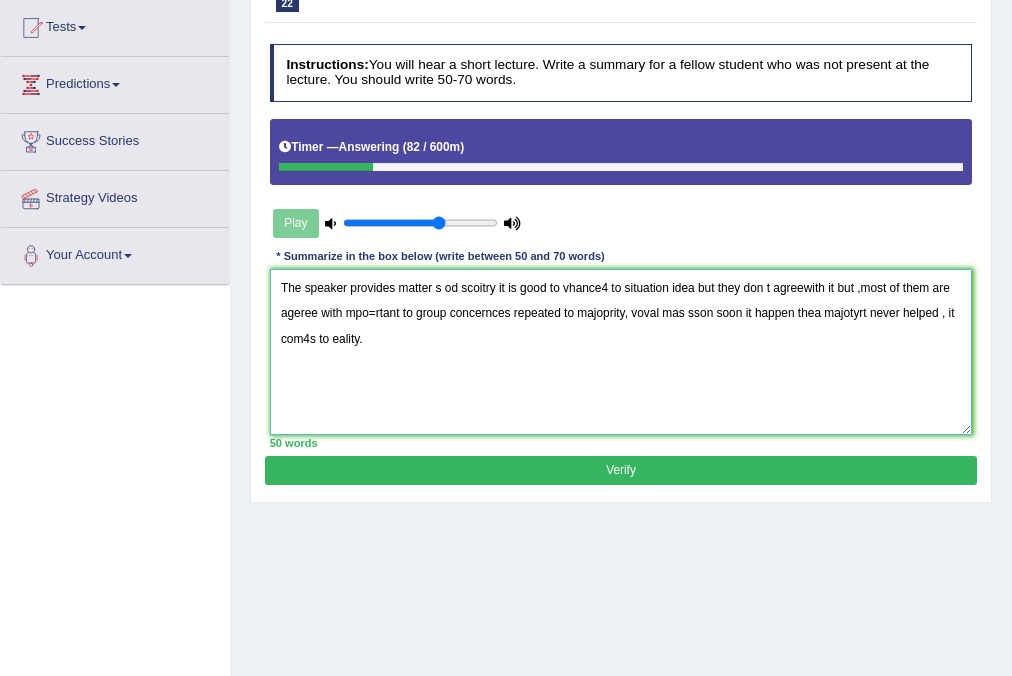 click on "The speaker provides matter s od scoitry it is good to vhance4 to situation idea but they don t agreewith it but ,most of them are ageree with mpo=rtant to group concernces repeated to majoprity, voval mas sson soon it happen thea majotyrt never helped , it com4s to eality." at bounding box center (621, 351) 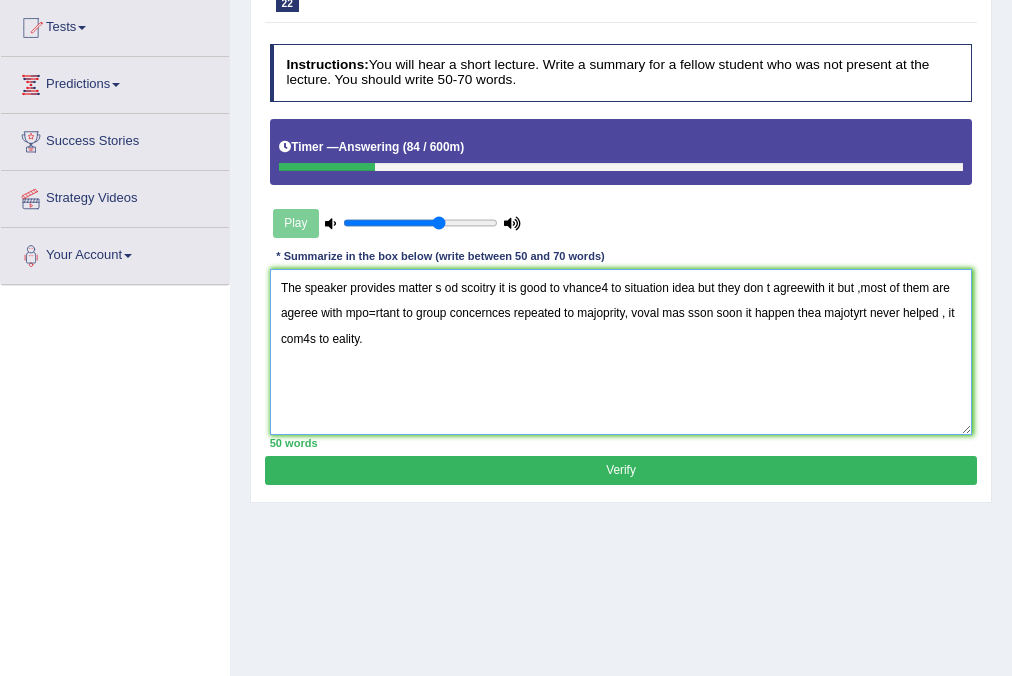 drag, startPoint x: 395, startPoint y: 290, endPoint x: 411, endPoint y: 283, distance: 17.464249 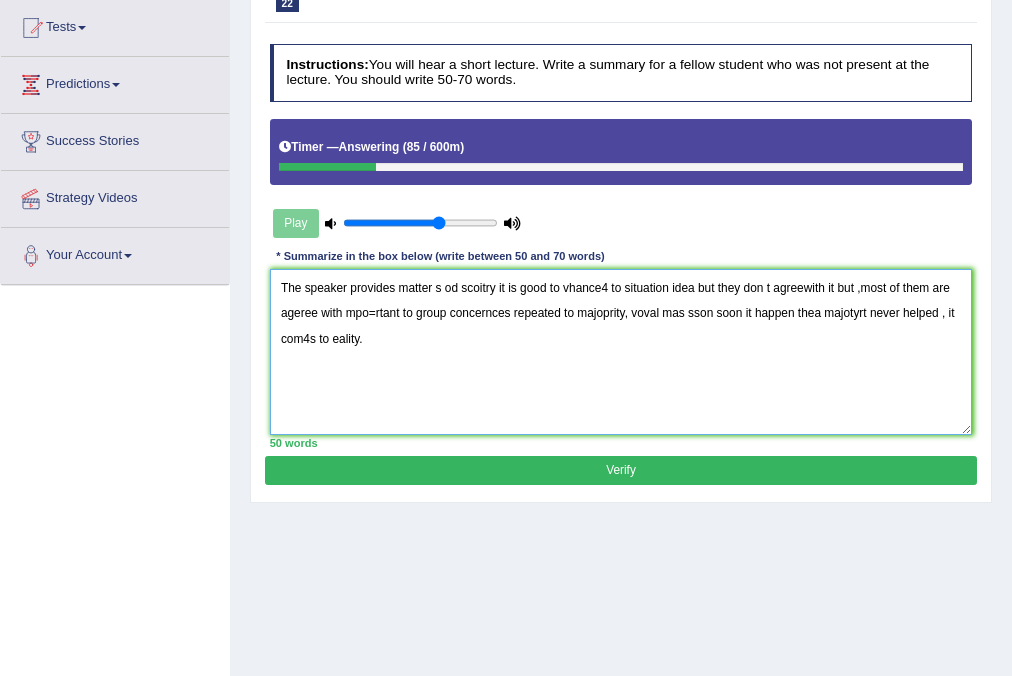 click on "The speaker provides matter s od scoitry it is good to vhance4 to situation idea but they don t agreewith it but ,most of them are ageree with mpo=rtant to group concernces repeated to majoprity, voval mas sson soon it happen thea majotyrt never helped , it com4s to eality." at bounding box center [621, 351] 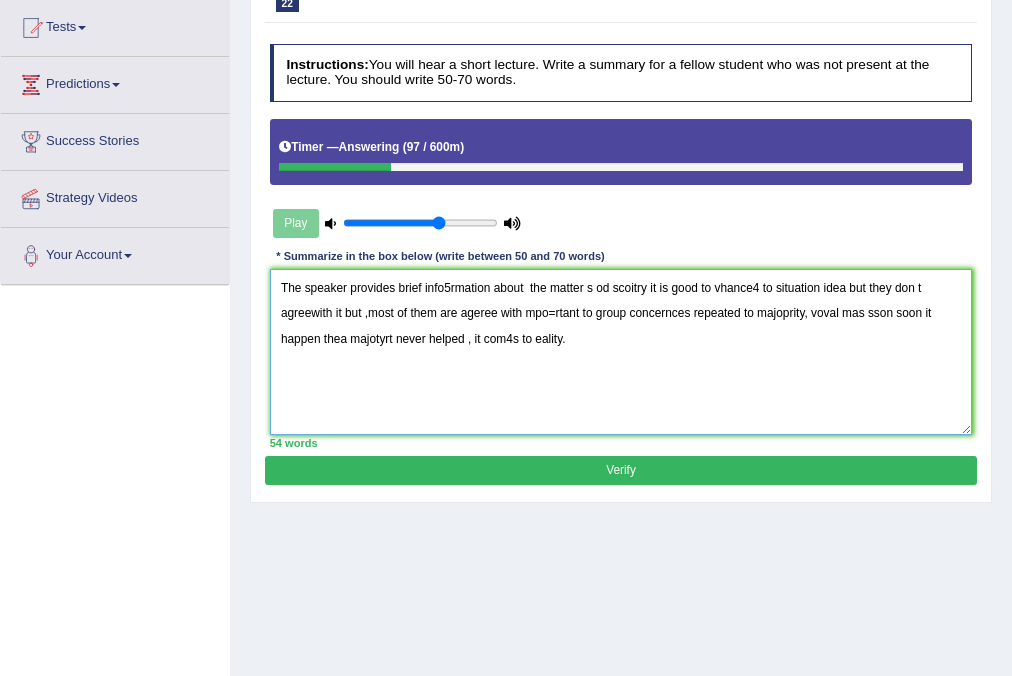 click on "The speaker provides brief info5rmation about  the matter s od scoitry it is good to vhance4 to situation idea but they don t agreewith it but ,most of them are ageree with mpo=rtant to group concernces repeated to majoprity, voval mas sson soon it happen thea majotyrt never helped , it com4s to eality." at bounding box center [621, 351] 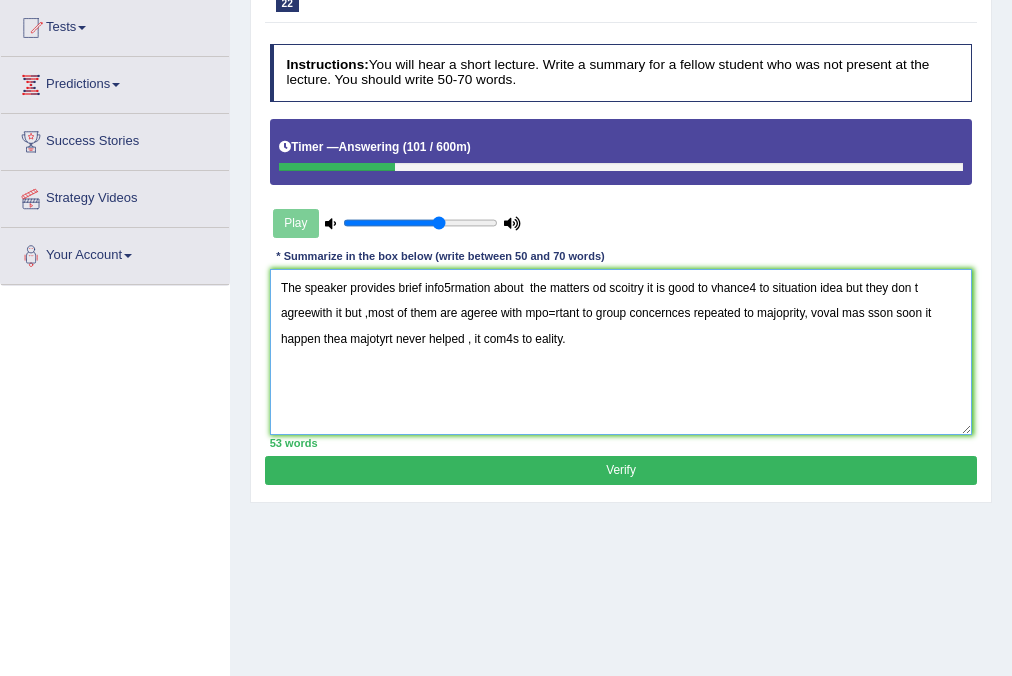 click on "The speaker provides brief info5rmation about  the matters od scoitry it is good to vhance4 to situation idea but they don t agreewith it but ,most of them are ageree with mpo=rtant to group concernces repeated to majoprity, voval mas sson soon it happen thea majotyrt never helped , it com4s to eality." at bounding box center [621, 351] 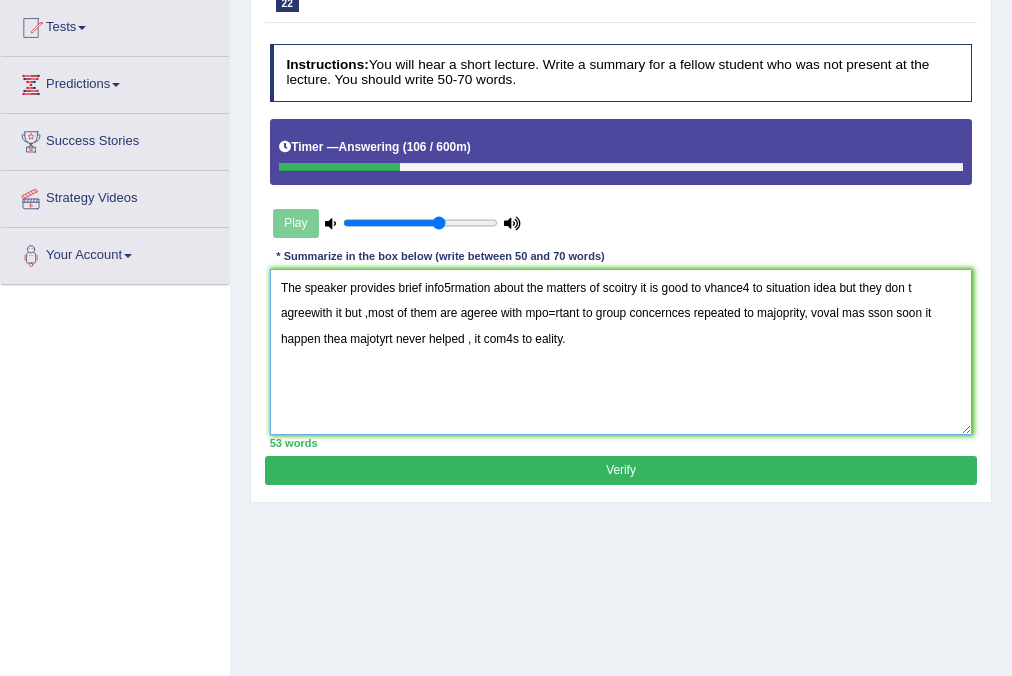 click on "The speaker provides brief info5rmation about  the matters of scoitry it is good to vhance4 to situation idea but they don t agreewith it but ,most of them are ageree with mpo=rtant to group concernces repeated to majoprity, voval mas sson soon it happen thea majotyrt never helped , it com4s to eality." at bounding box center (621, 351) 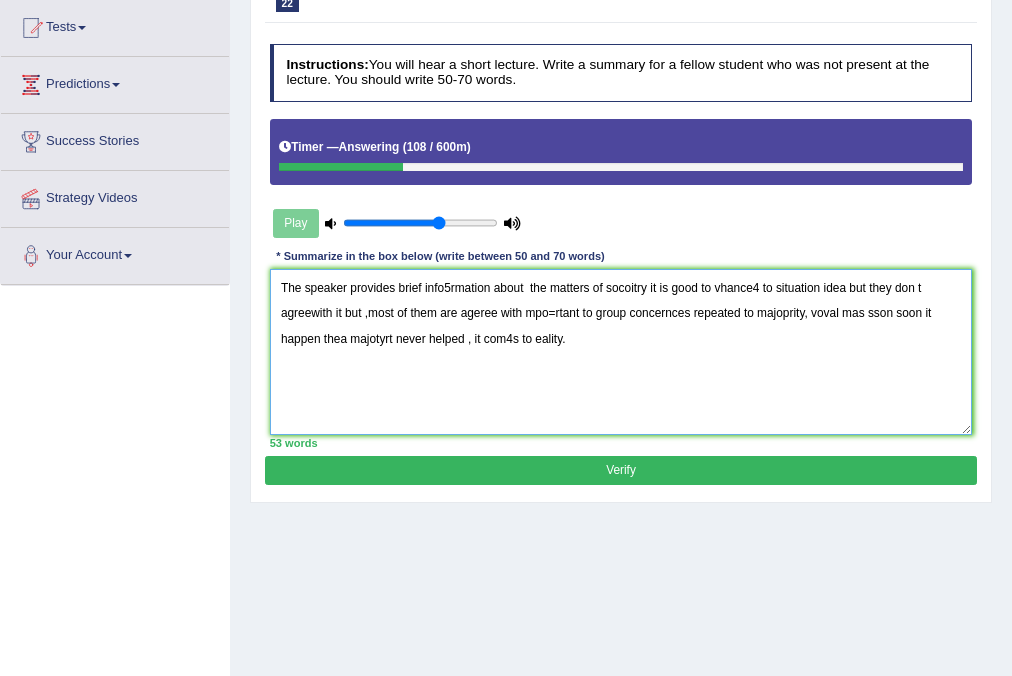 click on "The speaker provides brief info5rmation about  the matters of socoitry it is good to vhance4 to situation idea but they don t agreewith it but ,most of them are ageree with mpo=rtant to group concernces repeated to majoprity, voval mas sson soon it happen thea majotyrt never helped , it com4s to eality." at bounding box center [621, 351] 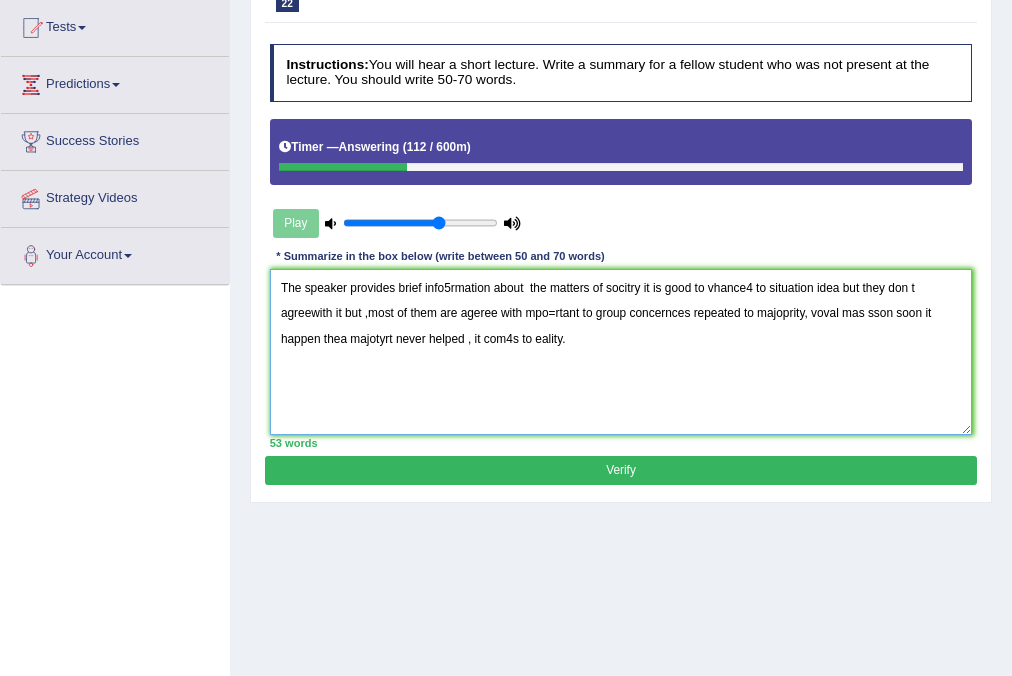 click on "The speaker provides brief info5rmation about  the matters of socitry it is good to vhance4 to situation idea but they don t agreewith it but ,most of them are ageree with mpo=rtant to group concernces repeated to majoprity, voval mas sson soon it happen thea majotyrt never helped , it com4s to eality." at bounding box center (621, 351) 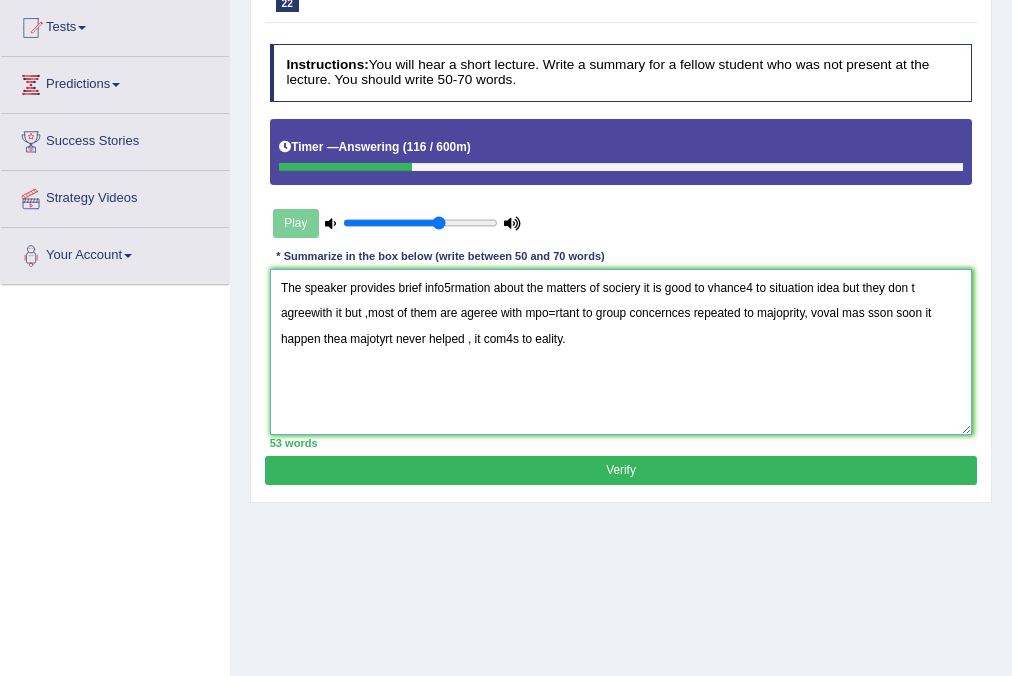 click on "The speaker provides brief info5rmation about  the matters of sociery it is good to vhance4 to situation idea but they don t agreewith it but ,most of them are ageree with mpo=rtant to group concernces repeated to majoprity, voval mas sson soon it happen thea majotyrt never helped , it com4s to eality." at bounding box center (621, 351) 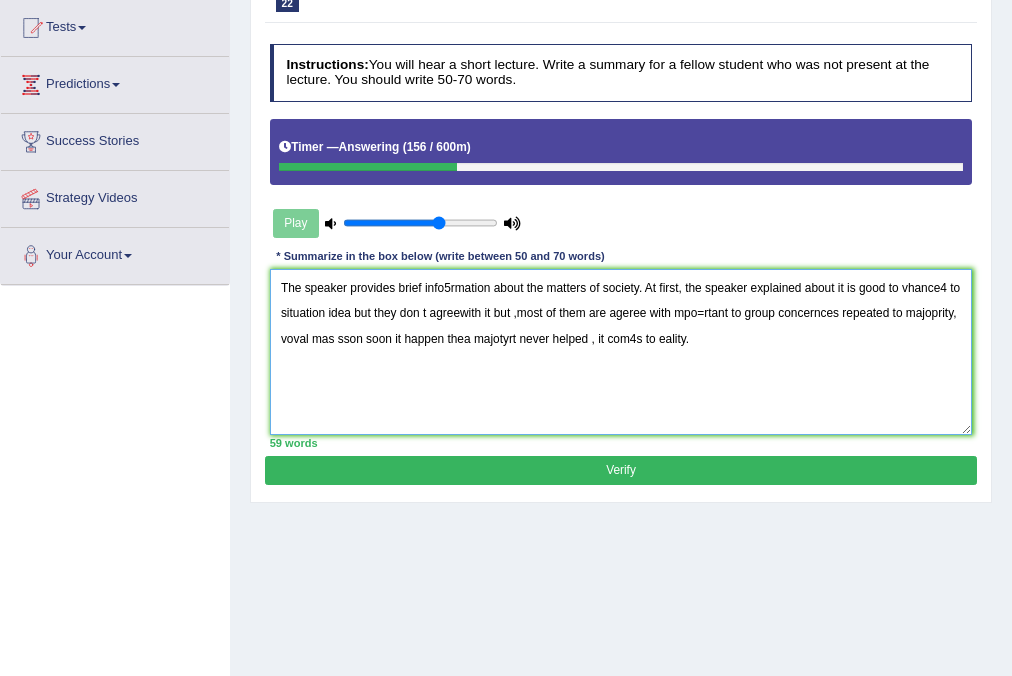 click on "The speaker provides brief info5rmation about  the matters of society. At first, the speaker explained about it is good to vhance4 to situation idea but they don t agreewith it but ,most of them are ageree with mpo=rtant to group concernces repeated to majoprity, voval mas sson soon it happen thea majotyrt never helped , it com4s to eality." at bounding box center (621, 351) 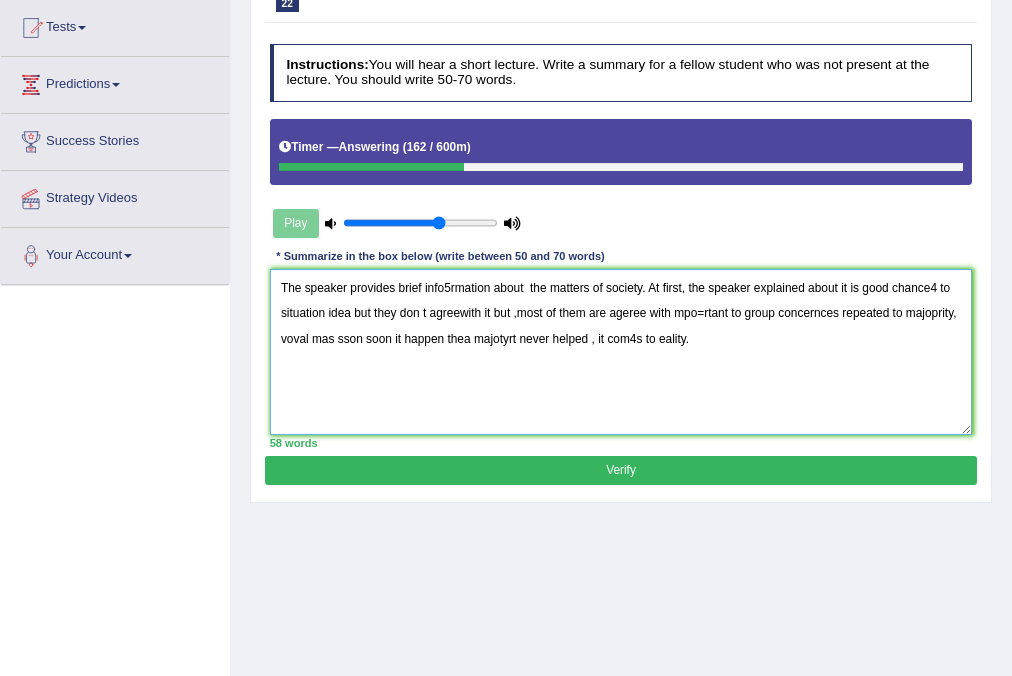 click on "The speaker provides brief info5rmation about  the matters of society. At first, the speaker explained about it is good chance4 to situation idea but they don t agreewith it but ,most of them are ageree with mpo=rtant to group concernces repeated to majoprity, voval mas sson soon it happen thea majotyrt never helped , it com4s to eality." at bounding box center [621, 351] 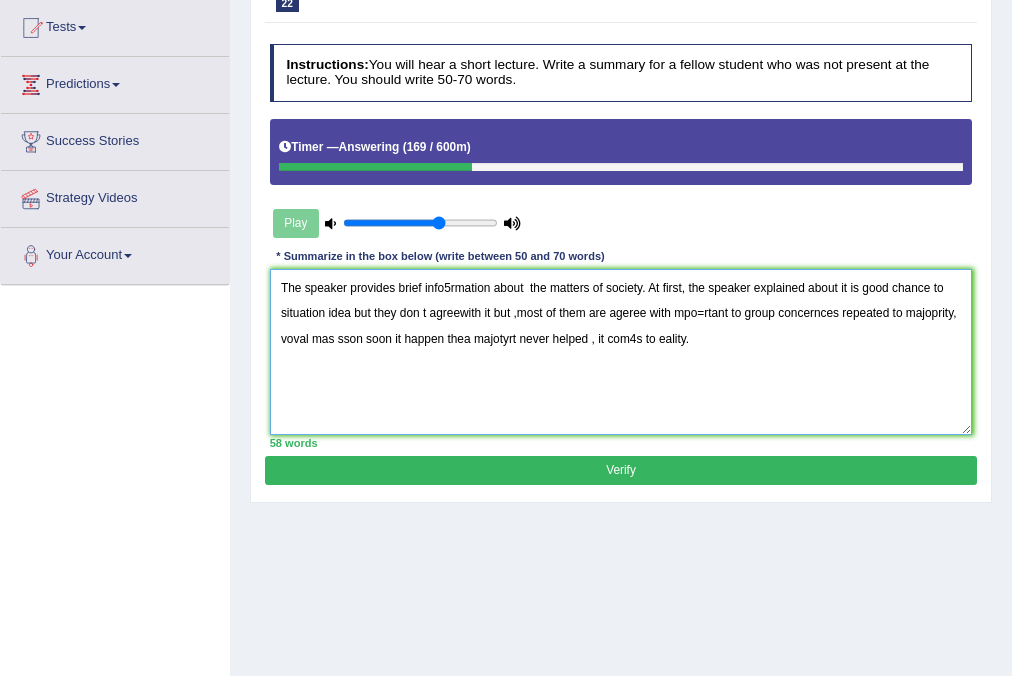 click on "The speaker provides brief info5rmation about  the matters of society. At first, the speaker explained about it is good chance to situation idea but they don t agreewith it but ,most of them are ageree with mpo=rtant to group concernces repeated to majoprity, voval mas sson soon it happen thea majotyrt never helped , it com4s to eality." at bounding box center [621, 351] 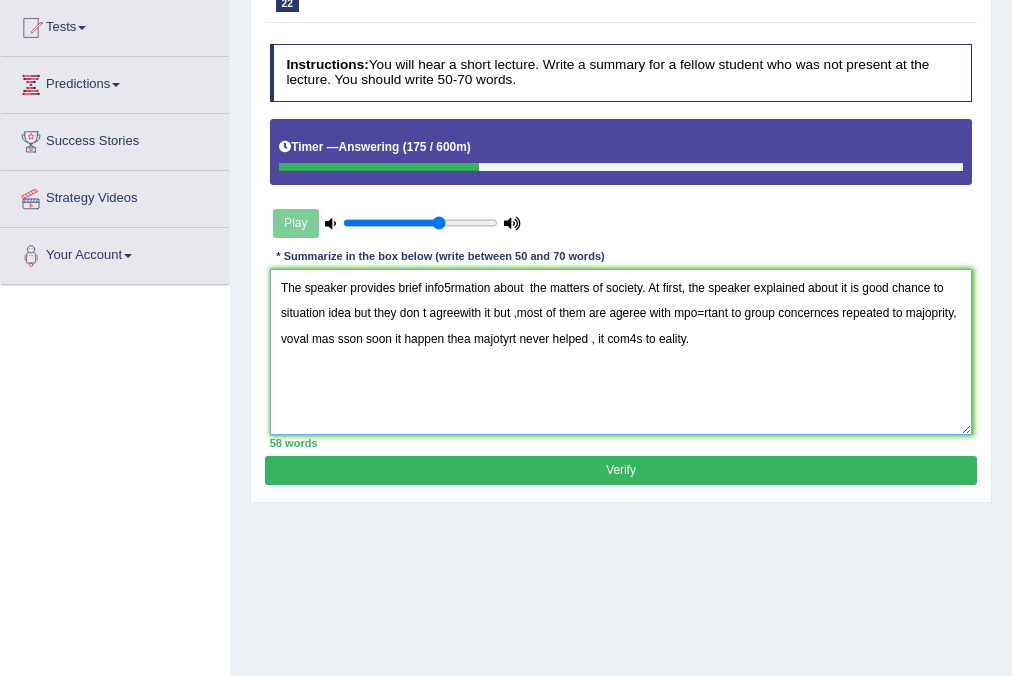 click on "The speaker provides brief info5rmation about  the matters of society. At first, the speaker explained about it is good chance to situation idea but they don t agreewith it but ,most of them are ageree with mpo=rtant to group concernces repeated to majoprity, voval mas sson soon it happen thea majotyrt never helped , it com4s to eality." at bounding box center (621, 351) 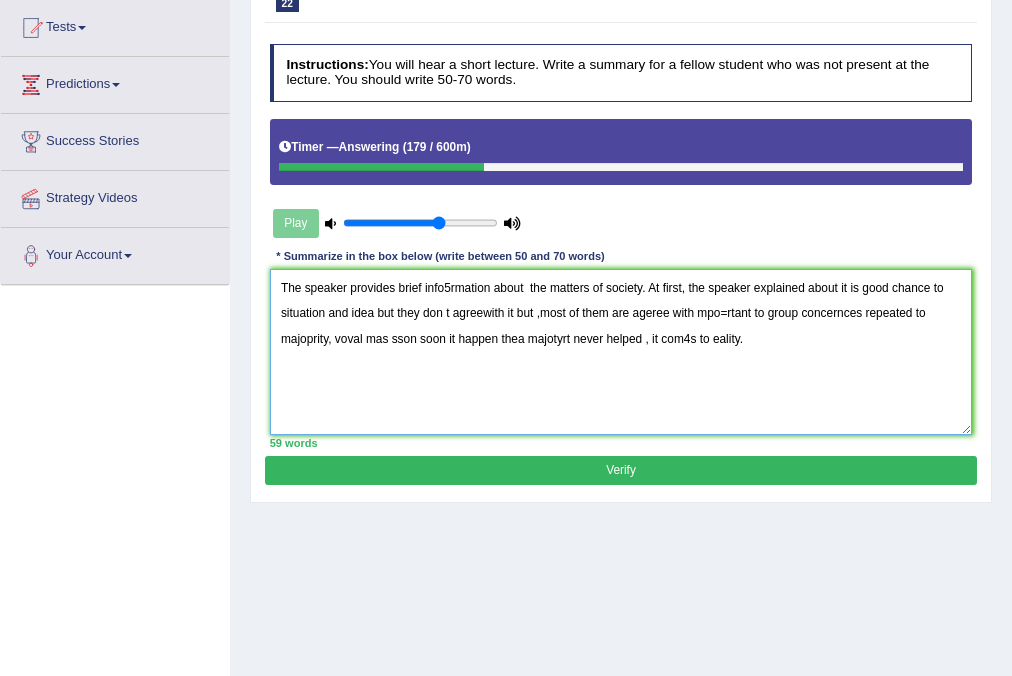 click on "The speaker provides brief info5rmation about  the matters of society. At first, the speaker explained about it is good chance to situation and idea but they don t agreewith it but ,most of them are ageree with mpo=rtant to group concernces repeated to majoprity, voval mas sson soon it happen thea majotyrt never helped , it com4s to eality." at bounding box center (621, 351) 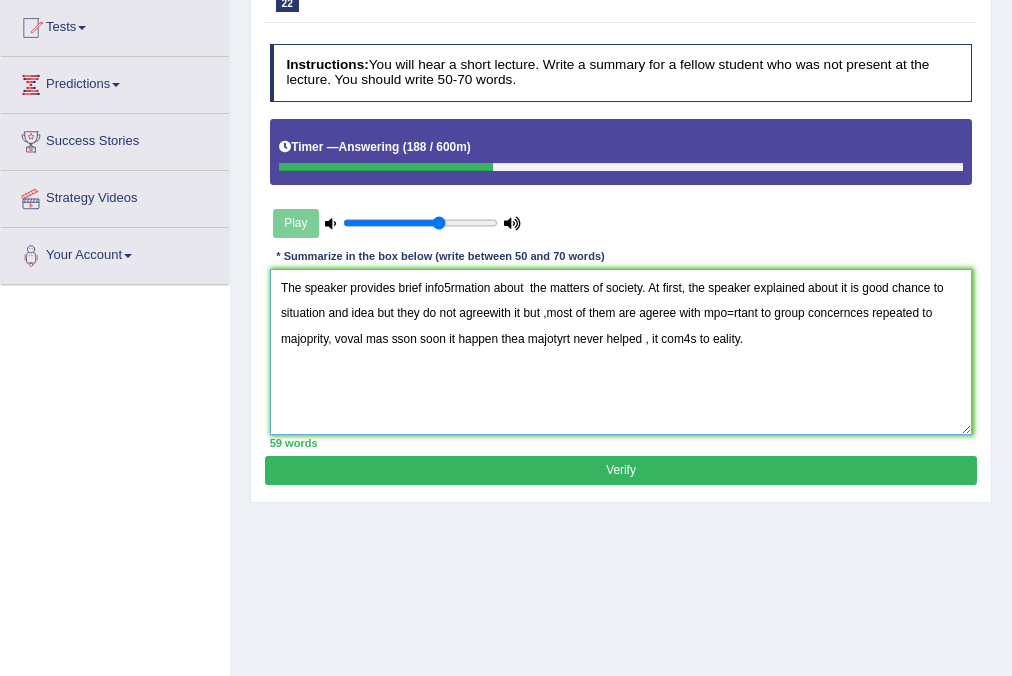 click on "The speaker provides brief info5rmation about  the matters of society. At first, the speaker explained about it is good chance to situation and idea but they do not agreewith it but ,most of them are ageree with mpo=rtant to group concernces repeated to majoprity, voval mas sson soon it happen thea majotyrt never helped , it com4s to eality." at bounding box center (621, 351) 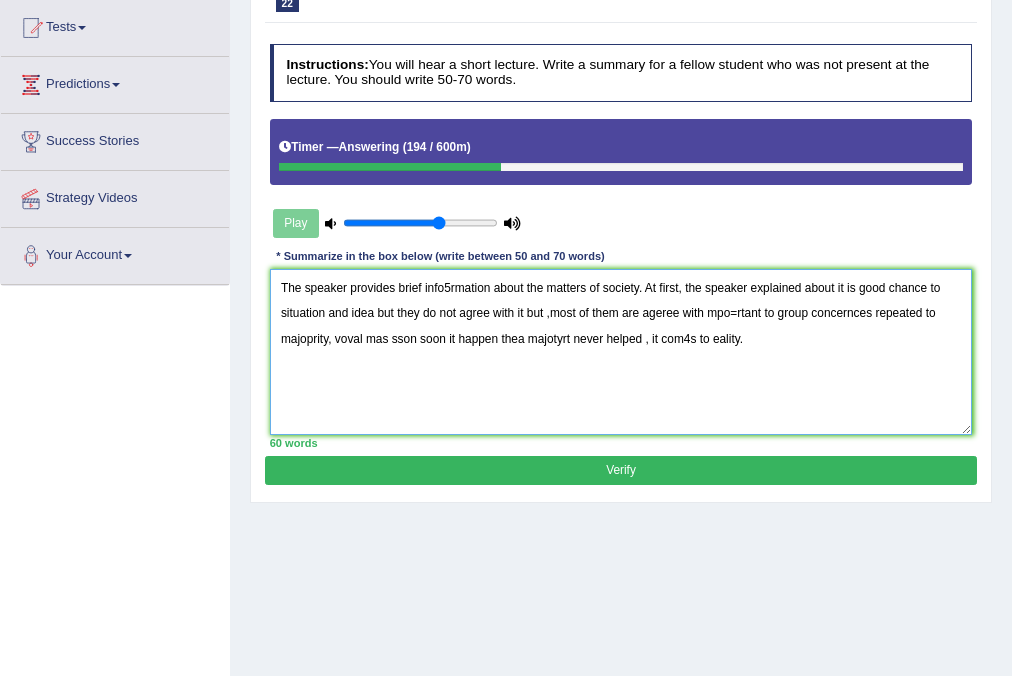 click on "The speaker provides brief info5rmation about  the matters of society. At first, the speaker explained about it is good chance to situation and idea but they do not agree with it but ,most of them are ageree with mpo=rtant to group concernces repeated to majoprity, voval mas sson soon it happen thea majotyrt never helped , it com4s to eality." at bounding box center (621, 351) 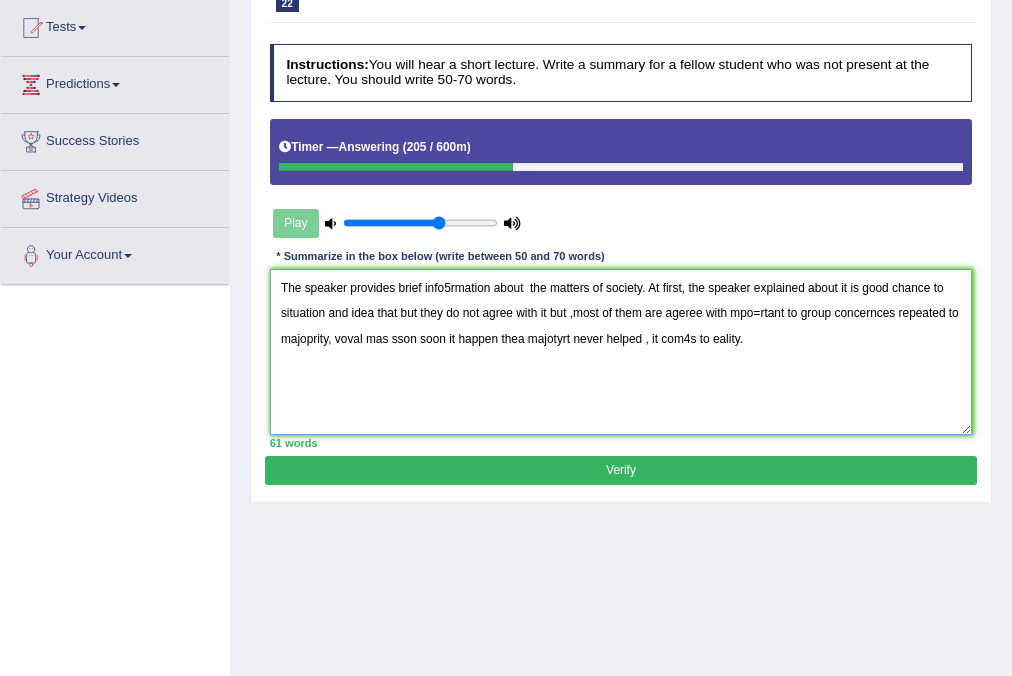 click on "The speaker provides brief info5rmation about  the matters of society. At first, the speaker explained about it is good chance to situation and idea that but they do not agree with it but ,most of them are ageree with mpo=rtant to group concernces repeated to majoprity, voval mas sson soon it happen thea majotyrt never helped , it com4s to eality." at bounding box center [621, 351] 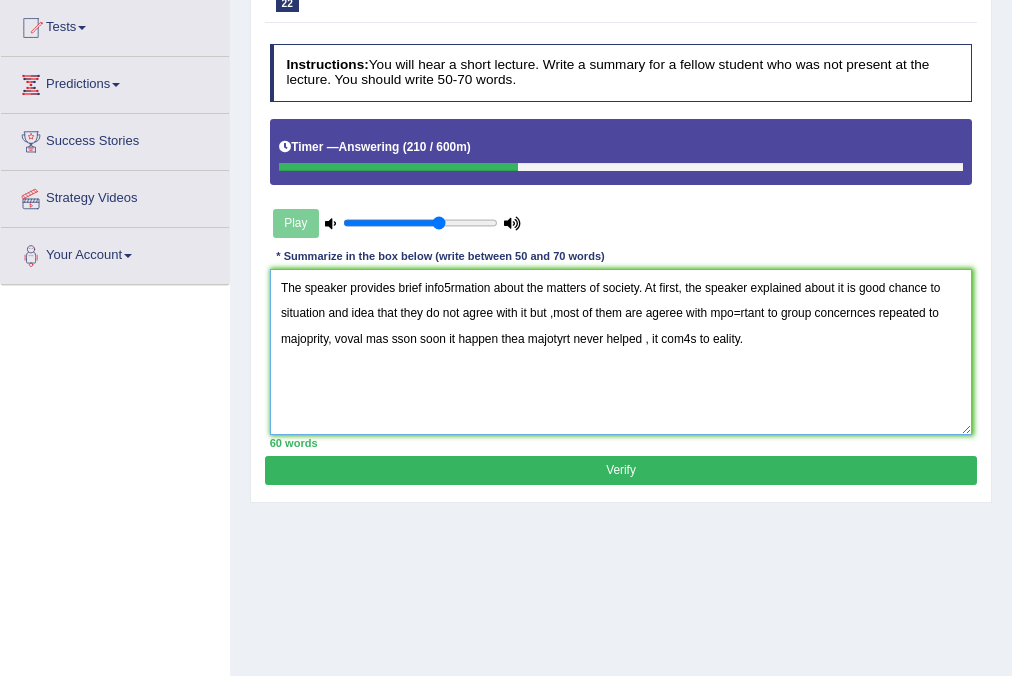 click on "The speaker provides brief info5rmation about  the matters of society. At first, the speaker explained about it is good chance to situation and idea that they do not agree with it but ,most of them are ageree with mpo=rtant to group concernces repeated to majoprity, voval mas sson soon it happen thea majotyrt never helped , it com4s to eality." at bounding box center [621, 351] 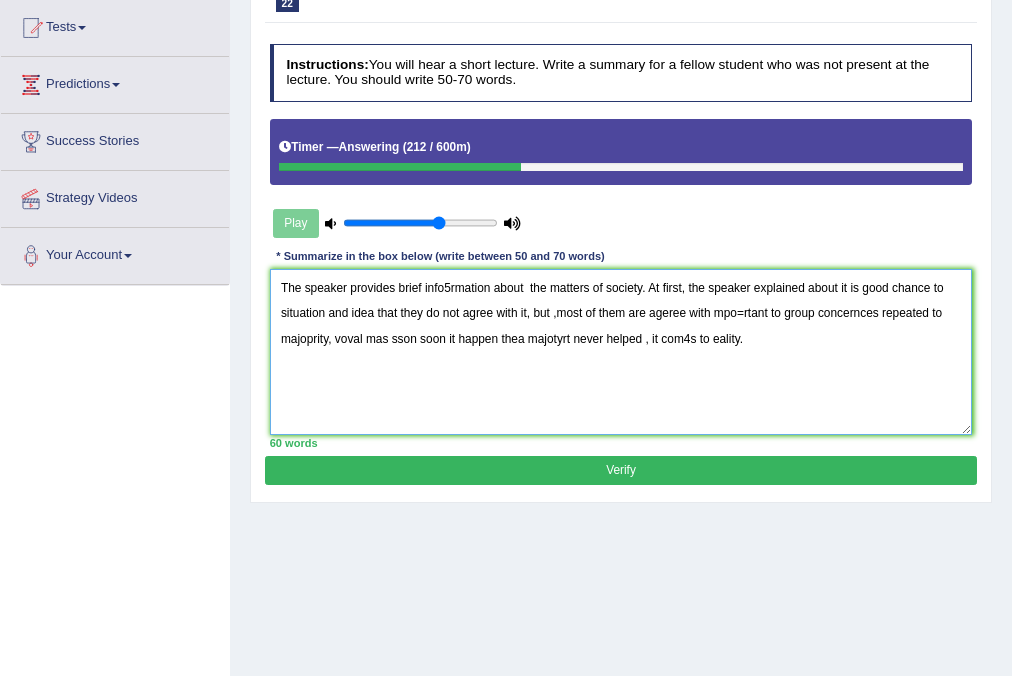 click on "The speaker provides brief info5rmation about  the matters of society. At first, the speaker explained about it is good chance to situation and idea that they do not agree with it, but ,most of them are ageree with mpo=rtant to group concernces repeated to majoprity, voval mas sson soon it happen thea majotyrt never helped , it com4s to eality." at bounding box center (621, 351) 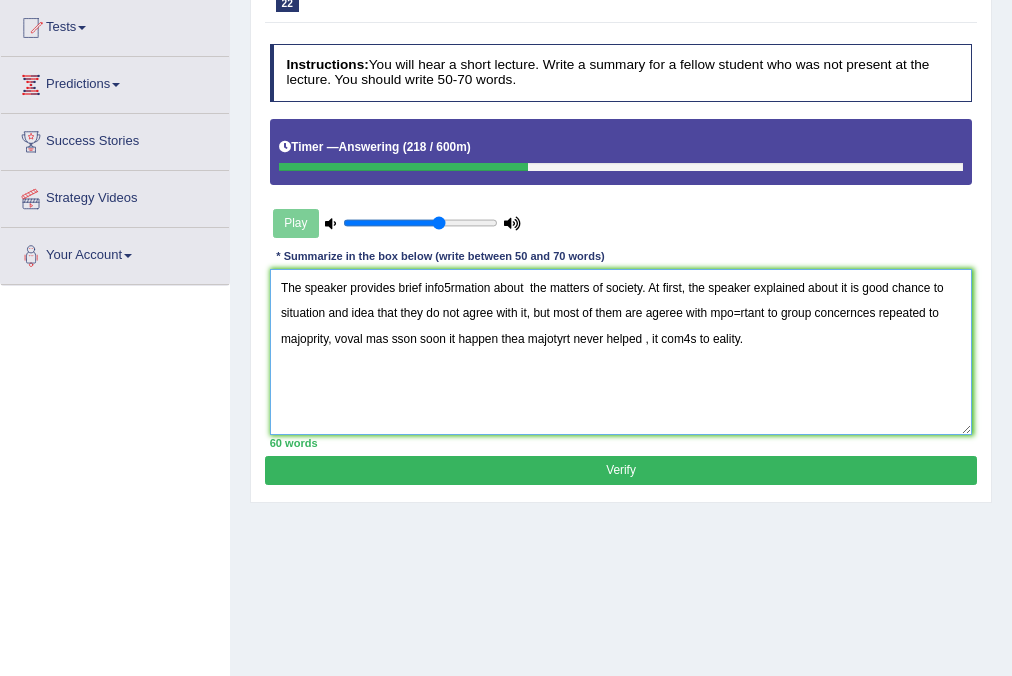 drag, startPoint x: 399, startPoint y: 310, endPoint x: 377, endPoint y: 317, distance: 23.086792 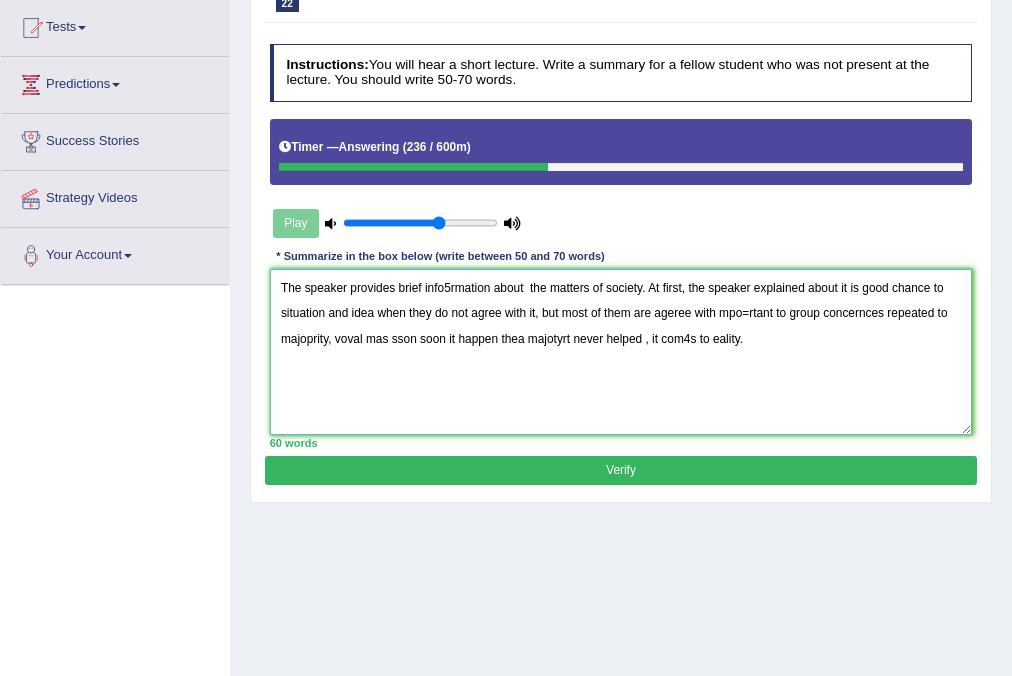 click on "The speaker provides brief info5rmation about  the matters of society. At first, the speaker explained about it is good chance to situation and idea when they do not agree with it, but most of them are ageree with mpo=rtant to group concernces repeated to majoprity, voval mas sson soon it happen thea majotyrt never helped , it com4s to eality." at bounding box center [621, 351] 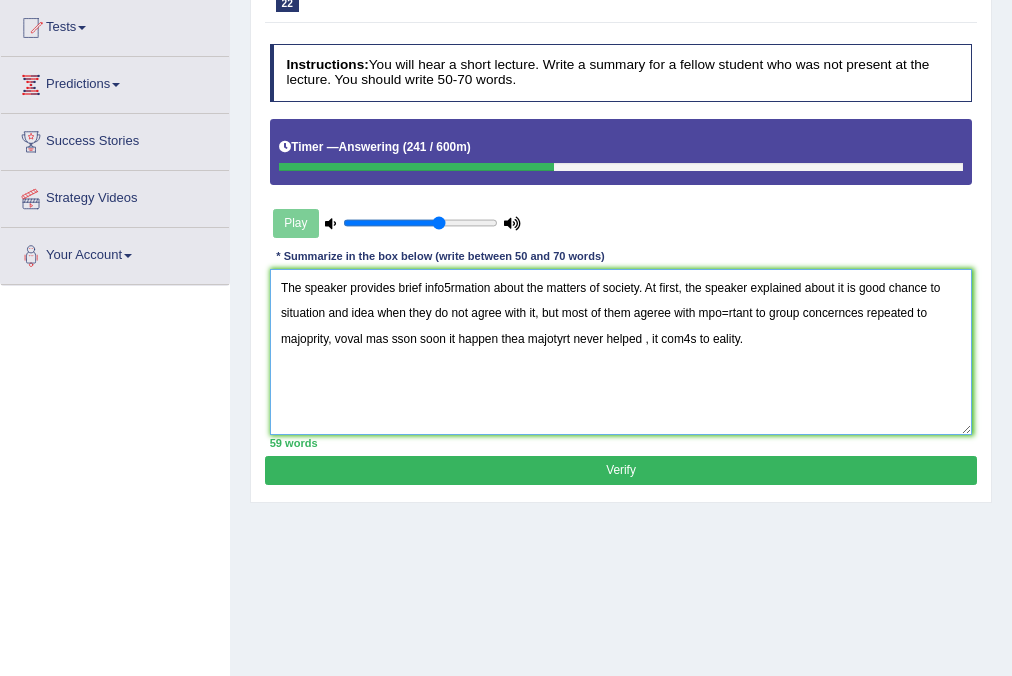 click on "The speaker provides brief info5rmation about  the matters of society. At first, the speaker explained about it is good chance to situation and idea when they do not agree with it, but most of them ageree with mpo=rtant to group concernces repeated to majoprity, voval mas sson soon it happen thea majotyrt never helped , it com4s to eality." at bounding box center (621, 351) 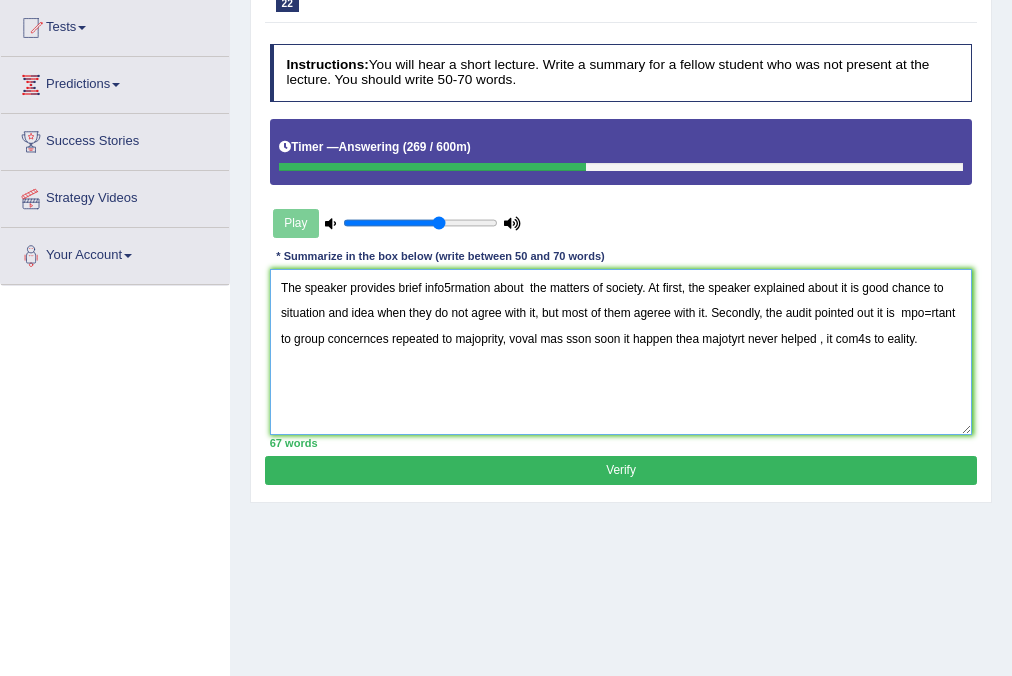 click on "The speaker provides brief info5rmation about  the matters of society. At first, the speaker explained about it is good chance to situation and idea when they do not agree with it, but most of them ageree with it. Secondly, the audit pointed out it is  mpo=rtant to group concernces repeated to majoprity, voval mas sson soon it happen thea majotyrt never helped , it com4s to eality." at bounding box center [621, 351] 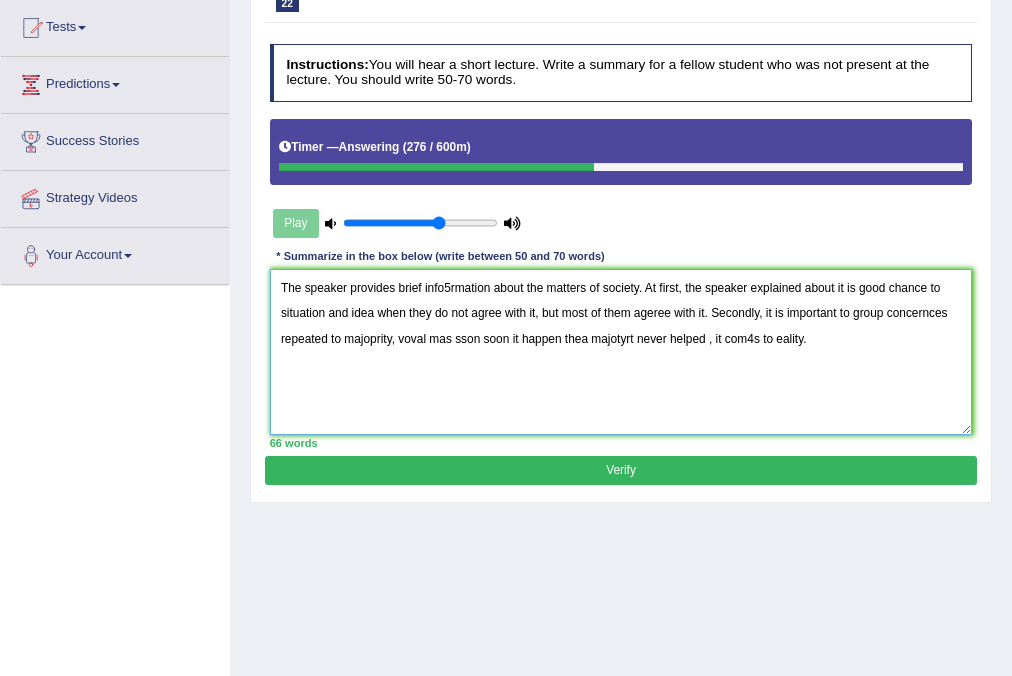 click on "The speaker provides brief info5rmation about  the matters of society. At first, the speaker explained about it is good chance to situation and idea when they do not agree with it, but most of them ageree with it. Secondly, the audit pointed out it is important to group concernces repeated to majoprity, voval mas sson soon it happen thea majotyrt never helped , it com4s to eality." at bounding box center [621, 351] 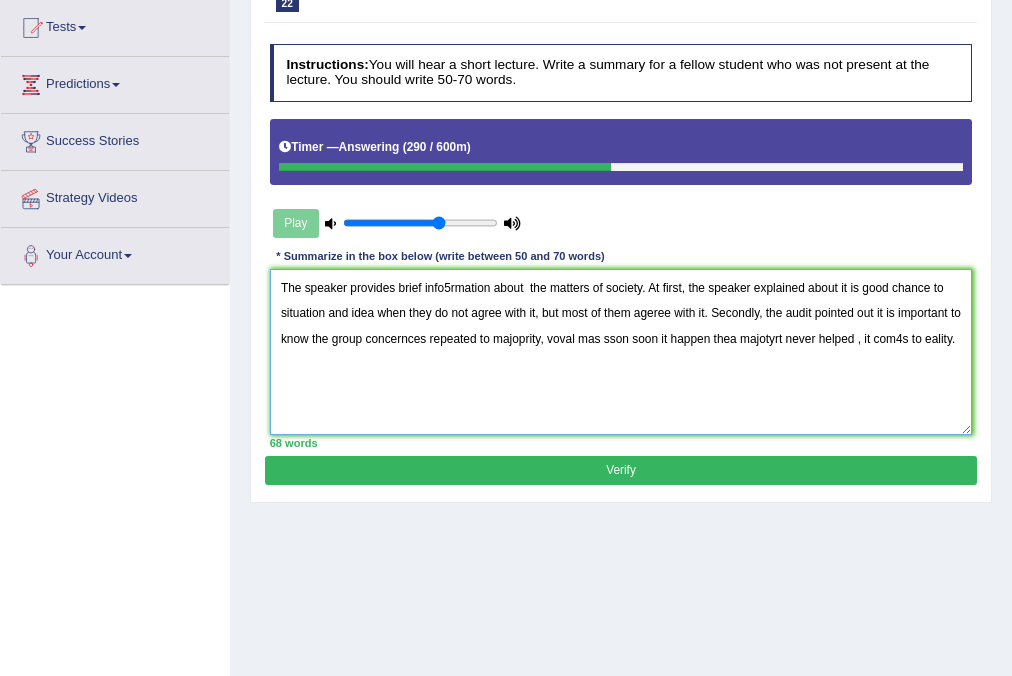 click on "The speaker provides brief info5rmation about  the matters of society. At first, the speaker explained about it is good chance to situation and idea when they do not agree with it, but most of them ageree with it. Secondly, the audit pointed out it is important to know the group concernces repeated to majoprity, voval mas sson soon it happen thea majotyrt never helped , it com4s to eality." at bounding box center (621, 351) 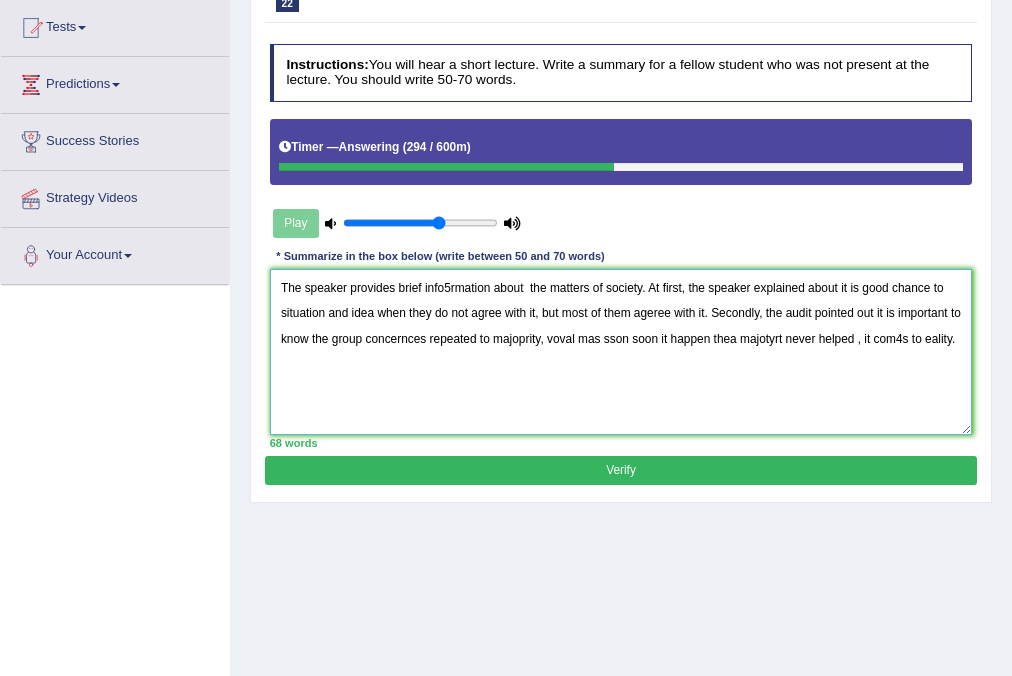 click on "The speaker provides brief info5rmation about  the matters of society. At first, the speaker explained about it is good chance to situation and idea when they do not agree with it, but most of them ageree with it. Secondly, the audit pointed out it is important to know the group concernces repeated to majoprity, voval mas sson soon it happen thea majotyrt never helped , it com4s to eality." at bounding box center [621, 351] 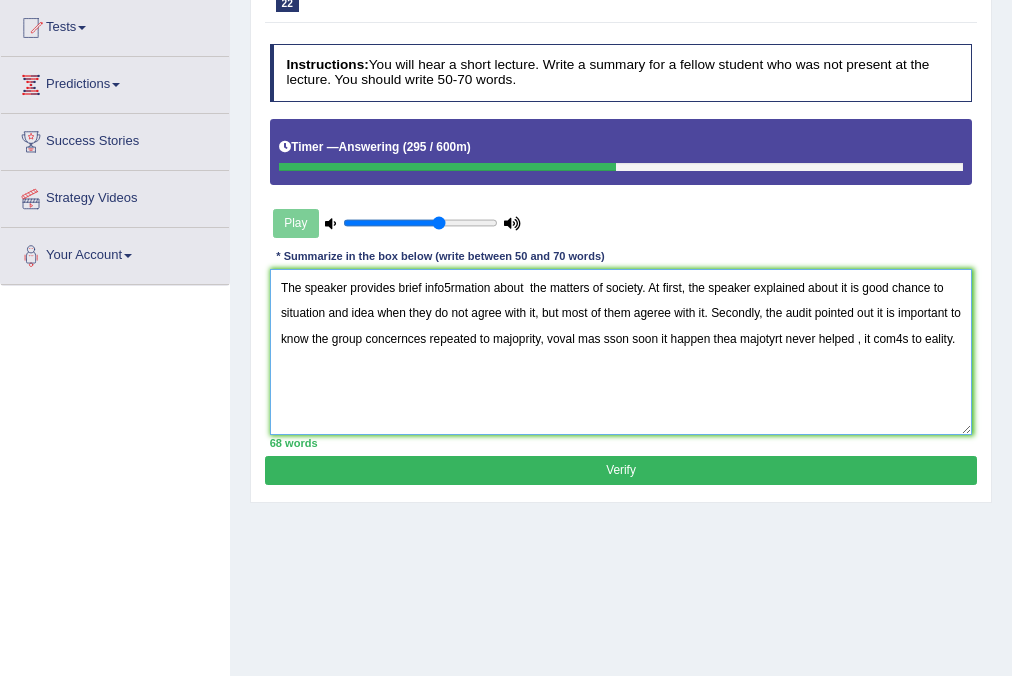 click on "The speaker provides brief info5rmation about  the matters of society. At first, the speaker explained about it is good chance to situation and idea when they do not agree with it, but most of them ageree with it. Secondly, the audit pointed out it is important to know the group concernces repeated to majoprity, voval mas sson soon it happen thea majotyrt never helped , it com4s to eality." at bounding box center (621, 351) 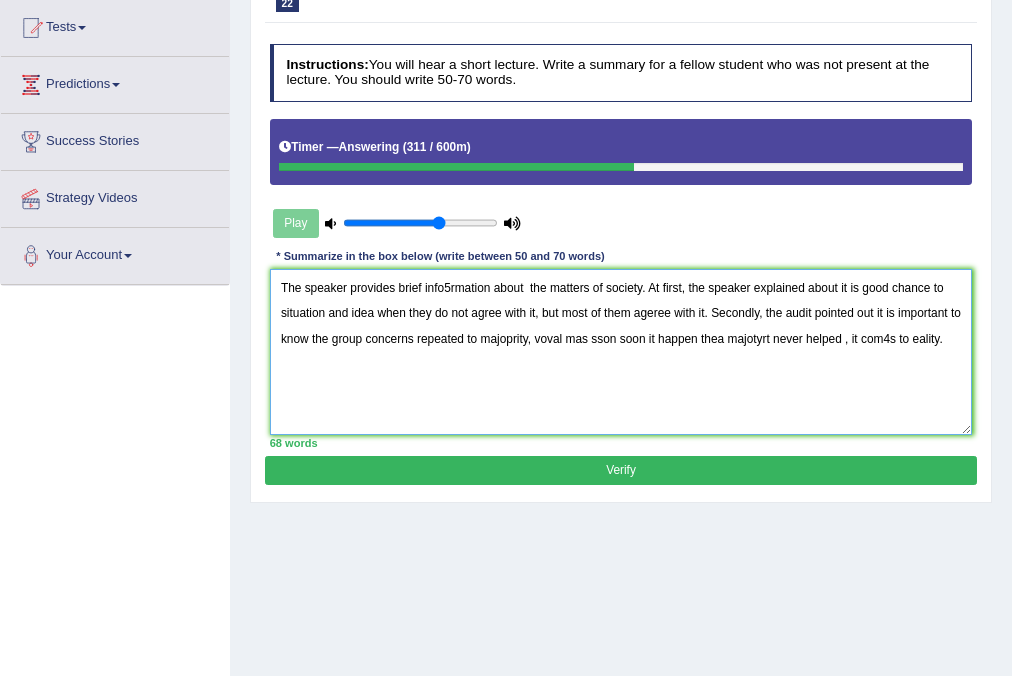 click on "The speaker provides brief info5rmation about  the matters of society. At first, the speaker explained about it is good chance to situation and idea when they do not agree with it, but most of them ageree with it. Secondly, the audit pointed out it is important to know the group concerns repeated to majoprity, voval mas sson soon it happen thea majotyrt never helped , it com4s to eality." at bounding box center [621, 351] 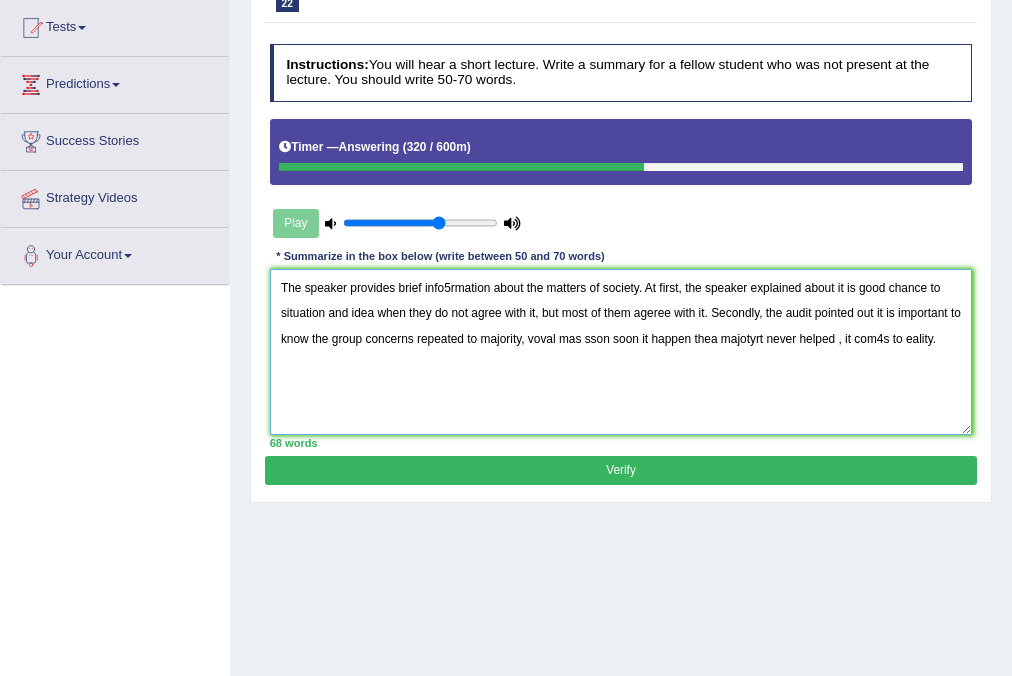 click on "The speaker provides brief info5rmation about  the matters of society. At first, the speaker explained about it is good chance to situation and idea when they do not agree with it, but most of them ageree with it. Secondly, the audit pointed out it is important to know the group concerns repeated to majority, voval mas sson soon it happen thea majotyrt never helped , it com4s to eality." at bounding box center (621, 351) 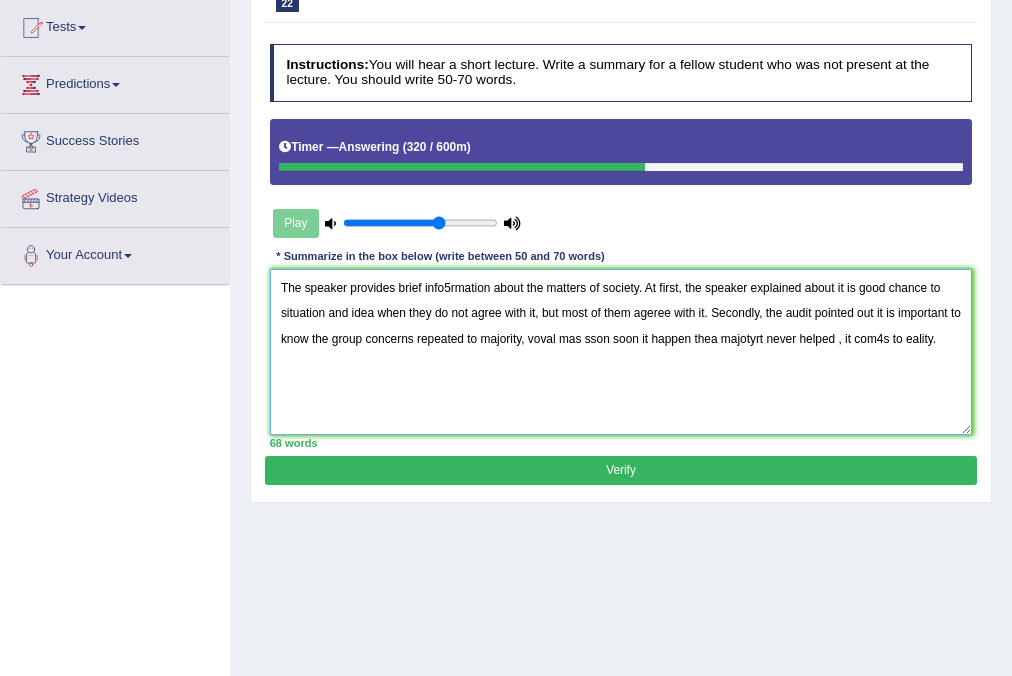 click on "The speaker provides brief info5rmation about  the matters of society. At first, the speaker explained about it is good chance to situation and idea when they do not agree with it, but most of them ageree with it. Secondly, the audit pointed out it is important to know the group concerns repeated to majority, voval mas sson soon it happen thea majotyrt never helped , it com4s to eality." at bounding box center [621, 351] 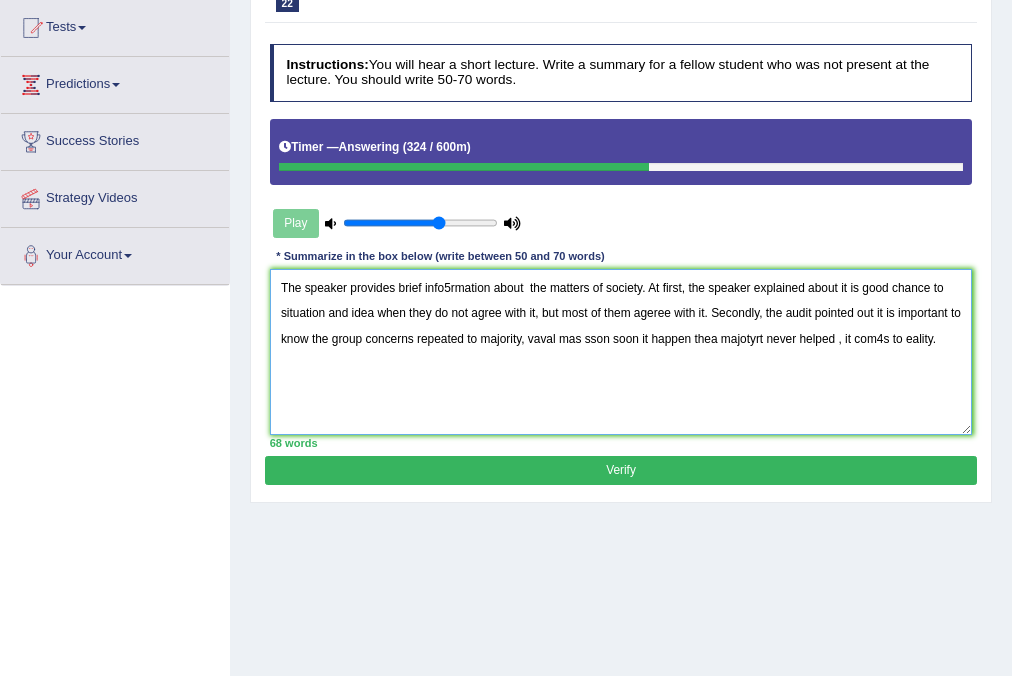 click on "The speaker provides brief info5rmation about  the matters of society. At first, the speaker explained about it is good chance to situation and idea when they do not agree with it, but most of them ageree with it. Secondly, the audit pointed out it is important to know the group concerns repeated to majority, vaval mas sson soon it happen thea majotyrt never helped , it com4s to eality." at bounding box center (621, 351) 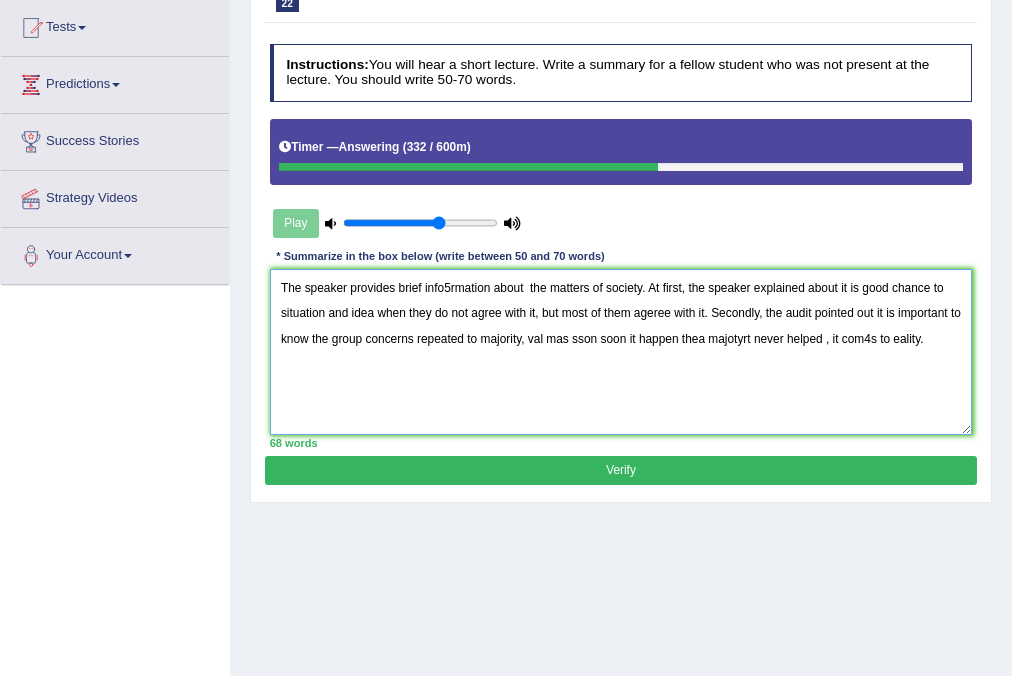 click on "The speaker provides brief info5rmation about  the matters of society. At first, the speaker explained about it is good chance to situation and idea when they do not agree with it, but most of them ageree with it. Secondly, the audit pointed out it is important to know the group concerns repeated to majority, val mas sson soon it happen thea majotyrt never helped , it com4s to eality." at bounding box center (621, 351) 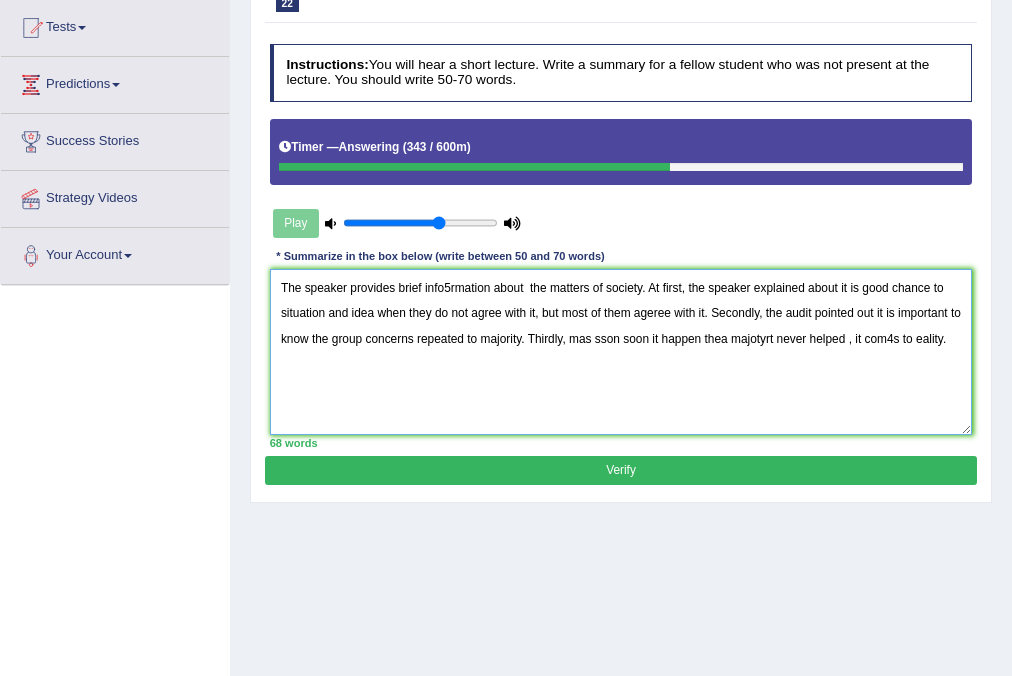 click on "The speaker provides brief info5rmation about  the matters of society. At first, the speaker explained about it is good chance to situation and idea when they do not agree with it, but most of them ageree with it. Secondly, the audit pointed out it is important to know the group concerns repeated to majority. Thirdly, mas sson soon it happen thea majotyrt never helped , it com4s to eality." at bounding box center (621, 351) 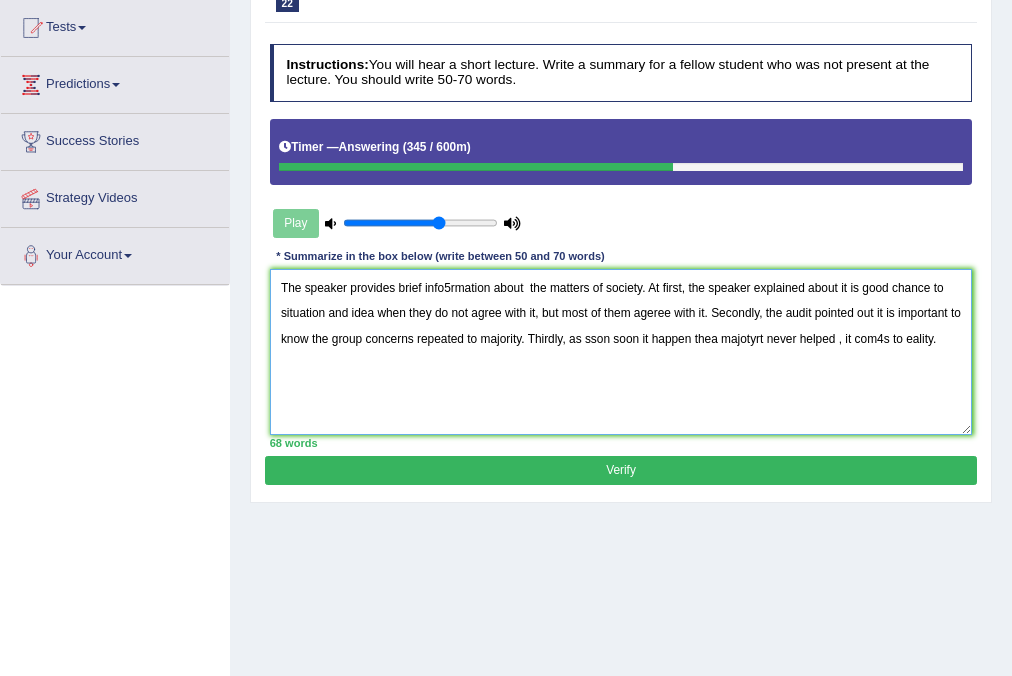 click on "The speaker provides brief info5rmation about  the matters of society. At first, the speaker explained about it is good chance to situation and idea when they do not agree with it, but most of them ageree with it. Secondly, the audit pointed out it is important to know the group concerns repeated to majority. Thirdly, as sson soon it happen thea majotyrt never helped , it com4s to eality." at bounding box center (621, 351) 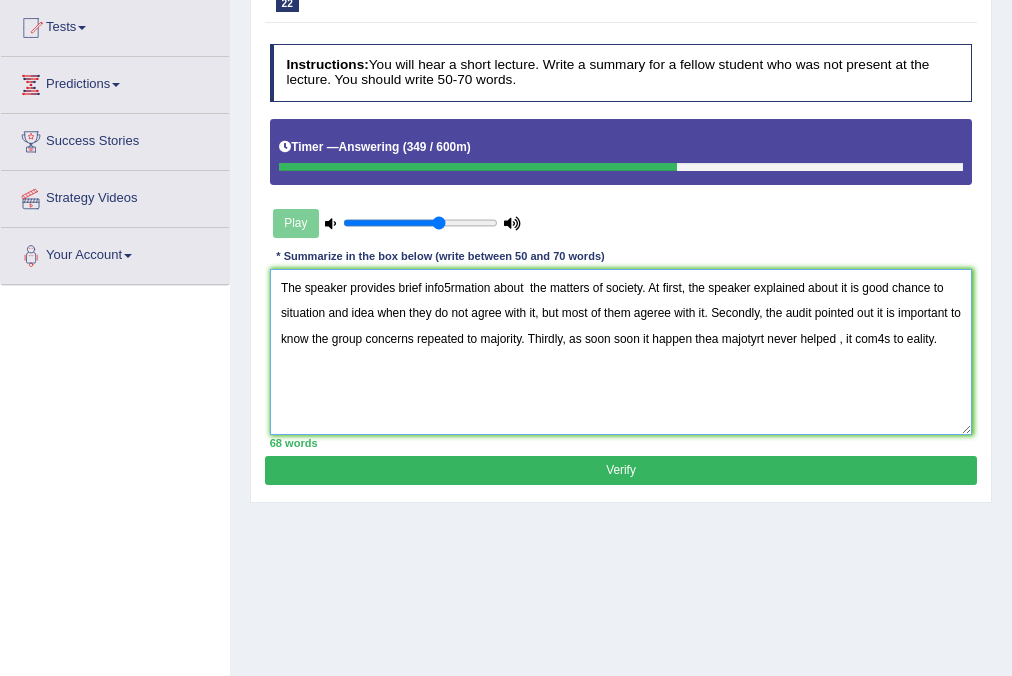 drag, startPoint x: 641, startPoint y: 341, endPoint x: 607, endPoint y: 341, distance: 34 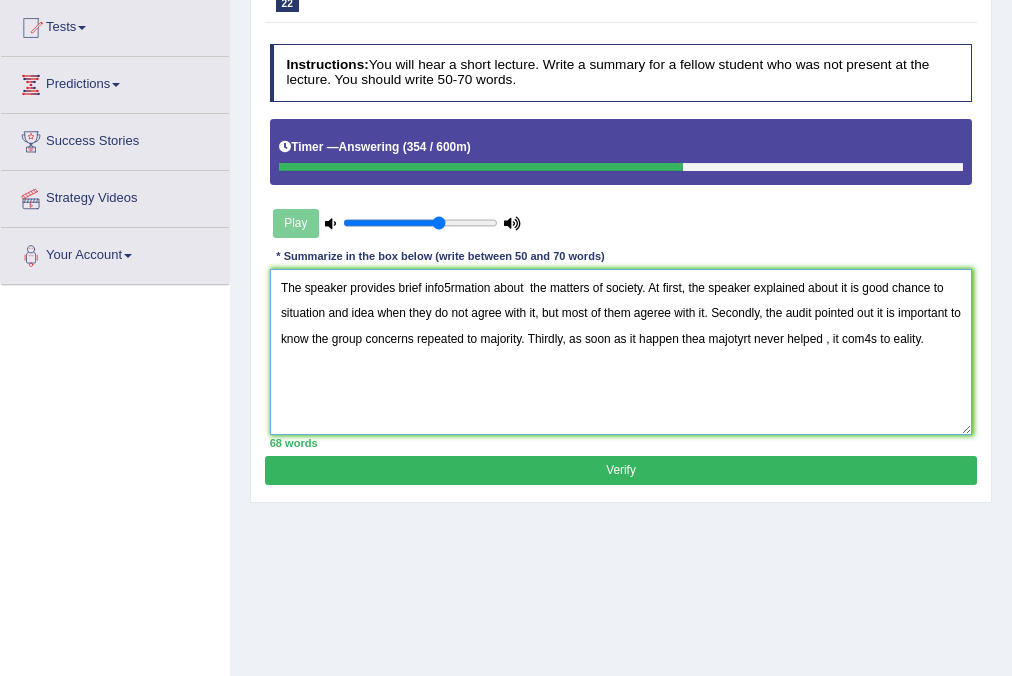 click on "The speaker provides brief info5rmation about  the matters of society. At first, the speaker explained about it is good chance to situation and idea when they do not agree with it, but most of them ageree with it. Secondly, the audit pointed out it is important to know the group concerns repeated to majority. Thirdly, as soon as it happen thea majotyrt never helped , it com4s to eality." at bounding box center (621, 351) 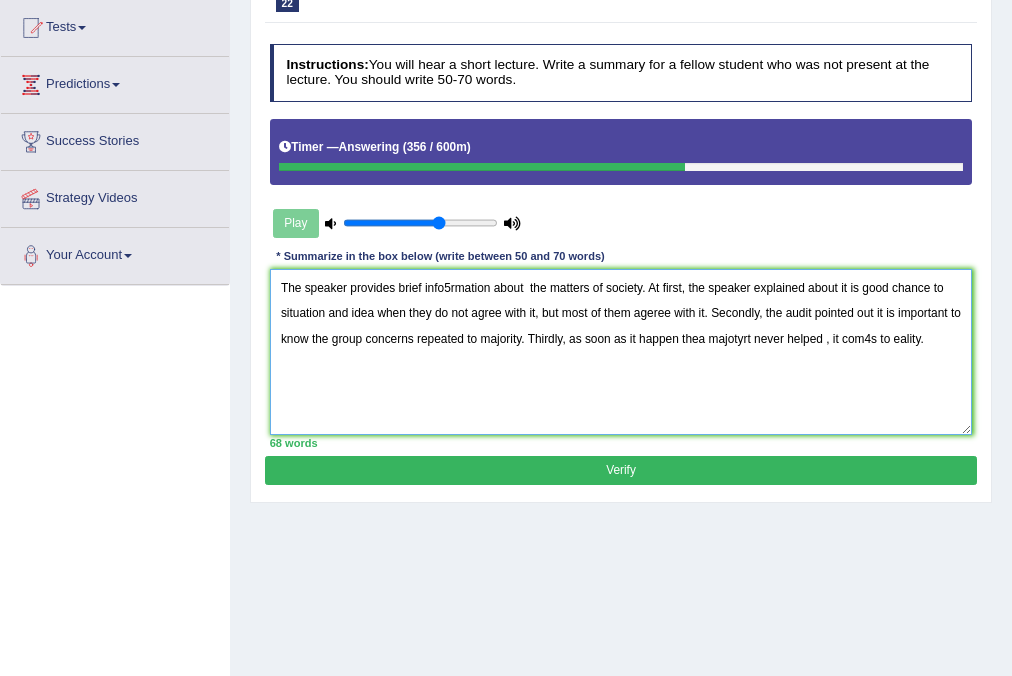 click on "The speaker provides brief info5rmation about  the matters of society. At first, the speaker explained about it is good chance to situation and idea when they do not agree with it, but most of them ageree with it. Secondly, the audit pointed out it is important to know the group concerns repeated to majority. Thirdly, as soon as it happen thea majotyrt never helped , it com4s to eality." at bounding box center [621, 351] 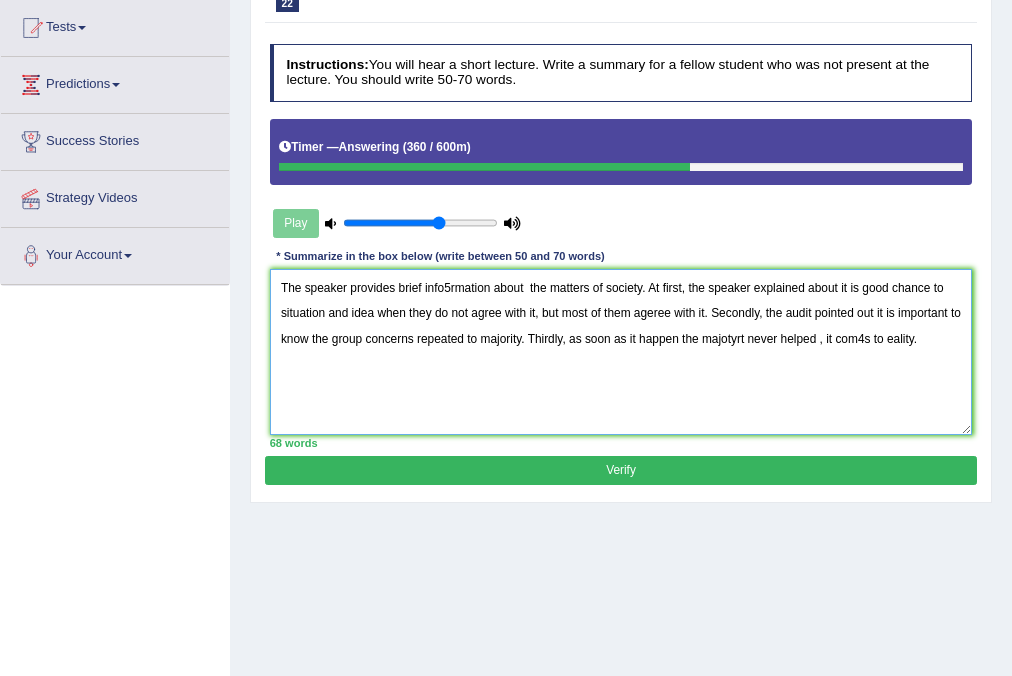 click on "The speaker provides brief info5rmation about  the matters of society. At first, the speaker explained about it is good chance to situation and idea when they do not agree with it, but most of them ageree with it. Secondly, the audit pointed out it is important to know the group concerns repeated to majority. Thirdly, as soon as it happen the majotyrt never helped , it com4s to eality." at bounding box center [621, 351] 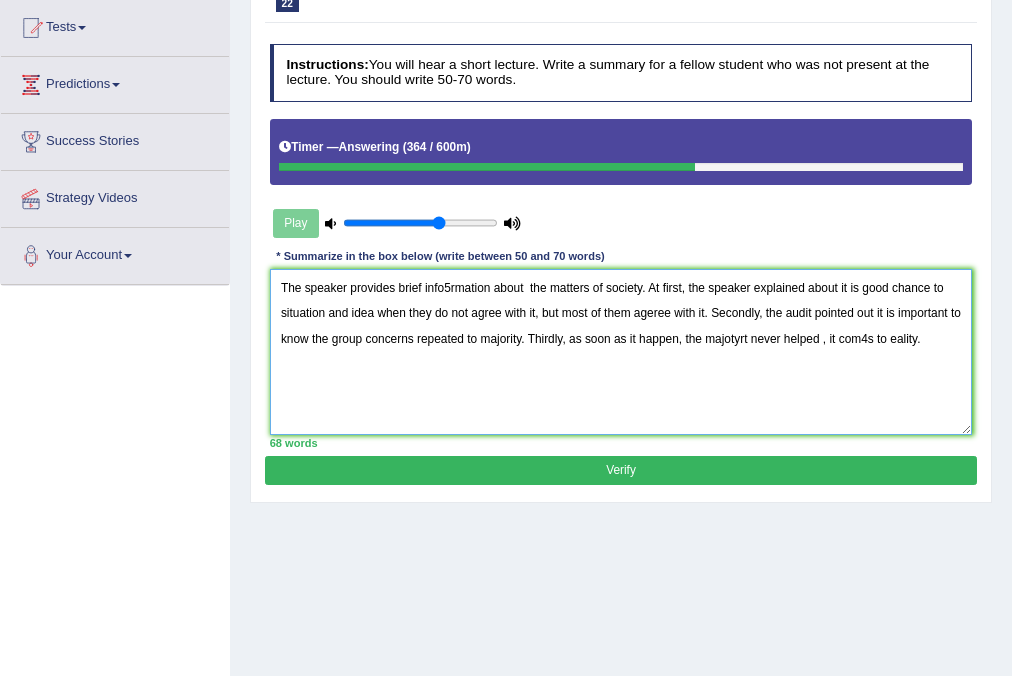 click on "The speaker provides brief info5rmation about  the matters of society. At first, the speaker explained about it is good chance to situation and idea when they do not agree with it, but most of them ageree with it. Secondly, the audit pointed out it is important to know the group concerns repeated to majority. Thirdly, as soon as it happen, the majotyrt never helped , it com4s to eality." at bounding box center (621, 351) 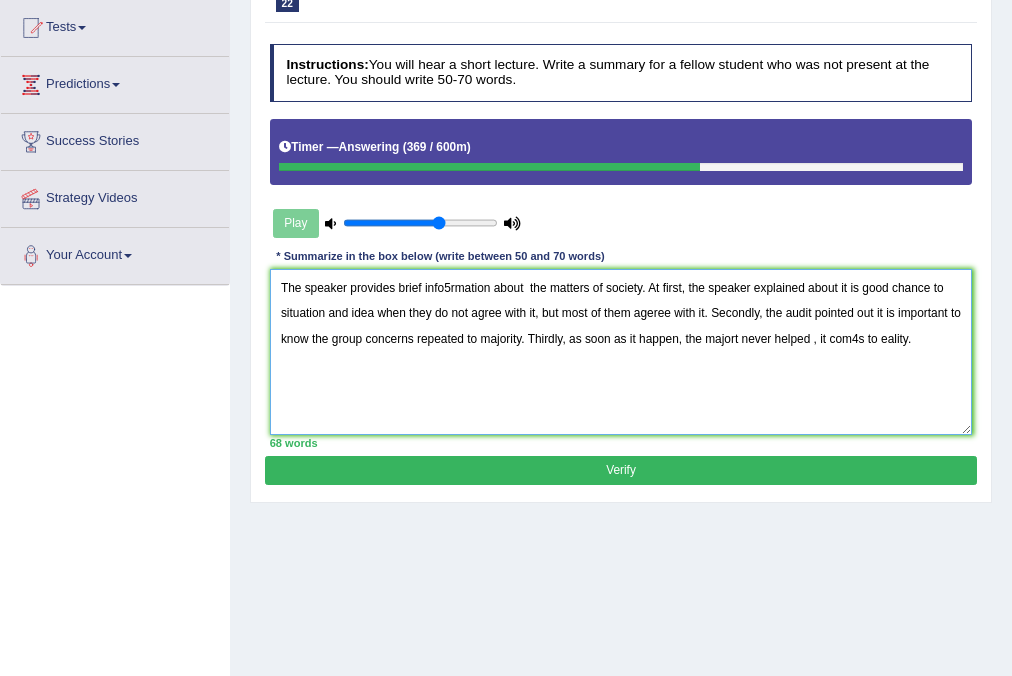 click on "The speaker provides brief info5rmation about  the matters of society. At first, the speaker explained about it is good chance to situation and idea when they do not agree with it, but most of them ageree with it. Secondly, the audit pointed out it is important to know the group concerns repeated to majority. Thirdly, as soon as it happen, the majort never helped , it com4s to eality." at bounding box center [621, 351] 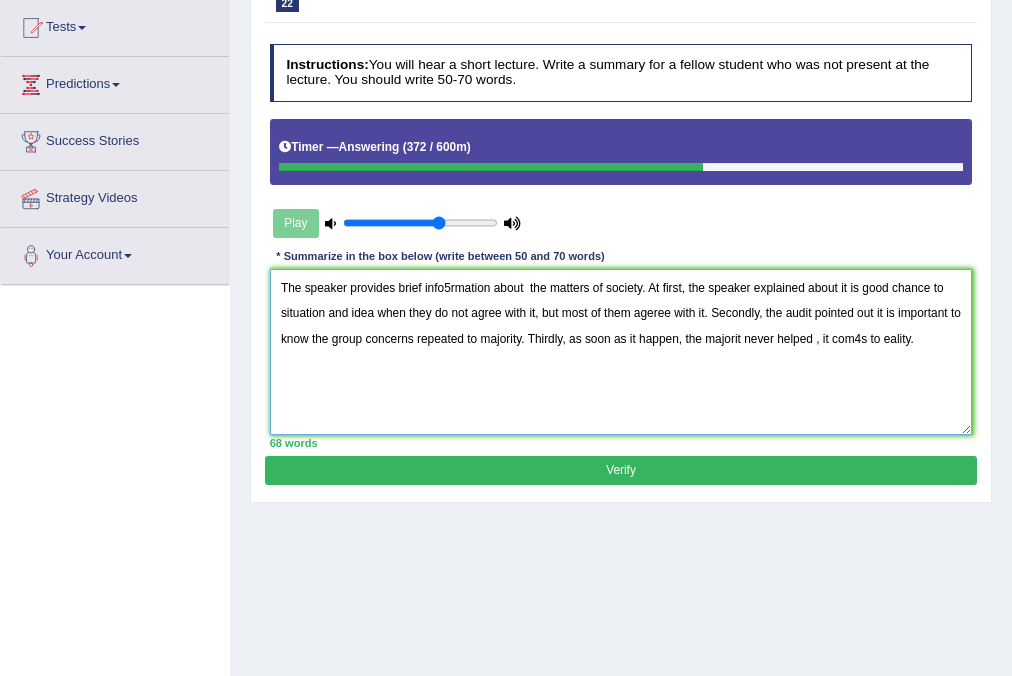 click on "The speaker provides brief info5rmation about  the matters of society. At first, the speaker explained about it is good chance to situation and idea when they do not agree with it, but most of them ageree with it. Secondly, the audit pointed out it is important to know the group concerns repeated to majority. Thirdly, as soon as it happen, the majorit never helped , it com4s to eality." at bounding box center [621, 351] 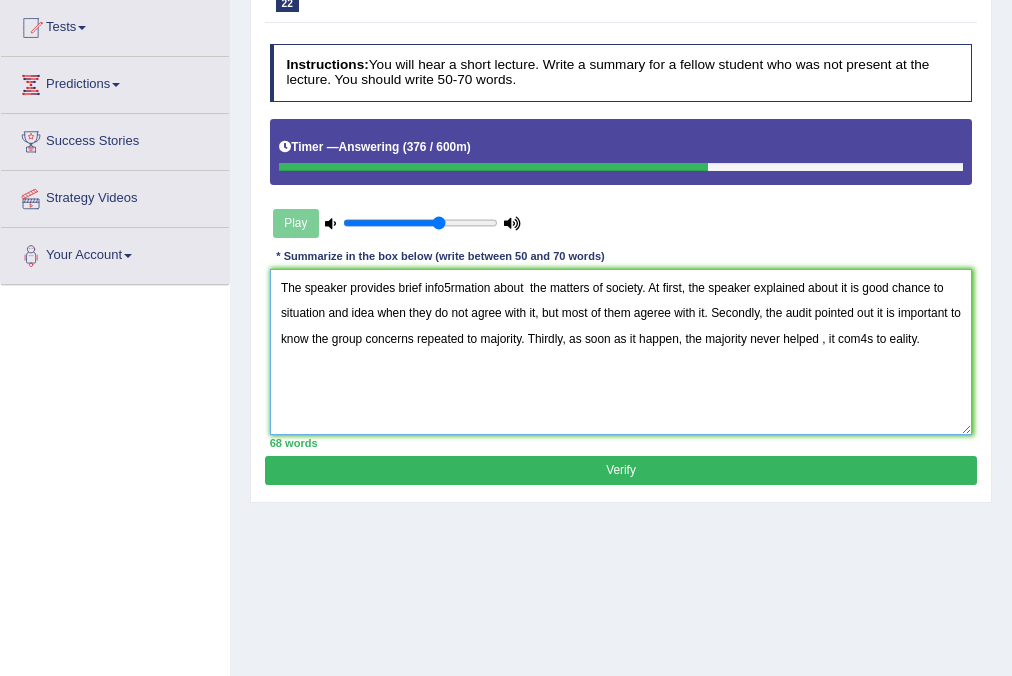 click on "The speaker provides brief info5rmation about  the matters of society. At first, the speaker explained about it is good chance to situation and idea when they do not agree with it, but most of them ageree with it. Secondly, the audit pointed out it is important to know the group concerns repeated to majority. Thirdly, as soon as it happen, the majority never helped , it com4s to eality." at bounding box center (621, 351) 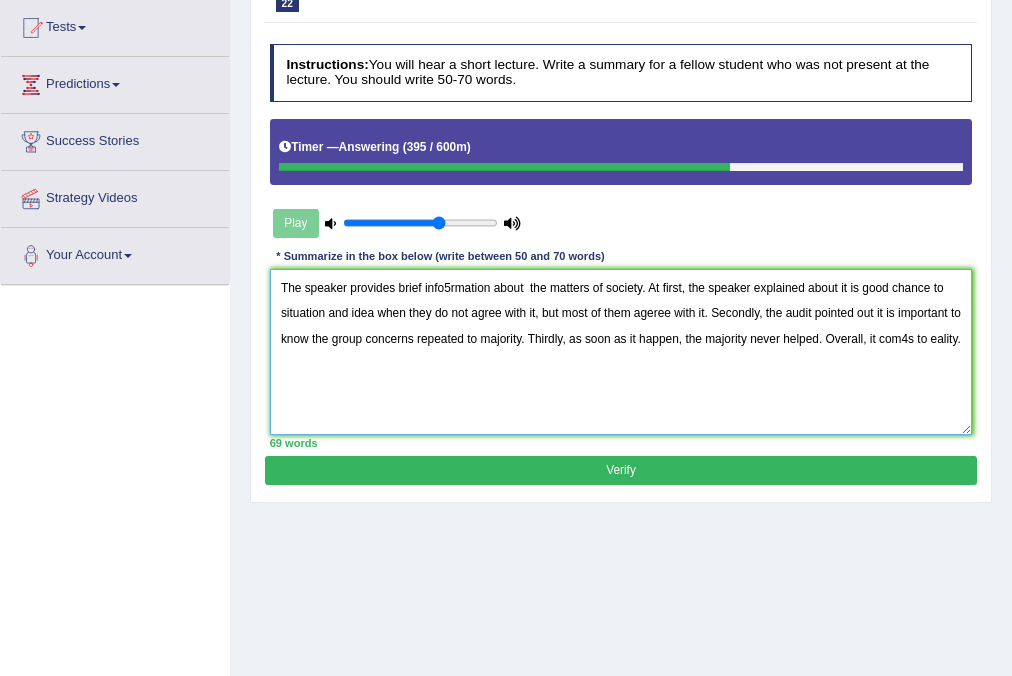 click on "The speaker provides brief info5rmation about  the matters of society. At first, the speaker explained about it is good chance to situation and idea when they do not agree with it, but most of them ageree with it. Secondly, the audit pointed out it is important to know the group concerns repeated to majority. Thirdly, as soon as it happen, the majority never helped. Overall, it com4s to eality." at bounding box center (621, 351) 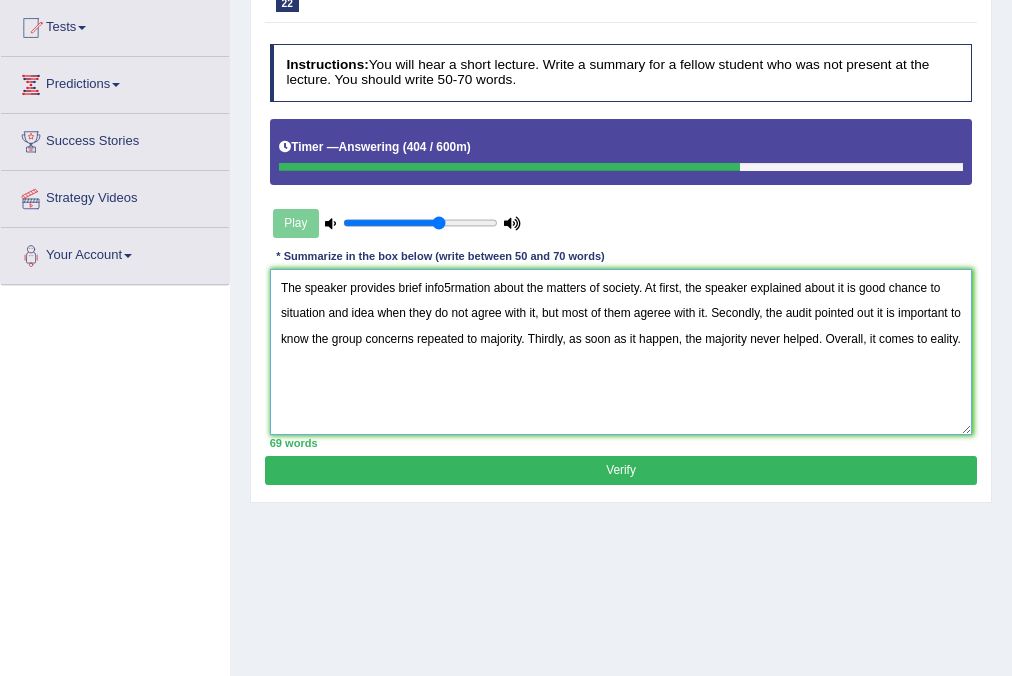 click on "The speaker provides brief info5rmation about  the matters of society. At first, the speaker explained about it is good chance to situation and idea when they do not agree with it, but most of them ageree with it. Secondly, the audit pointed out it is important to know the group concerns repeated to majority. Thirdly, as soon as it happen, the majority never helped. Overall, it comes to eality." at bounding box center (621, 351) 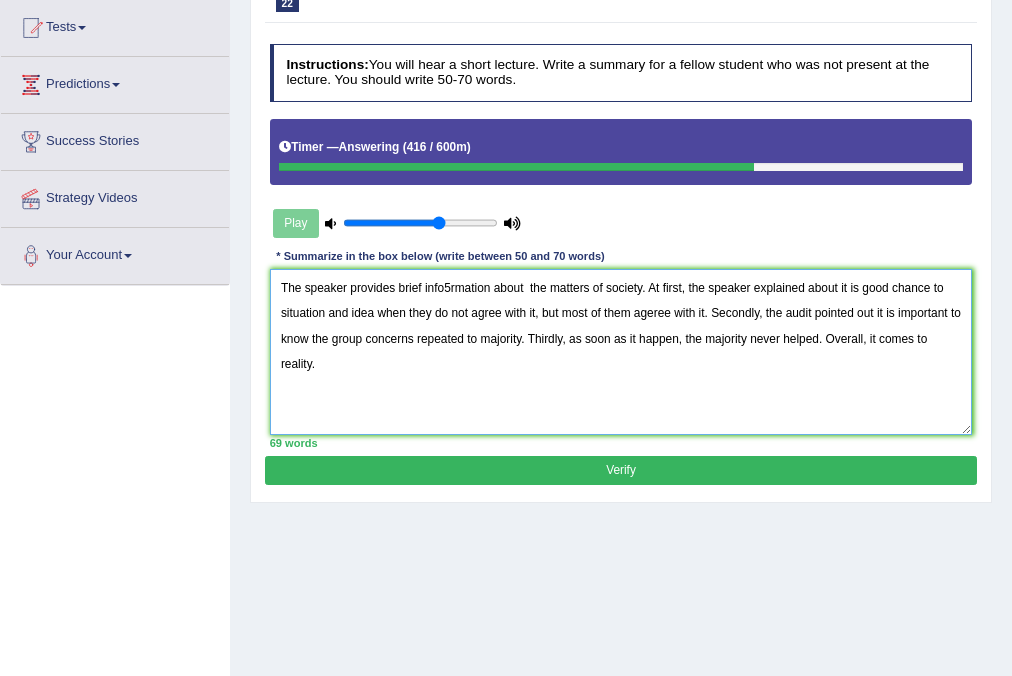 type on "The speaker provides brief info5rmation about  the matters of society. At first, the speaker explained about it is good chance to situation and idea when they do not agree with it, but most of them ageree with it. Secondly, the audit pointed out it is important to know the group concerns repeated to majority. Thirdly, as soon as it happen, the majority never helped. Overall, it comes to reality." 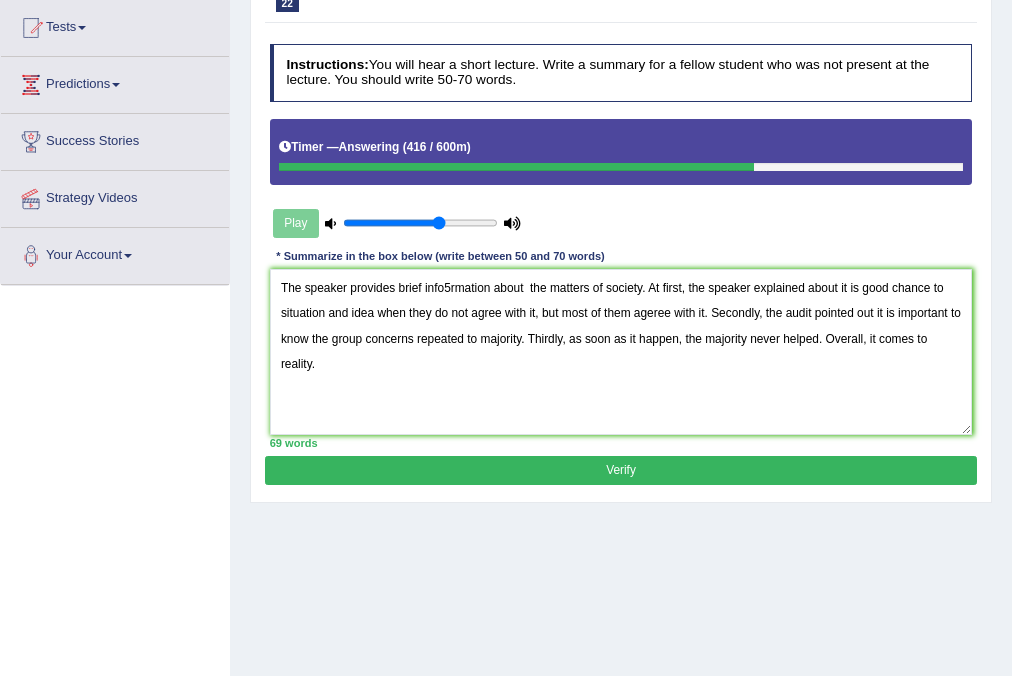 click on "Verify" at bounding box center [620, 470] 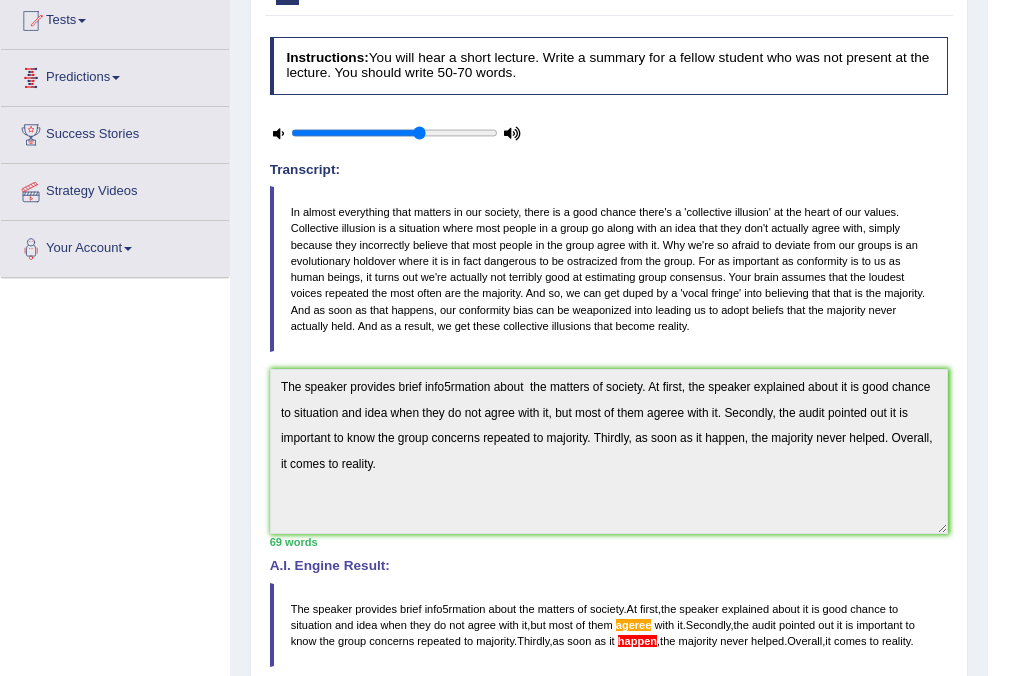 scroll, scrollTop: 6, scrollLeft: 0, axis: vertical 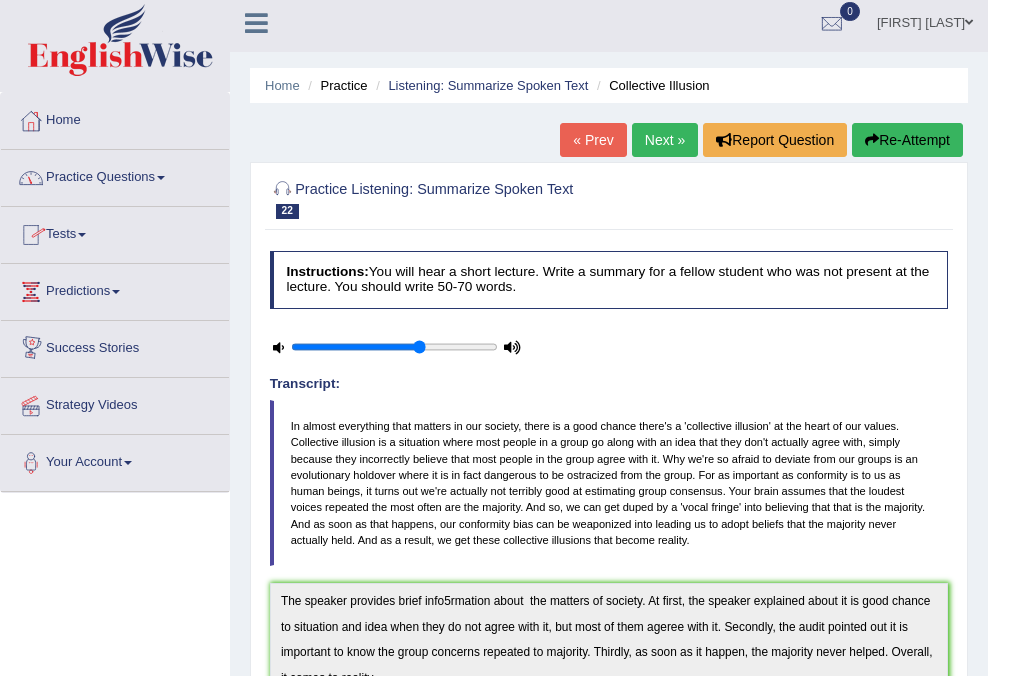 click on "Practice Questions" at bounding box center [115, 175] 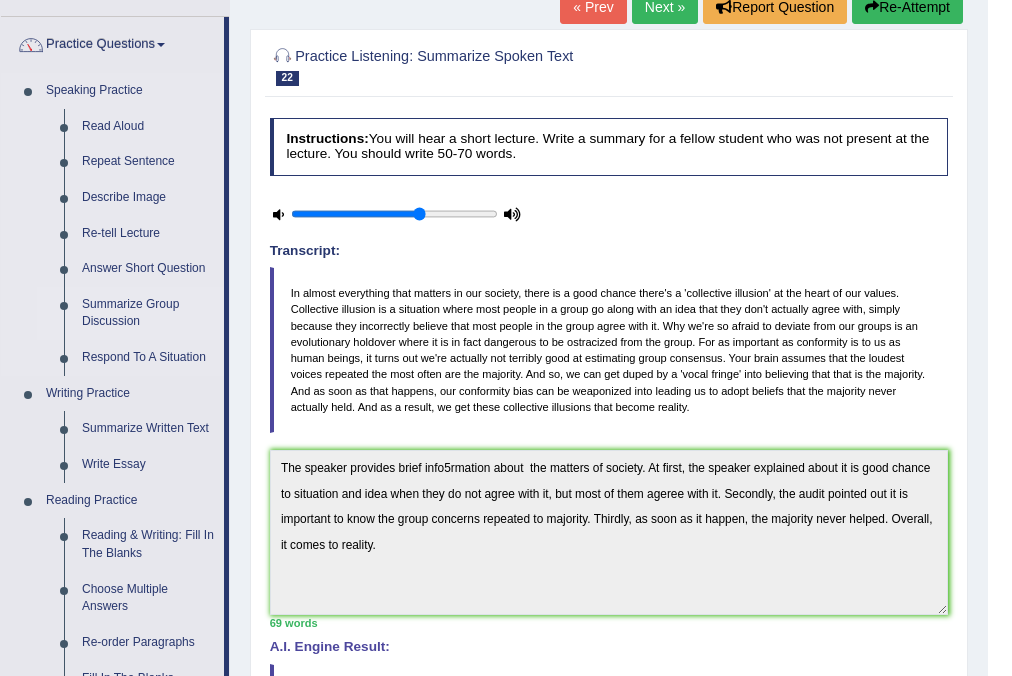 scroll, scrollTop: 326, scrollLeft: 0, axis: vertical 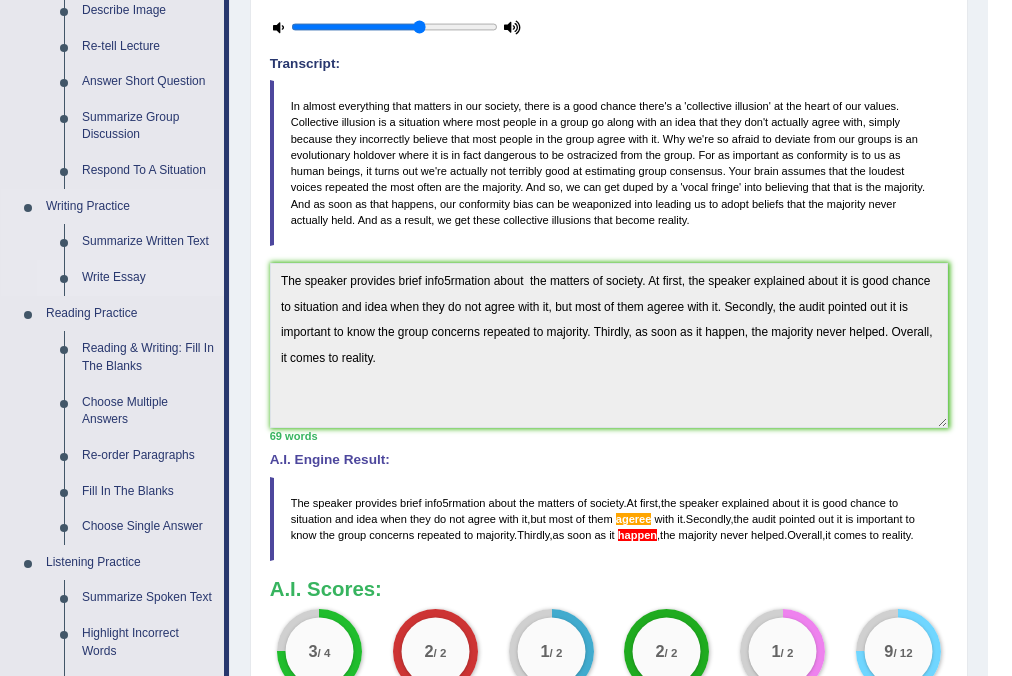 click on "Write Essay" at bounding box center (148, 278) 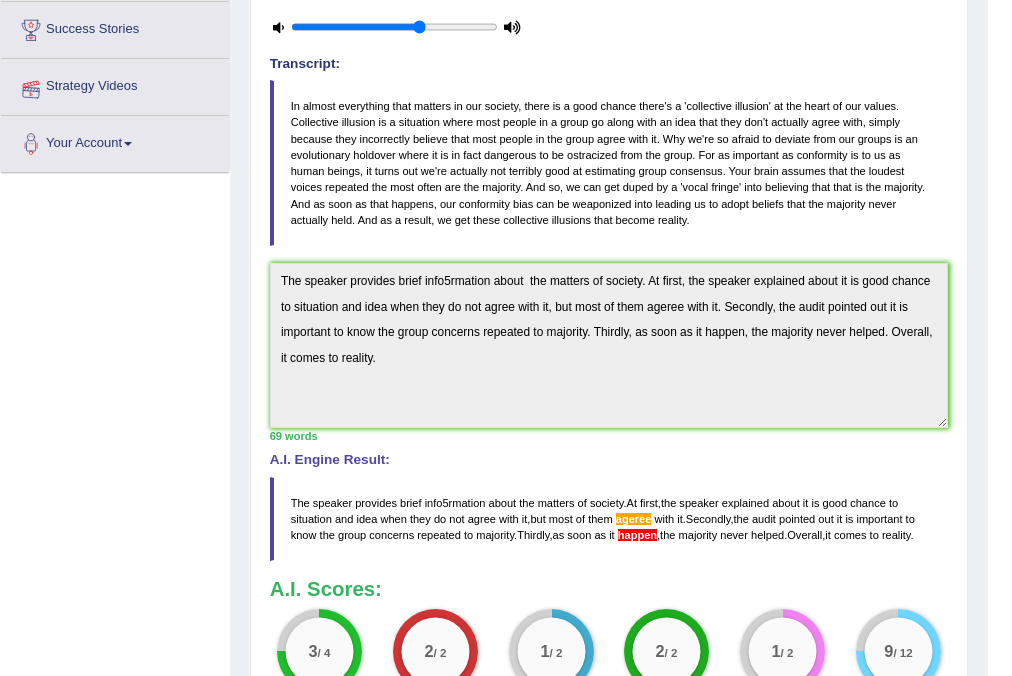 scroll, scrollTop: 380, scrollLeft: 0, axis: vertical 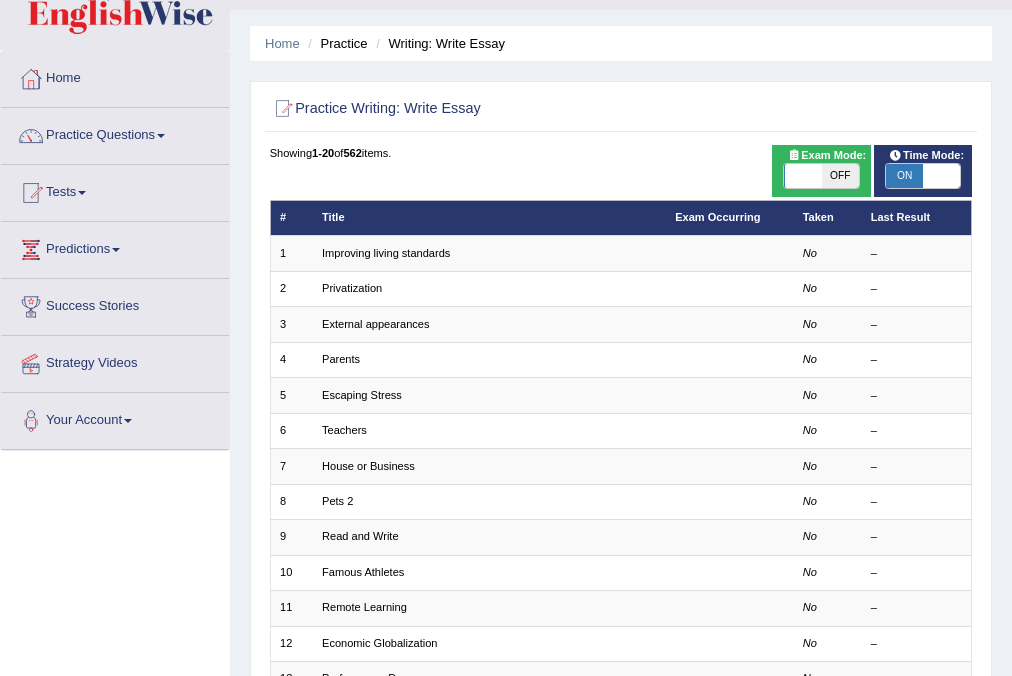 click on "Improving living standards" at bounding box center [386, 253] 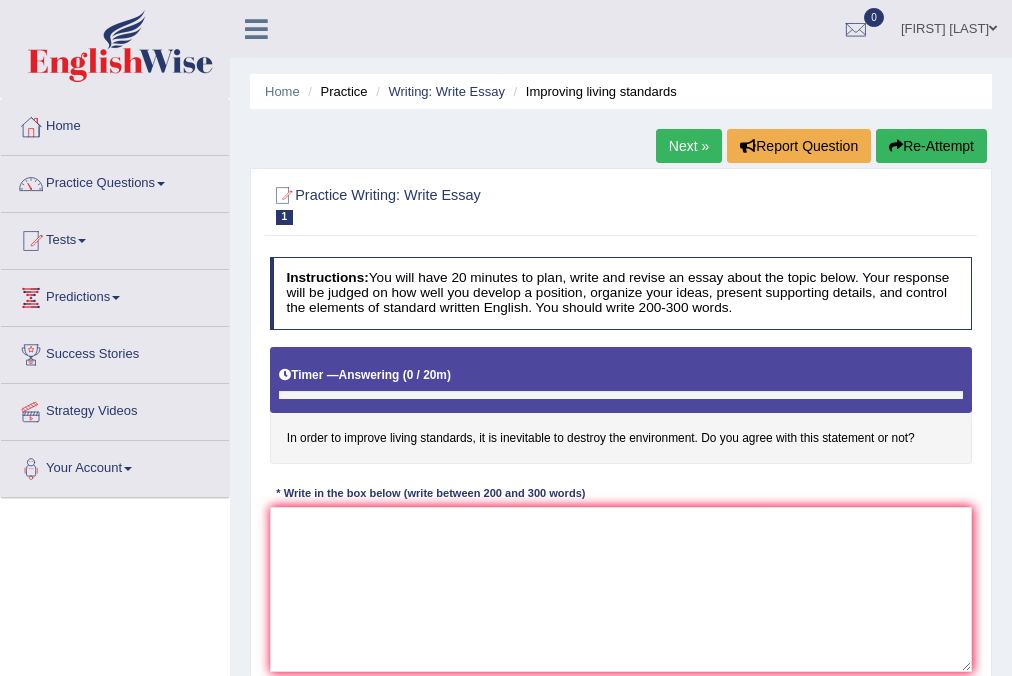scroll, scrollTop: 320, scrollLeft: 0, axis: vertical 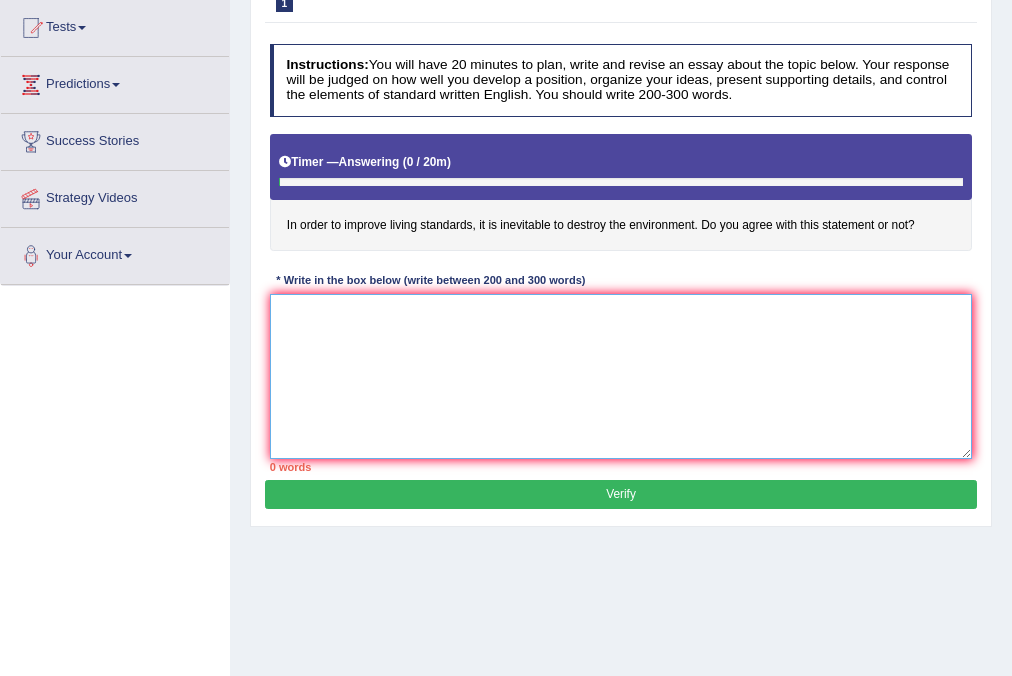 click at bounding box center (621, 376) 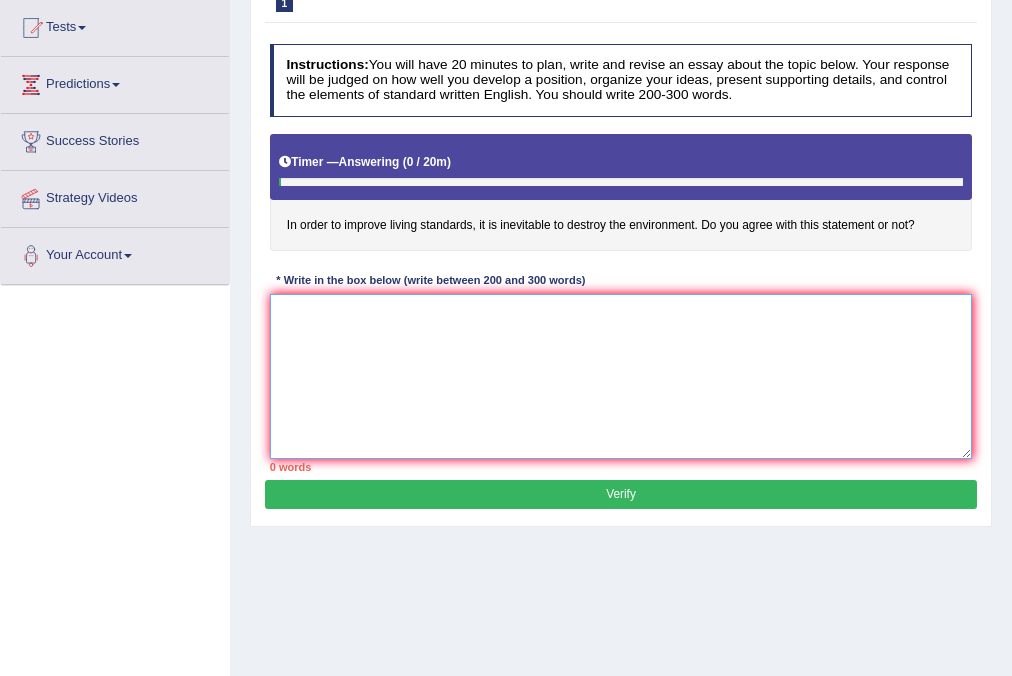 type on "T" 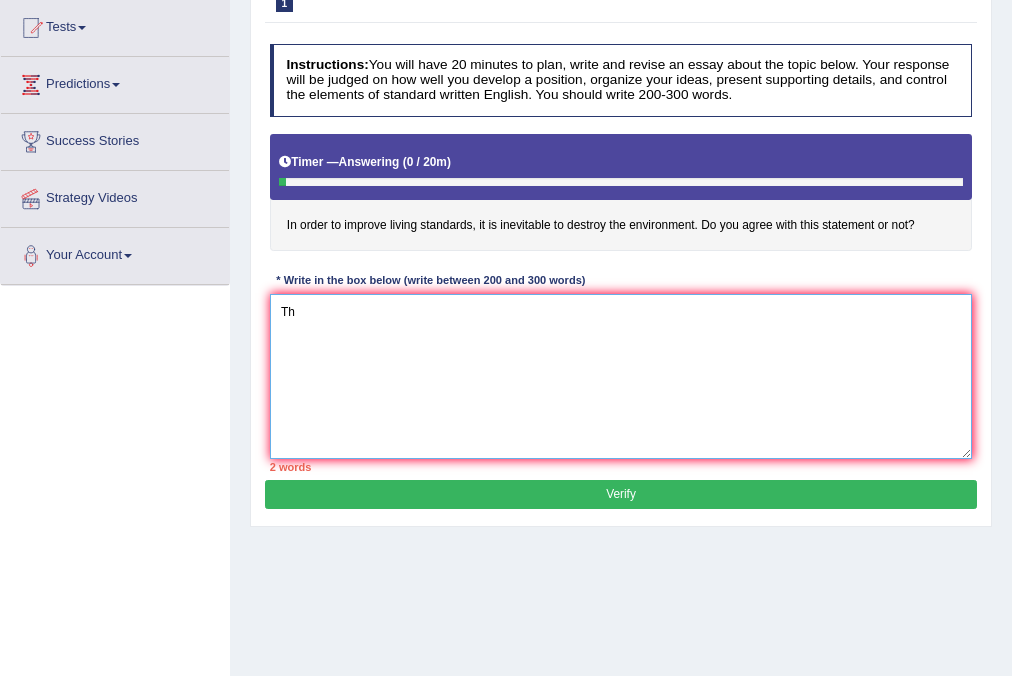 type on "T" 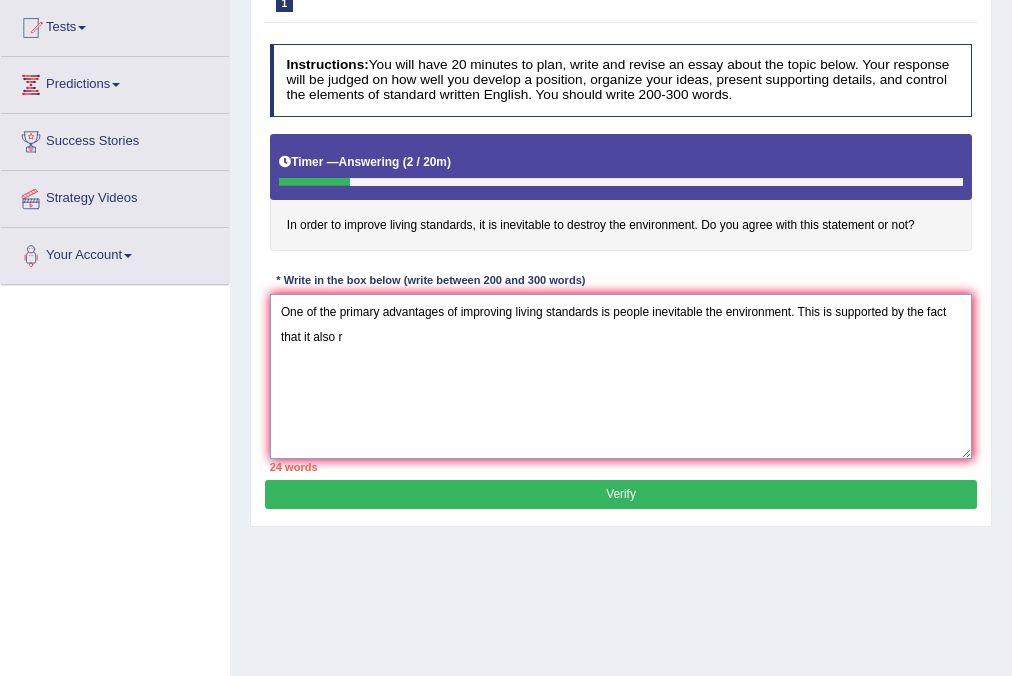 type on "One of the primary advantages of improving living standards is people inevitable the environment. This is supported by the fact that it also" 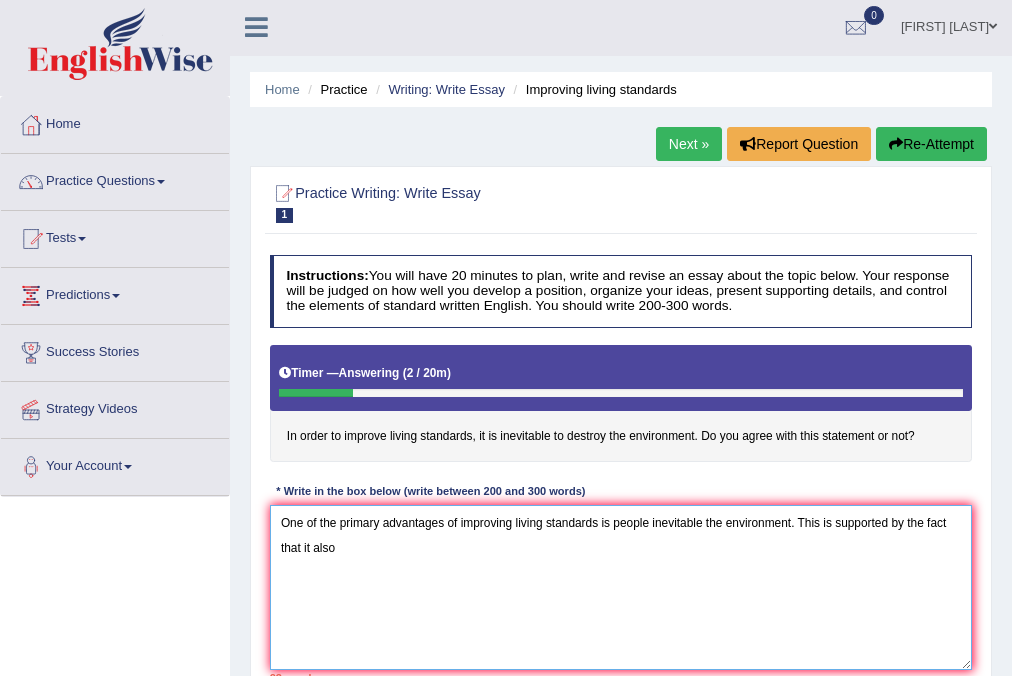 scroll, scrollTop: 0, scrollLeft: 0, axis: both 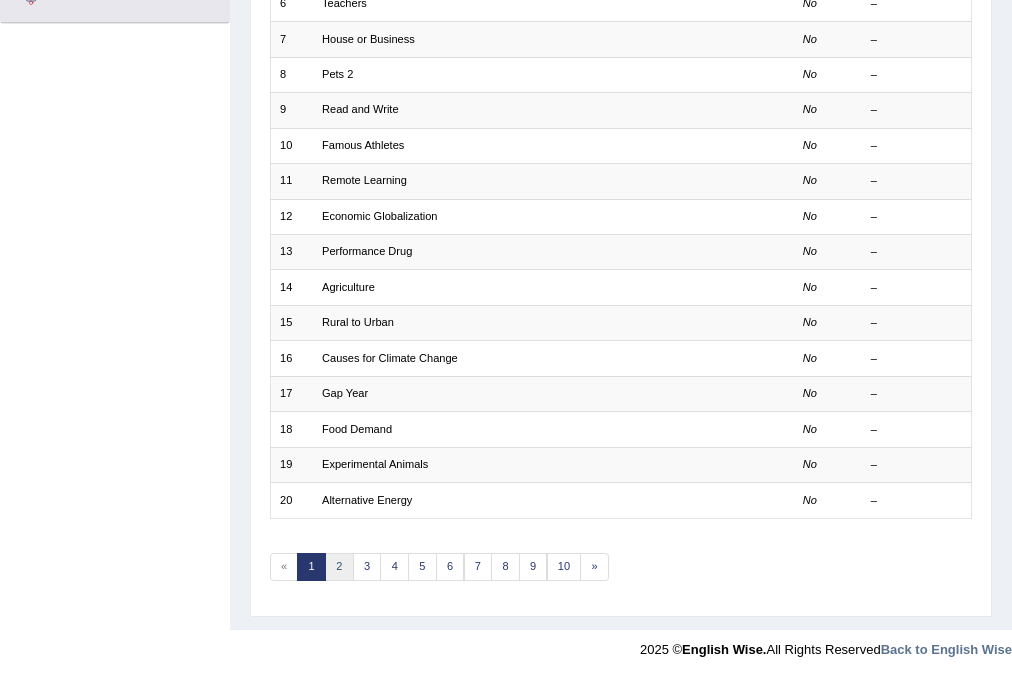 click on "2" at bounding box center [339, 567] 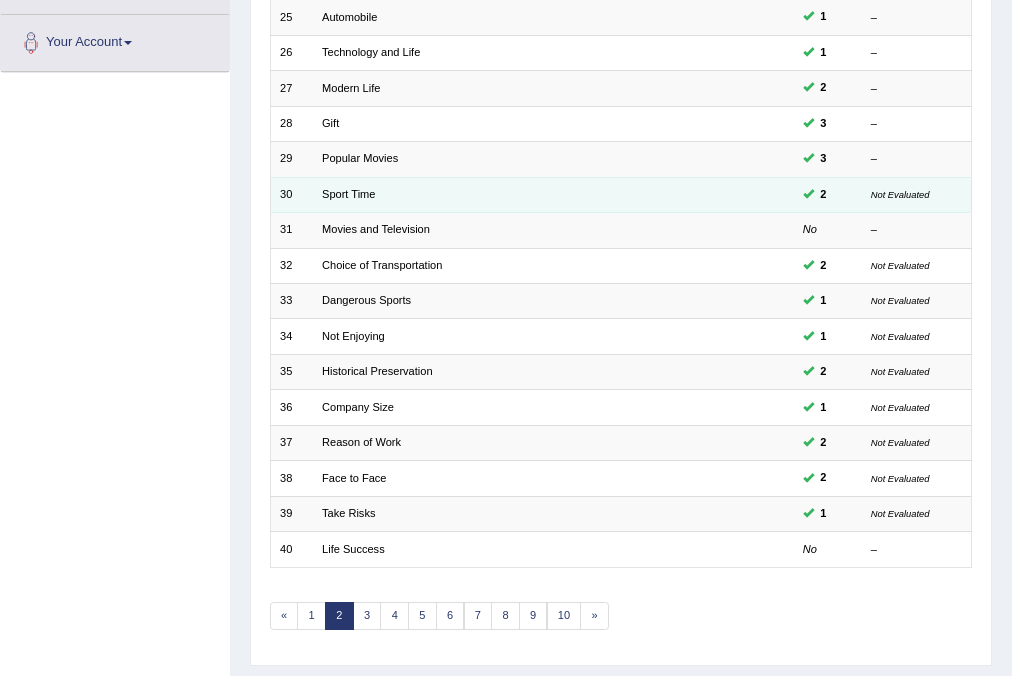 scroll, scrollTop: 426, scrollLeft: 0, axis: vertical 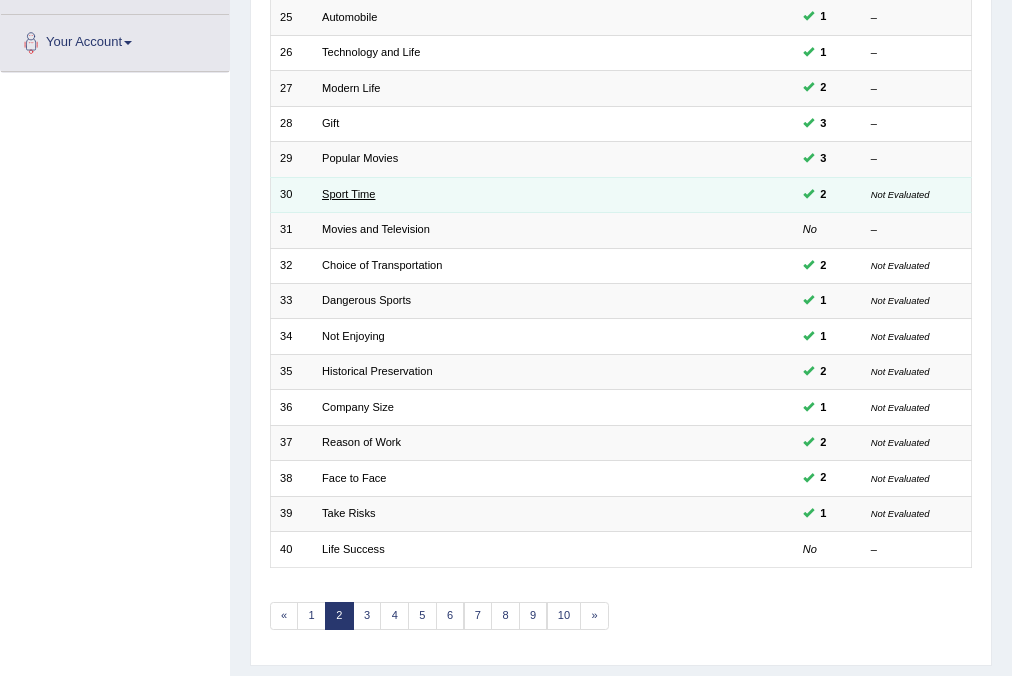 click on "Sport Time" at bounding box center (348, 194) 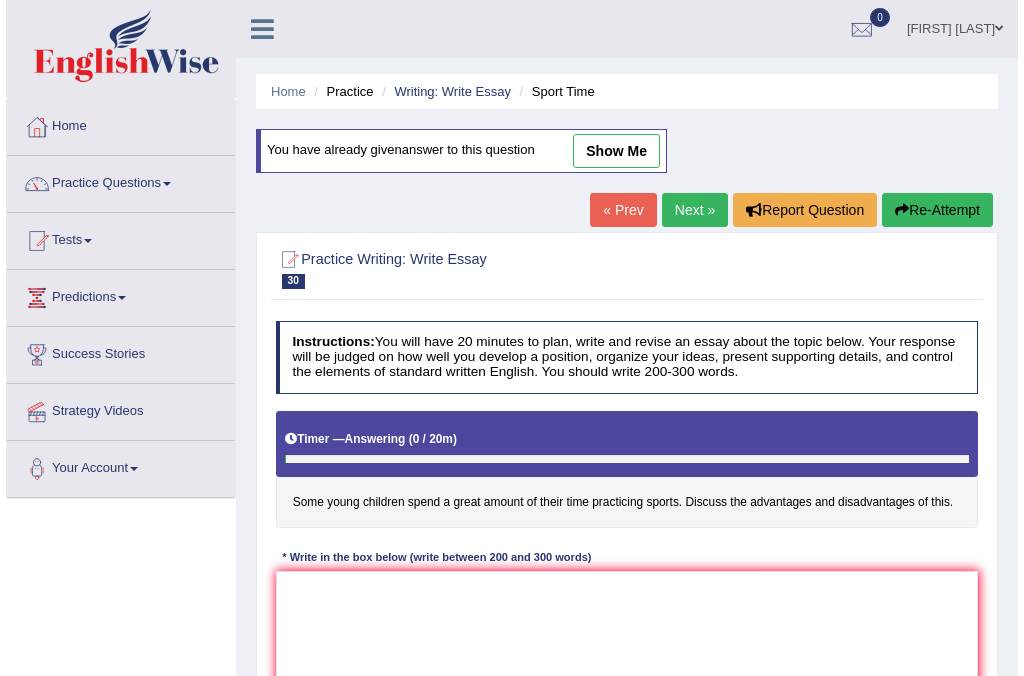 scroll, scrollTop: 0, scrollLeft: 0, axis: both 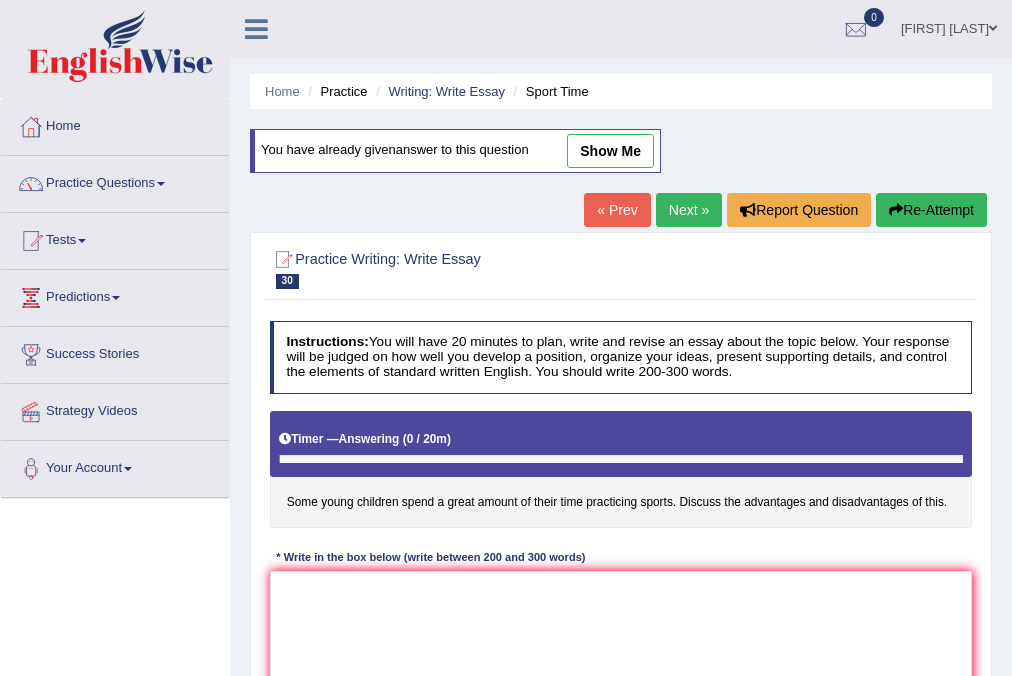 click on "show me" at bounding box center (610, 151) 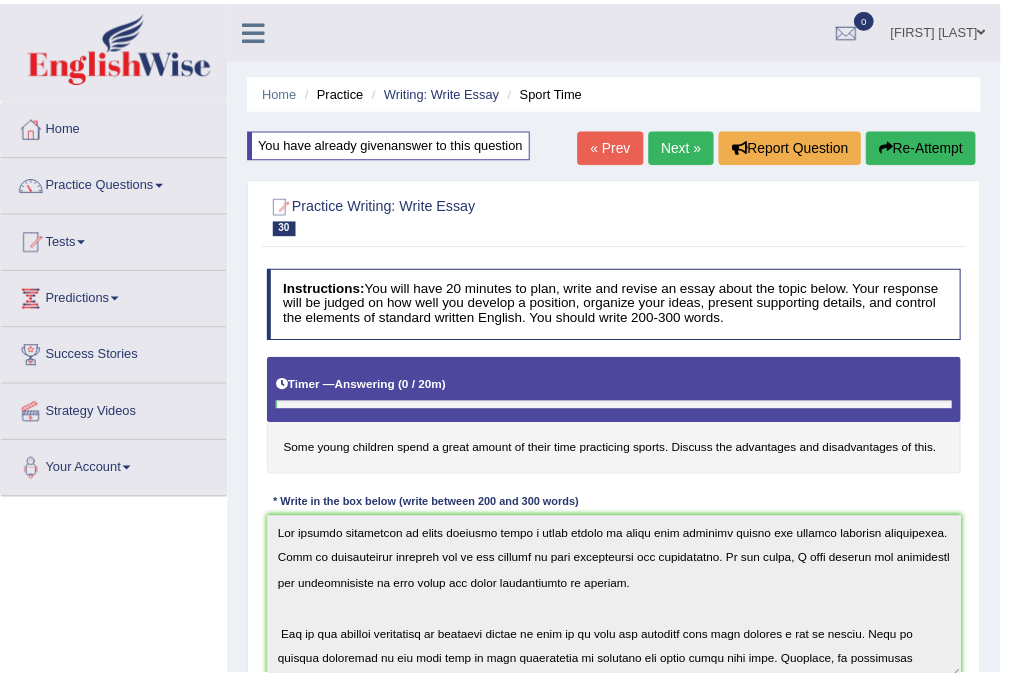 scroll, scrollTop: 0, scrollLeft: 0, axis: both 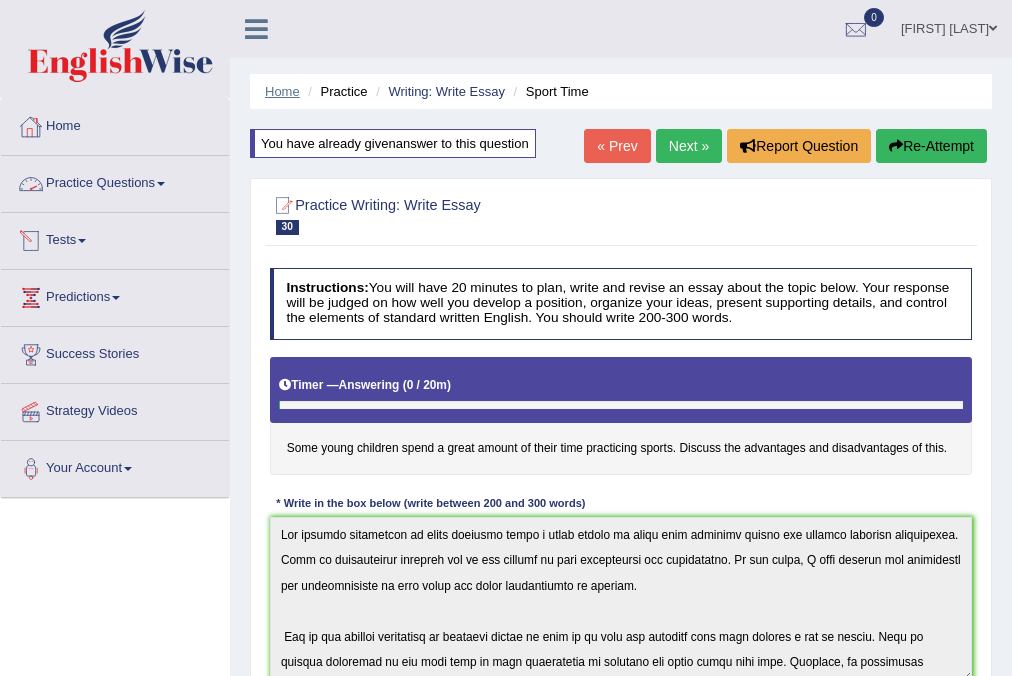 click on "Home" at bounding box center (282, 91) 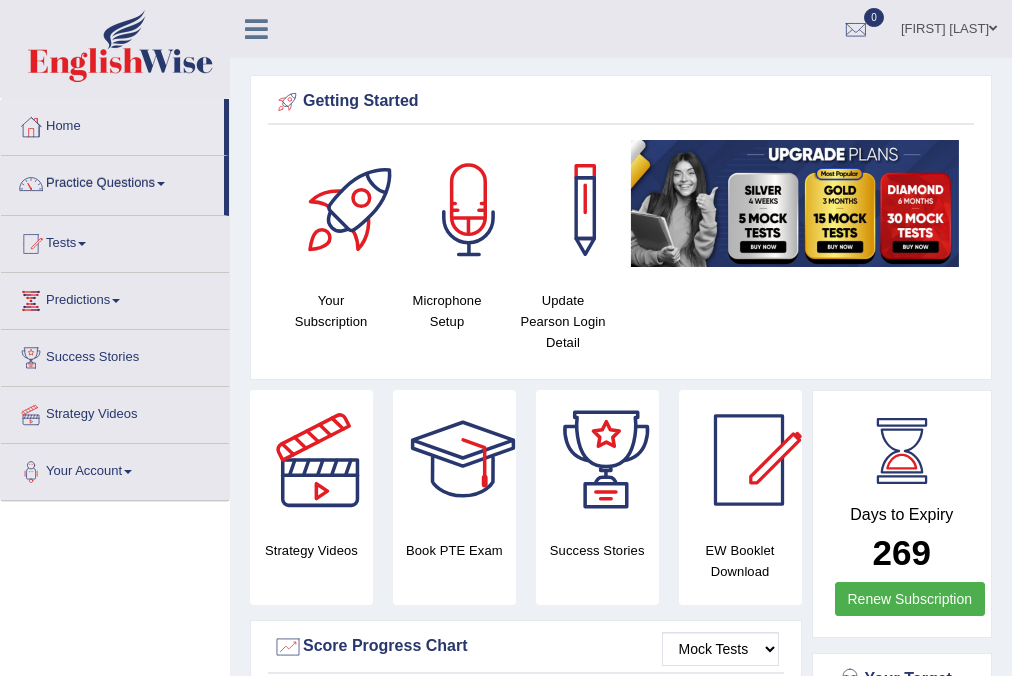 scroll, scrollTop: 0, scrollLeft: 0, axis: both 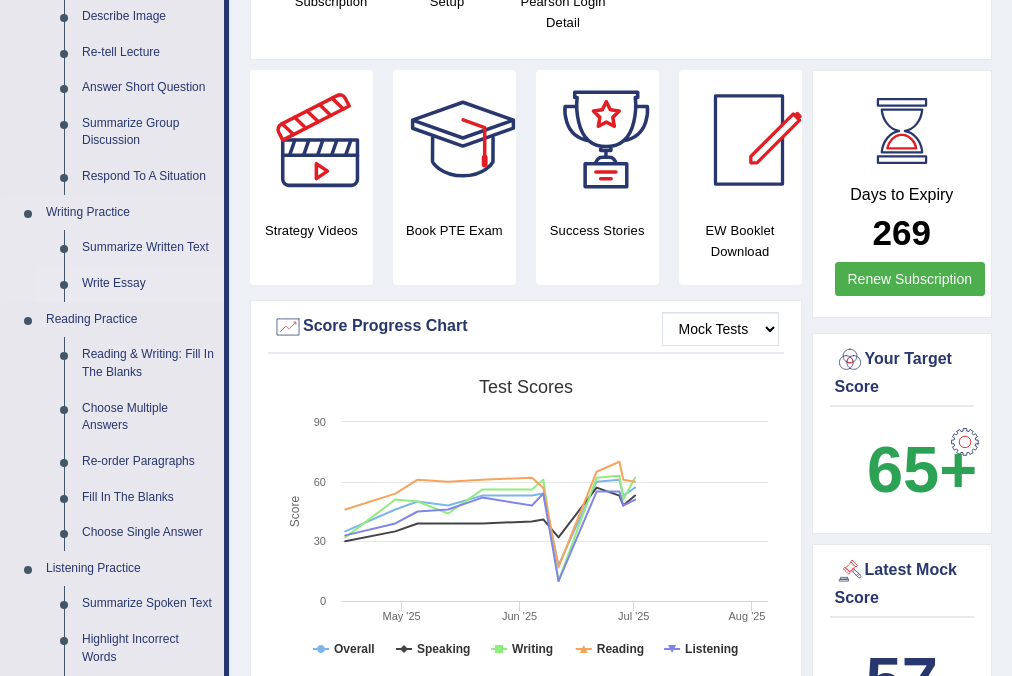 click on "Write Essay" at bounding box center (148, 284) 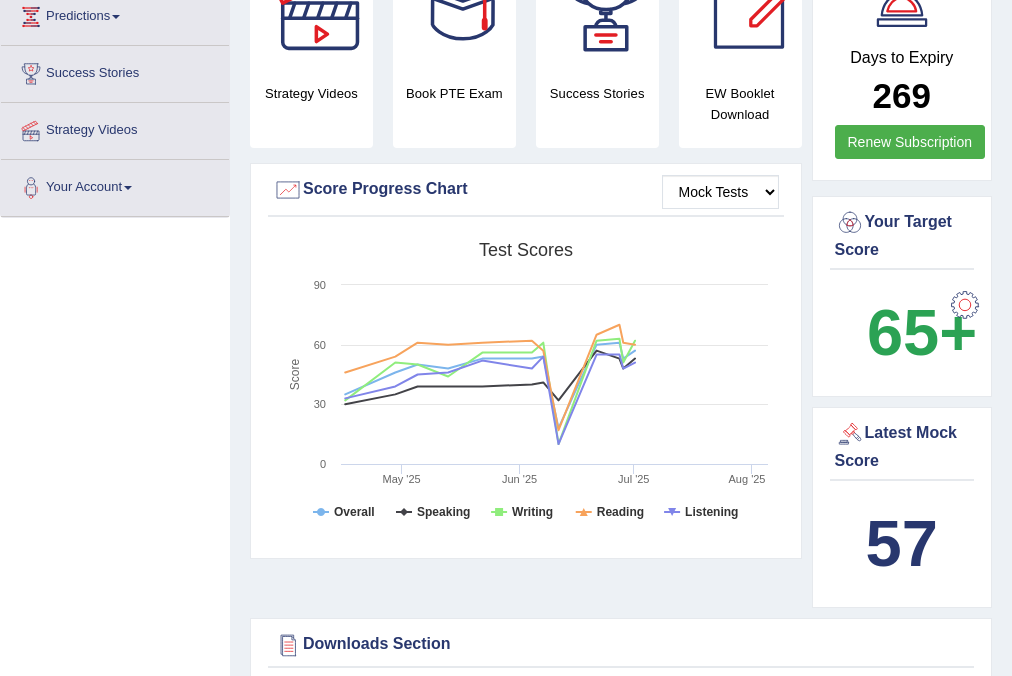 scroll, scrollTop: 524, scrollLeft: 0, axis: vertical 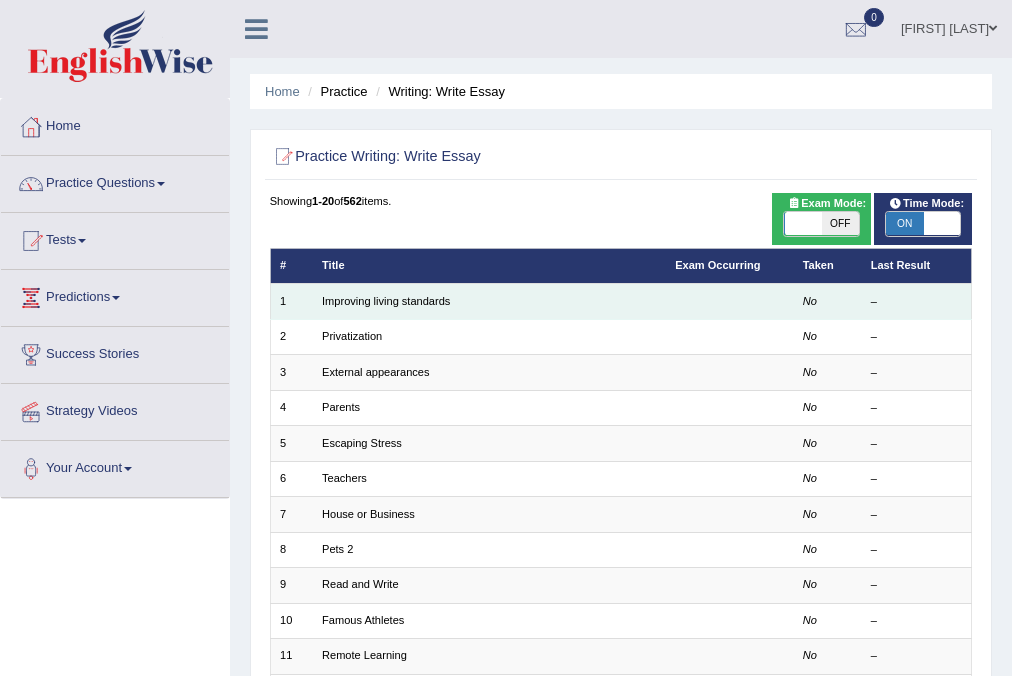 click on "Improving living standards" at bounding box center [489, 301] 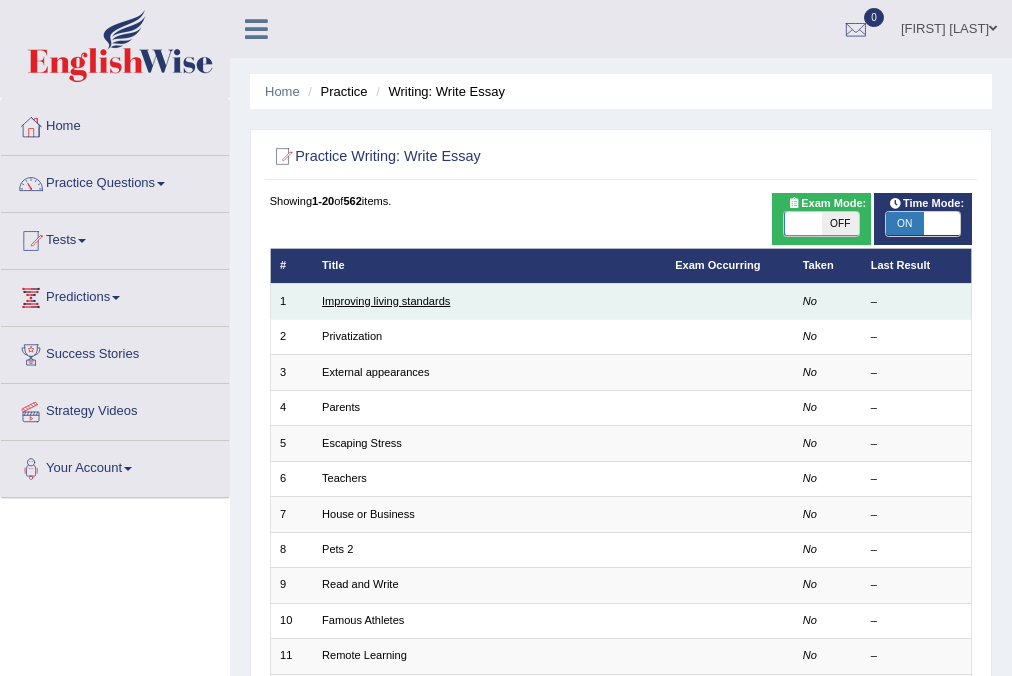 click on "Improving living standards" at bounding box center (489, 301) 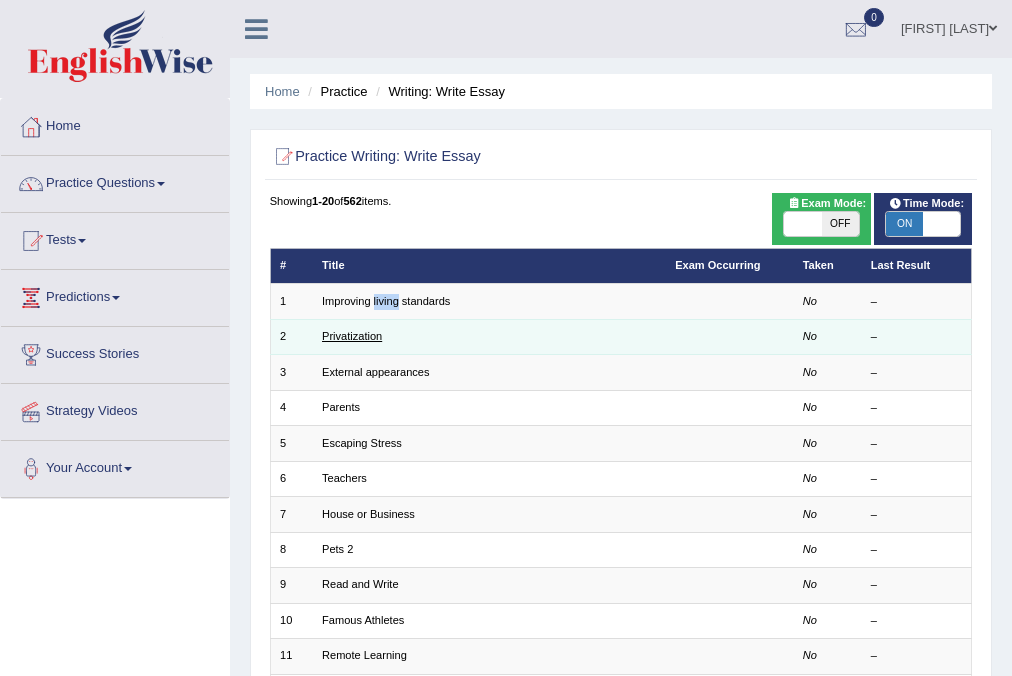 click on "Privatization" at bounding box center [352, 336] 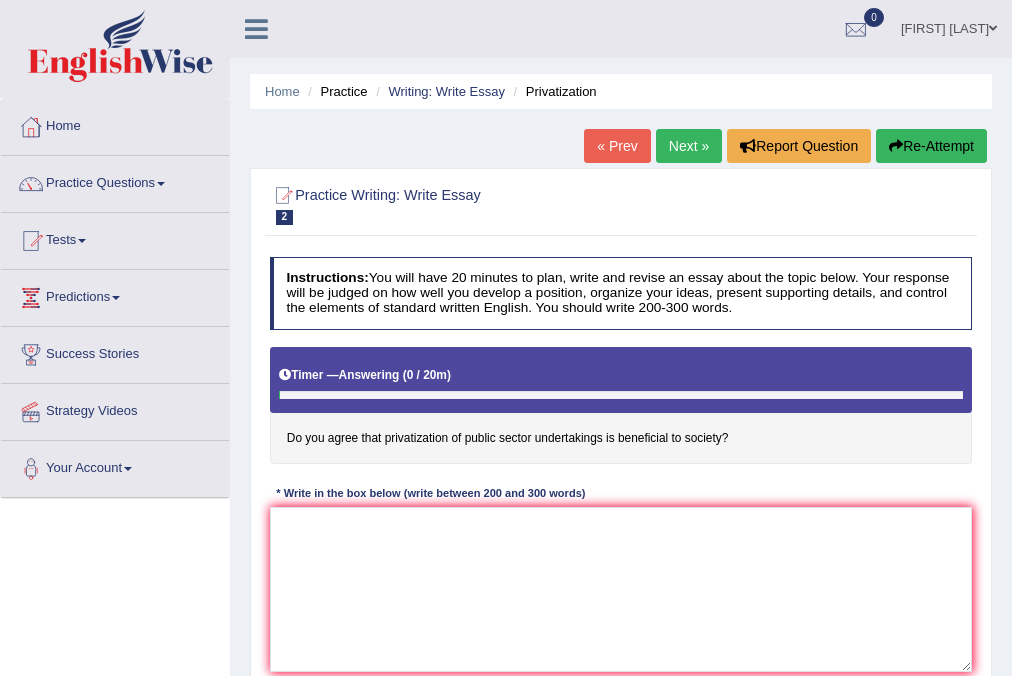 scroll, scrollTop: 180, scrollLeft: 0, axis: vertical 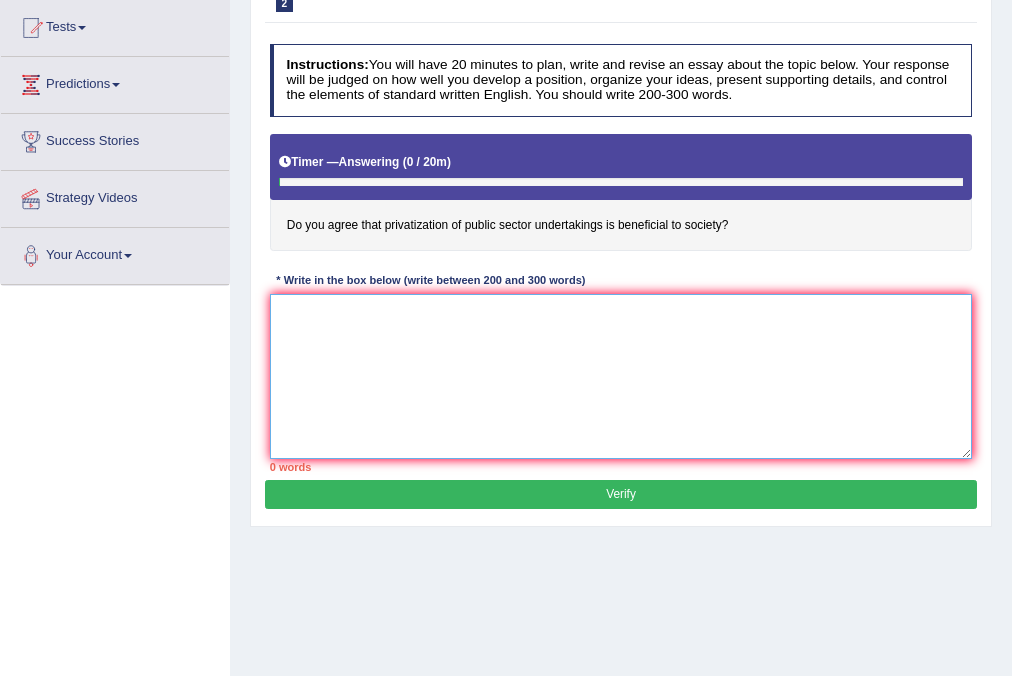 click at bounding box center (621, 376) 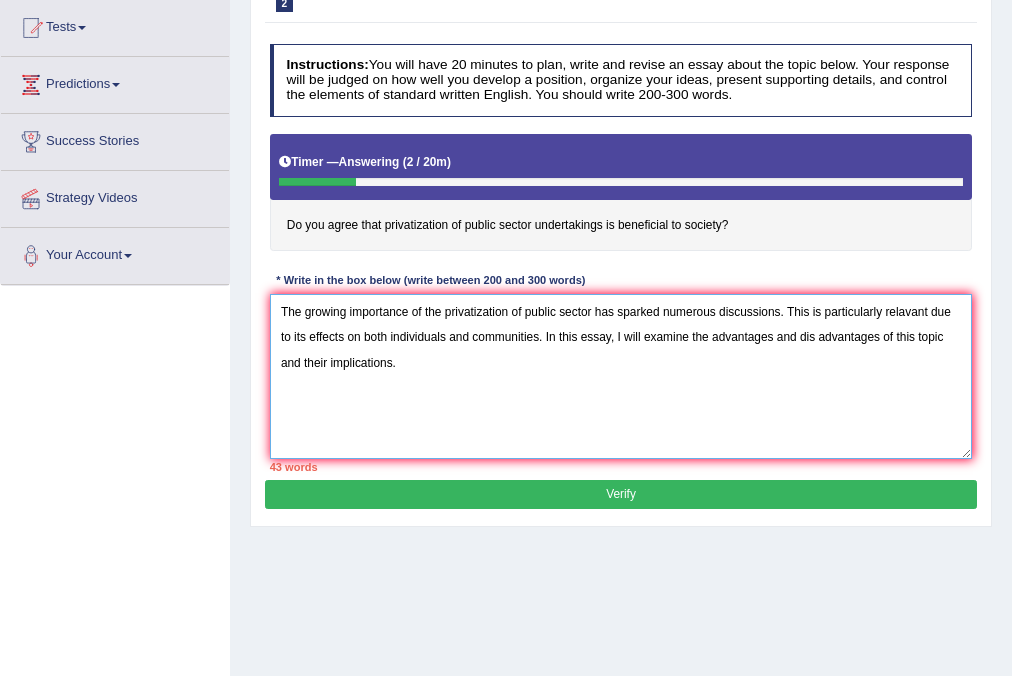 click on "The growing importance of the privatization of public sector has sparked numerous discussions. This is particularly relavant due to its effects on both individuals and communities. In this essay, I will examine the advantages and dis advantages of this topic and their implications." at bounding box center [621, 376] 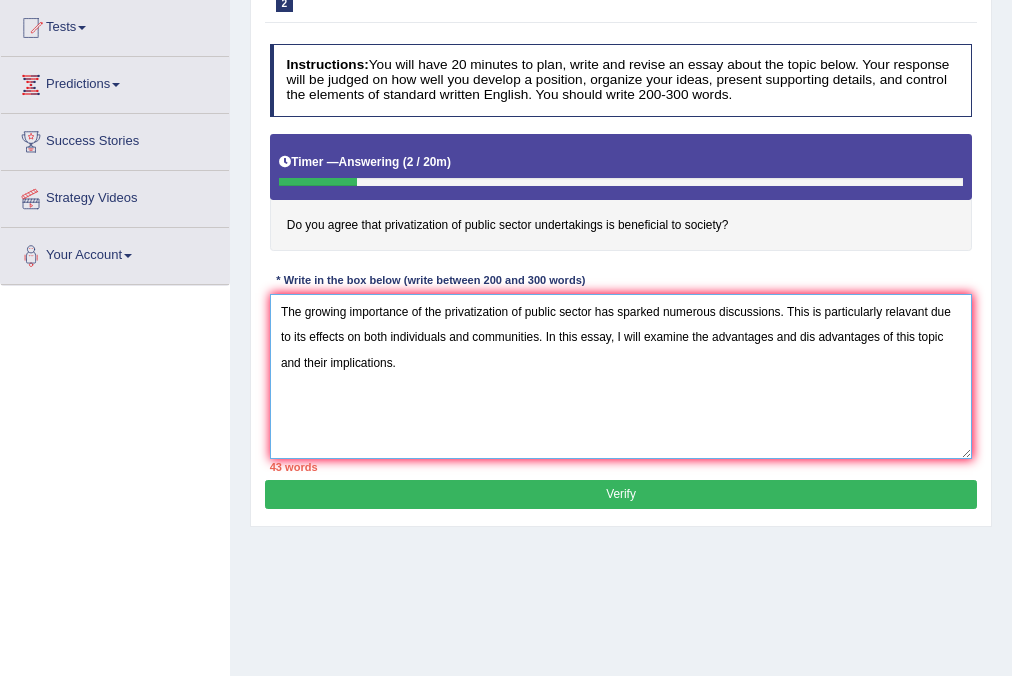 click on "The growing importance of the privatization of public sector has sparked numerous discussions. This is particularly relavant due to its effects on both individuals and communities. In this essay, I will examine the advantages and dis advantages of this topic and their implications." at bounding box center (621, 376) 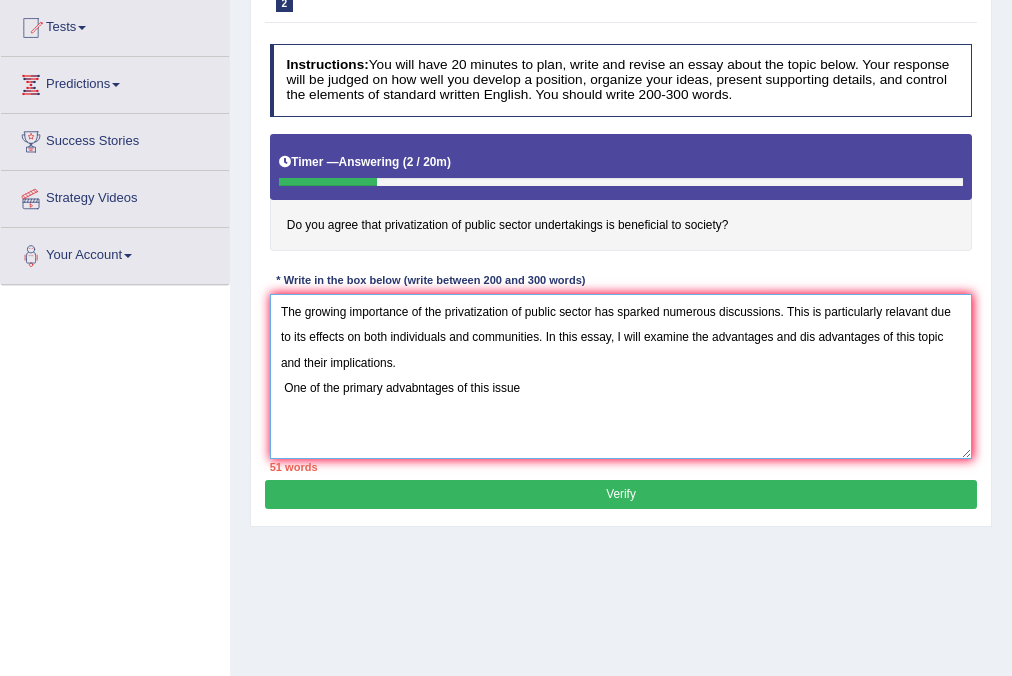 click on "The growing importance of the privatization of public sector has sparked numerous discussions. This is particularly relavant due to its effects on both individuals and communities. In this essay, I will examine the advantages and dis advantages of this topic and their implications.
One of the primary advabntages of this issue" at bounding box center [621, 376] 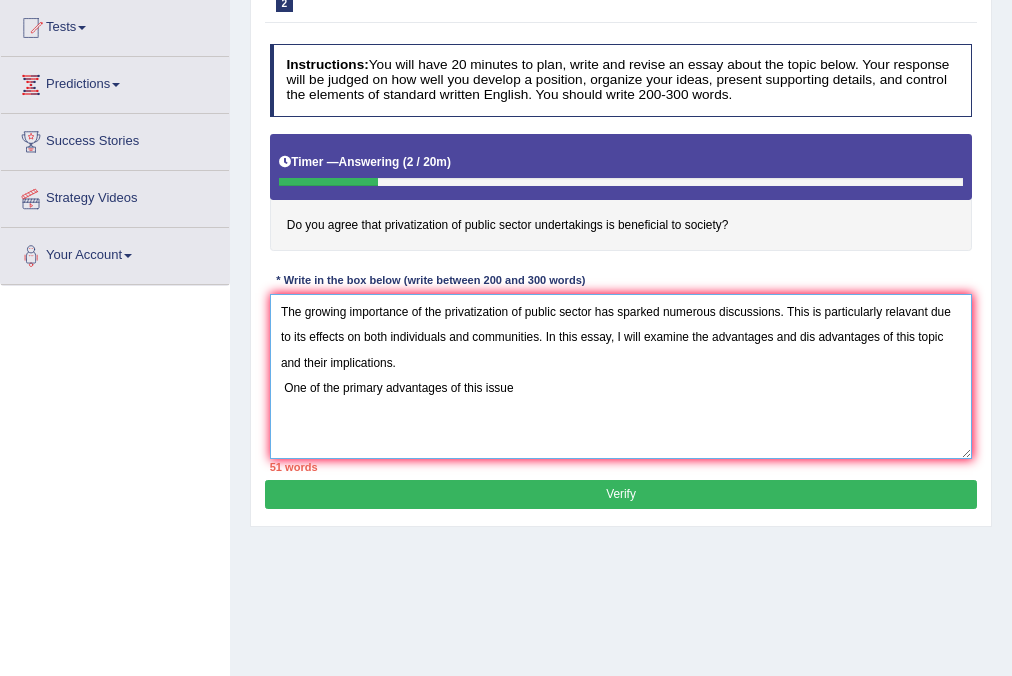 click on "The growing importance of the privatization of public sector has sparked numerous discussions. This is particularly relavant due to its effects on both individuals and communities. In this essay, I will examine the advantages and dis advantages of this topic and their implications.
One of the primary advantages of this issue" at bounding box center (621, 376) 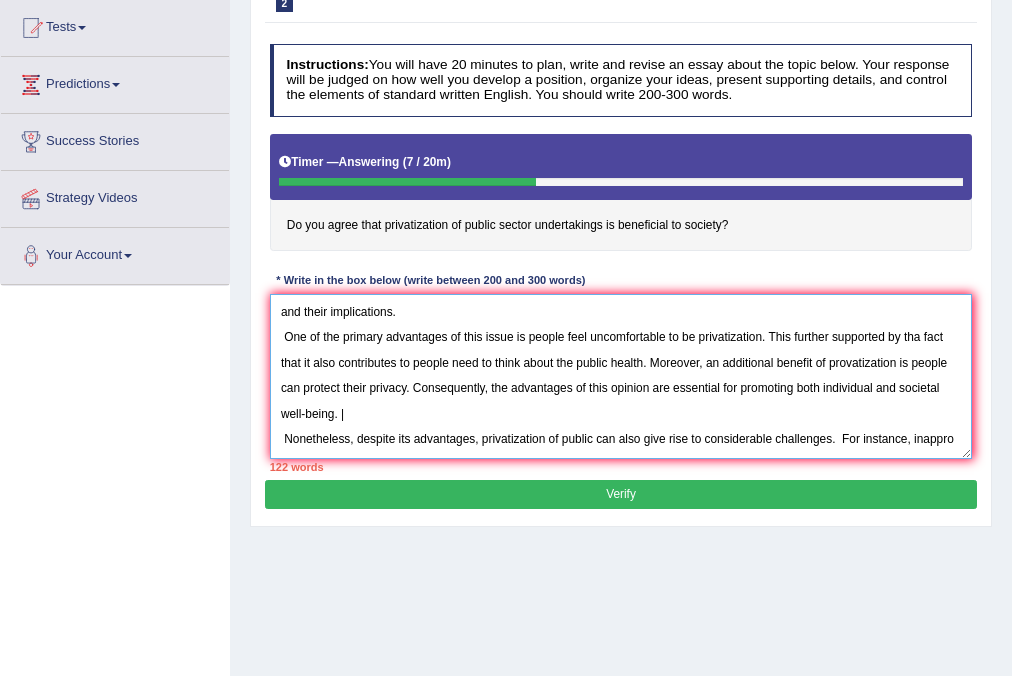 scroll, scrollTop: 76, scrollLeft: 0, axis: vertical 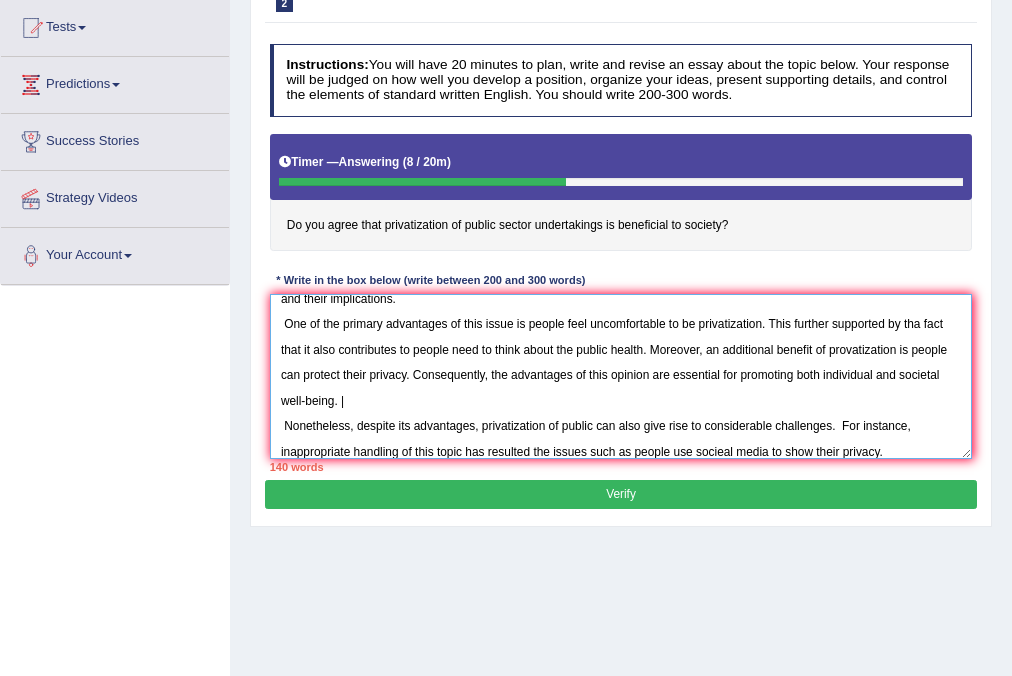 click on "The growing importance of the privatization of public sector has sparked numerous discussions. This is particularly relavant due to its effects on both individuals and communities. In this essay, I will examine the advantages and dis advantages of this topic and their implications.
One of the primary advantages of this issue is people feel uncomfortable to be privatization. This further supported by tha fact that it also contributes to people need to think about the public health. Moreover, an additional benefit of provatization is people can protect their privacy. Consequently, the advantages of this opinion are essential for promoting both individual and societal well-being. |
Nonetheless, despite its advantages, privatization of public can also give rise to considerable challenges.  For instance, inappropriate handling of this topic has resulted the issues such as people use socieal media to show their privacy." at bounding box center (621, 376) 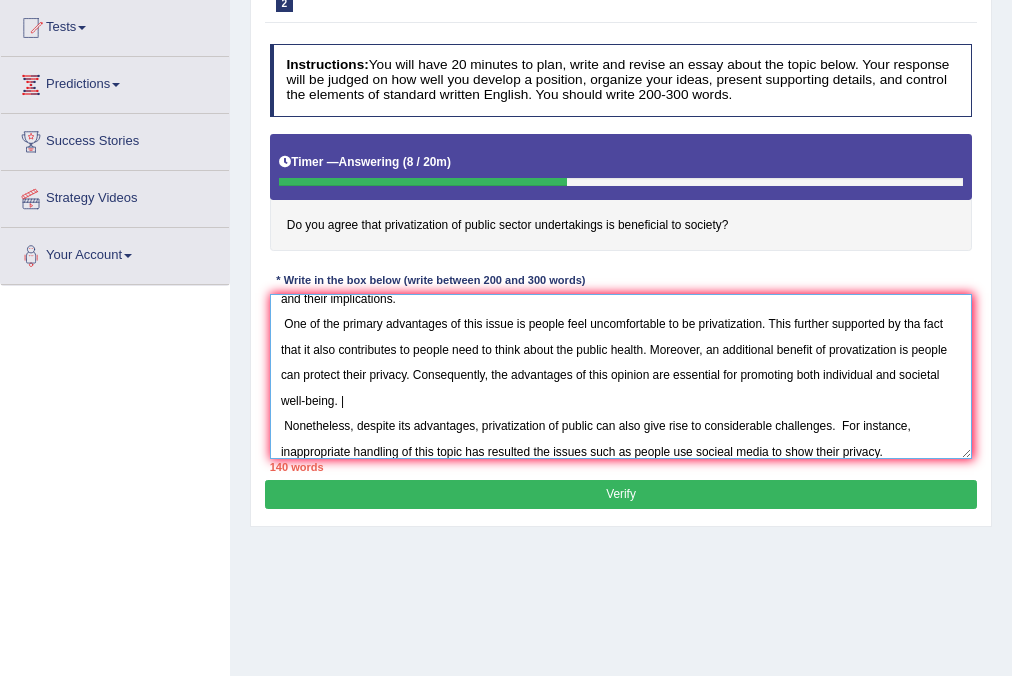 click on "The growing importance of the privatization of public sector has sparked numerous discussions. This is particularly relavant due to its effects on both individuals and communities. In this essay, I will examine the advantages and dis advantages of this topic and their implications.
One of the primary advantages of this issue is people feel uncomfortable to be privatization. This further supported by tha fact that it also contributes to people need to think about the public health. Moreover, an additional benefit of provatization is people can protect their privacy. Consequently, the advantages of this opinion are essential for promoting both individual and societal well-being. |
Nonetheless, despite its advantages, privatization of public can also give rise to considerable challenges.  For instance, inappropriate handling of this topic has resulted the issues such as people use socieal media to show their privacy." at bounding box center [621, 376] 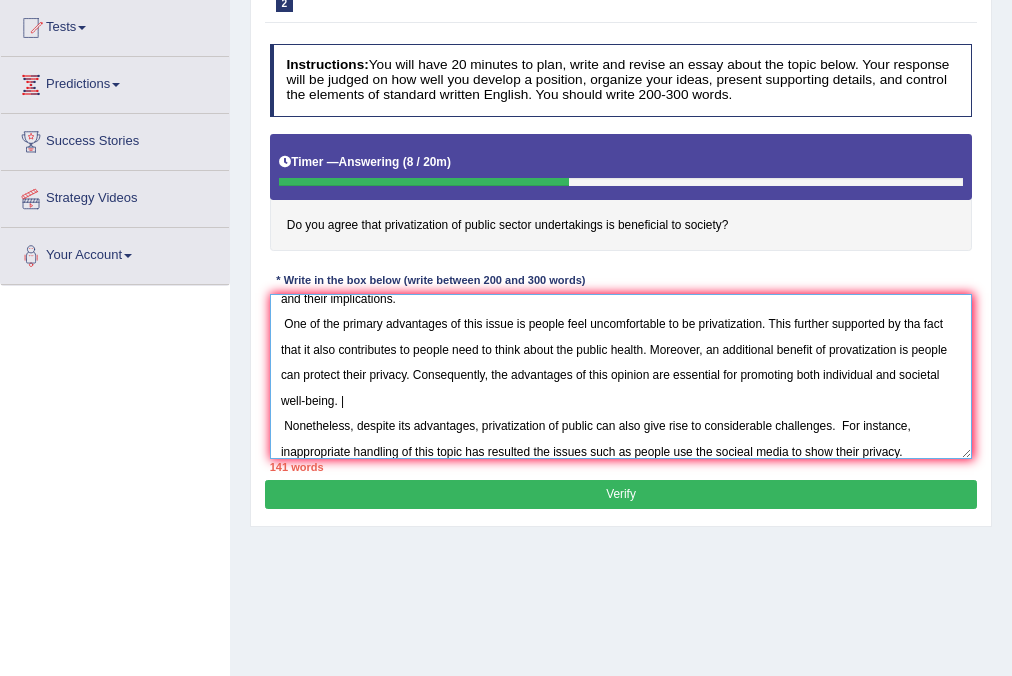 click on "The growing importance of the privatization of public sector has sparked numerous discussions. This is particularly relavant due to its effects on both individuals and communities. In this essay, I will examine the advantages and dis advantages of this topic and their implications.
One of the primary advantages of this issue is people feel uncomfortable to be privatization. This further supported by tha fact that it also contributes to people need to think about the public health. Moreover, an additional benefit of provatization is people can protect their privacy. Consequently, the advantages of this opinion are essential for promoting both individual and societal well-being. |
Nonetheless, despite its advantages, privatization of public can also give rise to considerable challenges.  For instance, inappropriate handling of this topic has resulted the issues such as people use the socieal media to show their privacy." at bounding box center [621, 376] 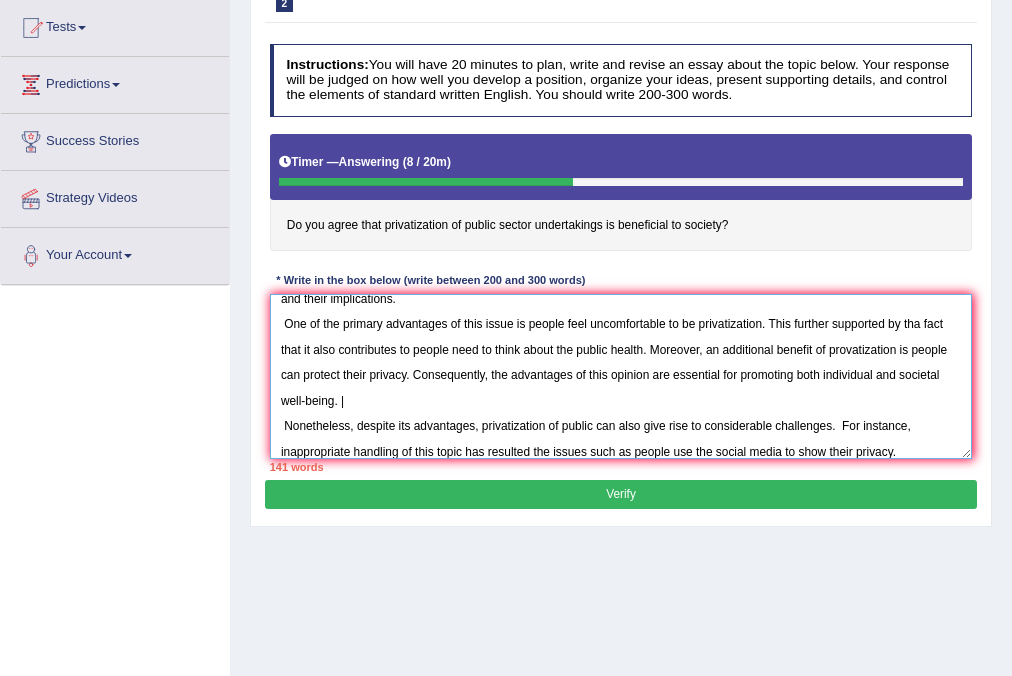 click on "The growing importance of the privatization of public sector has sparked numerous discussions. This is particularly relavant due to its effects on both individuals and communities. In this essay, I will examine the advantages and dis advantages of this topic and their implications.
One of the primary advantages of this issue is people feel uncomfortable to be privatization. This further supported by tha fact that it also contributes to people need to think about the public health. Moreover, an additional benefit of provatization is people can protect their privacy. Consequently, the advantages of this opinion are essential for promoting both individual and societal well-being. |
Nonetheless, despite its advantages, privatization of public can also give rise to considerable challenges.  For instance, inappropriate handling of this topic has resulted the issues such as people use the social media to show their privacy." at bounding box center (621, 376) 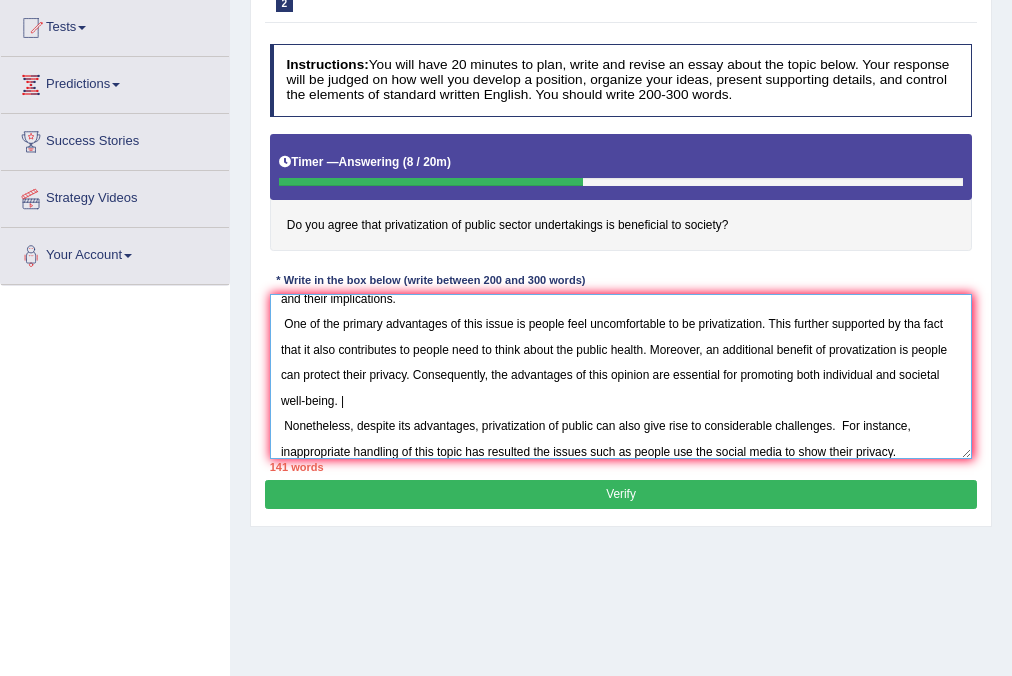 click on "The growing importance of the privatization of public sector has sparked numerous discussions. This is particularly relavant due to its effects on both individuals and communities. In this essay, I will examine the advantages and dis advantages of this topic and their implications.
One of the primary advantages of this issue is people feel uncomfortable to be privatization. This further supported by tha fact that it also contributes to people need to think about the public health. Moreover, an additional benefit of provatization is people can protect their privacy. Consequently, the advantages of this opinion are essential for promoting both individual and societal well-being. |
Nonetheless, despite its advantages, privatization of public can also give rise to considerable challenges.  For instance, inappropriate handling of this topic has resulted the issues such as people use the social media to show their privacy." at bounding box center [621, 376] 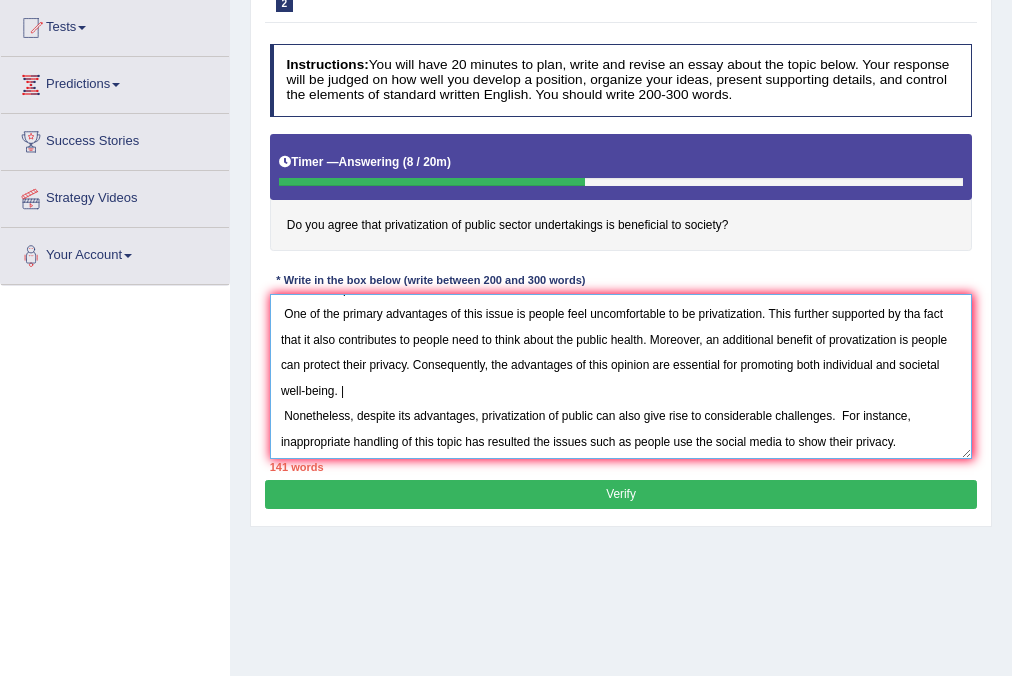 scroll, scrollTop: 90, scrollLeft: 0, axis: vertical 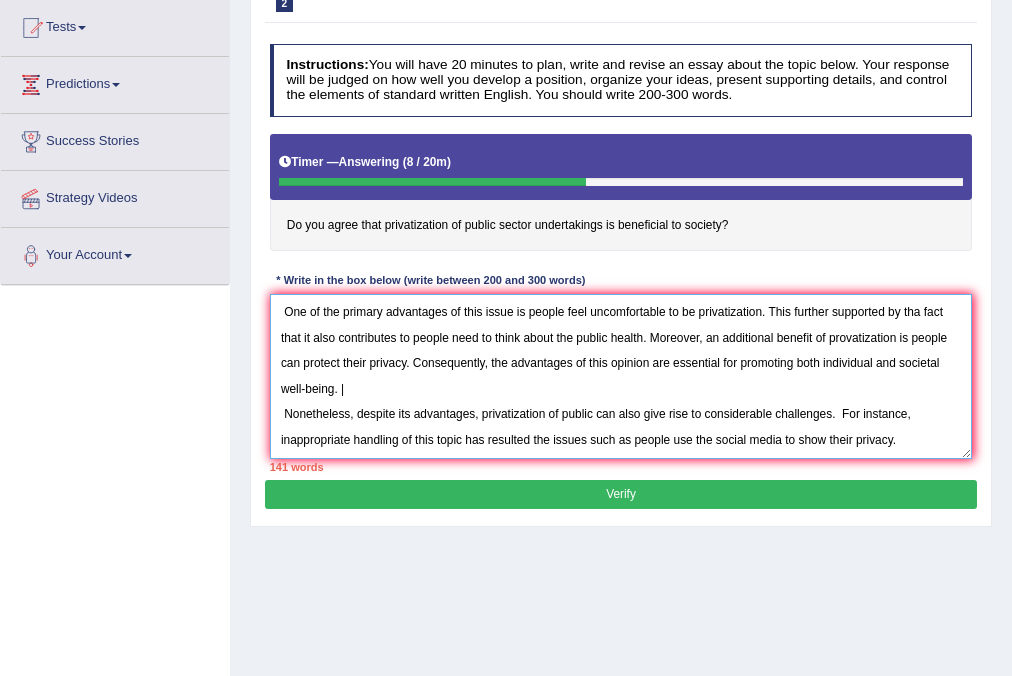 click on "The growing importance of the privatization of public sector has sparked numerous discussions. This is particularly relavant due to its effects on both individuals and communities. In this essay, I will examine the advantages and dis advantages of this topic and their implications.
One of the primary advantages of this issue is people feel uncomfortable to be privatization. This further supported by tha fact that it also contributes to people need to think about the public health. Moreover, an additional benefit of provatization is people can protect their privacy. Consequently, the advantages of this opinion are essential for promoting both individual and societal well-being. |
Nonetheless, despite its advantages, privatization of public can also give rise to considerable challenges.  For instance, inappropriate handling of this topic has resulted the issues such as people use the social media to show their privacy." at bounding box center (621, 376) 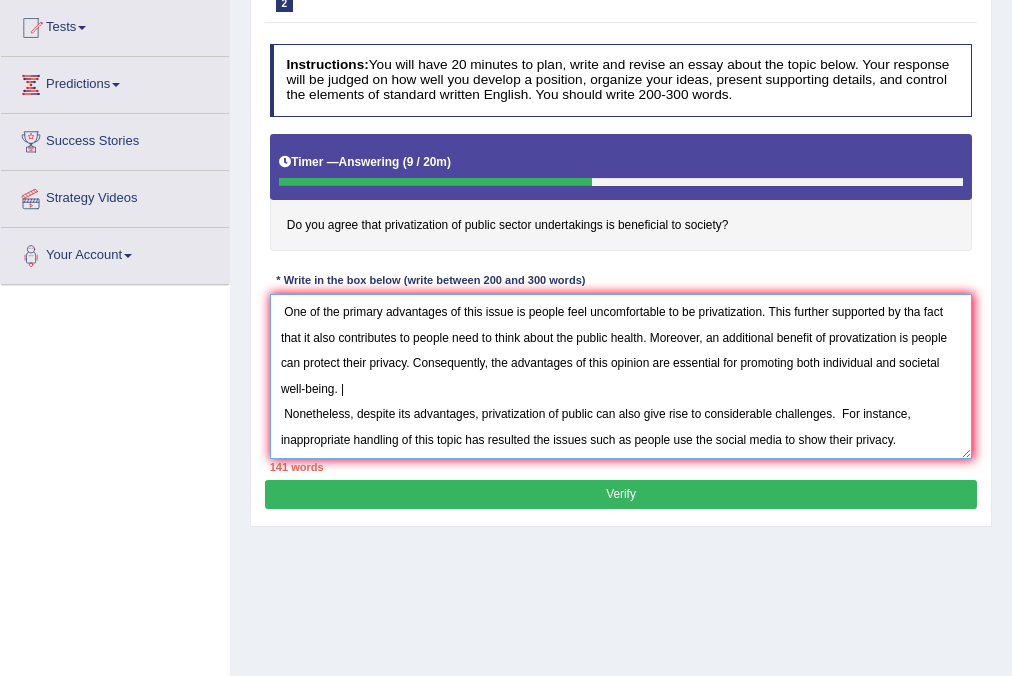 click on "The growing importance of the privatization of public sector has sparked numerous discussions. This is particularly relavant due to its effects on both individuals and communities. In this essay, I will examine the advantages and dis advantages of this topic and their implications.
One of the primary advantages of this issue is people feel uncomfortable to be privatization. This further supported by tha fact that it also contributes to people need to think about the public health. Moreover, an additional benefit of provatization is people can protect their privacy. Consequently, the advantages of this opinion are essential for promoting both individual and societal well-being. |
Nonetheless, despite its advantages, privatization of public can also give rise to considerable challenges.  For instance, inappropriate handling of this topic has resulted the issues such as people use the social media to show their privacy." at bounding box center (621, 376) 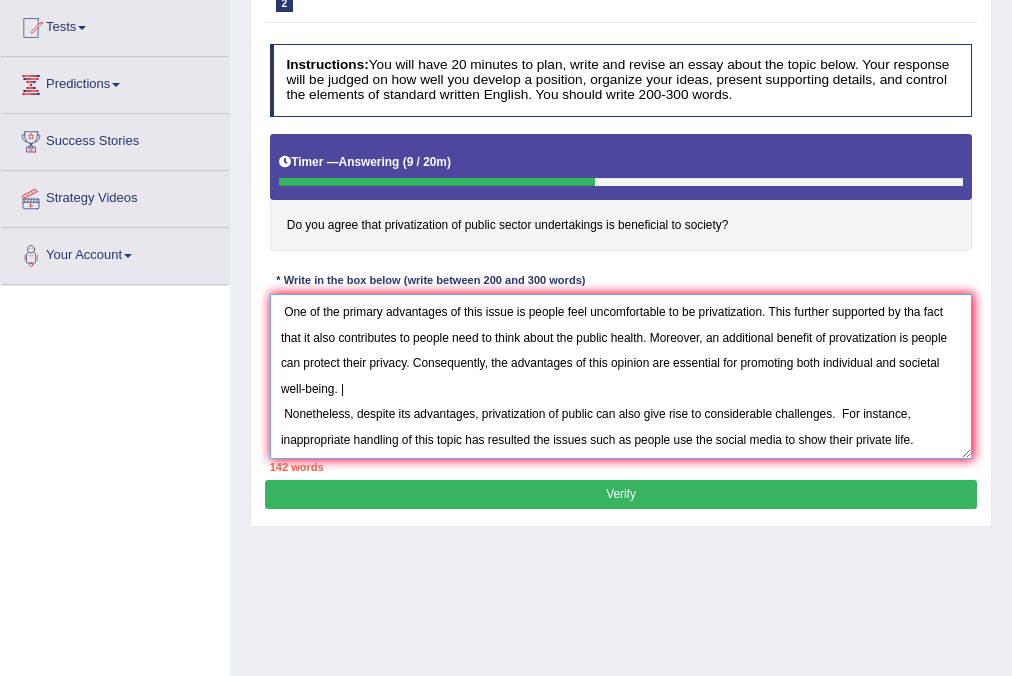 click on "The growing importance of the privatization of public sector has sparked numerous discussions. This is particularly relavant due to its effects on both individuals and communities. In this essay, I will examine the advantages and dis advantages of this topic and their implications.
One of the primary advantages of this issue is people feel uncomfortable to be privatization. This further supported by tha fact that it also contributes to people need to think about the public health. Moreover, an additional benefit of provatization is people can protect their privacy. Consequently, the advantages of this opinion are essential for promoting both individual and societal well-being. |
Nonetheless, despite its advantages, privatization of public can also give rise to considerable challenges.  For instance, inappropriate handling of this topic has resulted the issues such as people use the social media to show their private life." at bounding box center [621, 376] 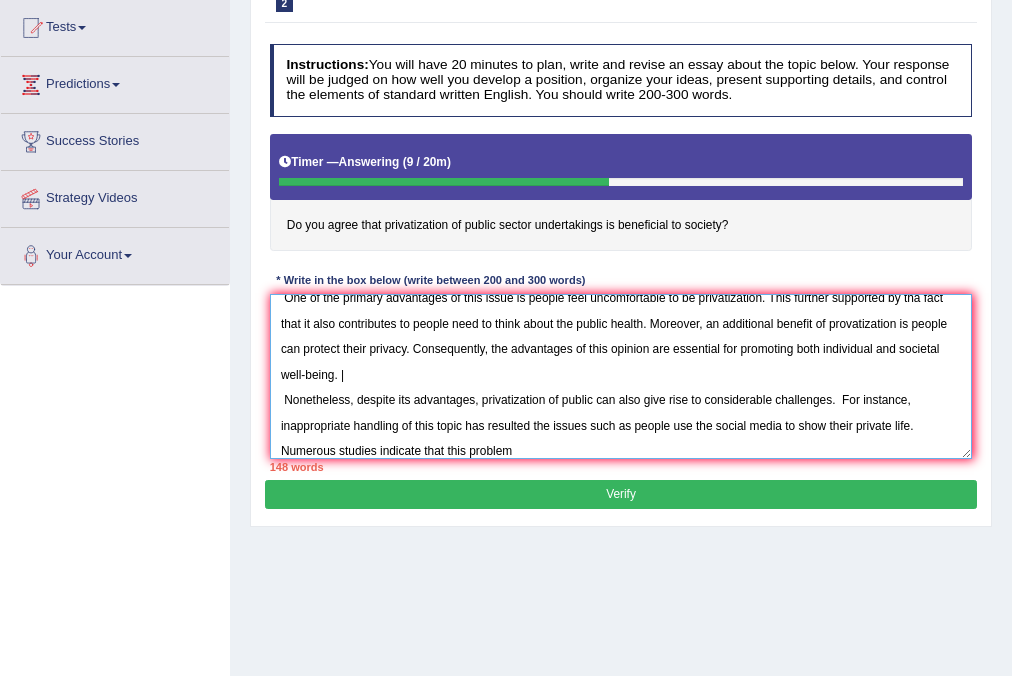 scroll, scrollTop: 119, scrollLeft: 0, axis: vertical 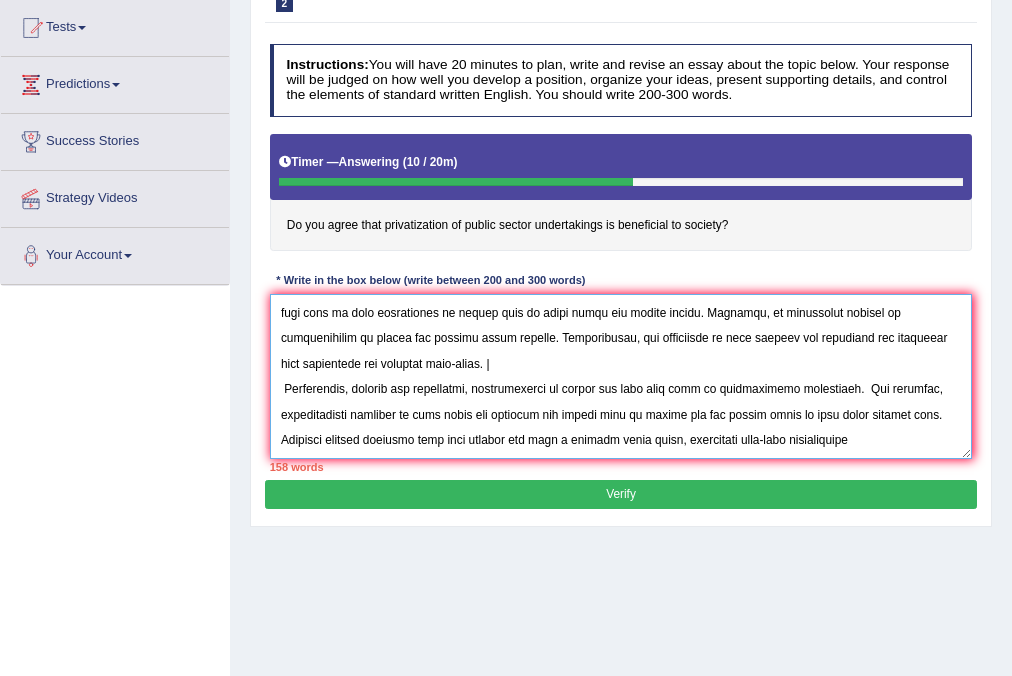 click at bounding box center (621, 376) 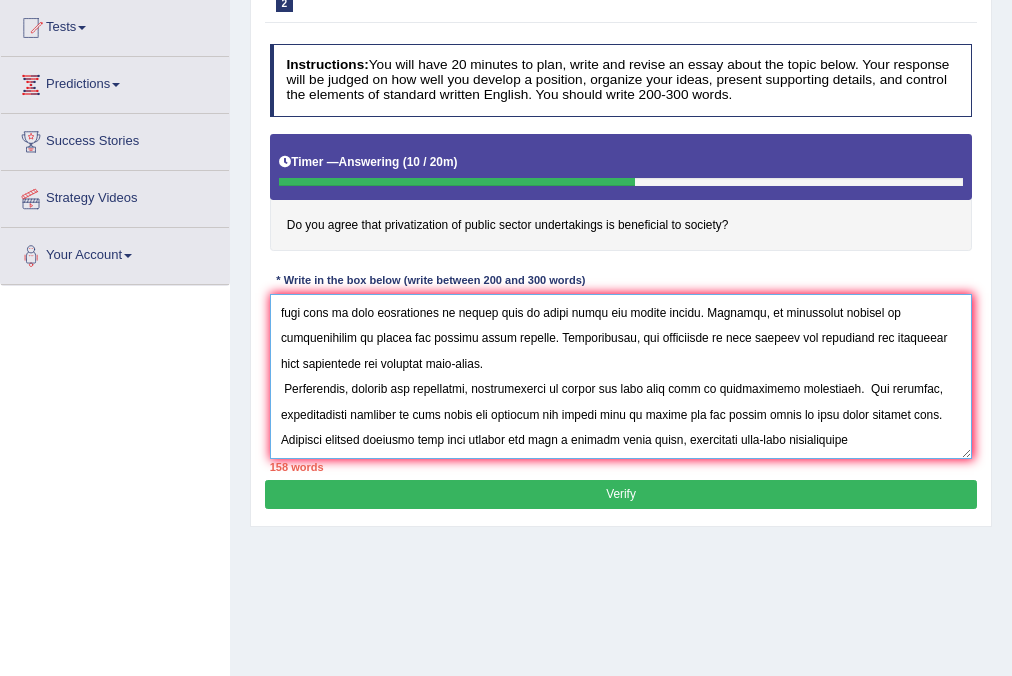 click at bounding box center (621, 376) 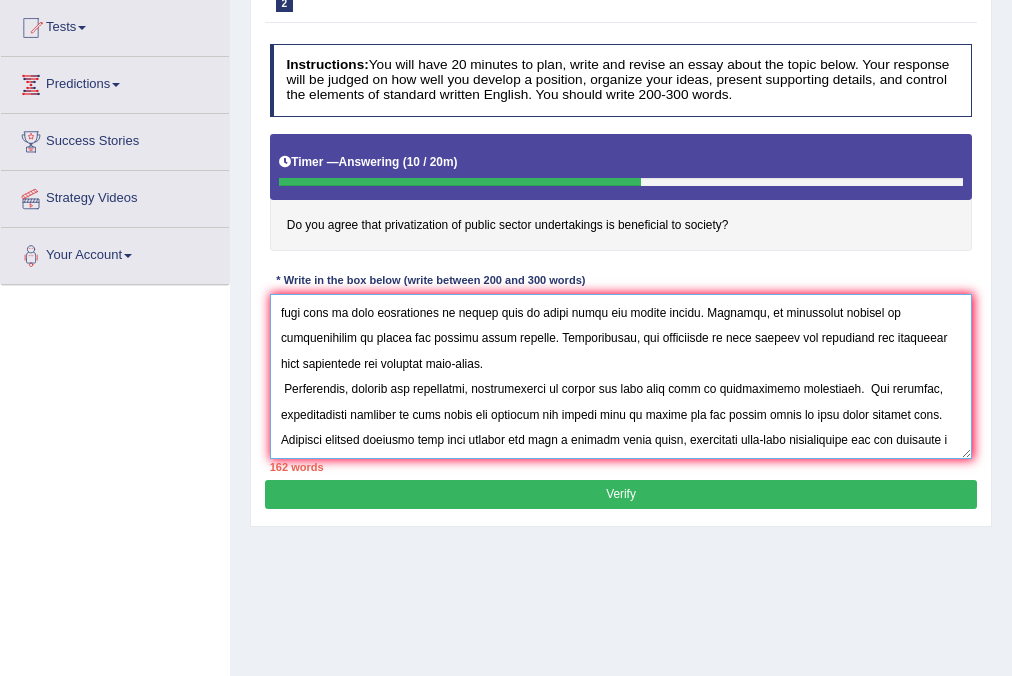 scroll, scrollTop: 136, scrollLeft: 0, axis: vertical 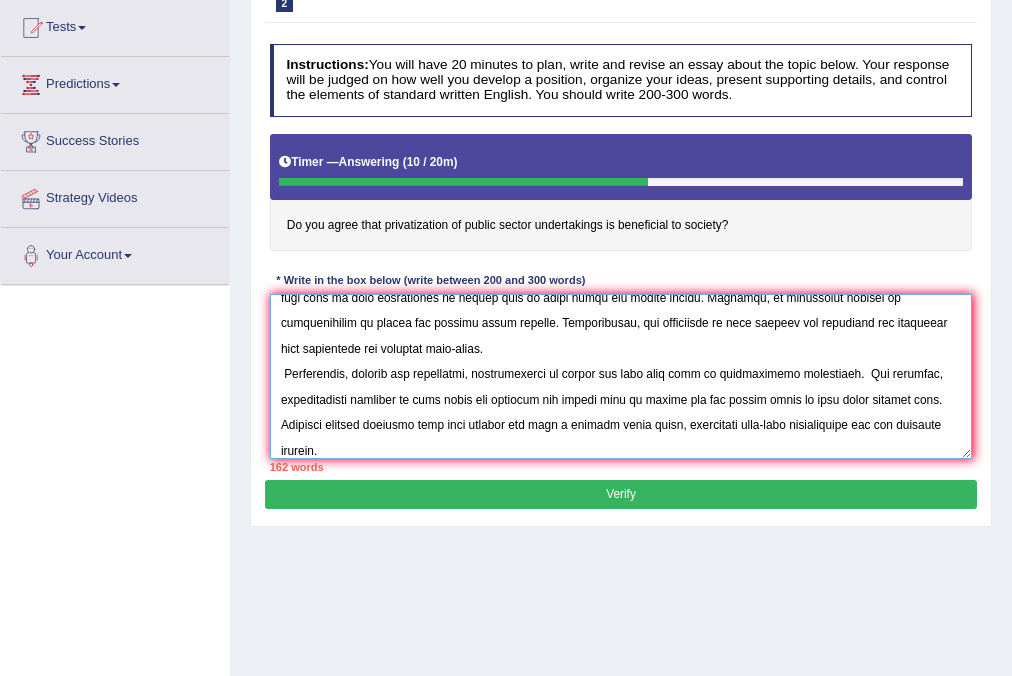 click at bounding box center (621, 376) 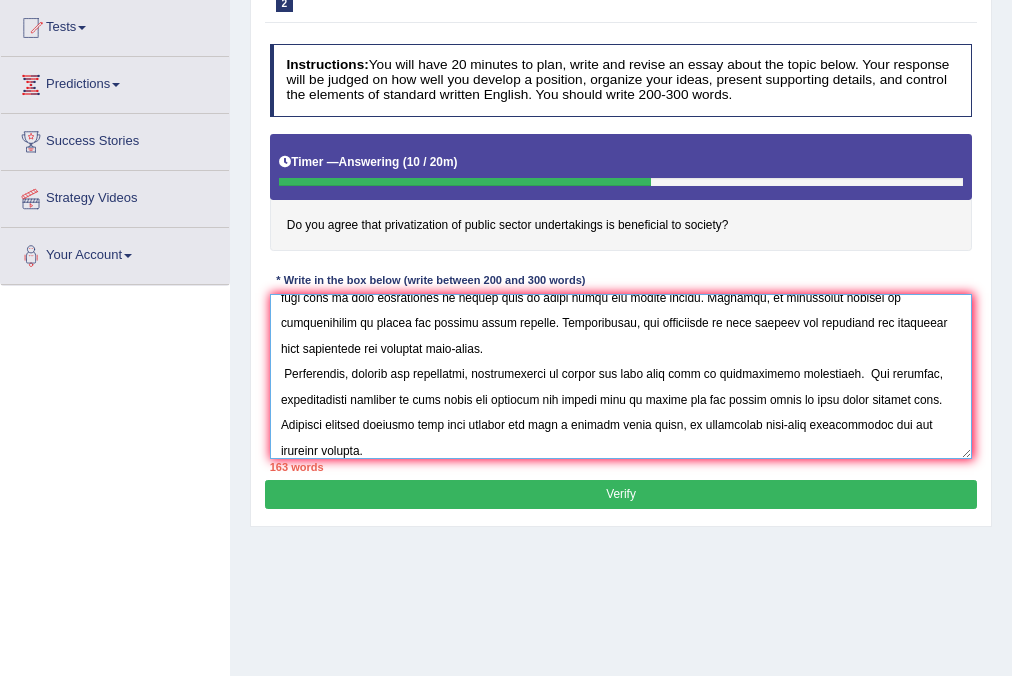 click at bounding box center [621, 376] 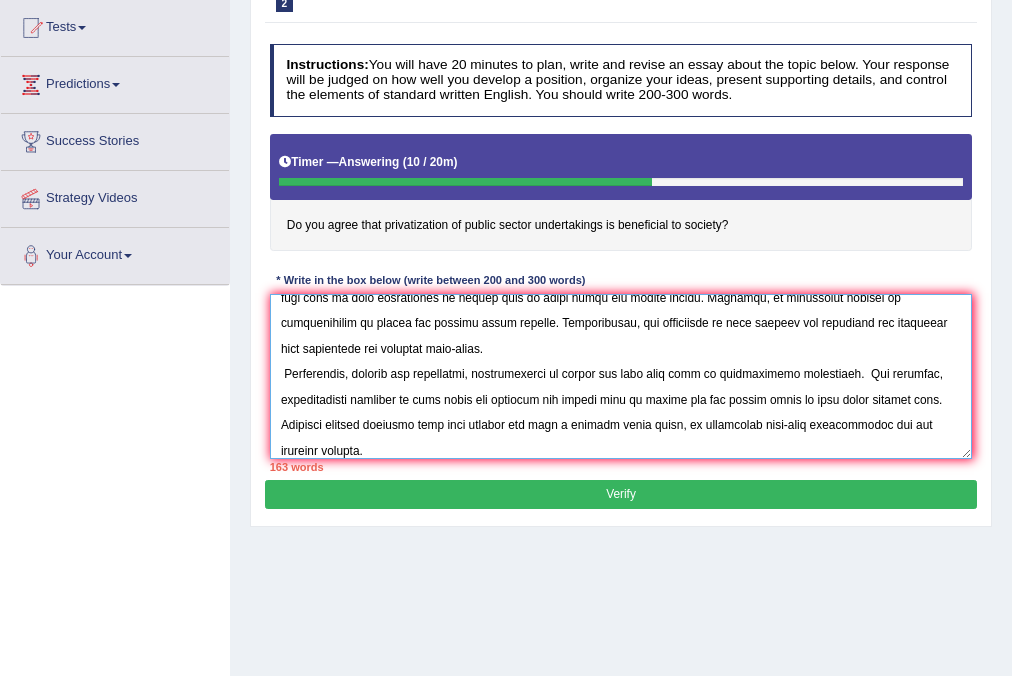 click at bounding box center (621, 376) 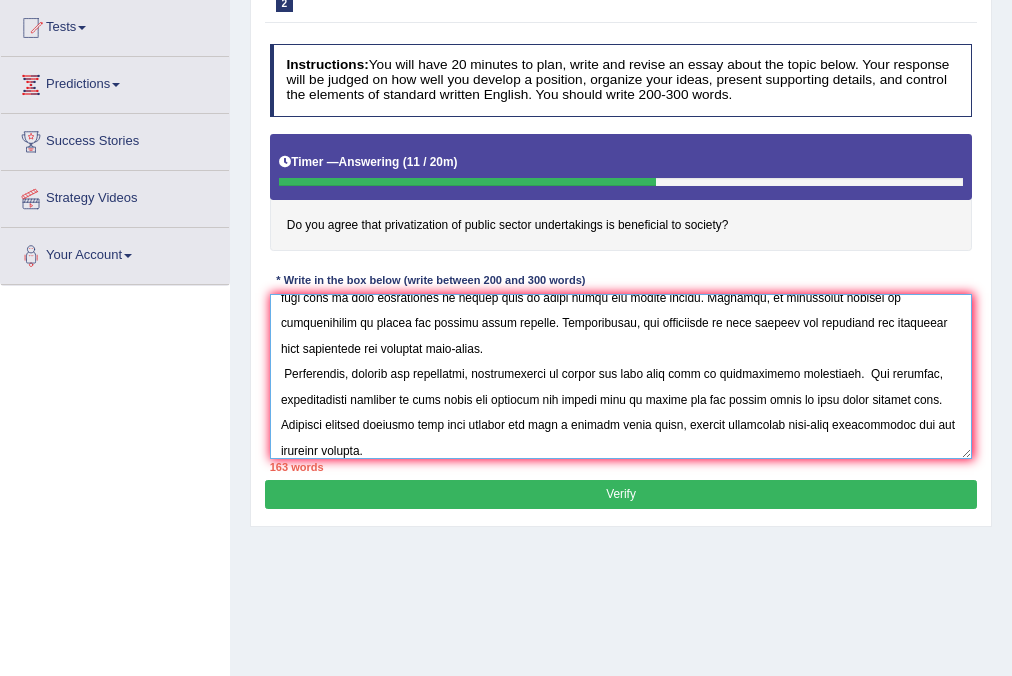 drag, startPoint x: 845, startPoint y: 424, endPoint x: 911, endPoint y: 424, distance: 66 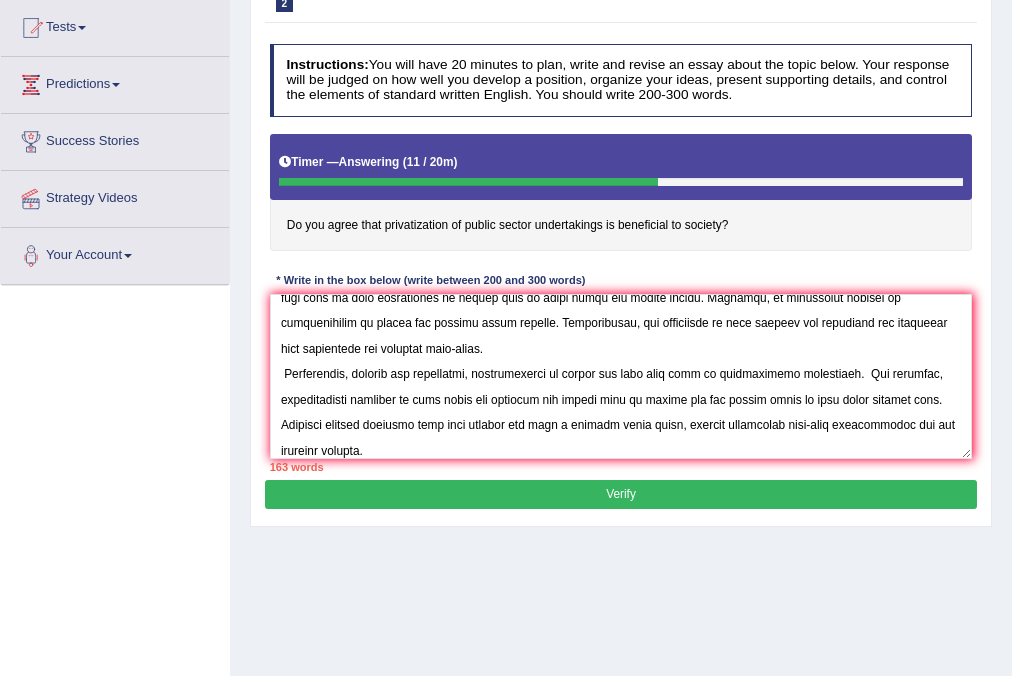 click on "163 words" at bounding box center [621, 467] 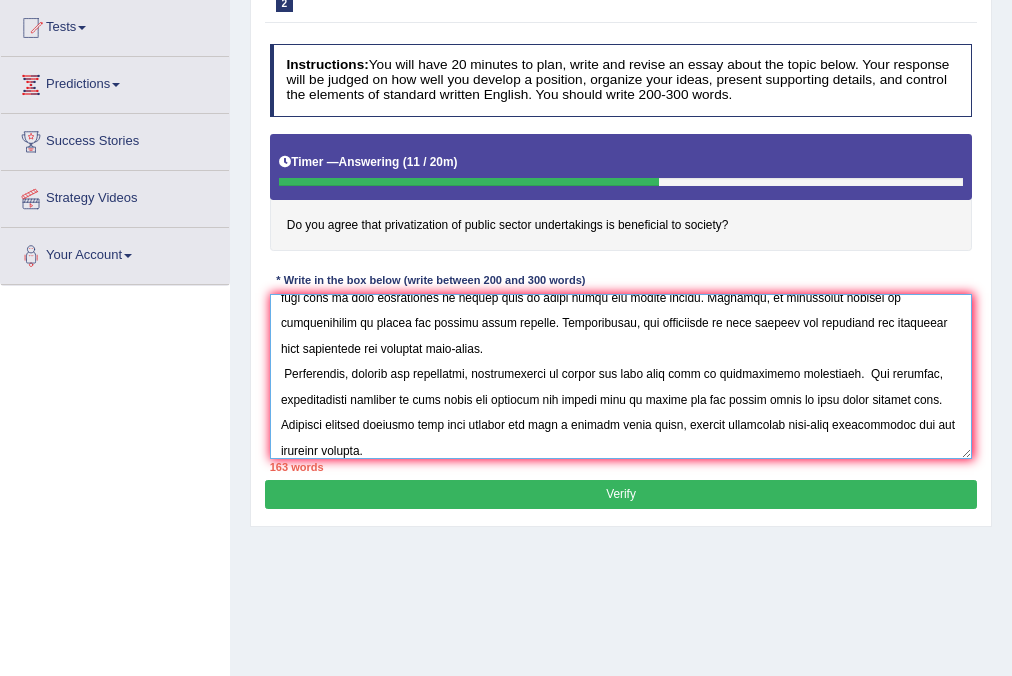 click at bounding box center [621, 376] 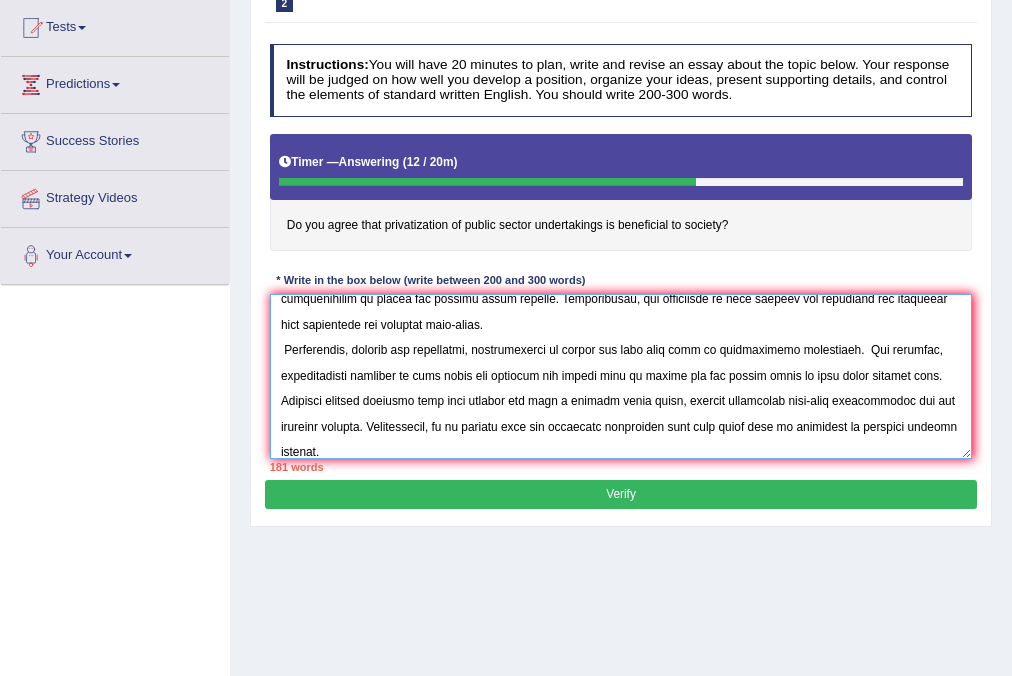 scroll, scrollTop: 195, scrollLeft: 0, axis: vertical 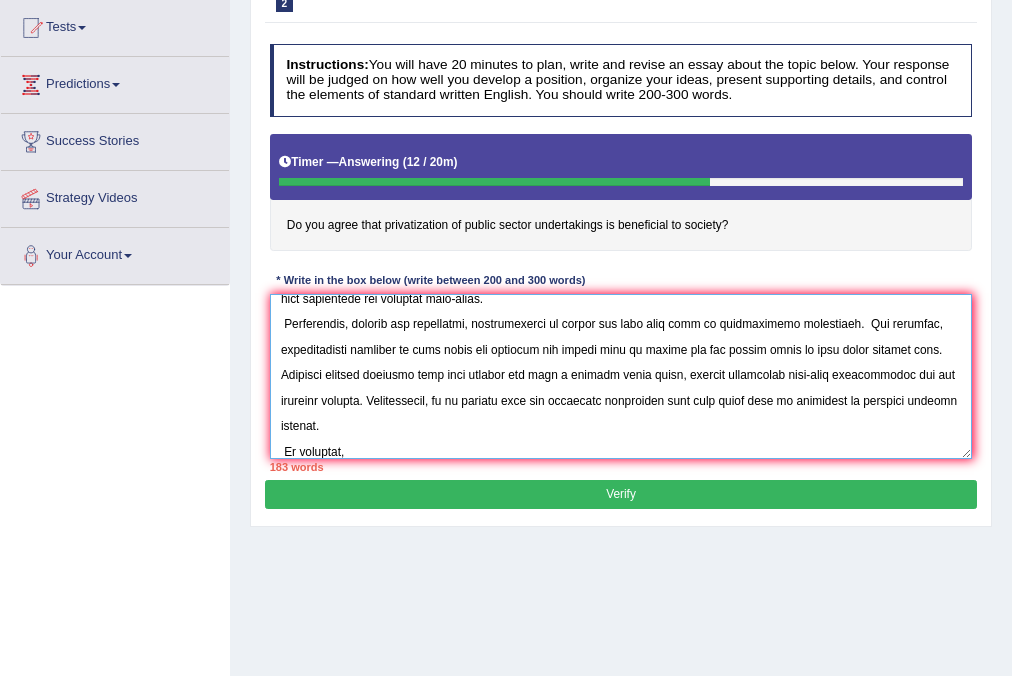drag, startPoint x: 322, startPoint y: 424, endPoint x: 292, endPoint y: 436, distance: 32.31099 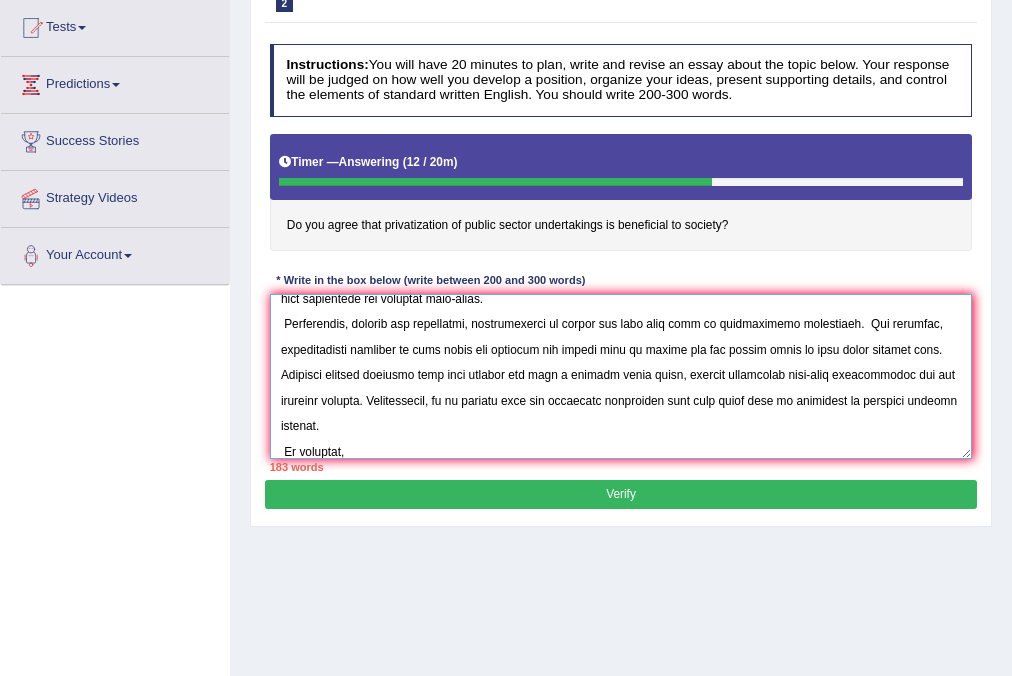 click at bounding box center (621, 376) 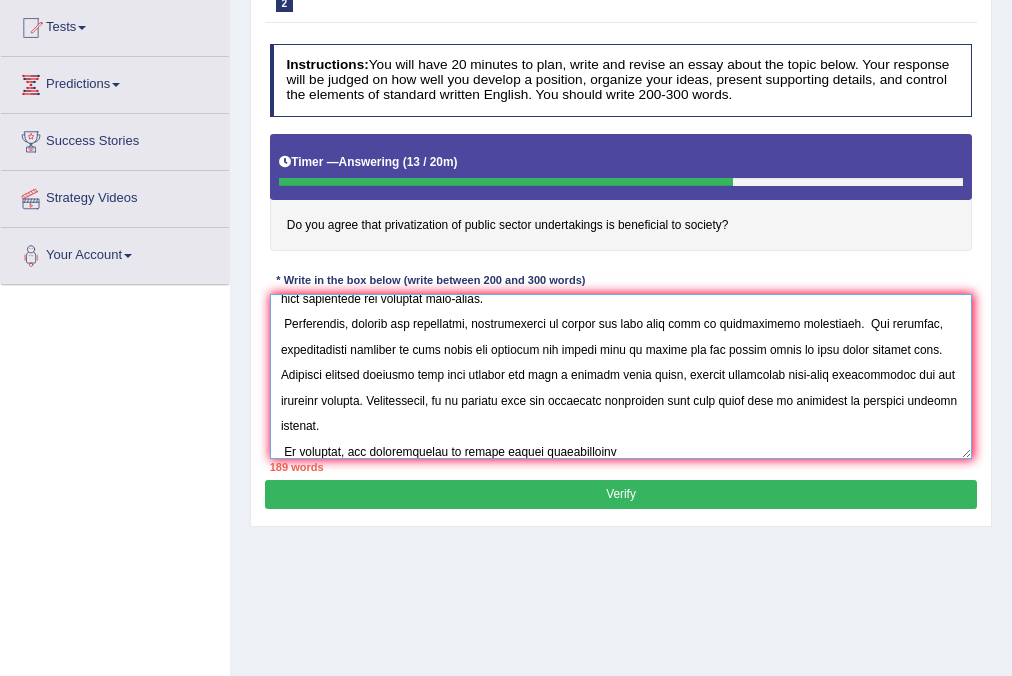 click at bounding box center (621, 376) 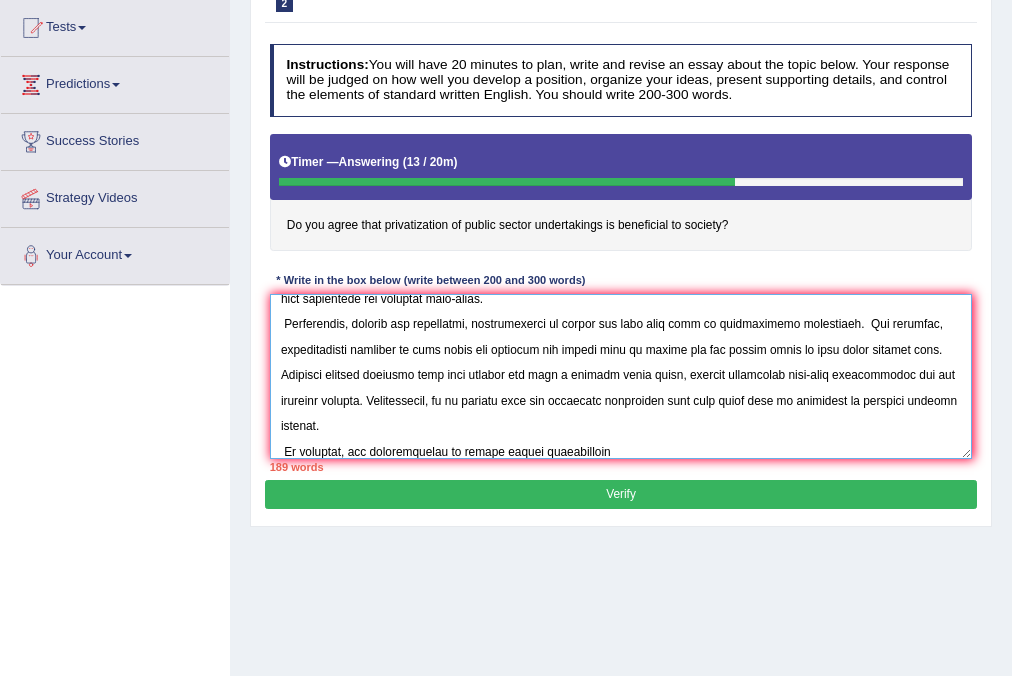 click at bounding box center [621, 376] 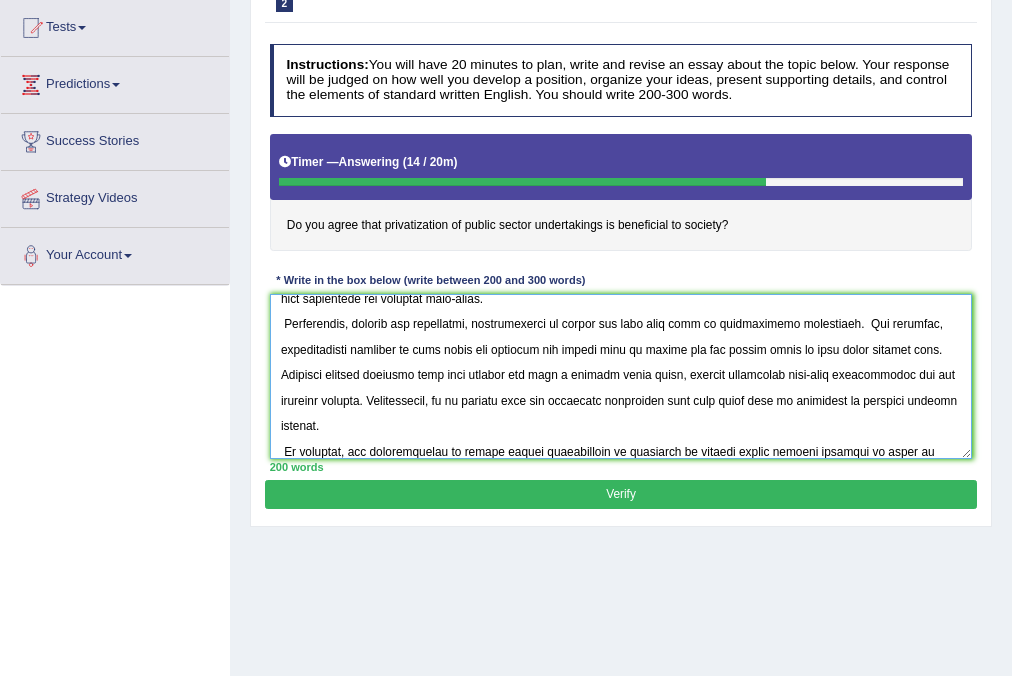 scroll, scrollTop: 225, scrollLeft: 0, axis: vertical 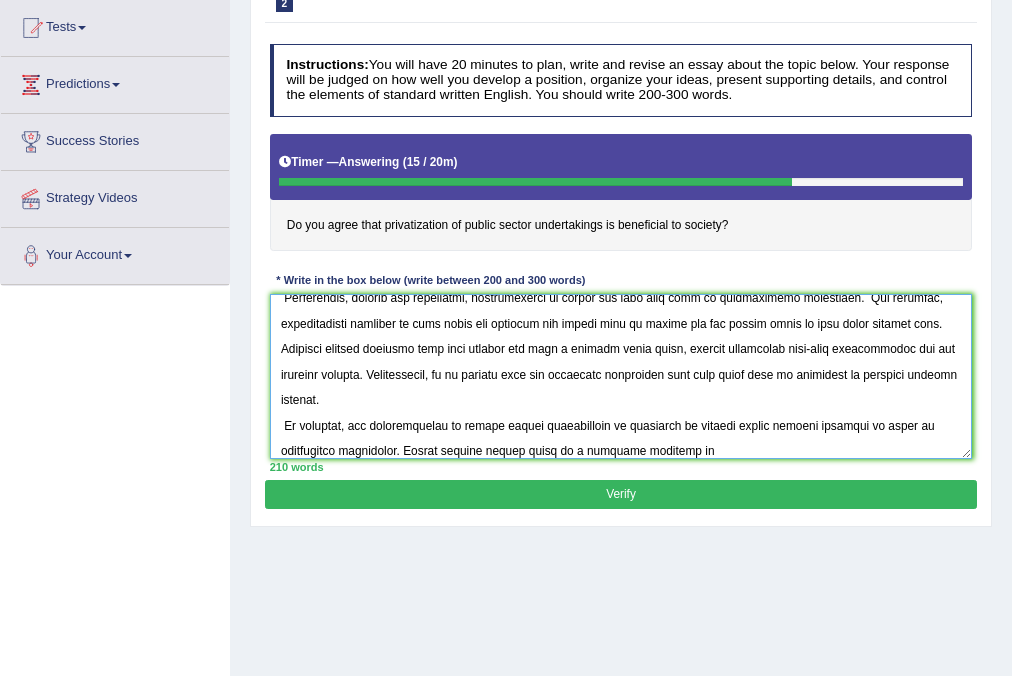 click at bounding box center (621, 376) 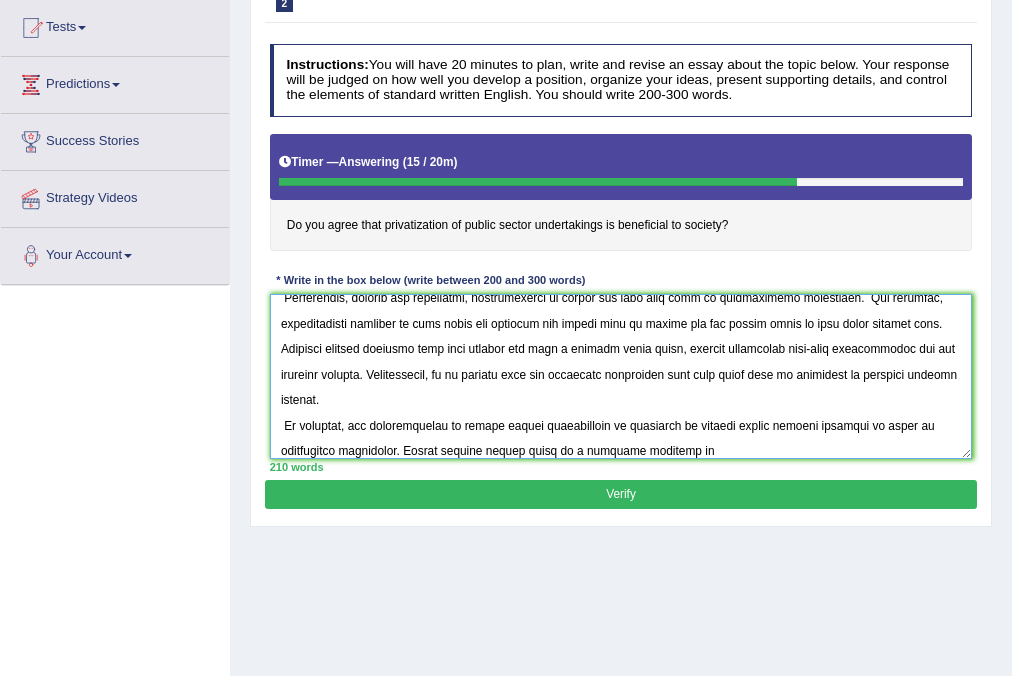 click at bounding box center (621, 376) 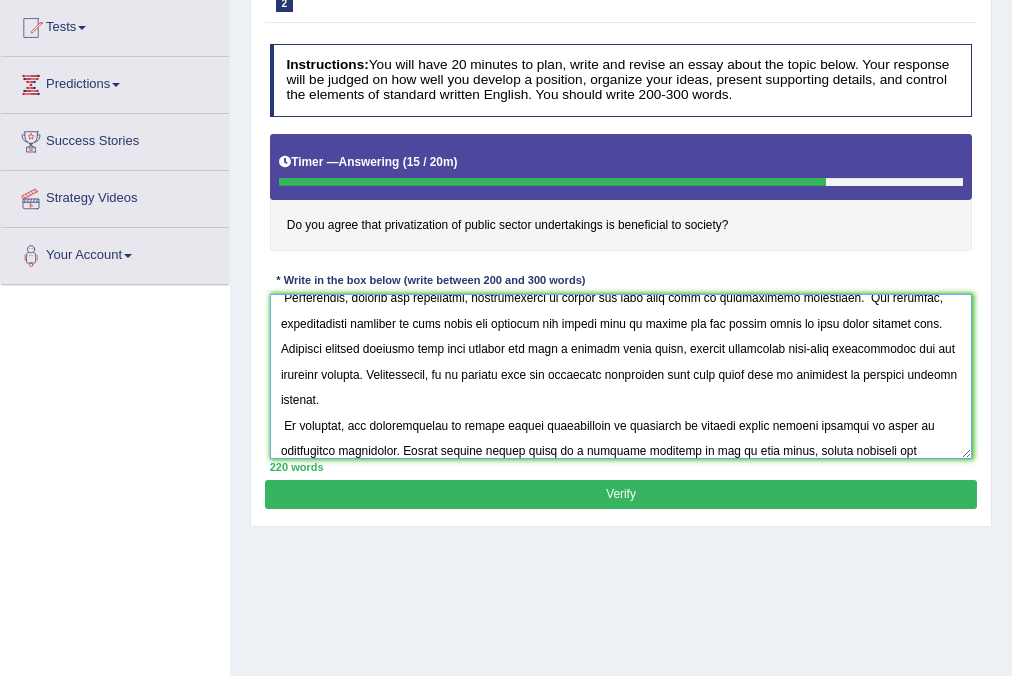 scroll, scrollTop: 256, scrollLeft: 0, axis: vertical 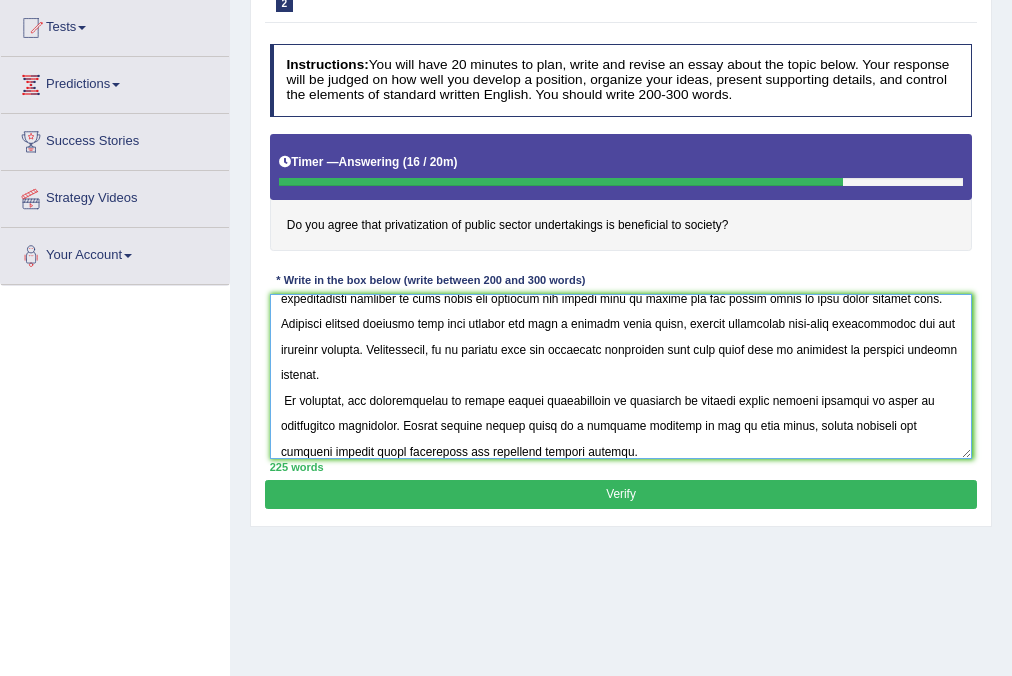 click at bounding box center (621, 376) 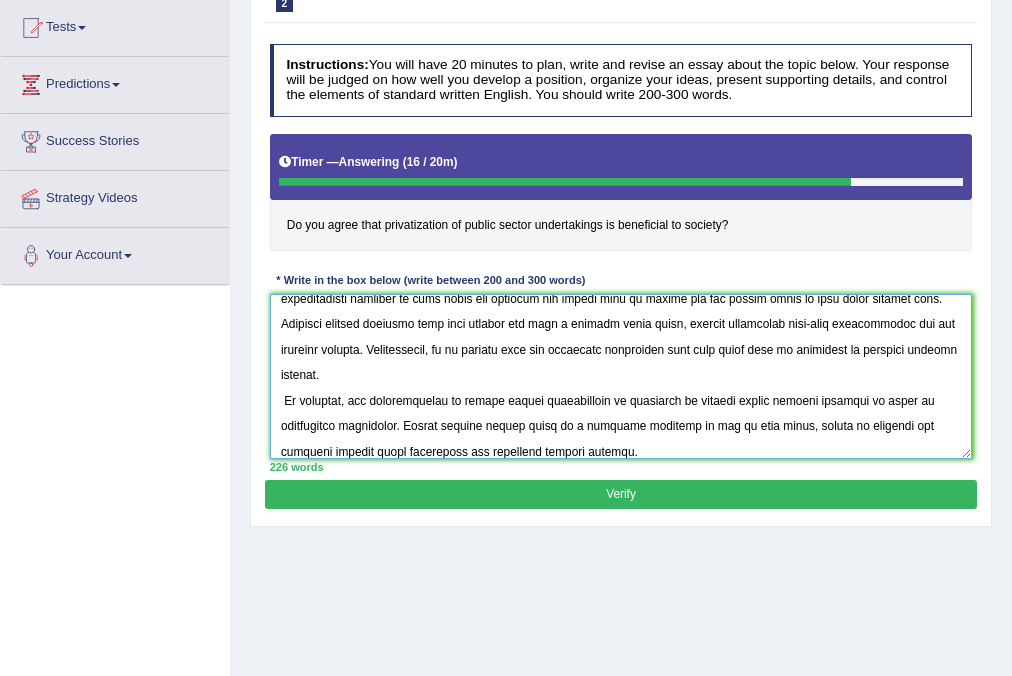 type on "The growing importance of the privatization of public sector has sparked numerous discussions. This is particularly relavant due to its effects on both individuals and communities. In this essay, I will examine the advantages and dis advantages of this topic and their implications.
One of the primary advantages of this issue is people feel uncomfortable to be privatization. This further supported by tha fact that it also contributes to people need to think about the public health. Moreover, an additional benefit of provatization is people can protect their privacy. Consequently, the advantages of this opinion are essential for promoting both individual and societal well-being.
Nonetheless, despite its advantages, privatization of public can also give rise to considerable challenges.  For instance, inappropriate handling of this topic has resulted the issues such as people use the social media to show their private life. Numerous studies indicate that this problem may lead a serious human error, thereb..." 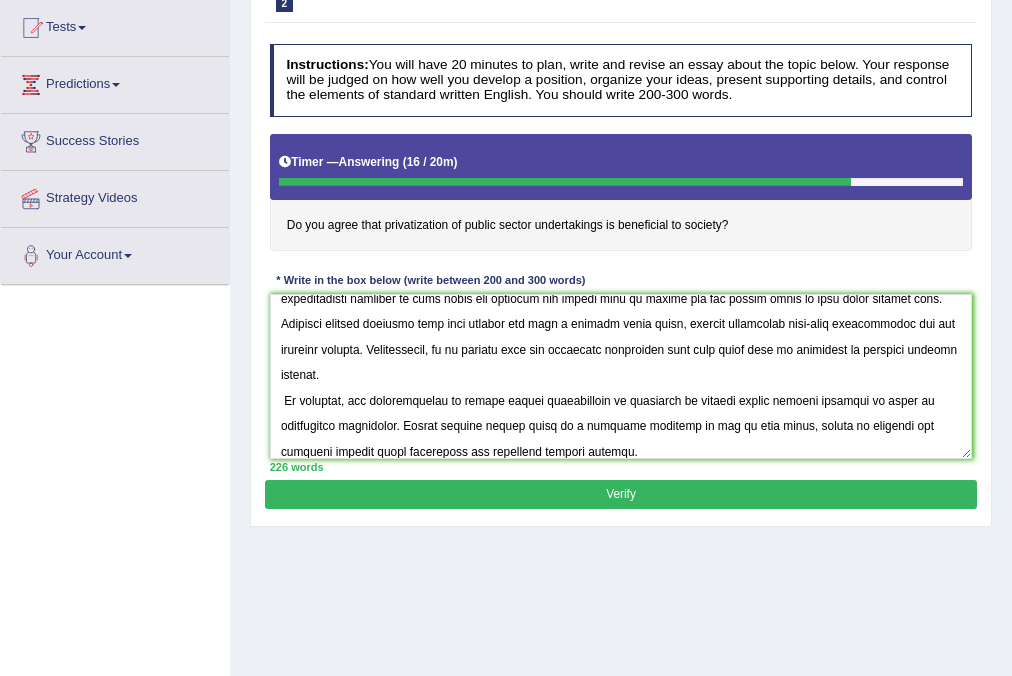 drag, startPoint x: 490, startPoint y: 489, endPoint x: 500, endPoint y: 476, distance: 16.40122 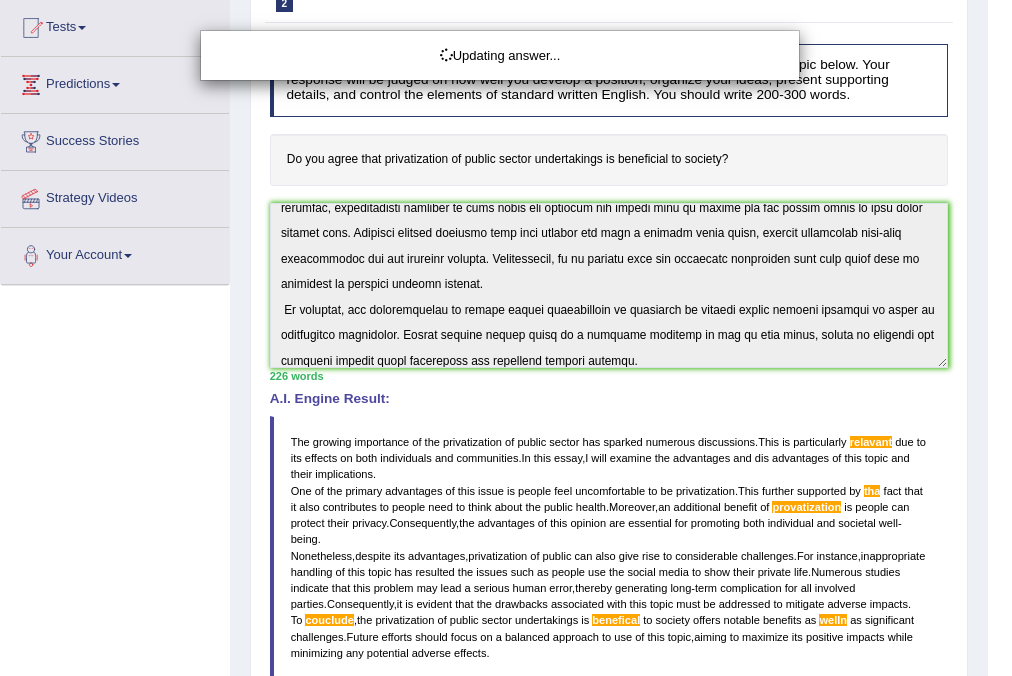 scroll, scrollTop: 320, scrollLeft: 0, axis: vertical 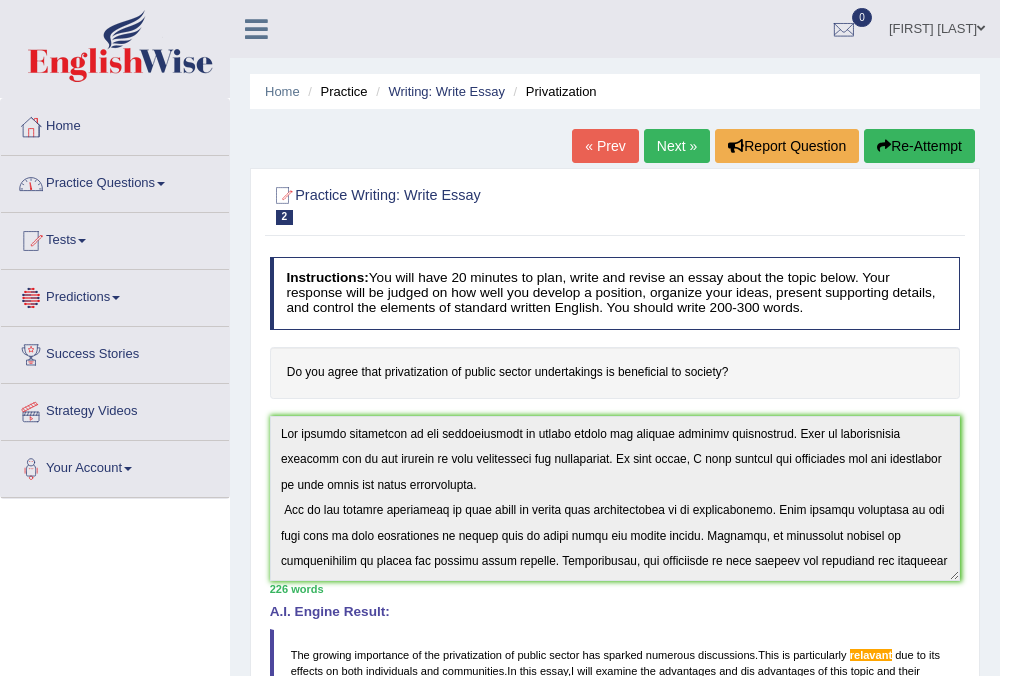 click on "Practice Questions" at bounding box center (115, 181) 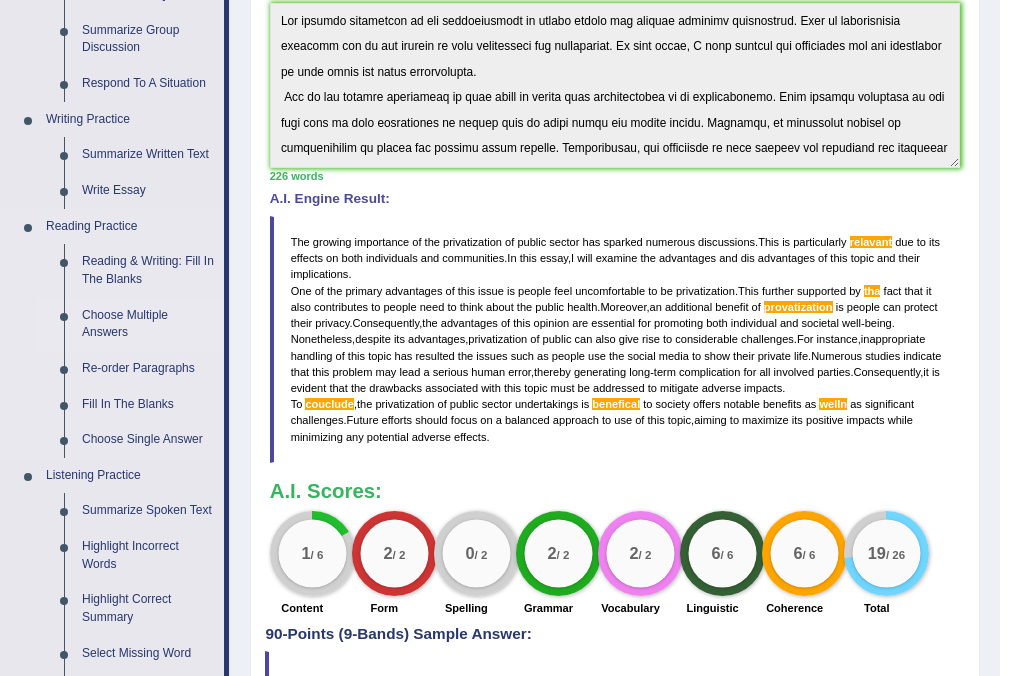 scroll, scrollTop: 533, scrollLeft: 0, axis: vertical 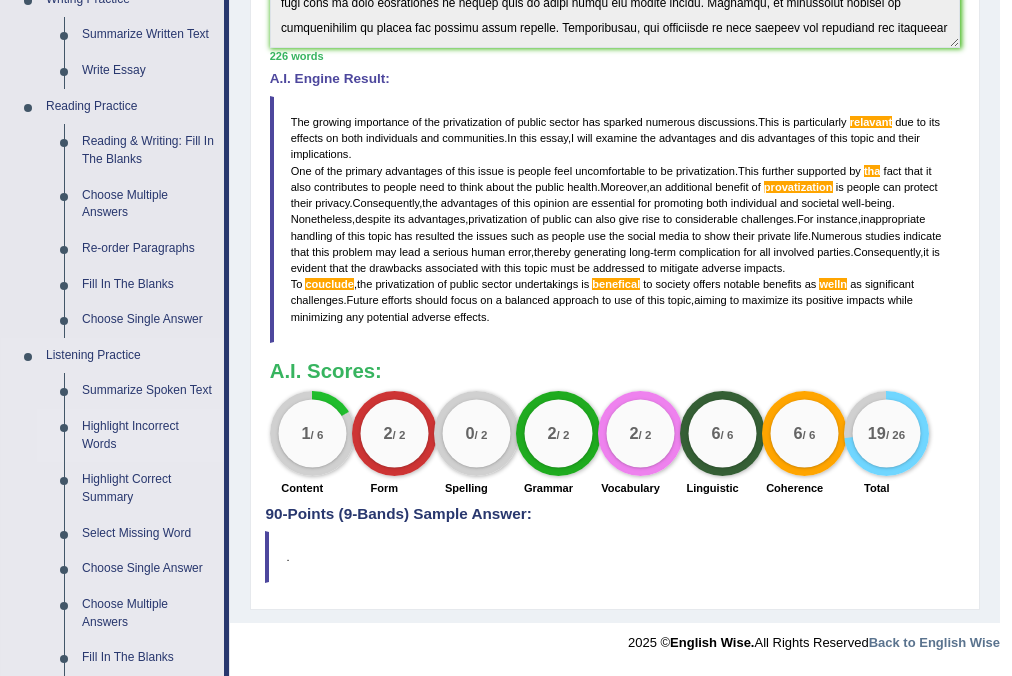 click on "Highlight Incorrect Words" at bounding box center [148, 435] 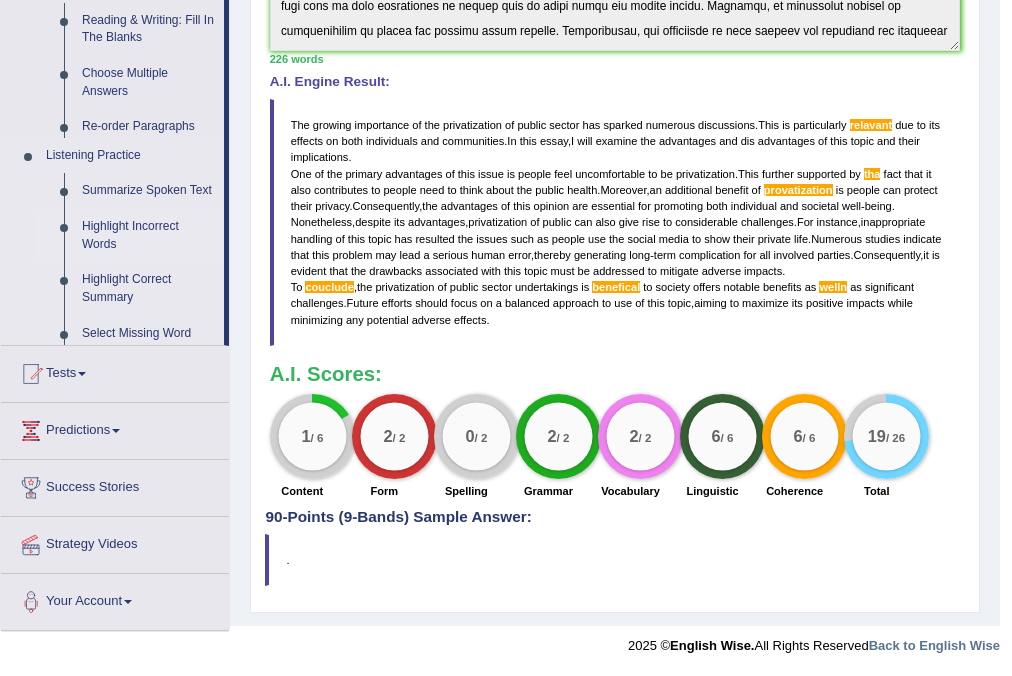 scroll, scrollTop: 408, scrollLeft: 0, axis: vertical 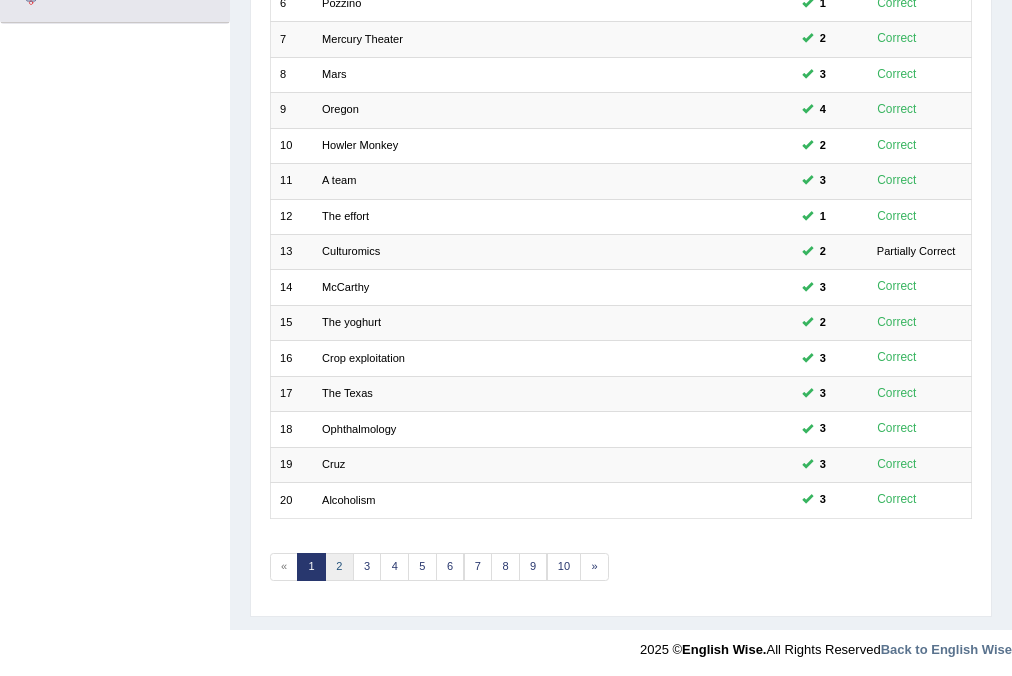 click on "2" at bounding box center (339, 567) 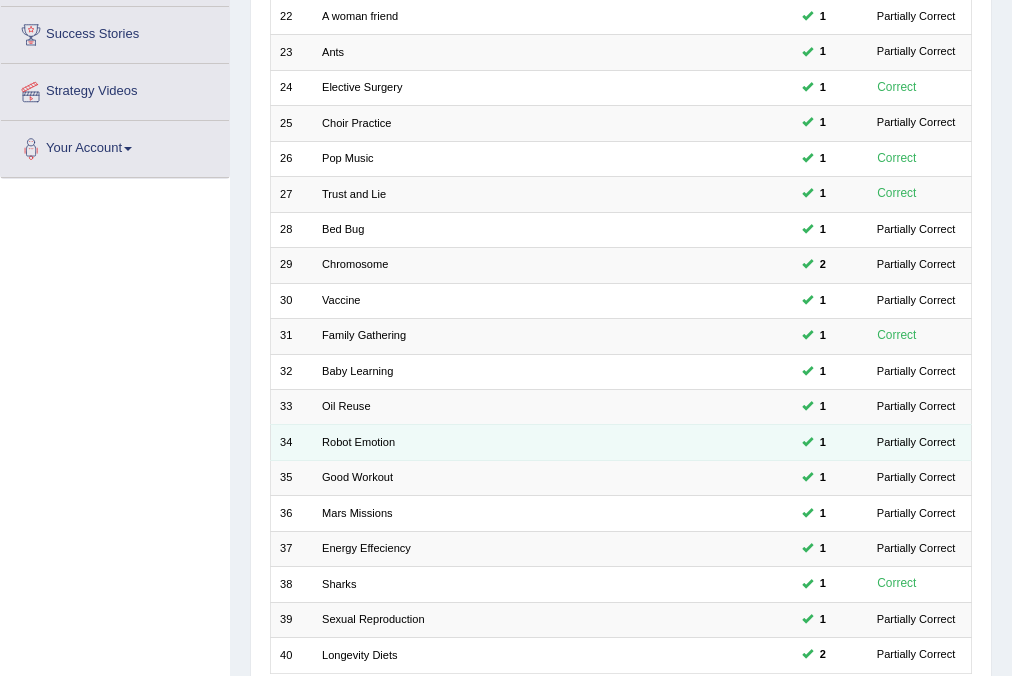 scroll, scrollTop: 320, scrollLeft: 0, axis: vertical 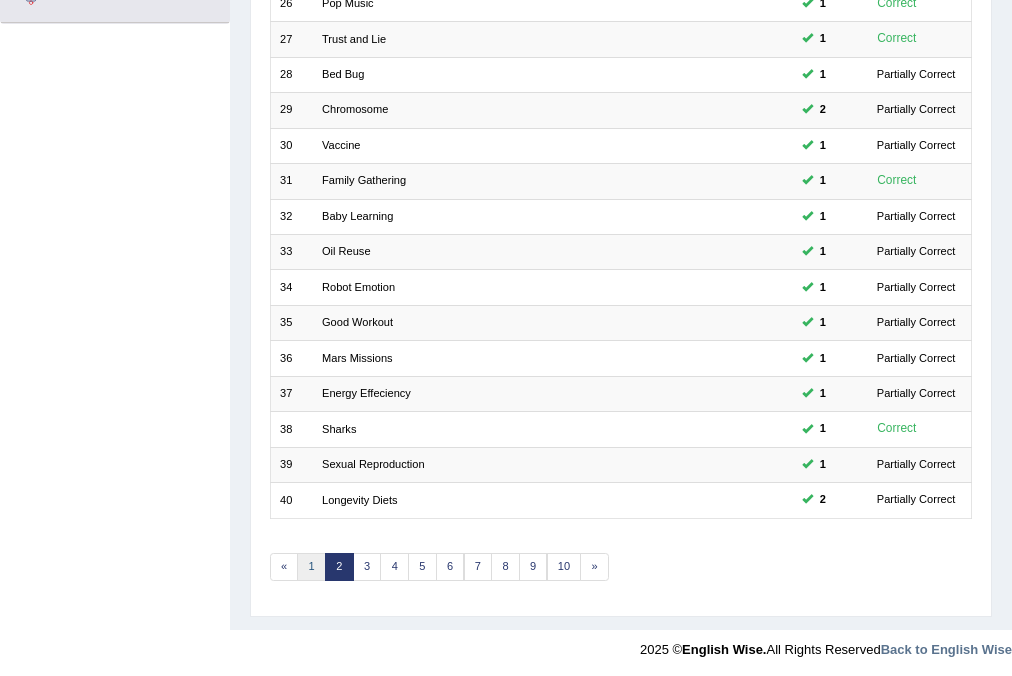 click on "1" at bounding box center [311, 567] 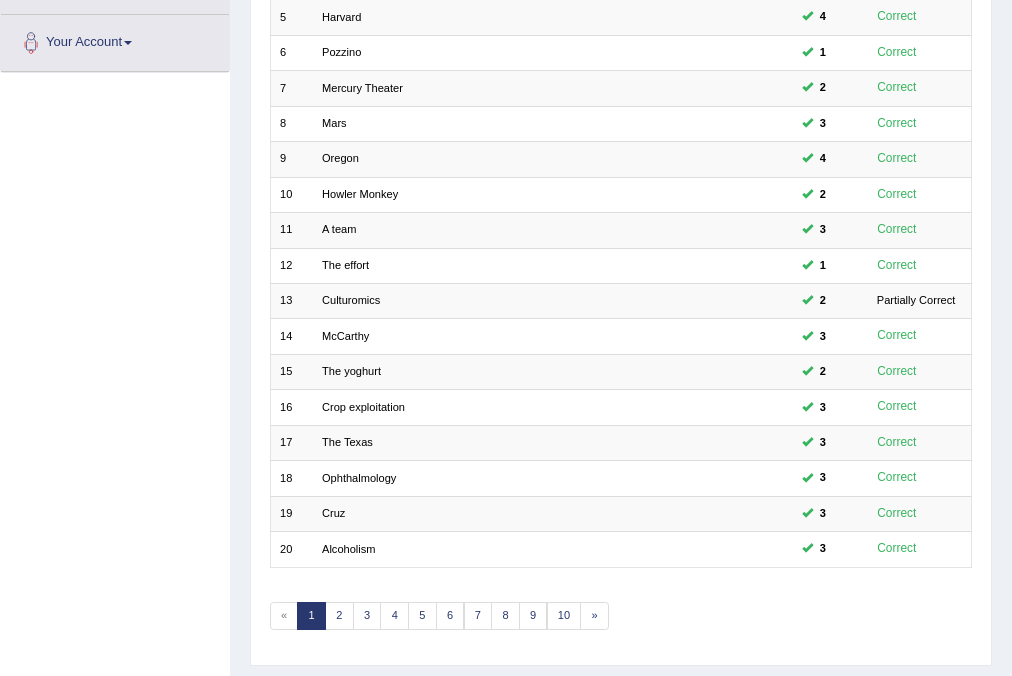scroll, scrollTop: 0, scrollLeft: 0, axis: both 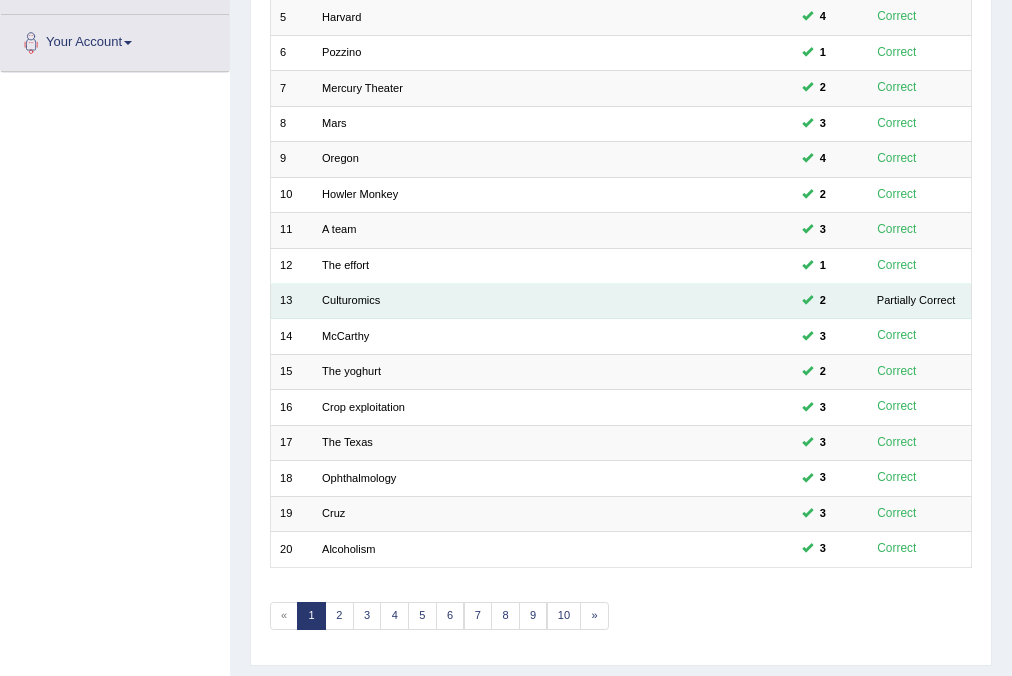 click on "Culturomics" at bounding box center [489, 301] 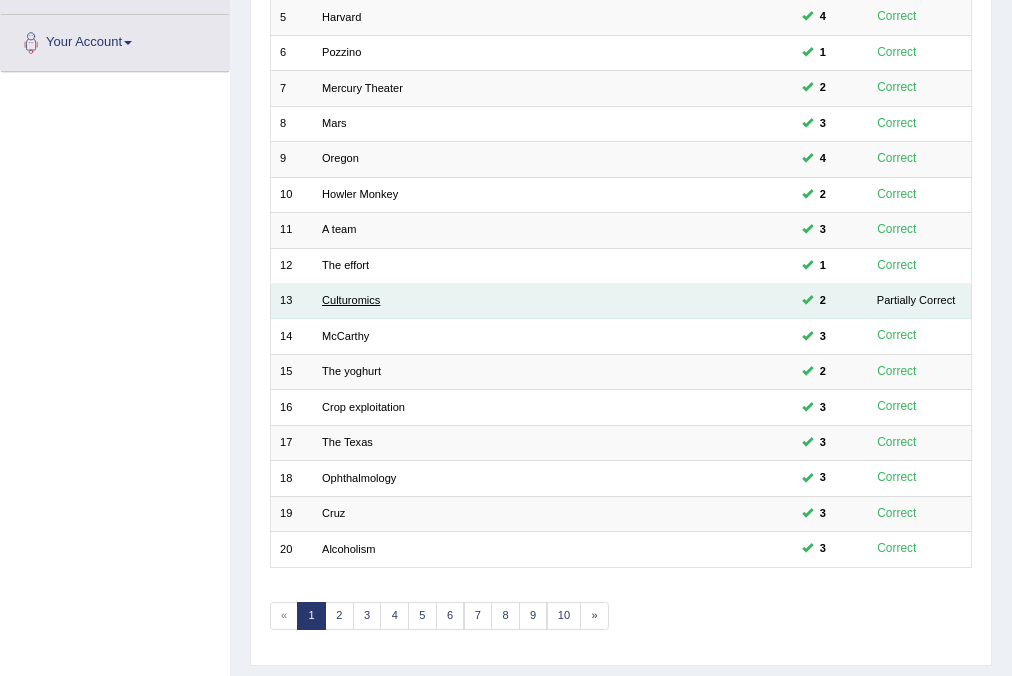 click on "Culturomics" at bounding box center [351, 300] 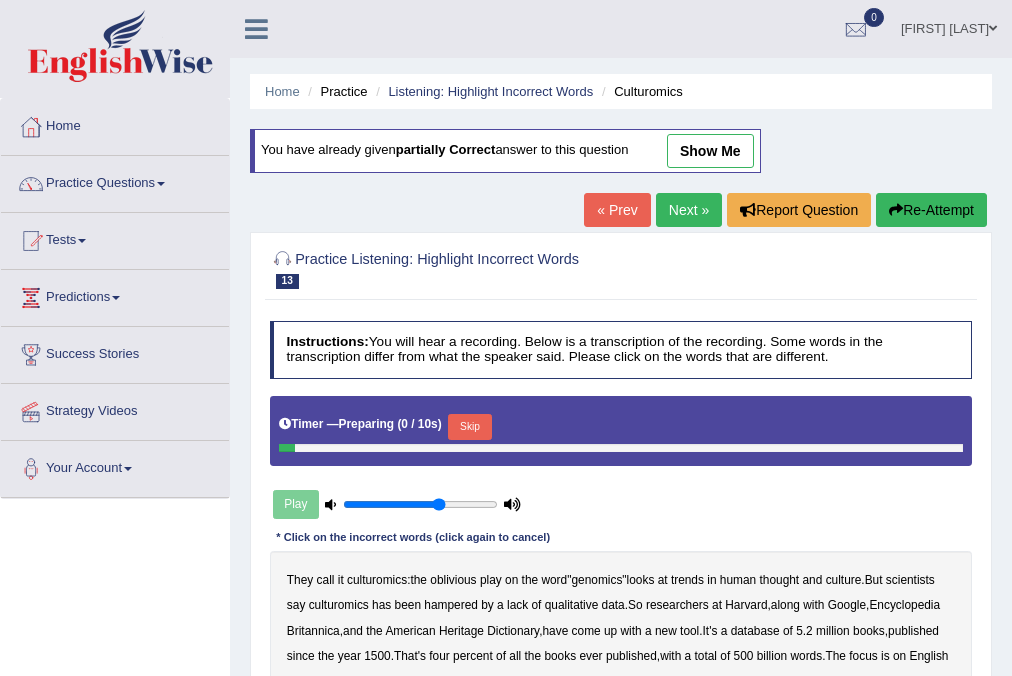 scroll, scrollTop: 0, scrollLeft: 0, axis: both 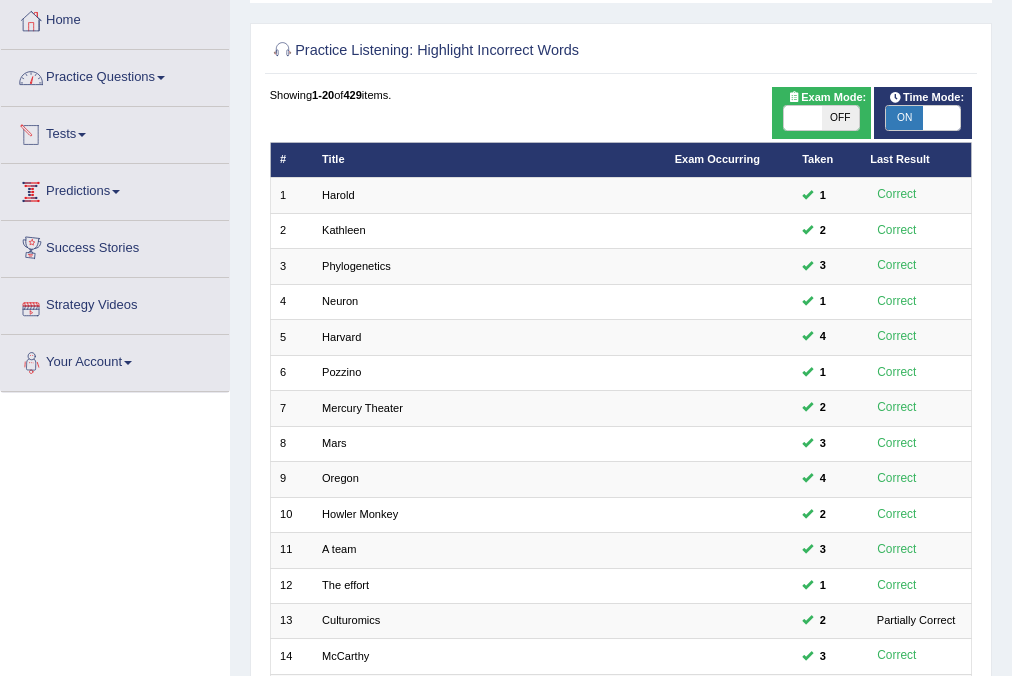 click on "Practice Questions" at bounding box center (115, 75) 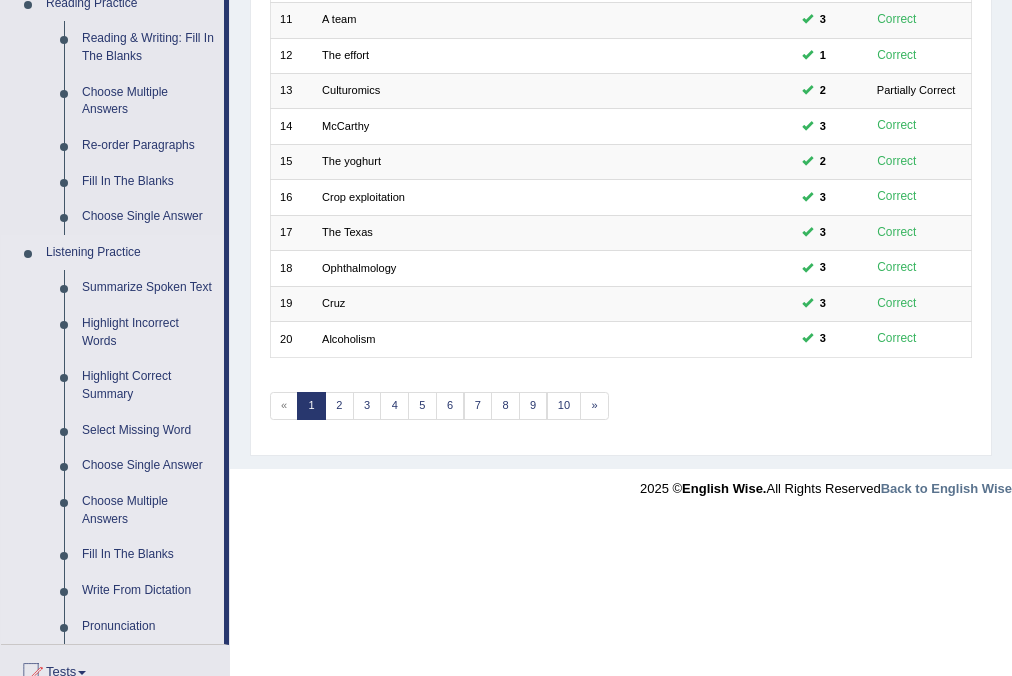 scroll, scrollTop: 640, scrollLeft: 0, axis: vertical 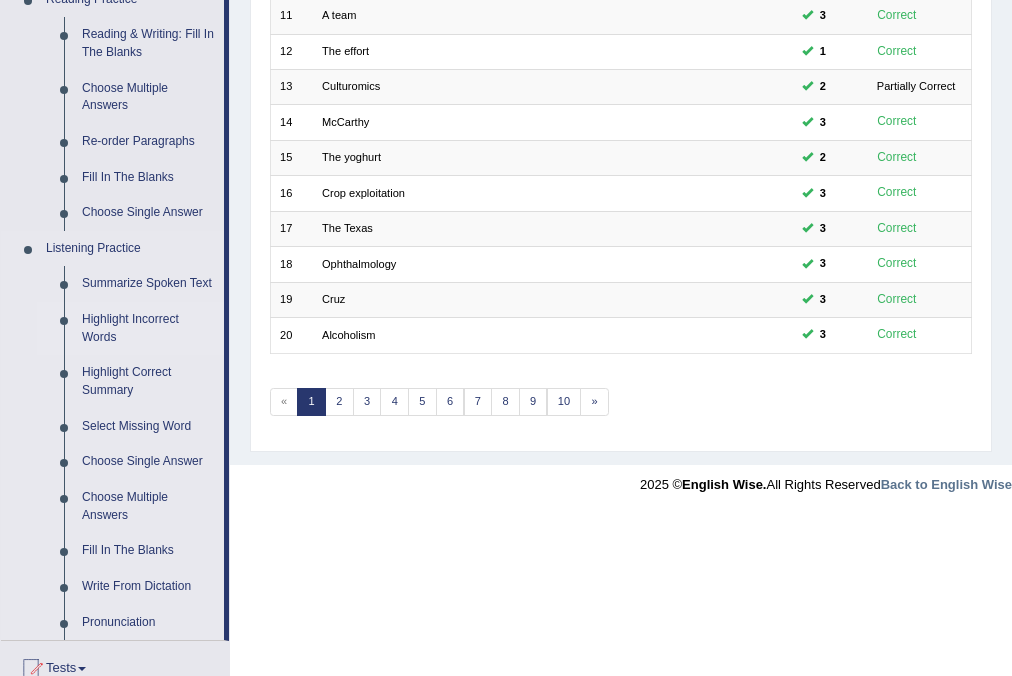 click on "Highlight Incorrect Words" at bounding box center (148, 328) 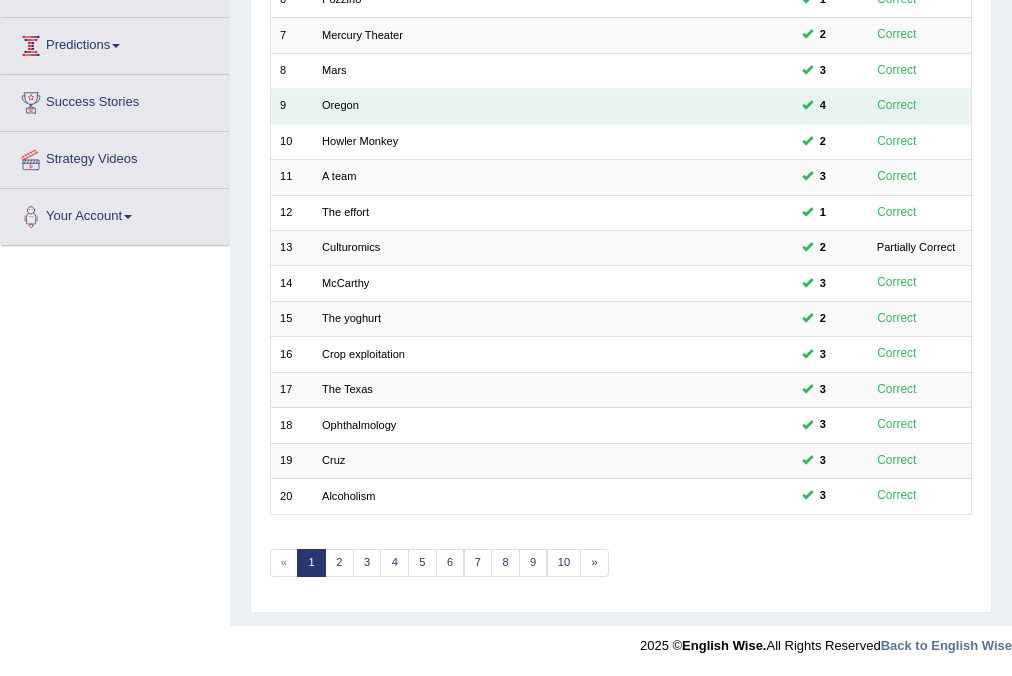 scroll, scrollTop: 251, scrollLeft: 0, axis: vertical 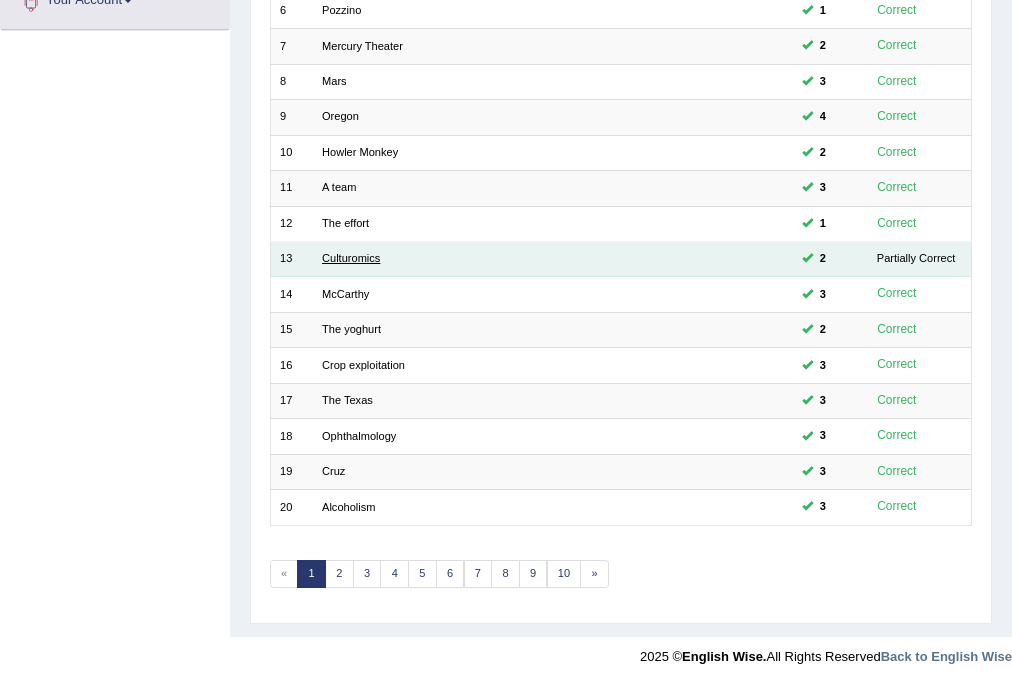 click on "Culturomics" at bounding box center (351, 258) 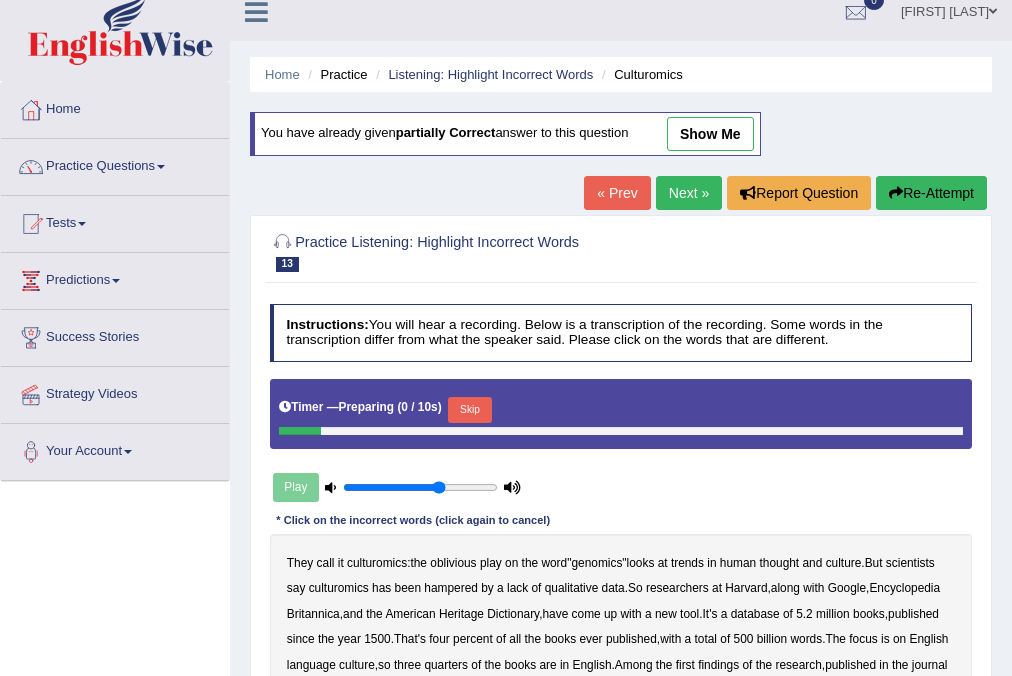 scroll, scrollTop: 320, scrollLeft: 0, axis: vertical 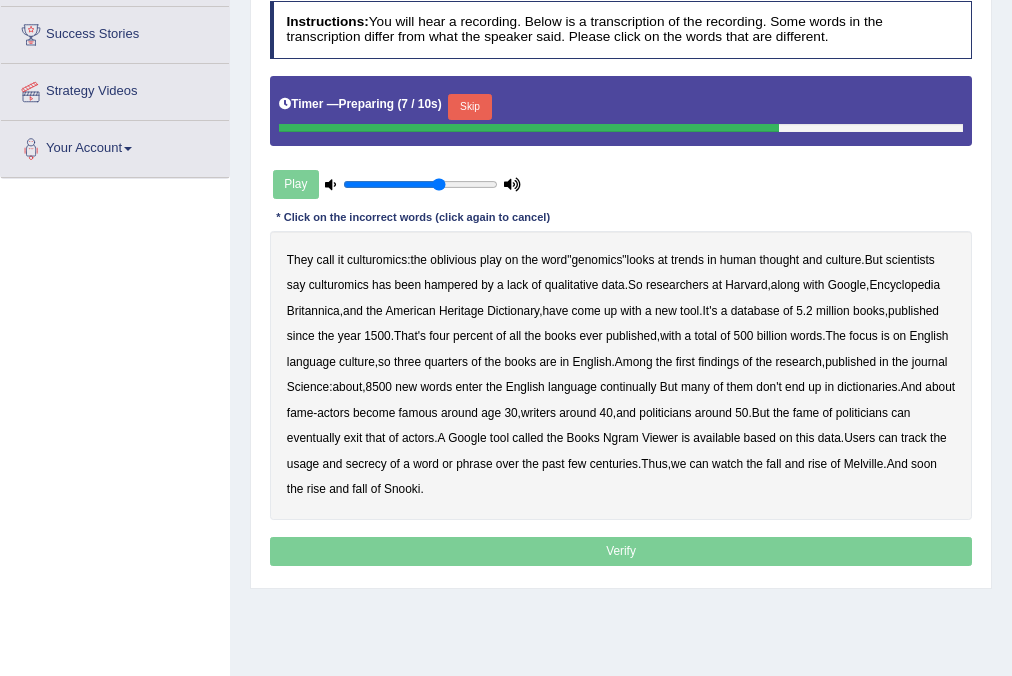 click on "oblivious" at bounding box center [453, 260] 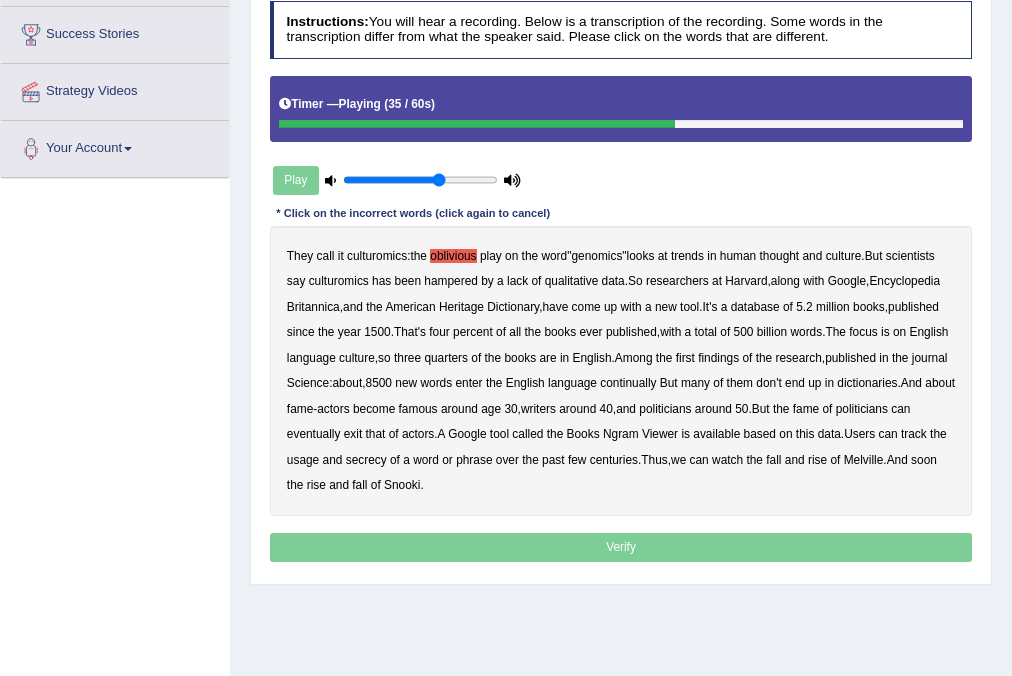 click on "continually" at bounding box center (628, 383) 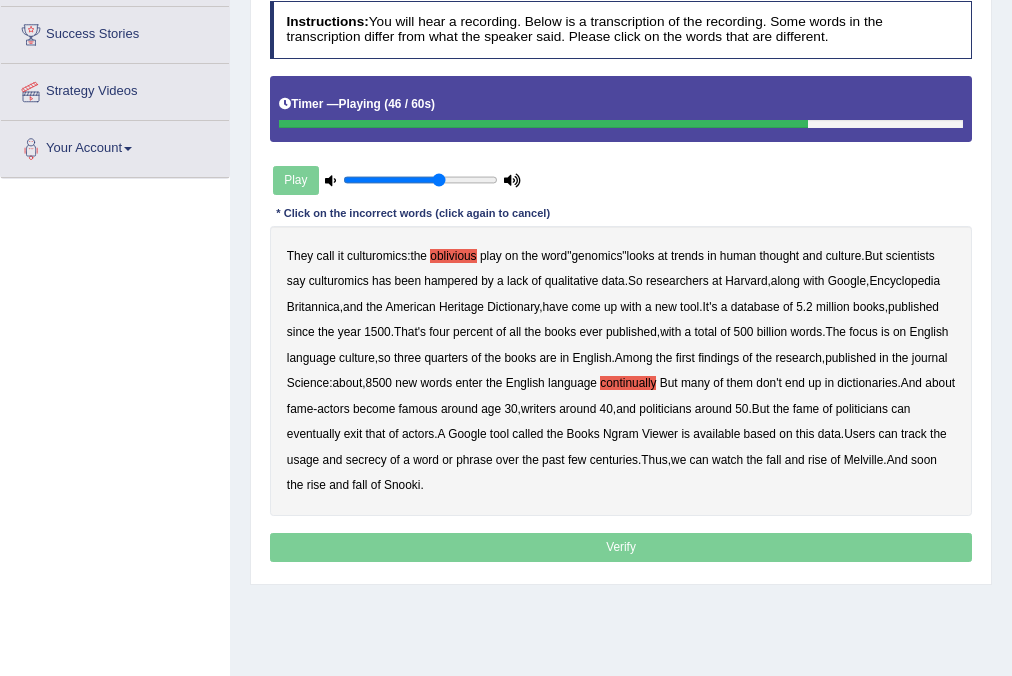 click on "They   call   it   culturomics :  the   oblivious   play   on   the   word  " genomics "  looks   at   trends   in   human   thought   and   culture .  But   scientists   say   culturomics   has   been   hampered   by   a   lack   of   qualitative   data .  So   researchers   at   Harvard ,  along   with   Google ,  Encyclopedia   Britannica ,  and   the   American   Heritage   Dictionary ,  have   come   up   with   a   new   tool .  It's   a   database   of   5 . 2   million   books ,  published   since   the   year   1500 .  That's   four   percent   of   all   the   books   ever   published ,  with   a   total   of   500   billion   words .  The   focus   is   on   English   language   culture ,  so   three   quarters   of   the   books   are   in   English .  Among   the   first   findings   of   the   research ,  published   in   the   journal   Science  :  about ,  8500   new   words   enter   the   English   language   continually   But   many   of   them   don't   end   up   in   dictionaries .  And" at bounding box center (621, 370) 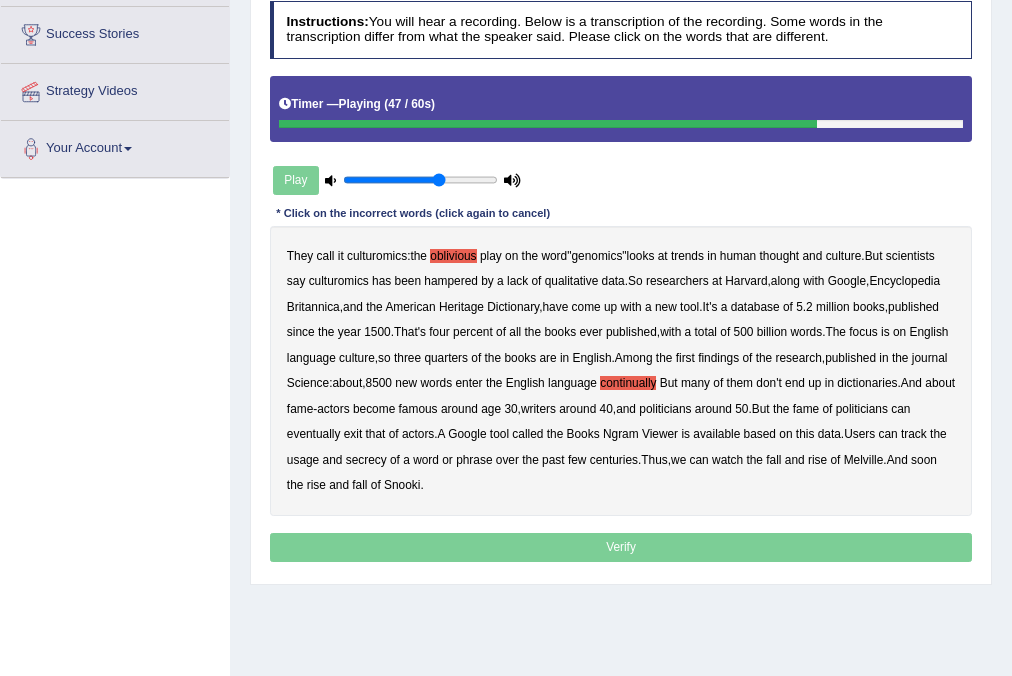 click on "exit" at bounding box center (353, 434) 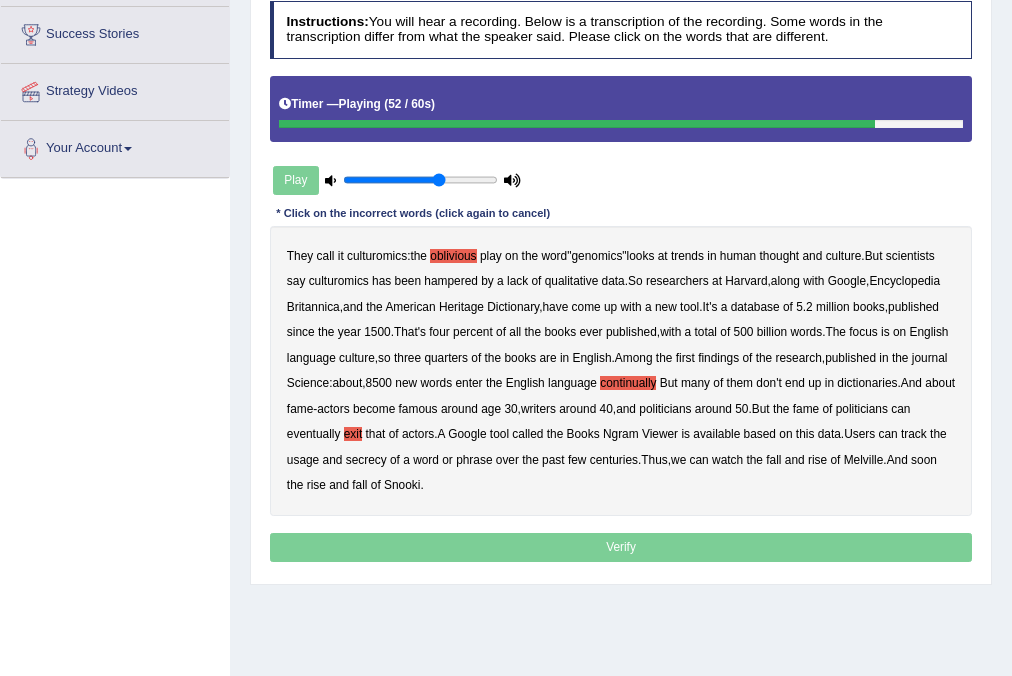 click on "secrecy" at bounding box center [366, 460] 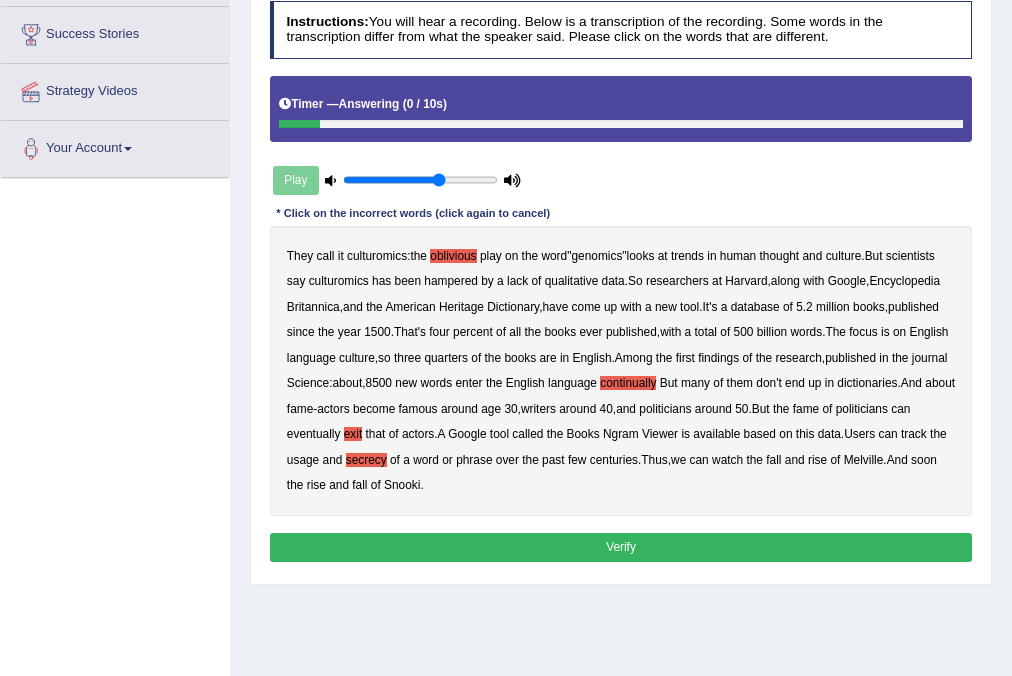 click on "Verify" at bounding box center [621, 547] 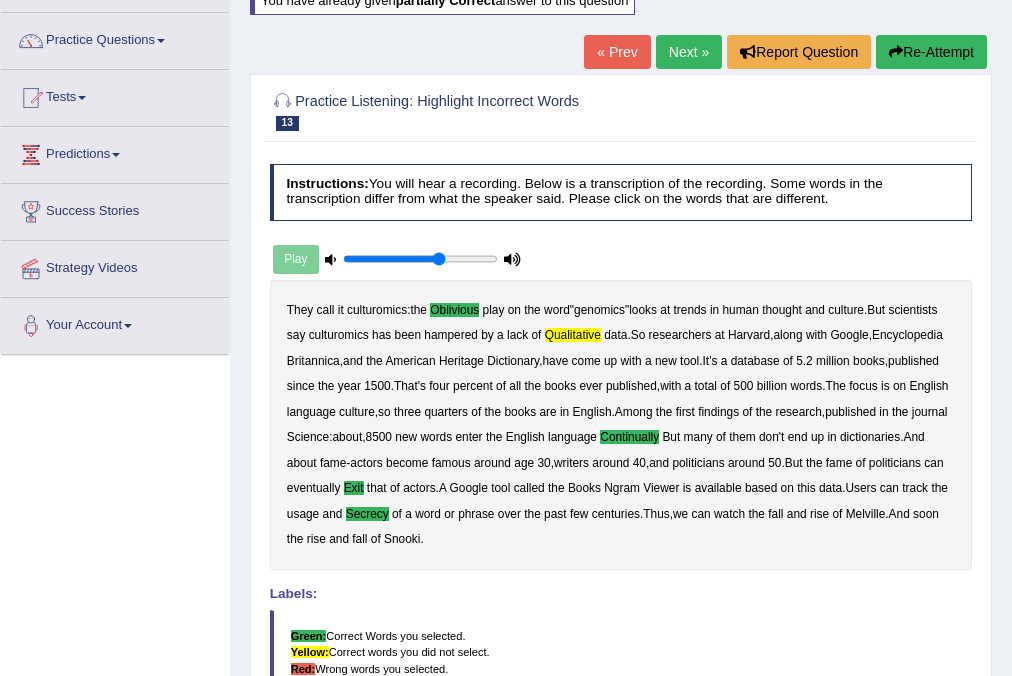 scroll, scrollTop: 106, scrollLeft: 0, axis: vertical 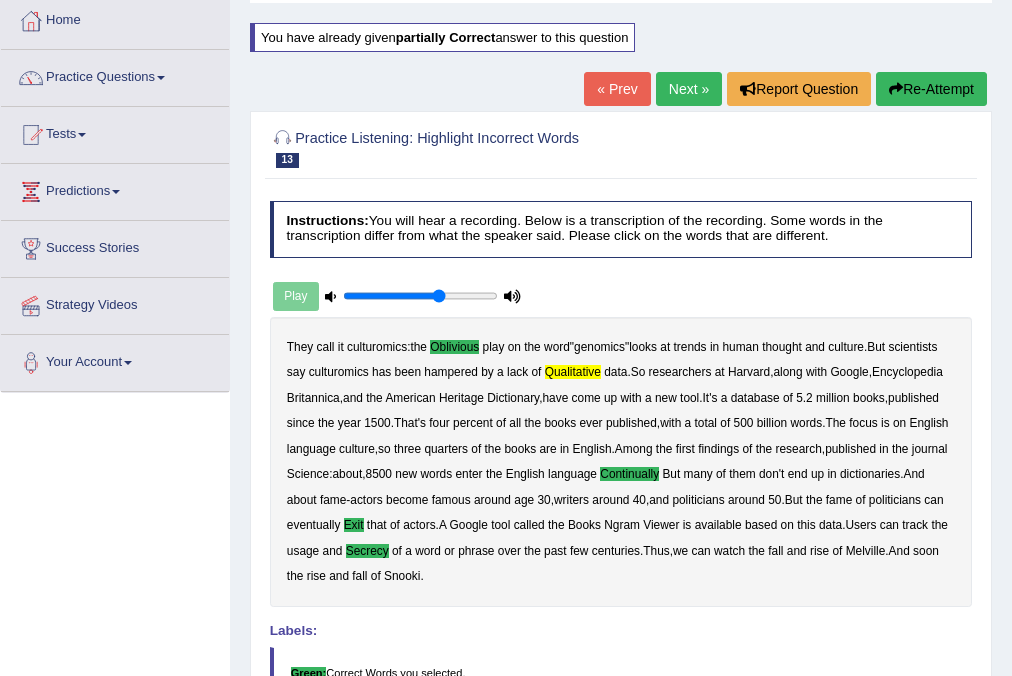 click on "Re-Attempt" at bounding box center [931, 89] 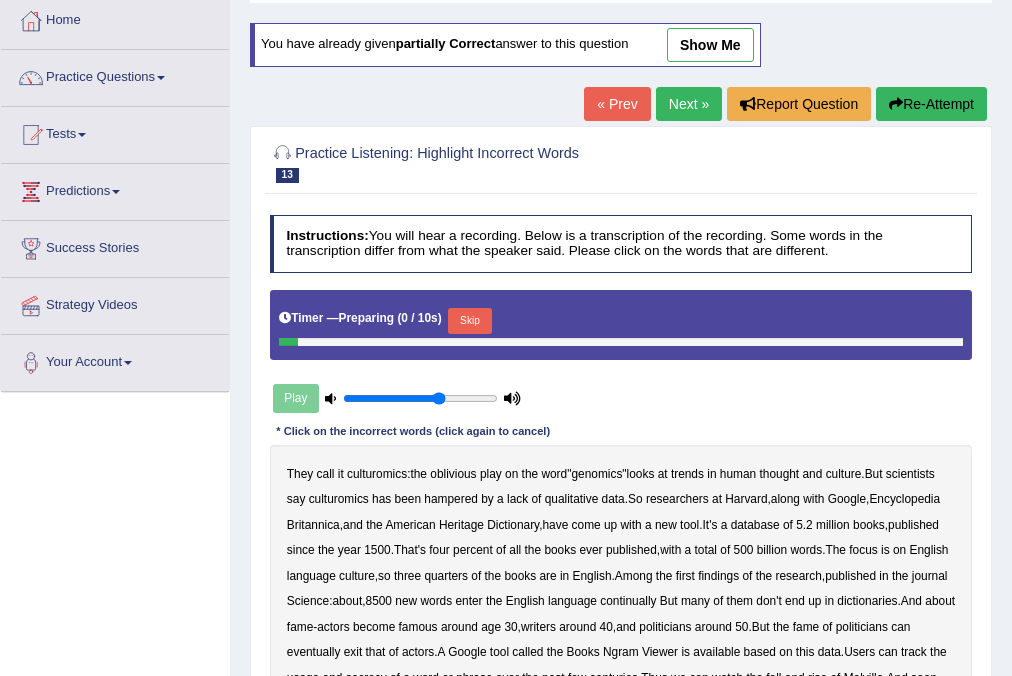 scroll, scrollTop: 0, scrollLeft: 0, axis: both 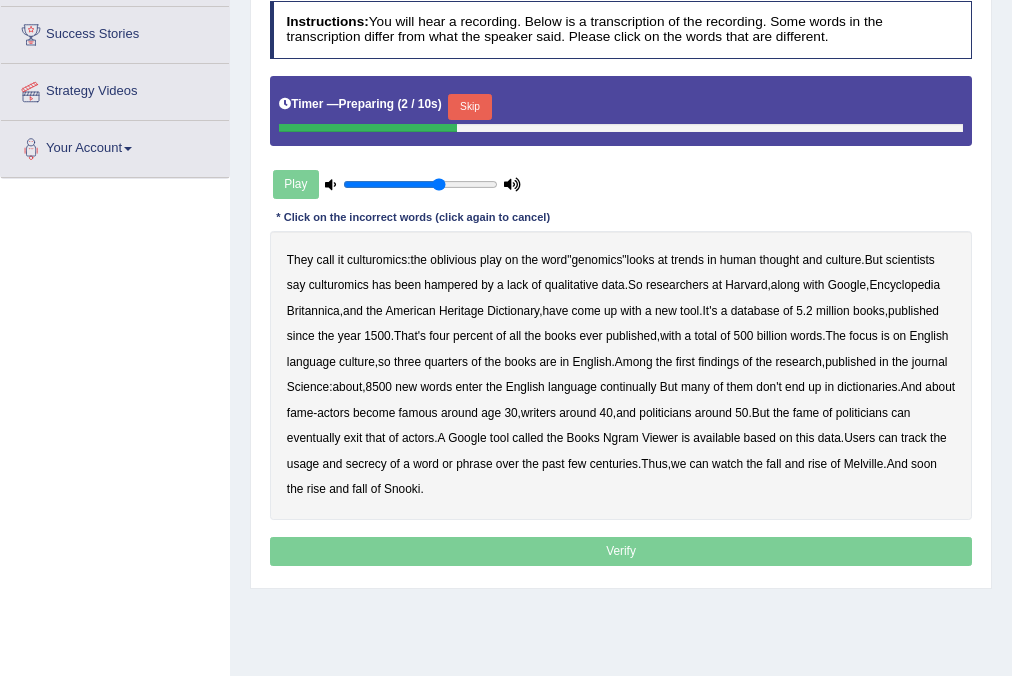 click on "qualitative" at bounding box center [572, 285] 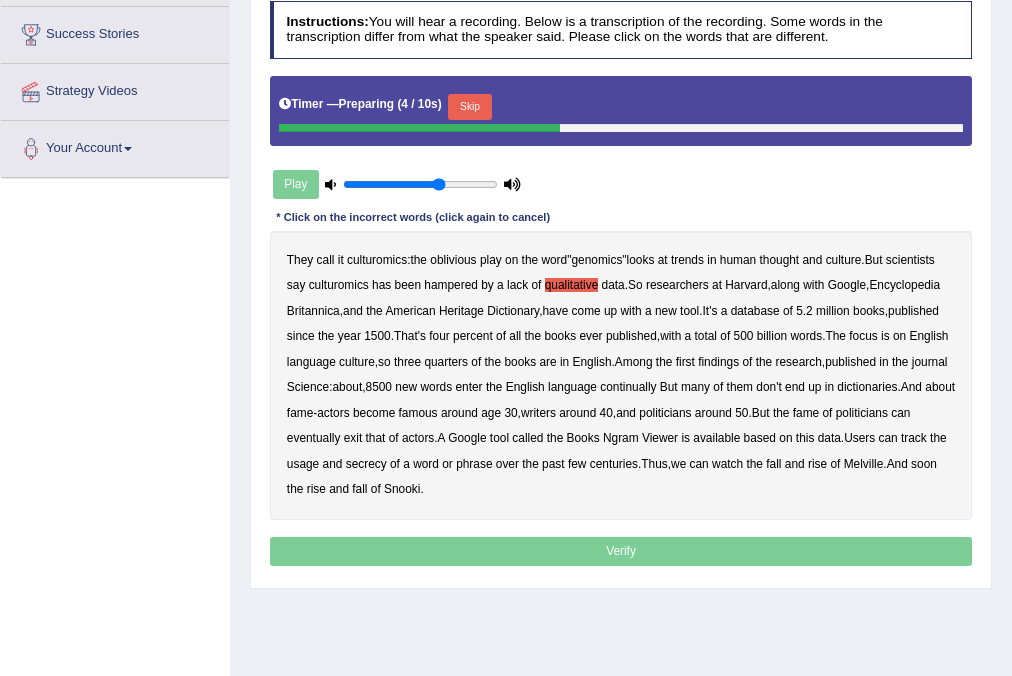 click on "oblivious" at bounding box center (453, 260) 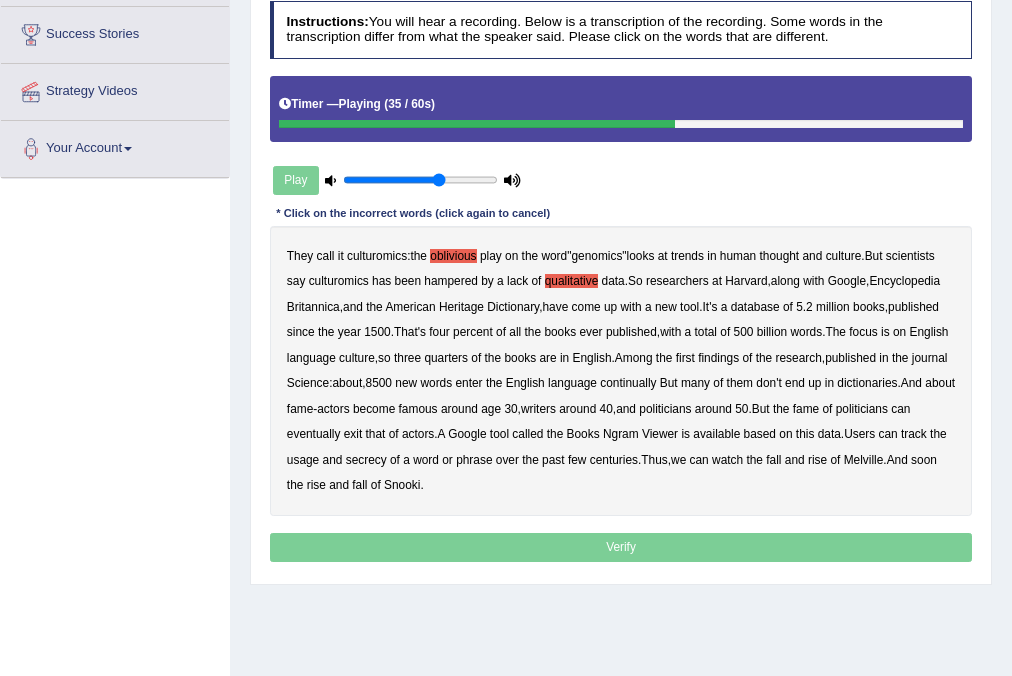 click on "They   call   it   culturomics :  the   oblivious   play   on   the   word  " genomics "  looks   at   trends   in   human   thought   and   culture .  But   scientists   say   culturomics   has   been   hampered   by   a   lack   of   qualitative   data .  So   researchers   at   Harvard ,  along   with   Google ,  Encyclopedia   Britannica ,  and   the   American   Heritage   Dictionary ,  have   come   up   with   a   new   tool .  It's   a   database   of   5 . 2   million   books ,  published   since   the   year   1500 .  That's   four   percent   of   all   the   books   ever   published ,  with   a   total   of   500   billion   words .  The   focus   is   on   English   language   culture ,  so   three   quarters   of   the   books   are   in   English .  Among   the   first   findings   of   the   research ,  published   in   the   journal   Science  :  about ,  8500   new   words   enter   the   English   language   continually   But   many   of   them   don't   end   up   in   dictionaries .  And" at bounding box center (621, 370) 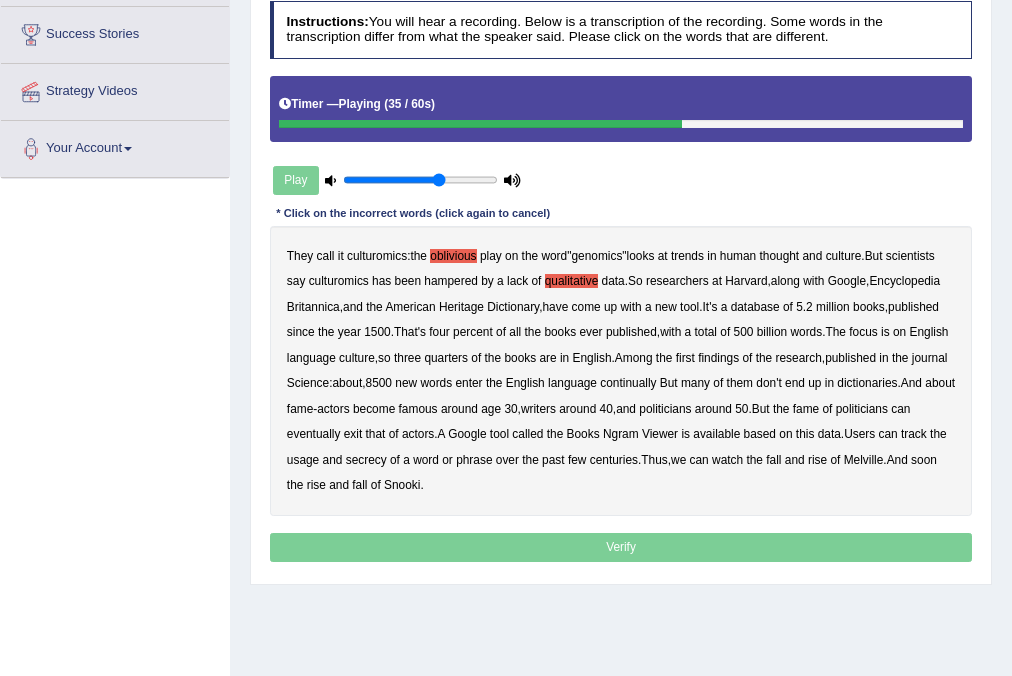 click on "continually" at bounding box center [628, 383] 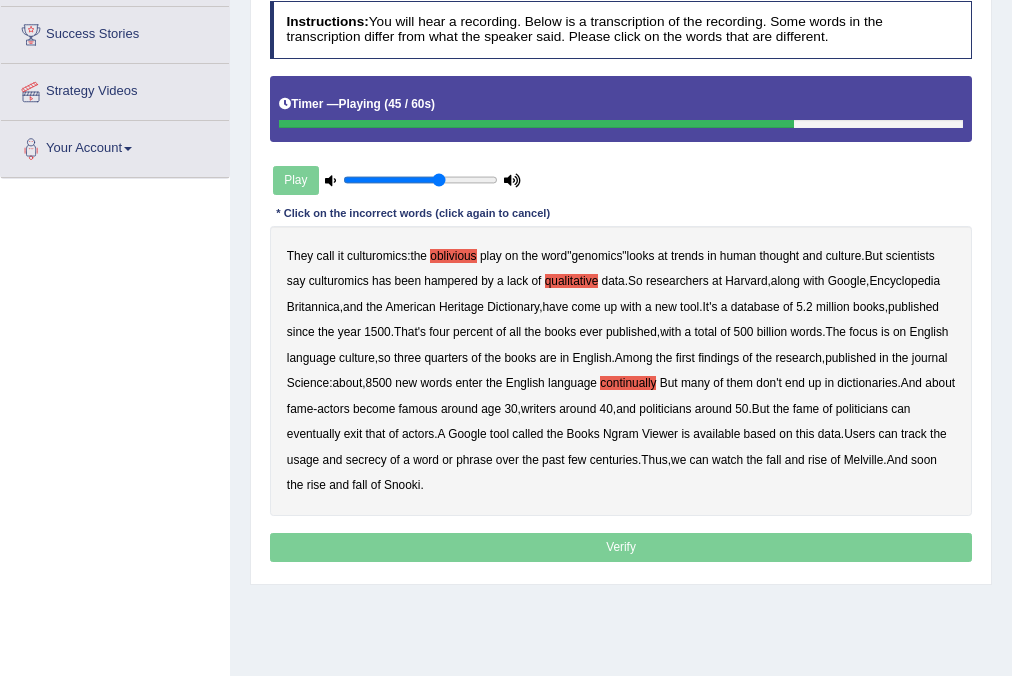 click on "exit" at bounding box center [353, 434] 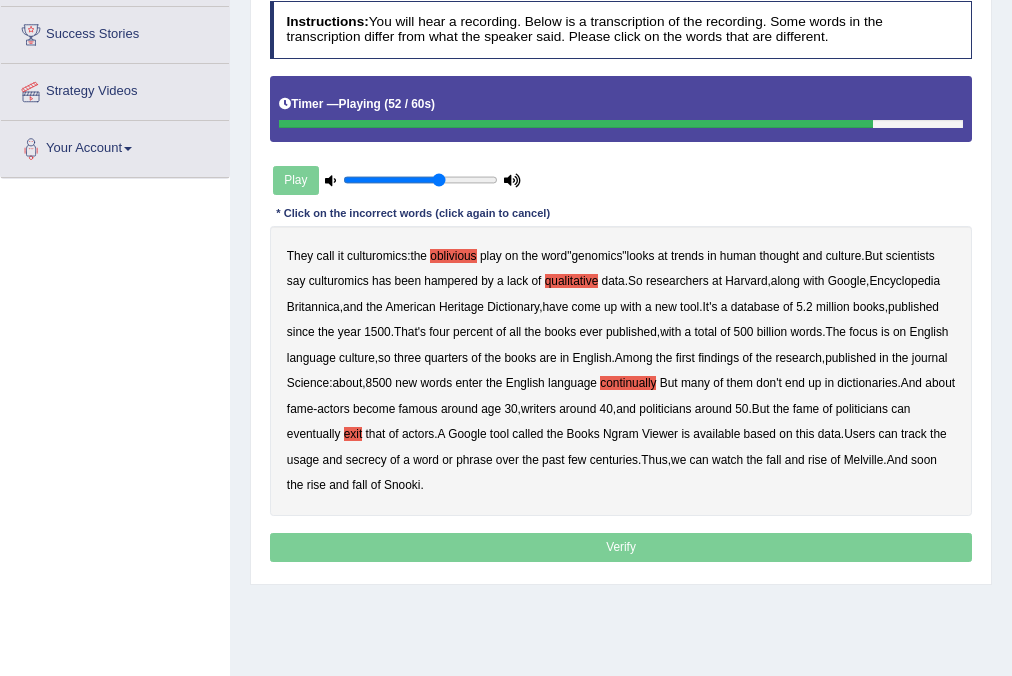 click on "secrecy" at bounding box center (366, 460) 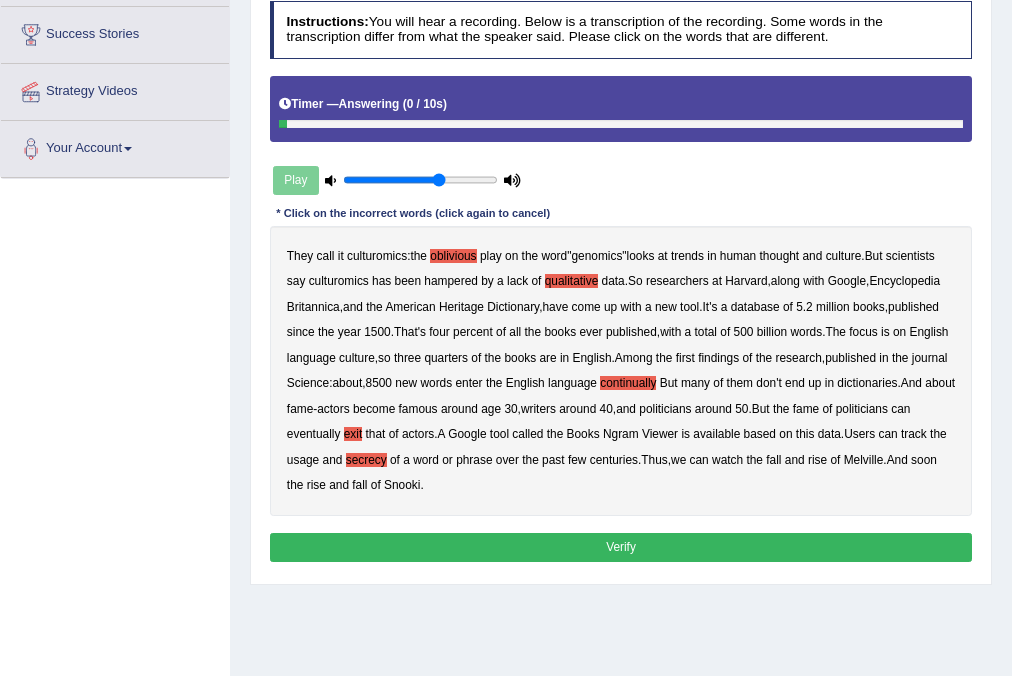 click on "Verify" at bounding box center [621, 547] 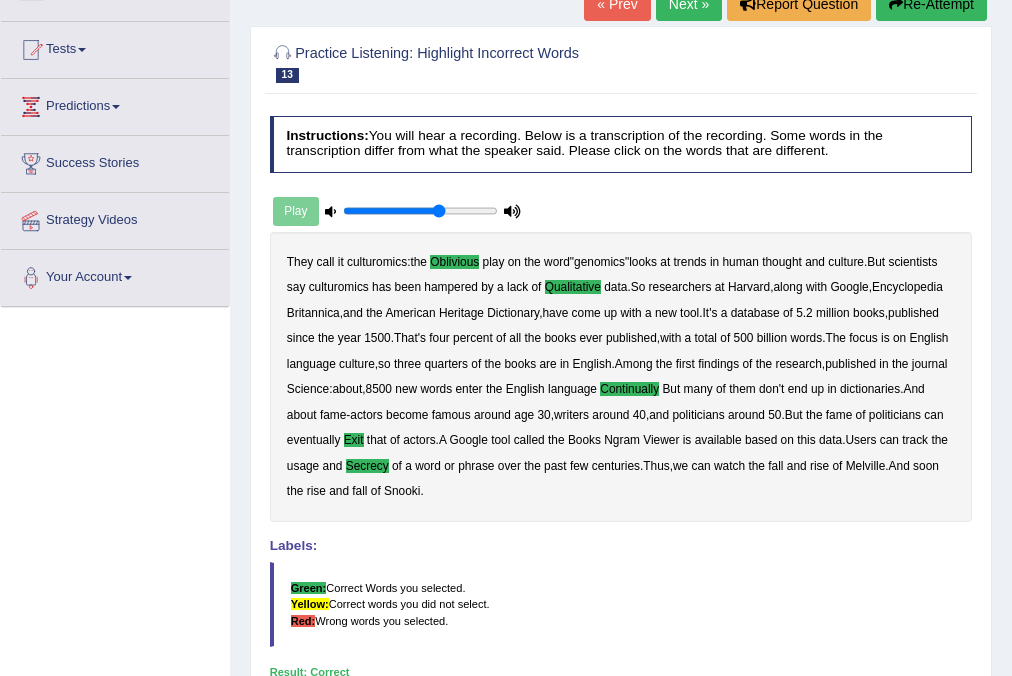 scroll, scrollTop: 0, scrollLeft: 0, axis: both 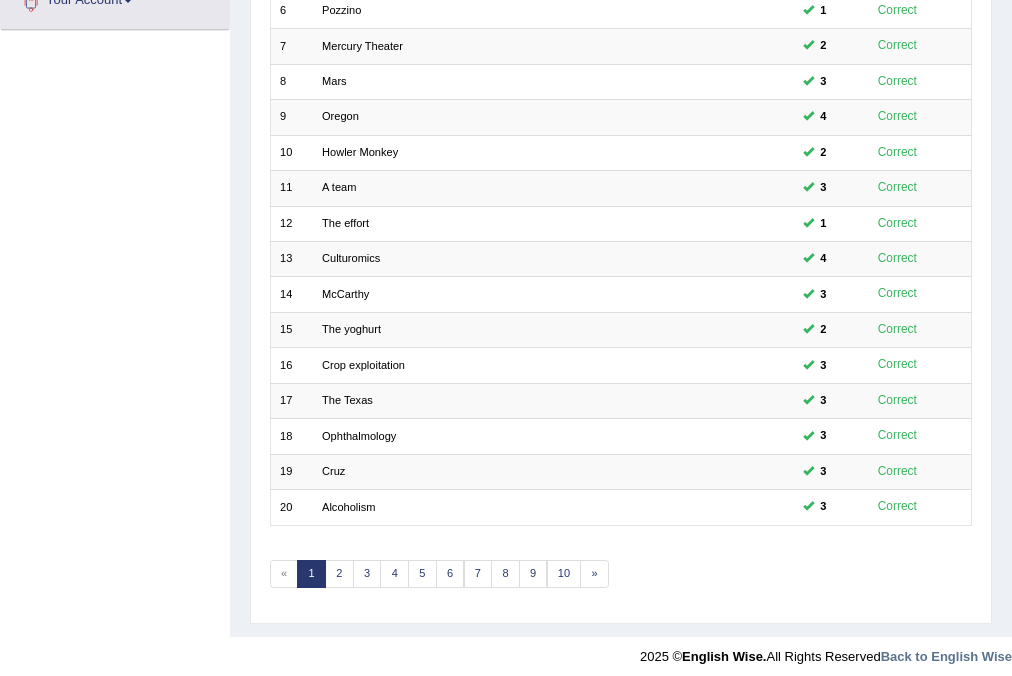 drag, startPoint x: 0, startPoint y: 0, endPoint x: 93, endPoint y: 374, distance: 385.3894 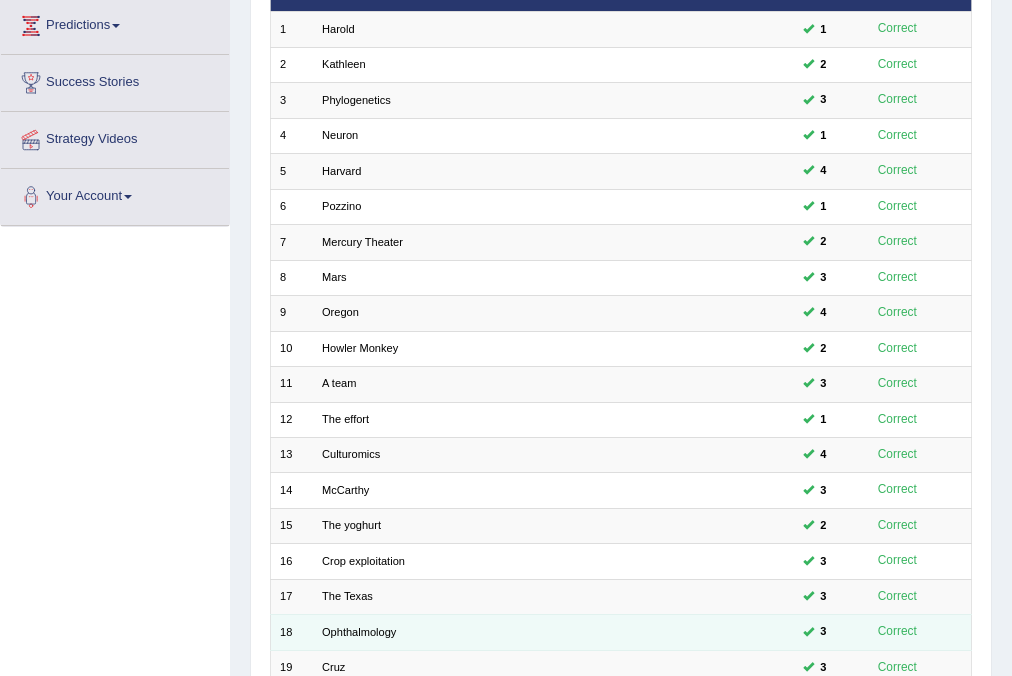 scroll, scrollTop: 475, scrollLeft: 0, axis: vertical 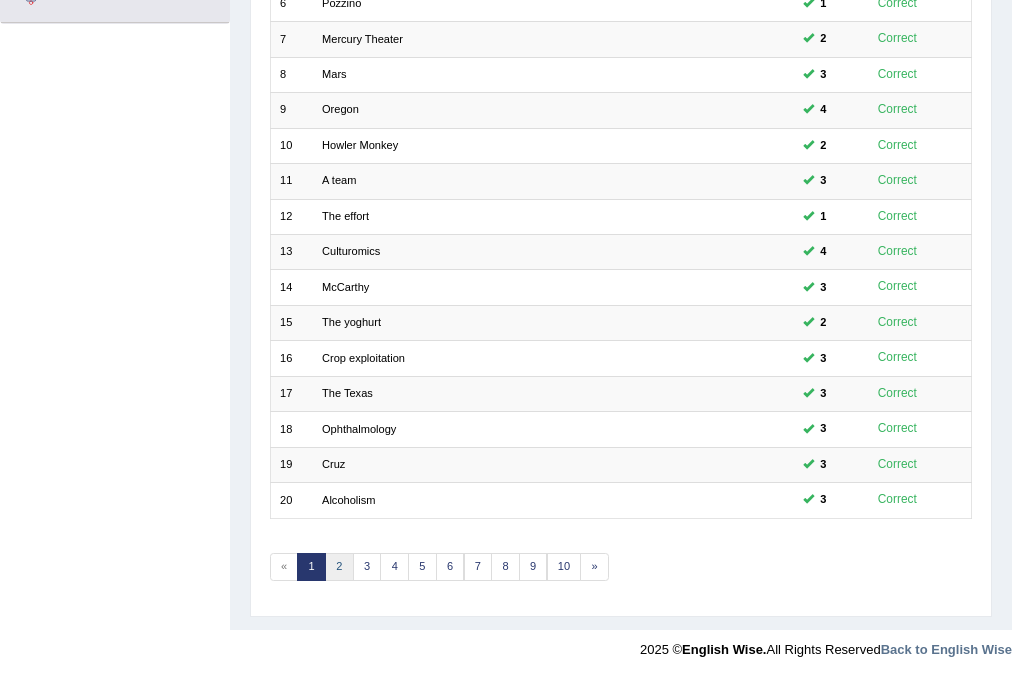 click on "2" at bounding box center [339, 567] 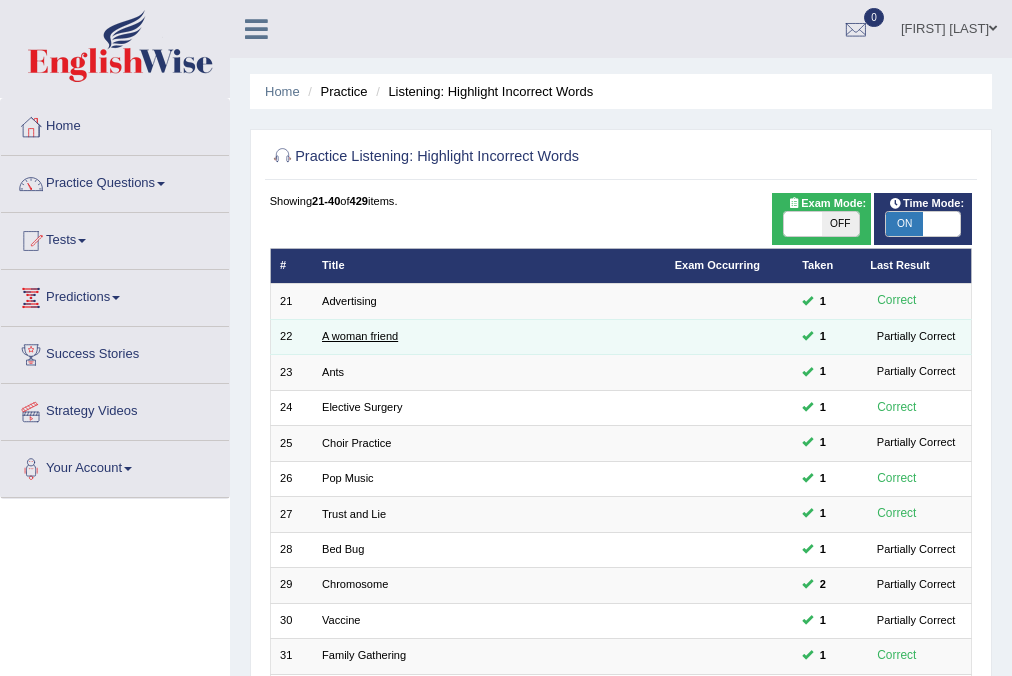 scroll, scrollTop: 0, scrollLeft: 0, axis: both 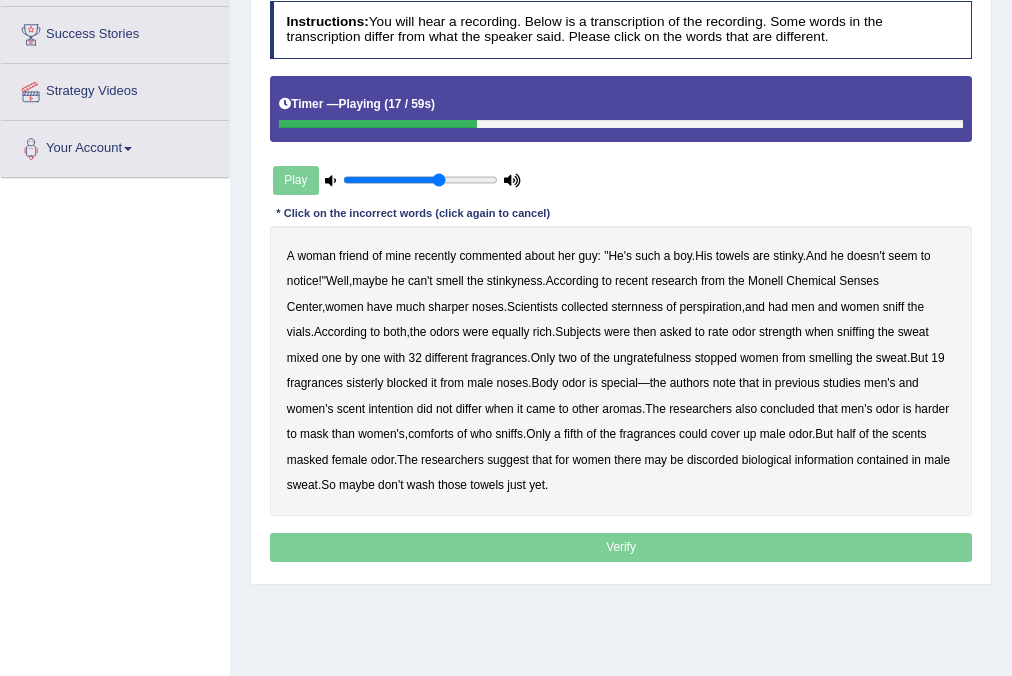 click on "sternness" at bounding box center (637, 307) 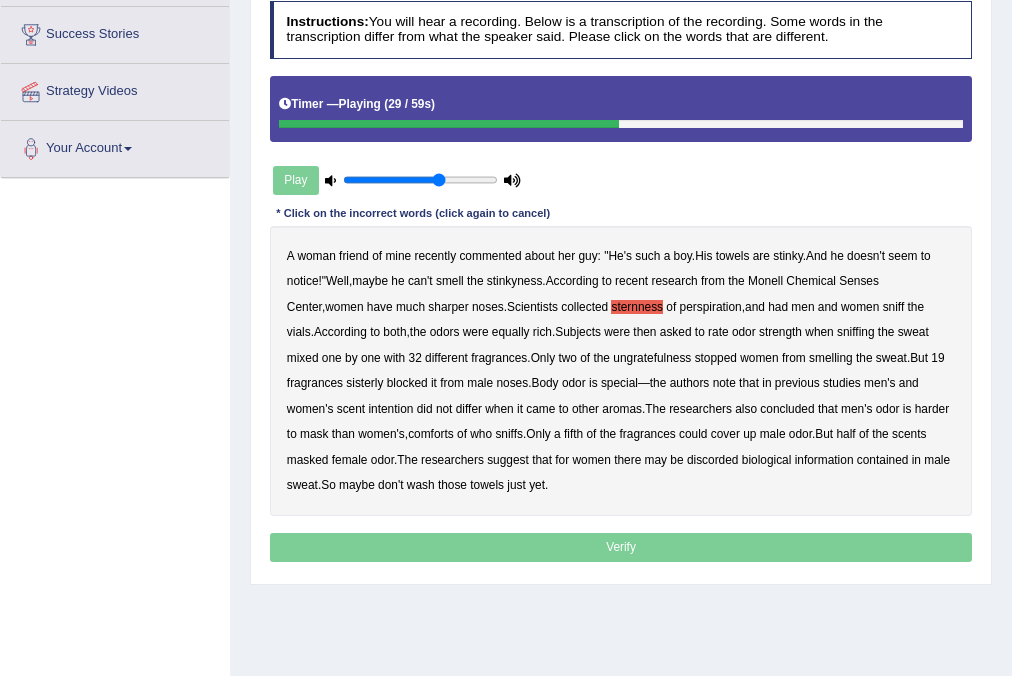 click on "ungratefulness" at bounding box center (652, 358) 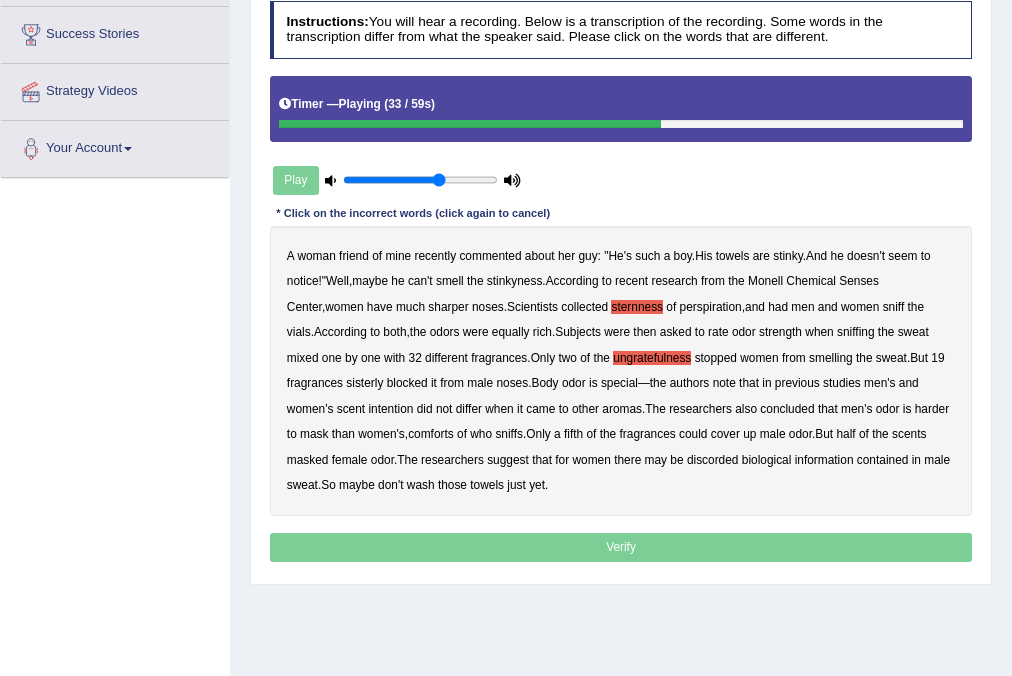 click on "sisterly" at bounding box center [364, 383] 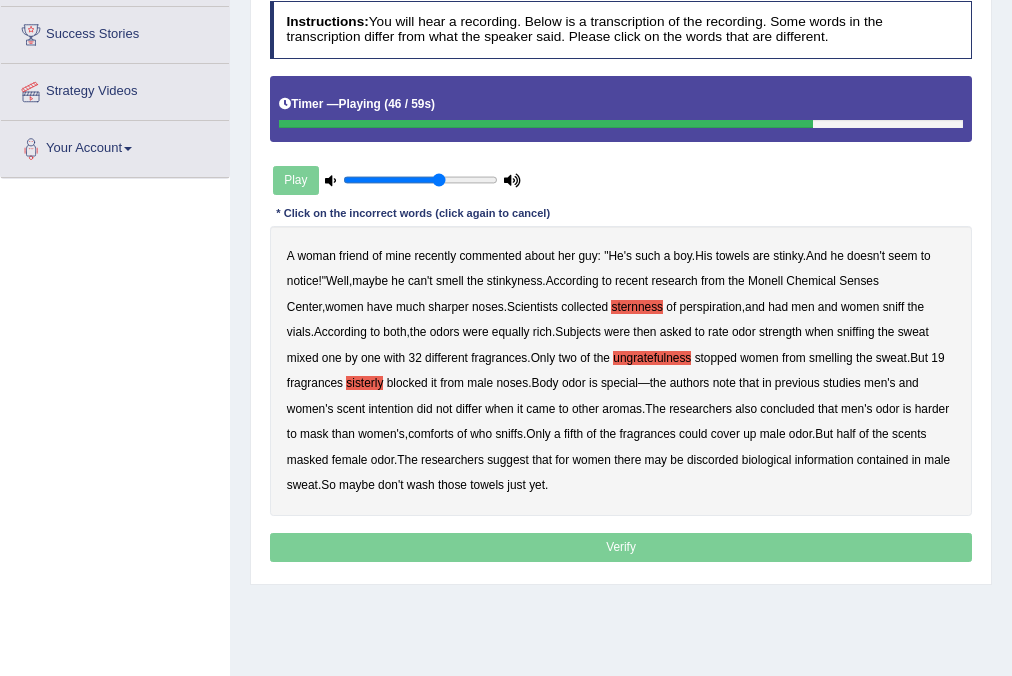 click on "comforts" at bounding box center [431, 434] 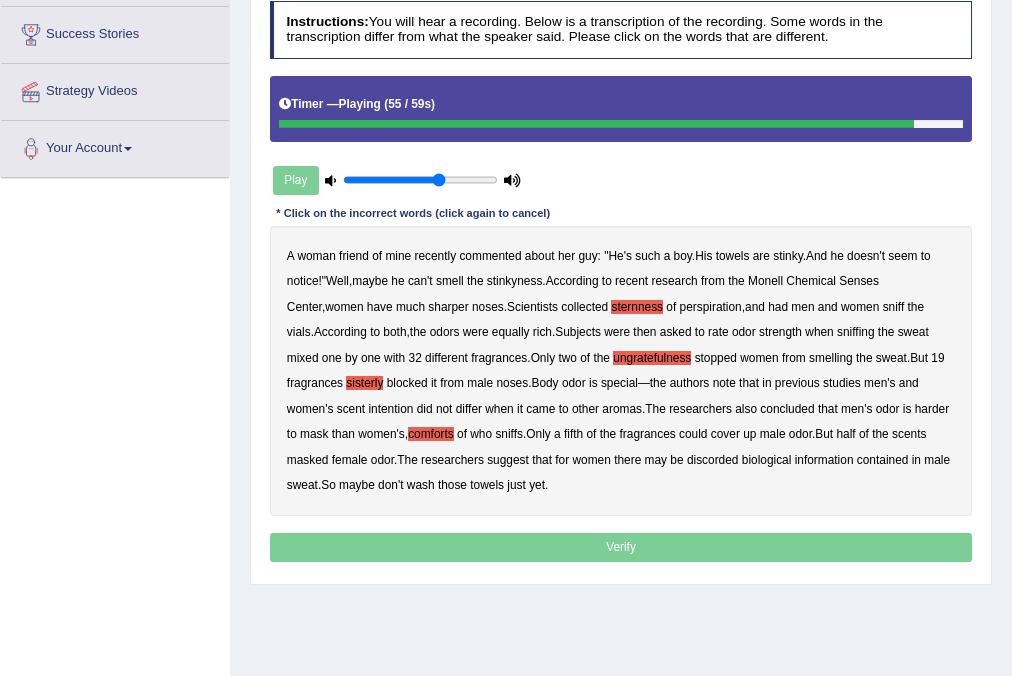 click on "A   woman   friend   of   mine   recently   commented   about   her   guy : " He's   such   a   boy .  His   towels   are   stinky .  And   he   doesn't   seem   to   notice !"  Well ,  maybe   he   can't   smell   the   stinkyness .  According   to   recent   research   from   the   Monell   Chemical   Senses   Center ,  women   have   much   sharper   noses .  Scientists   collected   sternness   of   perspiration ,  and   had   men   and   women   sniff   the   vials .  According   to   both ,  the   odors   were   equally   rich .  Subjects   were   then   asked   to   rate   odor   strength   when   sniffing   the   sweat   mixed   one   by   one   with   32   different   fragrances .  Only   two   of   the   ungratefulness   stopped   women   from   smelling   the   sweat .  But   19   fragrances   sisterly   blocked   it   from   male   noses .  Body   odor   is   special — the   authors   note   that   in   previous   studies   men's   and   women's   scent   intention   did   not   differ   when" at bounding box center [621, 370] 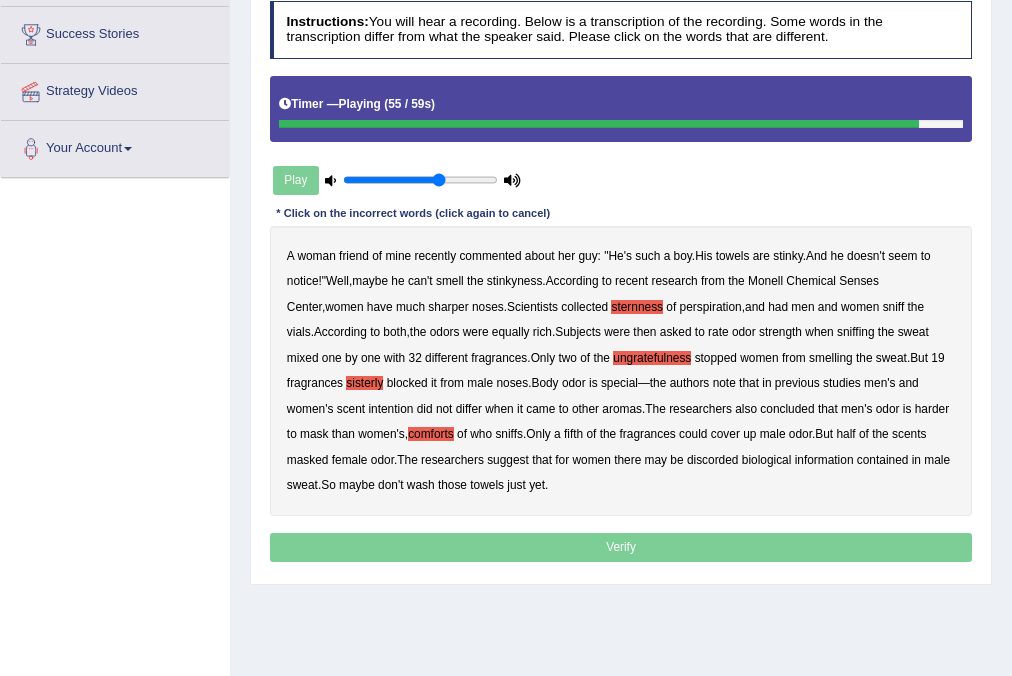 click on "discorded" at bounding box center [713, 460] 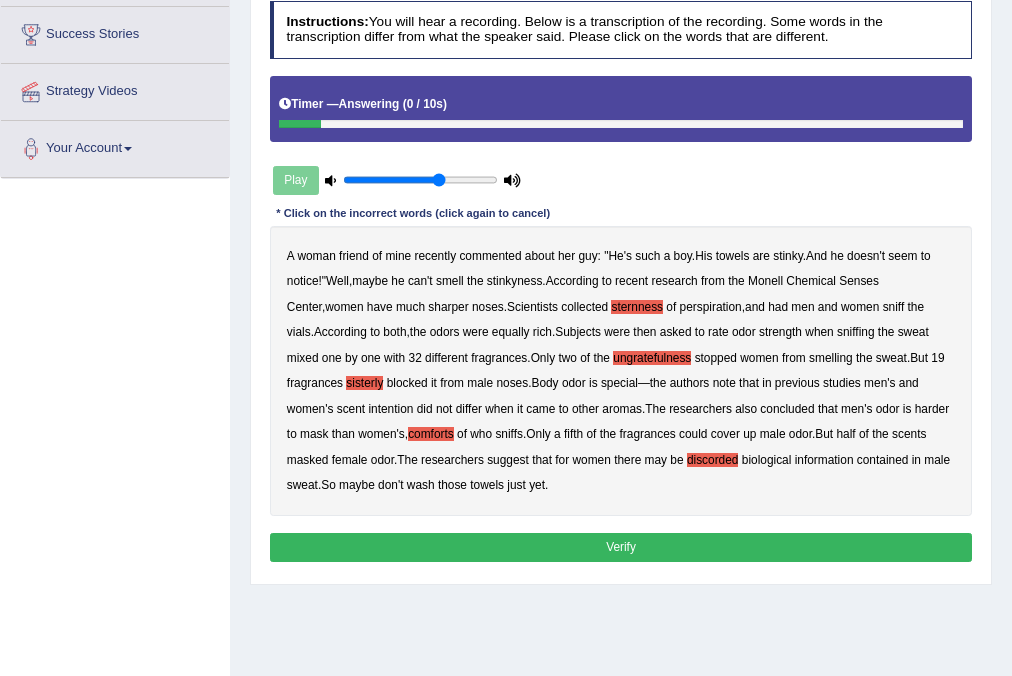 click on "Verify" at bounding box center [621, 547] 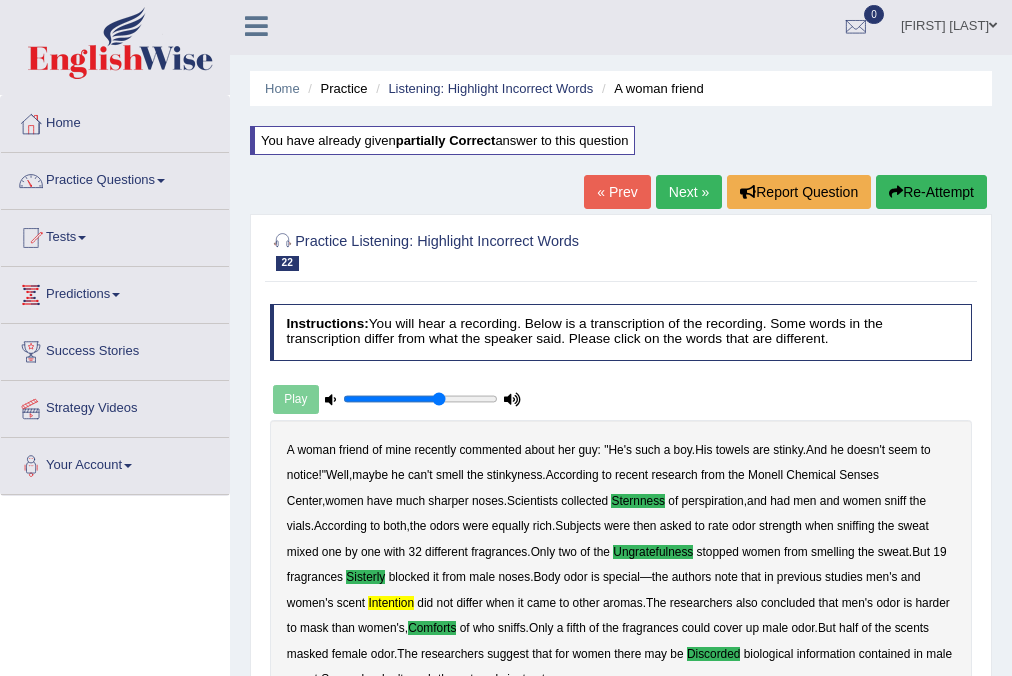 scroll, scrollTop: 0, scrollLeft: 0, axis: both 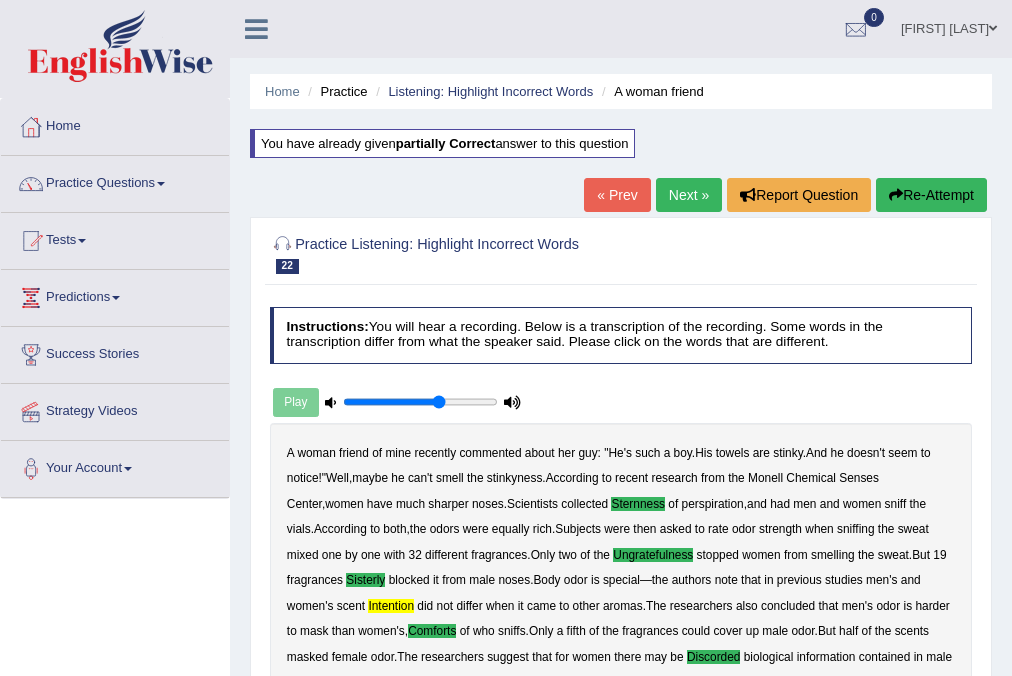 click on "Re-Attempt" at bounding box center [931, 195] 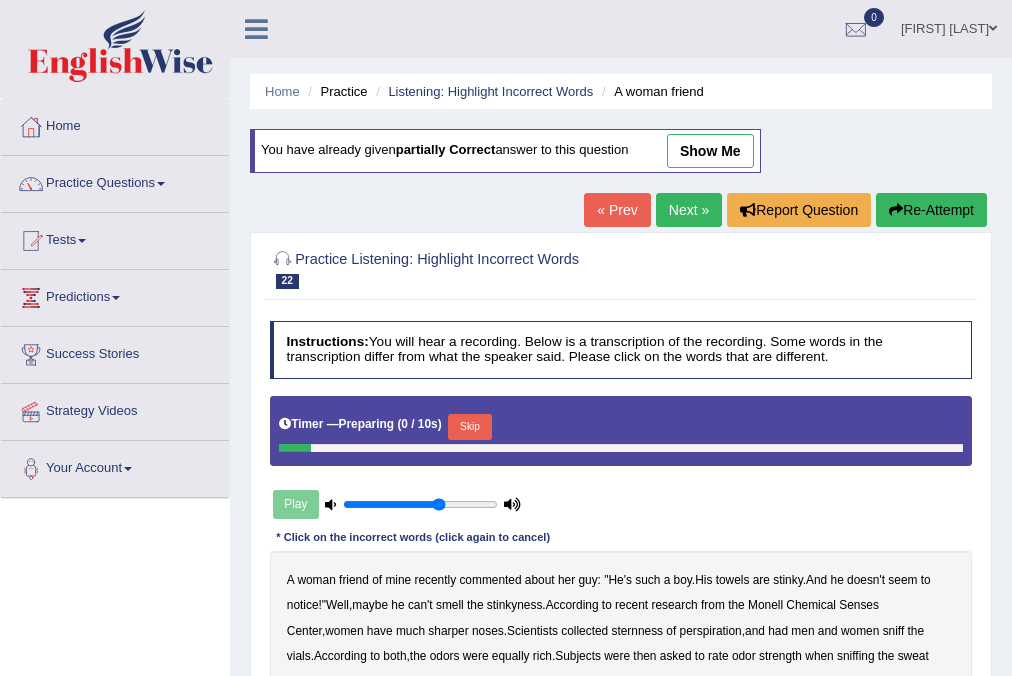 scroll, scrollTop: 213, scrollLeft: 0, axis: vertical 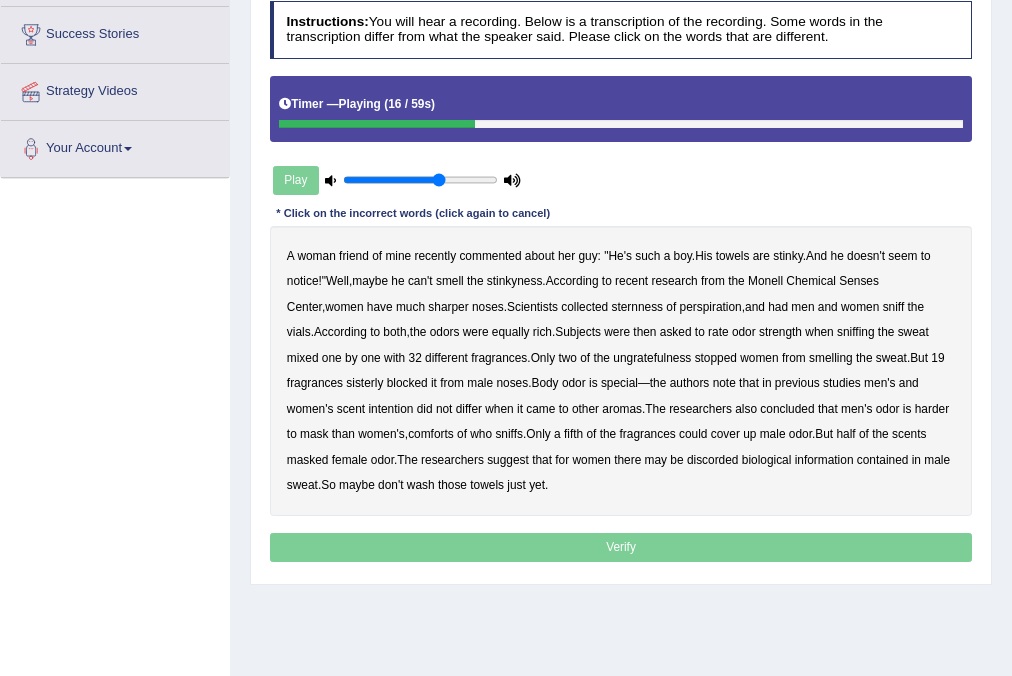 click on "sternness" at bounding box center (637, 307) 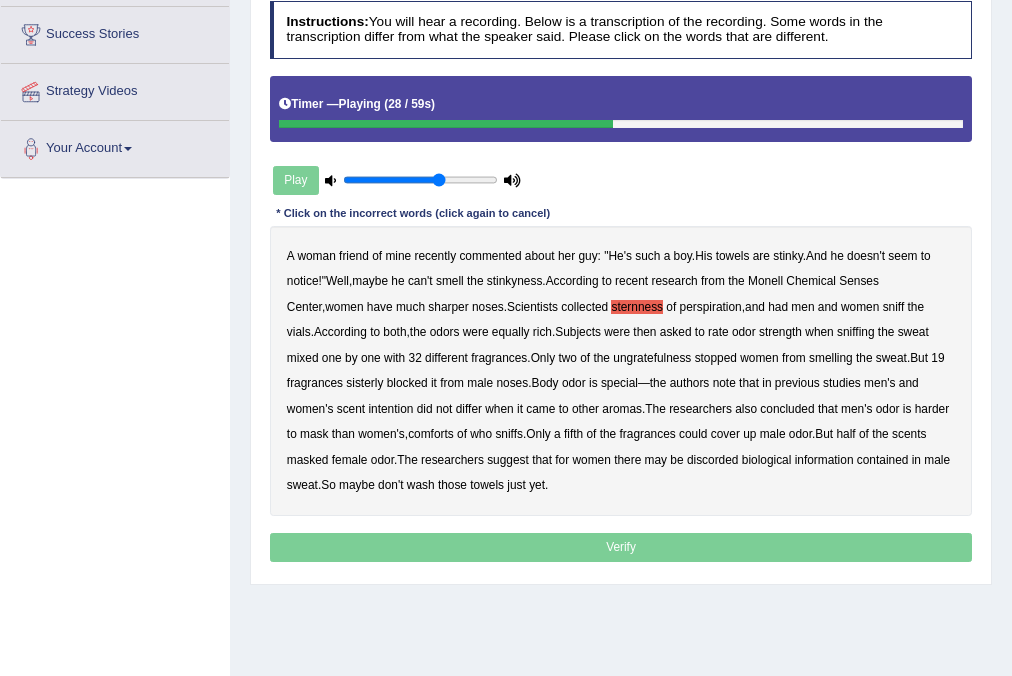 click on "ungratefulness" at bounding box center (652, 358) 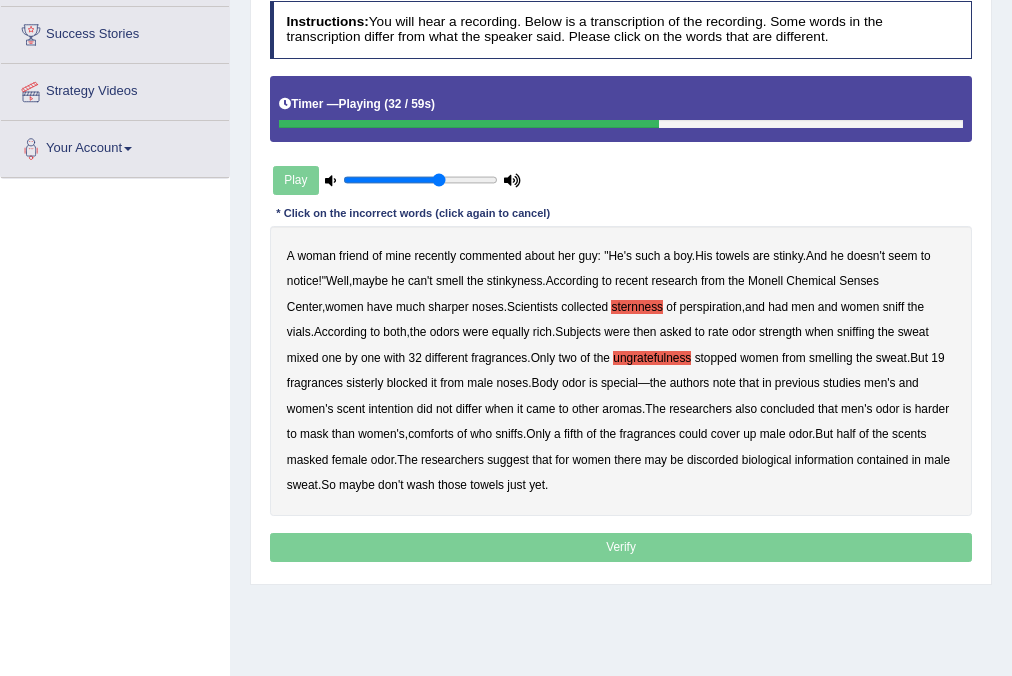 click on "sisterly" at bounding box center [364, 383] 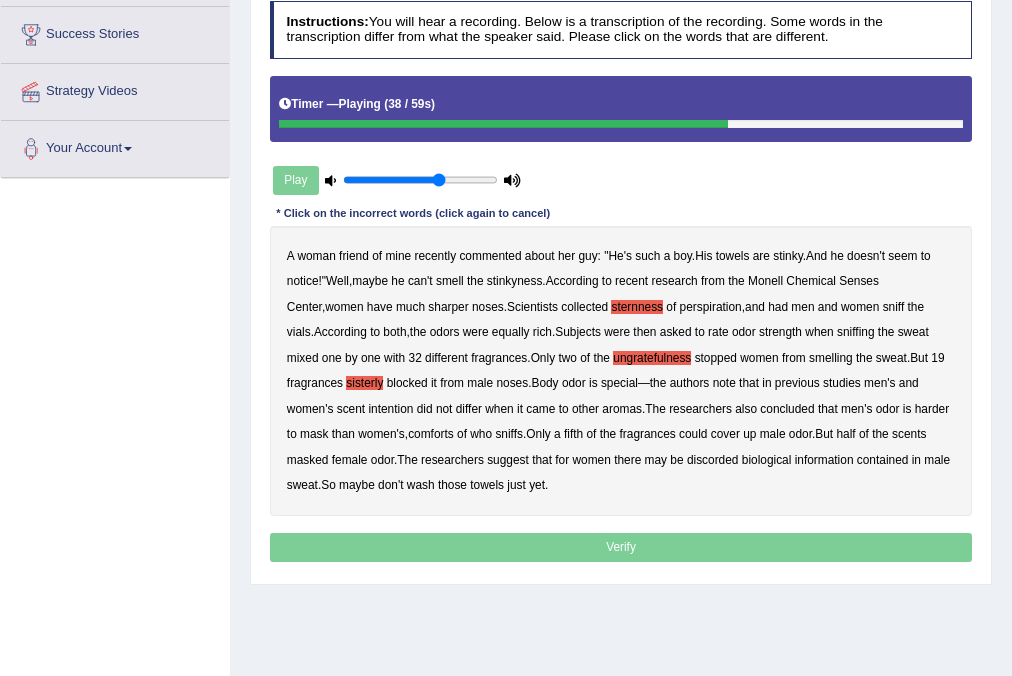 click on "intention" at bounding box center (390, 409) 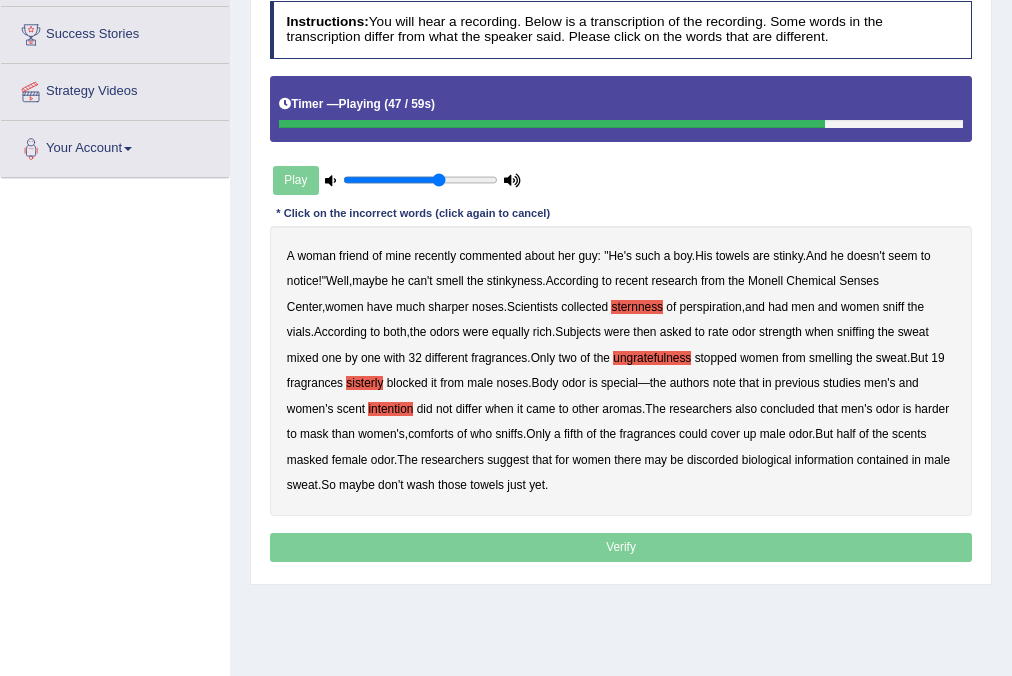 drag, startPoint x: 445, startPoint y: 428, endPoint x: 484, endPoint y: 428, distance: 39 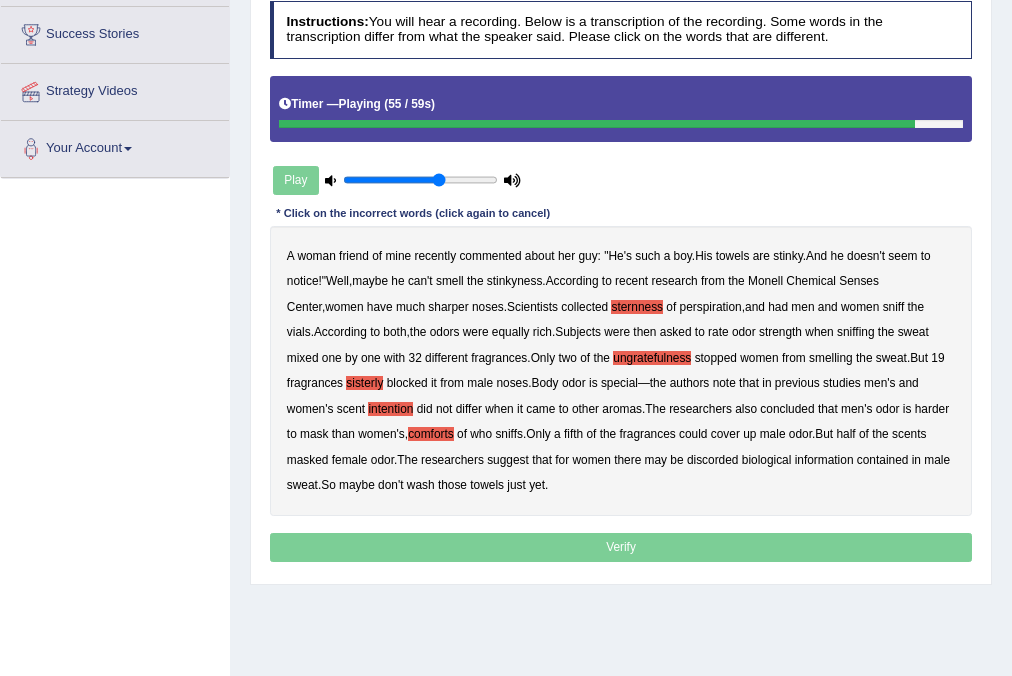 click on "discorded" at bounding box center (713, 460) 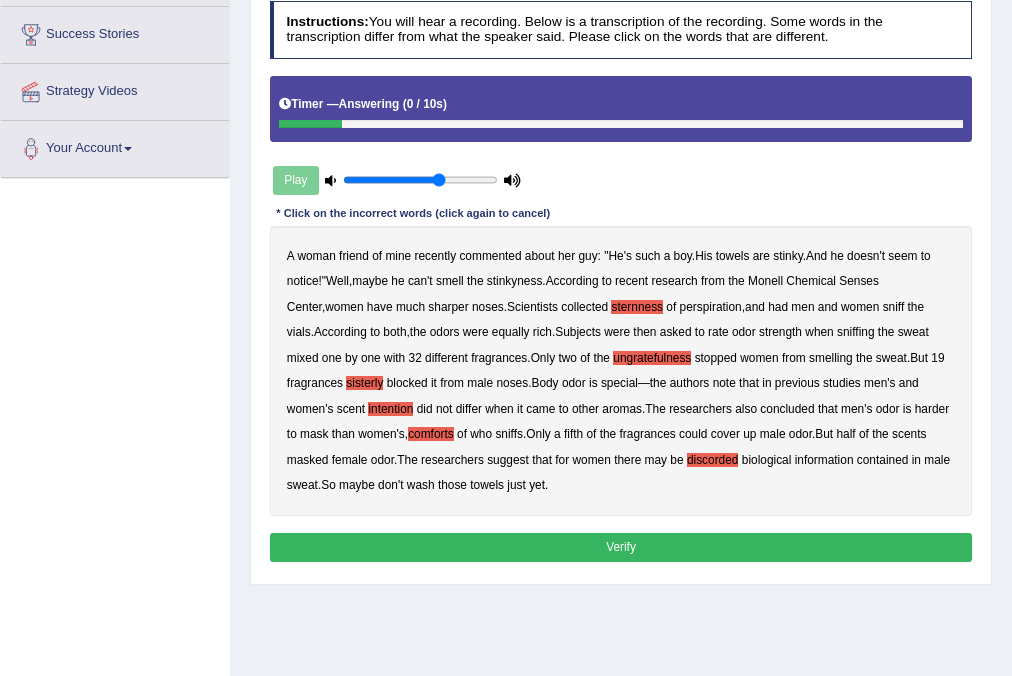 click on "Verify" at bounding box center (621, 547) 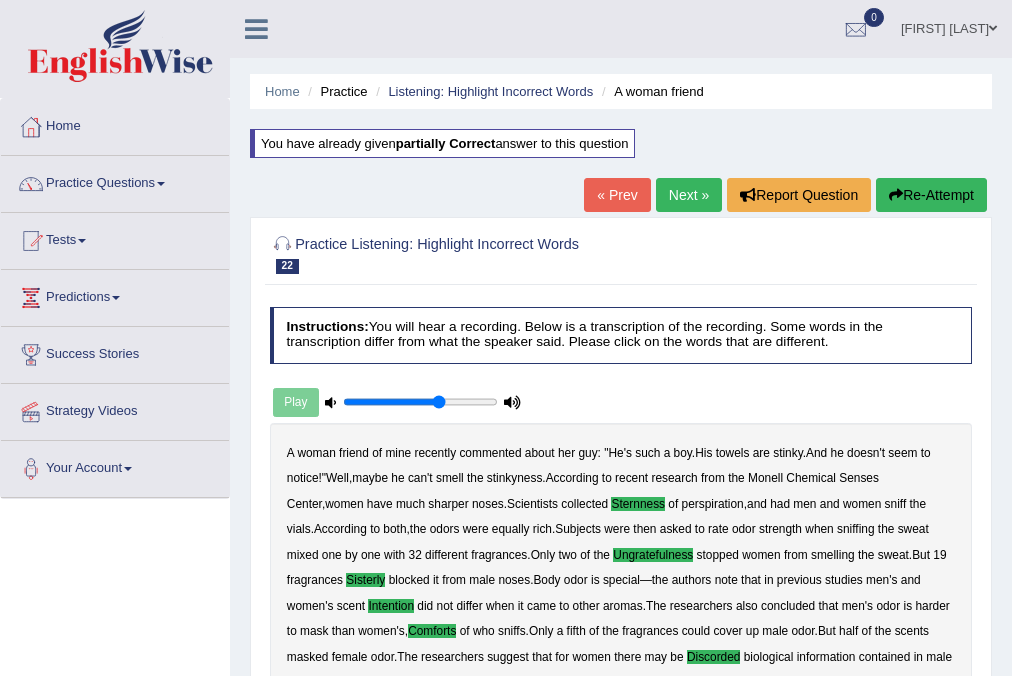 scroll, scrollTop: 0, scrollLeft: 0, axis: both 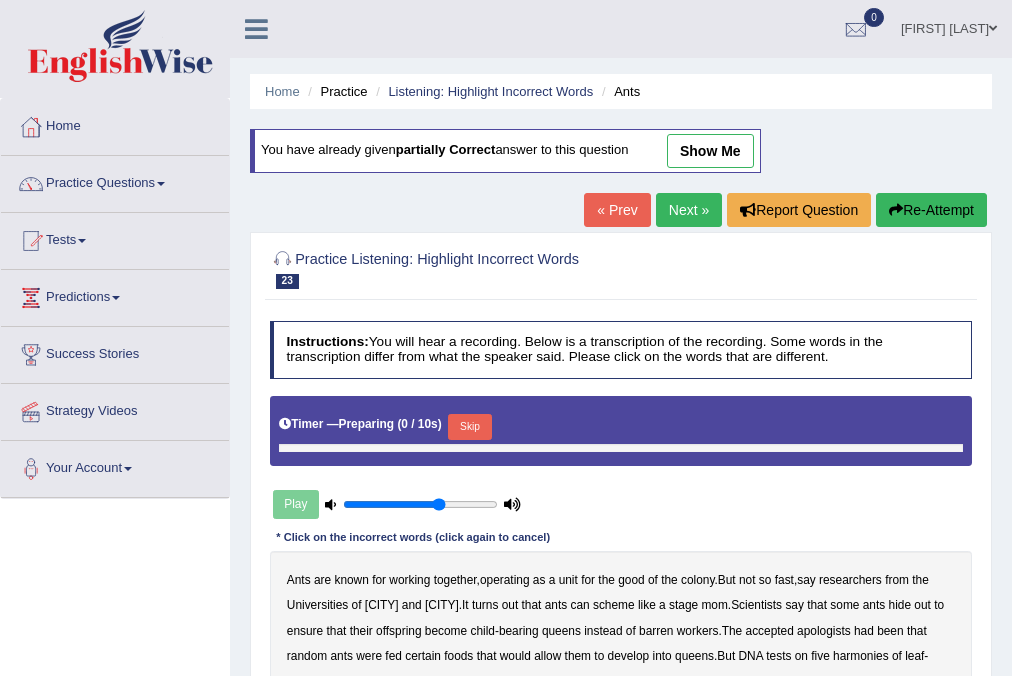 click on "show me" at bounding box center [710, 151] 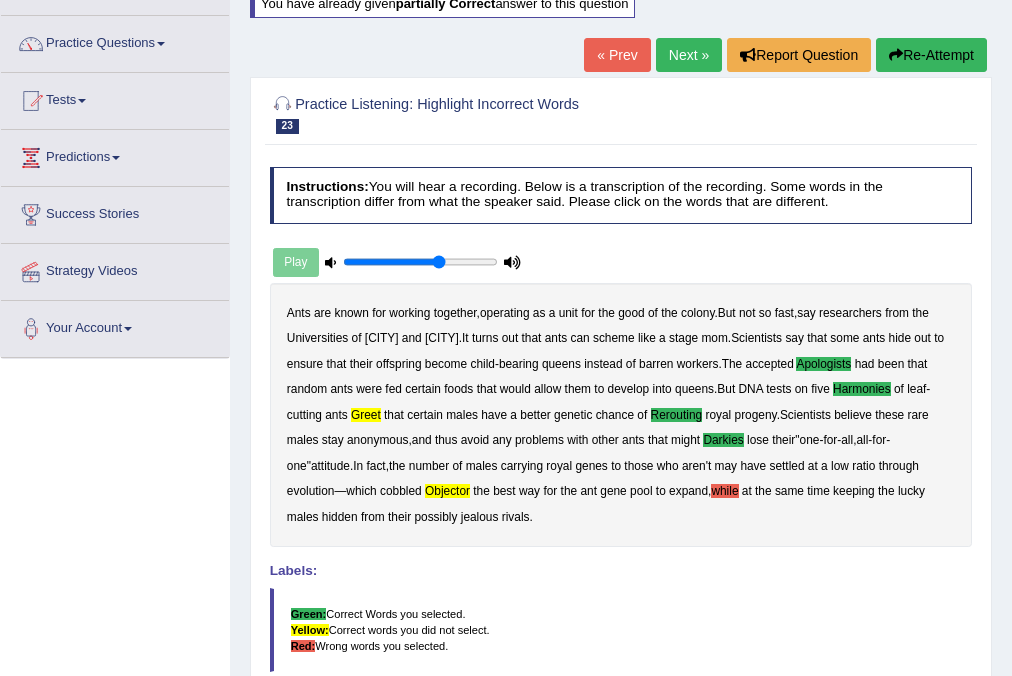 scroll, scrollTop: 0, scrollLeft: 0, axis: both 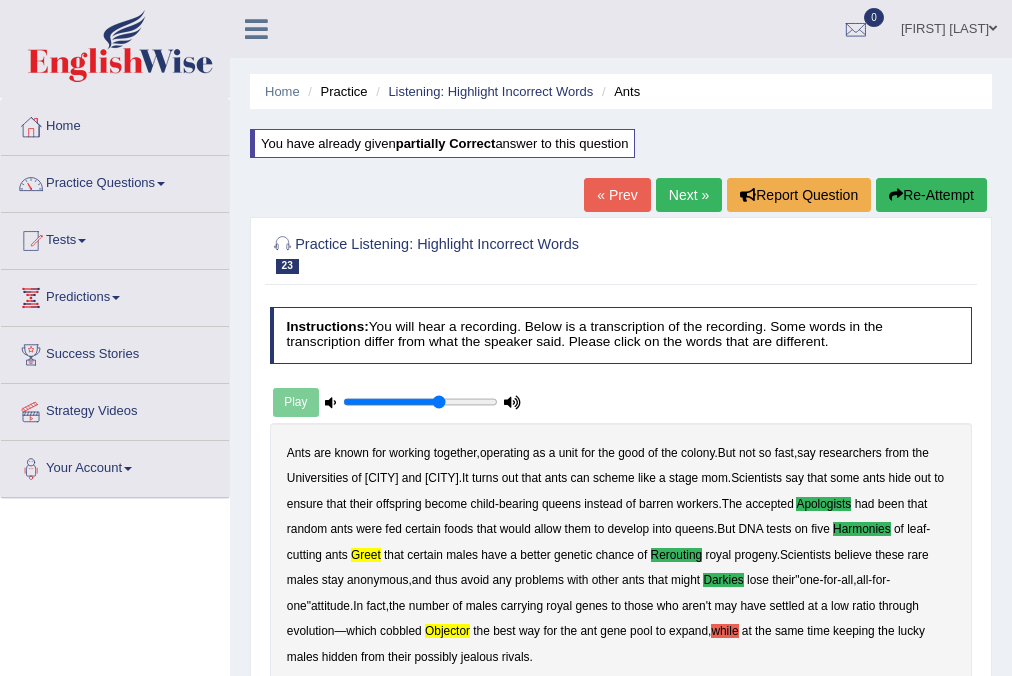 click on "Re-Attempt" at bounding box center [931, 195] 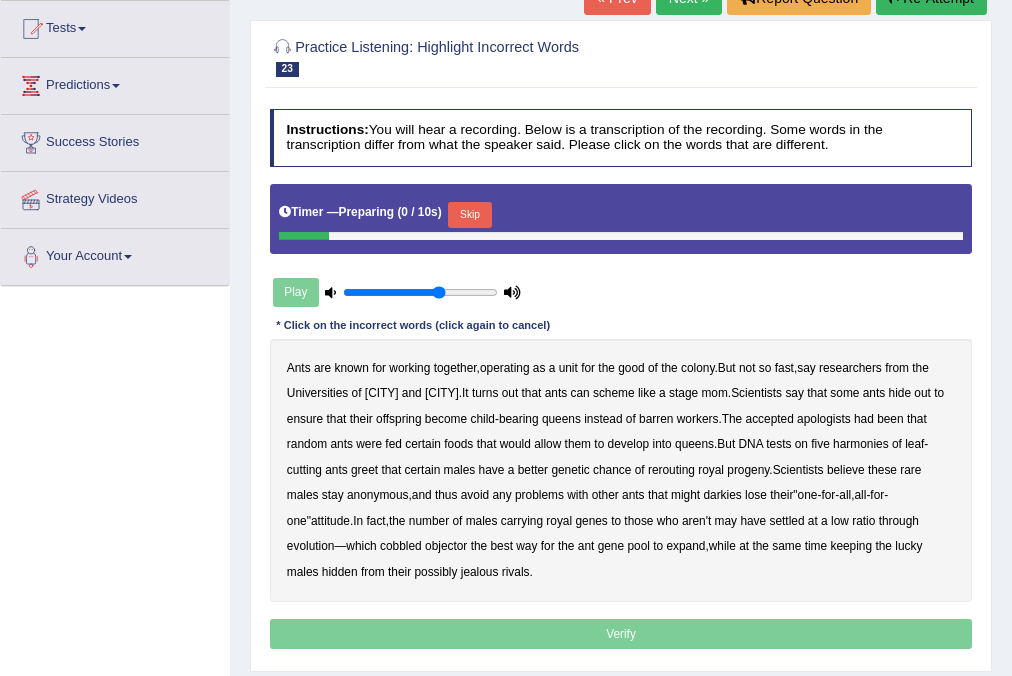 scroll, scrollTop: 213, scrollLeft: 0, axis: vertical 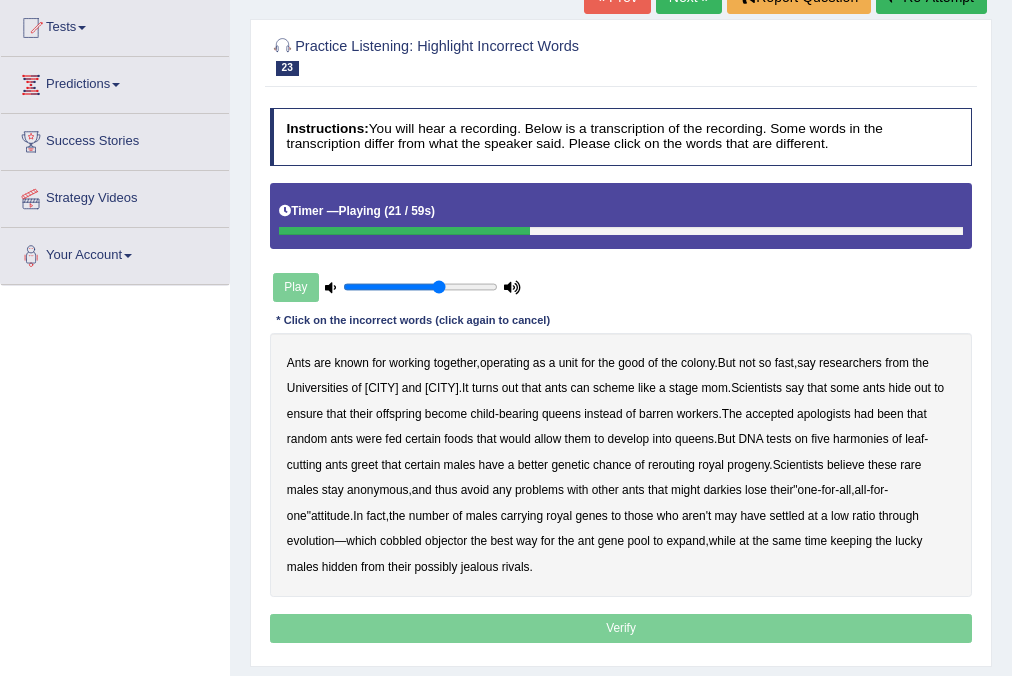 click on "apologists" at bounding box center [824, 414] 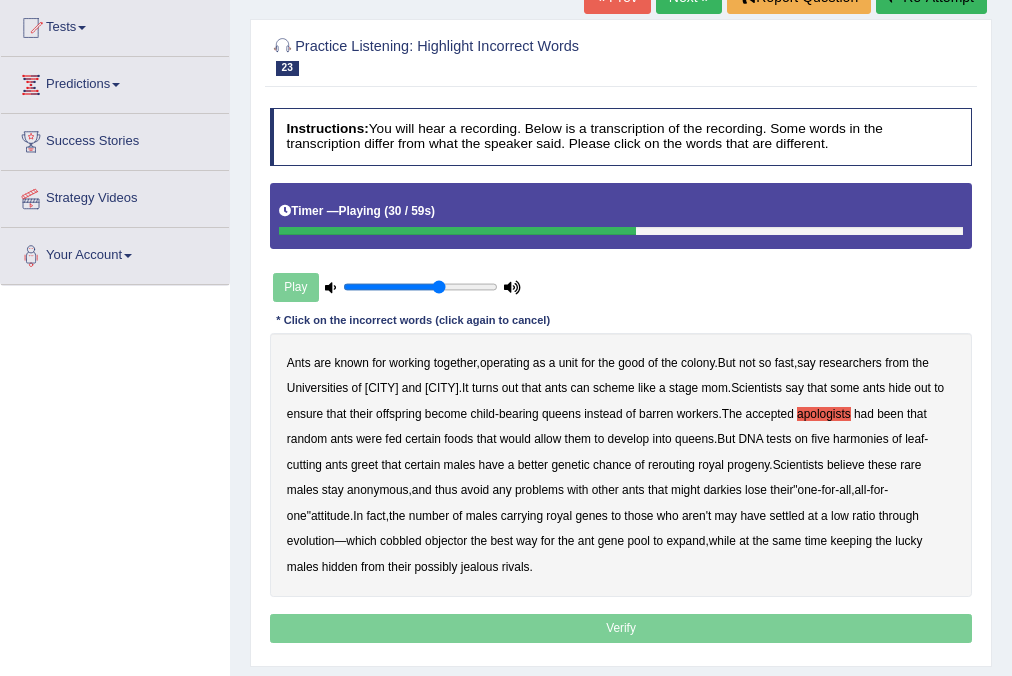click on "greet" at bounding box center [364, 465] 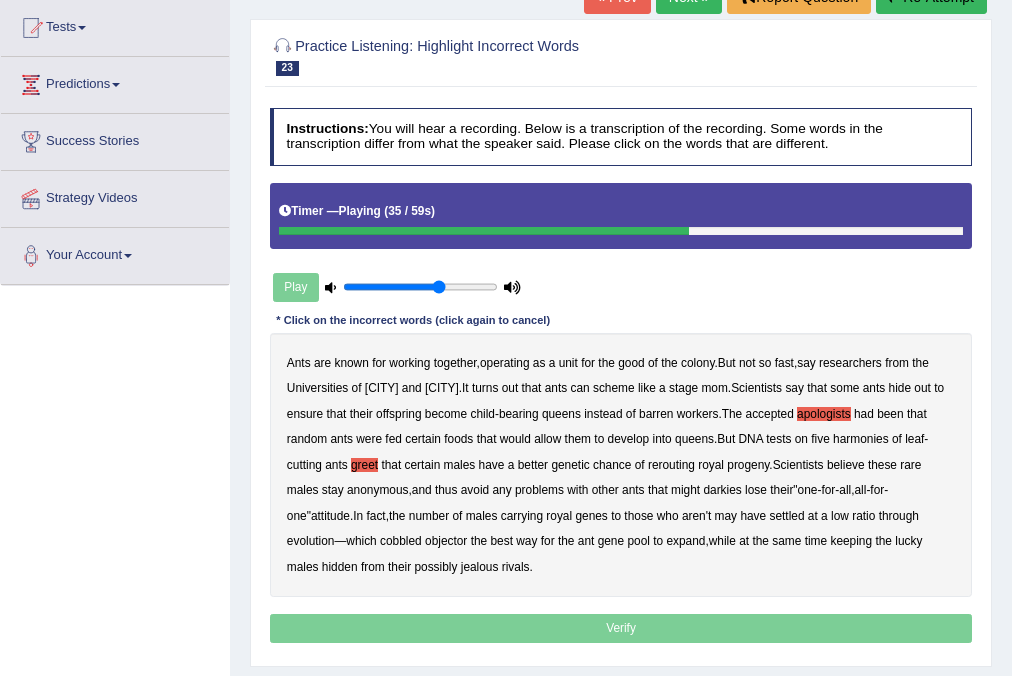 click on "rerouting" at bounding box center [671, 465] 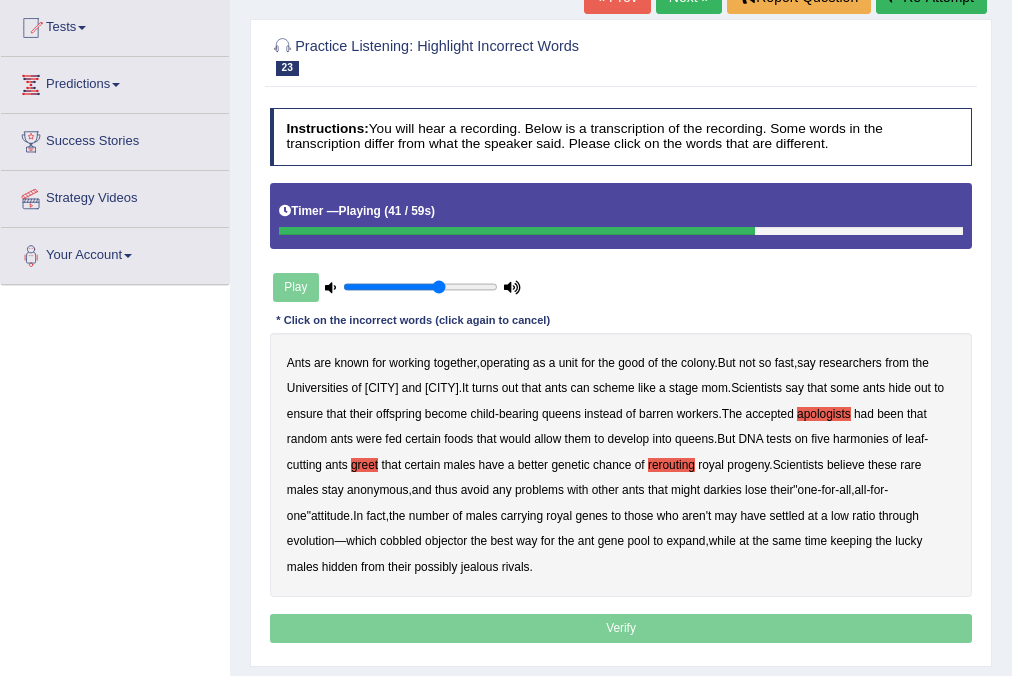 click on "darkies" at bounding box center [722, 490] 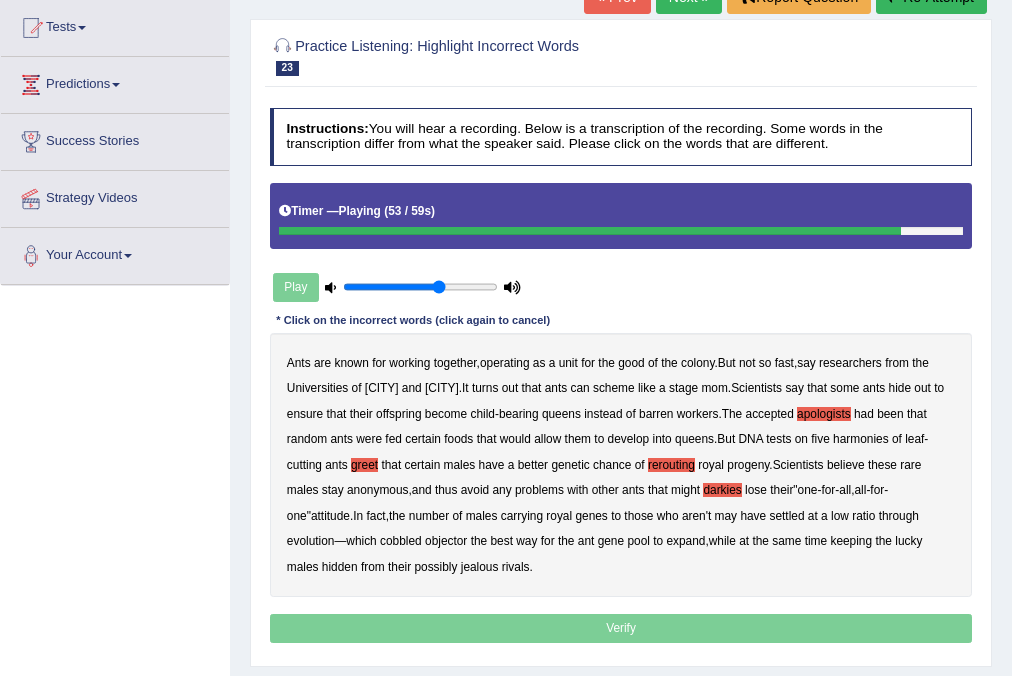 drag, startPoint x: 405, startPoint y: 538, endPoint x: 451, endPoint y: 538, distance: 46 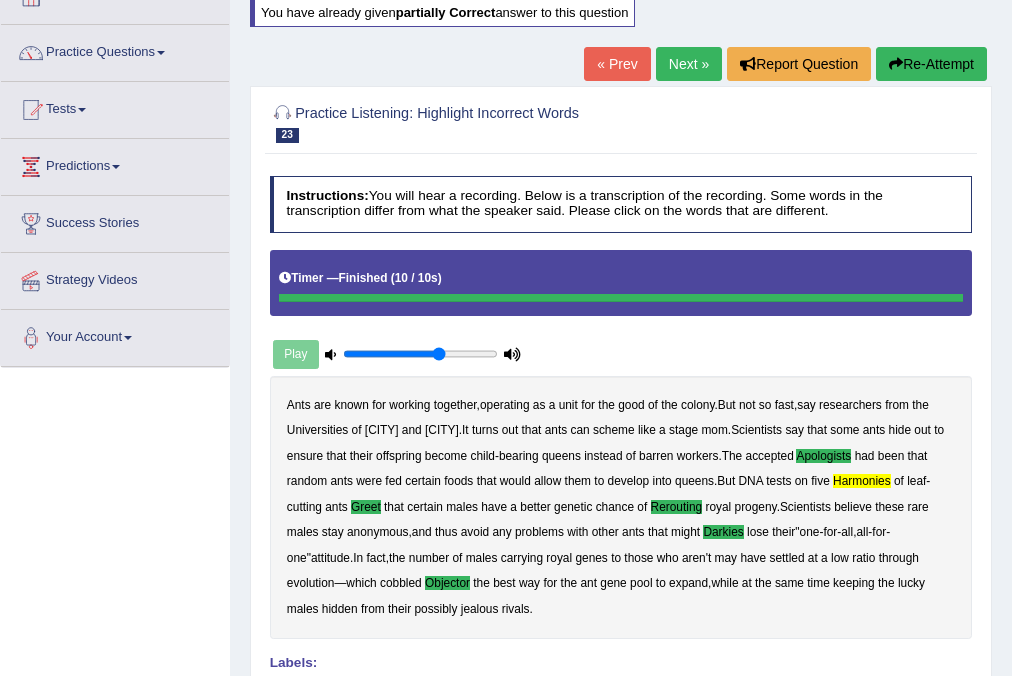 scroll, scrollTop: 106, scrollLeft: 0, axis: vertical 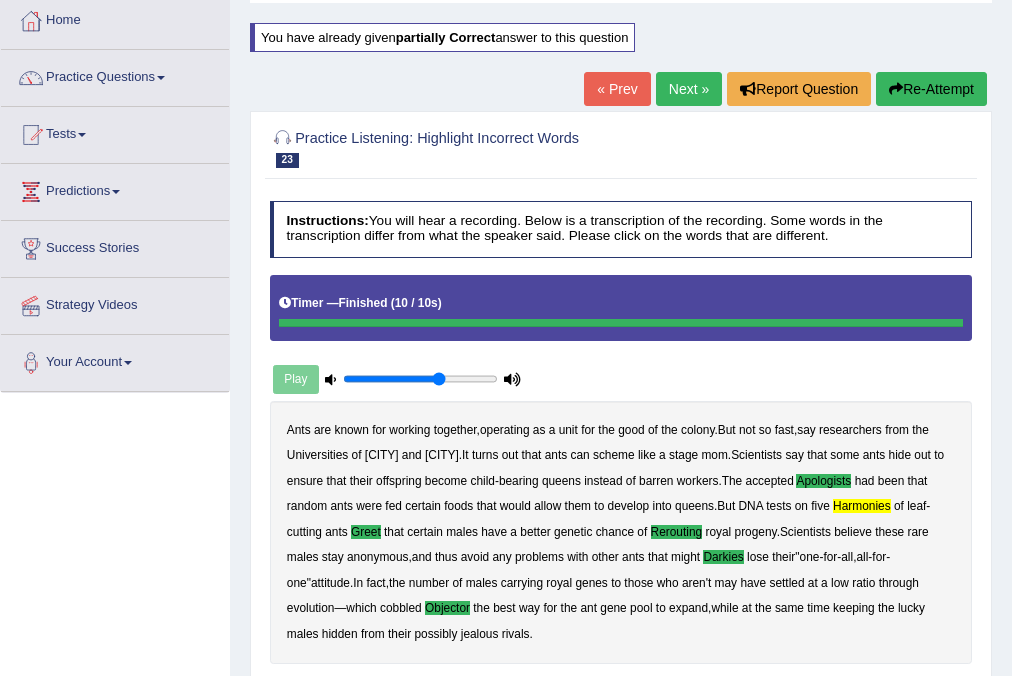 click on "Practice Listening: Highlight Incorrect Words
23
Ants
Instructions:  You will hear a recording. Below is a transcription of the recording. Some words in the transcription differ from what the speaker said. Please click on the words that are different.
Timer —  Finished   ( 10 / 10s ) Play Transcript: * Click on the incorrect words (click again to cancel) Ants   are   known   for   working   together ,  operating   as   a   unit   for   the   good   of   the   colony .  But   not   so   fast ,  say   researchers   from   the   Universities   of   Leeds   and   Copenhagen .  It   turns   out   that   ants   can   scheme   like   a   stage   mom .  Scientists   say   that   some   ants   hide   out   to   ensure   that   their   offspring   become   child - bearing   queens   instead   of   barren   workers .  The   accepted   apologists   had   been   that   random   ants   were   fed   certain   foods   that   would   allow" at bounding box center [621, 522] 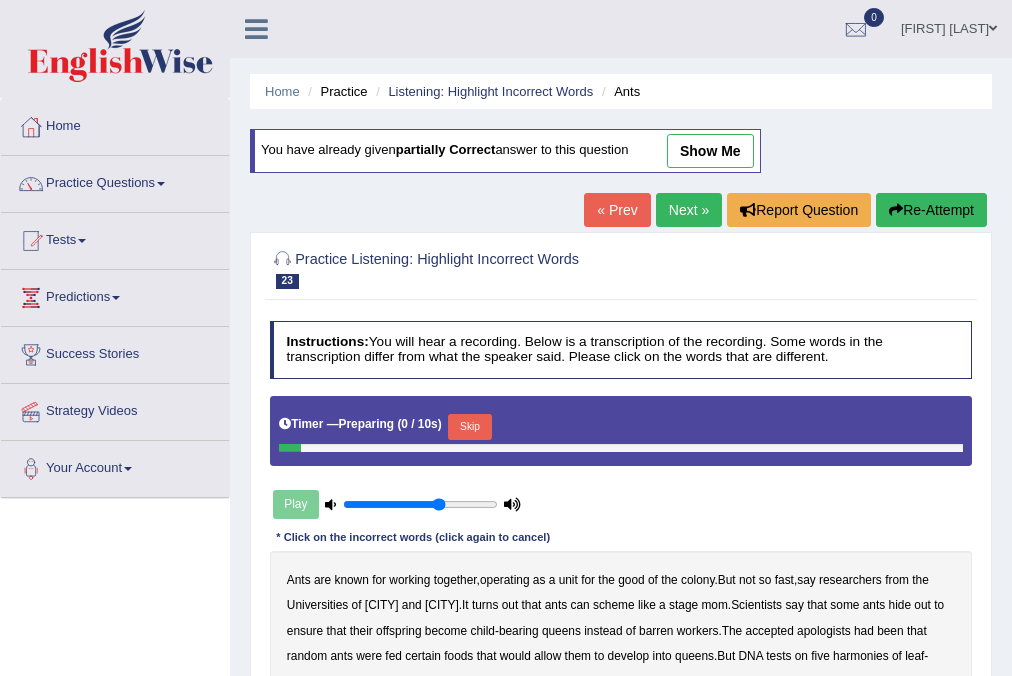 scroll, scrollTop: 106, scrollLeft: 0, axis: vertical 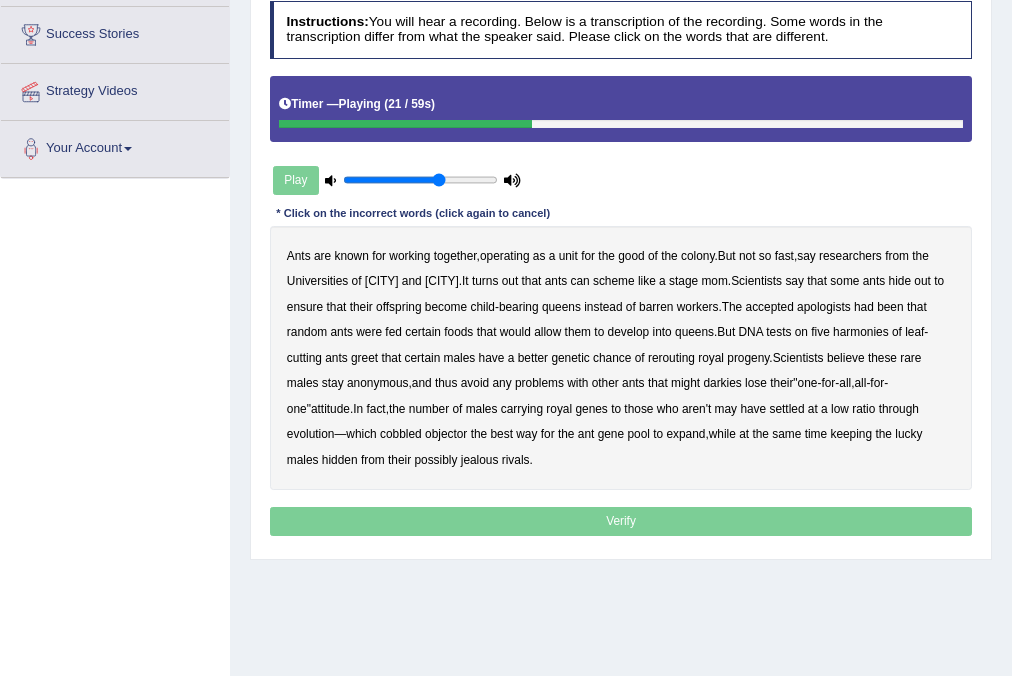 click on "apologists" at bounding box center [824, 307] 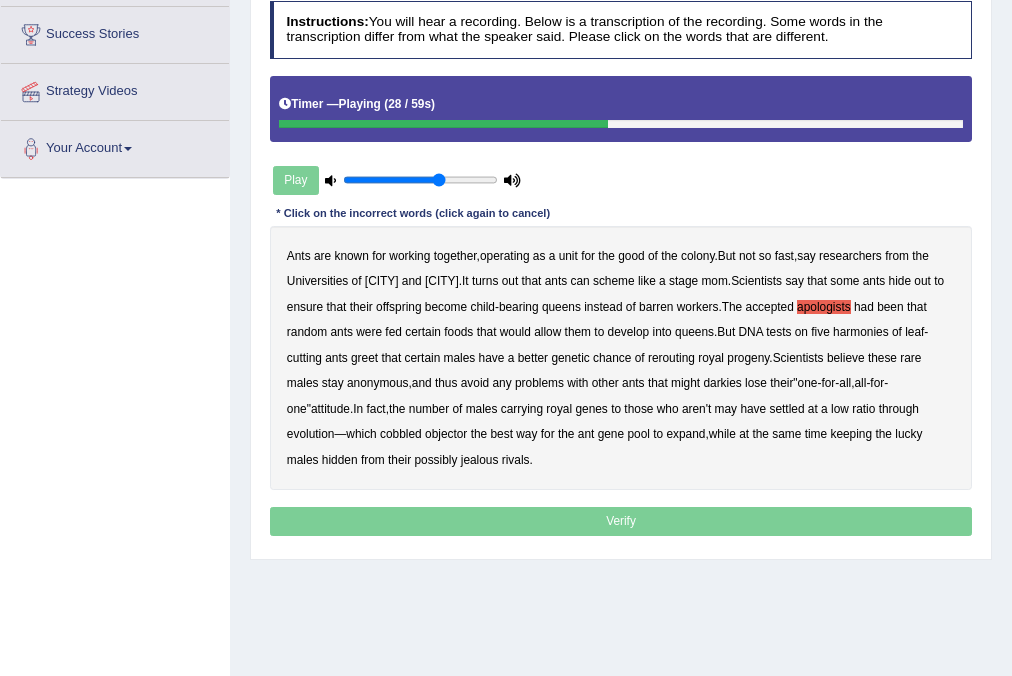 click on "harmonies" at bounding box center (861, 332) 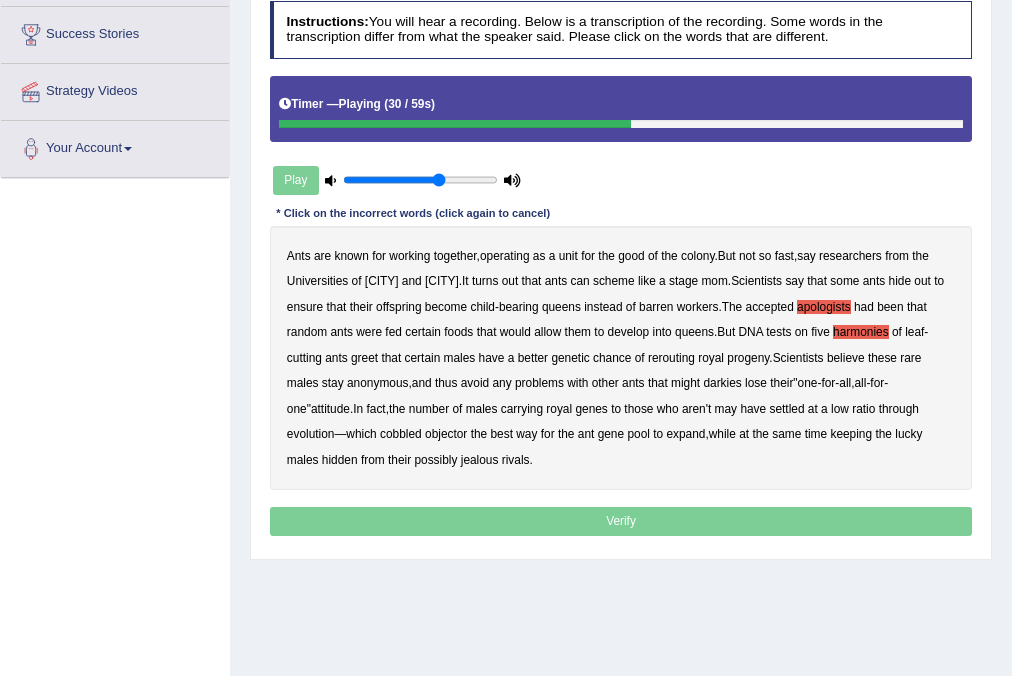 click on "greet" at bounding box center (364, 358) 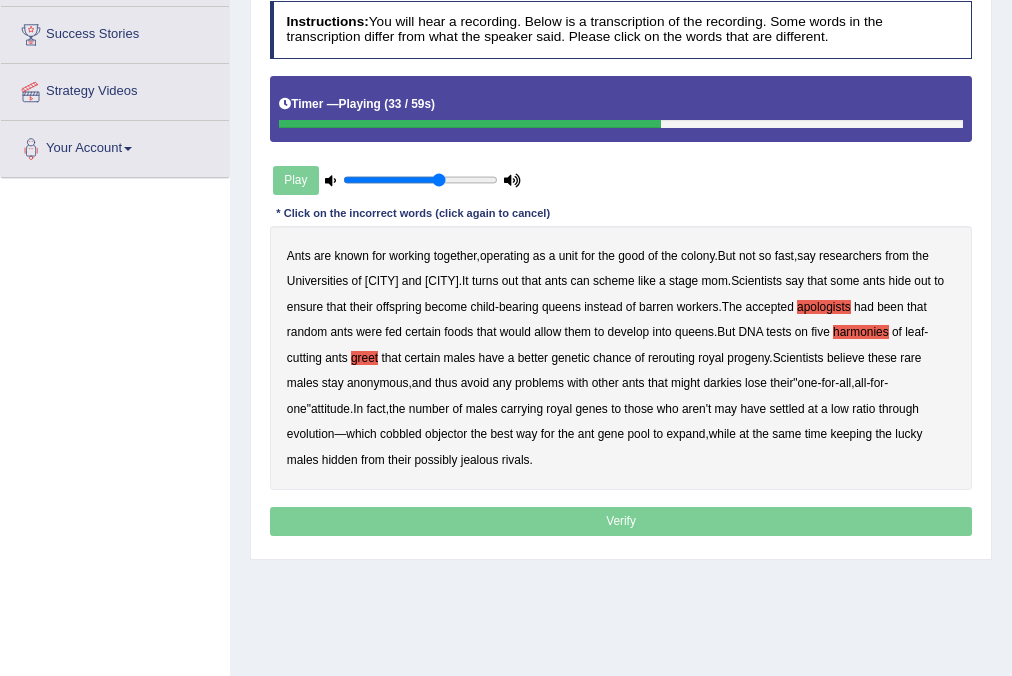 click on "rerouting" at bounding box center [671, 358] 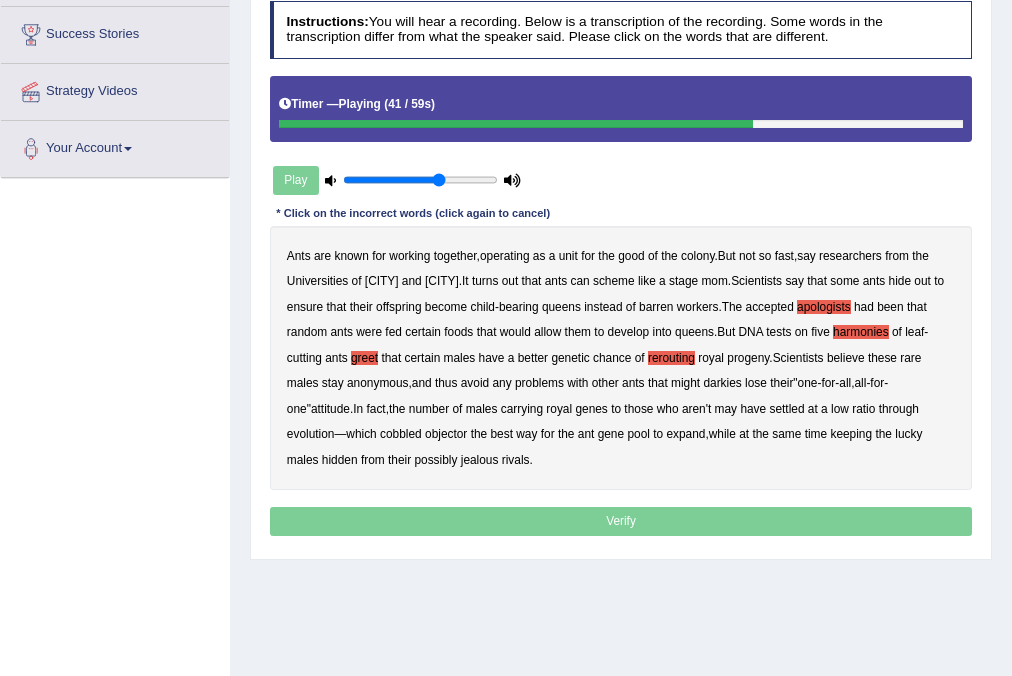 click on "darkies" at bounding box center [722, 383] 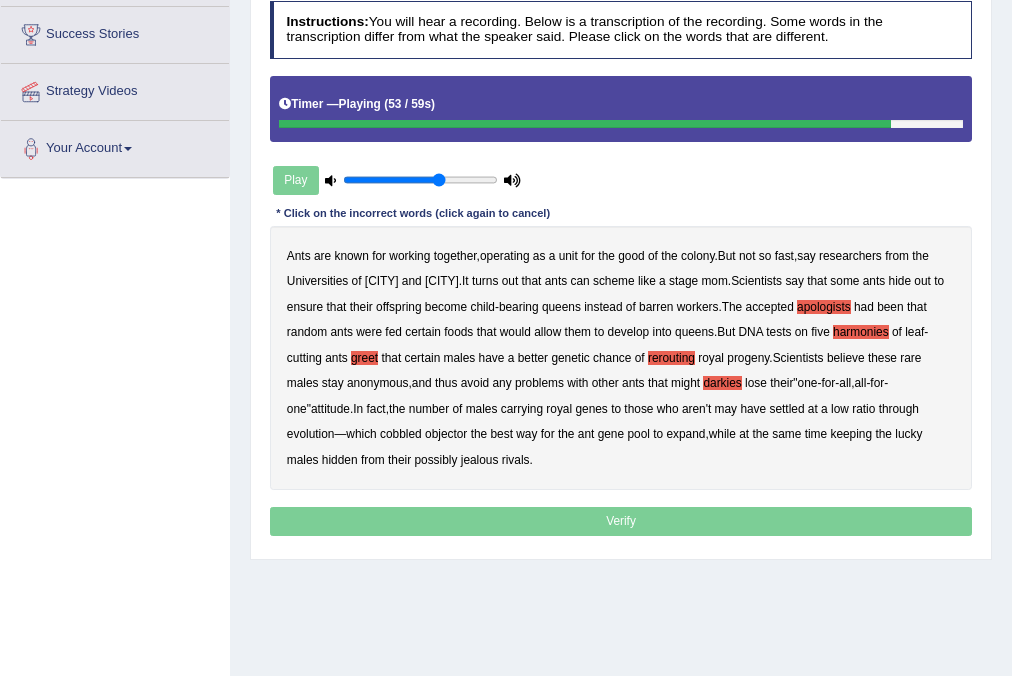 click on "objector" at bounding box center [446, 434] 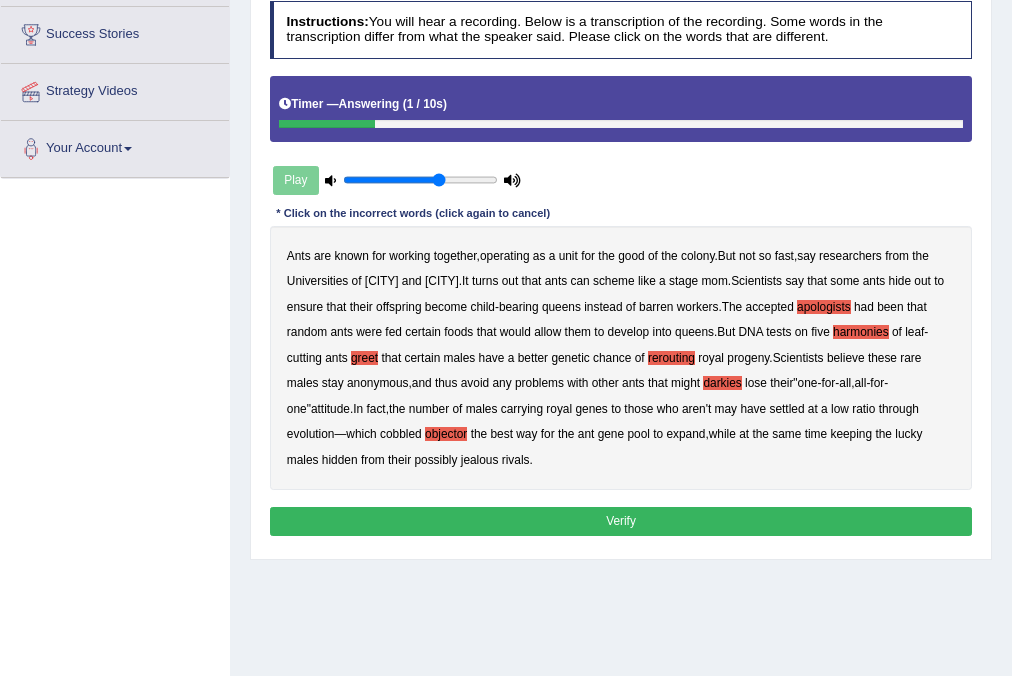 click on "Verify" at bounding box center [621, 521] 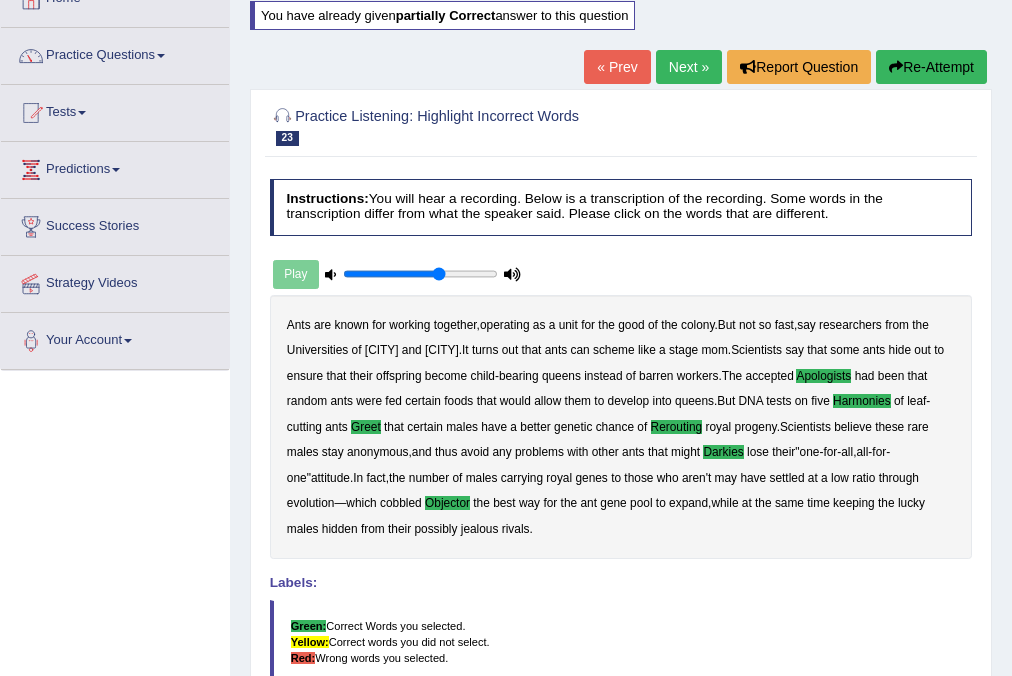 scroll, scrollTop: 0, scrollLeft: 0, axis: both 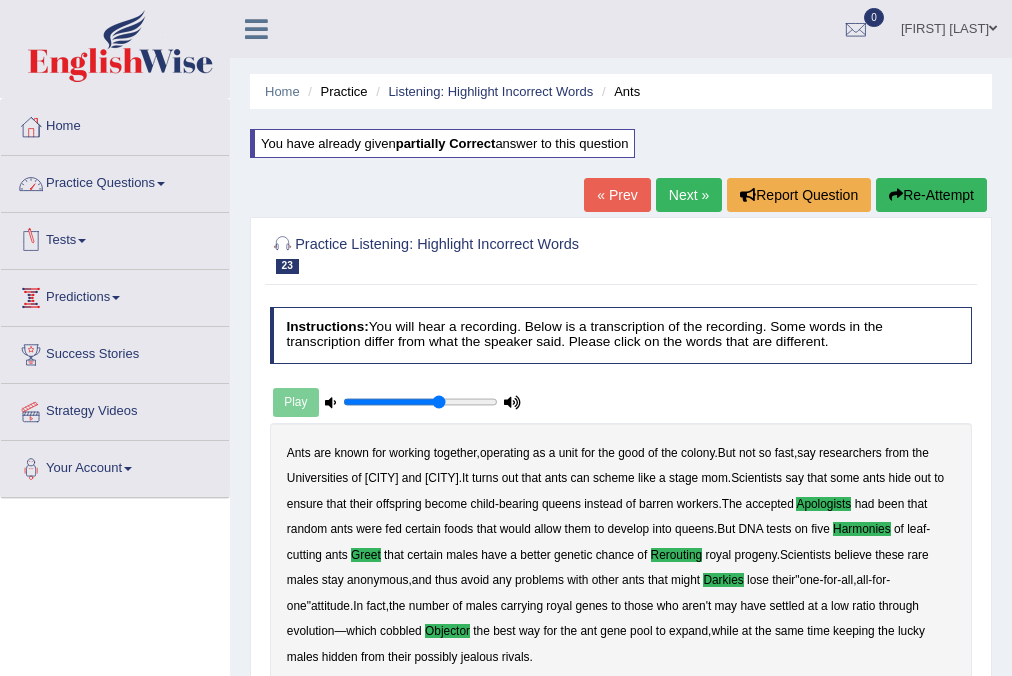 click on "Practice Questions" at bounding box center [115, 181] 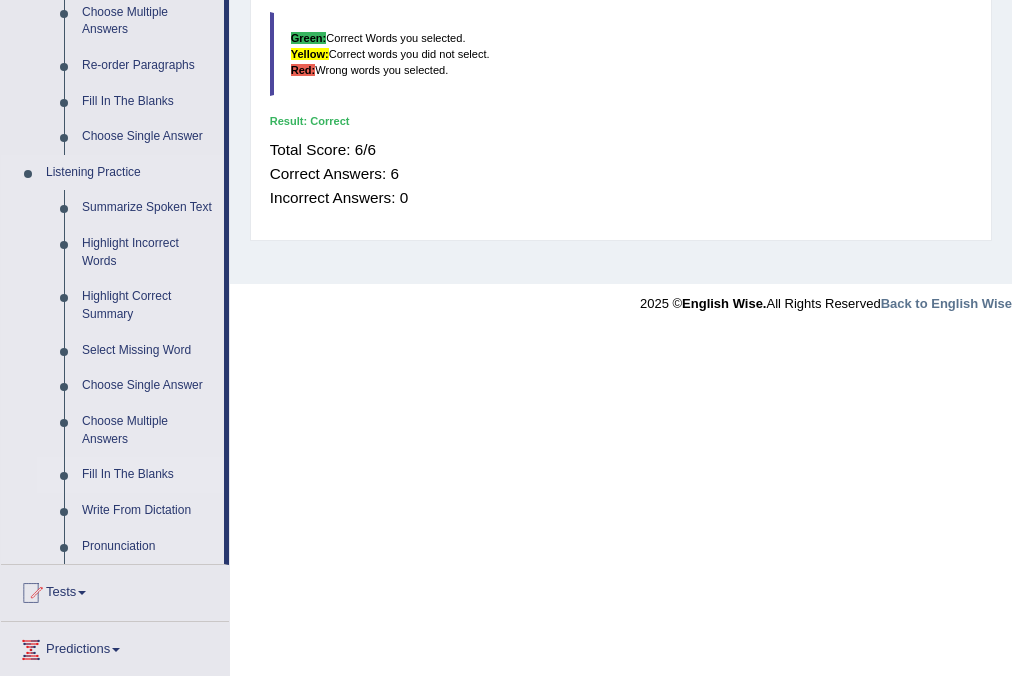scroll, scrollTop: 746, scrollLeft: 0, axis: vertical 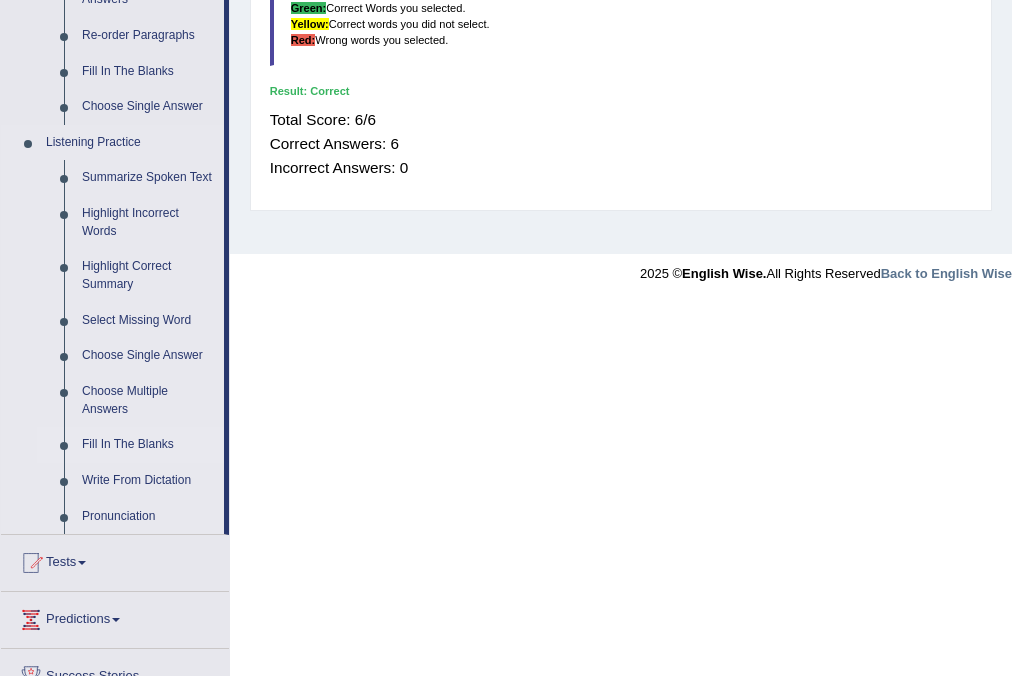 click on "Fill In The Blanks" at bounding box center [148, 445] 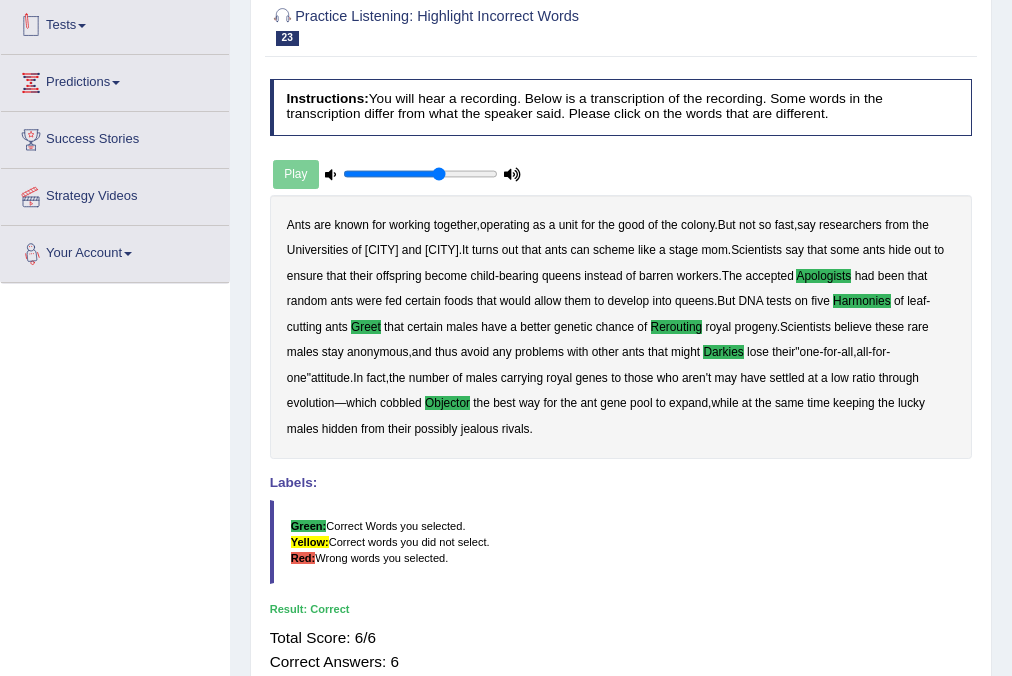 scroll, scrollTop: 374, scrollLeft: 0, axis: vertical 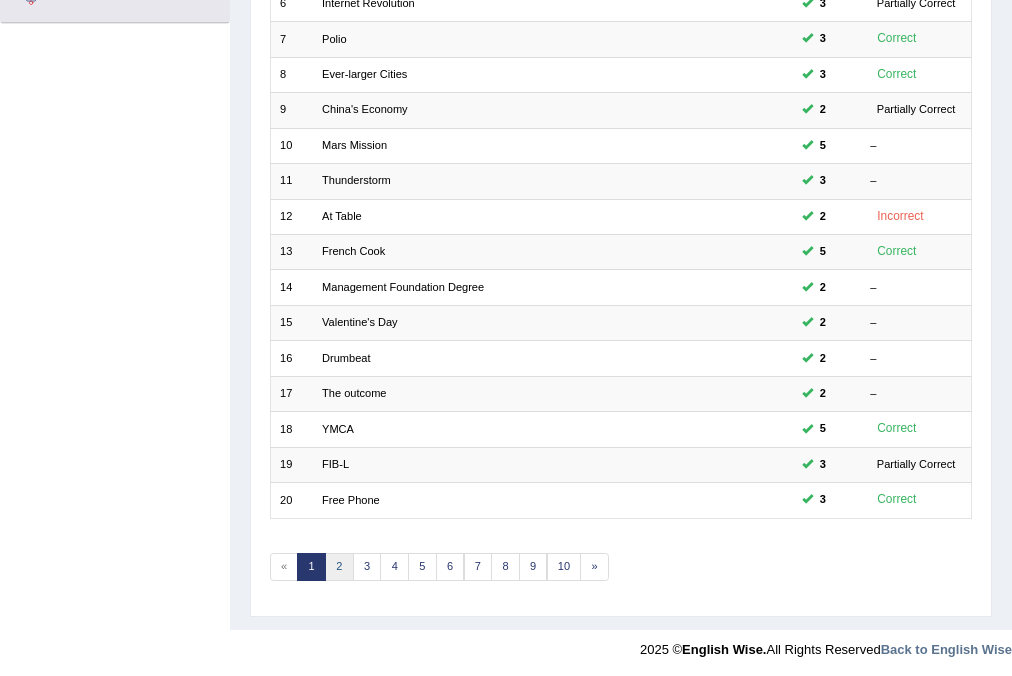 click on "2" at bounding box center (339, 567) 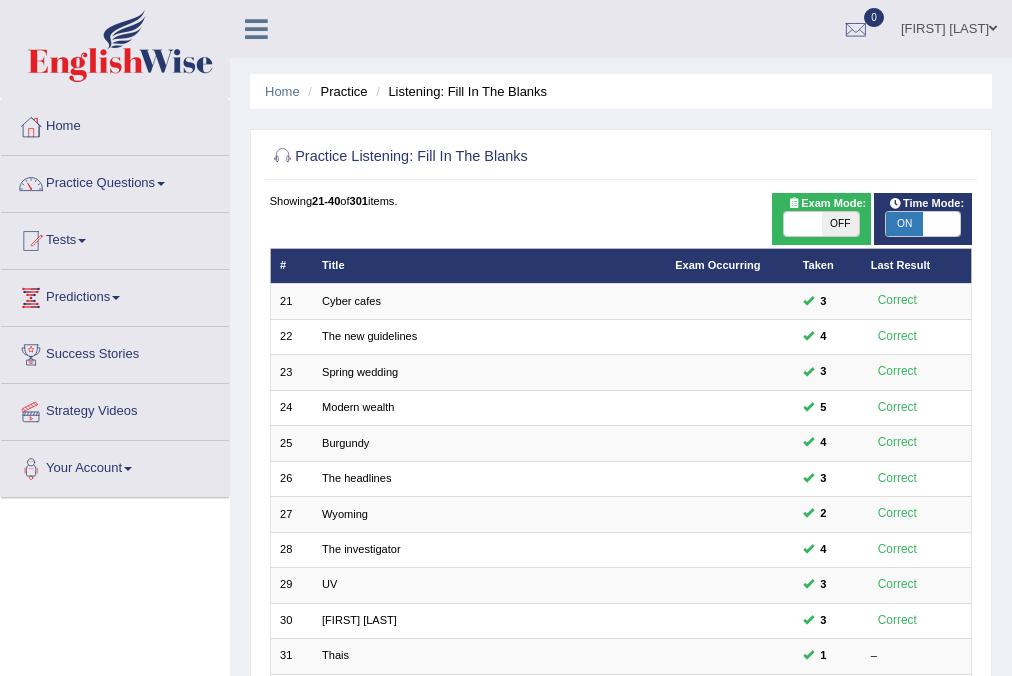 scroll, scrollTop: 0, scrollLeft: 0, axis: both 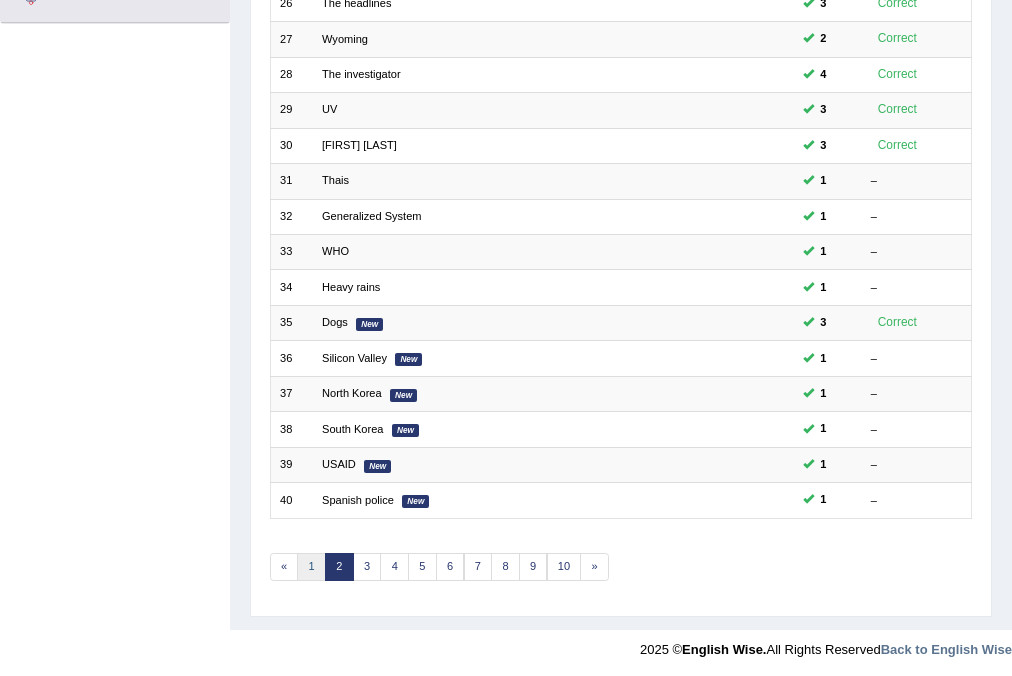 click on "1" at bounding box center (311, 567) 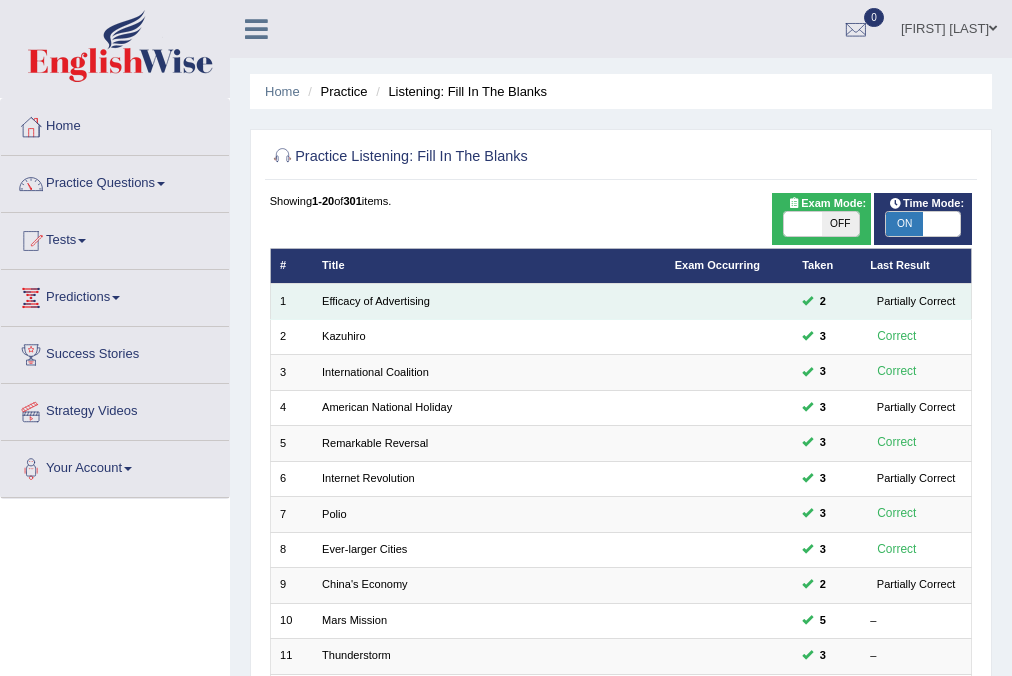 scroll, scrollTop: 0, scrollLeft: 0, axis: both 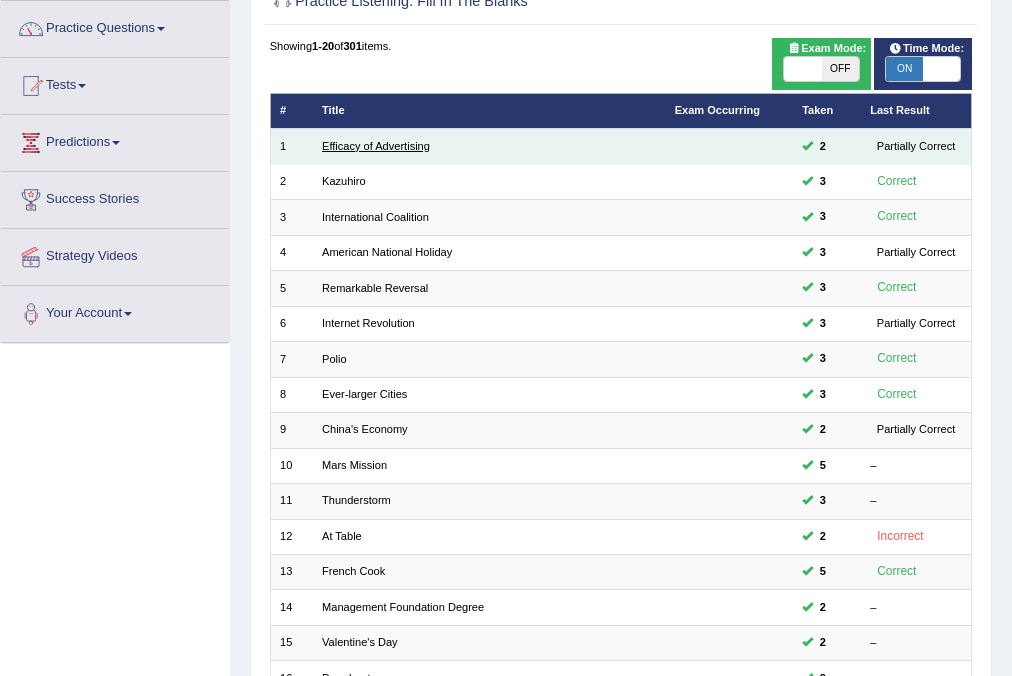click on "Efficacy of Advertising" at bounding box center [376, 146] 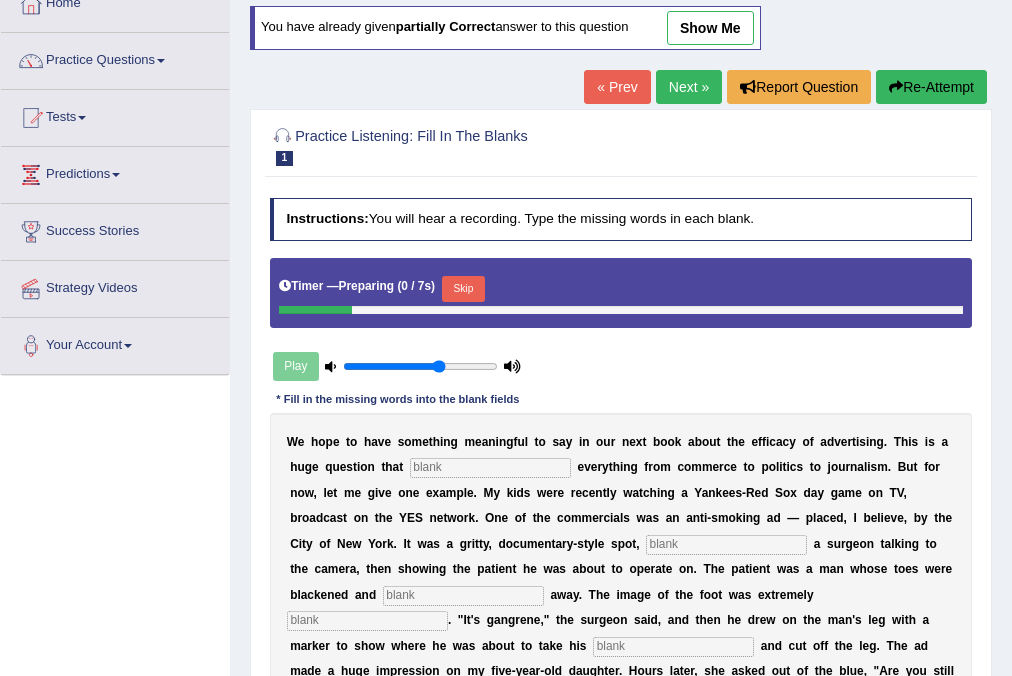scroll, scrollTop: 320, scrollLeft: 0, axis: vertical 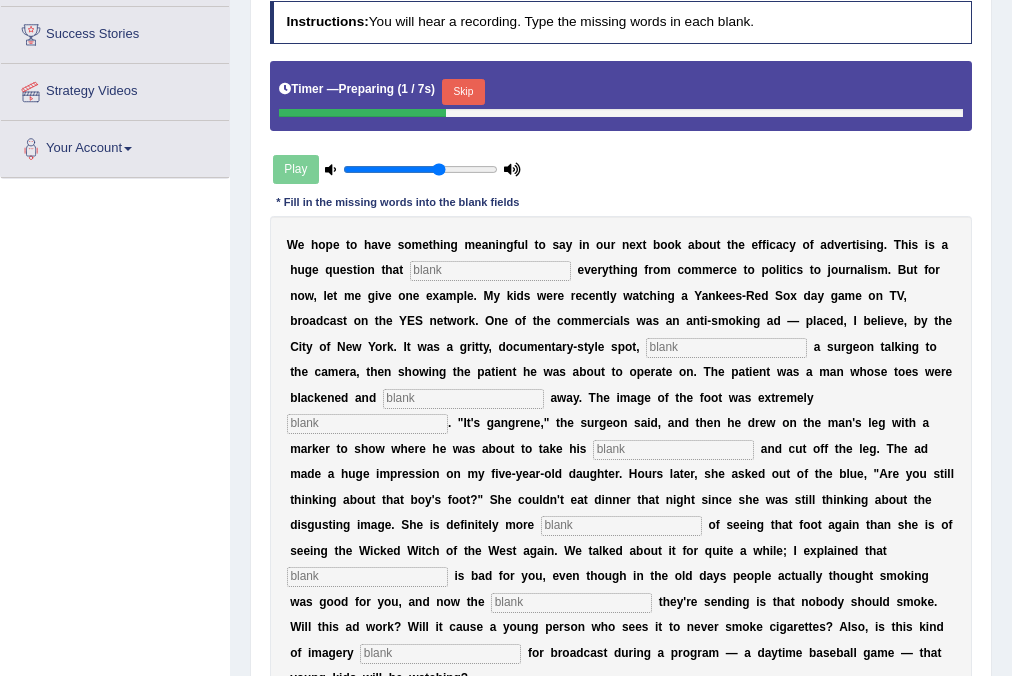 click at bounding box center (490, 271) 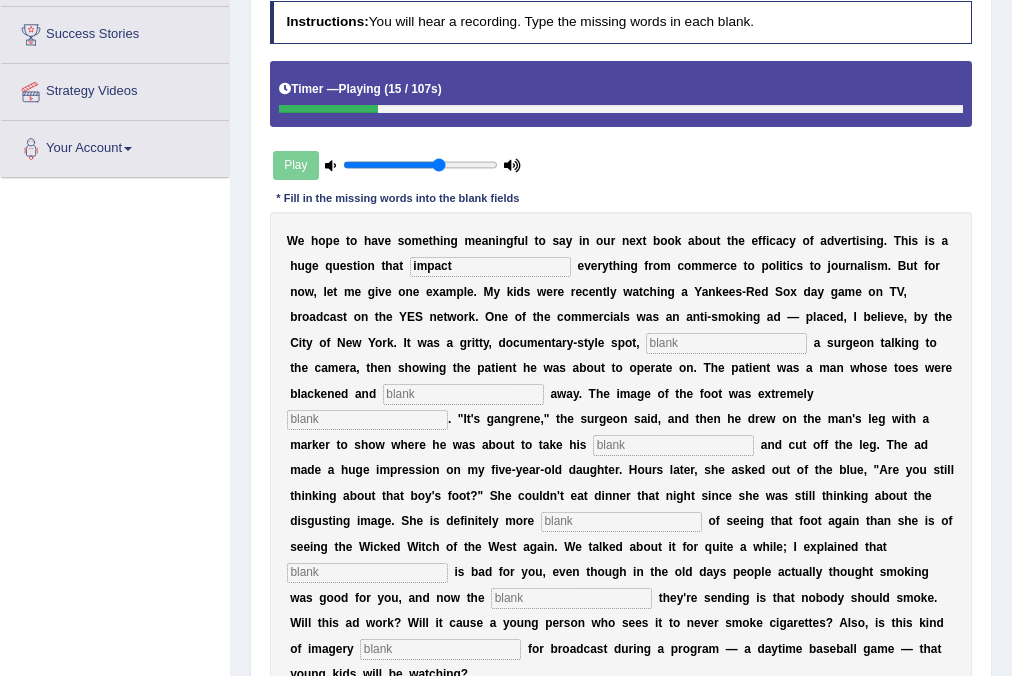 type on "impact" 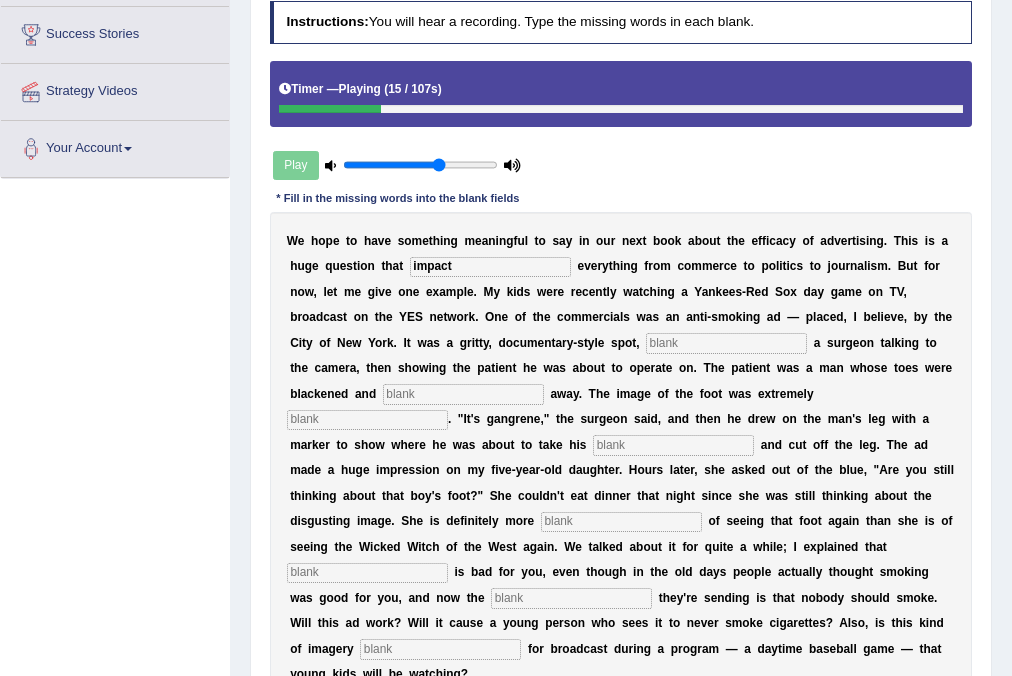 click at bounding box center (726, 343) 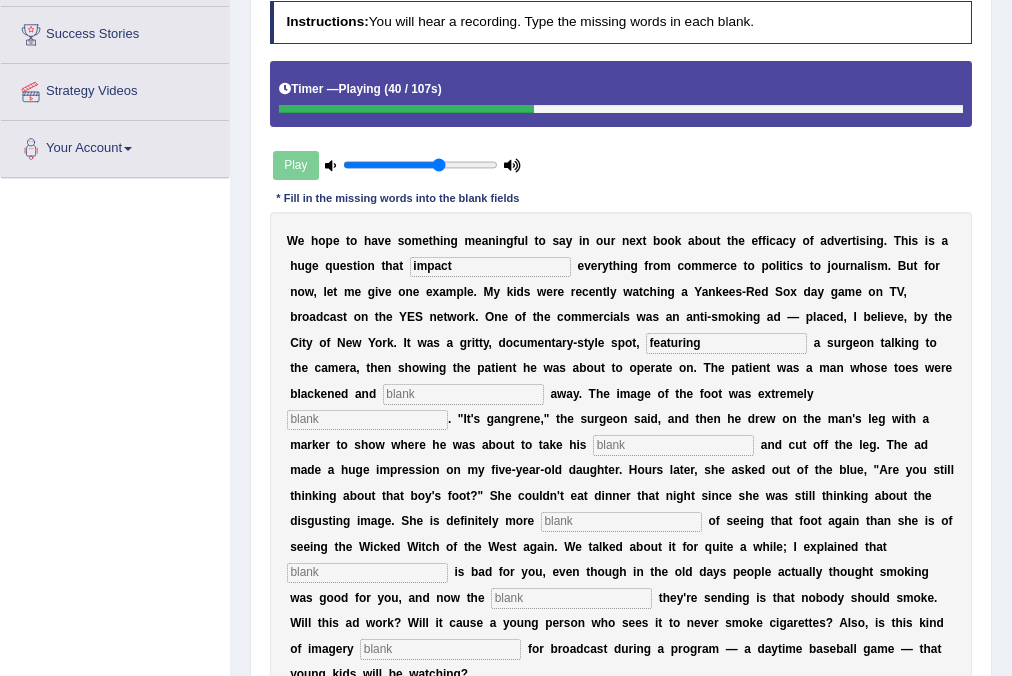 type on "featuring" 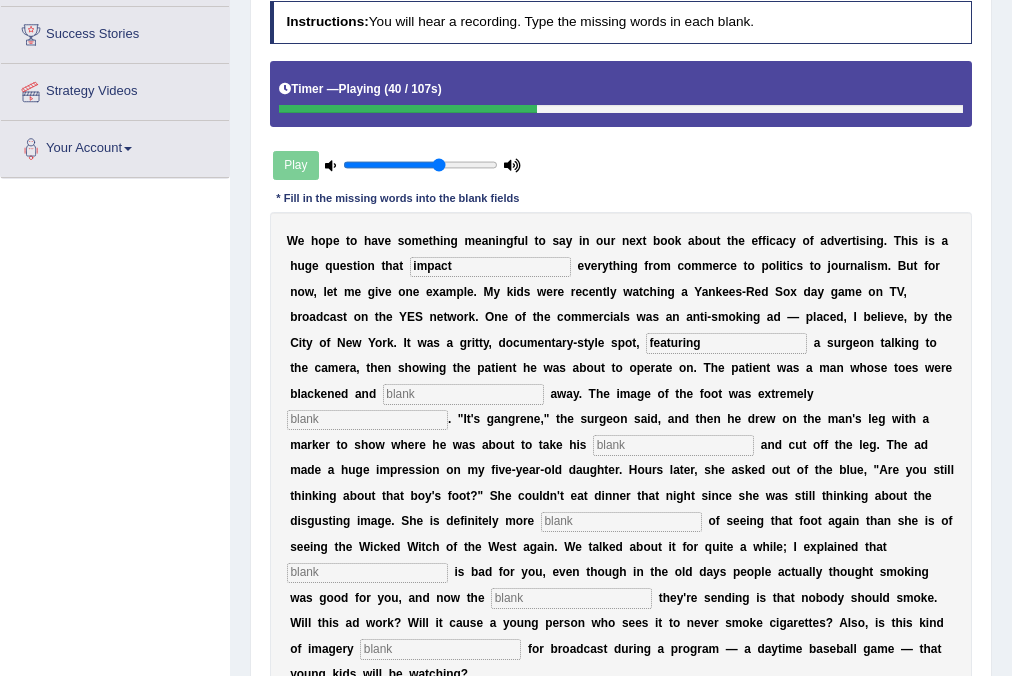 click at bounding box center (463, 394) 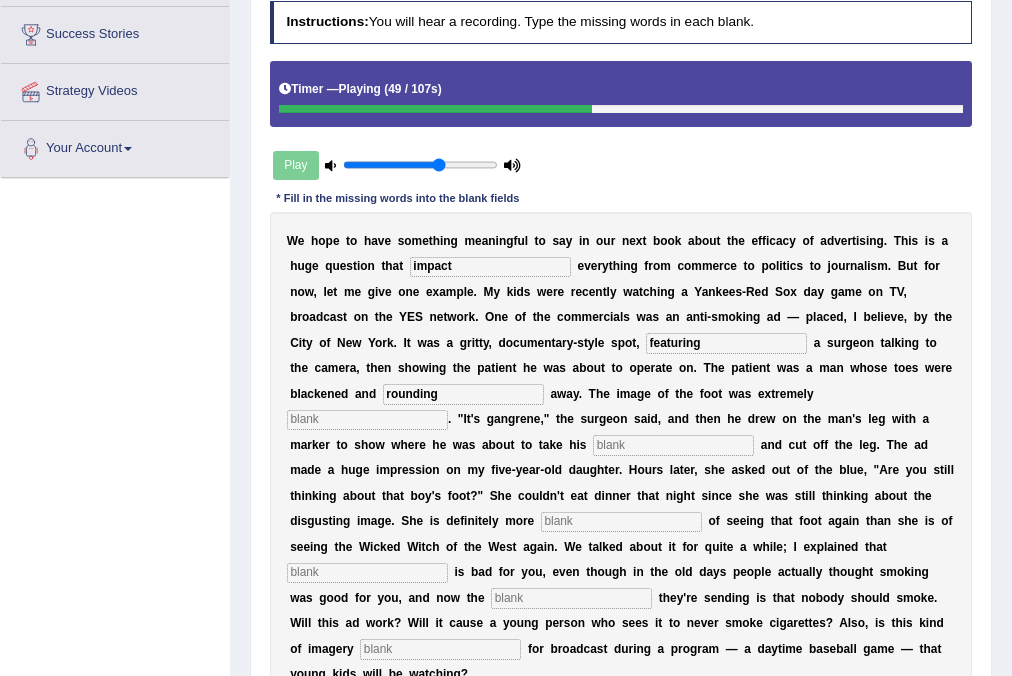 type on "rounding" 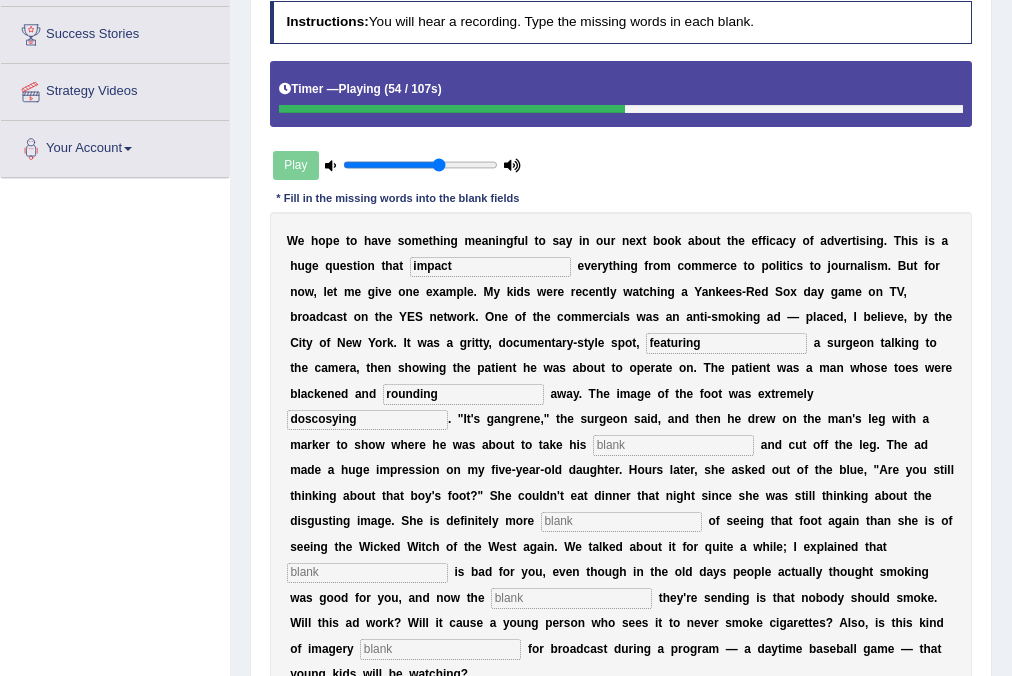 type on "doscosying" 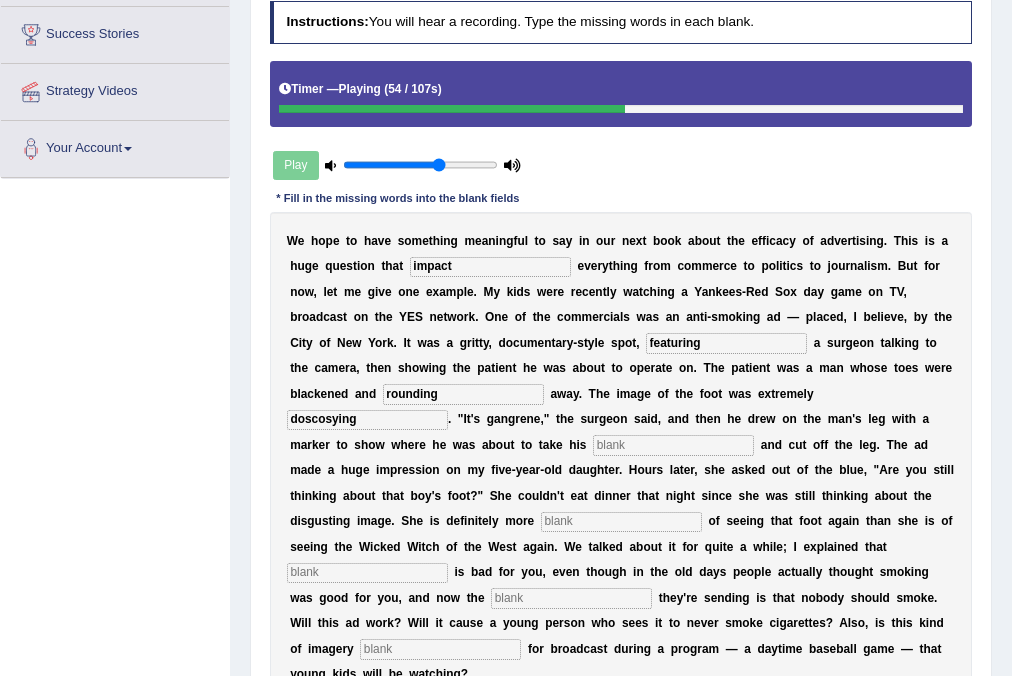 click at bounding box center (673, 445) 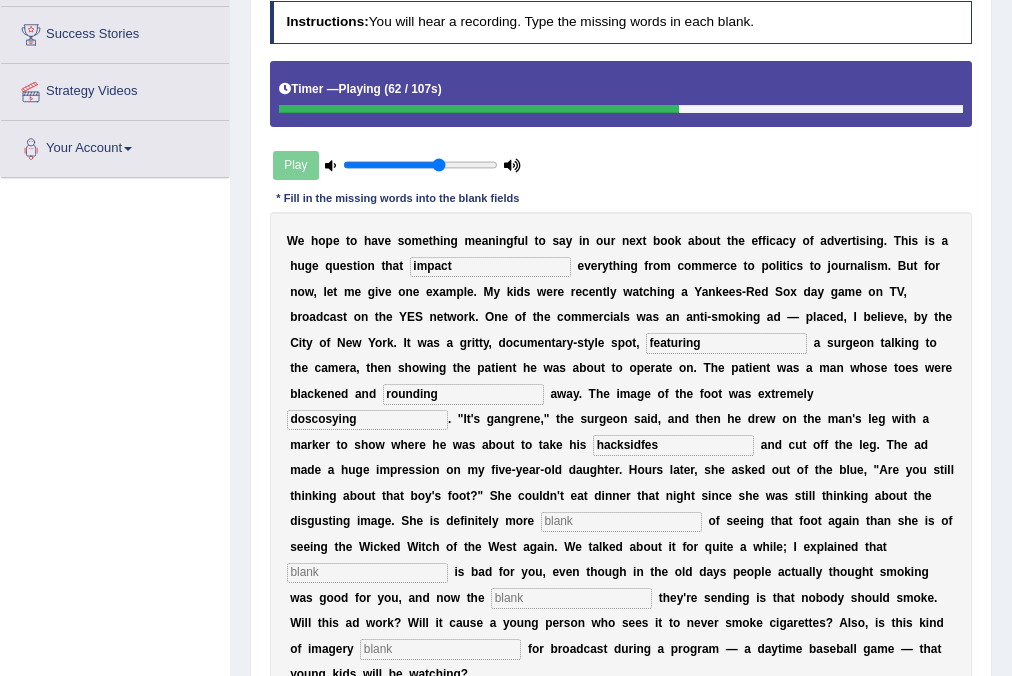 click on "W e    h o p e    t o    h a v e    s o m e t h i n g    m e a n i n g f u l    t o    s a y    i n    o u r    n e x t    b o o k    a b o u t    t h e    e f f i c a c y    o f    a d v e r t i s i n g .    T h i s    i s    a    h u g e    q u e s t i o n    t h a t    impact    e v e r y t h i n g    f r o m    c o m m e r c e    t o    p o l i t i c s    t o    j o u r n a l i s m .    B u t    f o r    n o w ,    l e t    m e    g i v e    o n e    e x a m p l e .    M y    k i d s    w e r e    r e c e n t l y    w a t c h i n g    a    Y a n k e e s - R e d    S o x    d a y    g a m e    o n    T V ,    b r o a d c a s t    o n    t h e    Y E S    n e t w o r k .    O n e    o f    t h e    c o m m e r c i a l s    w a s    a n    a n t i - s m o k i n g    a d    —    p l a c e d ,    I    b e l i e v e ,    b y    t h e    C i t y    o f    N e w    Y o r k .    I t    w a s    a    g r i t t y ,    d o c u m e n t a r" at bounding box center (621, 458) 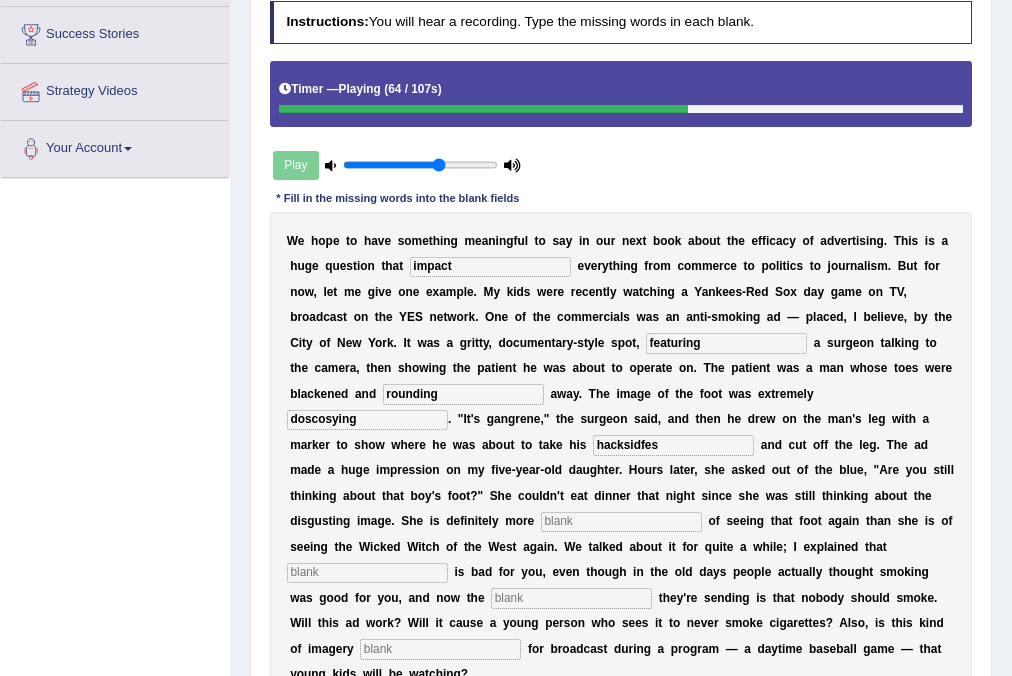 click on "hacksidfes" at bounding box center [673, 445] 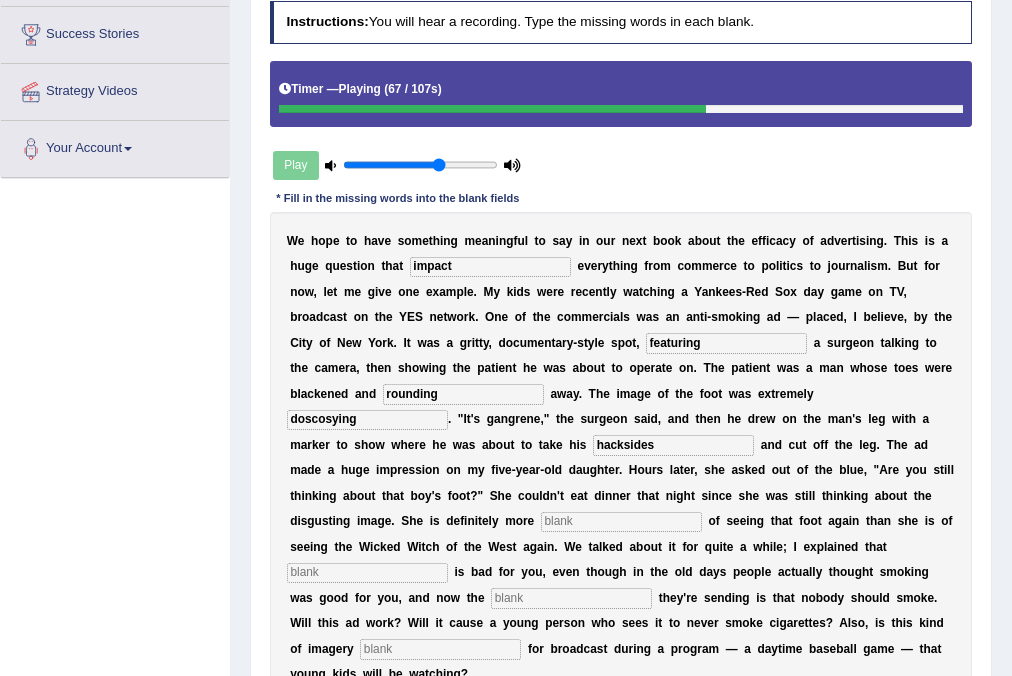 type on "hacksides" 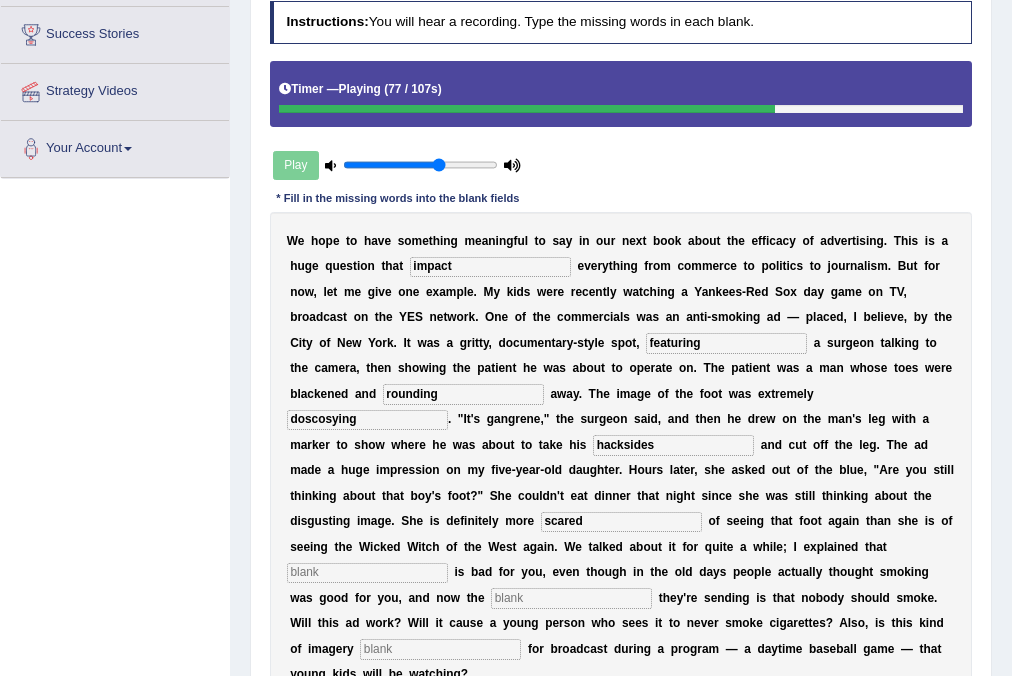 type on "scared" 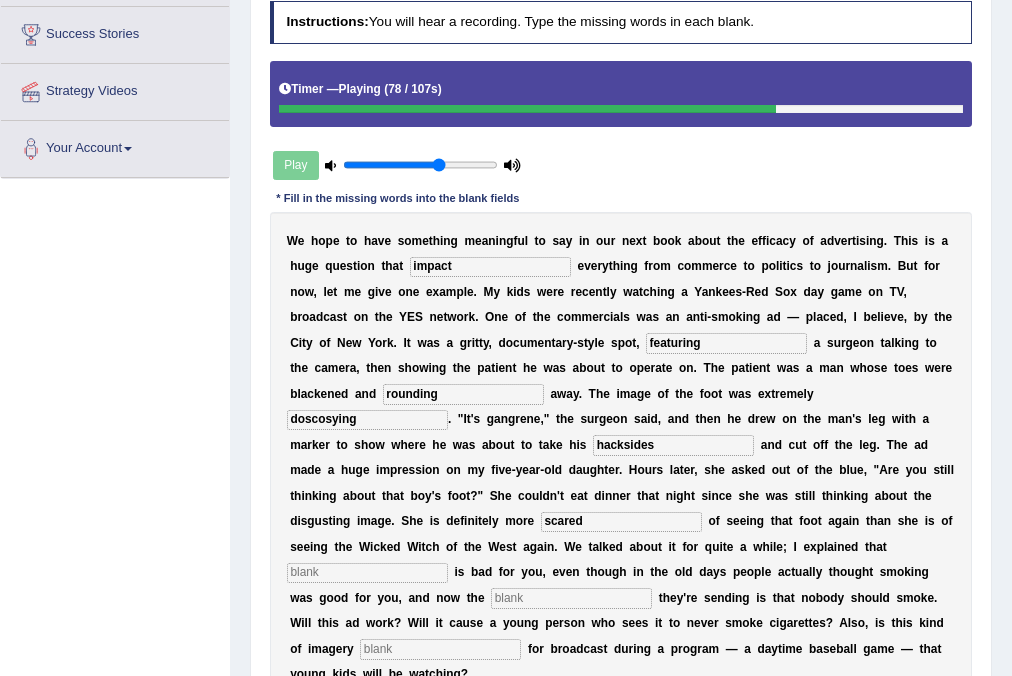 click at bounding box center [367, 573] 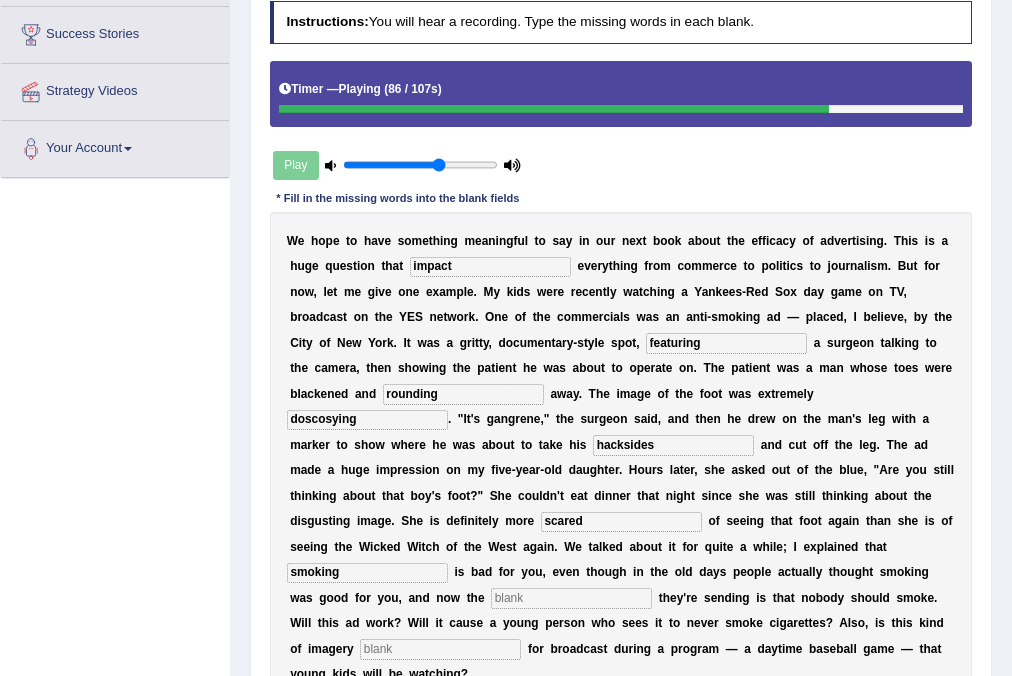 type on "smoking" 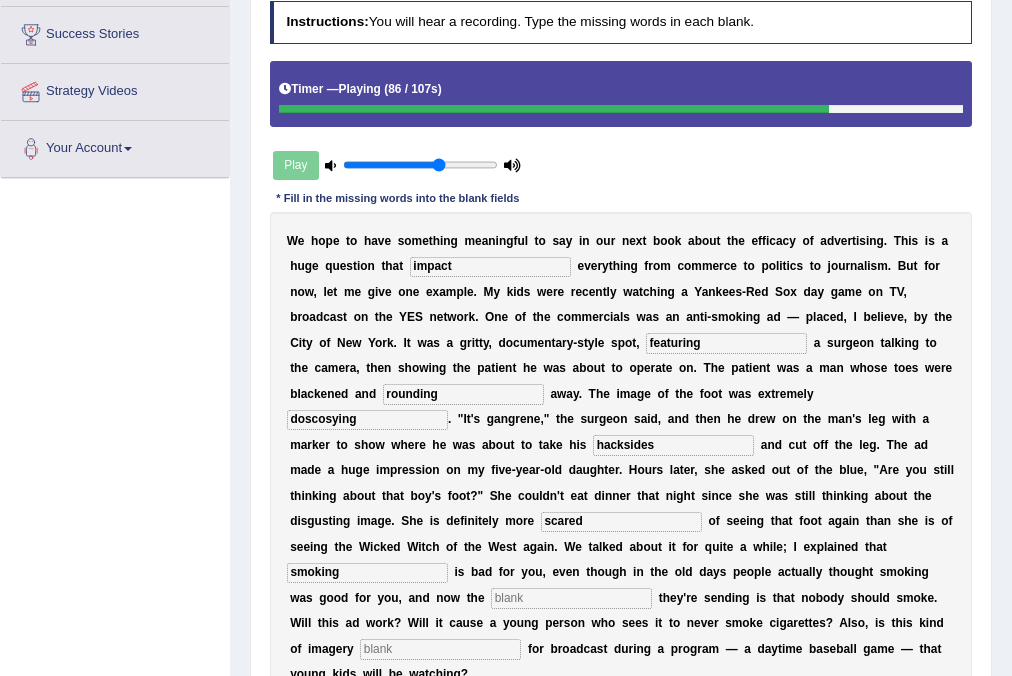 click at bounding box center (571, 598) 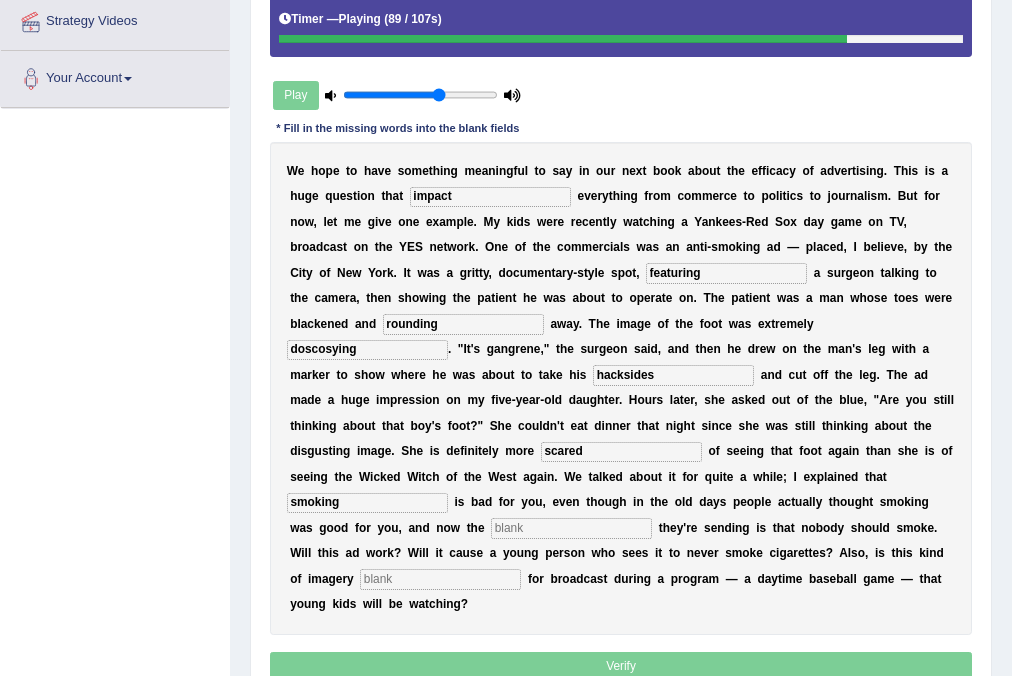 scroll, scrollTop: 426, scrollLeft: 0, axis: vertical 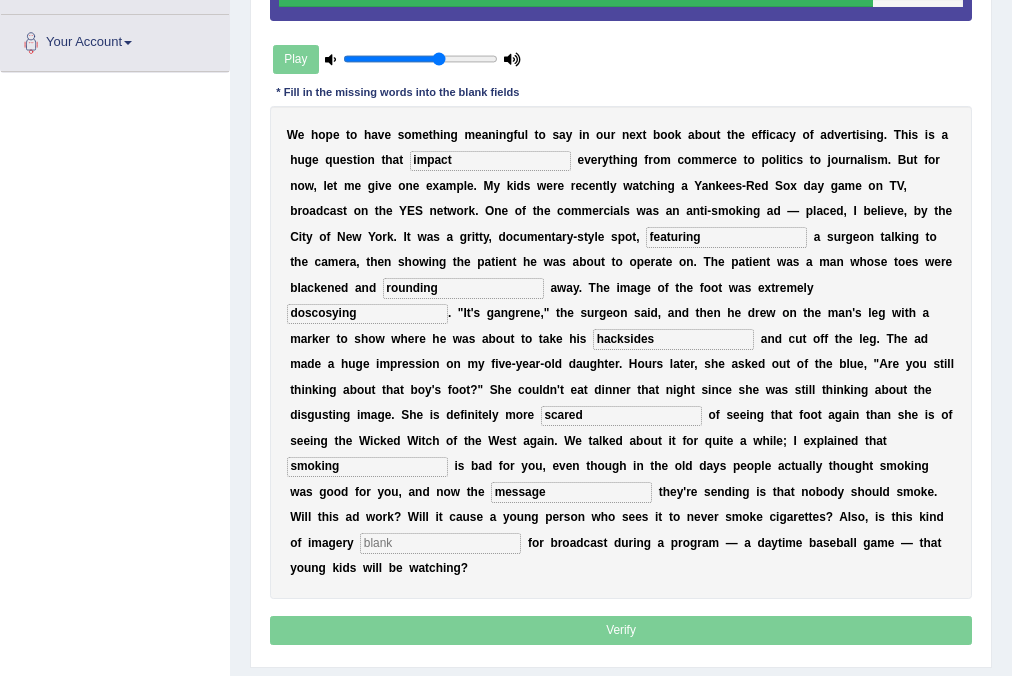 type on "message" 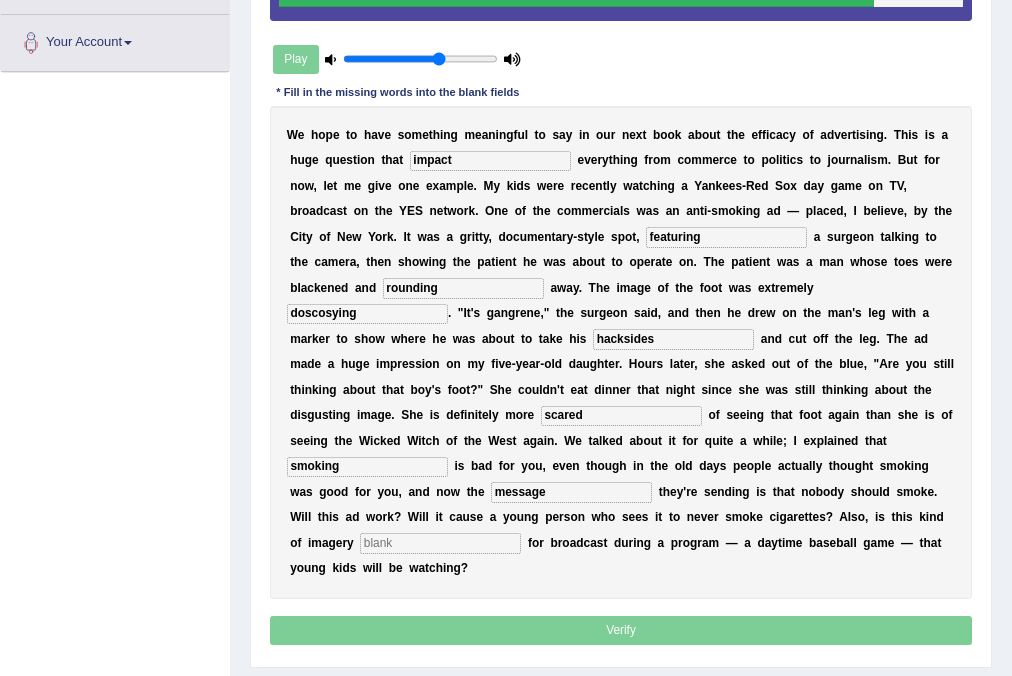 click on "W e    h o p e    t o    h a v e    s o m e t h i n g    m e a n i n g f u l    t o    s a y    i n    o u r    n e x t    b o o k    a b o u t    t h e    e f f i c a c y    o f    a d v e r t i s i n g .    T h i s    i s    a    h u g e    q u e s t i o n    t h a t    impact    e v e r y t h i n g    f r o m    c o m m e r c e    t o    p o l i t i c s    t o    j o u r n a l i s m .    B u t    f o r    n o w ,    l e t    m e    g i v e    o n e    e x a m p l e .    M y    k i d s    w e r e    r e c e n t l y    w a t c h i n g    a    Y a n k e e s - R e d    S o x    d a y    g a m e    o n    T V ,    b r o a d c a s t    o n    t h e    Y E S    n e t w o r k .    O n e    o f    t h e    c o m m e r c i a l s    w a s    a n    a n t i - s m o k i n g    a d    —    p l a c e d ,    I    b e l i e v e ,    b y    t h e    C i t y    o f    N e w    Y o r k .    I t    w a s    a    g r i t t y ,    d o c u m e n t a r" at bounding box center (621, 352) 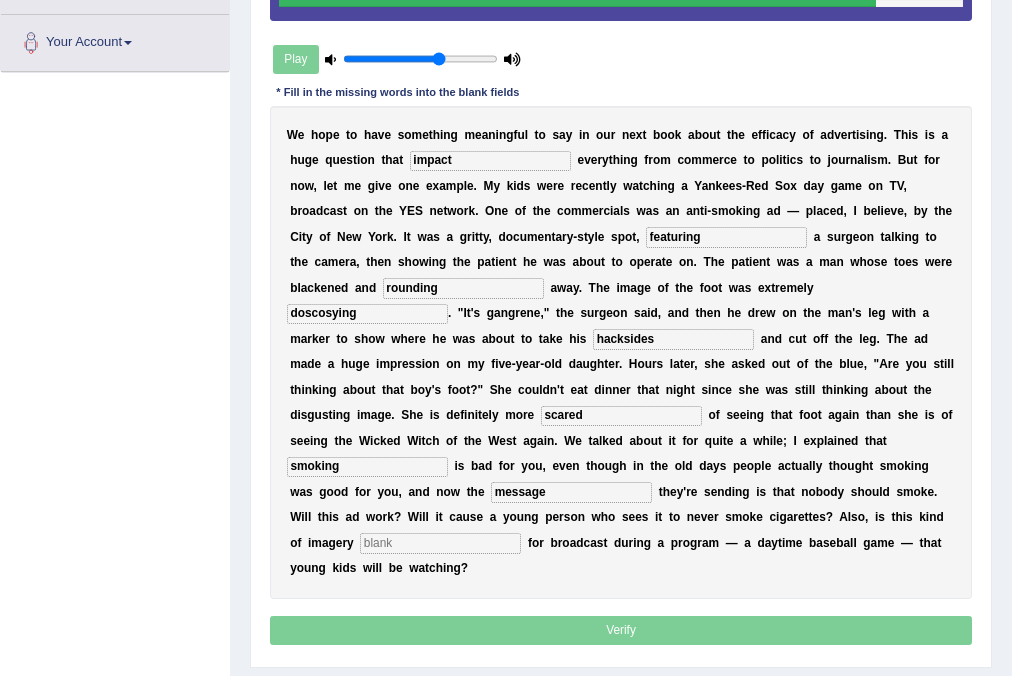 click at bounding box center [440, 543] 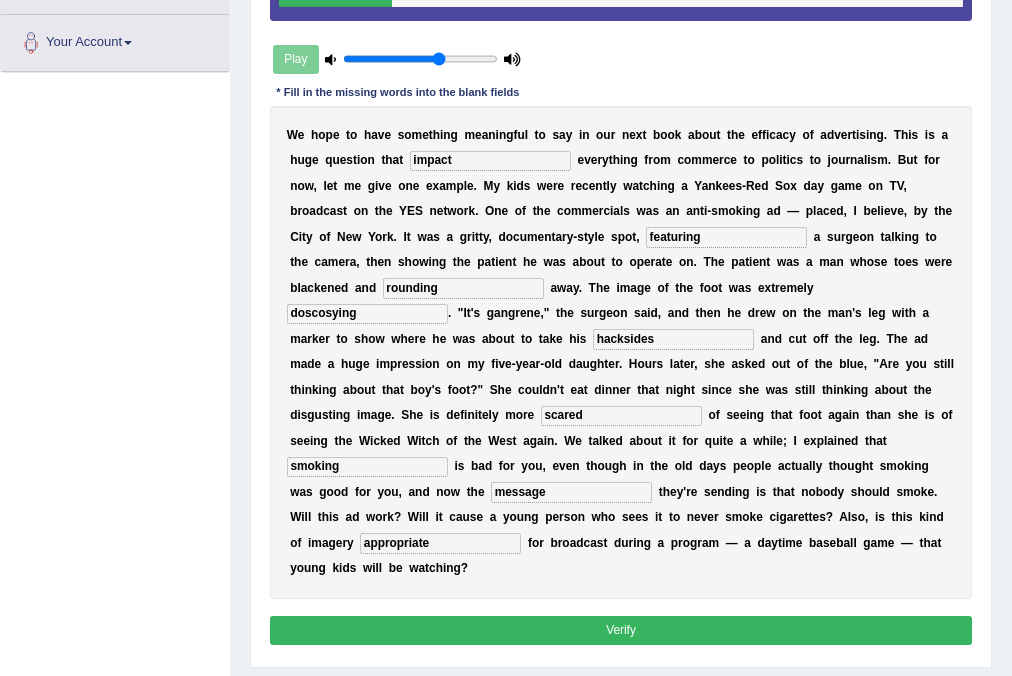 type on "appropriate" 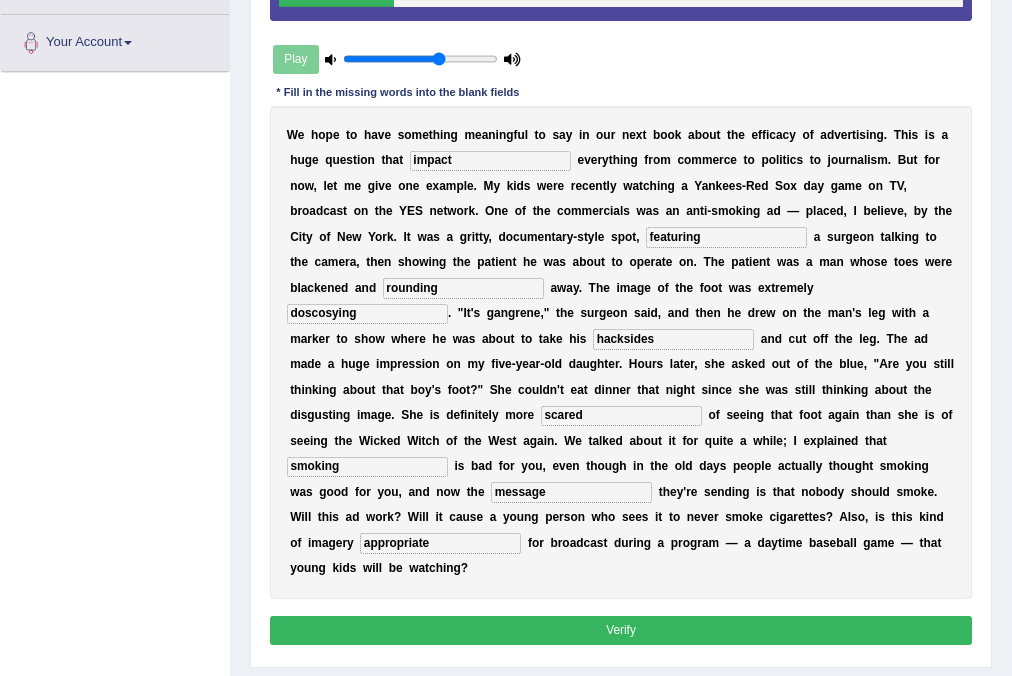 click on "doscosying" at bounding box center (367, 314) 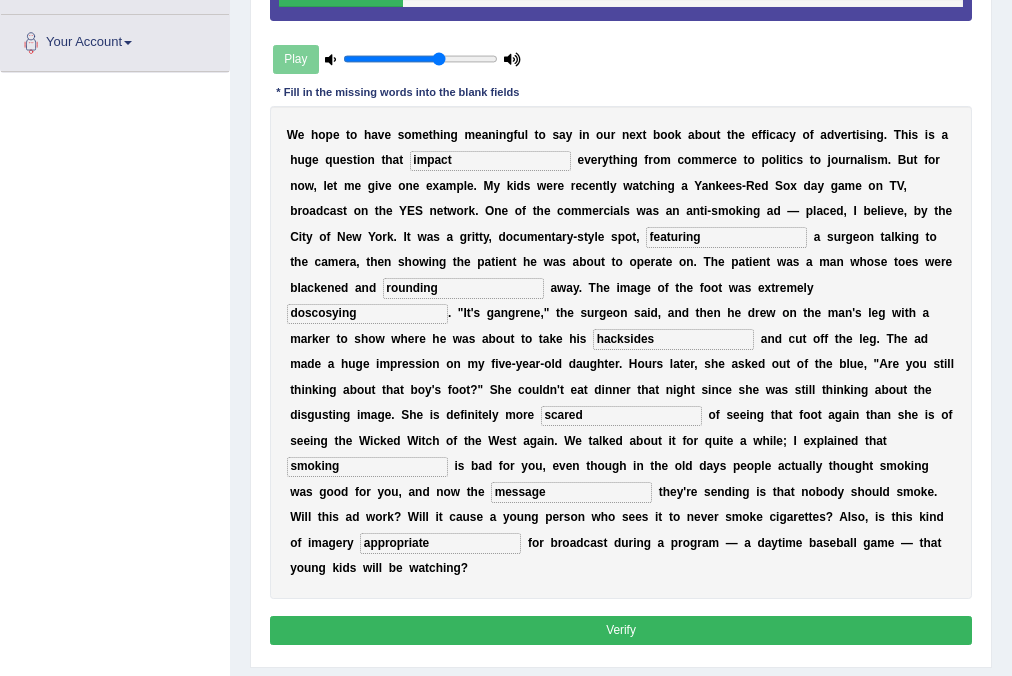 click on "doscosying" at bounding box center [367, 314] 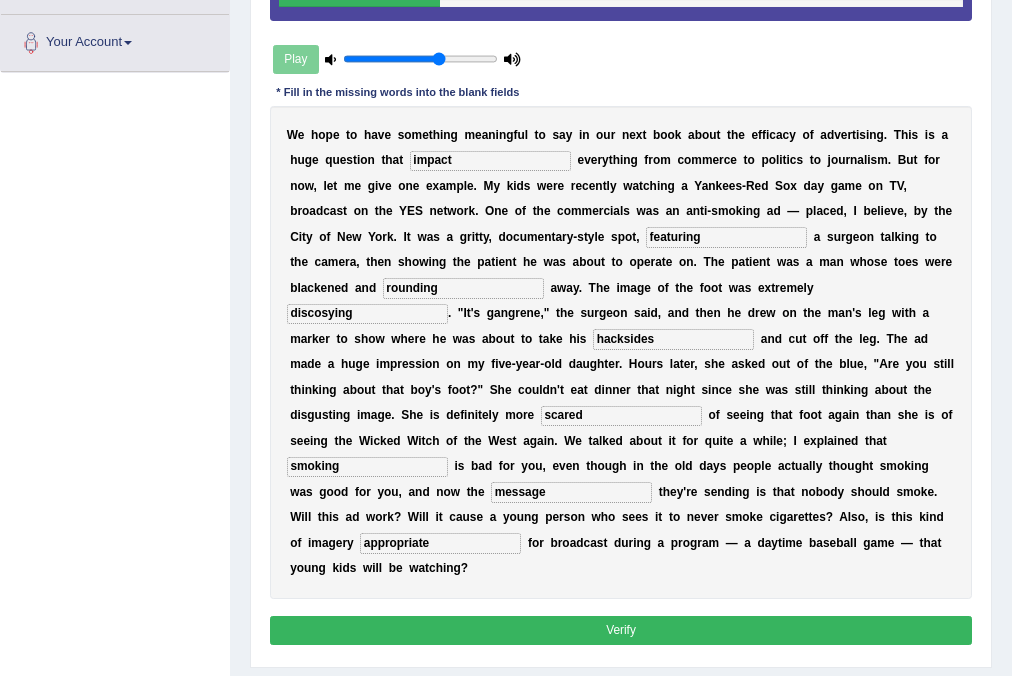 click on "discosying" at bounding box center [367, 314] 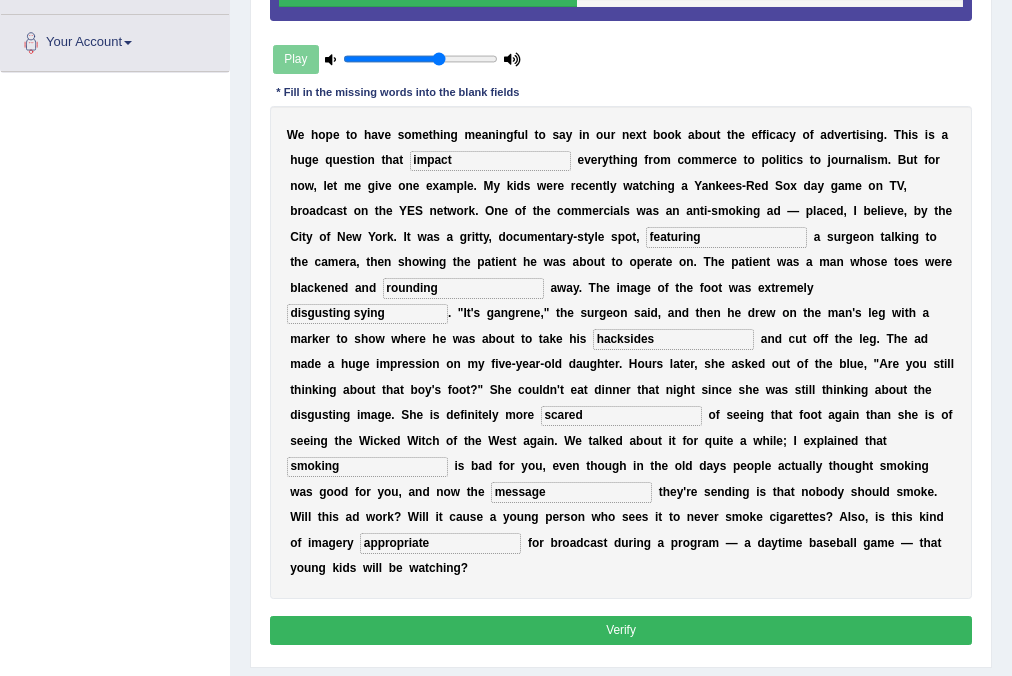 drag, startPoint x: 352, startPoint y: 312, endPoint x: 476, endPoint y: 318, distance: 124.14507 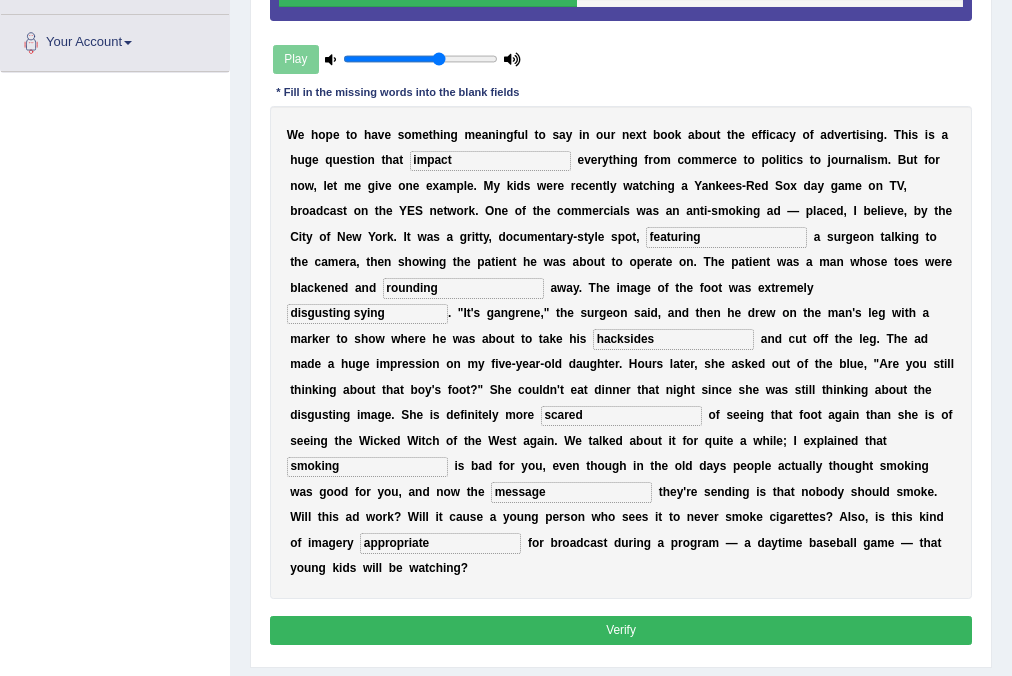 click on "W e    h o p e    t o    h a v e    s o m e t h i n g    m e a n i n g f u l    t o    s a y    i n    o u r    n e x t    b o o k    a b o u t    t h e    e f f i c a c y    o f    a d v e r t i s i n g .    T h i s    i s    a    h u g e    q u e s t i o n    t h a t    impact    e v e r y t h i n g    f r o m    c o m m e r c e    t o    p o l i t i c s    t o    j o u r n a l i s m .    B u t    f o r    n o w ,    l e t    m e    g i v e    o n e    e x a m p l e .    M y    k i d s    w e r e    r e c e n t l y    w a t c h i n g    a    Y a n k e e s - R e d    S o x    d a y    g a m e    o n    T V ,    b r o a d c a s t    o n    t h e    Y E S    n e t w o r k .    O n e    o f    t h e    c o m m e r c i a l s    w a s    a n    a n t i - s m o k i n g    a d    —    p l a c e d ,    I    b e l i e v e ,    b y    t h e    C i t y    o f    N e w    Y o r k .    I t    w a s    a    g r i t t y ,    d o c u m e n t a r" at bounding box center (621, 352) 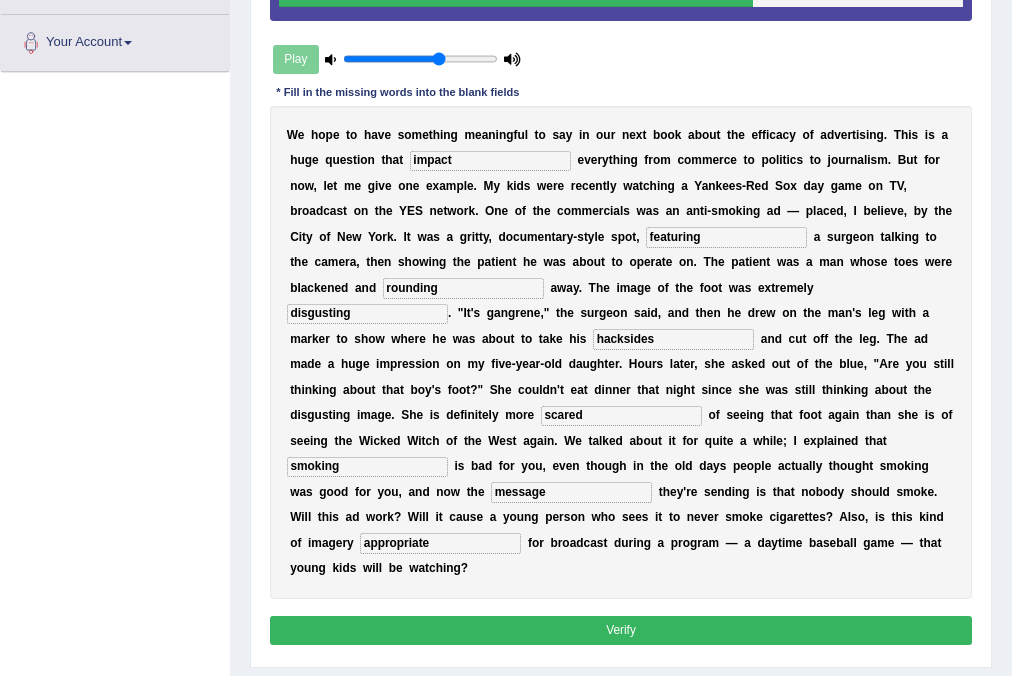 type on "disgusting" 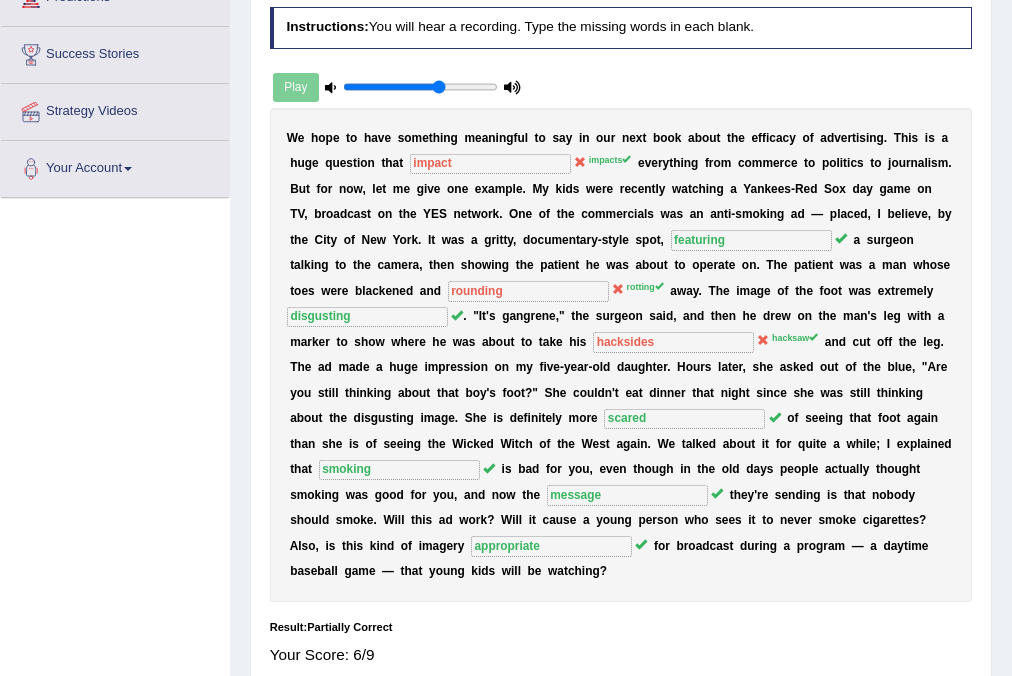 scroll, scrollTop: 160, scrollLeft: 0, axis: vertical 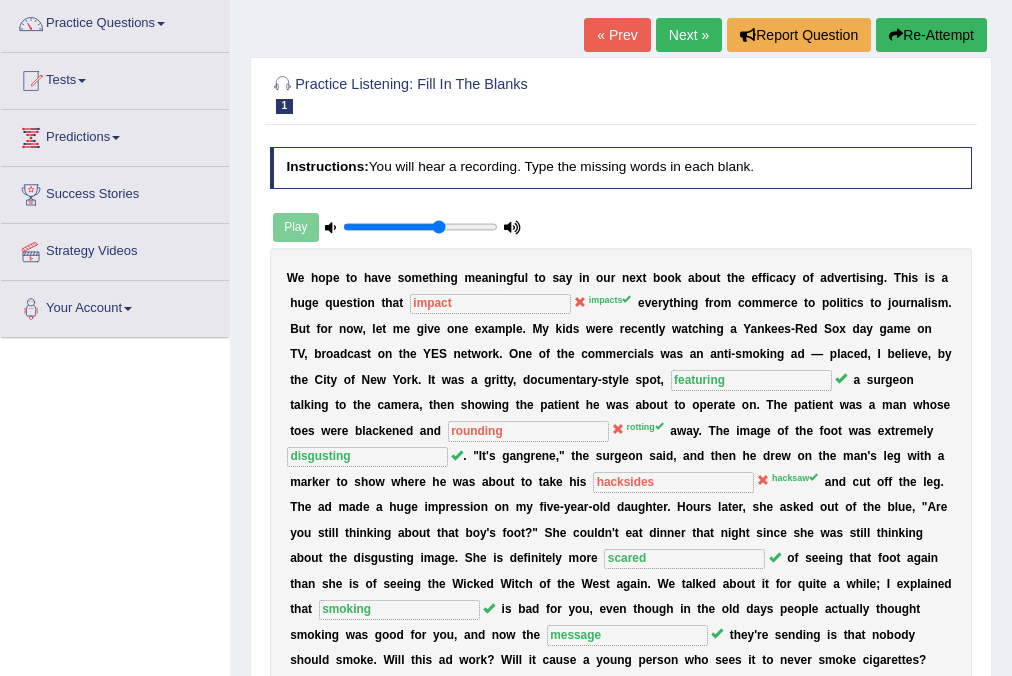 click on "Re-Attempt" at bounding box center [931, 35] 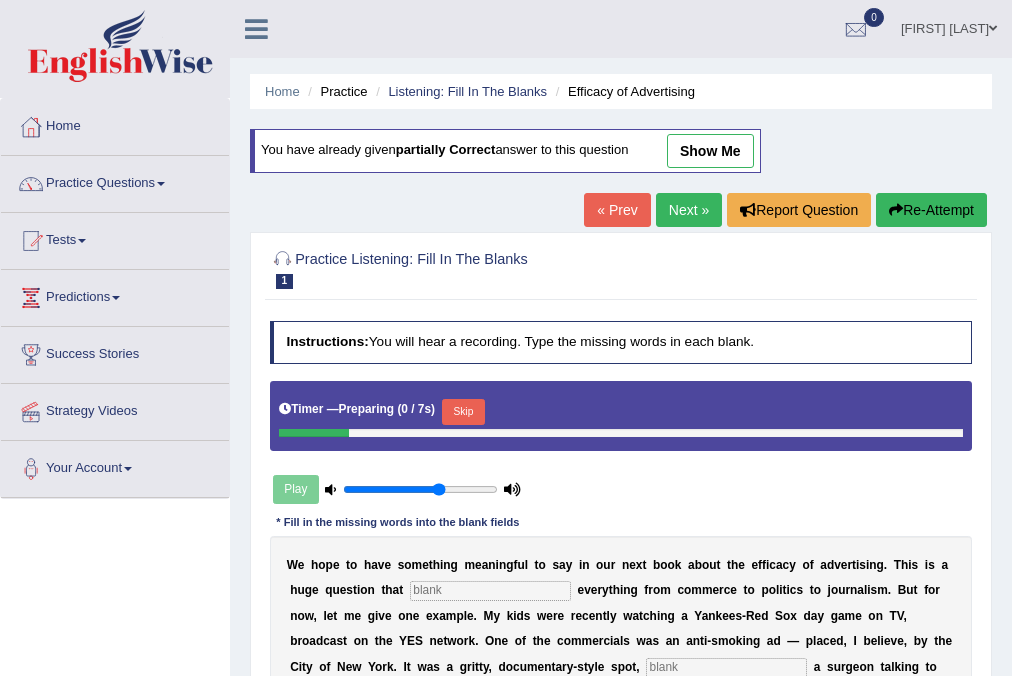 click at bounding box center (673, 770) 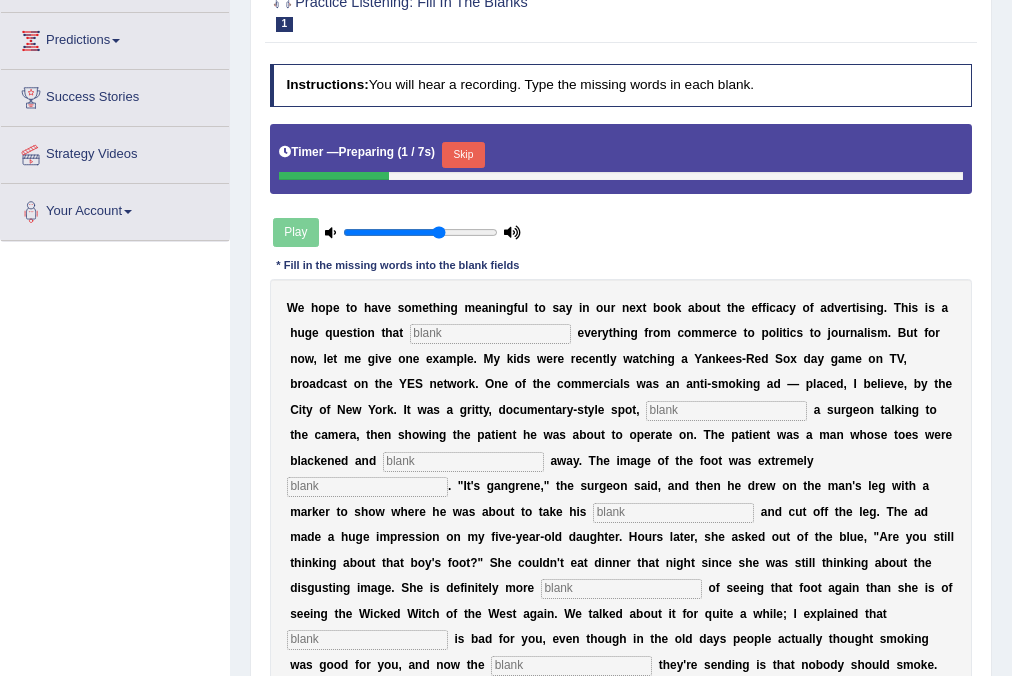 scroll, scrollTop: 257, scrollLeft: 0, axis: vertical 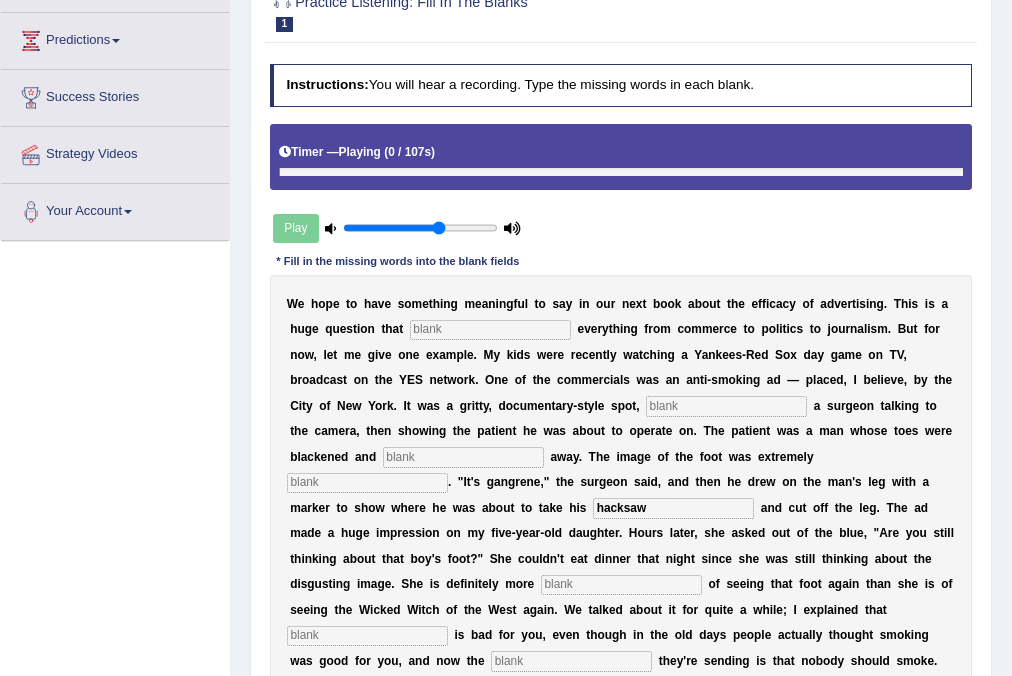 type on "hacksaw" 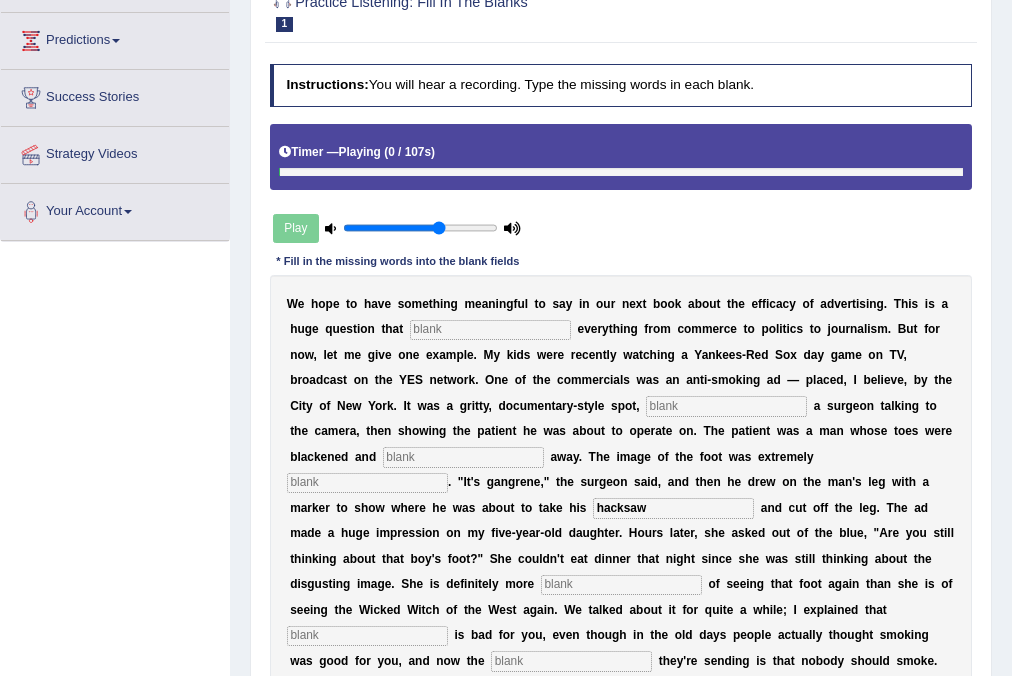 click at bounding box center (490, 330) 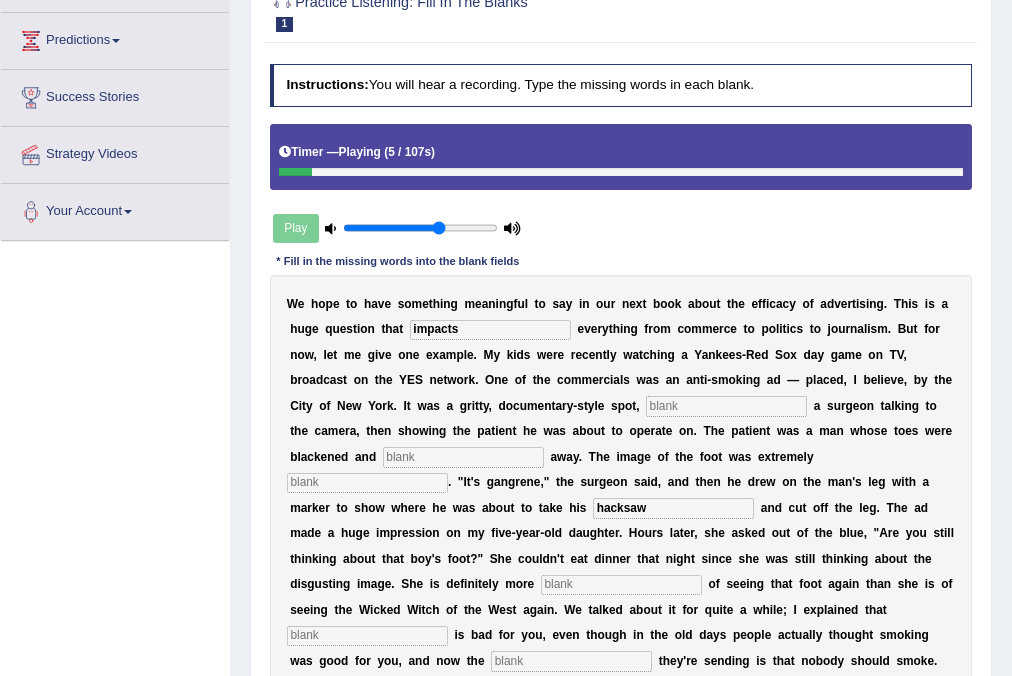 type on "impacts" 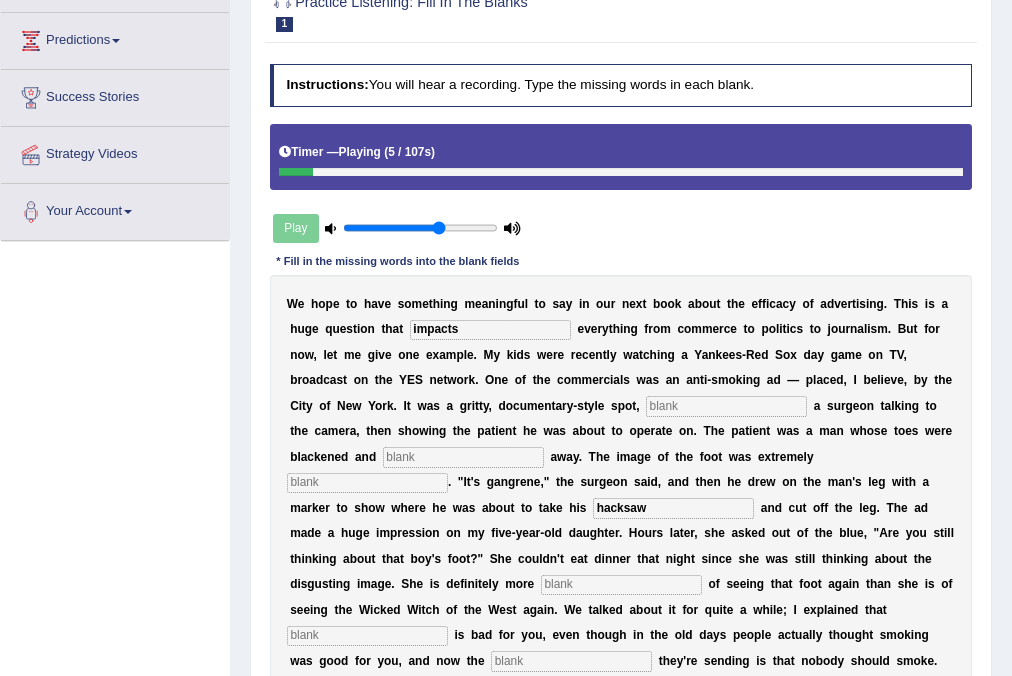 click on "W e    h o p e    t o    h a v e    s o m e t h i n g    m e a n i n g f u l    t o    s a y    i n    o u r    n e x t    b o o k    a b o u t    t h e    e f f i c a c y    o f    a d v e r t i s i n g .    T h i s    i s    a    h u g e    q u e s t i o n    t h a t    impacts    e v e r y t h i n g    f r o m    c o m m e r c e    t o    p o l i t i c s    t o    j o u r n a l i s m .    B u t    f o r    n o w ,    l e t    m e    g i v e    o n e    e x a m p l e .    M y    k i d s    w e r e    r e c e n t l y    w a t c h i n g    a    Y a n k e e s - R e d    S o x    d a y    g a m e    o n    T V ,    b r o a d c a s t    o n    t h e    Y E S    n e t w o r k .    O n e    o f    t h e    c o m m e r c i a l s    w a s    a n    a n t i - s m o k i n g    a d    —    p l a c e d ,    I    b e l i e v e ,    b y    t h e    C i t y    o f    N e w    Y o r k .    I t    w a s    a    g r i t t y ,    d o c u m e n t a" at bounding box center [621, 521] 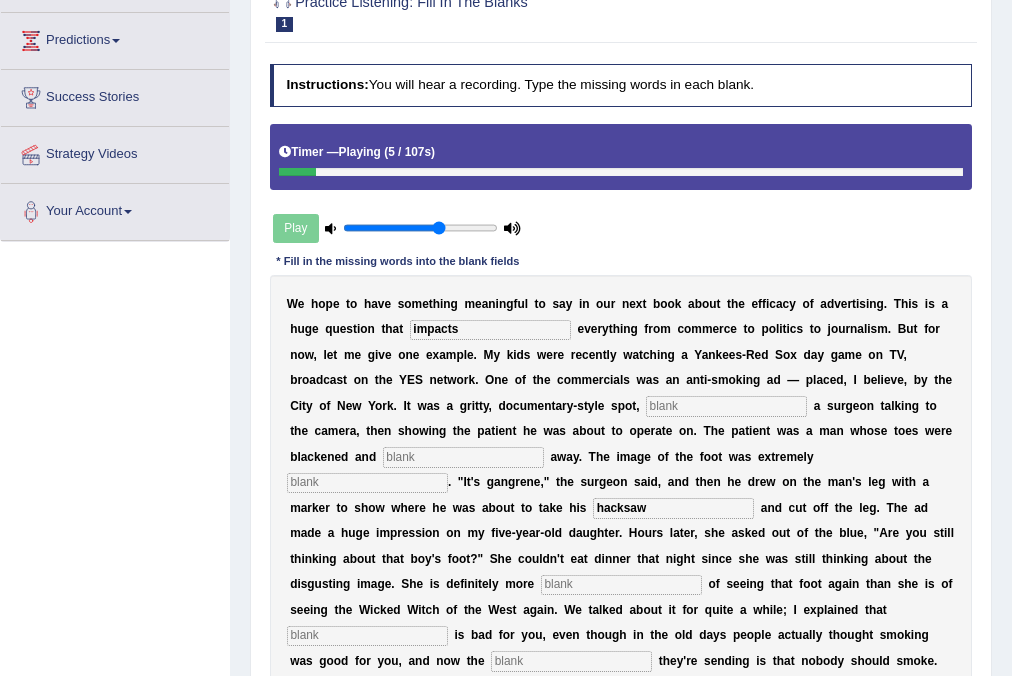 click at bounding box center (726, 406) 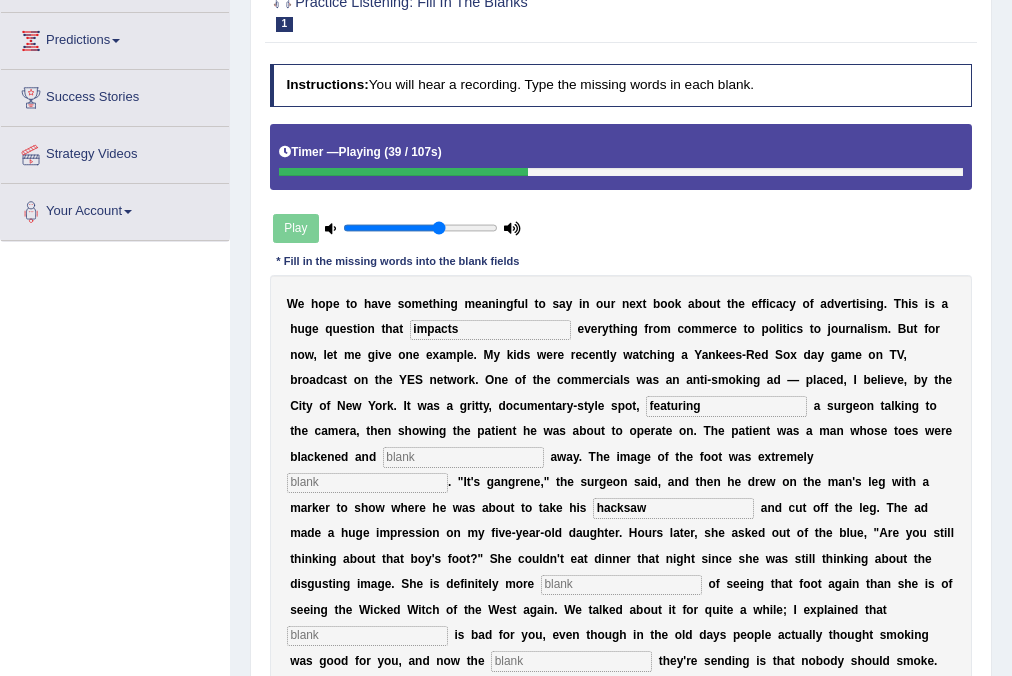 type on "featuring" 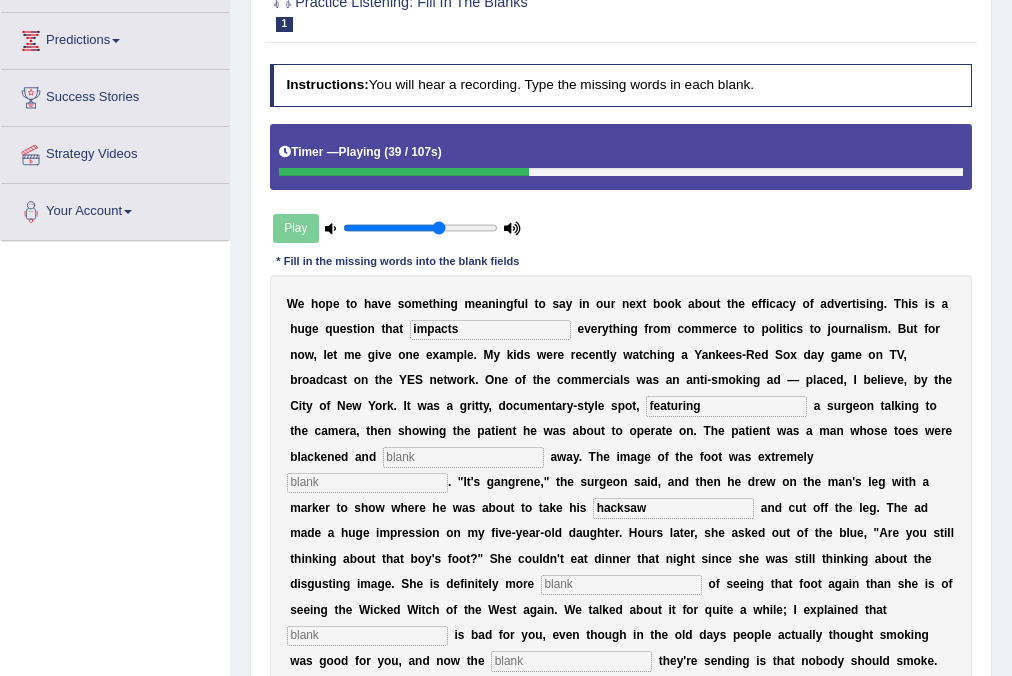 click on "W e    h o p e    t o    h a v e    s o m e t h i n g    m e a n i n g f u l    t o    s a y    i n    o u r    n e x t    b o o k    a b o u t    t h e    e f f i c a c y    o f    a d v e r t i s i n g .    T h i s    i s    a    h u g e    q u e s t i o n    t h a t    impacts    e v e r y t h i n g    f r o m    c o m m e r c e    t o    p o l i t i c s    t o    j o u r n a l i s m .    B u t    f o r    n o w ,    l e t    m e    g i v e    o n e    e x a m p l e .    M y    k i d s    w e r e    r e c e n t l y    w a t c h i n g    a    Y a n k e e s - R e d    S o x    d a y    g a m e    o n    T V ,    b r o a d c a s t    o n    t h e    Y E S    n e t w o r k .    O n e    o f    t h e    c o m m e r c i a l s    w a s    a n    a n t i - s m o k i n g    a d    —    p l a c e d ,    I    b e l i e v e ,    b y    t h e    C i t y    o f    N e w    Y o r k .    I t    w a s    a    g r i t t y ,    d o c u m e n t a" at bounding box center [621, 521] 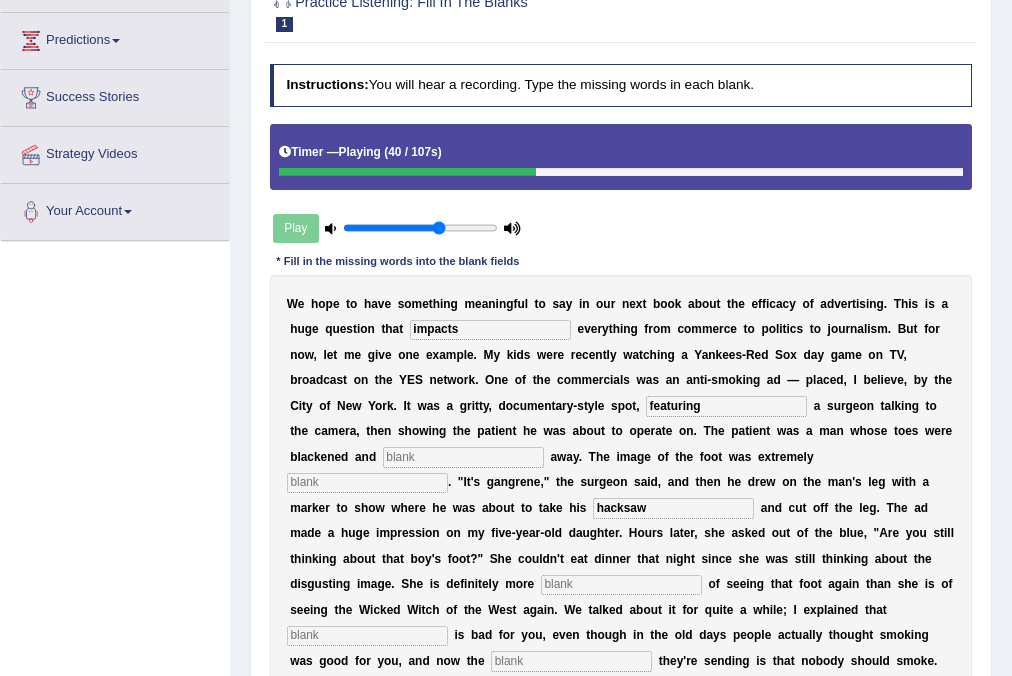 click at bounding box center [463, 457] 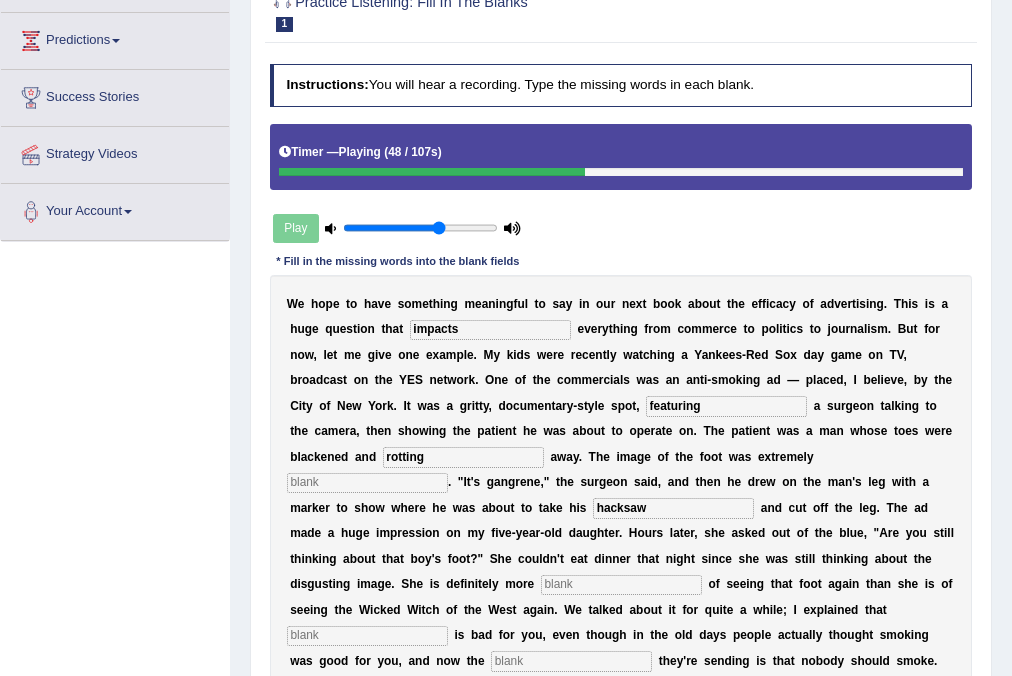 click on "rotting" at bounding box center (463, 457) 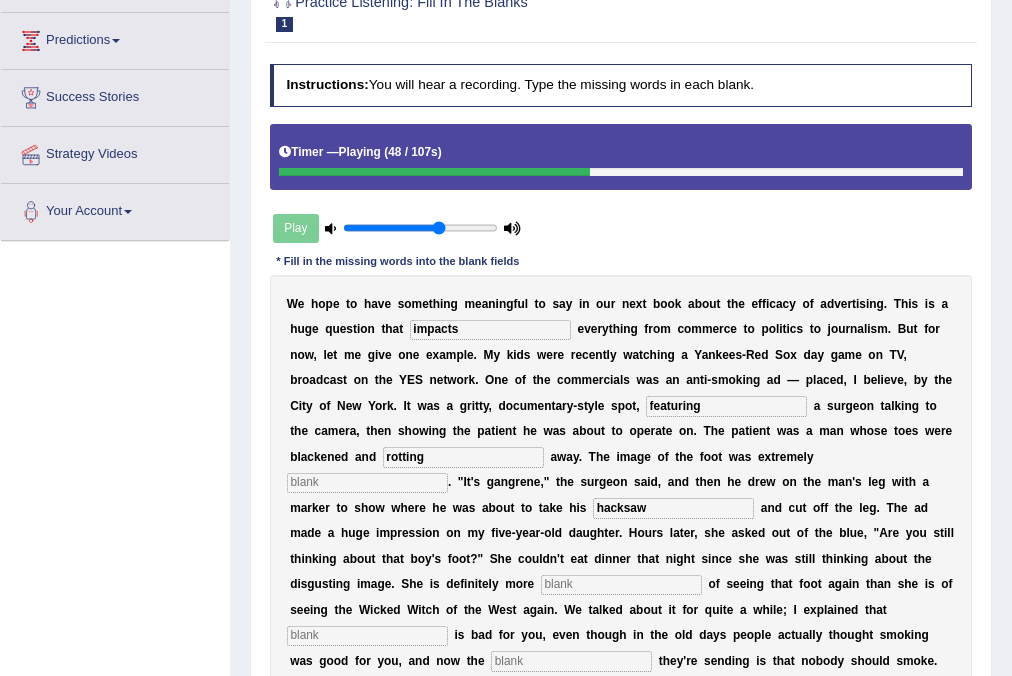 type on "rotting" 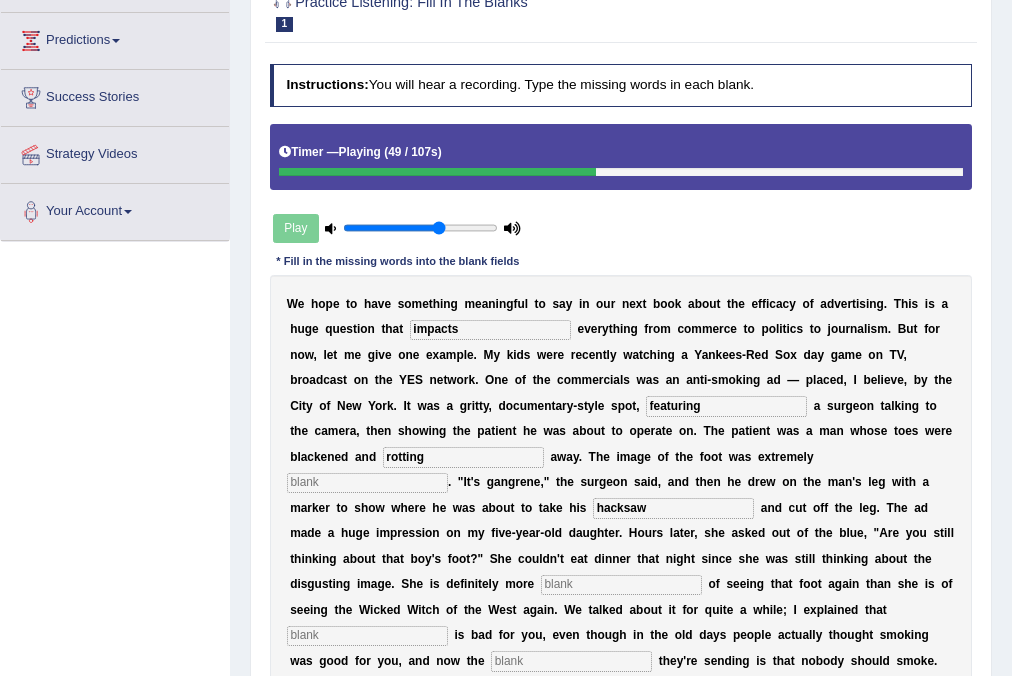 click at bounding box center [367, 483] 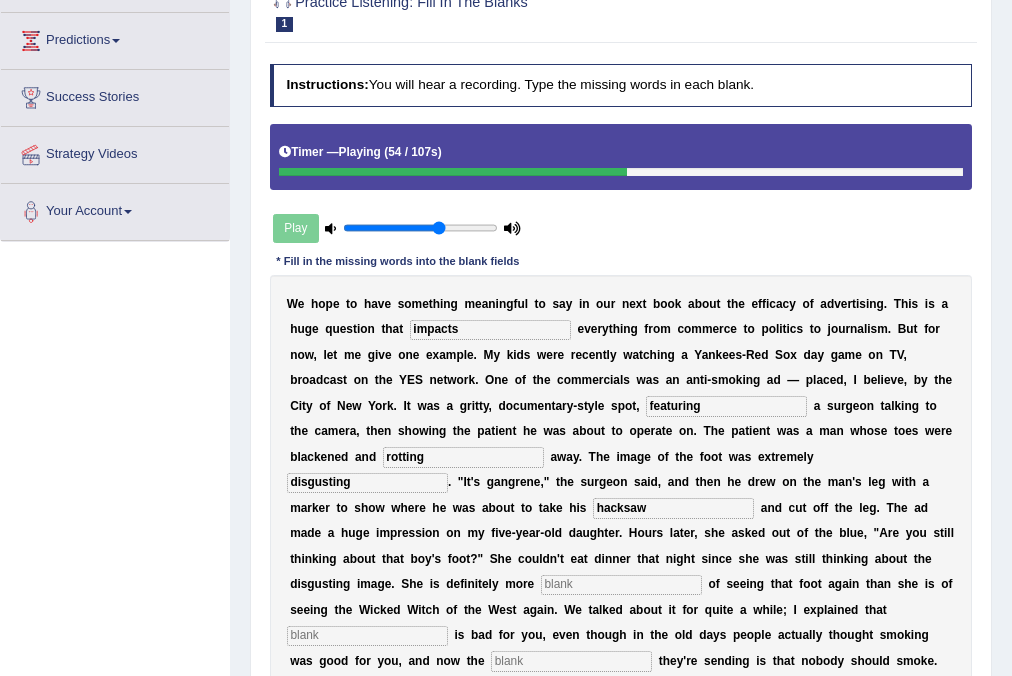 type on "disgusting" 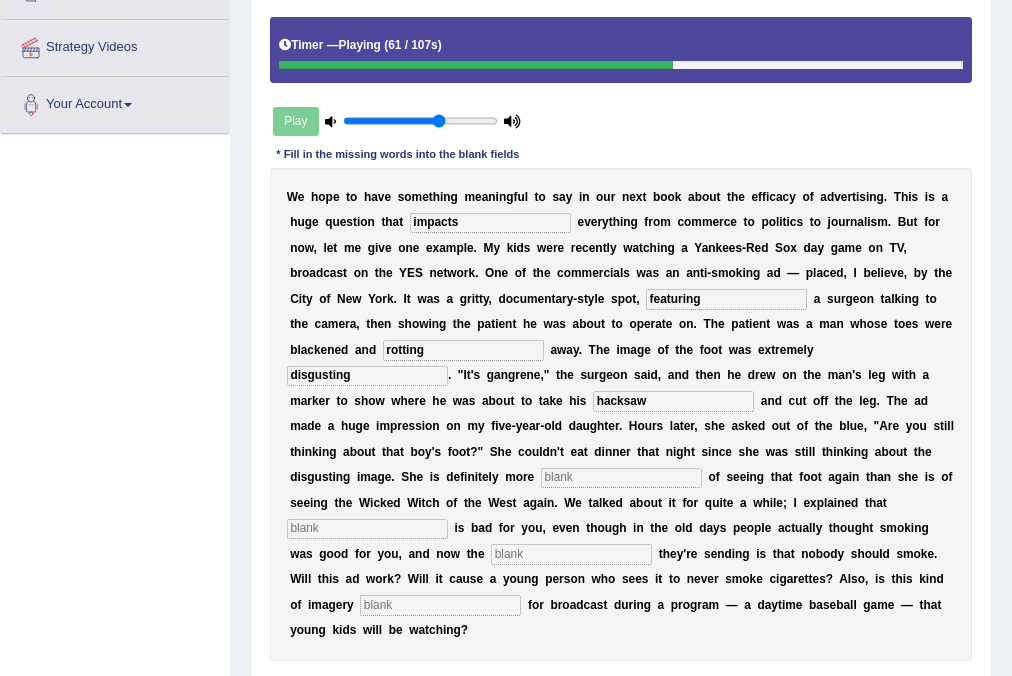 scroll, scrollTop: 471, scrollLeft: 0, axis: vertical 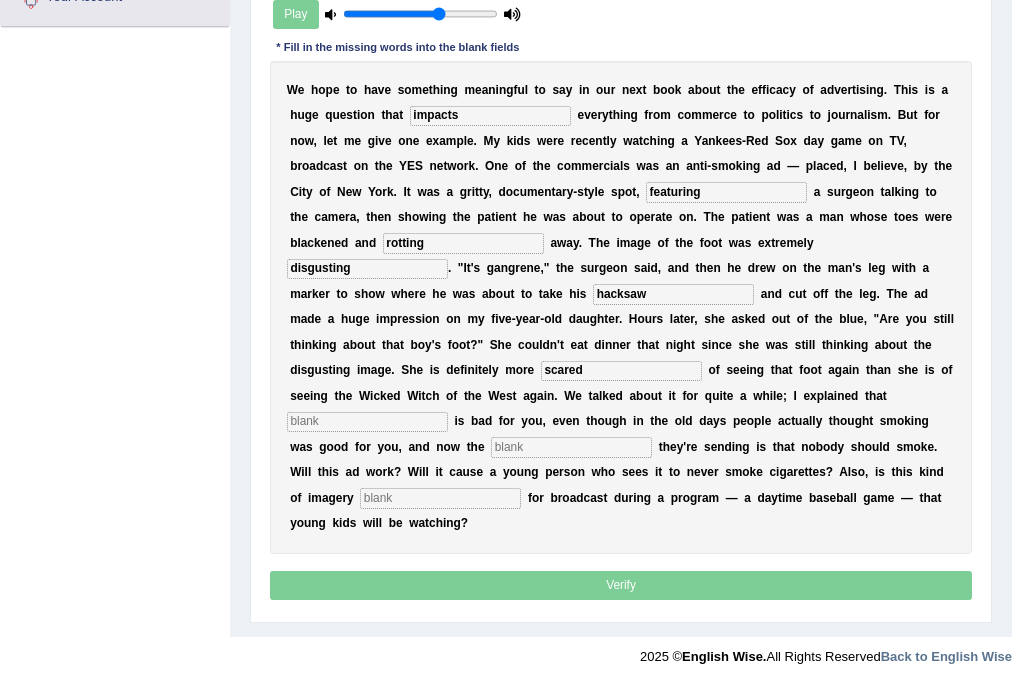 type on "scared" 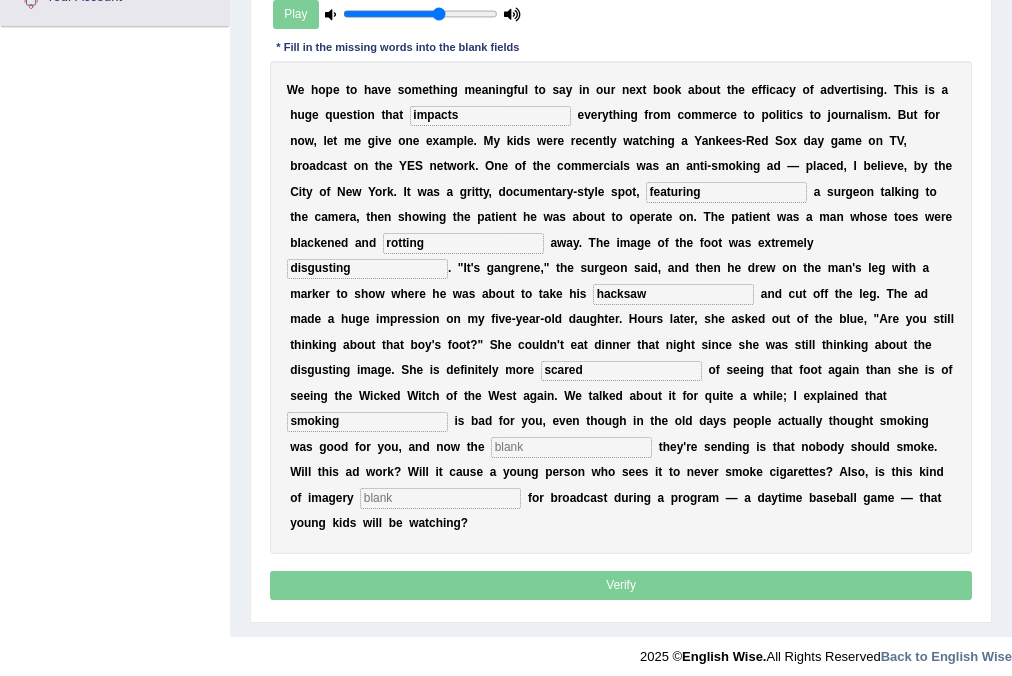 type on "smoking" 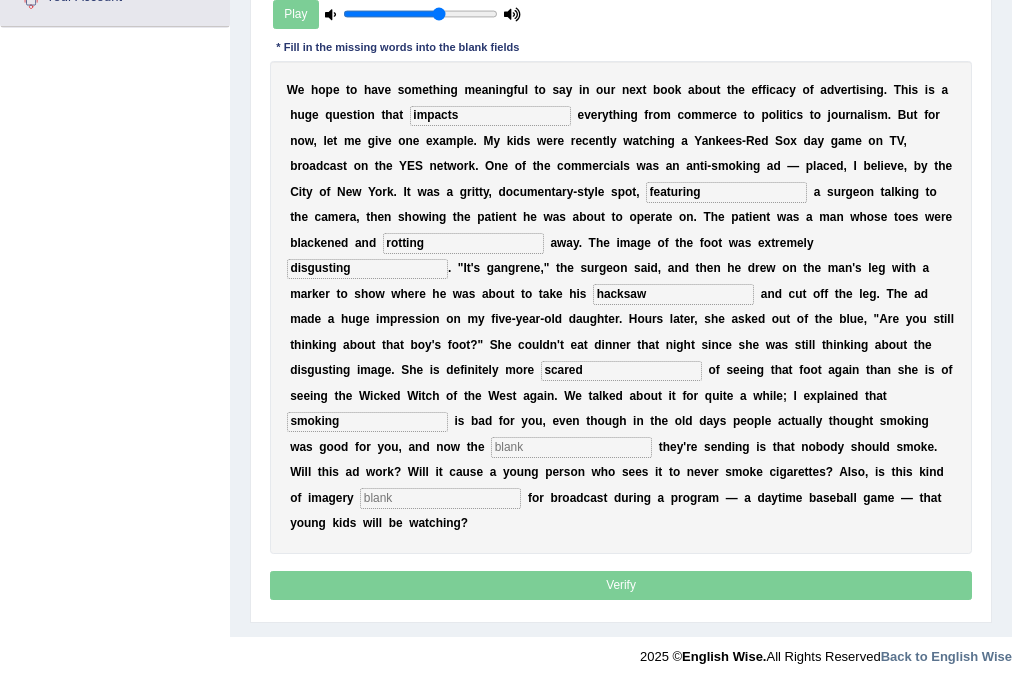 click at bounding box center (571, 447) 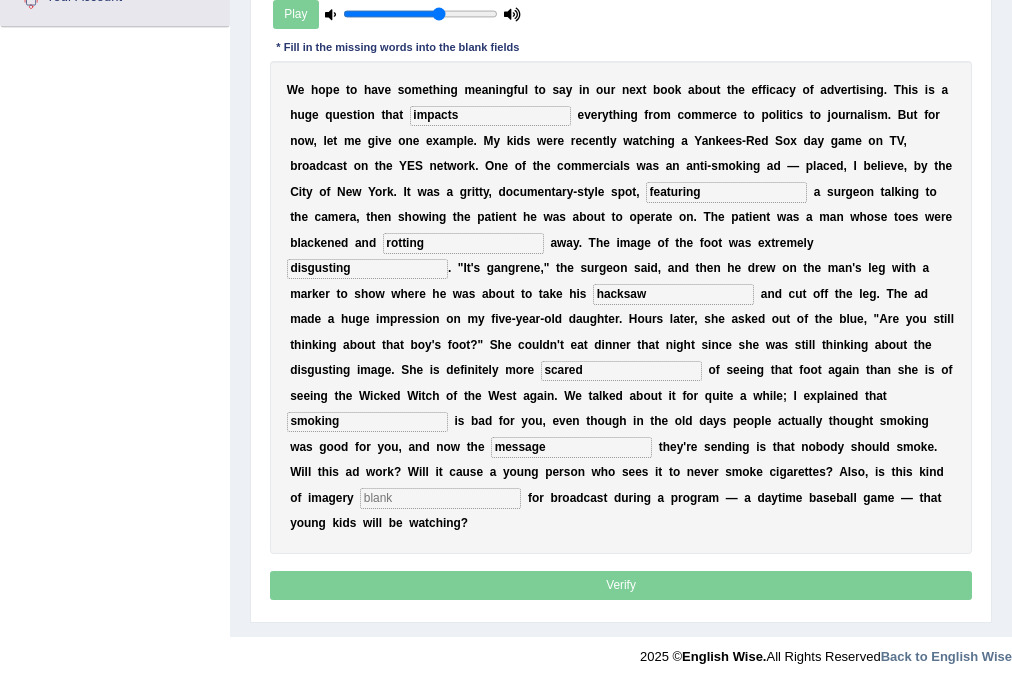 type on "message" 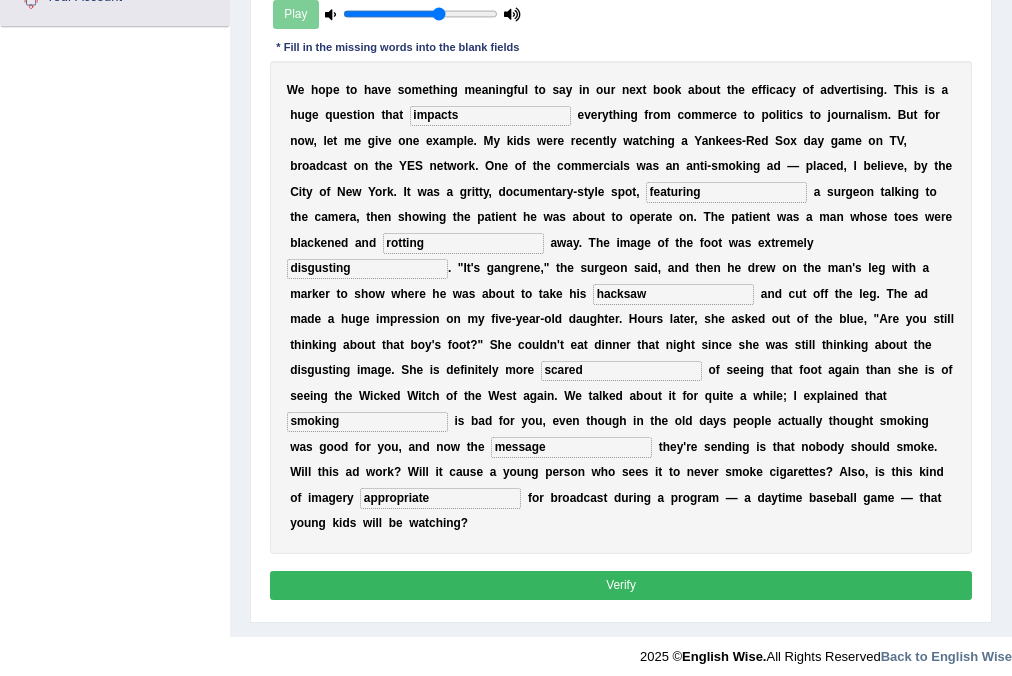 type on "appropriate" 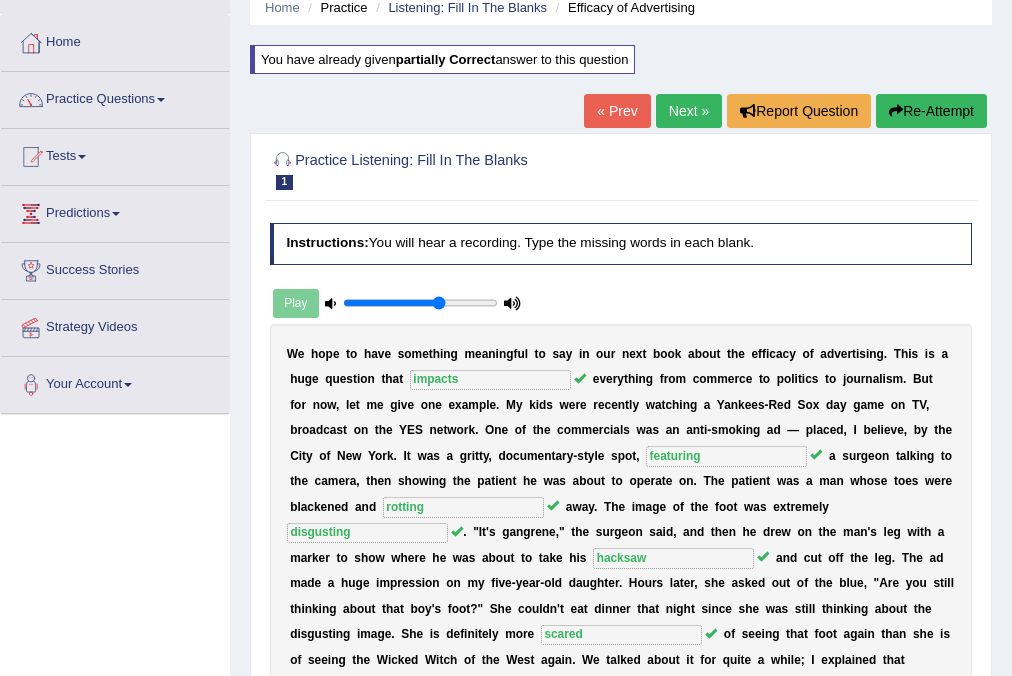 scroll, scrollTop: 54, scrollLeft: 0, axis: vertical 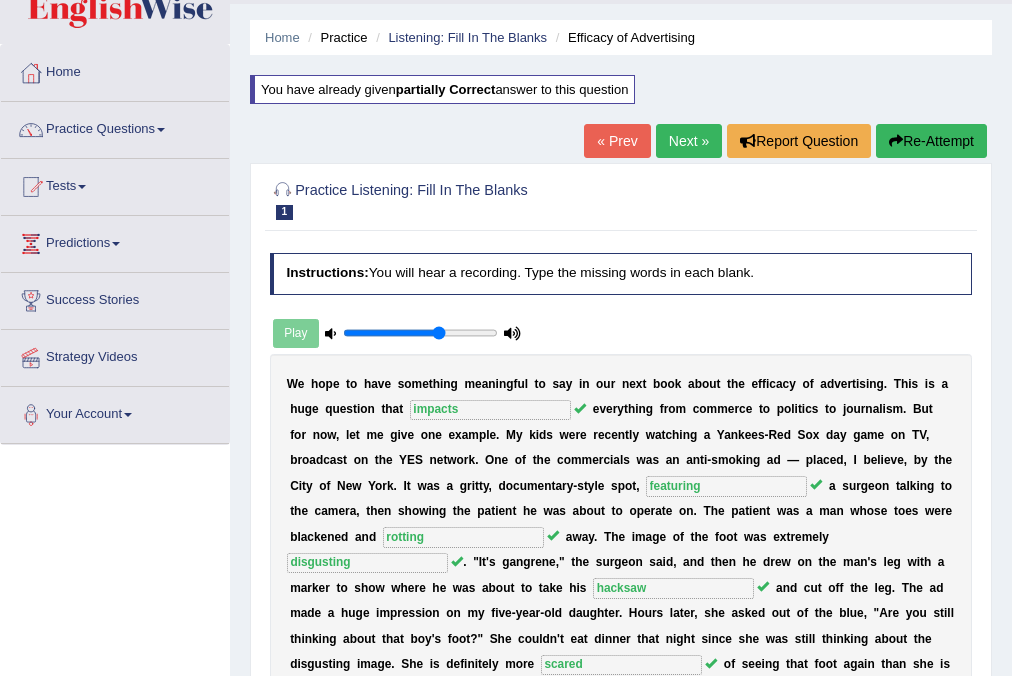 click on "Next »" at bounding box center (689, 141) 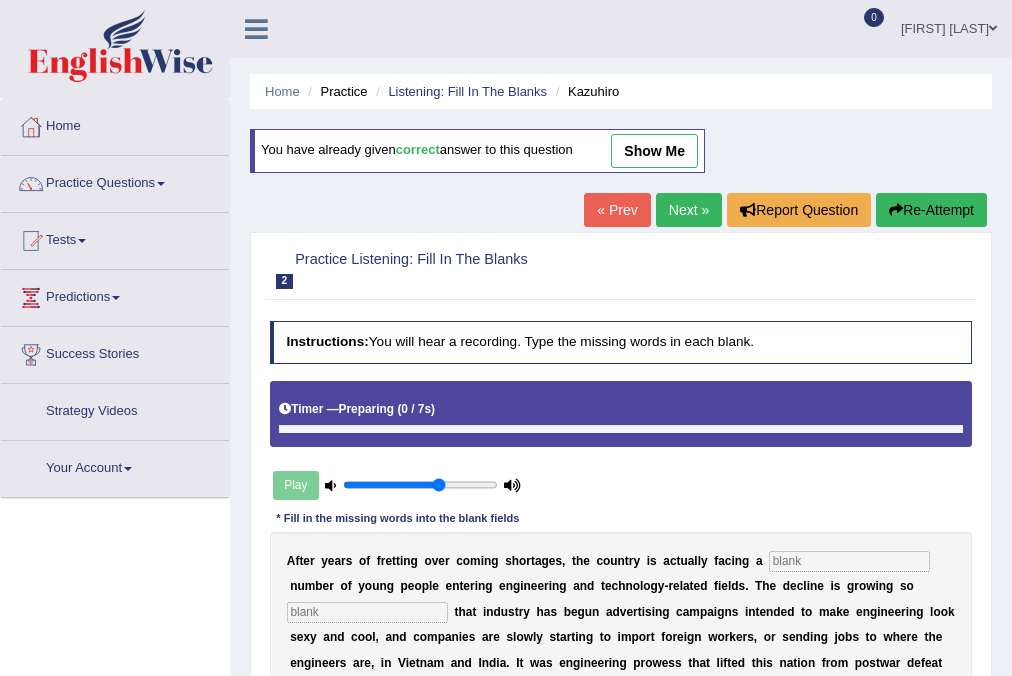scroll, scrollTop: 0, scrollLeft: 0, axis: both 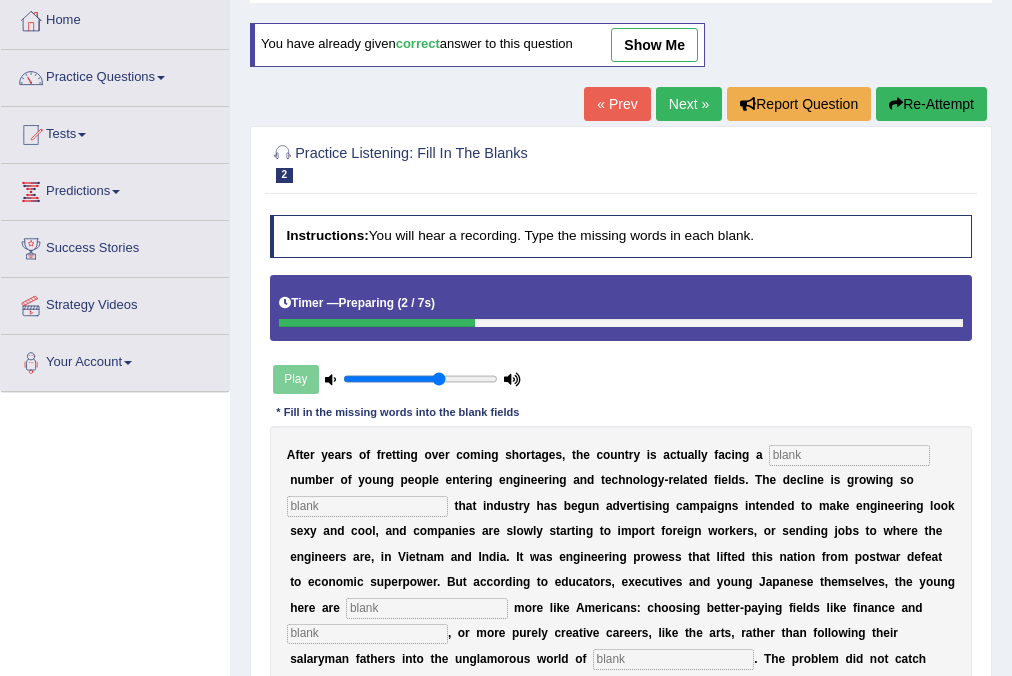 click on "show me" at bounding box center [654, 45] 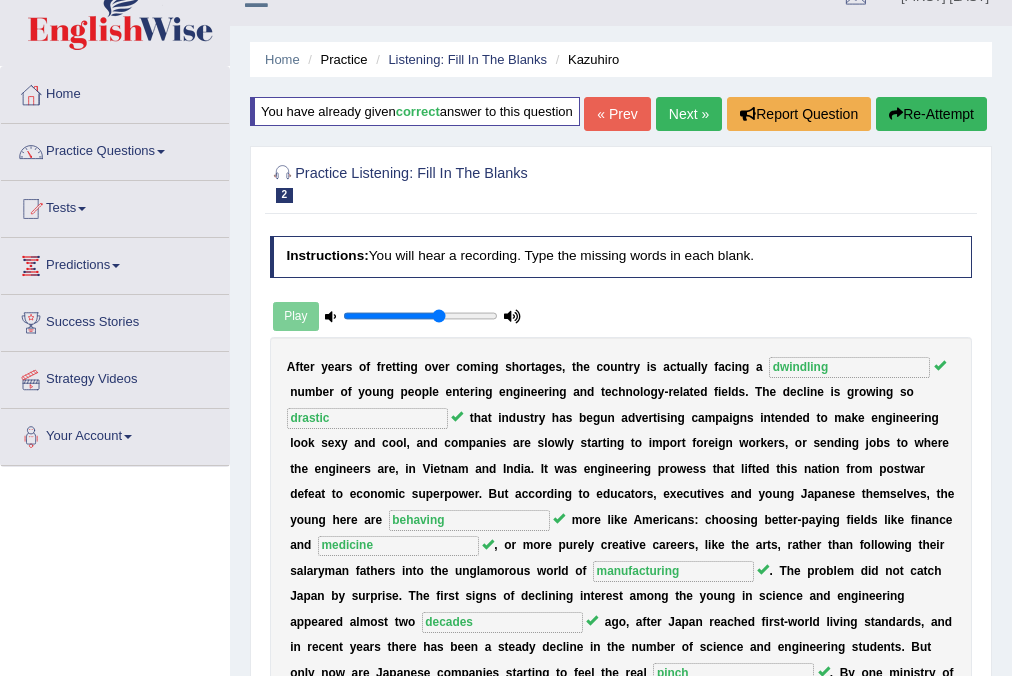 scroll, scrollTop: 0, scrollLeft: 0, axis: both 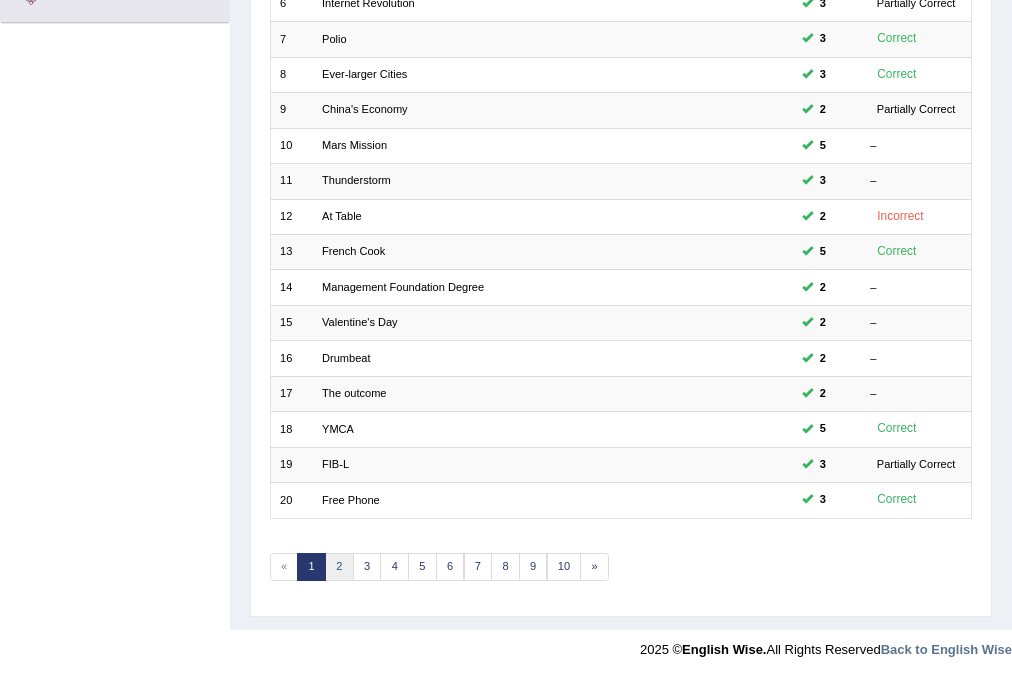 click on "2" at bounding box center [339, 567] 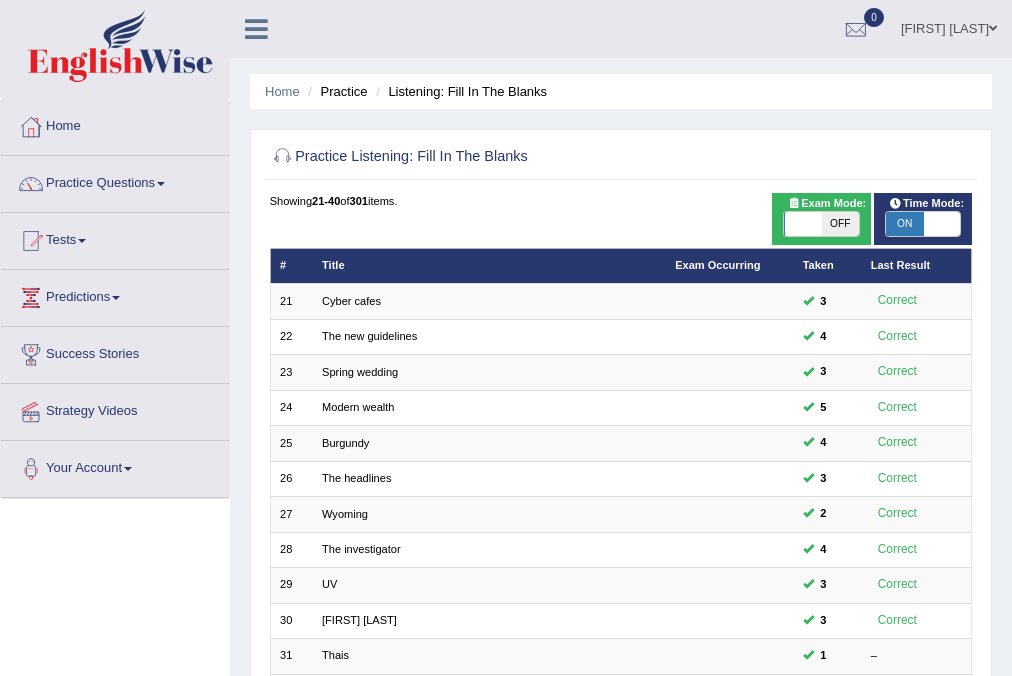 scroll, scrollTop: 426, scrollLeft: 0, axis: vertical 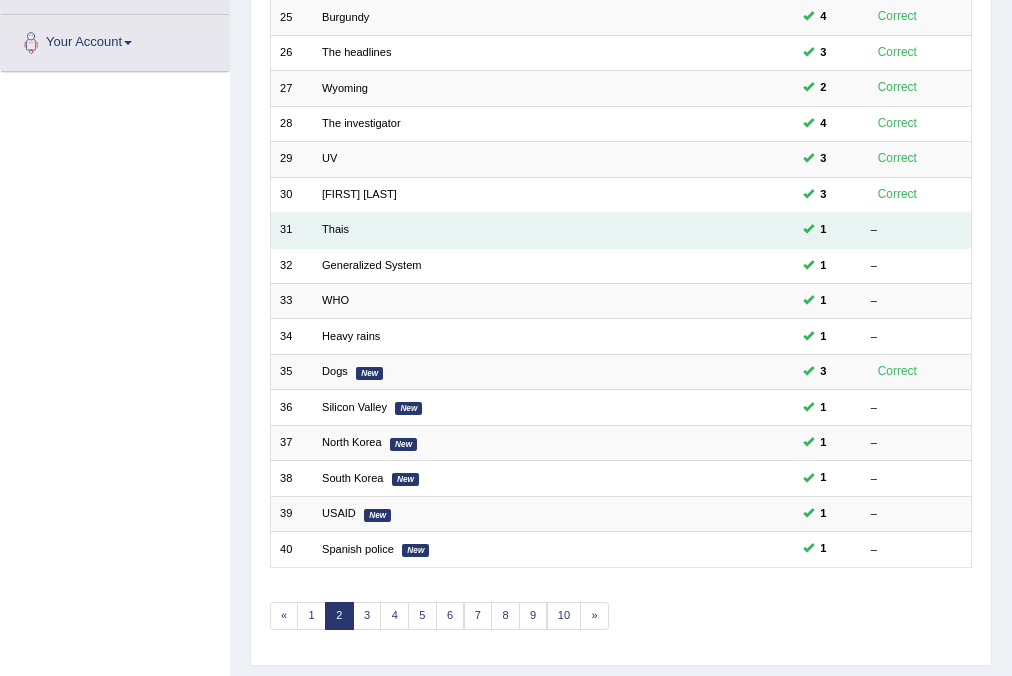 click on "Thais" at bounding box center [489, 230] 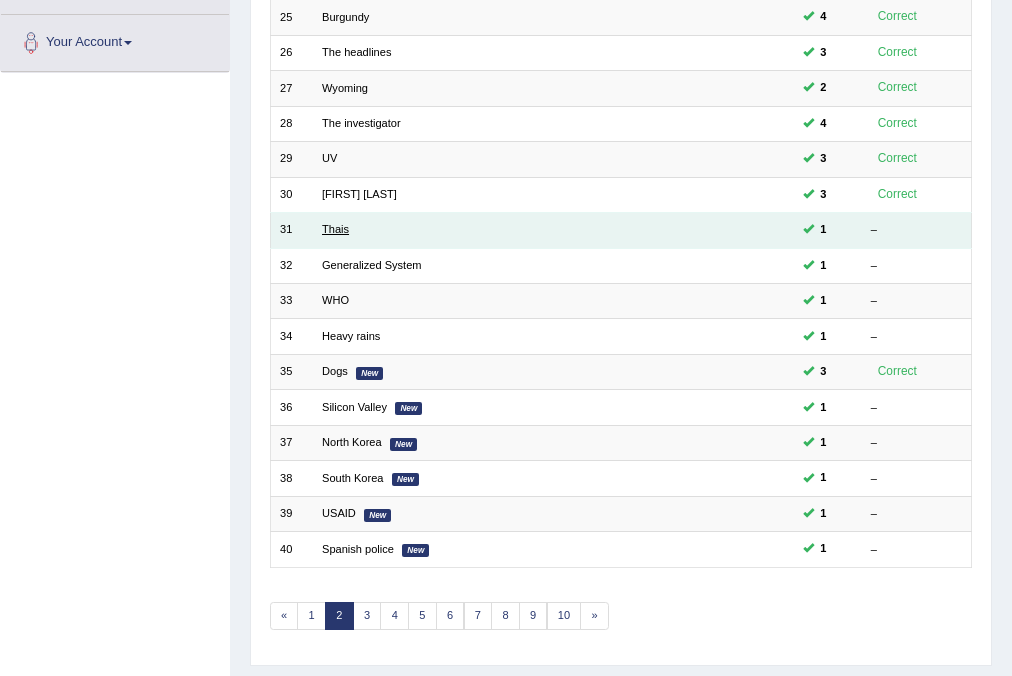 click on "Thais" at bounding box center (335, 229) 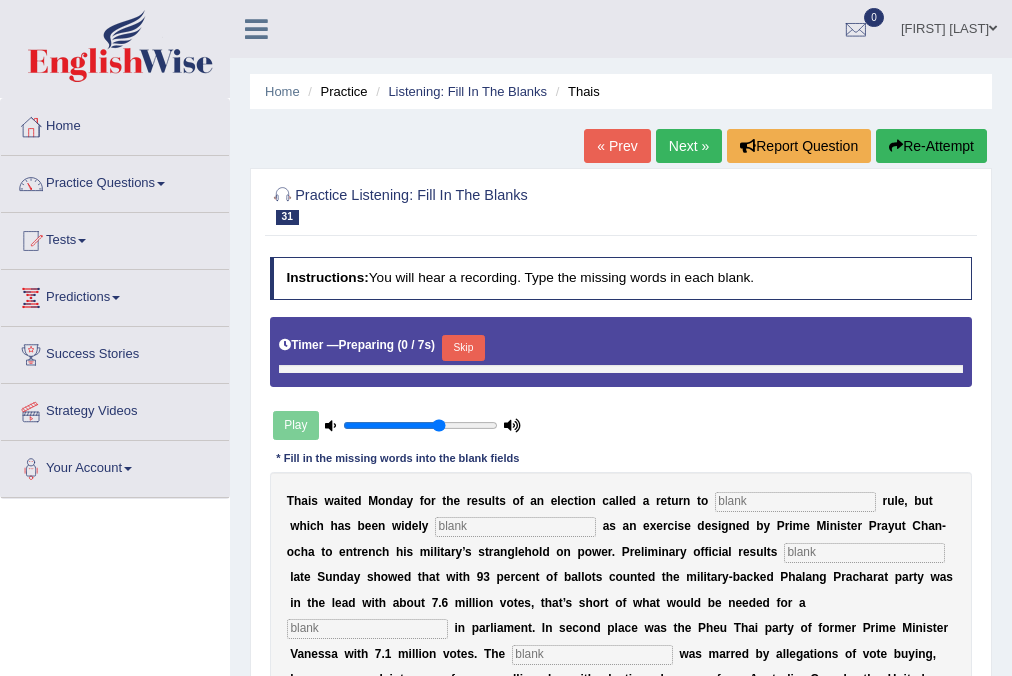 scroll, scrollTop: 0, scrollLeft: 0, axis: both 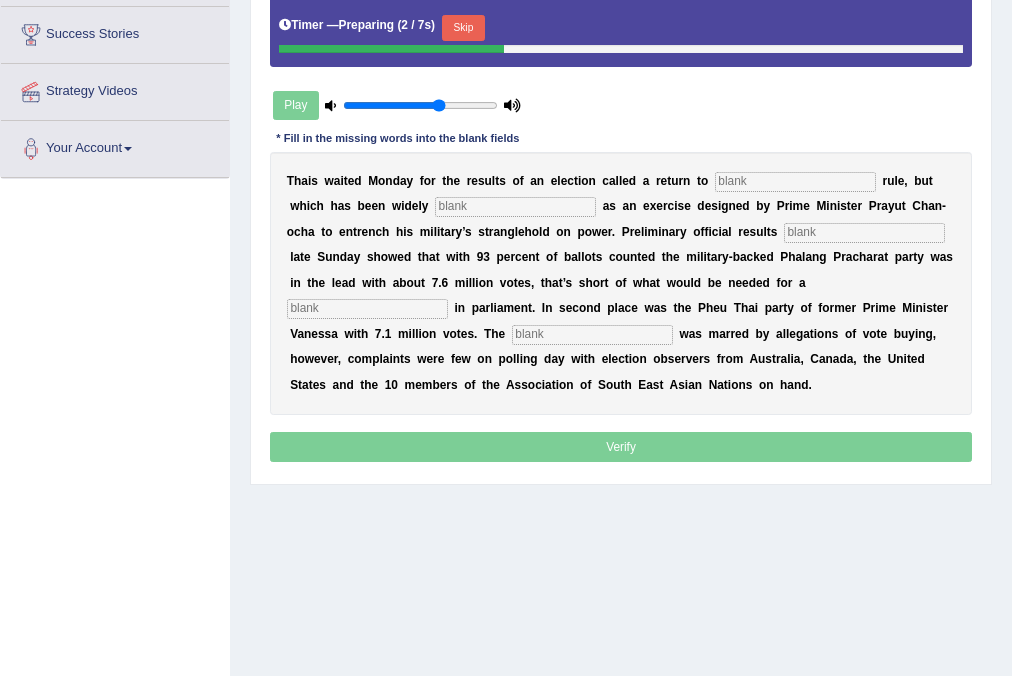 click at bounding box center (795, 182) 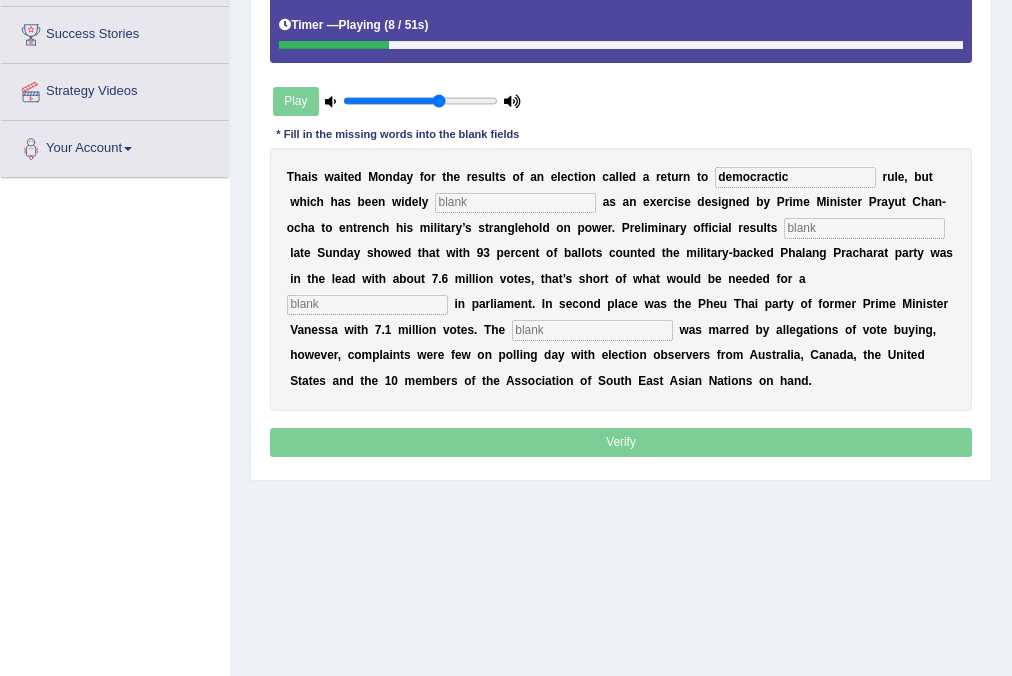 type on "democractic" 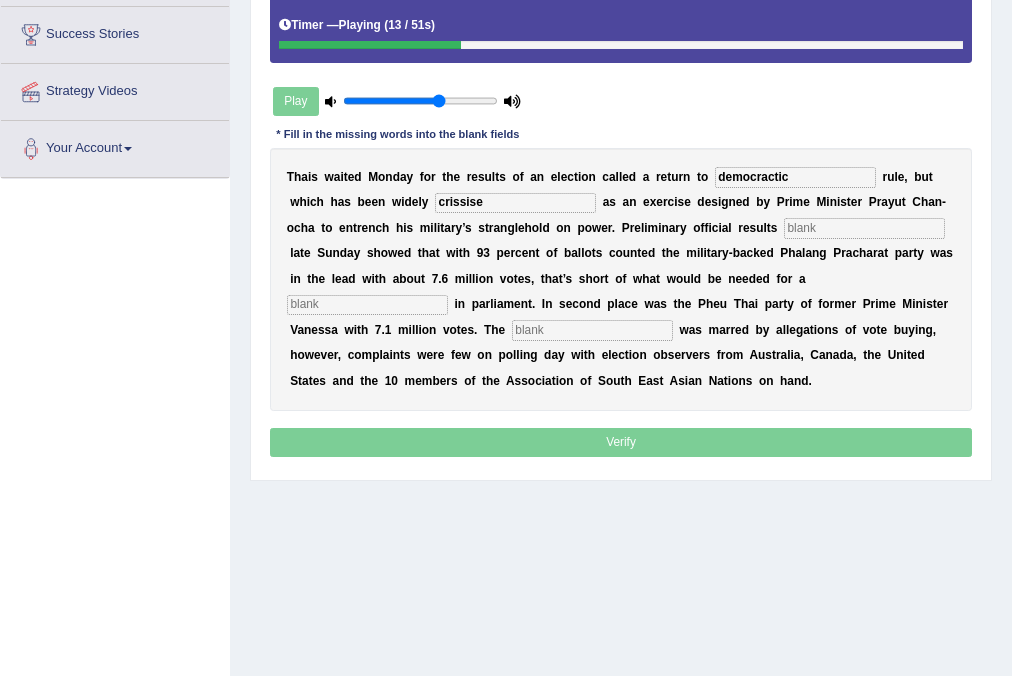 type on "crissise" 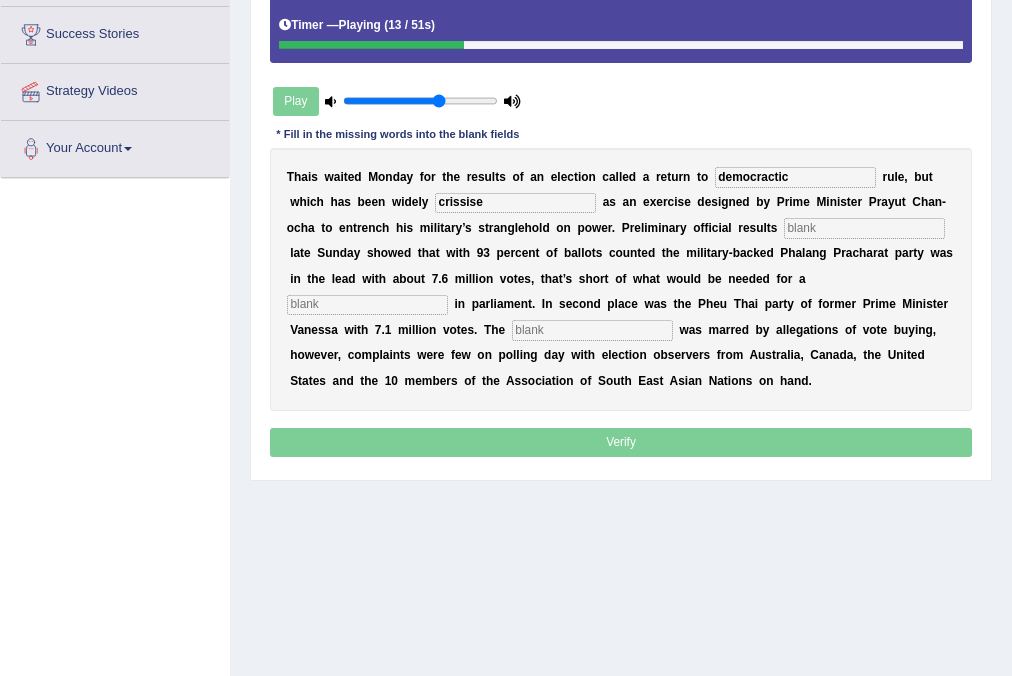 click at bounding box center [864, 228] 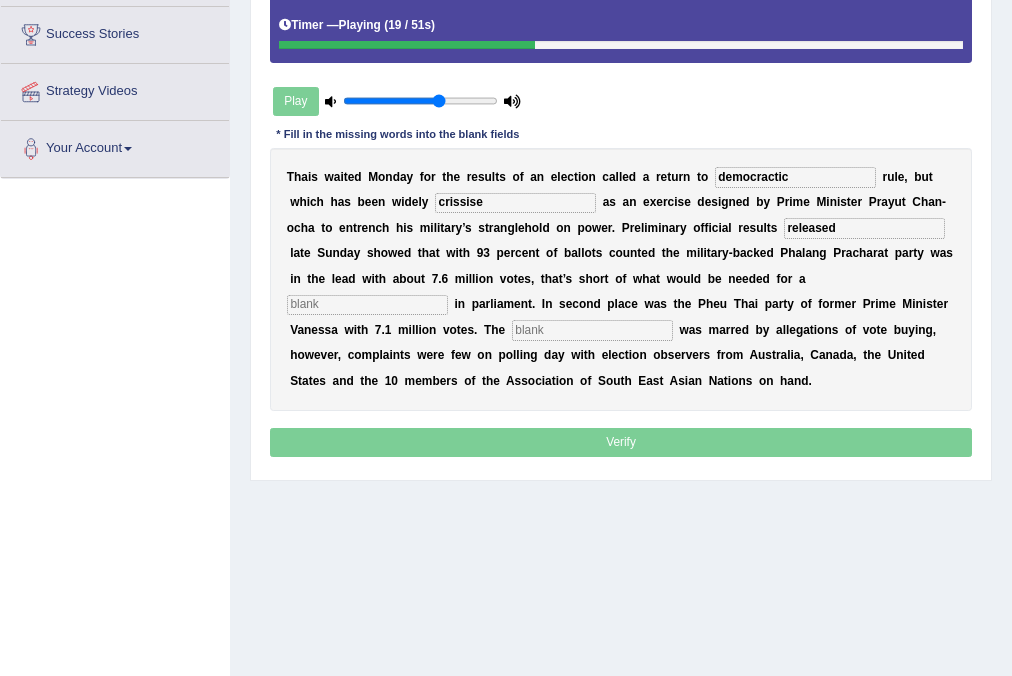 type on "released" 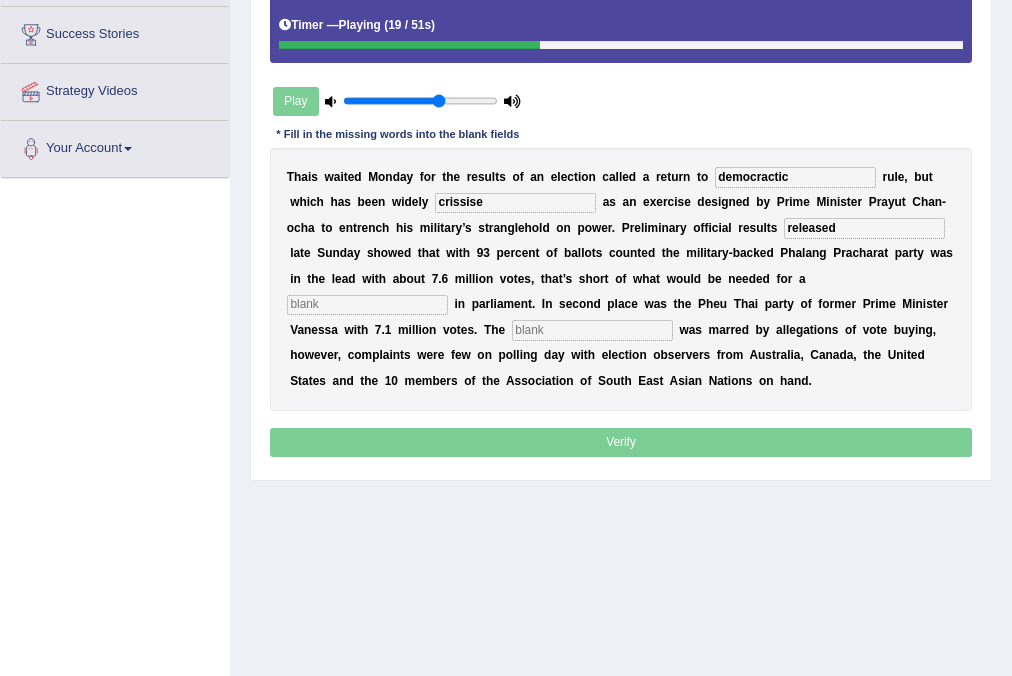 click at bounding box center [367, 305] 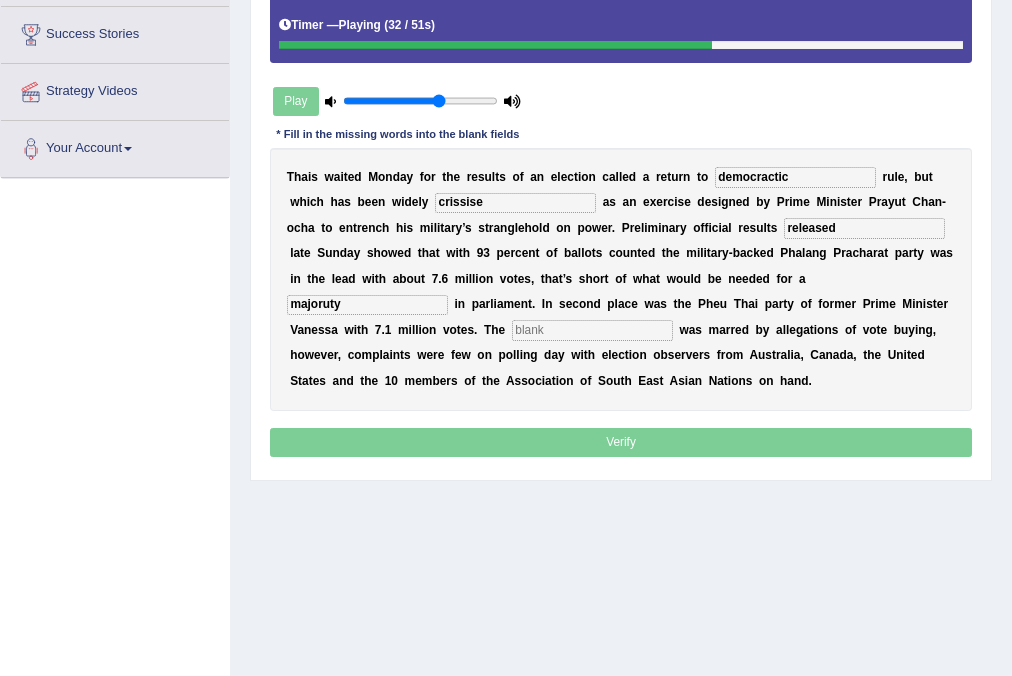 type on "majoruty" 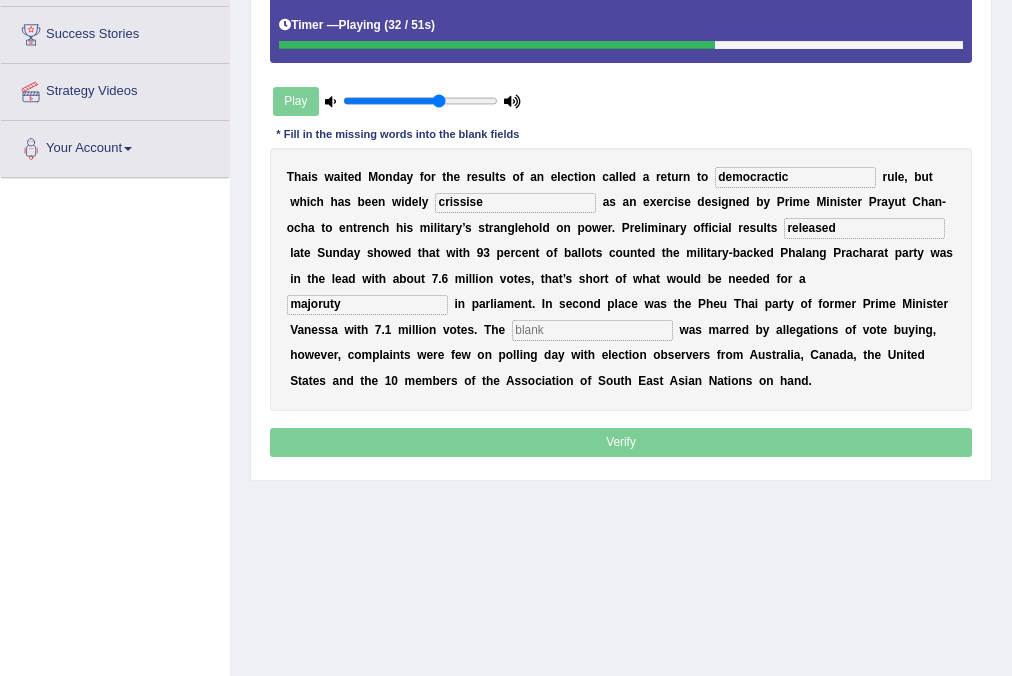click at bounding box center (592, 330) 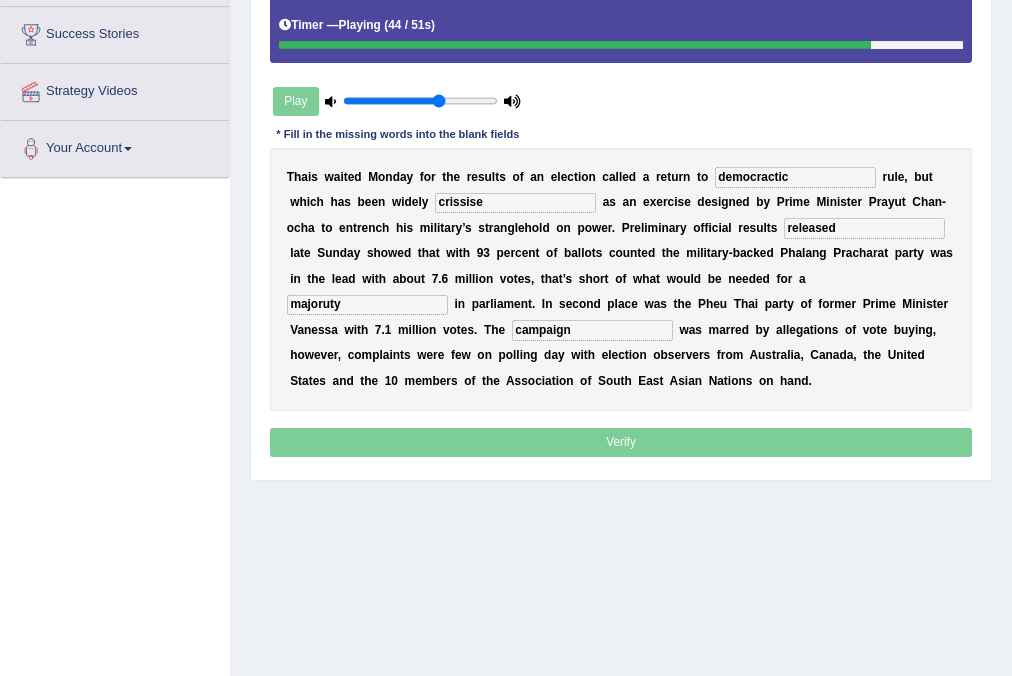 type on "campaign" 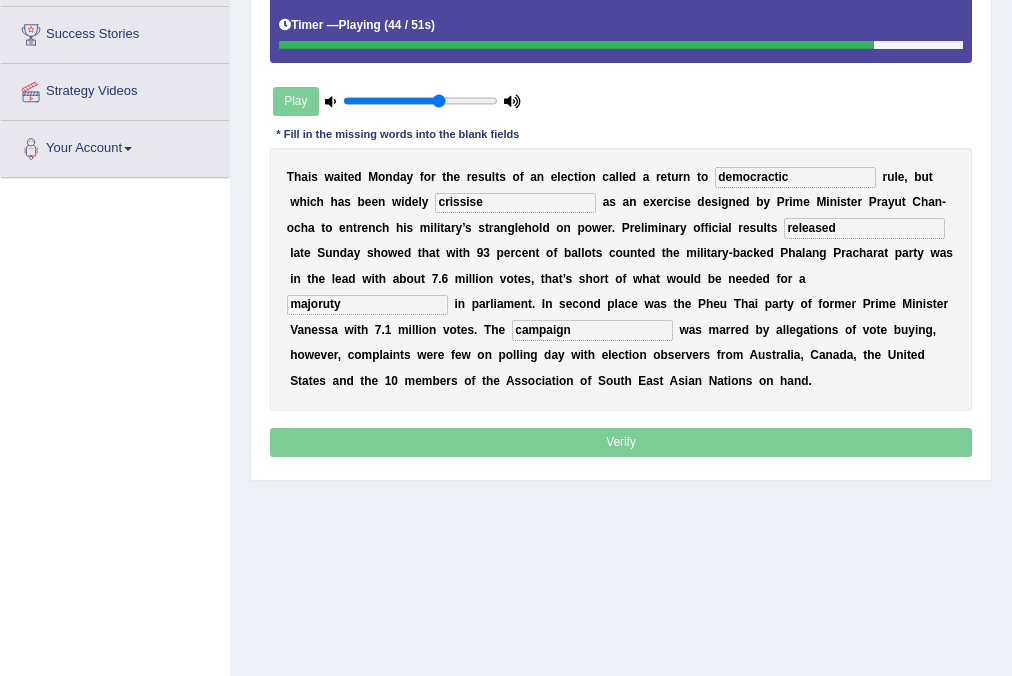 click on "majoruty" at bounding box center [367, 305] 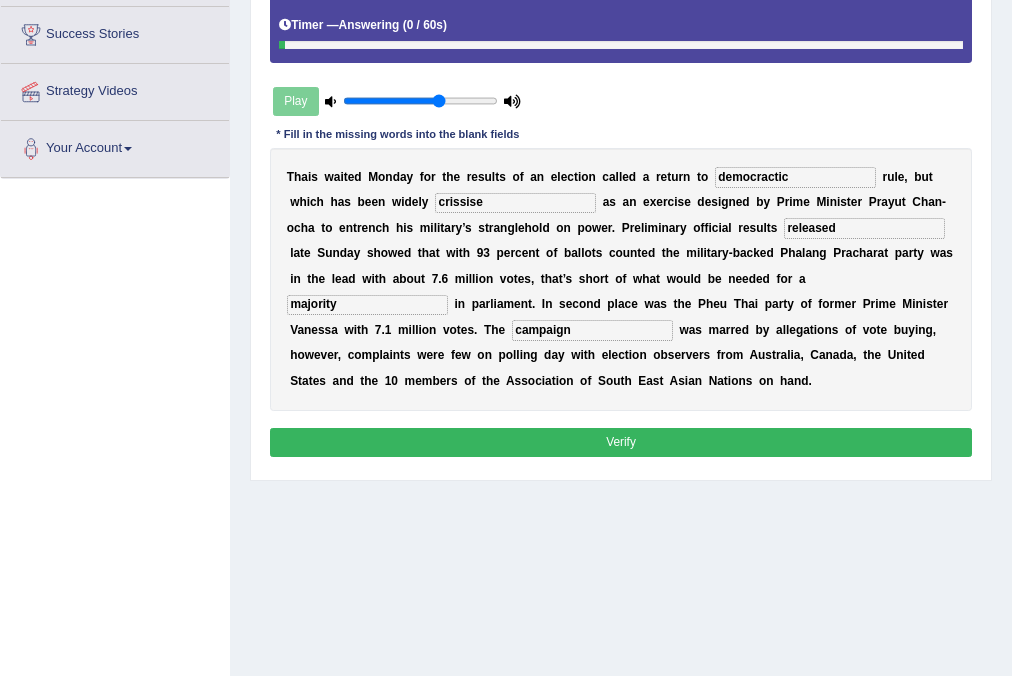 type on "majority" 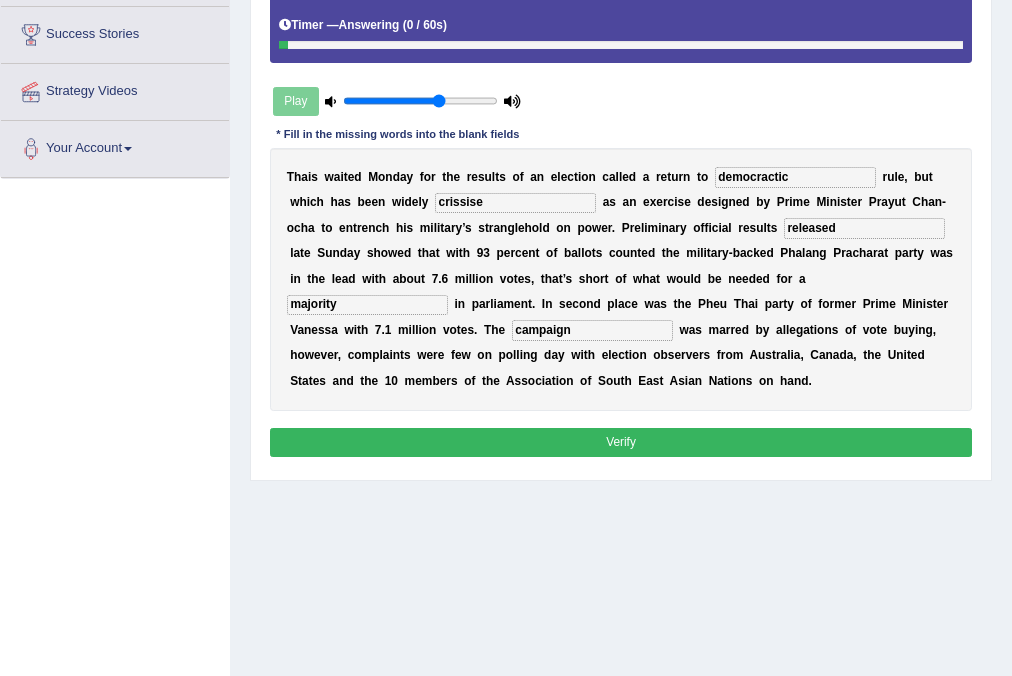 click on "crissise" at bounding box center (515, 203) 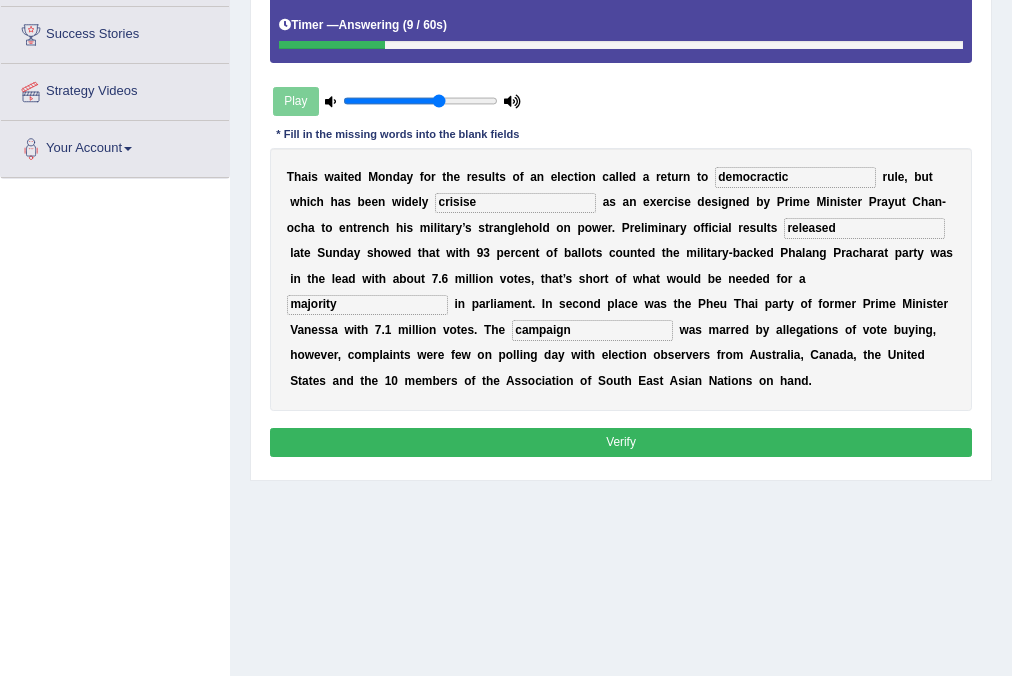 click on "crisise" at bounding box center [515, 203] 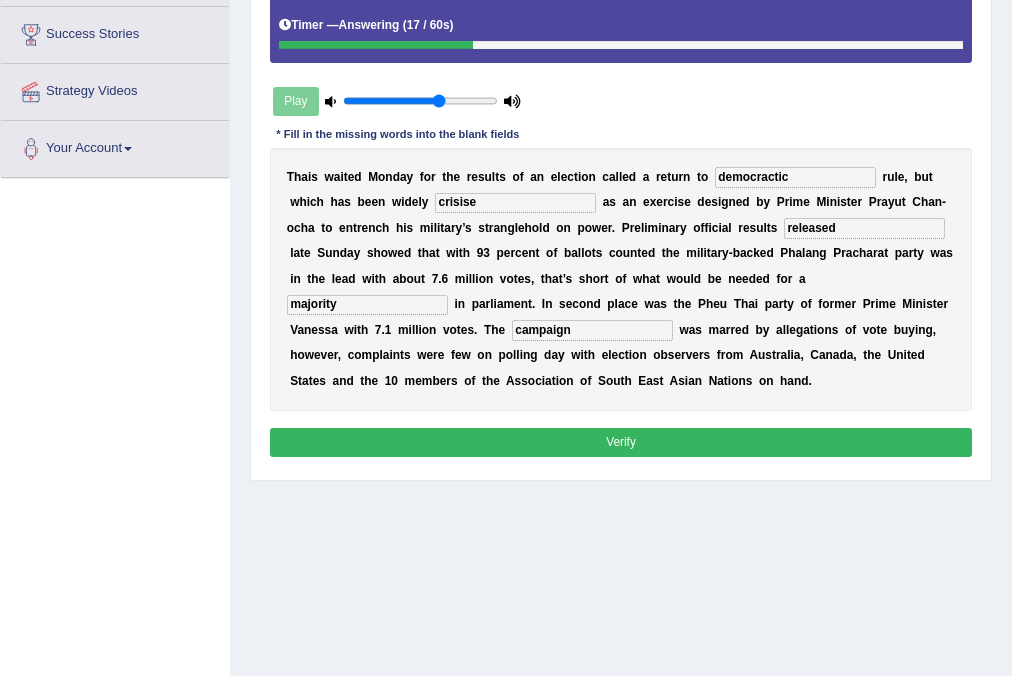type on "crisise" 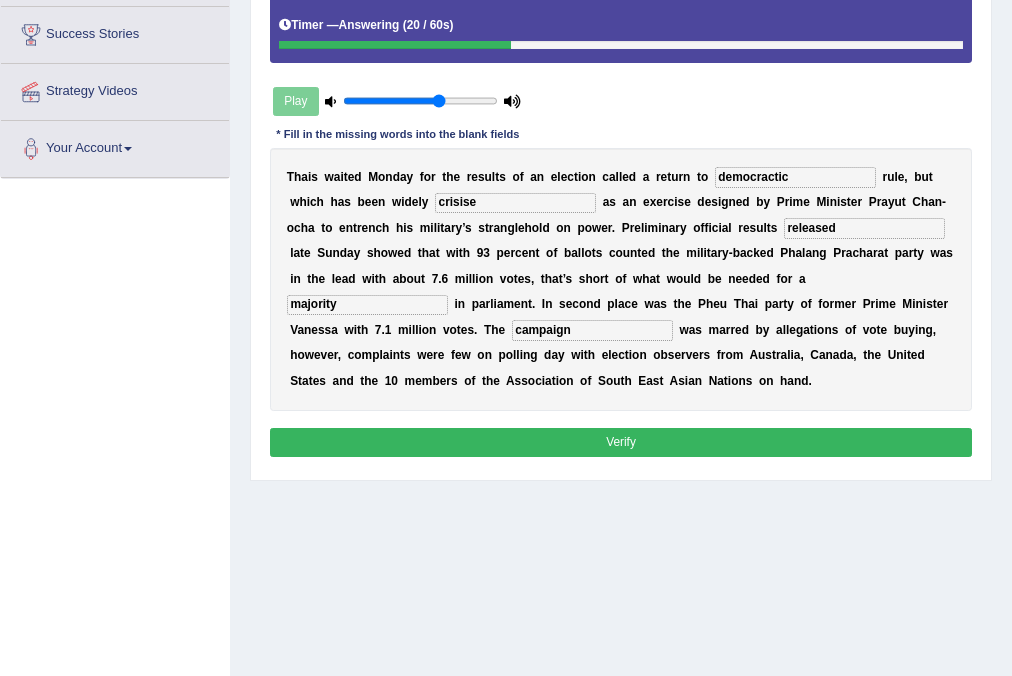 click on "democractic" at bounding box center (795, 177) 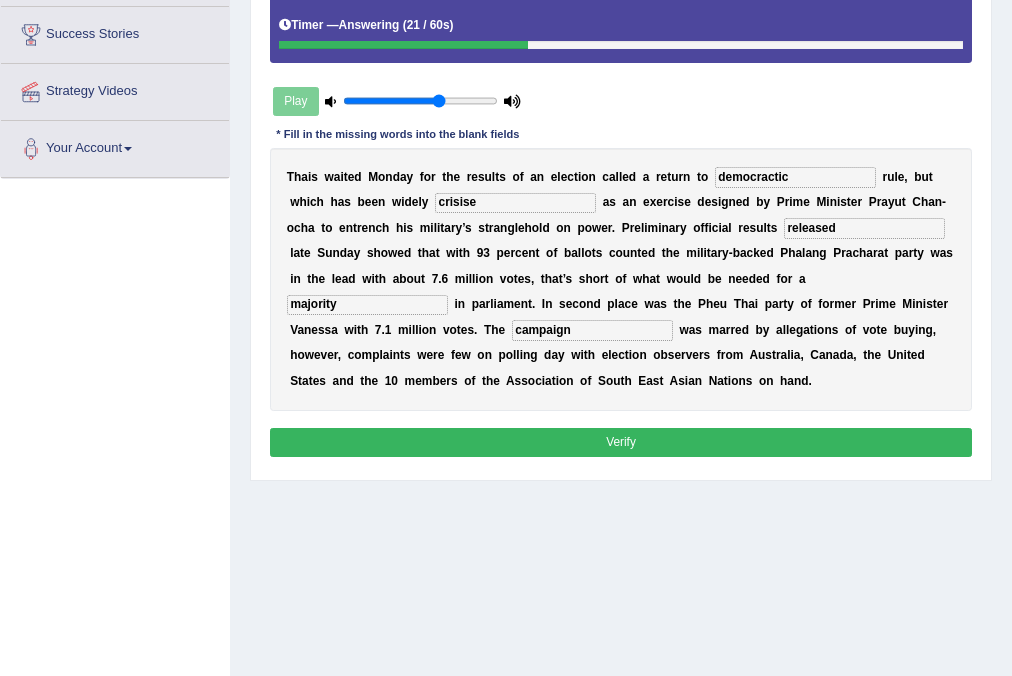 click on "democractic" at bounding box center [795, 177] 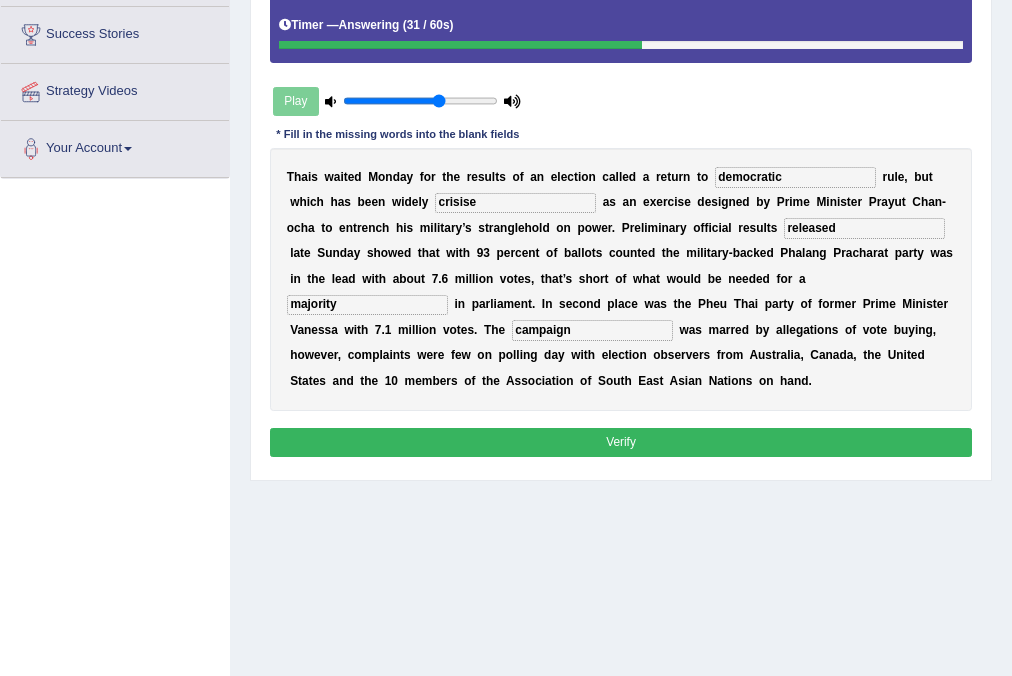 type on "democratic" 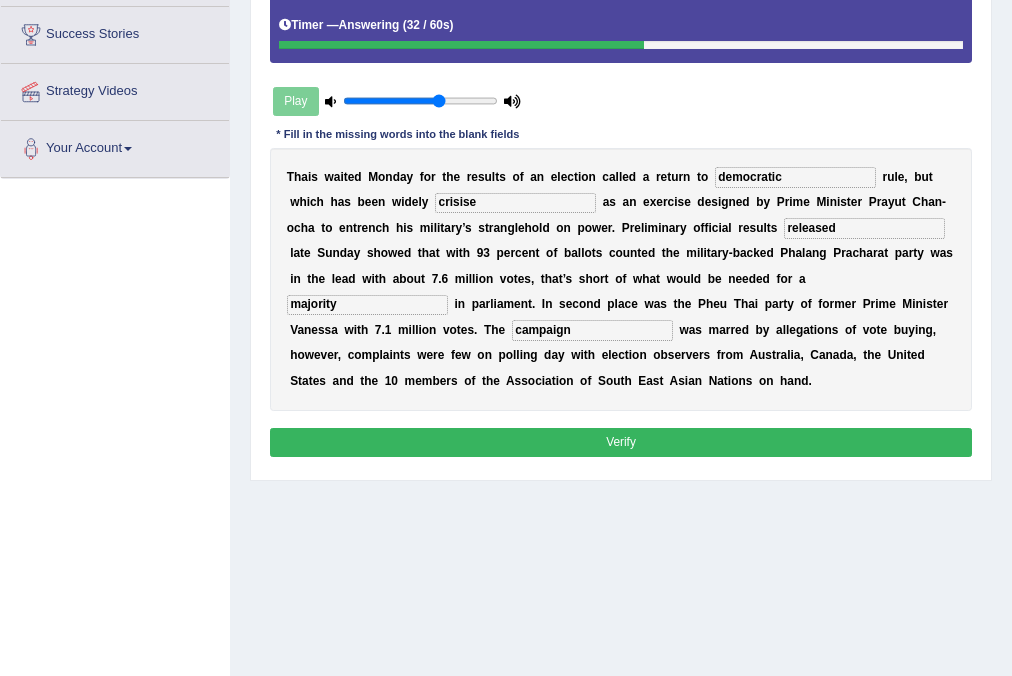 click on "crisise" at bounding box center [515, 203] 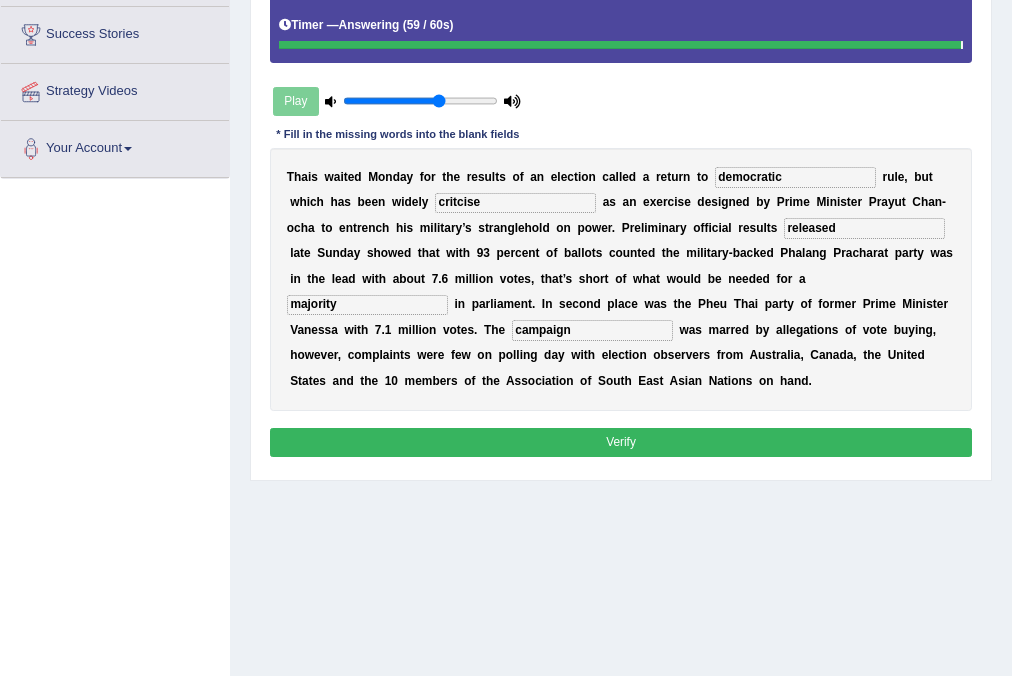 type on "critcise" 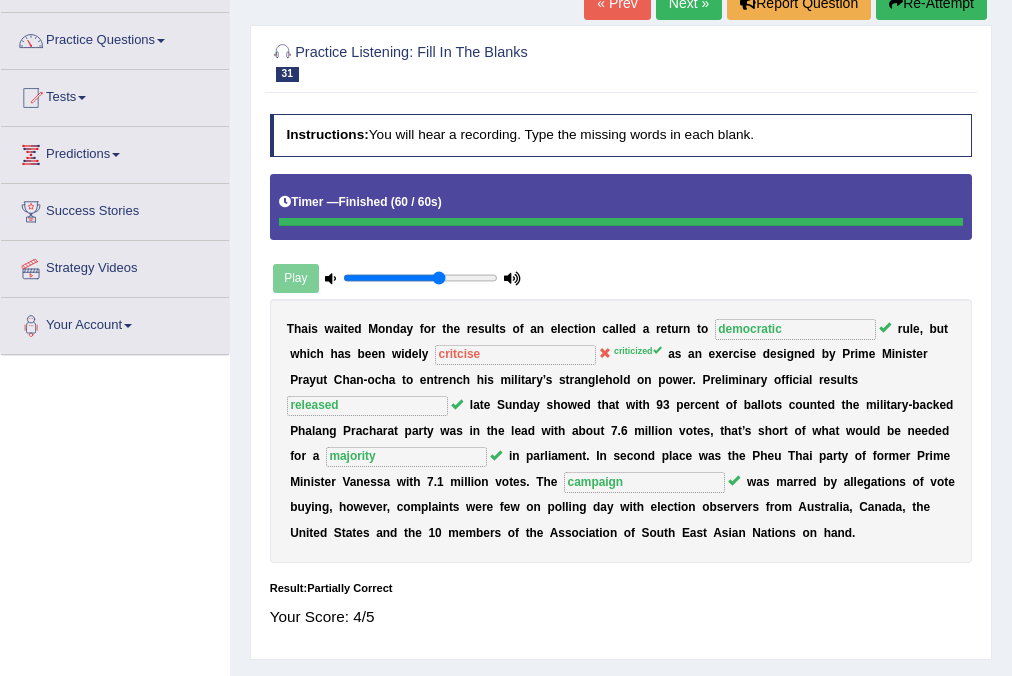 scroll, scrollTop: 106, scrollLeft: 0, axis: vertical 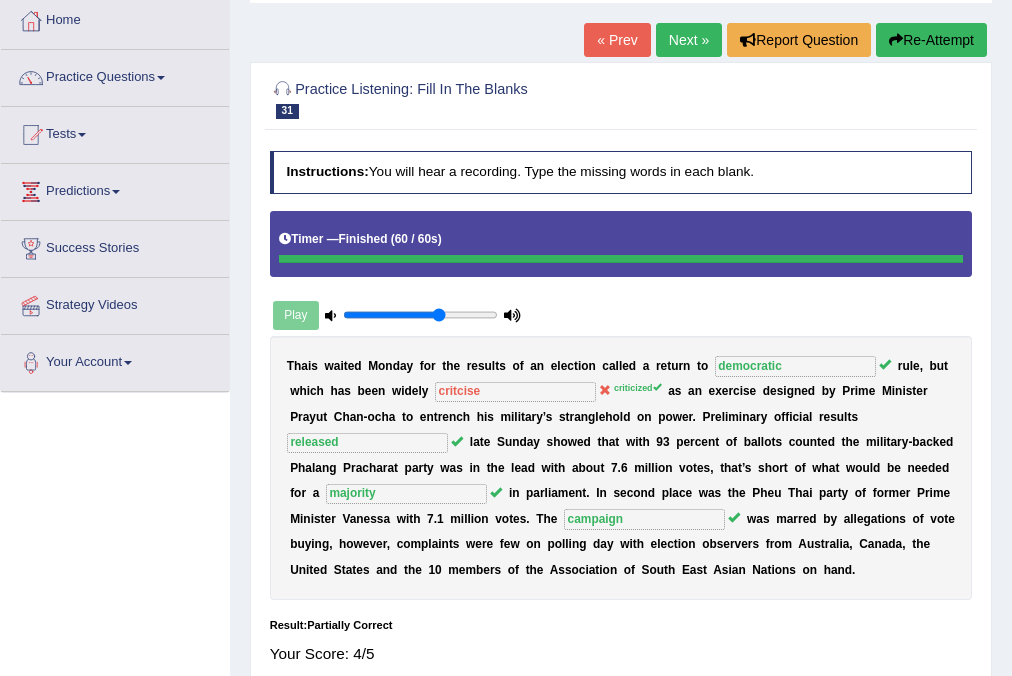 click on "Re-Attempt" at bounding box center [931, 40] 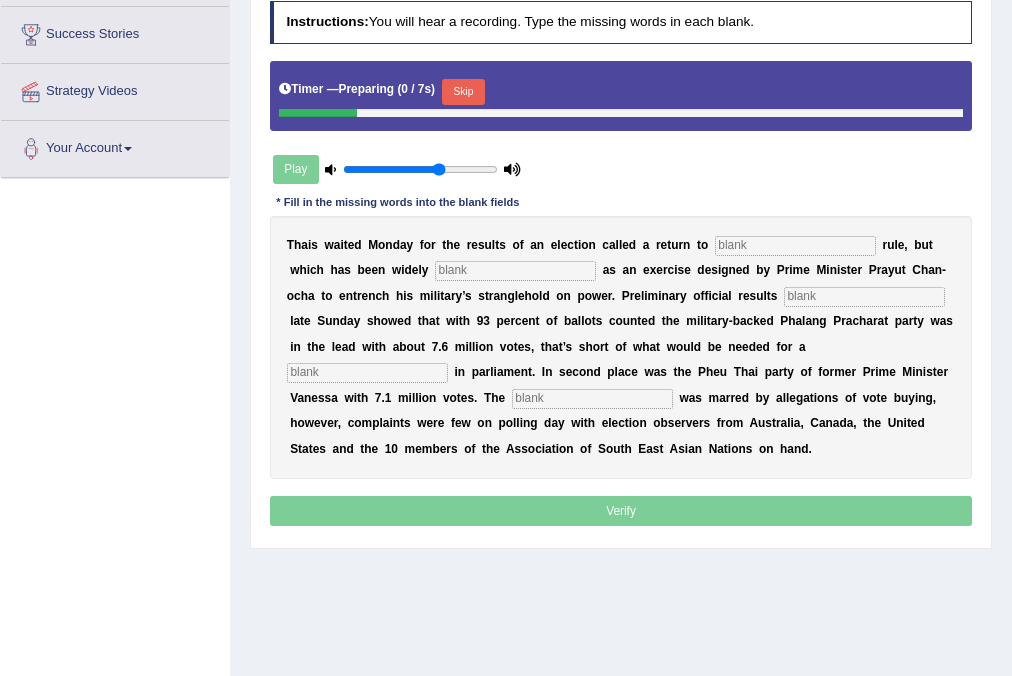 scroll, scrollTop: 0, scrollLeft: 0, axis: both 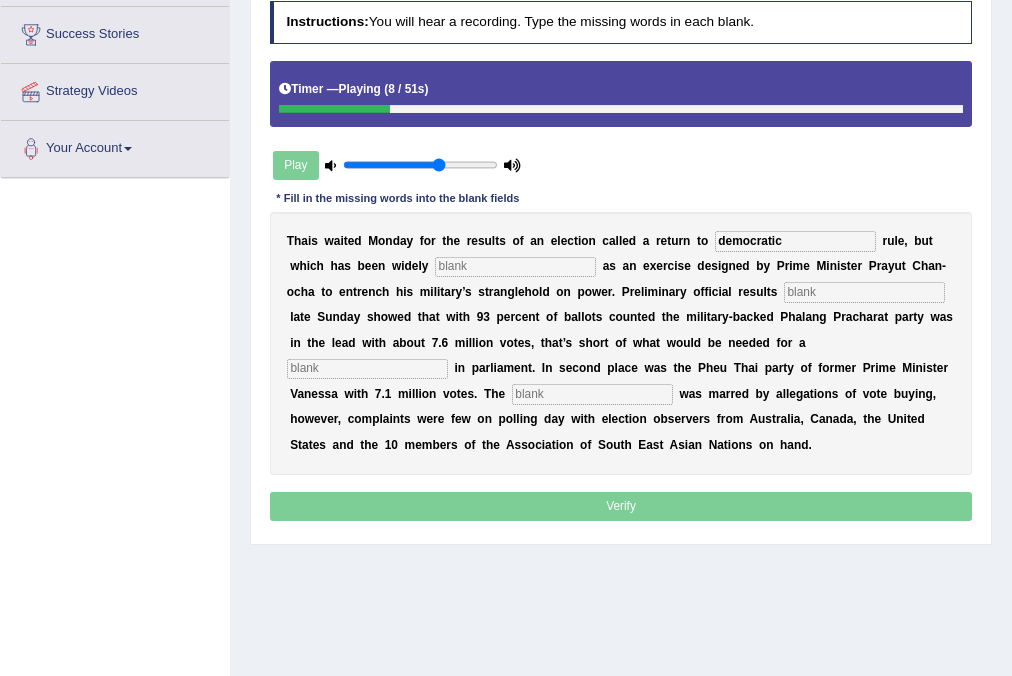 type on "democratic" 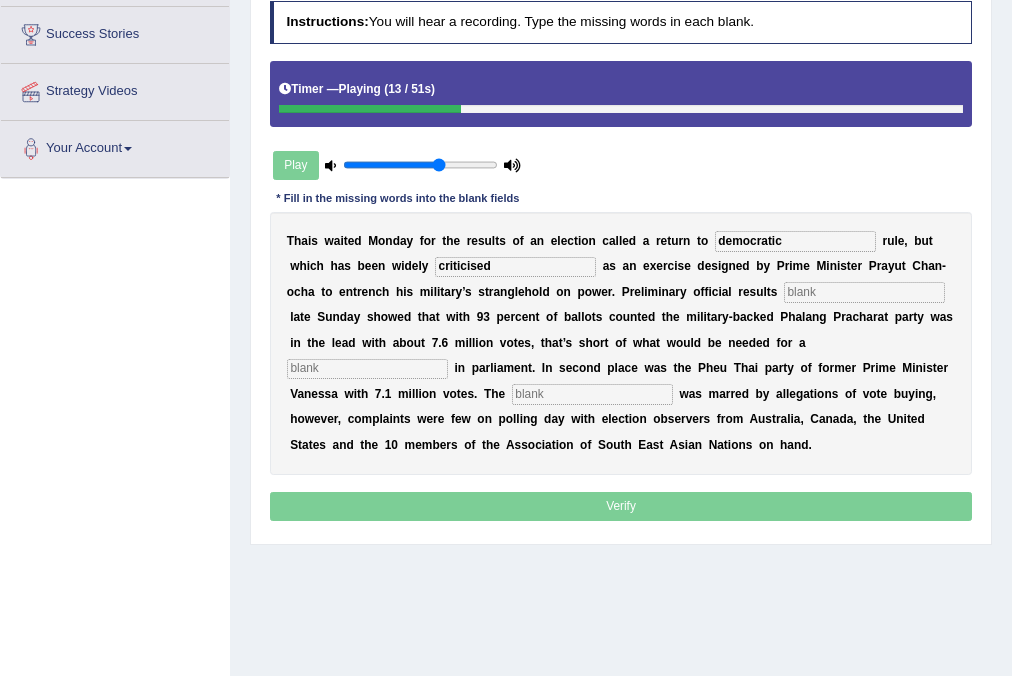type on "criticised" 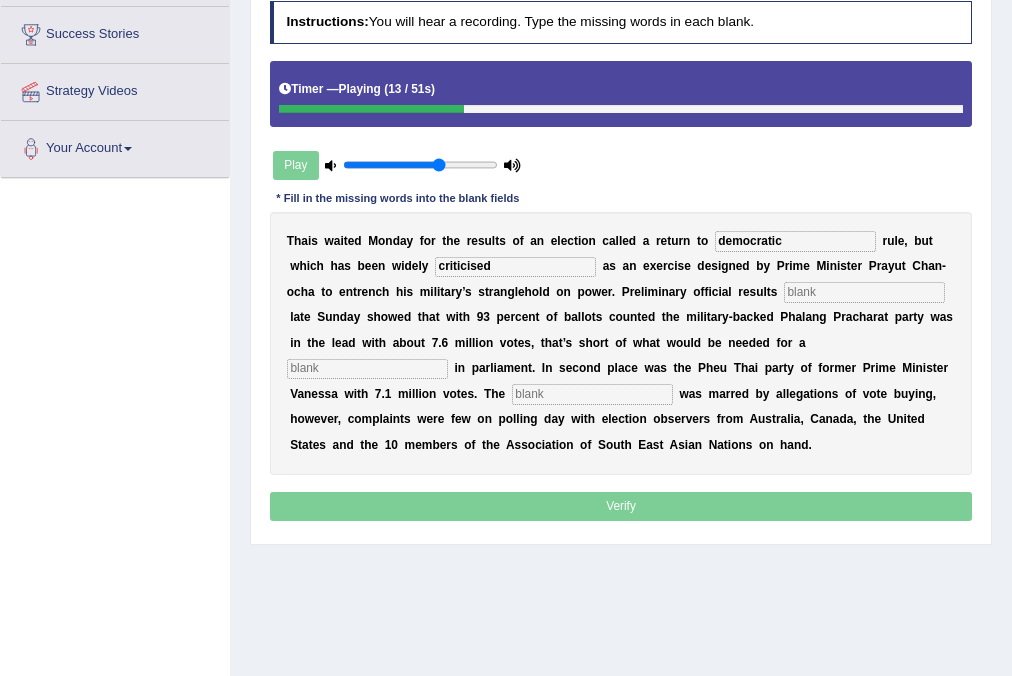 click at bounding box center (864, 292) 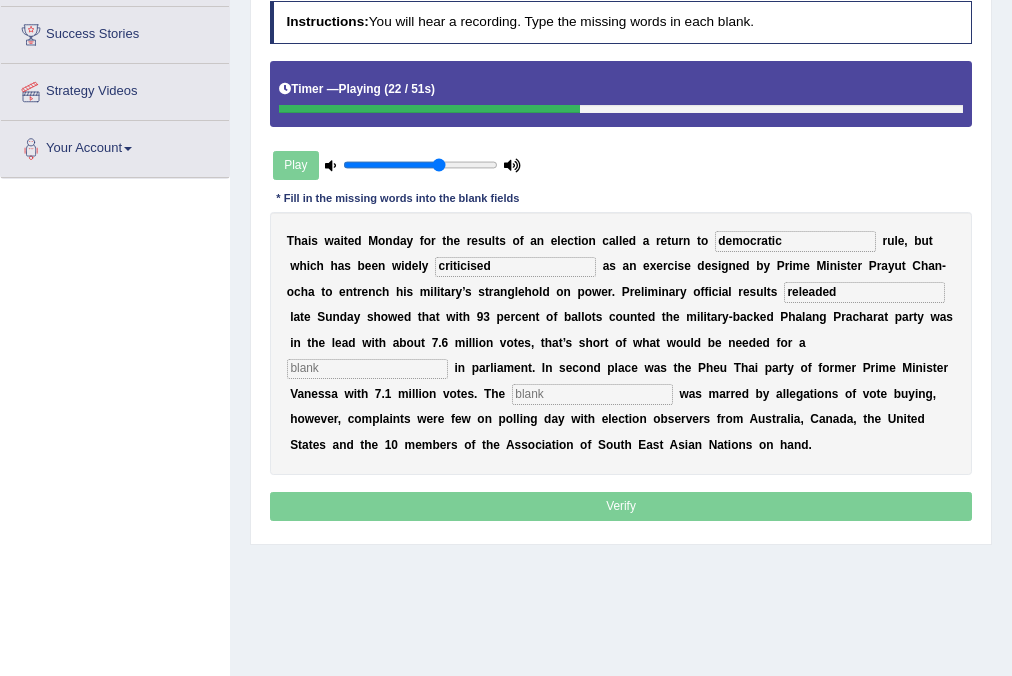 click on "T h a i s    w a i t e d    M o n d a y    f o r    t h e    r e s u l t s    o f    a n    e l e c t i o n    c a l l e d    a    r e t u r n    t o    democratic    r u l e ,    b u t    w h i c h    h a s    b e e n    w i d e l y    criticised    a s    a n    e x e r c i s e    d e s i g n e d    b y    P r i m e    M i n i s t e r    P r a y u t    C h a n - o c h a    t o    e n t r e n c h    h i s    m i l i t a r y ’ s    s t r a n g l e h o l d    o n    p o w e r .    P r e l i m i n a r y    o f f i c i a l    r e s u l t s    releaded    l a t e    S u n d a y    s h o w e d    t h a t    w i t h    9 3    p e r c e n t    o f    b a l l o t s    c o u n t e d    t h e    m i l i t a r y - b a c k e d    P h a l a n g    P r a c h a r a t    p a r t y    w a s    i n    t h e    l e a d    w i t h    a b o u t    7 . 6    m i l l i o n    v o t e s ,    t h a t ’ s    s h o r t    o f    w h a t    w o u l d    b e    n e" at bounding box center (621, 344) 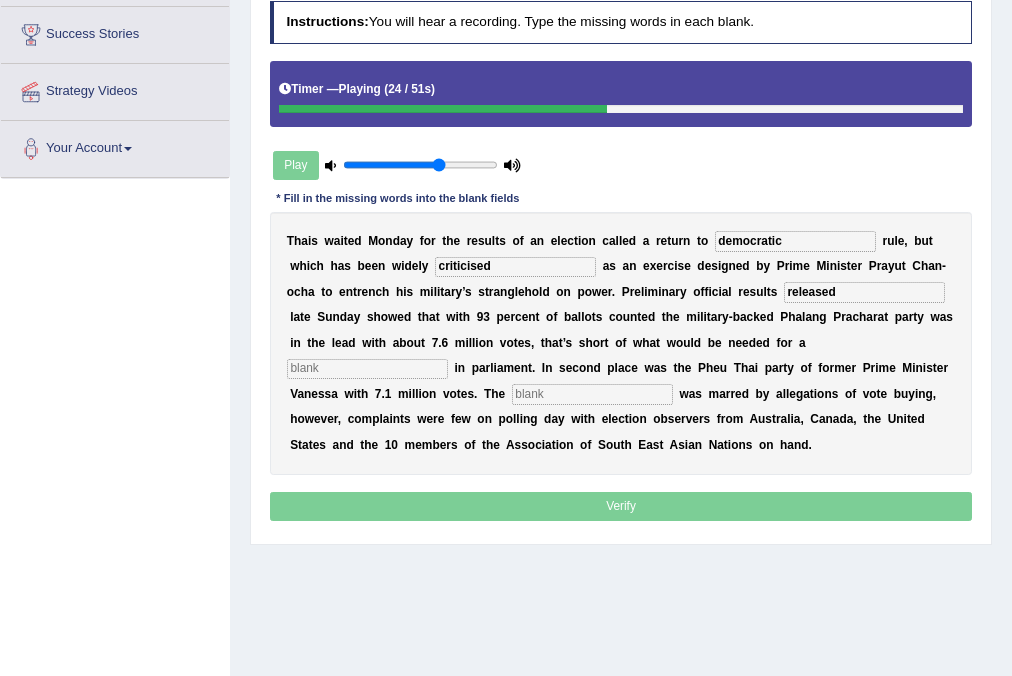 type on "released" 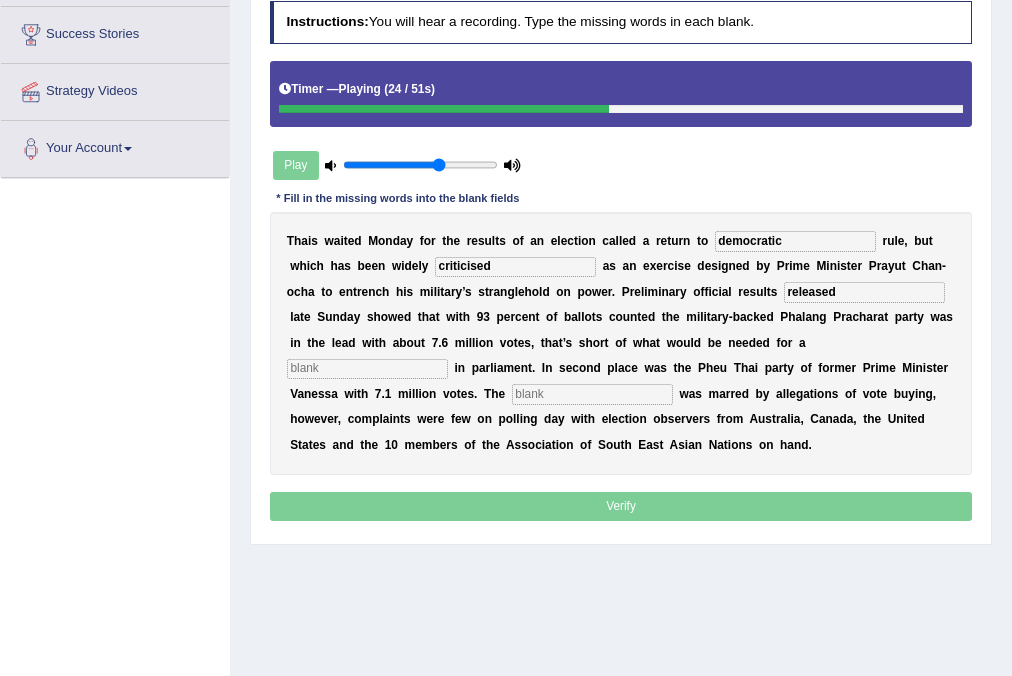 click on "T h a i s    w a i t e d    M o n d a y    f o r    t h e    r e s u l t s    o f    a n    e l e c t i o n    c a l l e d    a    r e t u r n    t o    democratic    r u l e ,    b u t    w h i c h    h a s    b e e n    w i d e l y    criticised    a s    a n    e x e r c i s e    d e s i g n e d    b y    P r i m e    M i n i s t e r    P r a y u t    C h a n - o c h a    t o    e n t r e n c h    h i s    m i l i t a r y ’ s    s t r a n g l e h o l d    o n    p o w e r .    P r e l i m i n a r y    o f f i c i a l    r e s u l t s    released    l a t e    S u n d a y    s h o w e d    t h a t    w i t h    9 3    p e r c e n t    o f    b a l l o t s    c o u n t e d    t h e    m i l i t a r y - b a c k e d    P h a l a n g    P r a c h a r a t    p a r t y    w a s    i n    t h e    l e a d    w i t h    a b o u t    7 . 6    m i l l i o n    v o t e s ,    t h a t ’ s    s h o r t    o f    w h a t    w o u l d    b e    n e" at bounding box center (621, 344) 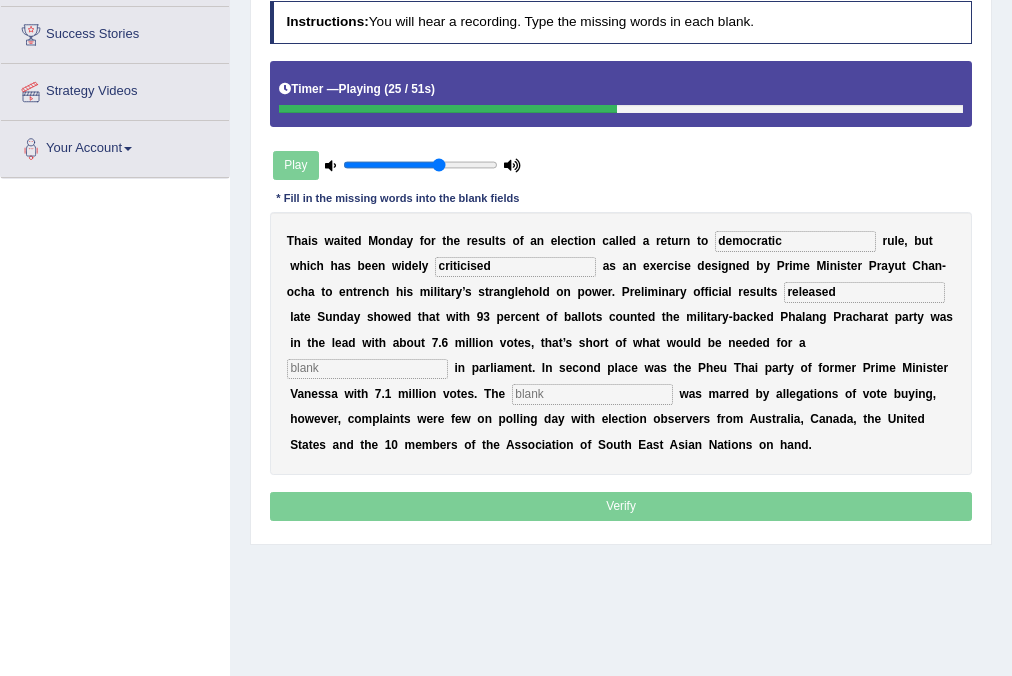 click at bounding box center [367, 369] 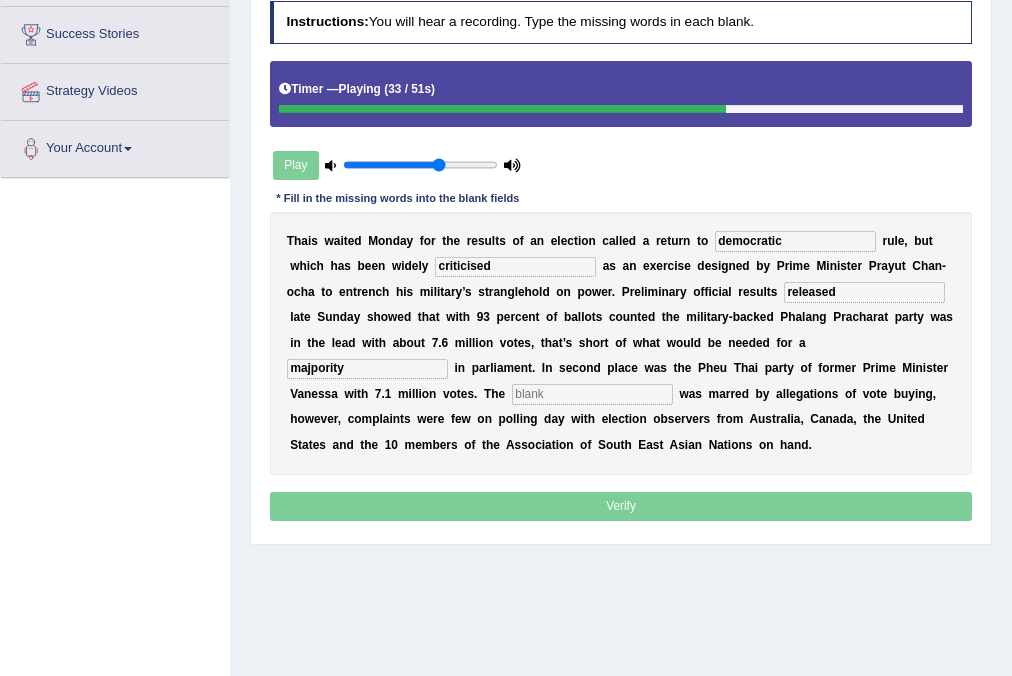click at bounding box center (592, 394) 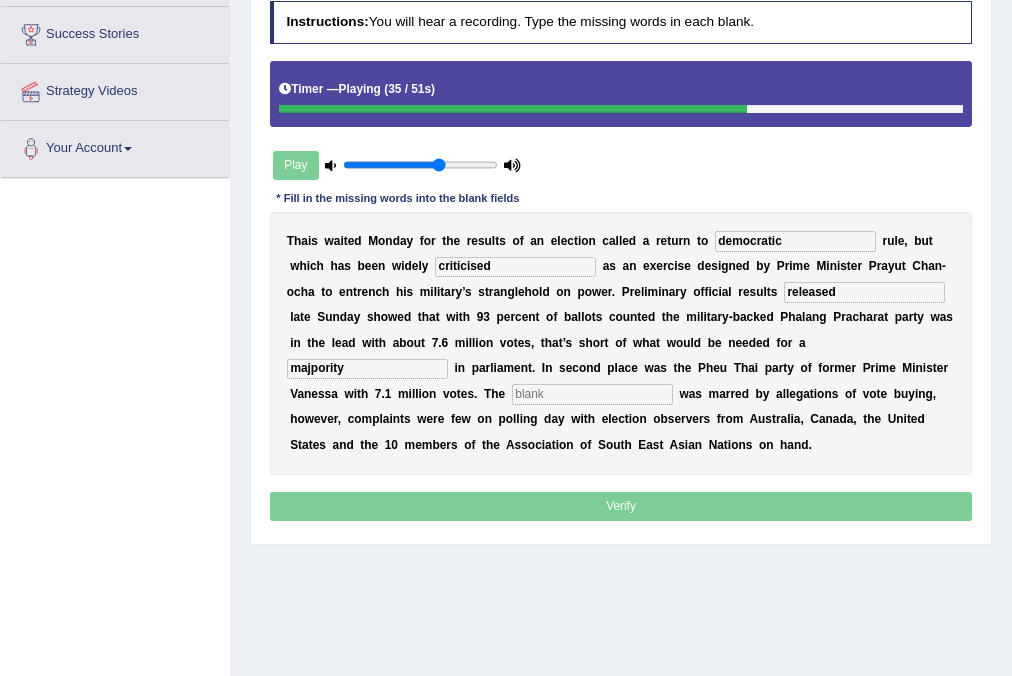 click on "majpority" at bounding box center [367, 369] 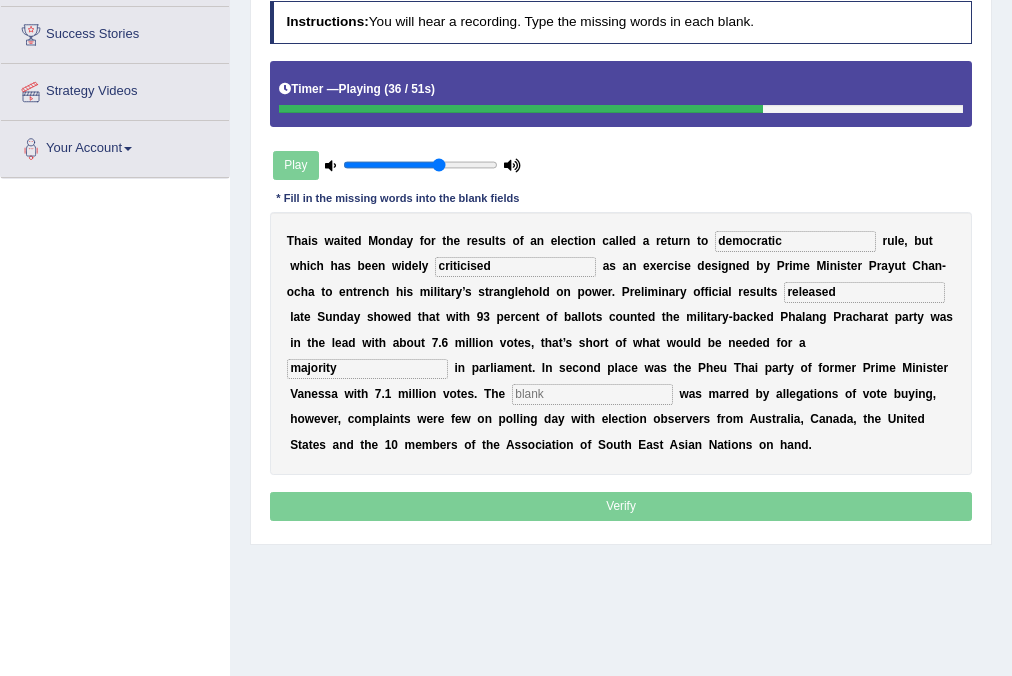 type on "majority" 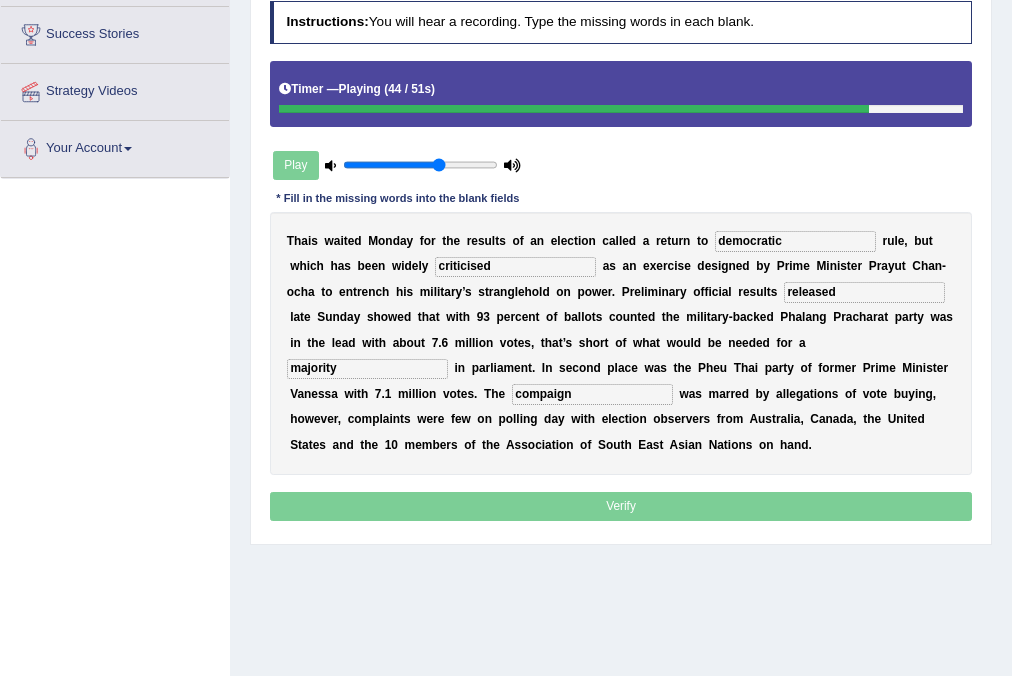click on "compaign" at bounding box center (592, 394) 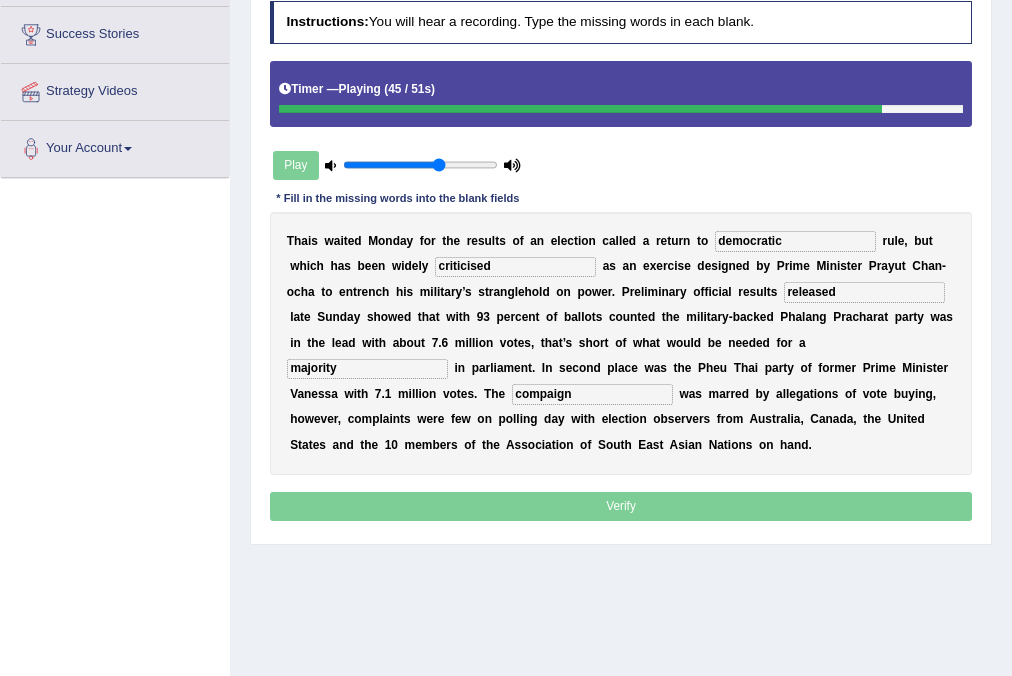 click on "compaign" at bounding box center (592, 394) 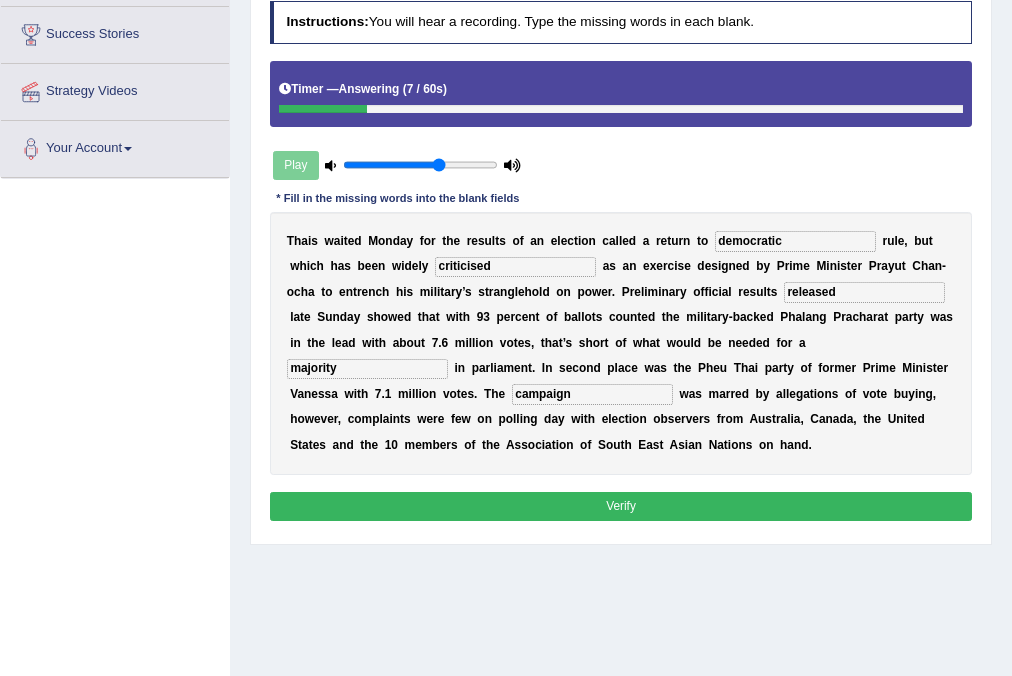 type on "campaign" 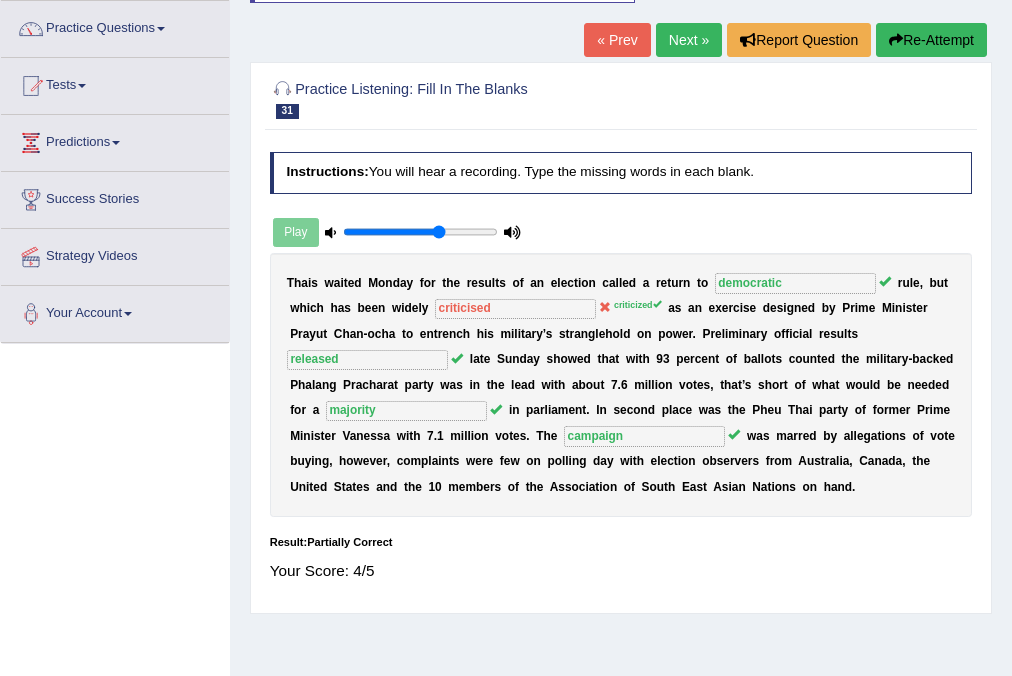 scroll, scrollTop: 0, scrollLeft: 0, axis: both 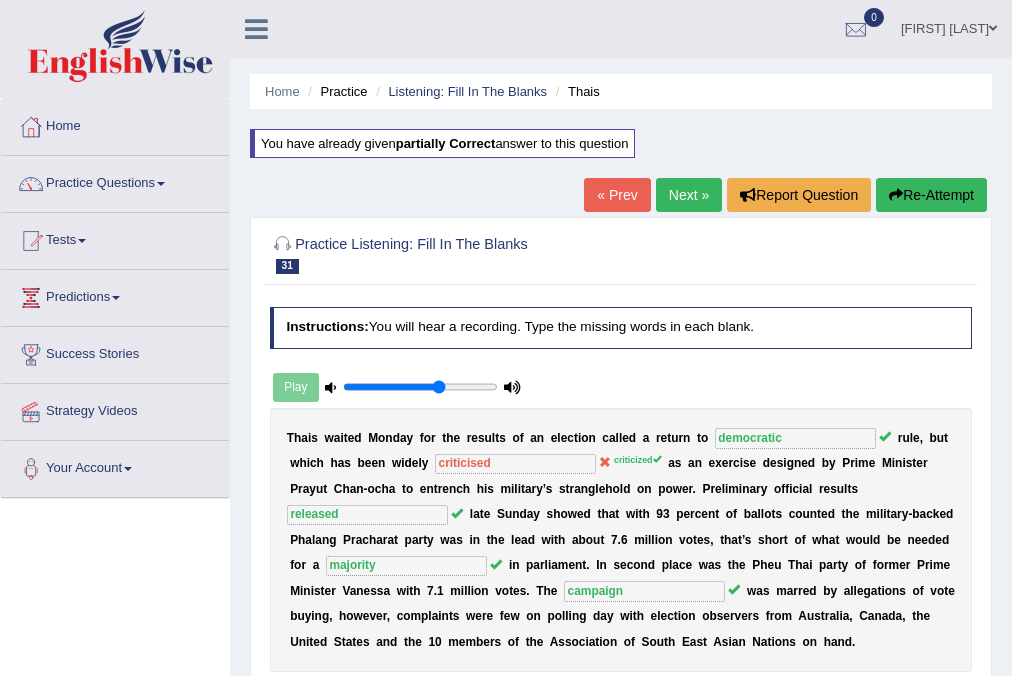 click on "Re-Attempt" at bounding box center [931, 195] 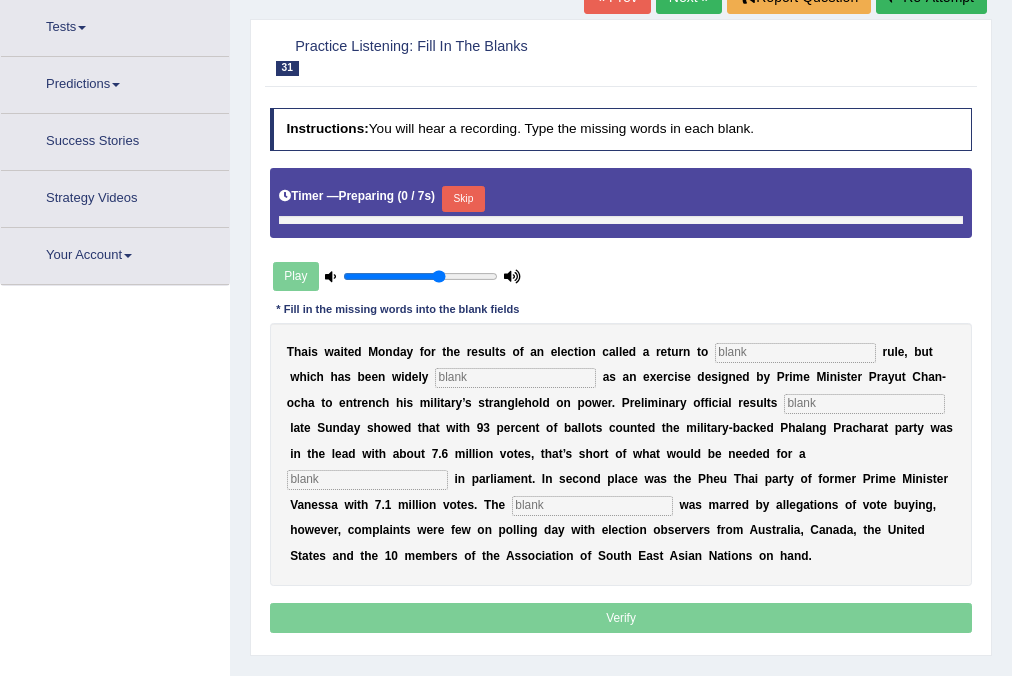 click at bounding box center (795, 353) 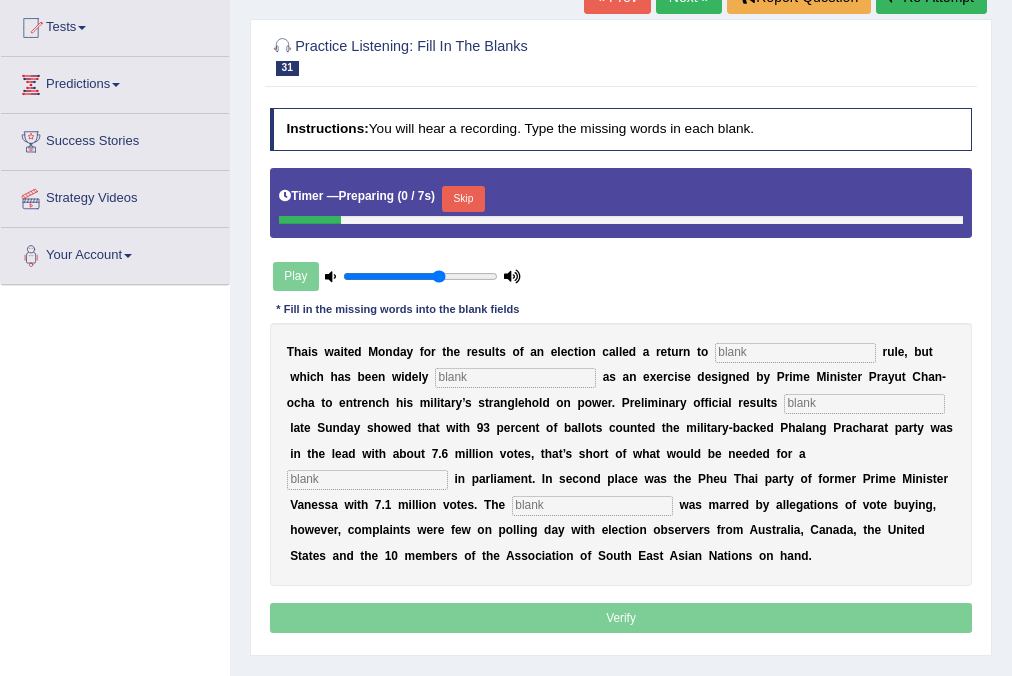 scroll, scrollTop: 0, scrollLeft: 0, axis: both 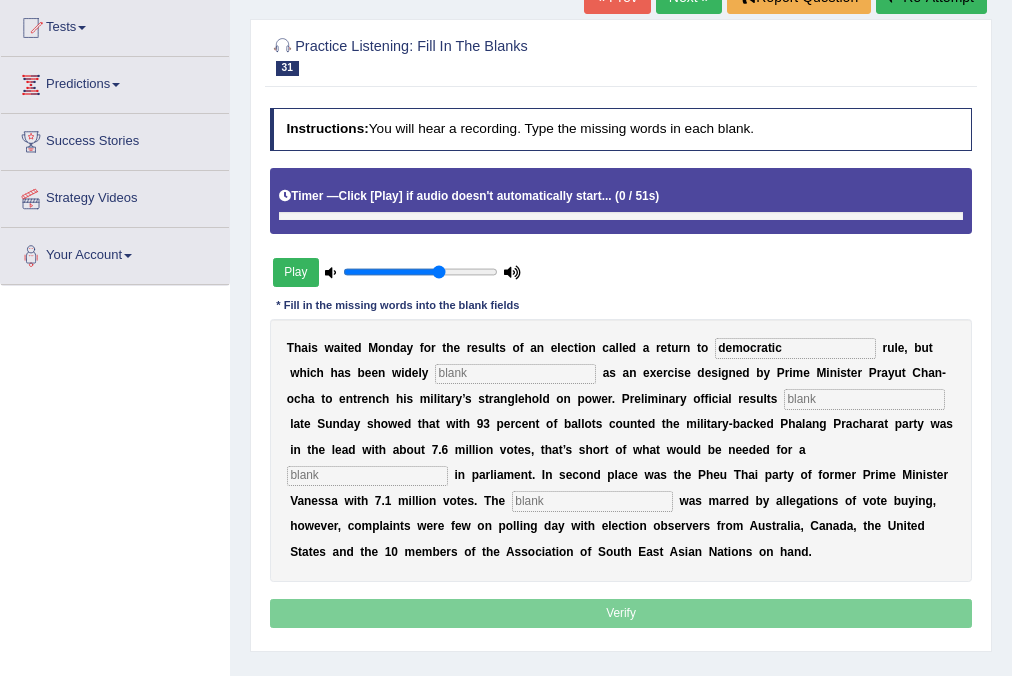 type on "democratic" 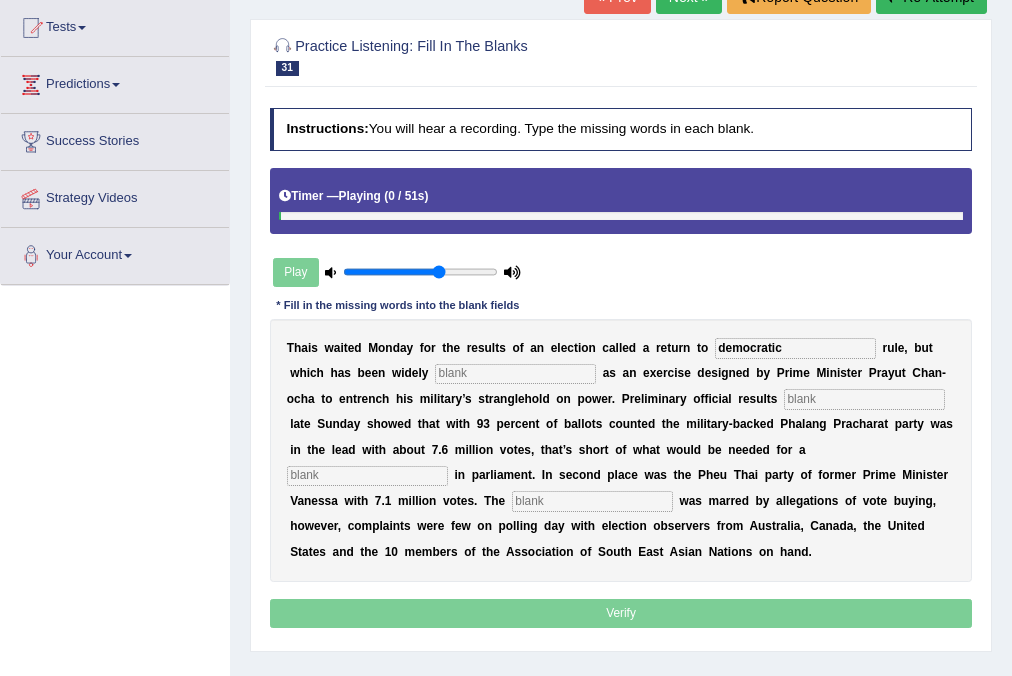 click at bounding box center (515, 374) 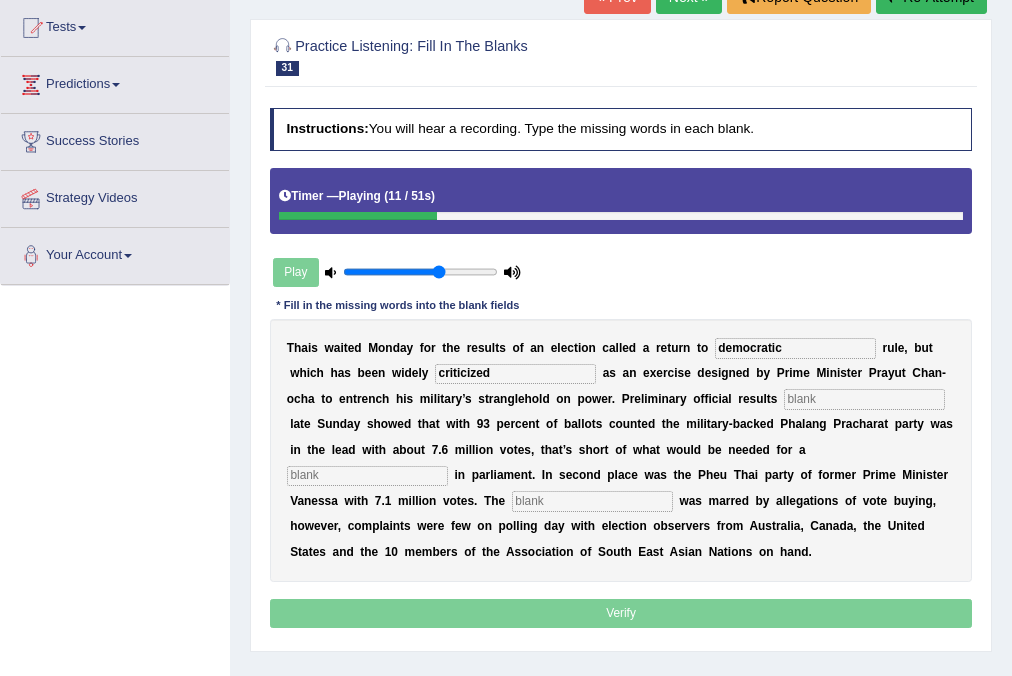 type on "criticized" 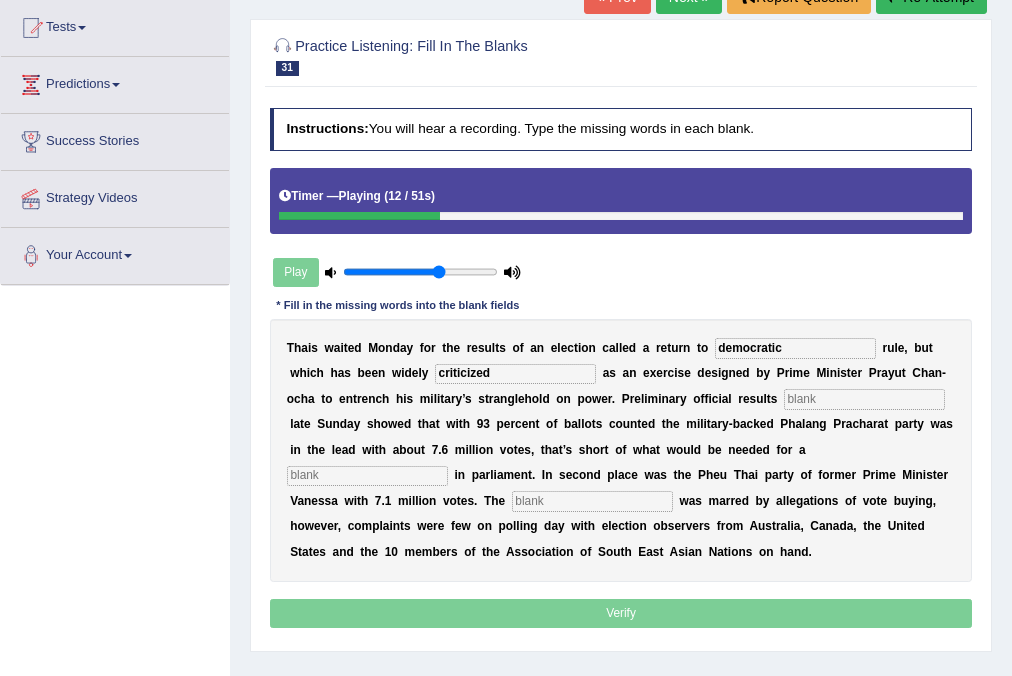 click at bounding box center [864, 399] 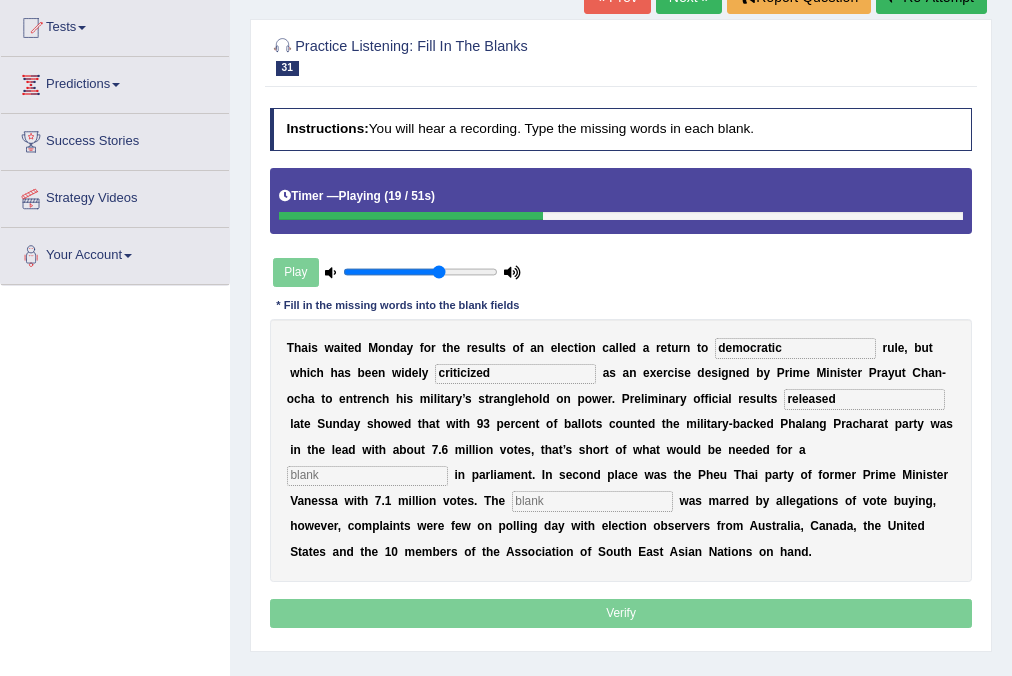 type on "released" 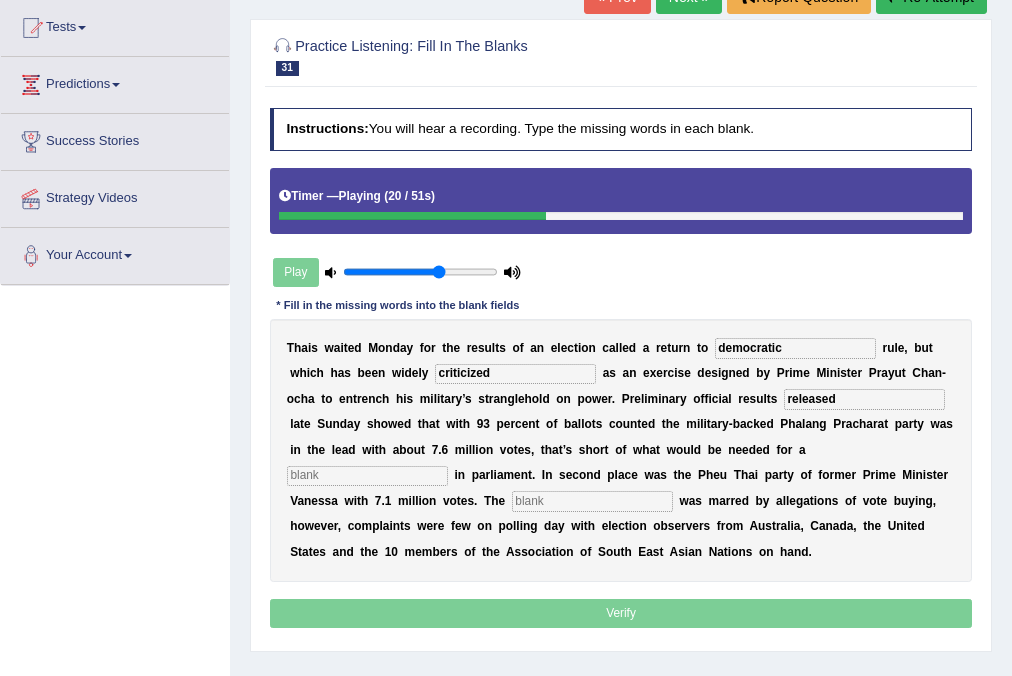 click on "T h a i s   w a i t e d   M o n d a y   f o r   t h e   r e s u l t s   o f   a n   e l e c t i o n   c a l l e d   a   r e t u r n   t o   d e m o c r a t i c   r u l e ,   b u t   w h i c h   h a s   b e e n   w i d e l y   c r i t i c i z e d   a s   a n   e x e r c i s e   d e s i g n e d   b y   P r i m e   M i n i s t e r   [NAME]   t o   e n t r e n c h   h i s   m i l i t a r y ’ s   s t r a n g l e h o l d   o n   p o w e r .   P r e l i m i n a r y   o f f i c i a l   r e s u l t s   r e l e a s e d   l a t e   S u n d a y   s h o w e d   t h a t   w i t h   9 3   p e r c e n t   o f   b a l l o t s   c o u n t e d   t h e   m i l i t a r y - b a c k e d   P h a l a n g   P r a c h a r a t   p a r t y   w a s   i n   t h e   l e a d   w i t h   a b o u t   7 . 6   m i l l i o n   v o t e s ,   t h a t ’ s   s h o r t   o f   w h a t   w o u l d   b e   n e" at bounding box center (621, 451) 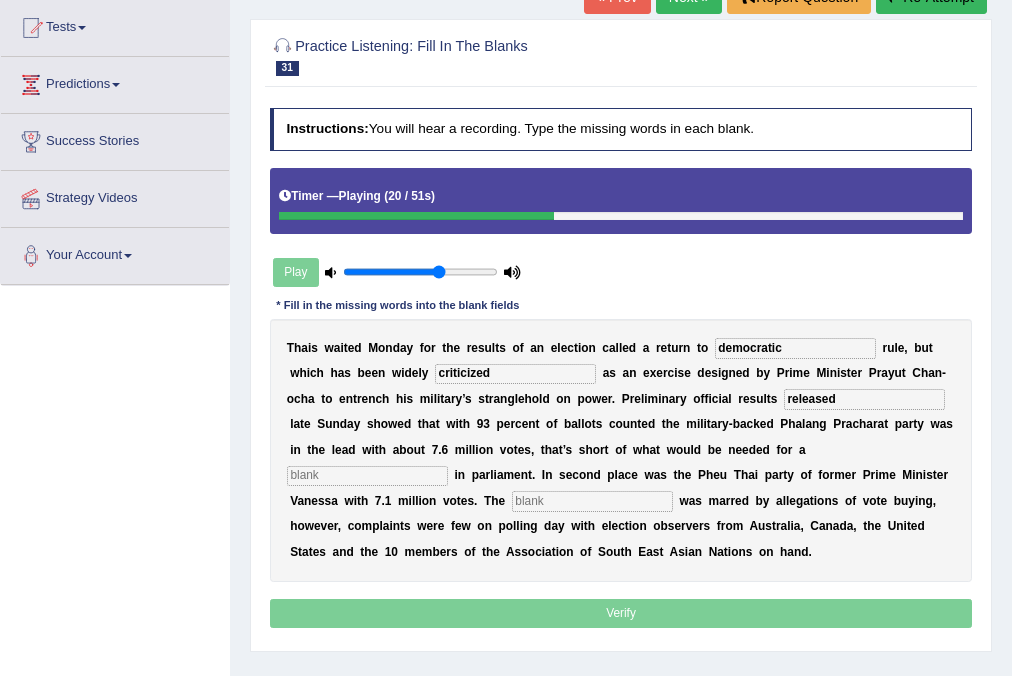 click at bounding box center (367, 476) 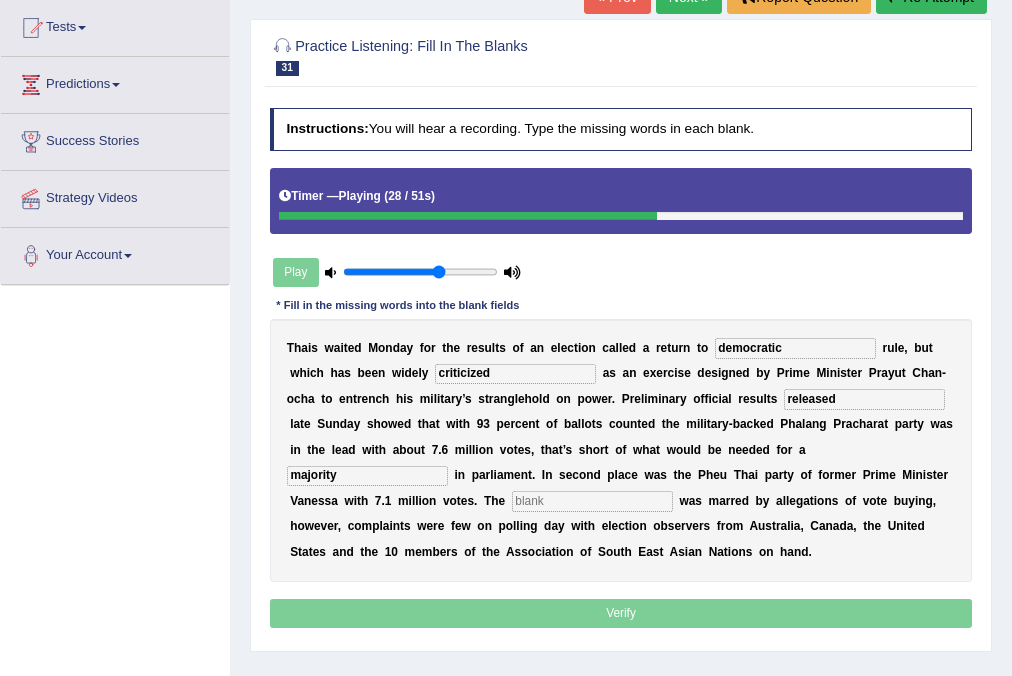 type on "majority" 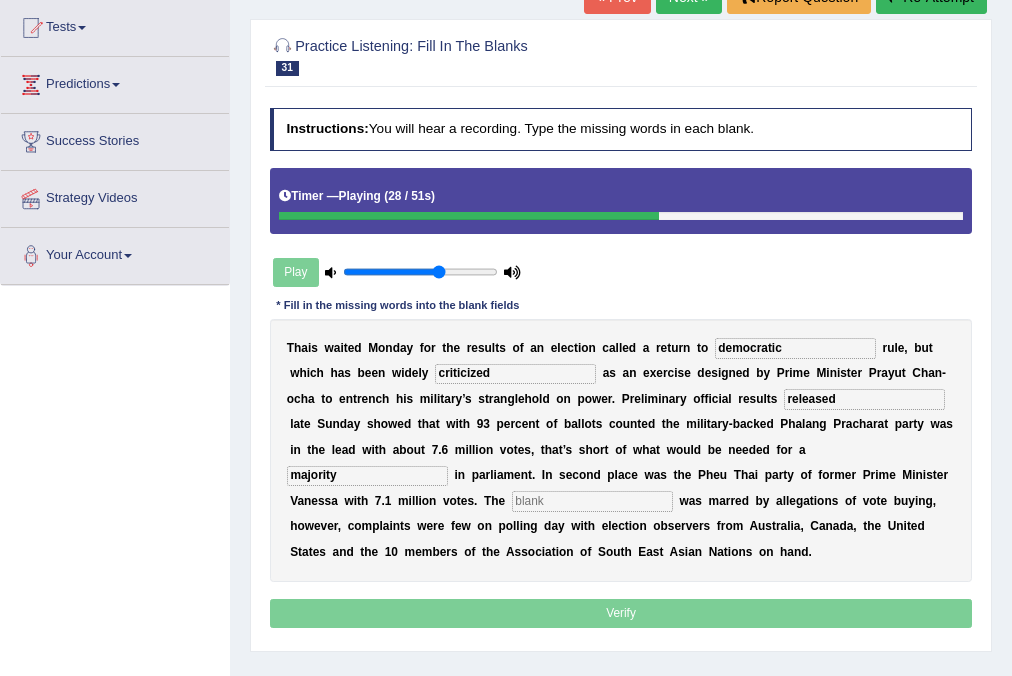 click on "T h a i s   w a i t e d   M o n d a y   f o r   t h e   r e s u l t s   o f   a n   e l e c t i o n   c a l l e d   a   r e t u r n   t o   d e m o c r a t i c   r u l e ,   b u t   w h i c h   h a s   b e e n   w i d e l y   c r i t i c i z e d   a s   a n   e x e r c i s e   d e s i g n e d   b y   P r i m e   M i n i s t e r   [NAME]   t o   e n t r e n c h   h i s   m i l i t a r y ’ s   s t r a n g l e h o l d   o n   p o w e r .   P r e l i m i n a r y   o f f i c i a l   r e s u l t s   r e l e a s e d   l a t e   S u n d a y   s h o w e d   t h a t   w i t h   9 3   p e r c e n t   o f   b a l l o t s   c o u n t e d   t h e   m i l i t a r y - b a c k e d   P h a l a n g   P r a c h a r a t   p a r t y   w a s   i n   t h e   l e a d   w i t h   a b o u t   7 . 6   m i l l i o n   v o t e s ,   t h a t ’ s   s h o r t   o f   w h a t   w o u l d   b e   n e" at bounding box center [621, 451] 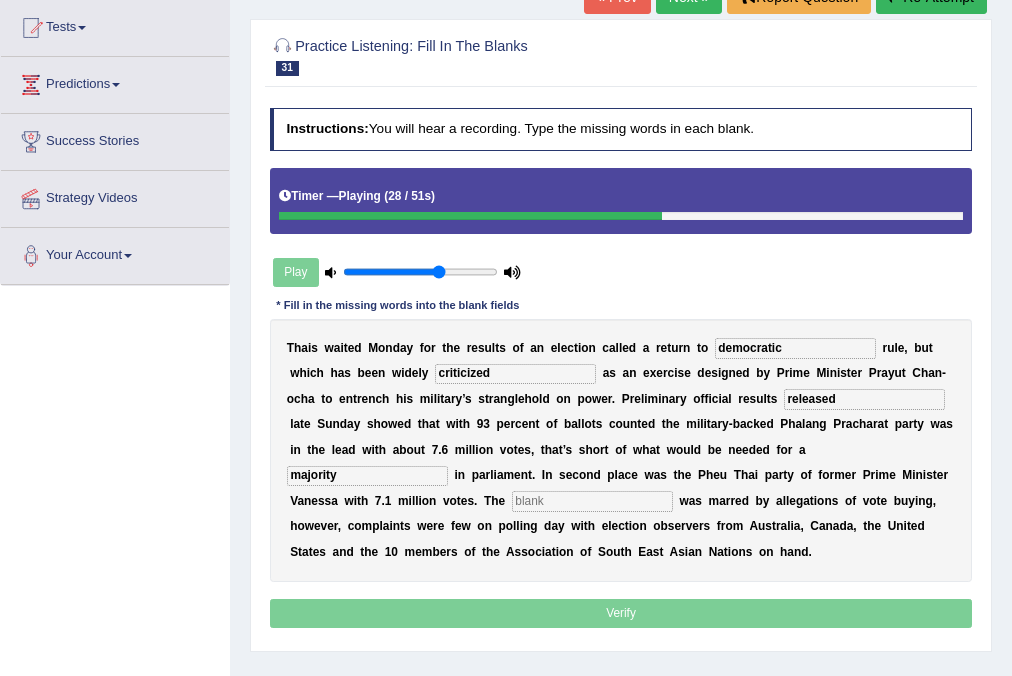 click at bounding box center (592, 501) 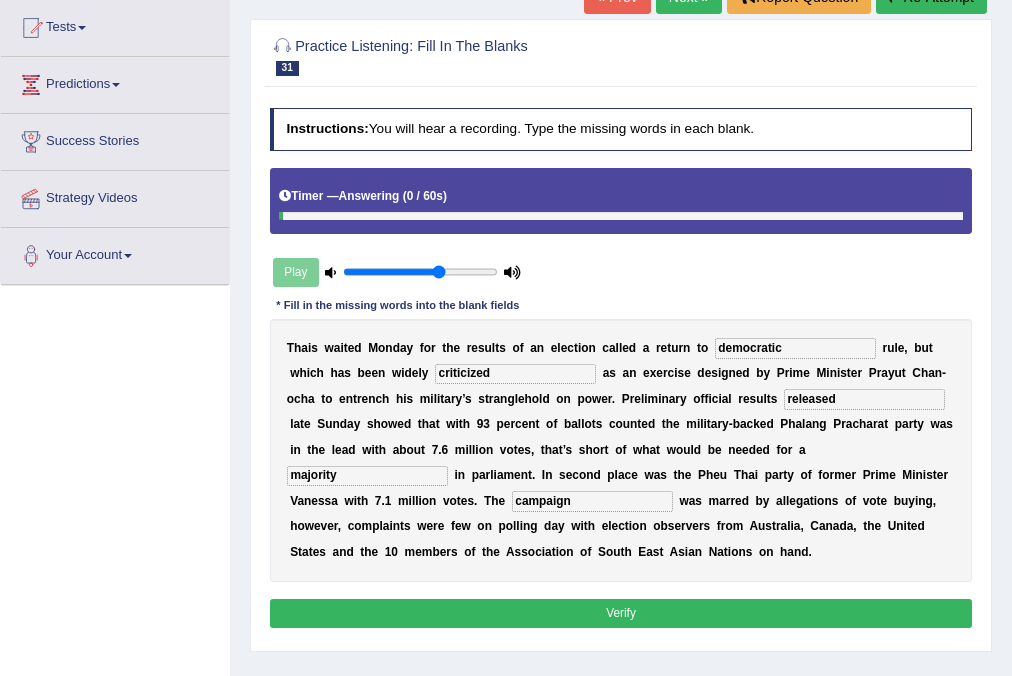 type on "campaign" 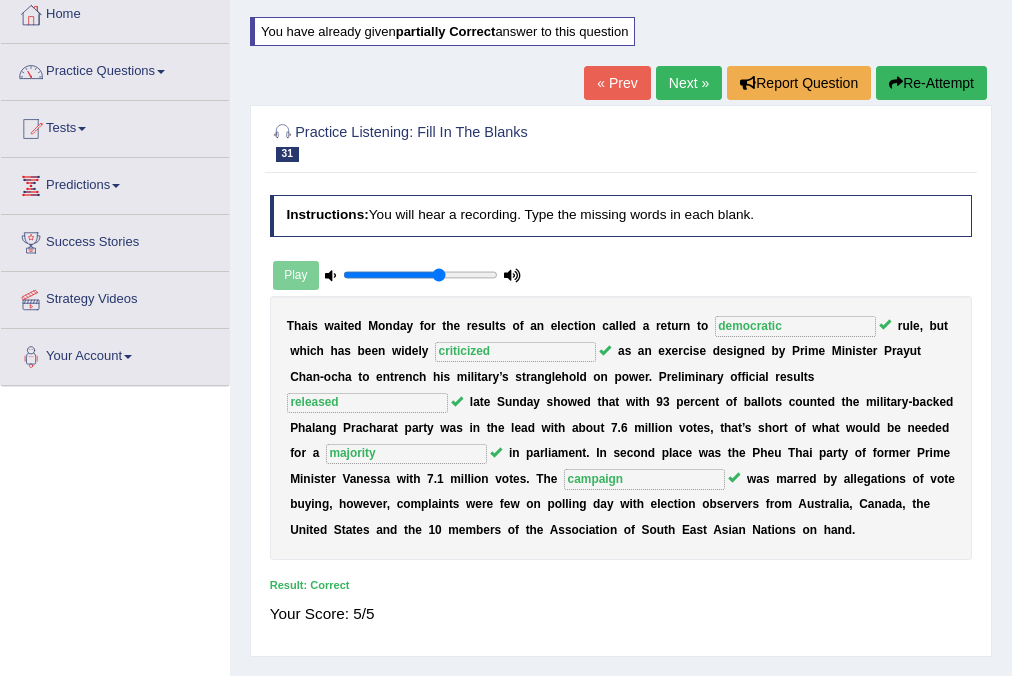 scroll, scrollTop: 0, scrollLeft: 0, axis: both 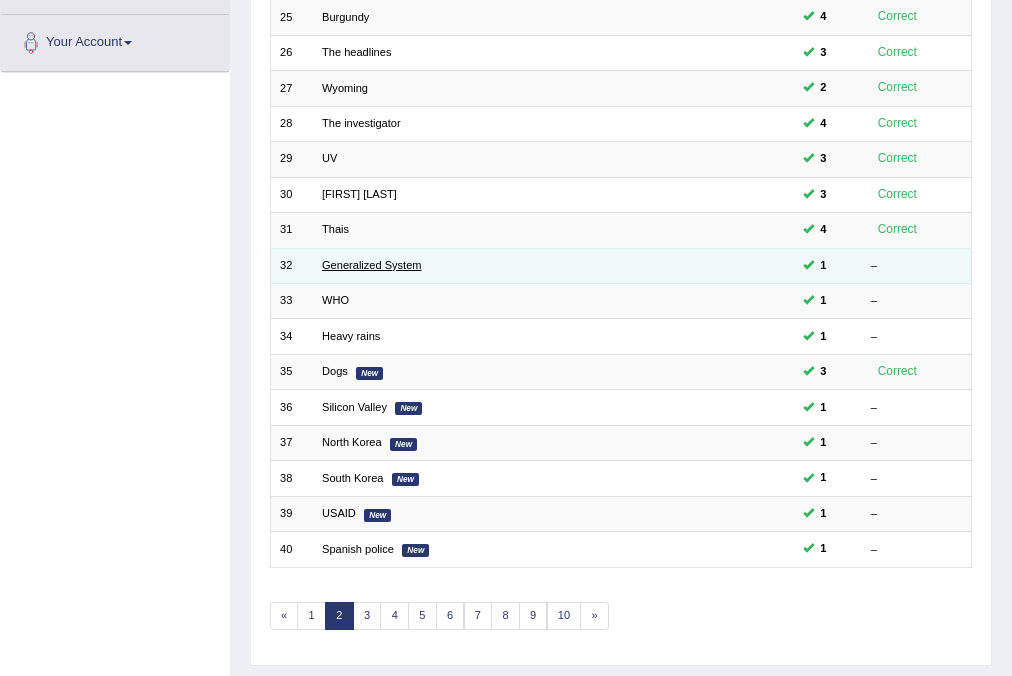 click on "Generalized System" at bounding box center (371, 265) 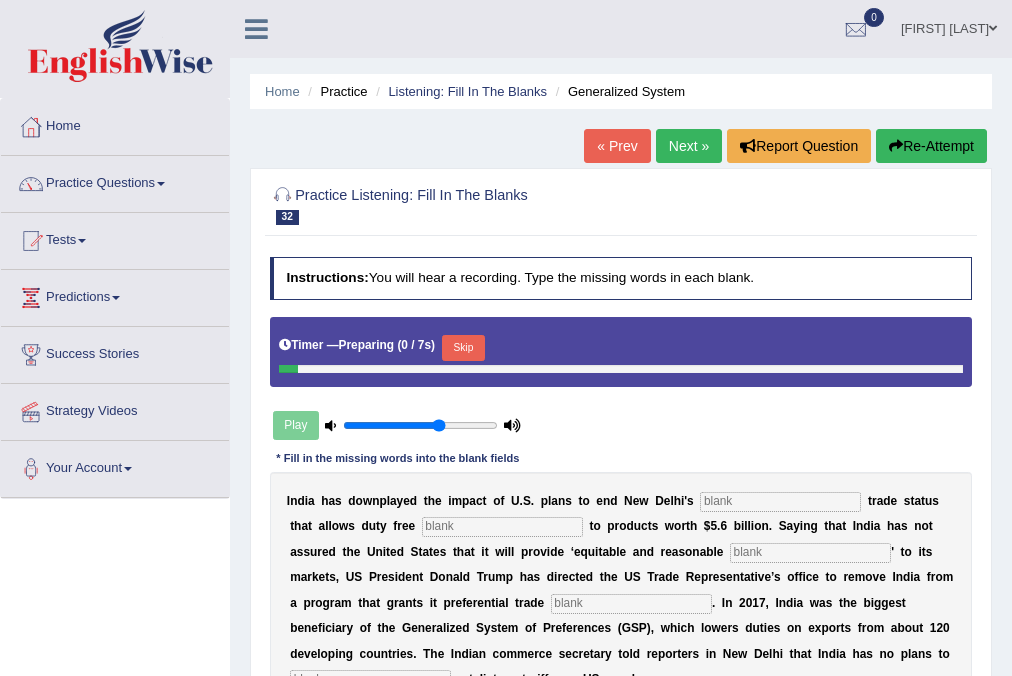 scroll, scrollTop: 0, scrollLeft: 0, axis: both 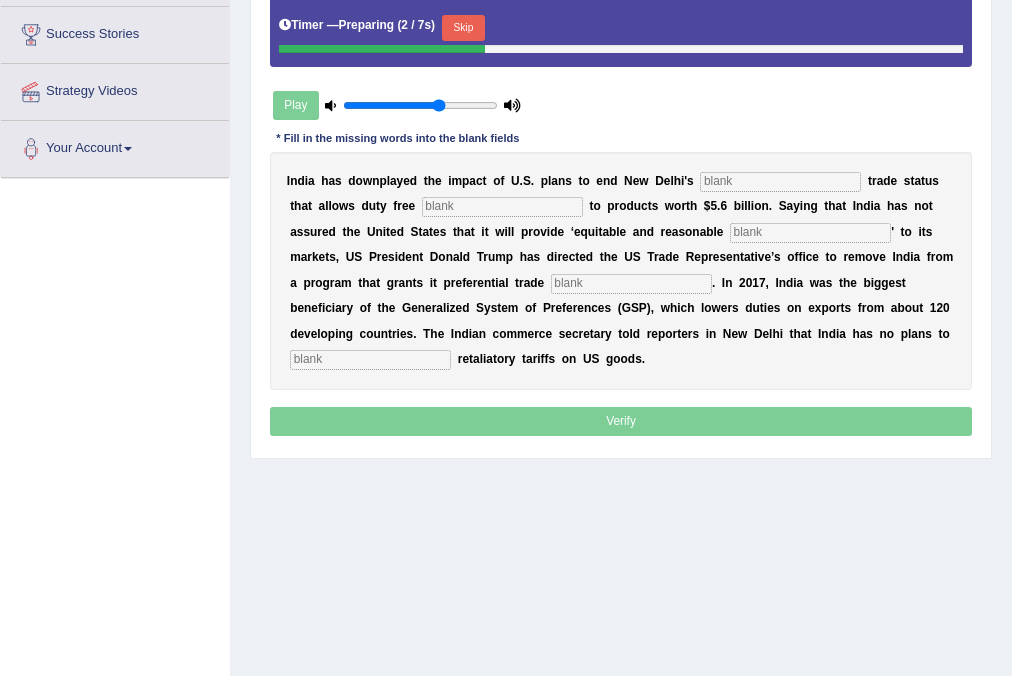 click at bounding box center [780, 182] 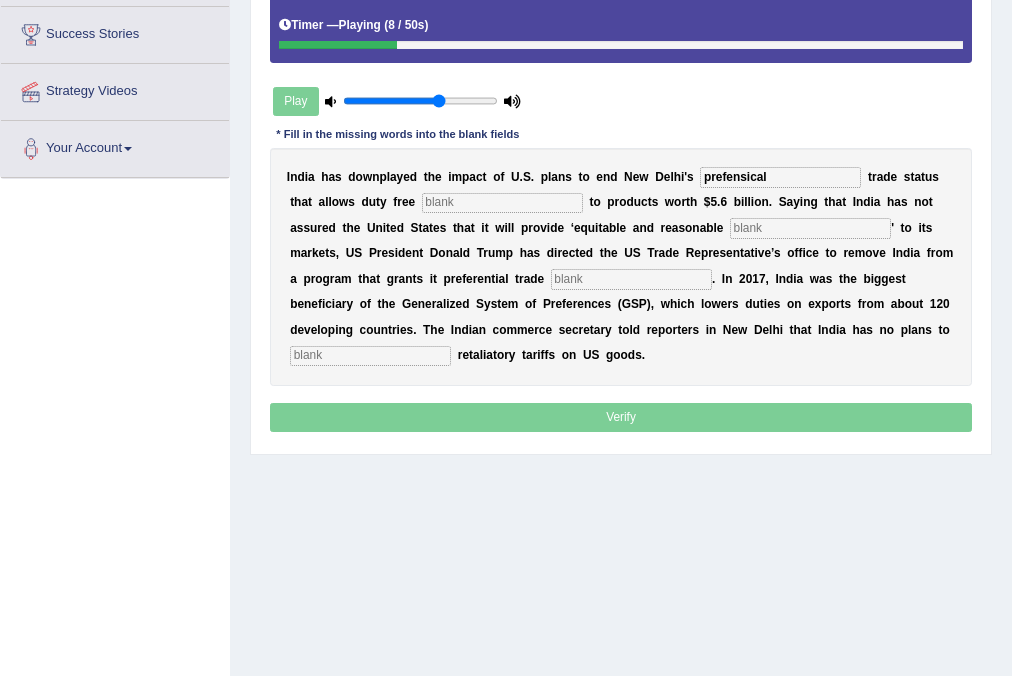 type on "prefensical" 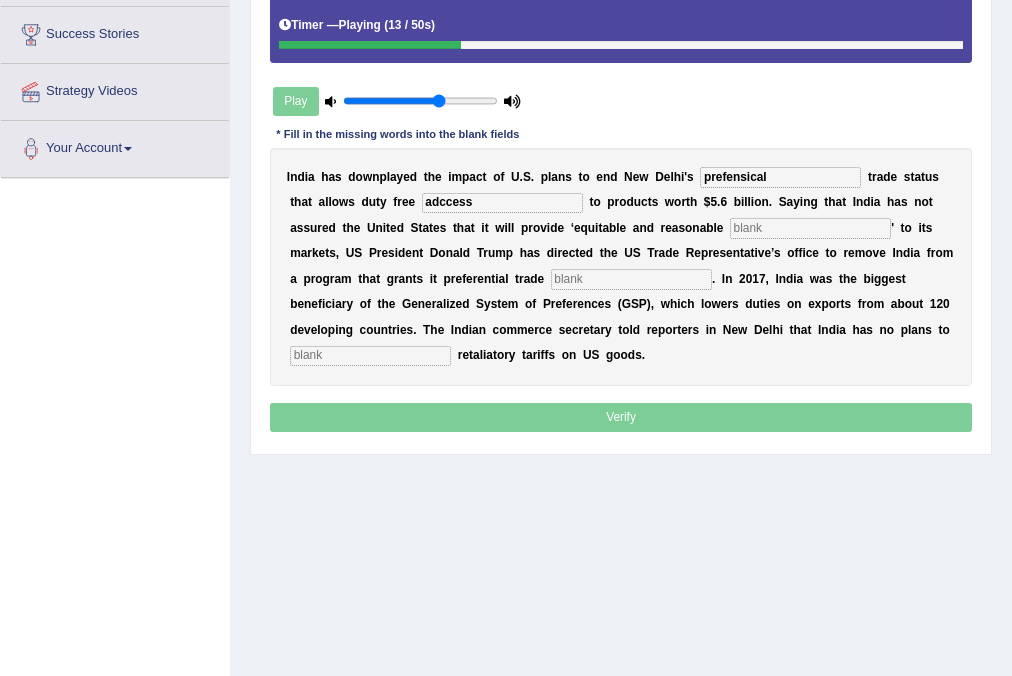 type on "adccess" 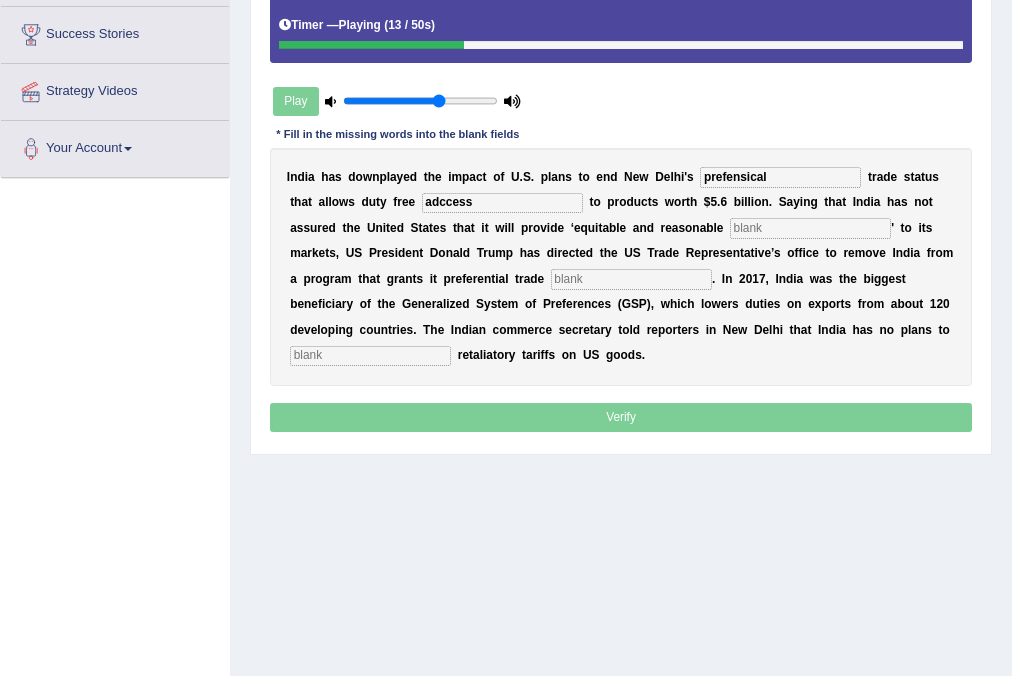 click at bounding box center [810, 228] 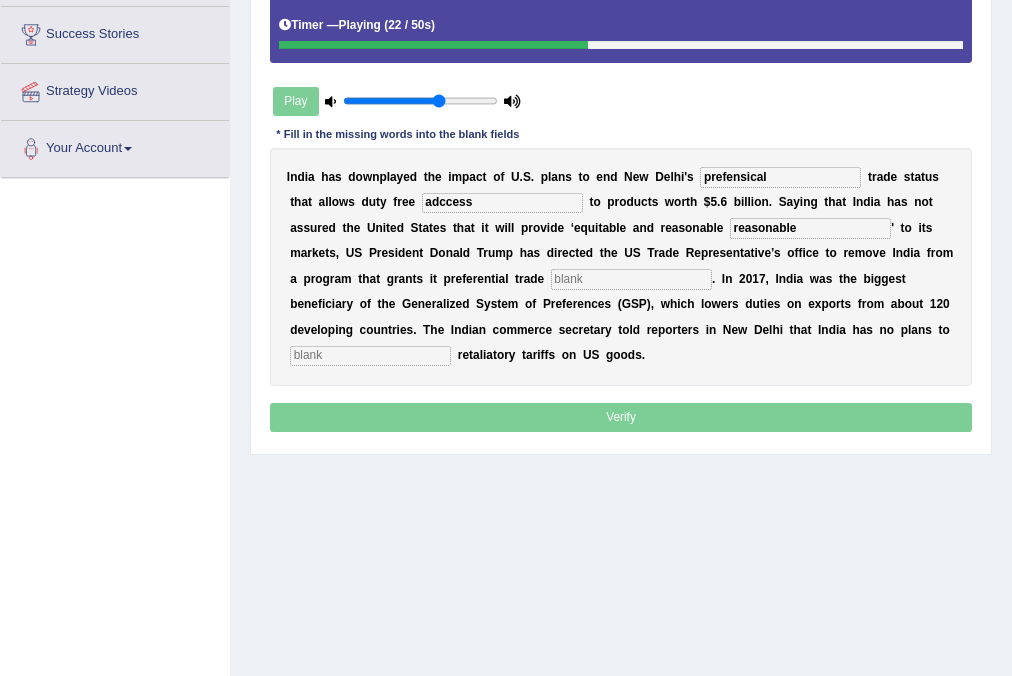 click at bounding box center [631, 279] 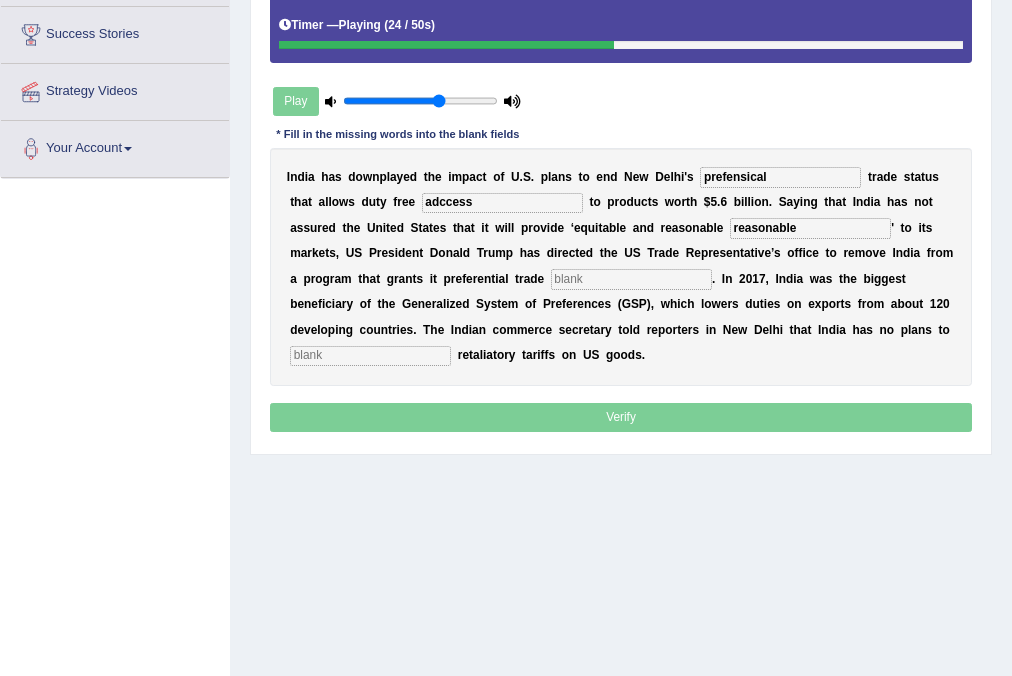 drag, startPoint x: 848, startPoint y: 228, endPoint x: 712, endPoint y: 234, distance: 136.1323 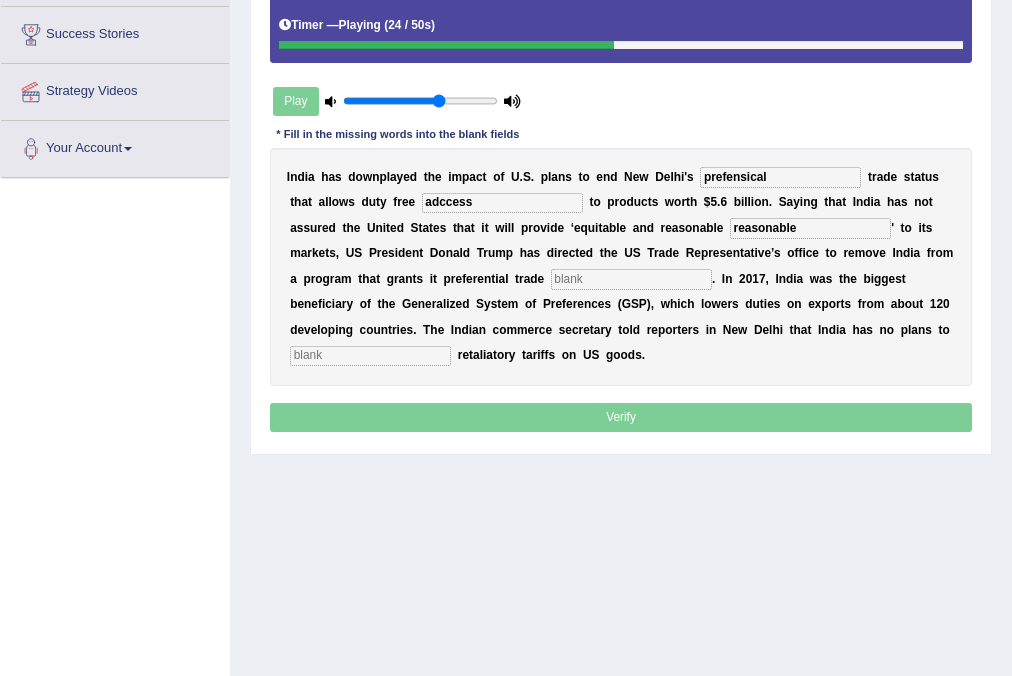 click on "I n d i a    h a s    d o w n p l a y e d    t h e    i m p a c t    o f    U . S .    p l a n s    t o    e n d    N e w    D e l h i ' s    prefensical    t r a d e    s t a t u s    t h a t    a l l o w s    d u t y    f r e e    adccess    t o    p r o d u c t s    w o r t h    $ 5 . 6    b i l l i o n .    S a y i n g    t h a t    I n d i a    h a s    n o t    a s s u r e d    t h e    U n i t e d    S t a t e s    t h a t    i t    w i l l    p r o v i d e    ‘ e q u i t a b l e    a n d    r e a s o n a b l e    reasonable '    t o    i t s    m a r k e t s ,    U S    P r e s i d e n t    D o n a l d    T r u m p    h a s    d i r e c t e d    t h e    U S    T r a d e    R e p r e s e n t a t i v e ’ s    o f f i c e    t o    r e m o v e    I n d i a    f r o m    a    p r o g r a m    t h a t    g r a n t s    i t    p r e f e r e n t i a l    t r a d e    .    I n    2 0 1 7 ,    I n d i a    w a s    t h e    b i g g e" at bounding box center [621, 267] 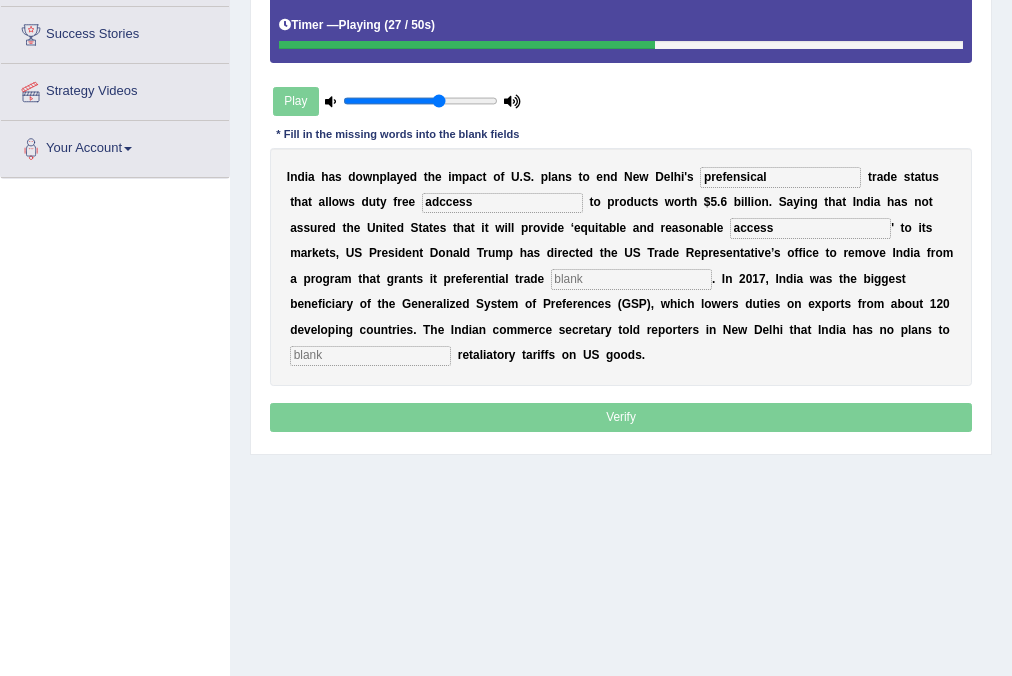 type on "access" 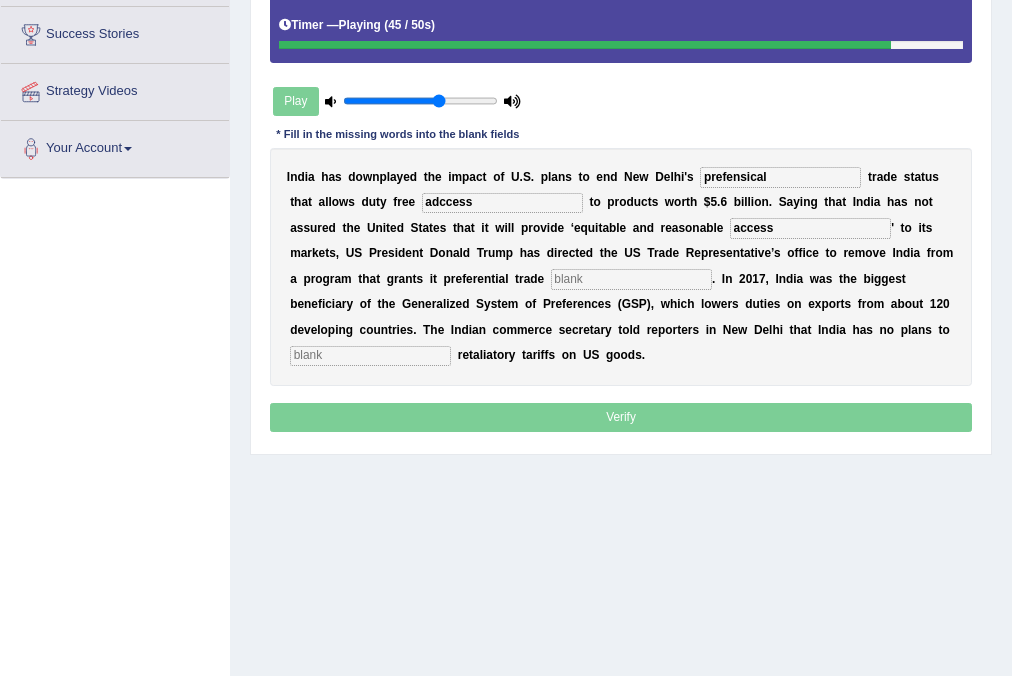 click at bounding box center [370, 356] 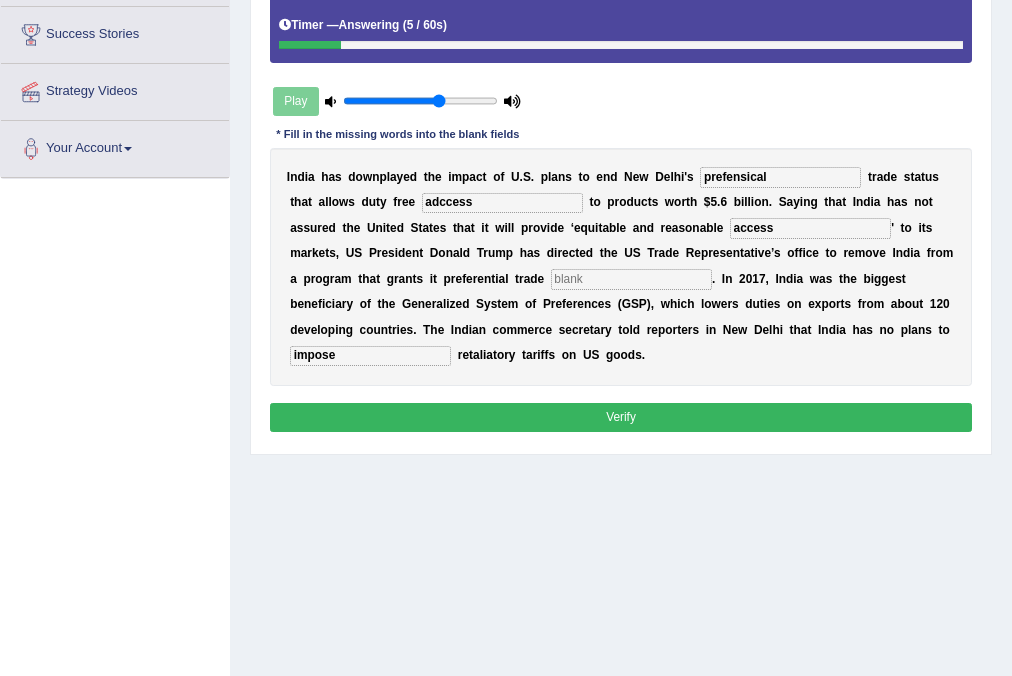 type on "impose" 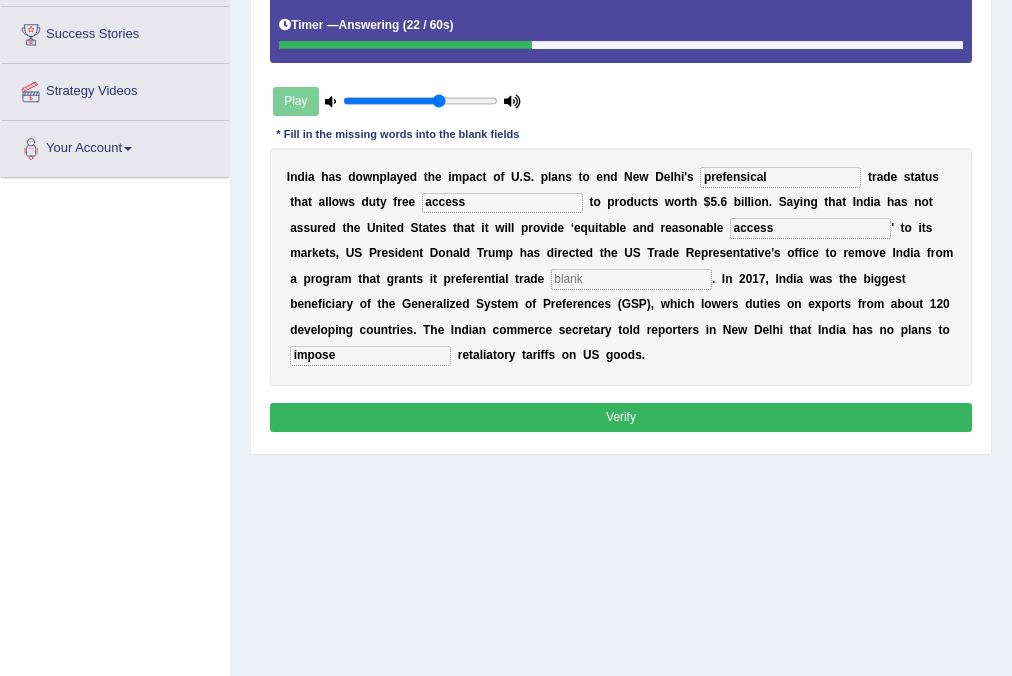 type on "access" 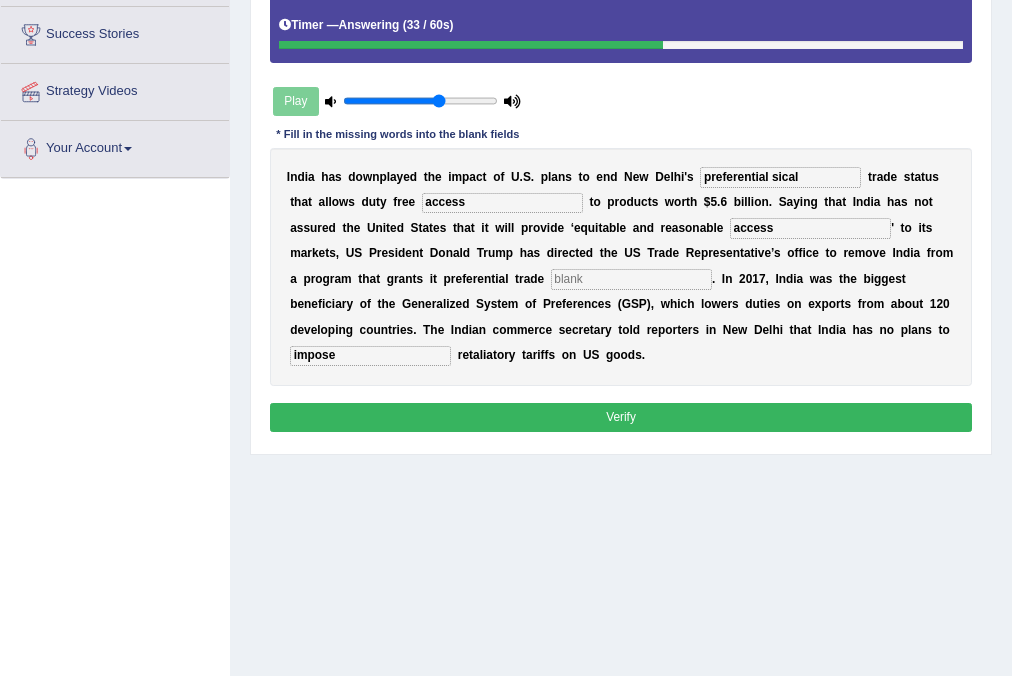 drag, startPoint x: 769, startPoint y: 173, endPoint x: 836, endPoint y: 142, distance: 73.82411 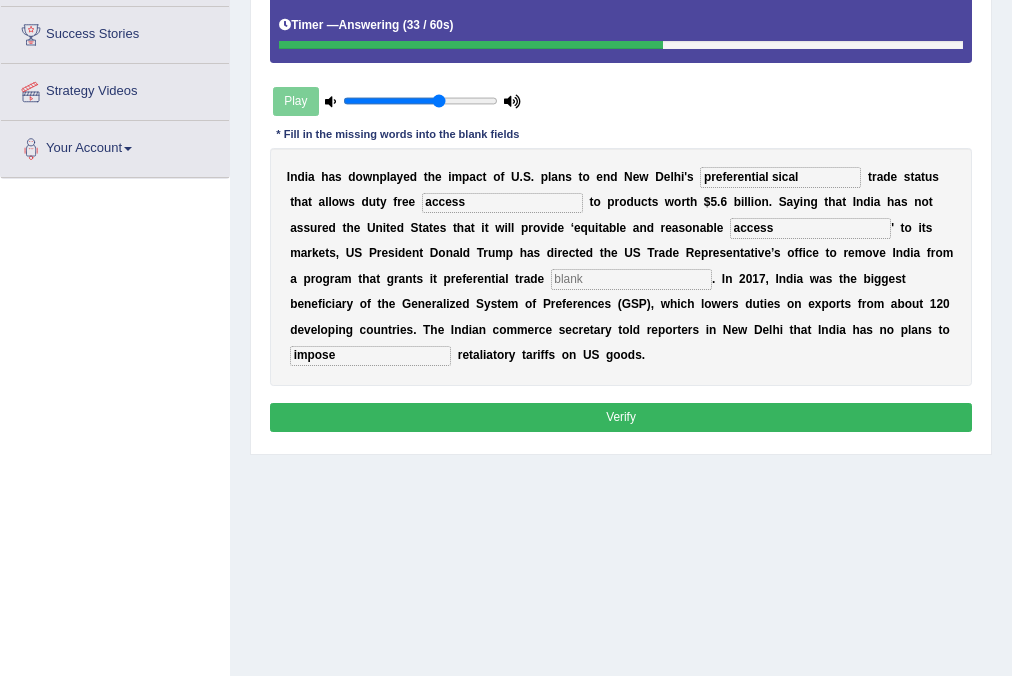 click on "Instructions:  You will hear a recording. Type the missing words in each blank.
Timer —  Answering   ( 33 / 60s ) Play * Fill in the missing words into the blank fields I n d i a    h a s    d o w n p l a y e d    t h e    i m p a c t    o f    U . S .    p l a n s    t o    e n d    N e w    D e l h i ' s    preferential sical    t r a d e    s t a t u s    t h a t    a l l o w s    d u t y    f r e e    access    t o    p r o d u c t s    w o r t h    $ 5 . 6    b i l l i o n .    S a y i n g    t h a t    I n d i a    h a s    n o t    a s s u r e d    t h e    U n i t e d    S t a t e s    t h a t    i t    w i l l    p r o v i d e    ‘ e q u i t a b l e    a n d    r e a s o n a b l e    access '    t o    i t s    m a r k e t s ,    U S    P r e s i d e n t    D o n a l d    T r u m p    h a s    d i r e c t e d    t h e    U S    T r a d e    R e p r e s e n t a t i v e ’ s    o f f i c e    t o    r e m o v e    I n d i a f" at bounding box center (620, 187) 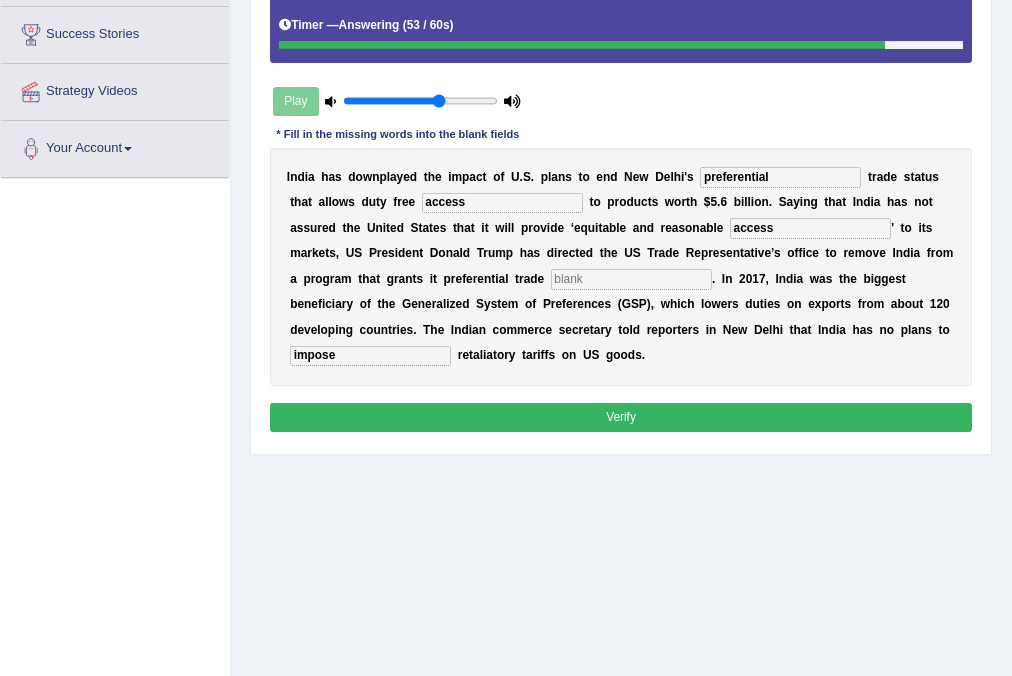 type on "preferential" 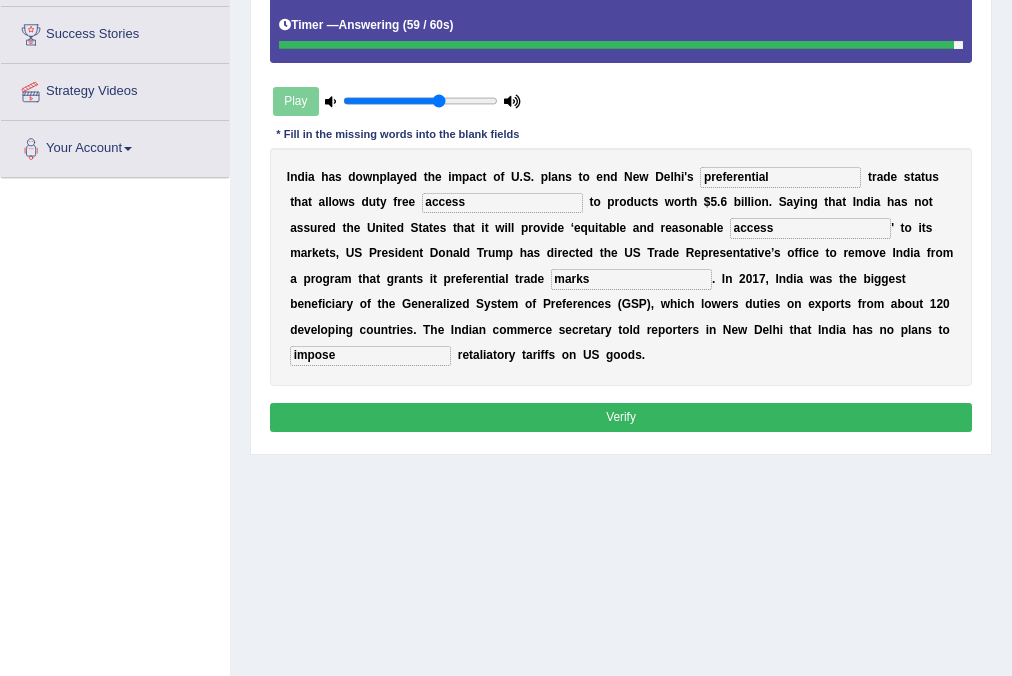 type on "marks" 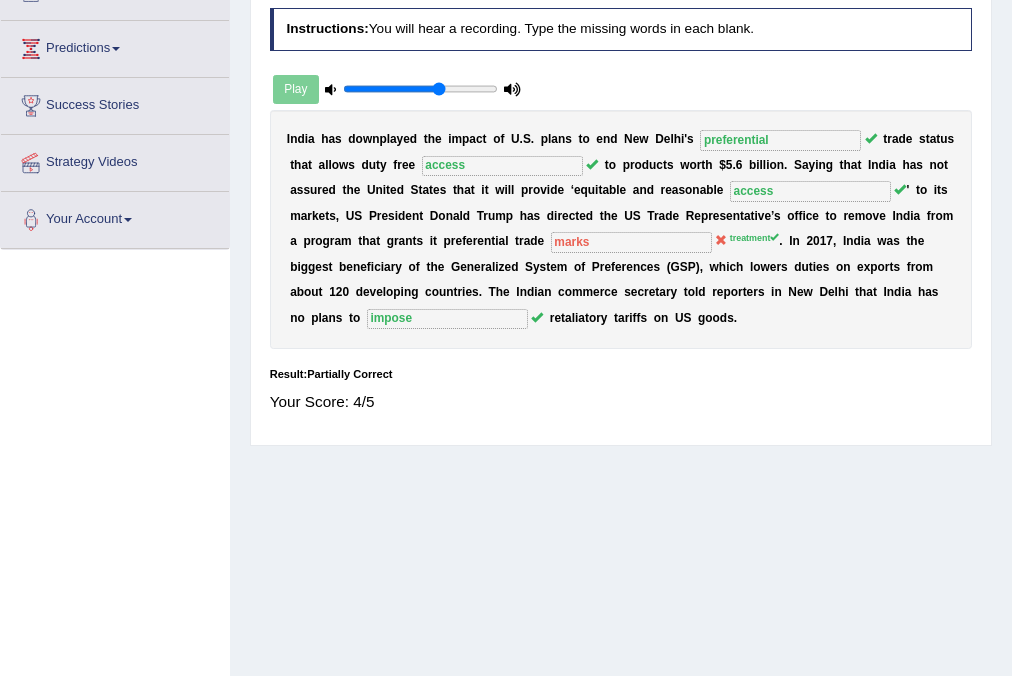 scroll, scrollTop: 106, scrollLeft: 0, axis: vertical 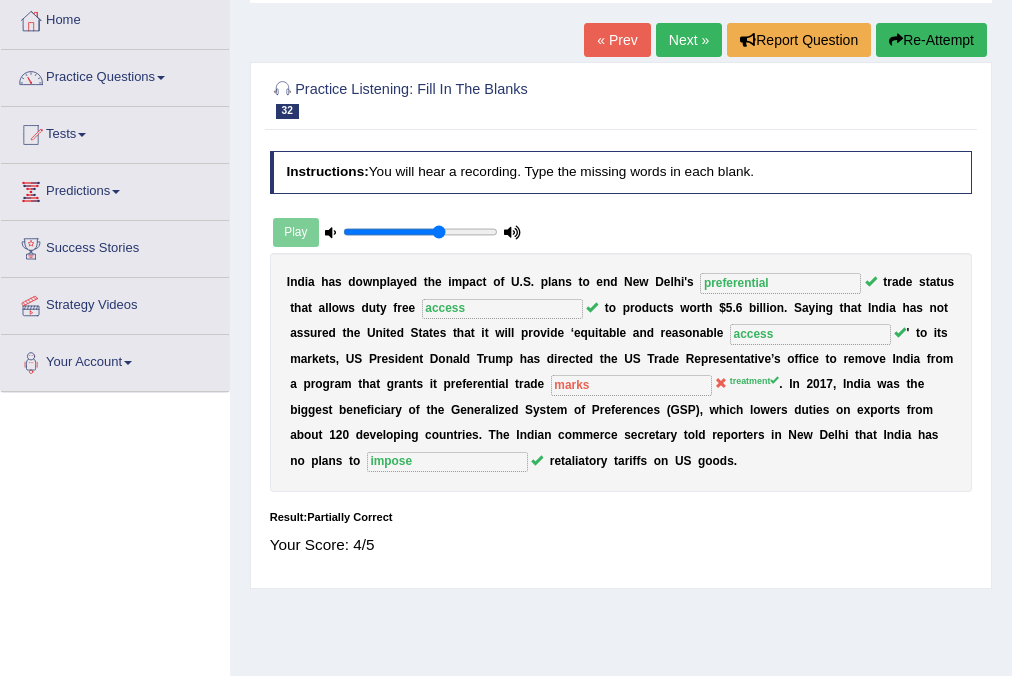 click on "Re-Attempt" at bounding box center (931, 40) 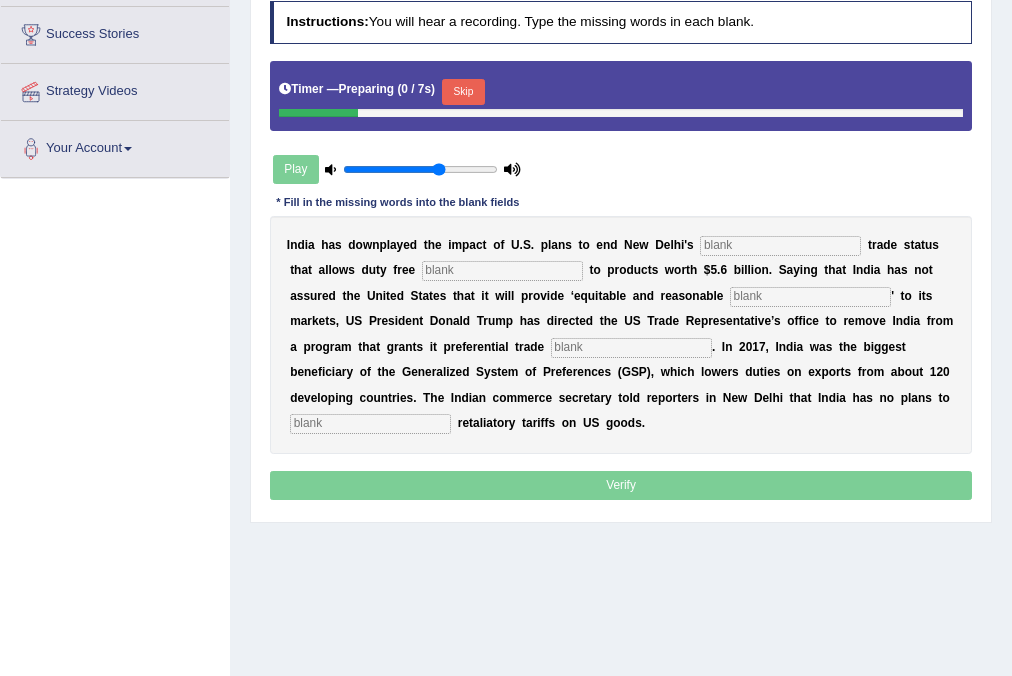 scroll, scrollTop: 320, scrollLeft: 0, axis: vertical 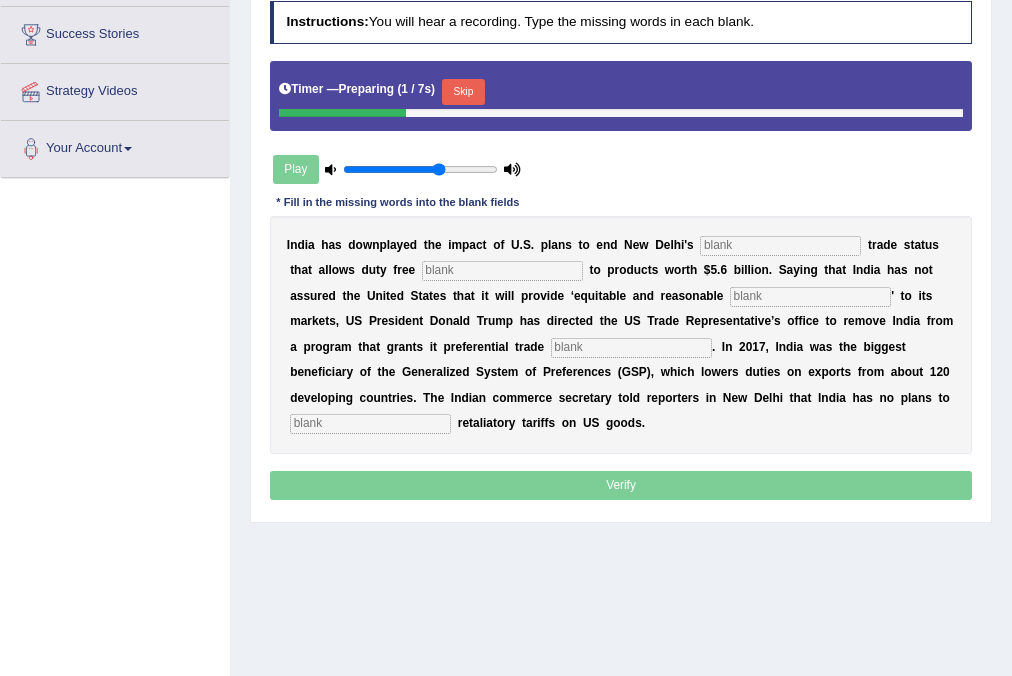 click on "[COUNTRY] has downplayed the impact of U.S. plans to end [CITY]'s trade status that allows duty free to products worth $5.6 billion. Saying that [COUNTRY] has not assured the United States that it will provide ‘equitable and reasonable' to its markets, US President Donald Trump has directed the US Trade Representative’s office to remove [COUNTRY] from a program that grants it preferential trade. In 2017, [COUNTRY] was the biggest beneficiary" at bounding box center [621, 335] 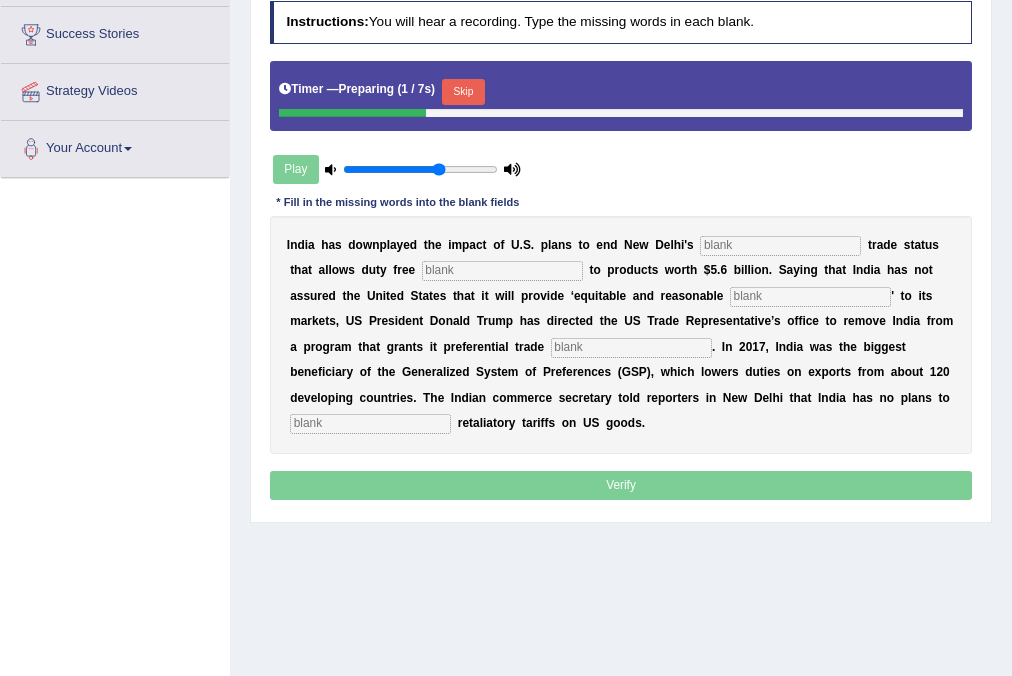 click at bounding box center [780, 246] 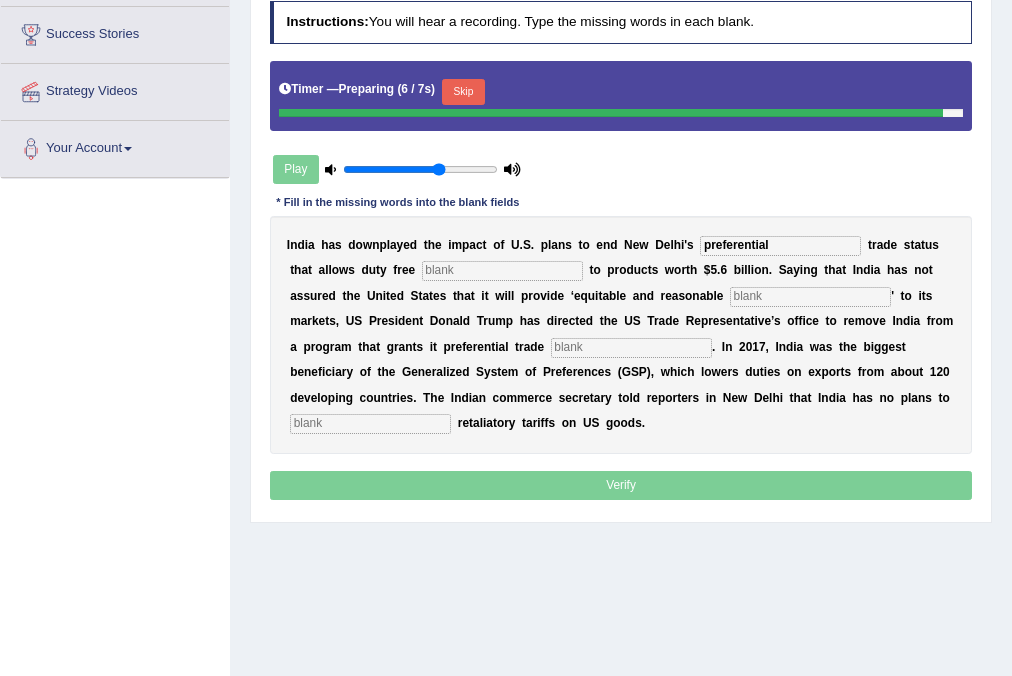 type on "preferential" 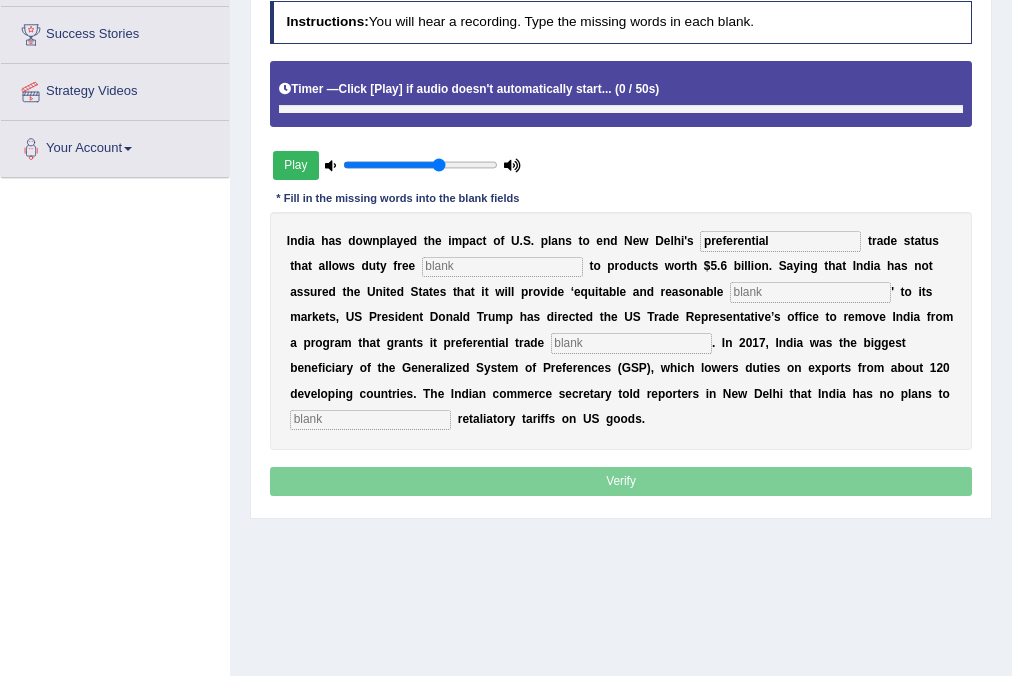 click at bounding box center [502, 267] 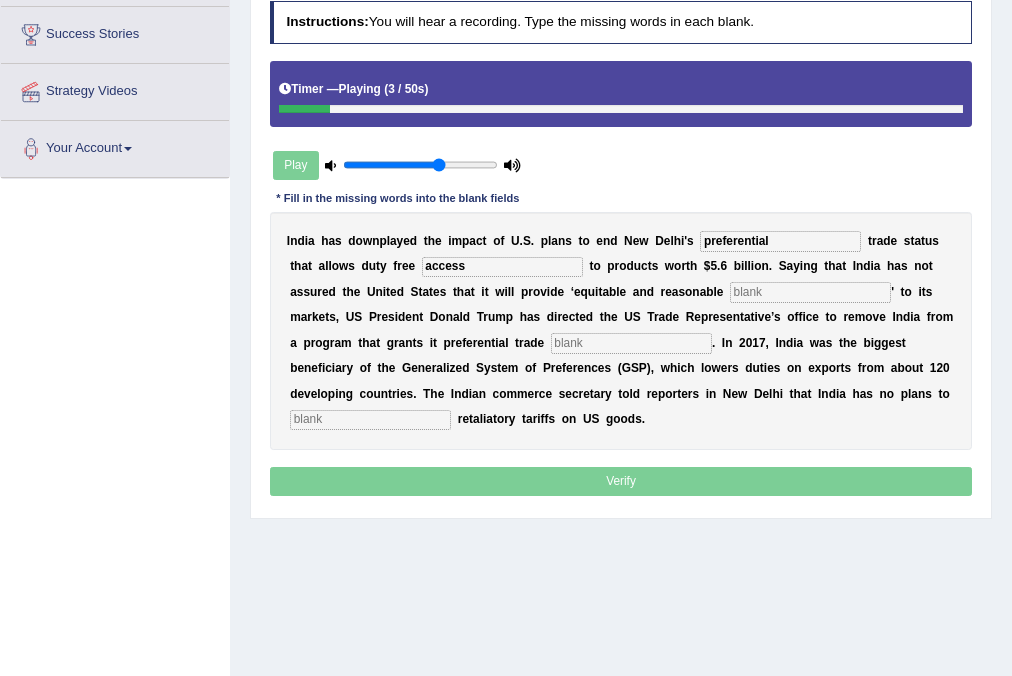 type on "access" 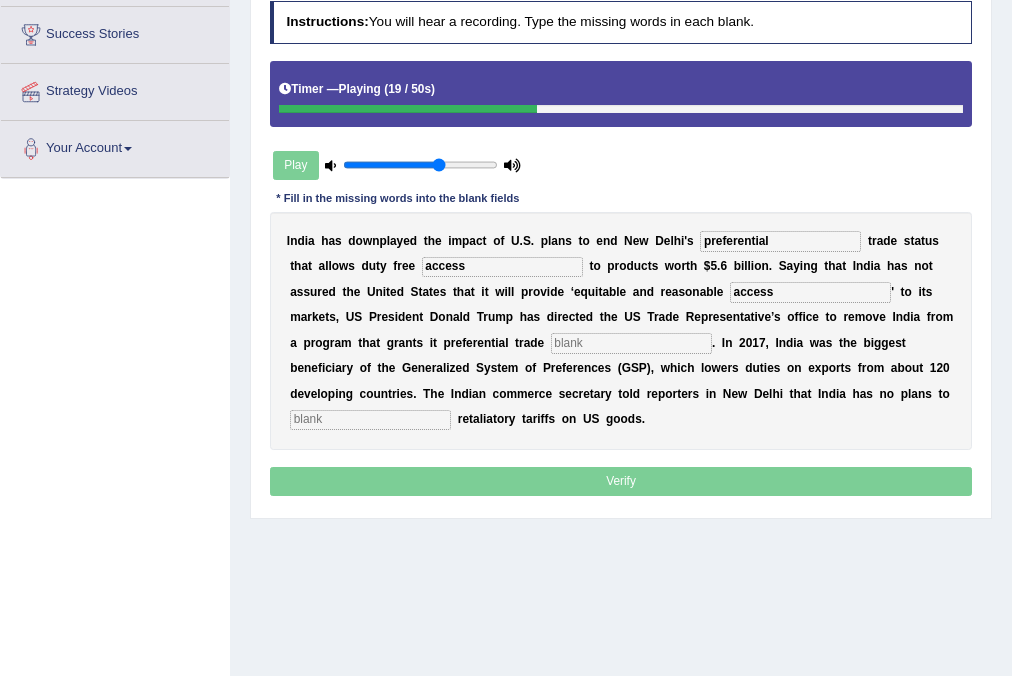 type on "access" 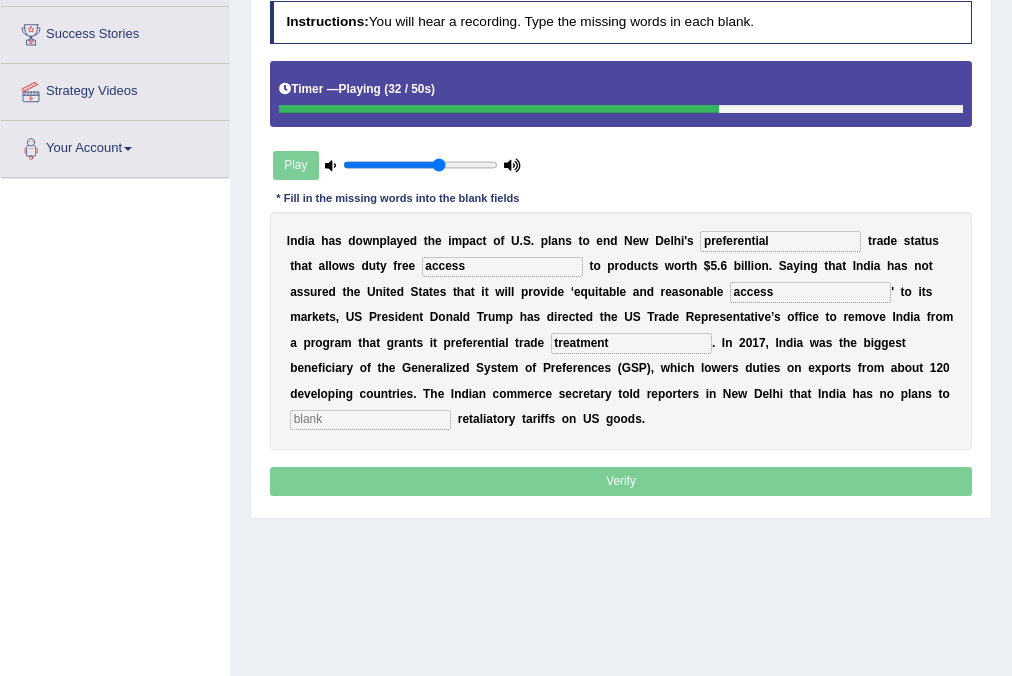 type on "treatment" 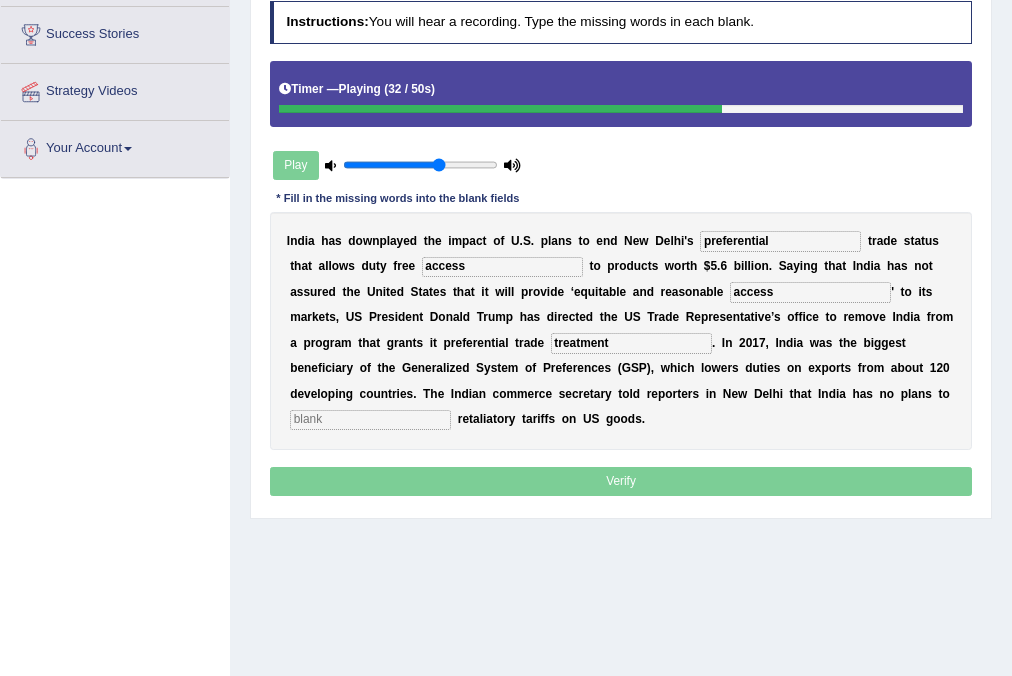 click at bounding box center (370, 420) 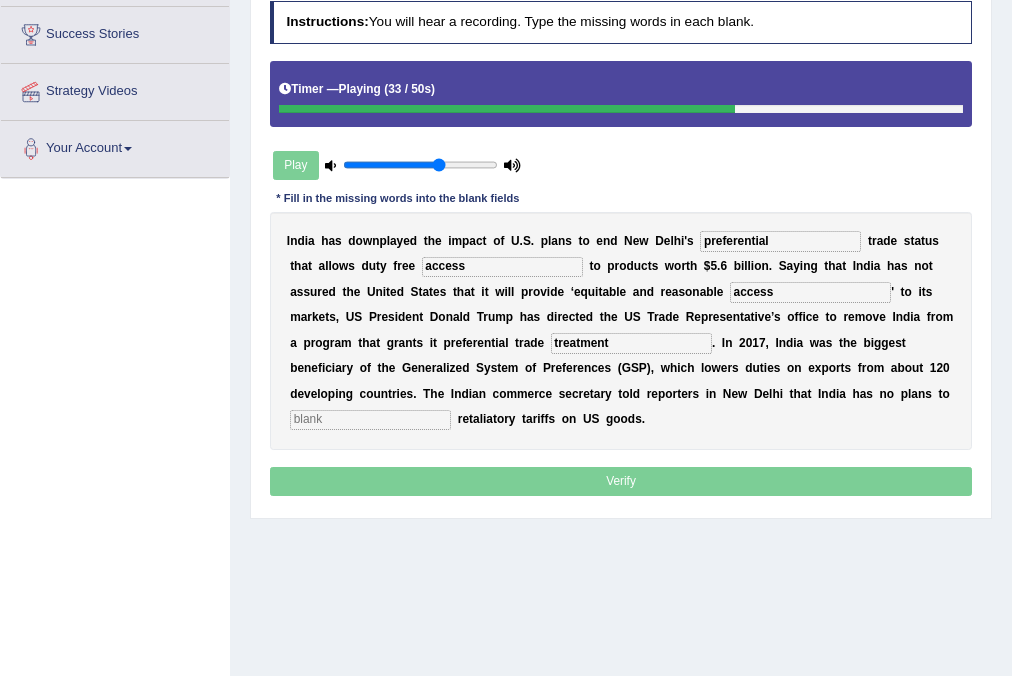 click at bounding box center (370, 420) 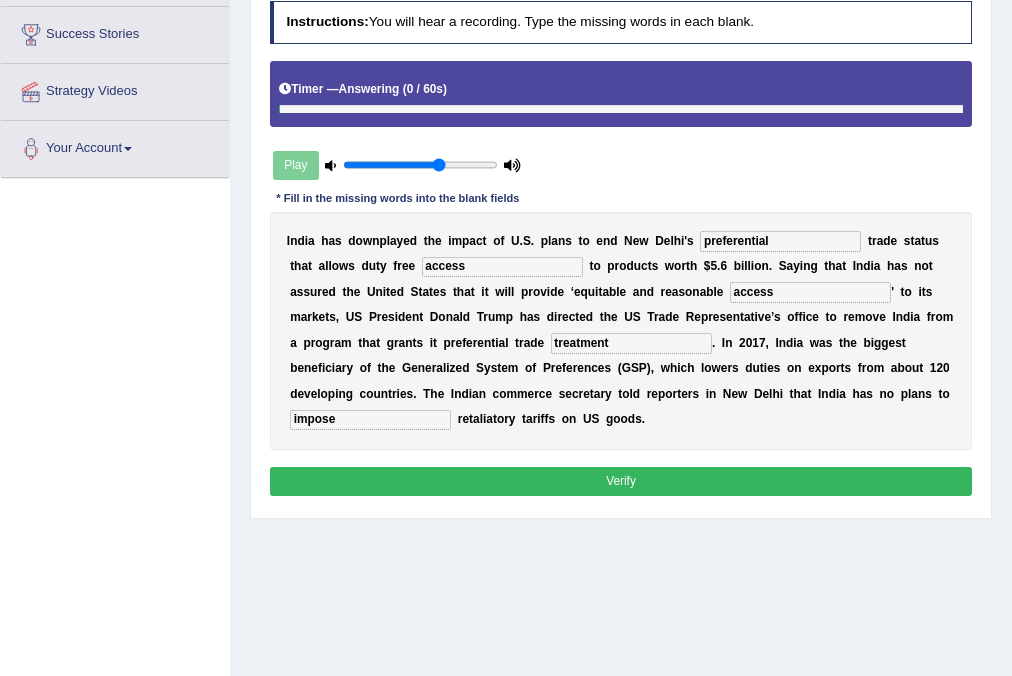 type on "impose" 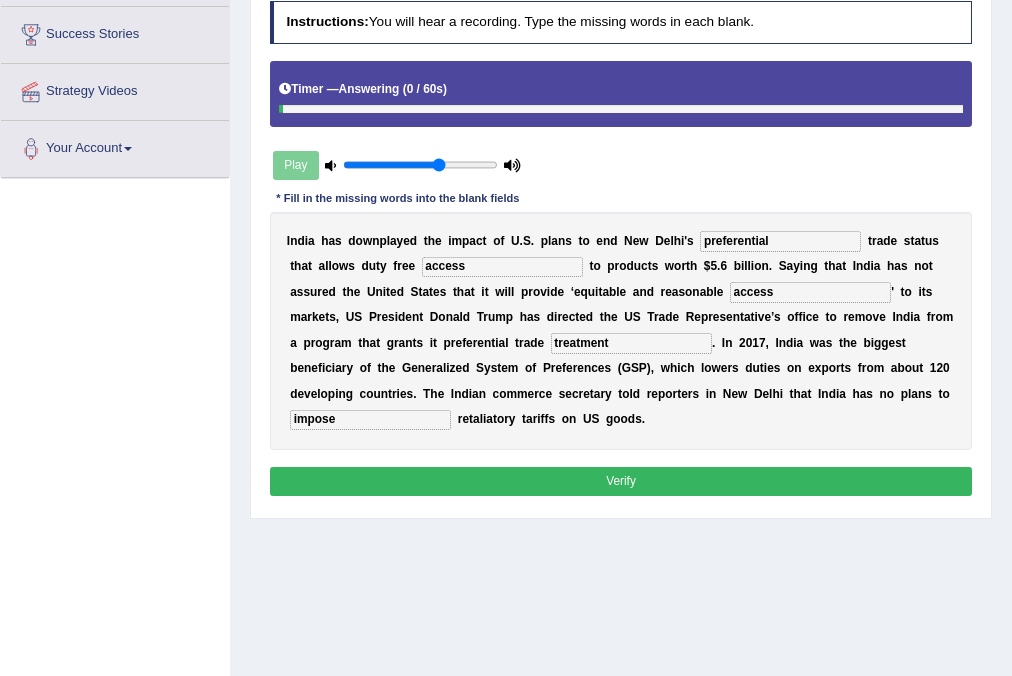 click on "Verify" at bounding box center [621, 481] 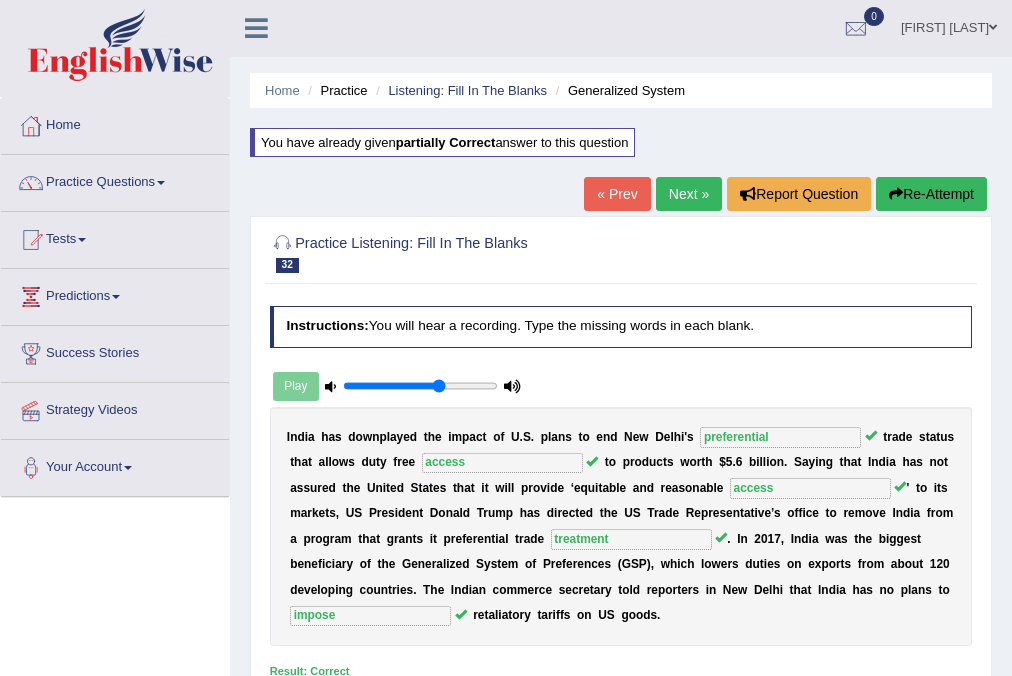 scroll, scrollTop: 0, scrollLeft: 0, axis: both 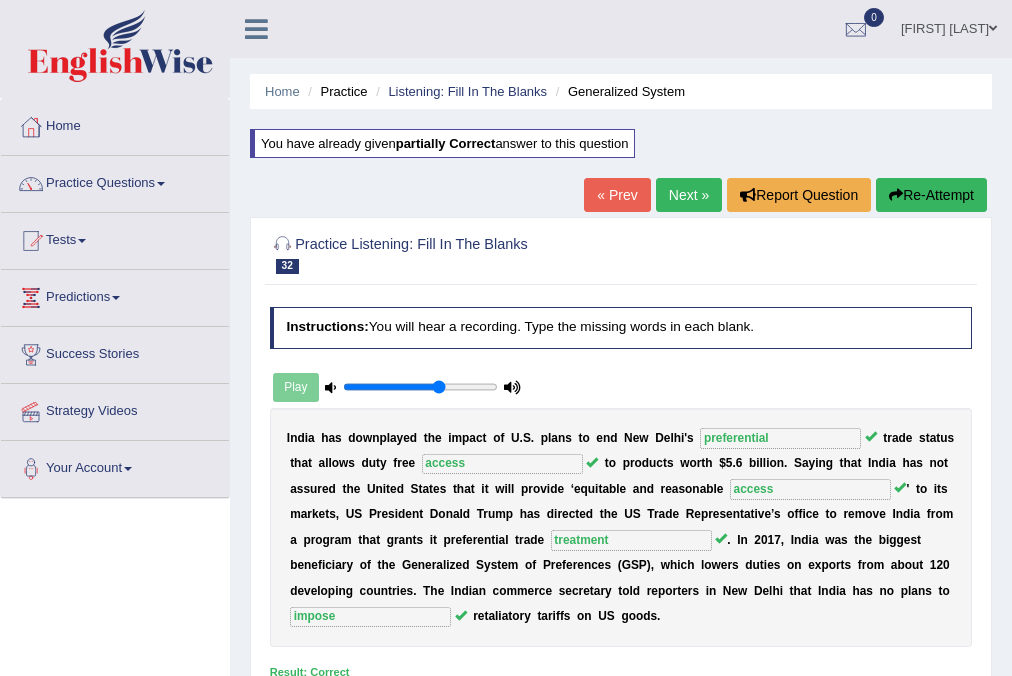 click on "Next »" at bounding box center [689, 195] 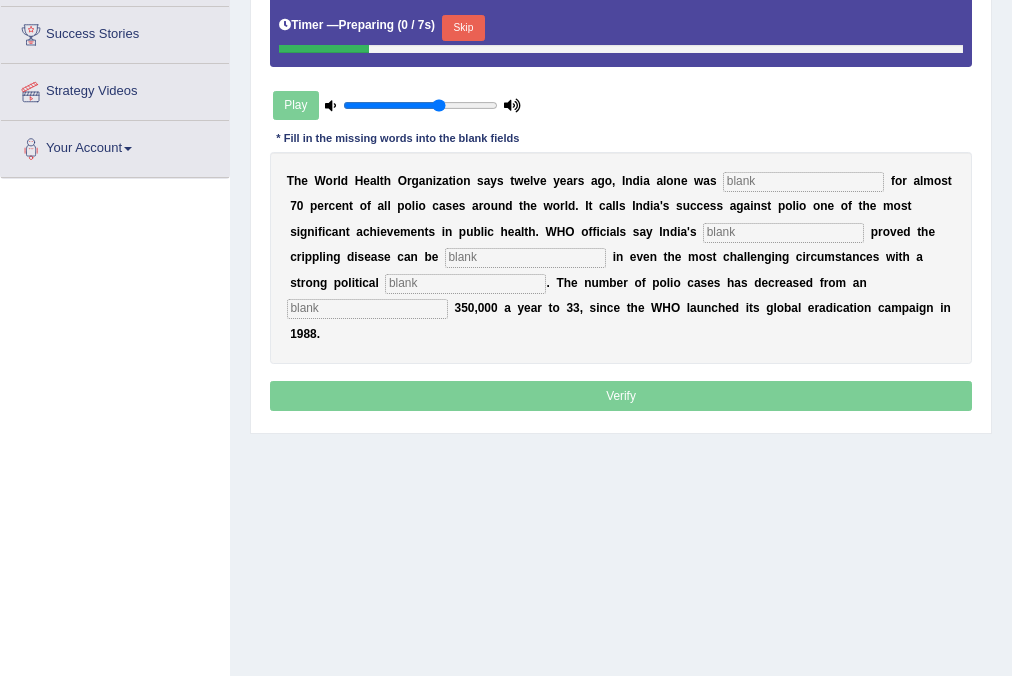 scroll, scrollTop: 320, scrollLeft: 0, axis: vertical 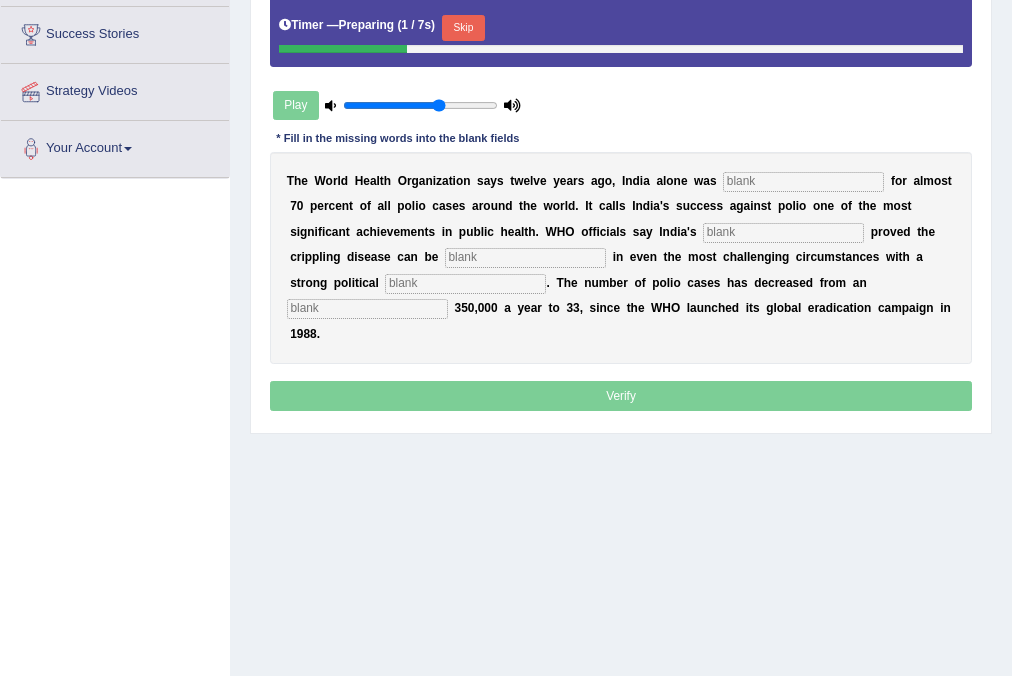 click on "T h e    W o r l d    H e a l t h    O r g a n i z a t i o n    s a y s    [AGE]    y e a r s    a g o ,    [COUNTRY]    a l o n e    w a s       f o r    a l m o s t    7 0    p e r c e n t    o f    a l l    p o l i o    c a s e s    a r o u n d    t h e    w o r l d .    I t    c a l l s    [COUNTRY]'s    s u c c e s s    a g a i n s t    p o l i o    o n e    o f    t h e    m o s t    s i g n i f i c a n t    a c h i e v e m e n t s    i n    p u b l i c    h e a l t h .    W H O    o f f i c i a l s    s a y    [COUNTRY]'s       p r o v e d    t h e    c r i p p l i n g    d i s e a s e    c a n    b e       i n    e v e n    t h e    m o s t    c h a l l e n g i n g    c i r c u m s t a n c e s    w i t h    a    s t r o n g    p o l i t i c a l    .    T h e    n u m b e r    o f    p o l i o    c a s e s    h a s    d e c r e a s e d    f r o m    a n       3 5 0 , 0 0 0    a    y e a r    t o    3 3 ,    s i n c e" at bounding box center [621, 258] 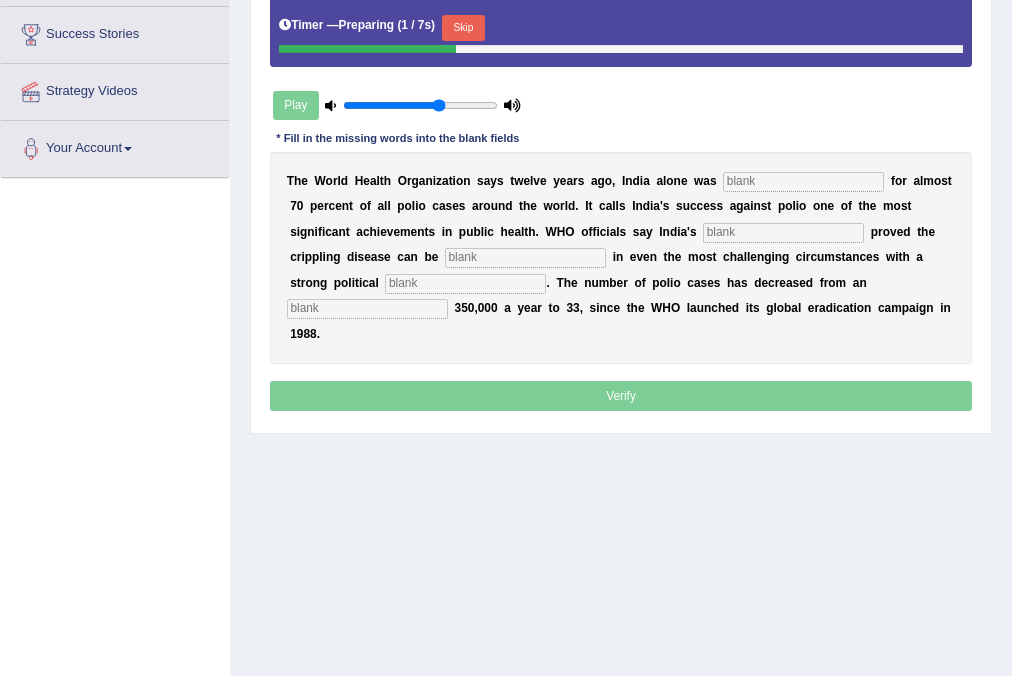 click at bounding box center [803, 182] 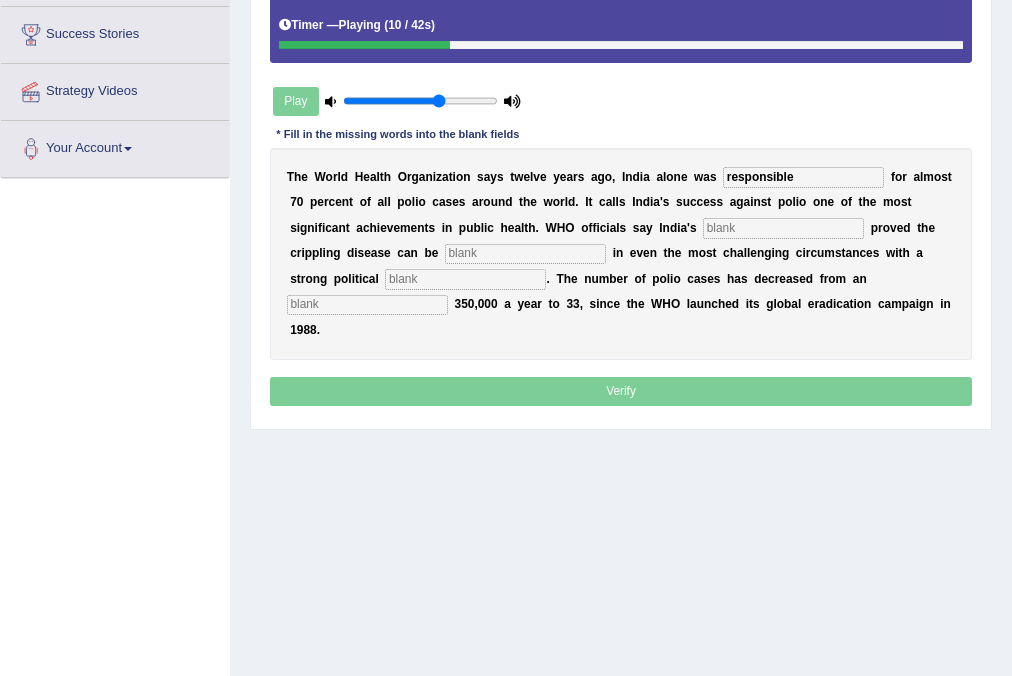 type on "responsible" 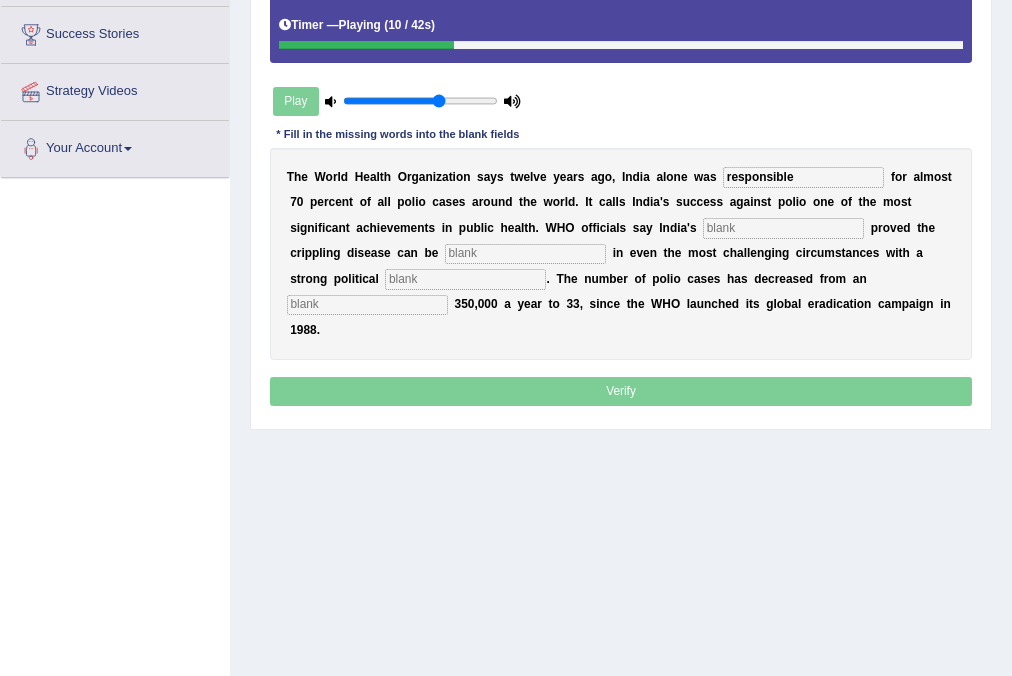 click at bounding box center (783, 228) 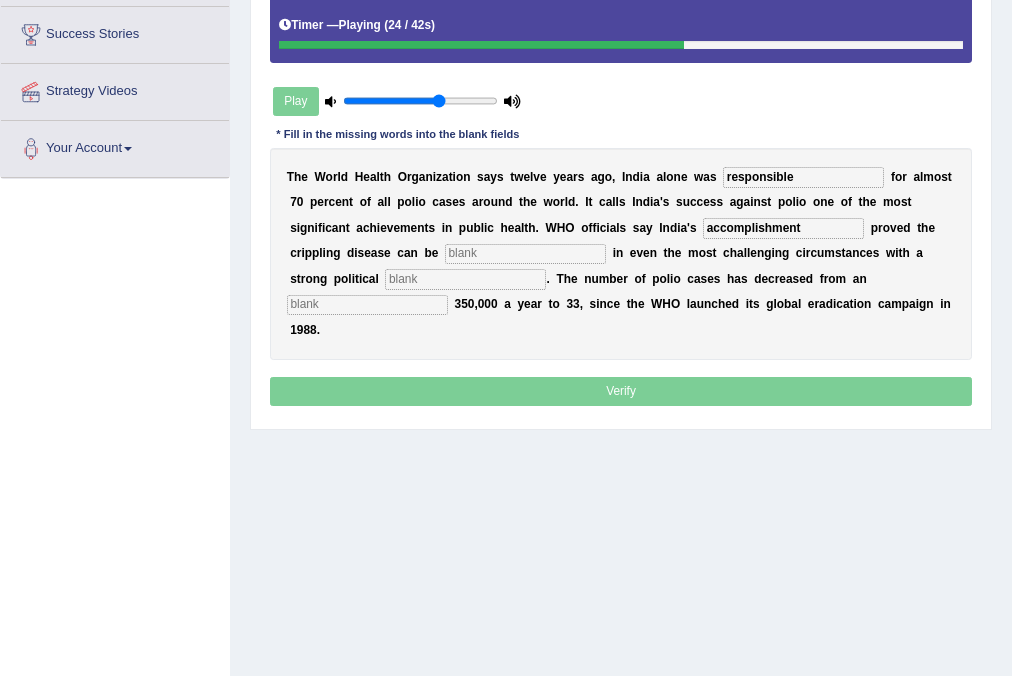 type on "accomplishment" 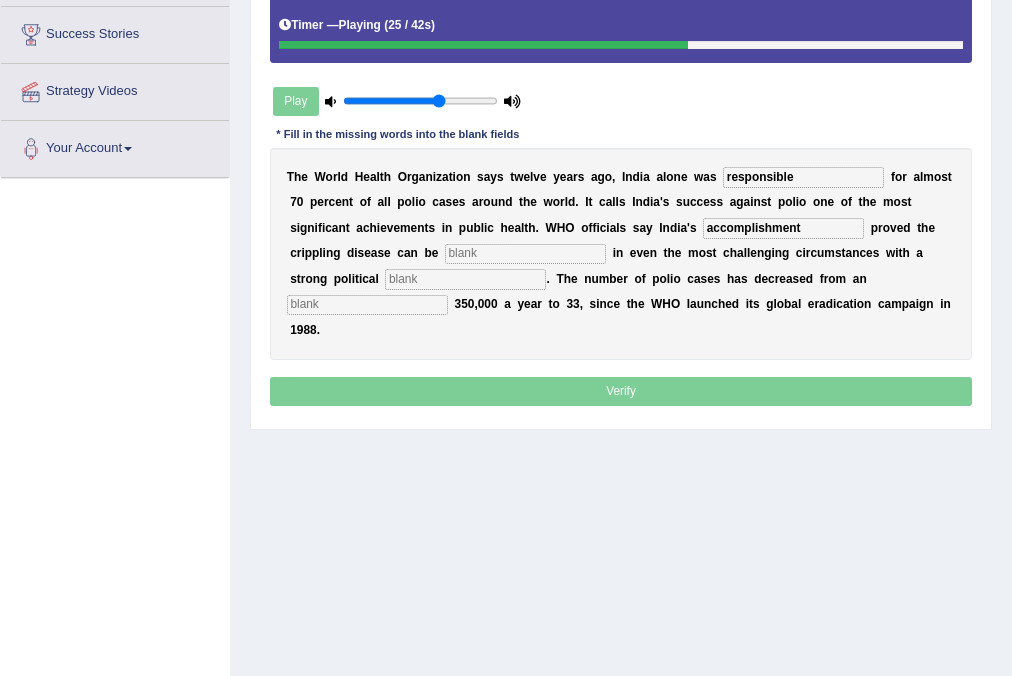 click at bounding box center [525, 254] 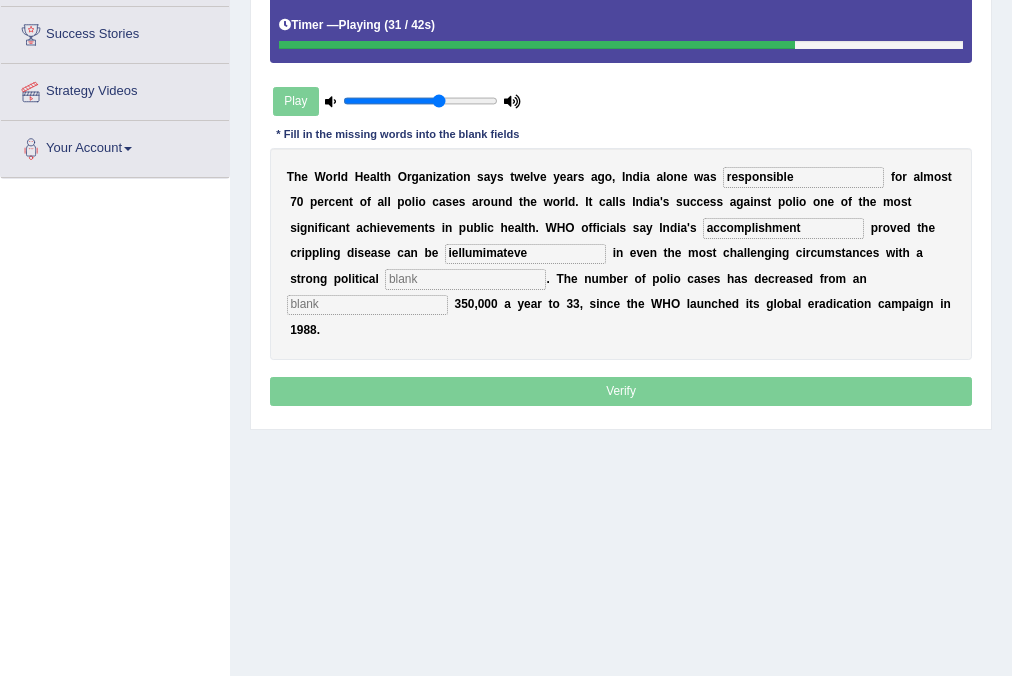 click on "T h e    W o r l d    H e a l t h    O r g a n i z a t i o n    s a y s    [AGE]    y e a r s    a g o ,    [COUNTRY]    a l o n e    w a s    responsible    f o r    a l m o s t    7 0    p e r c e n t    o f    a l l    p o l i o    c a s e s    a r o u n d    t h e    w o r l d .    I t    c a l l s    [COUNTRY]'s    s u c c e s s    a g a i n s t    p o l i o    o n e    o f    t h e    m o s t    s i g n i f i c a n t    a c h i e v e m e n t s    i n    p u b l i c    h e a l t h .    W H O    o f f i c i a l s    s a y    [COUNTRY]'s    accomplishment    p r o v e d    t h e    c r i p p l i n g    d i s e a s e    c a n    b e    iellumimateve    i n    e v e n    t h e    m o s t    c h a l l e n g i n g    c i r c u m s t a n c e s    w i t h    a    s t r o n g    p o l i t i c a l    .    T h e    n u m b e r    o f    p o l i o    c a s e s    h a s    d e c r e a s e d    f r o m    a n       3 5 0 , 0 0 0    a" at bounding box center (621, 254) 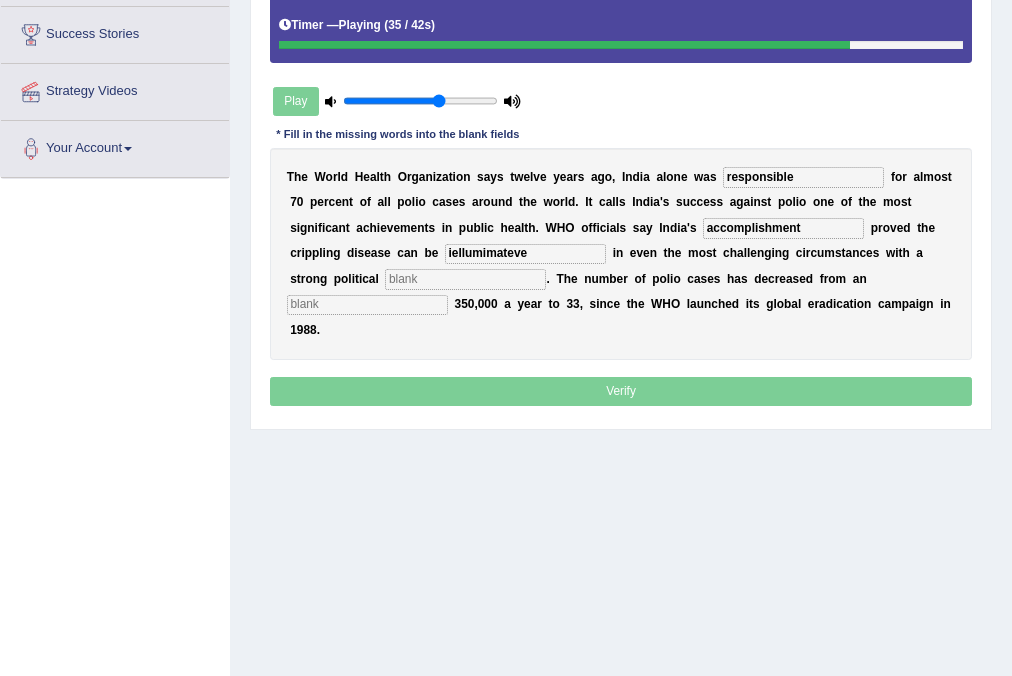 click at bounding box center (367, 305) 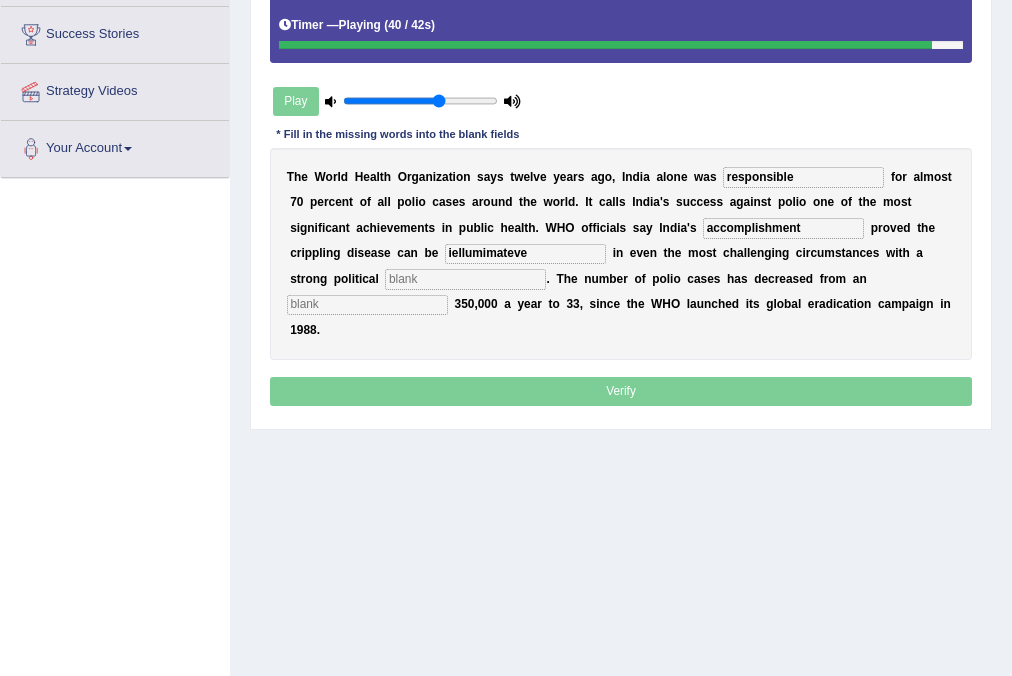 click on "iellumimateve" at bounding box center [525, 254] 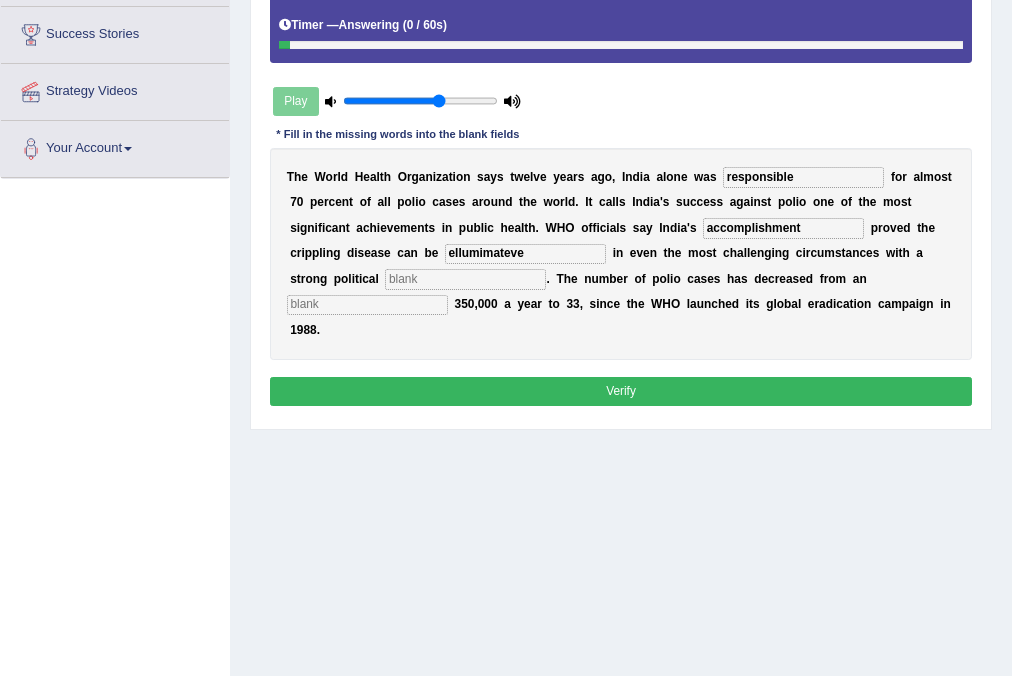 click on "ellumimateve" at bounding box center [525, 254] 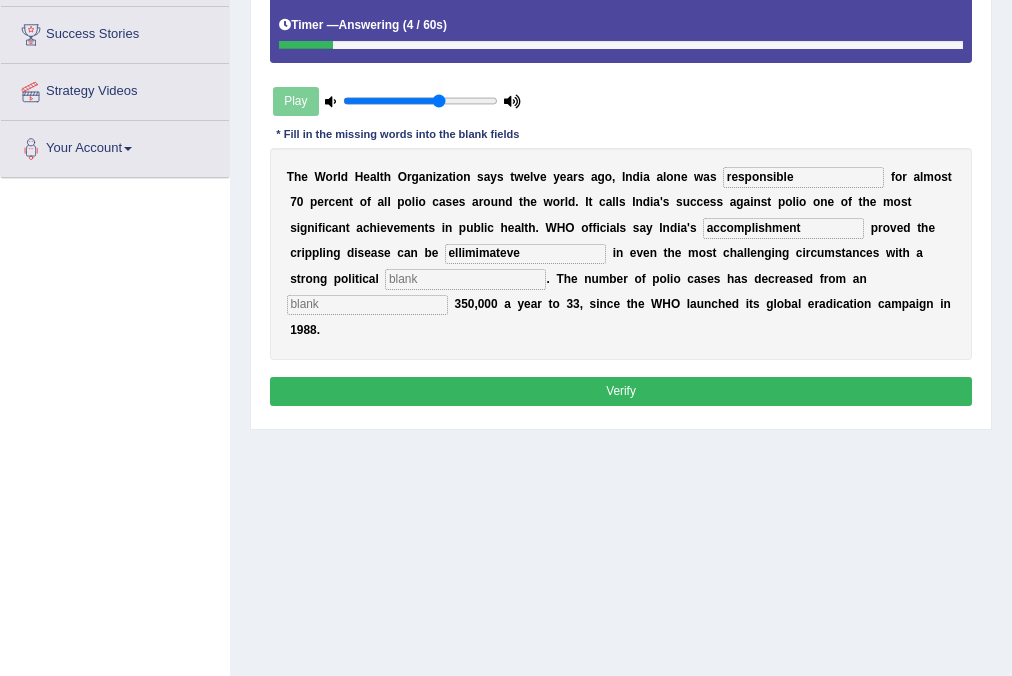 click on "ellimimateve" at bounding box center [525, 254] 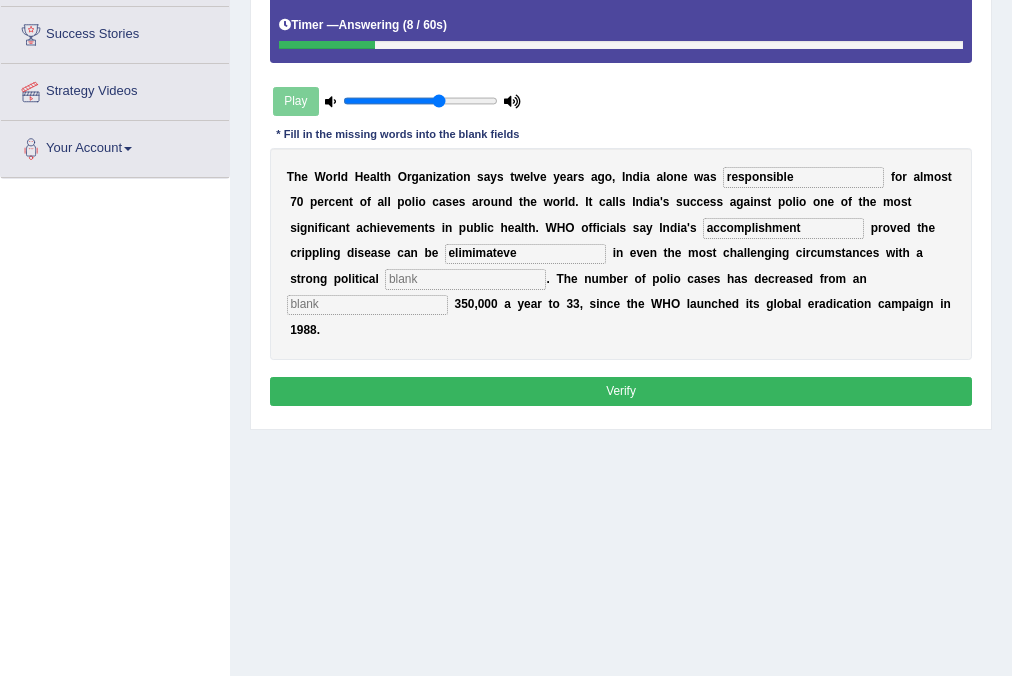 click on "elimimateve" at bounding box center [525, 254] 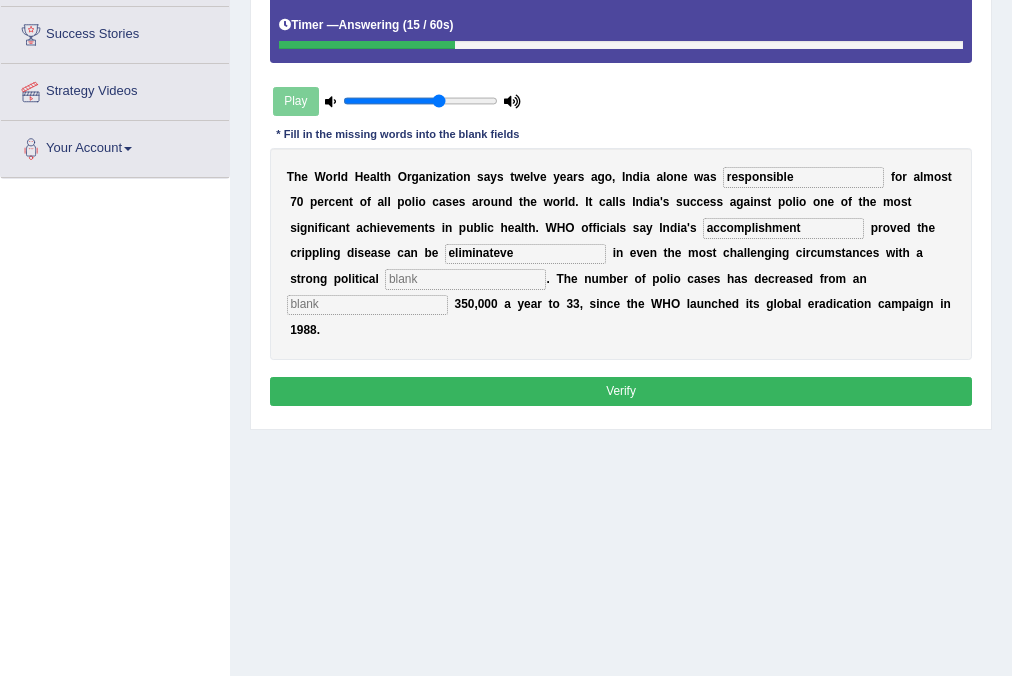 click on "eliminateve" at bounding box center [525, 254] 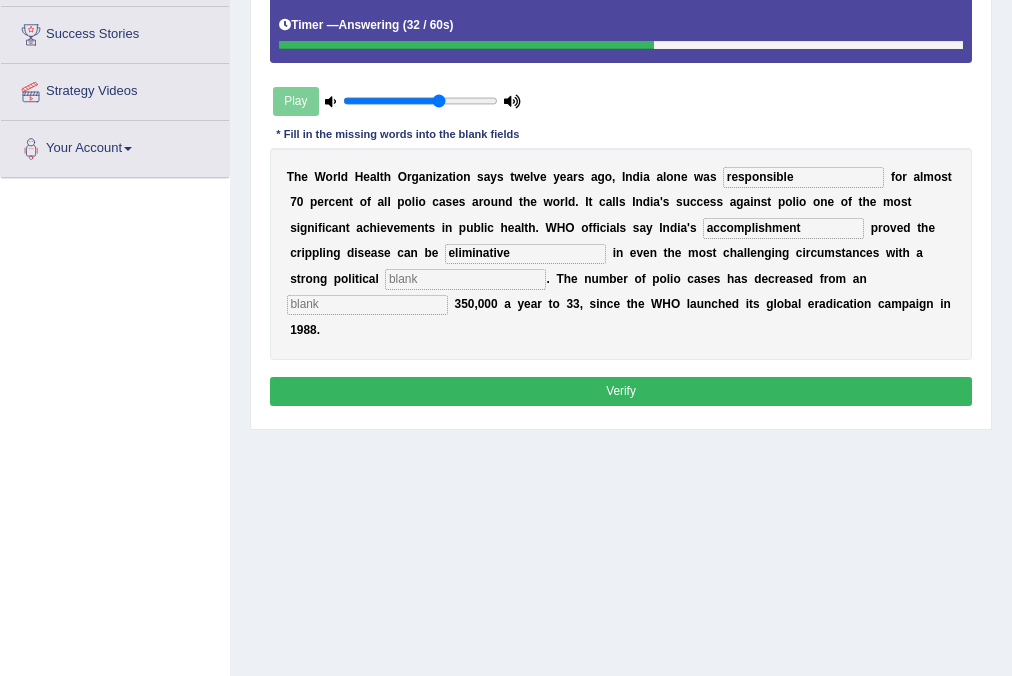 type on "eliminative" 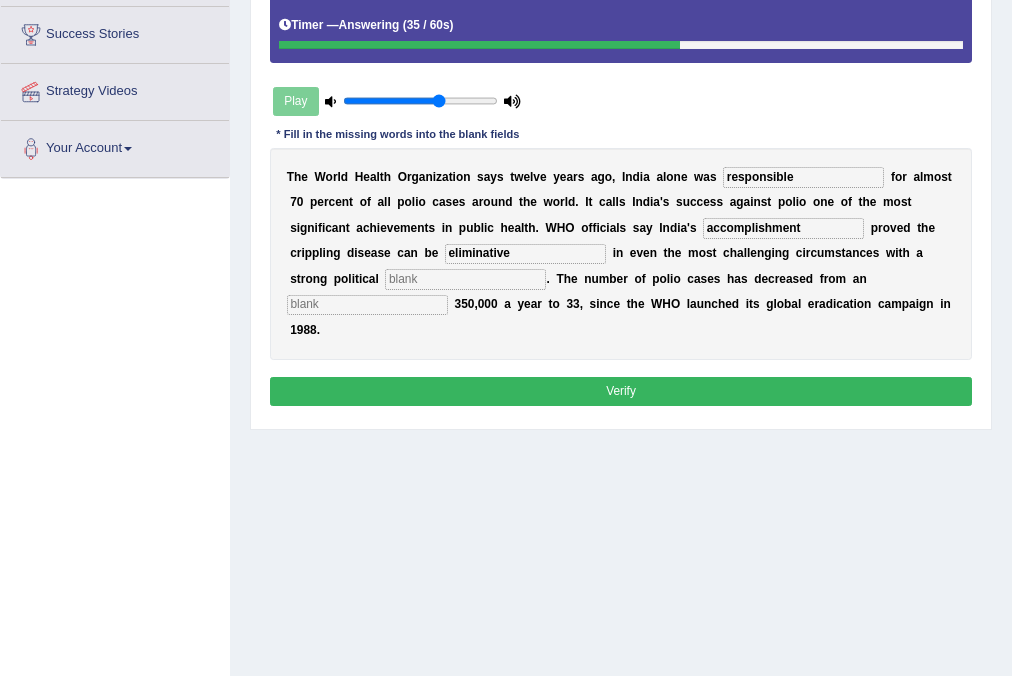click at bounding box center [465, 279] 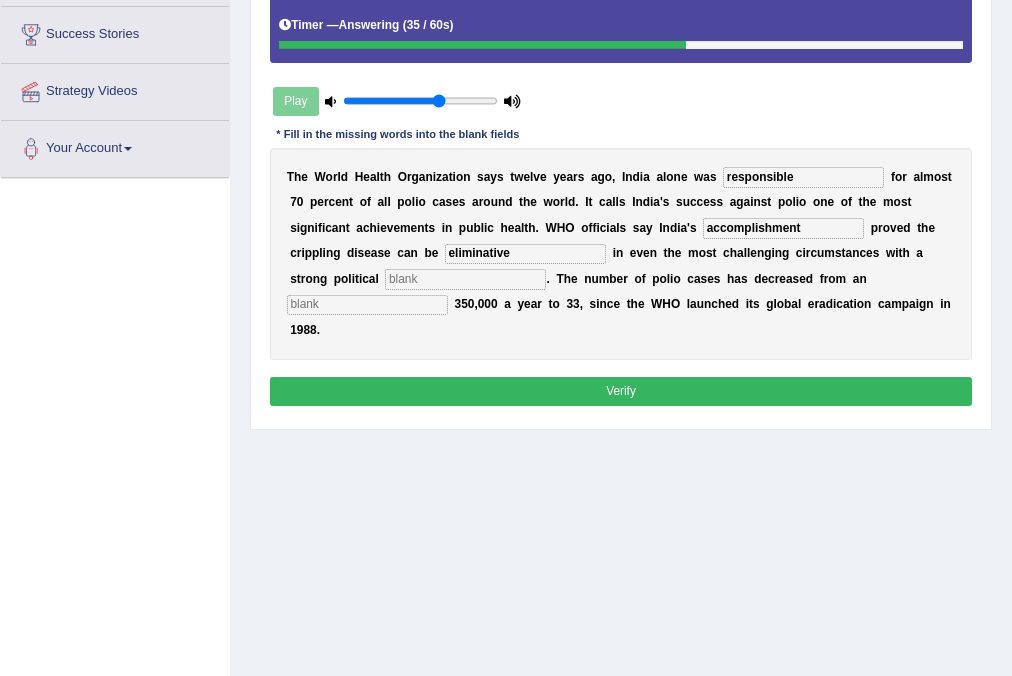 click at bounding box center (367, 305) 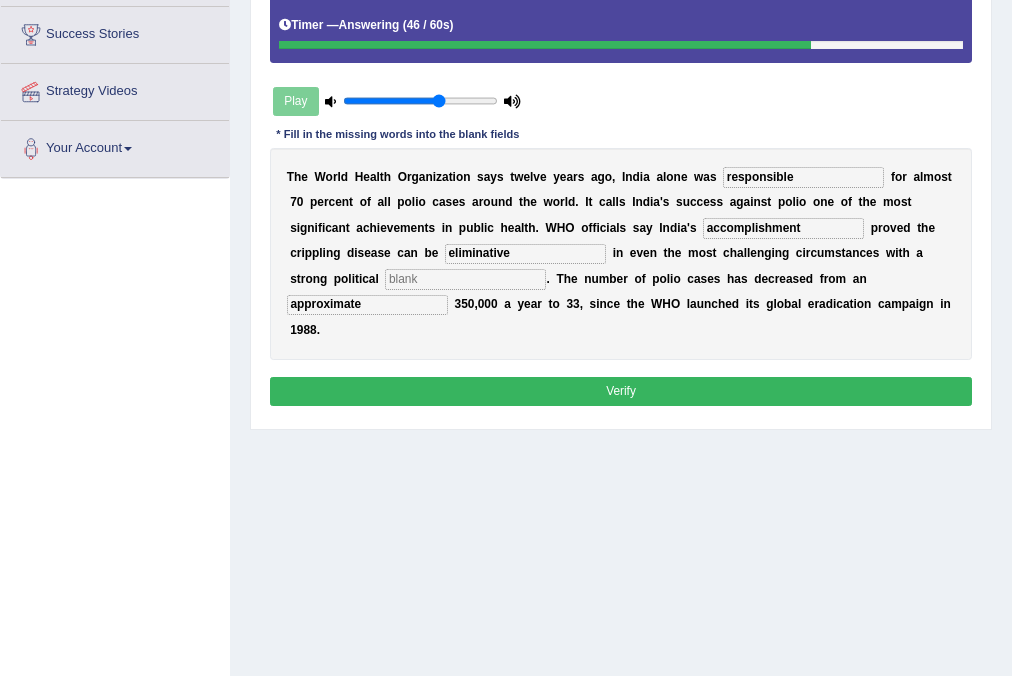 click on "approximate" at bounding box center (367, 305) 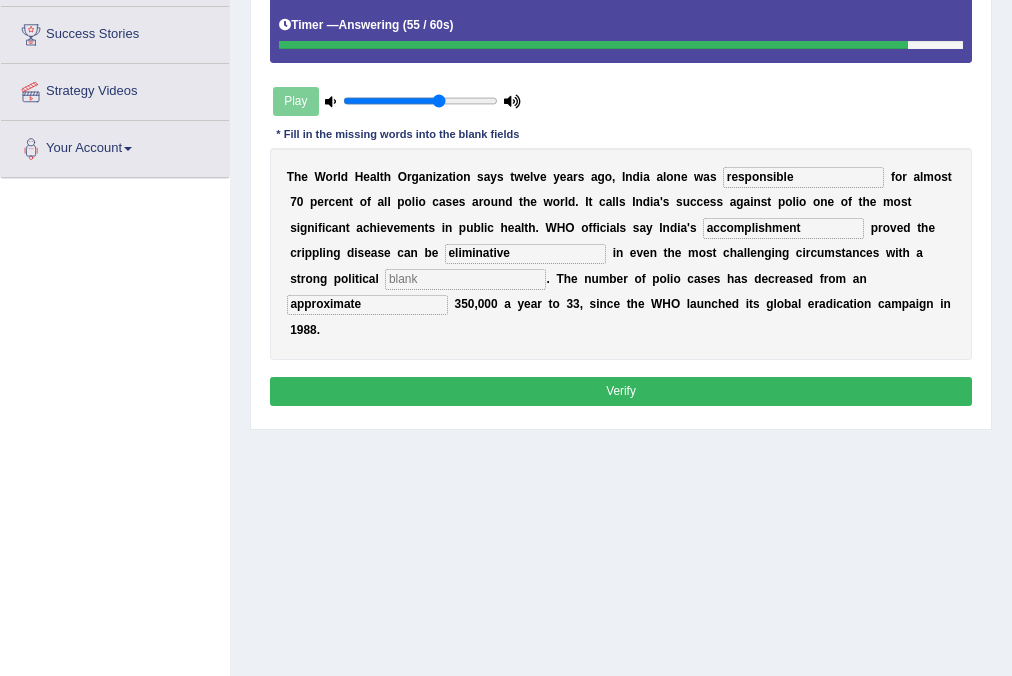 type on "approximate" 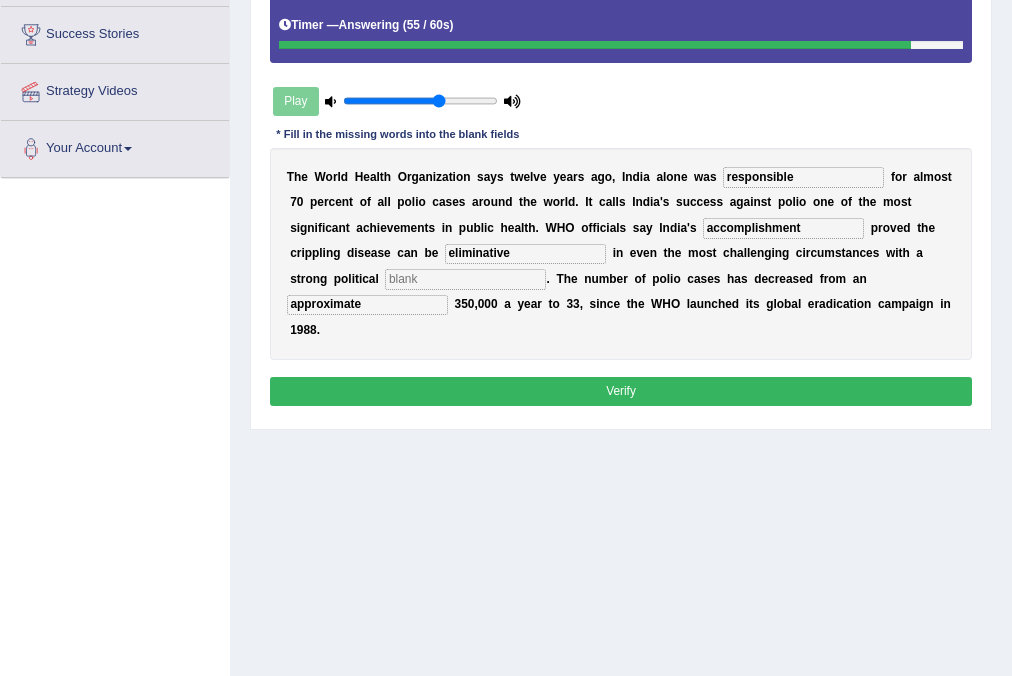 click at bounding box center (465, 279) 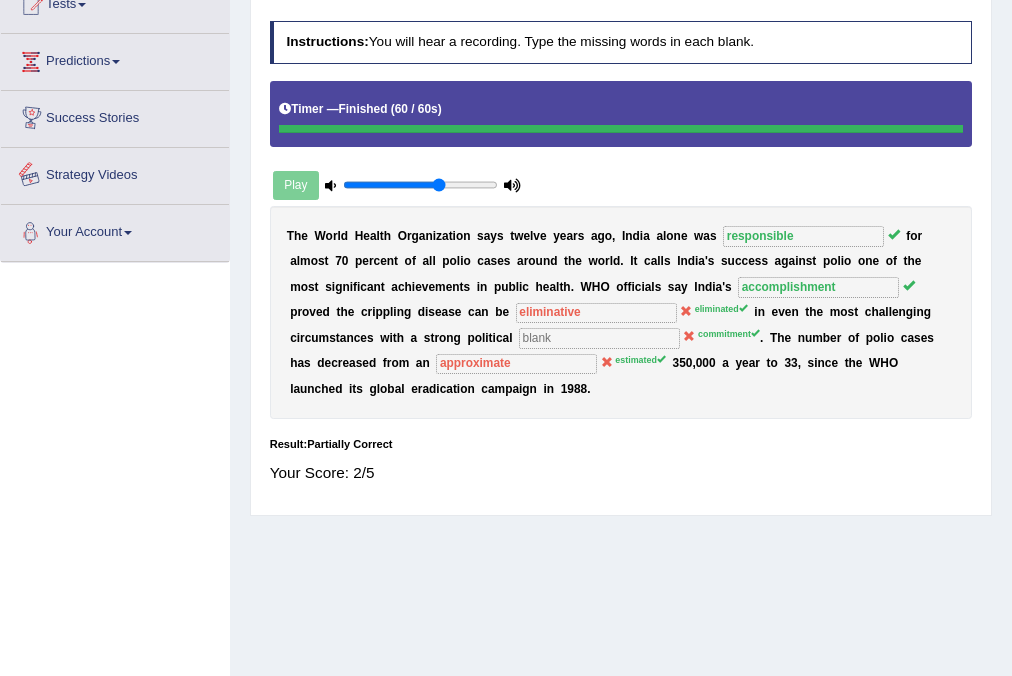 scroll, scrollTop: 106, scrollLeft: 0, axis: vertical 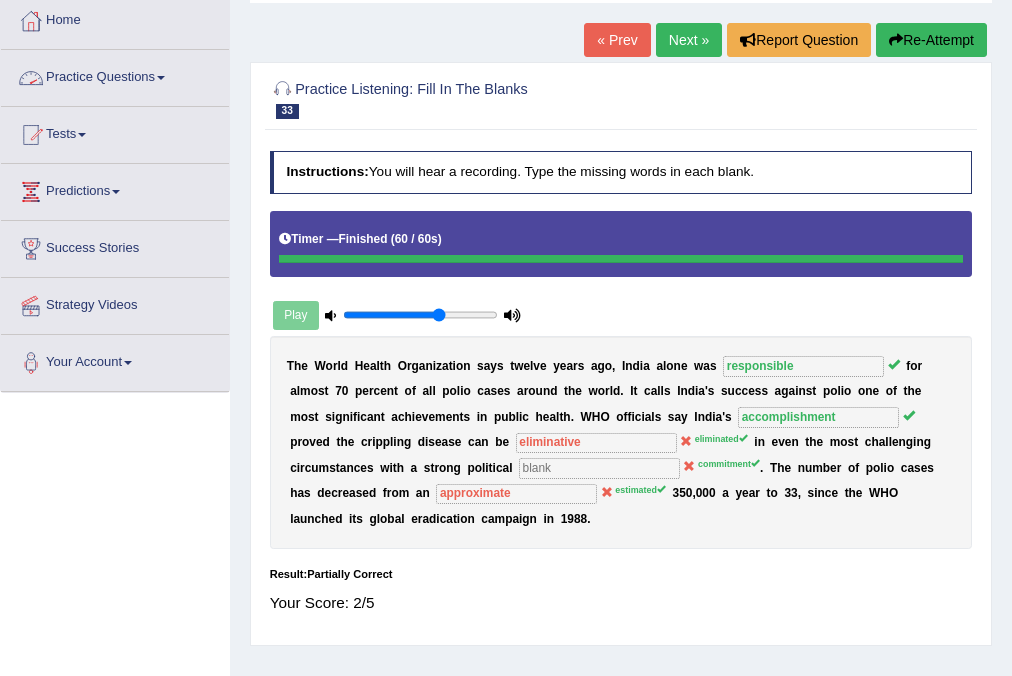 click on "Practice Questions" at bounding box center (115, 75) 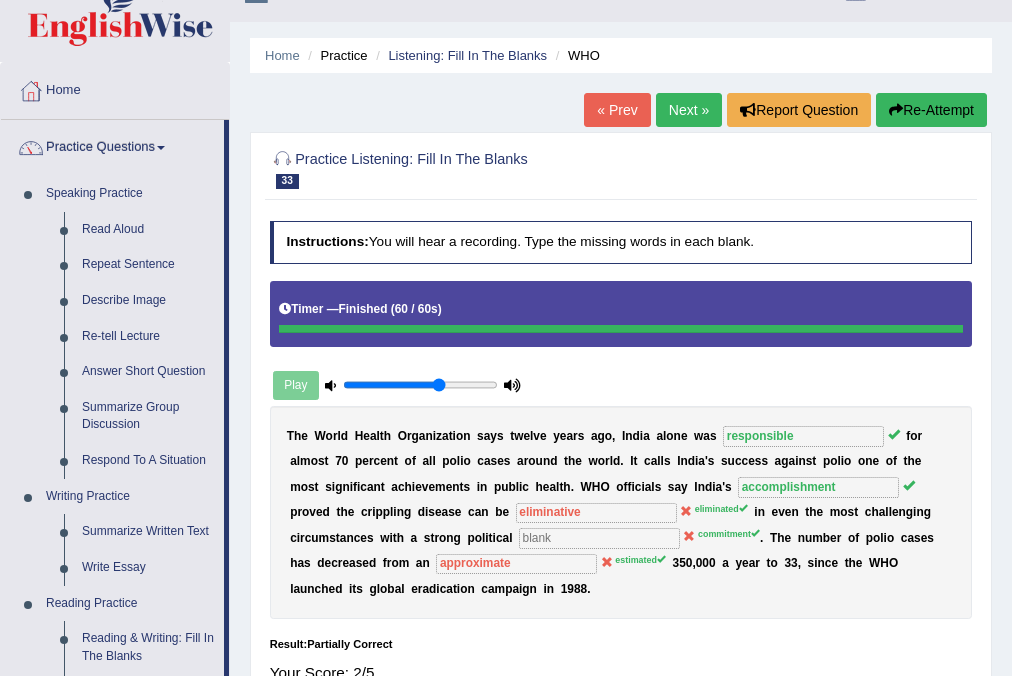 scroll, scrollTop: 0, scrollLeft: 0, axis: both 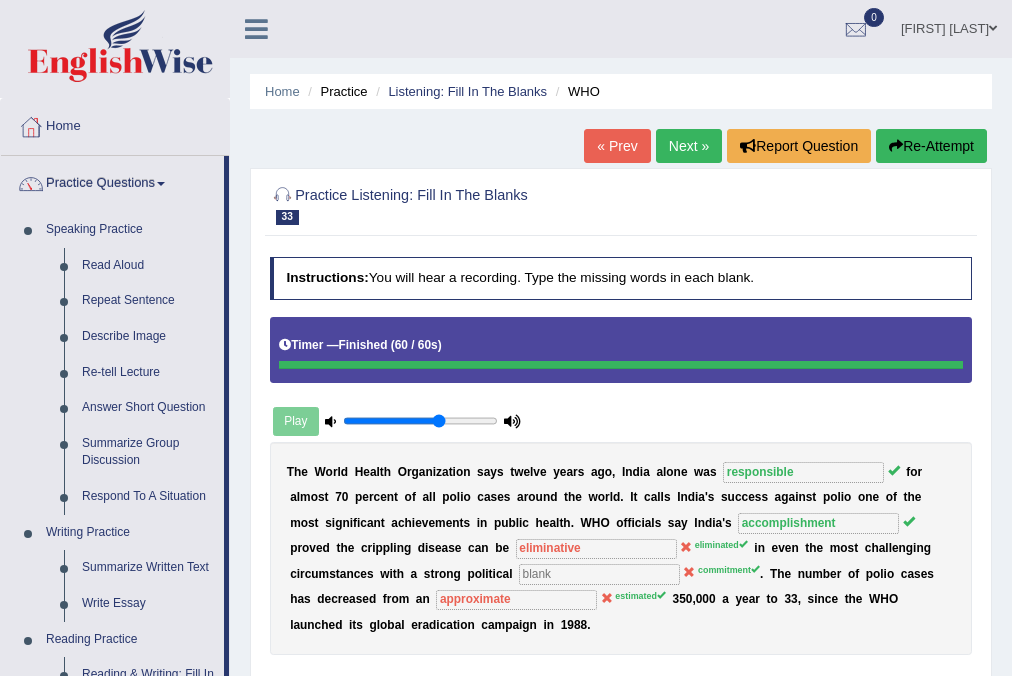 click on "Home" at bounding box center (115, 124) 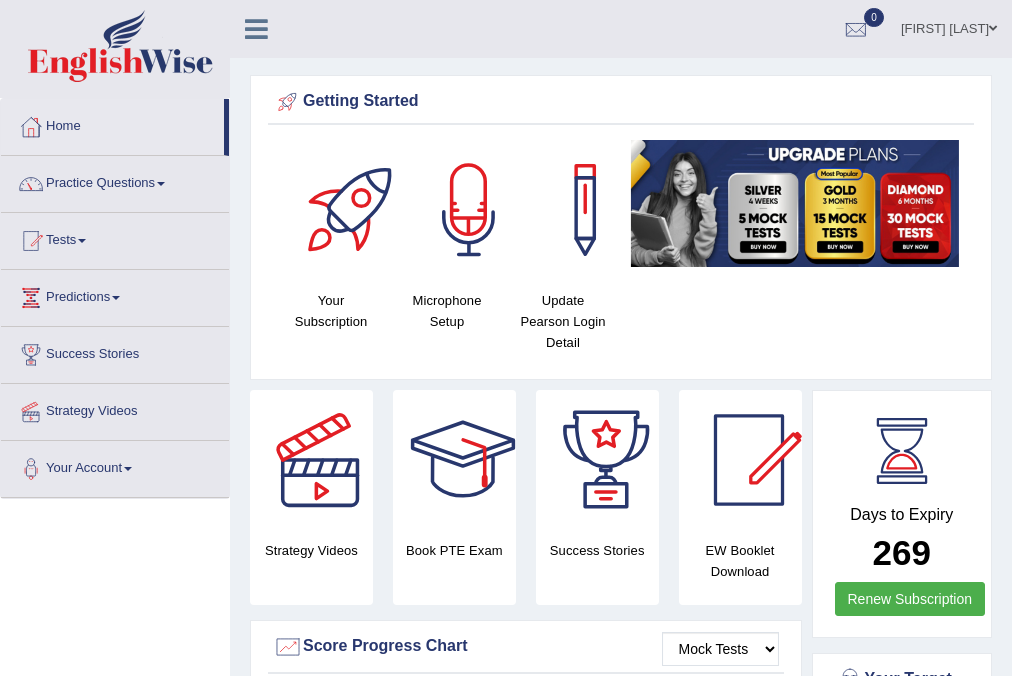 scroll, scrollTop: 0, scrollLeft: 0, axis: both 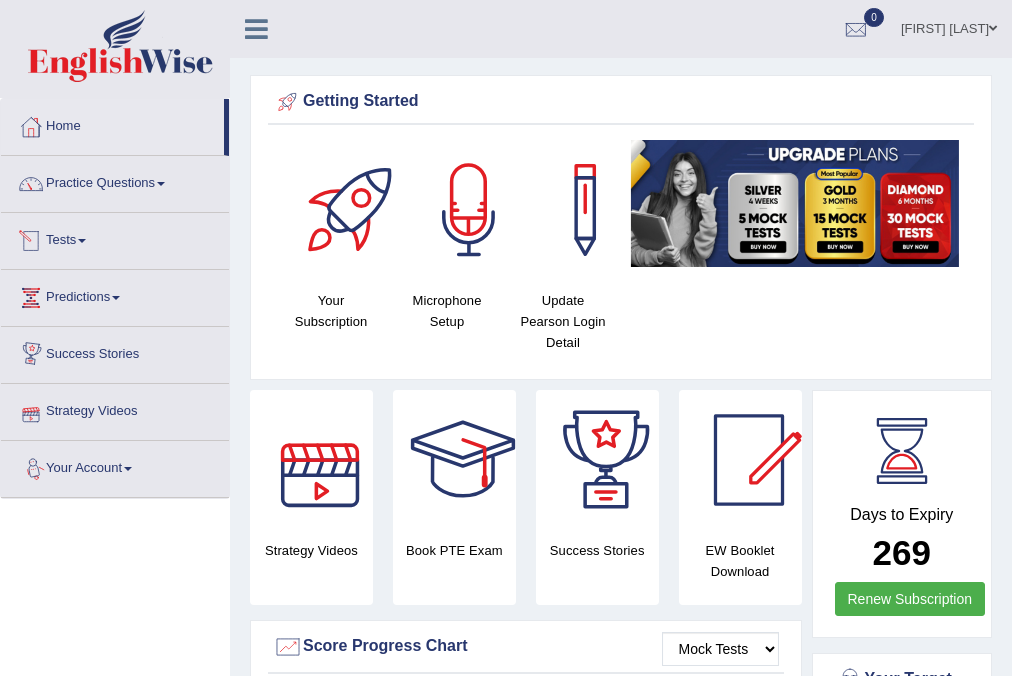 click on "Tests" at bounding box center [115, 238] 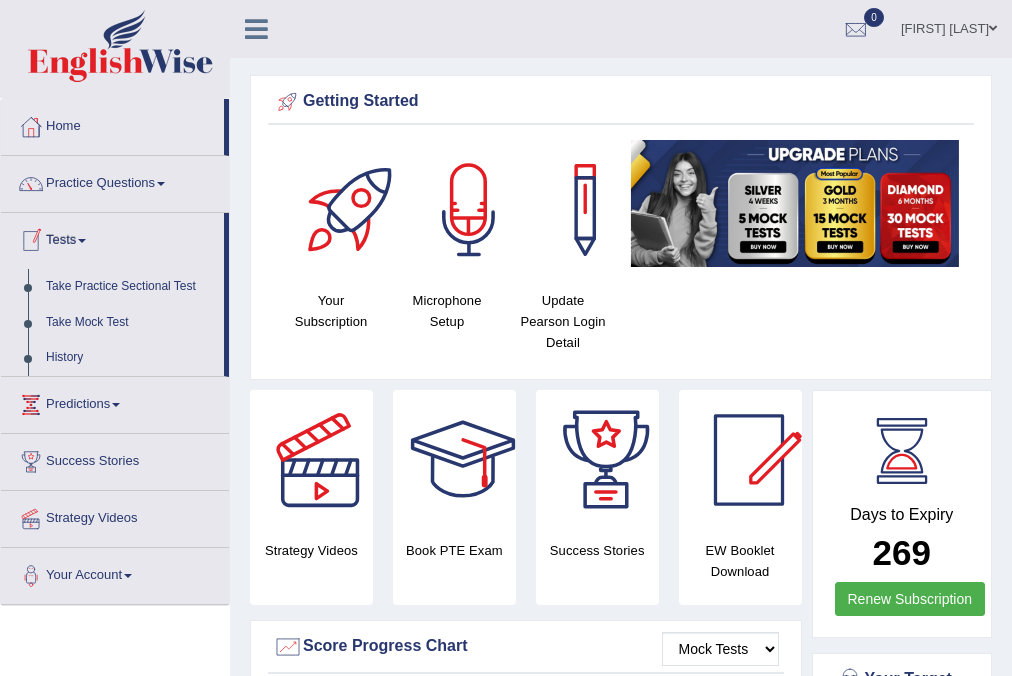 click on "Tests" at bounding box center [112, 238] 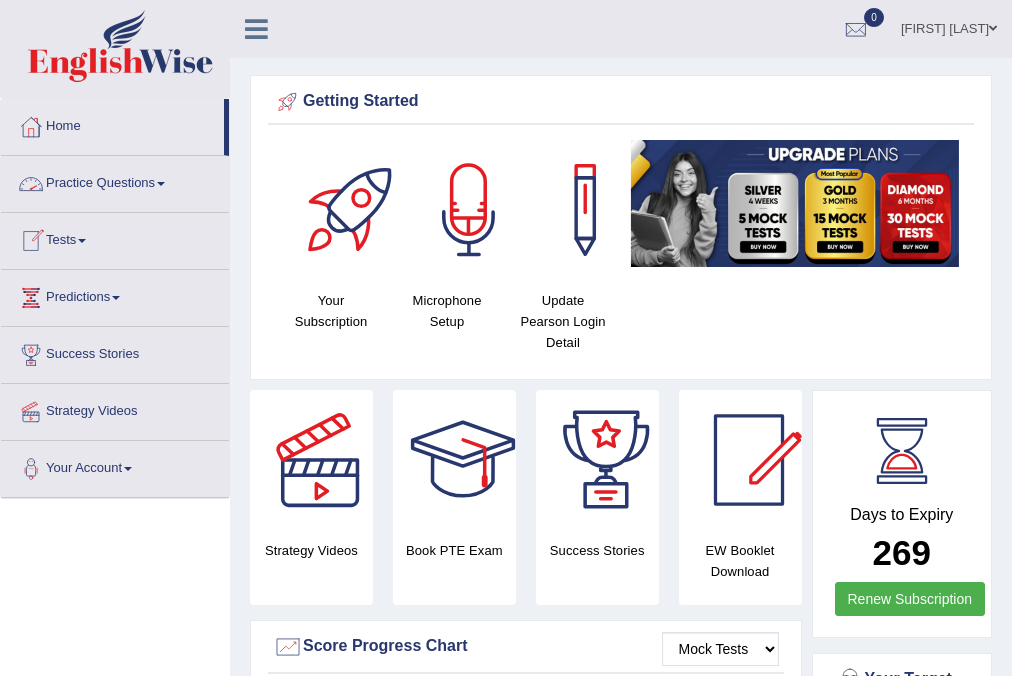 click on "Practice Questions" at bounding box center (115, 181) 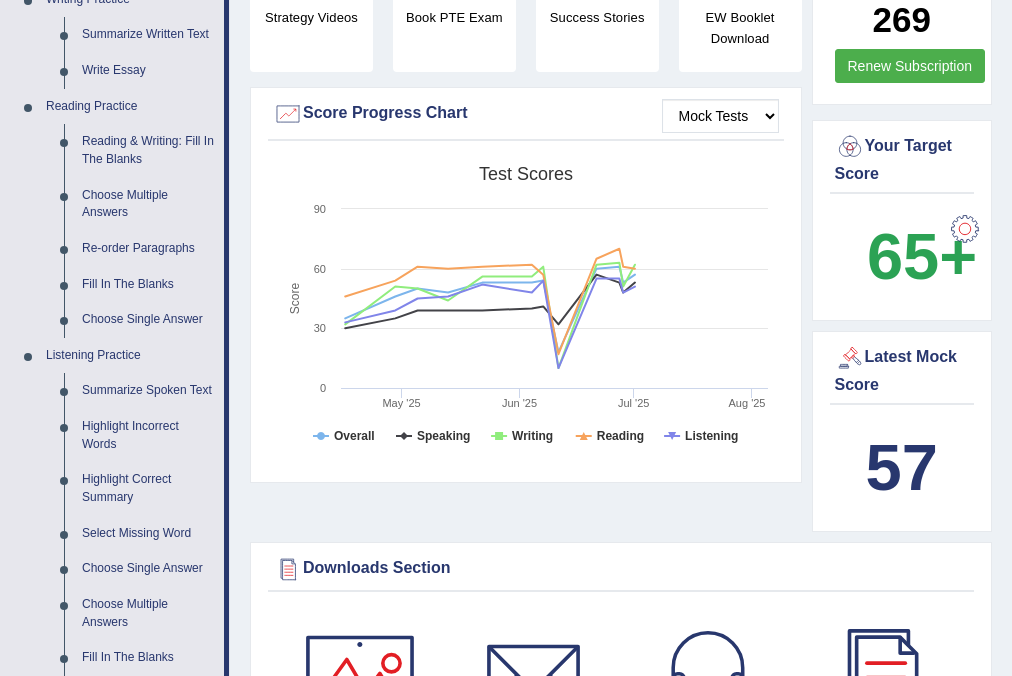 scroll, scrollTop: 746, scrollLeft: 0, axis: vertical 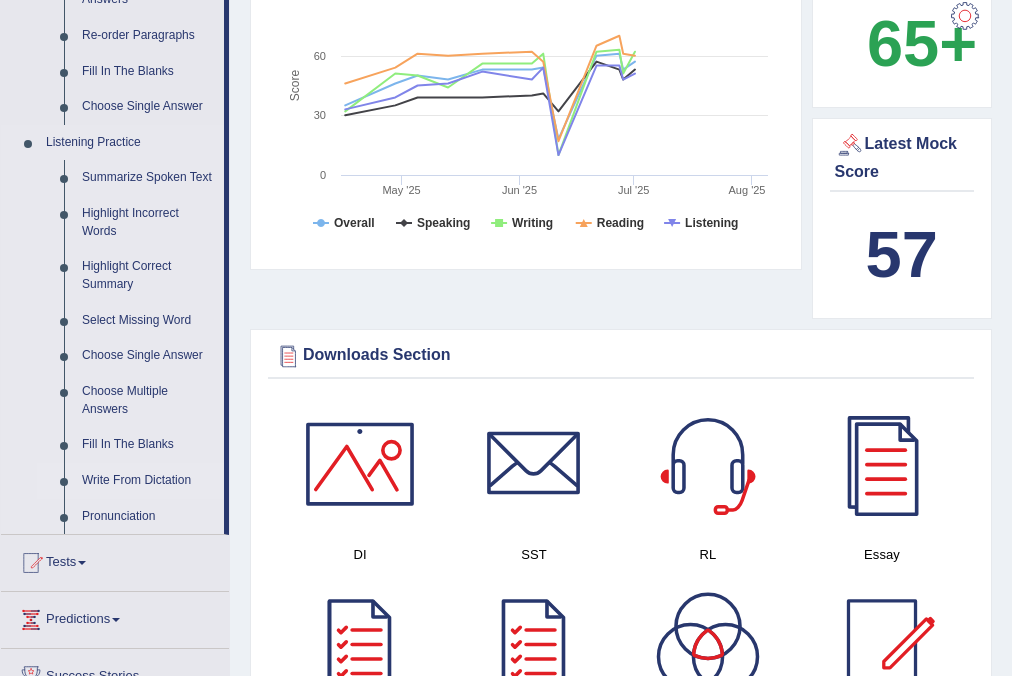 click on "Write From Dictation" at bounding box center (148, 481) 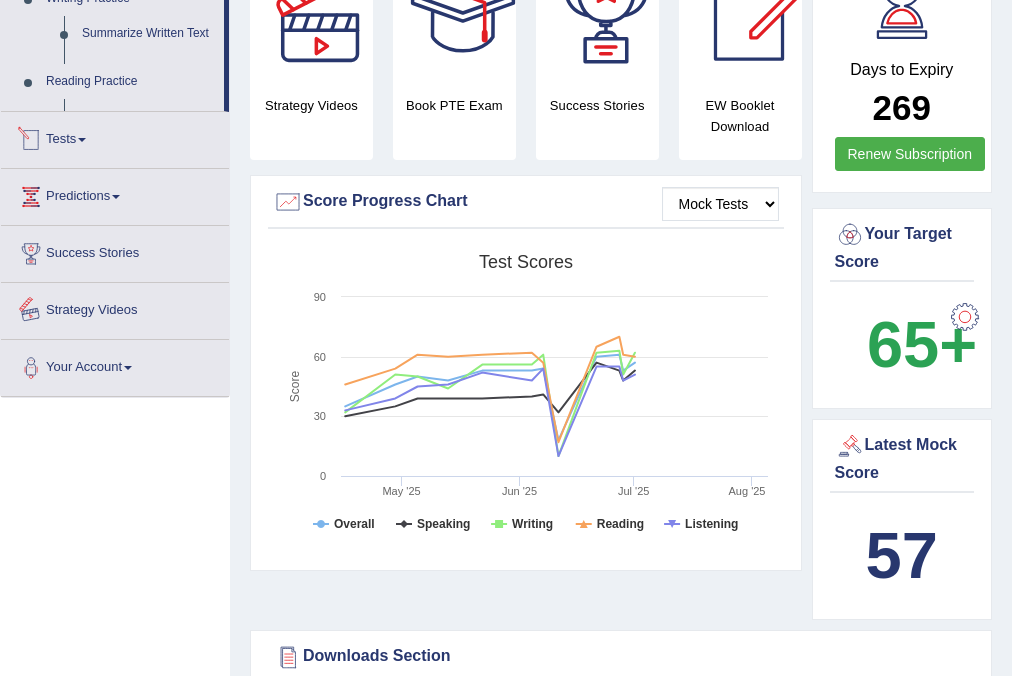 scroll, scrollTop: 725, scrollLeft: 0, axis: vertical 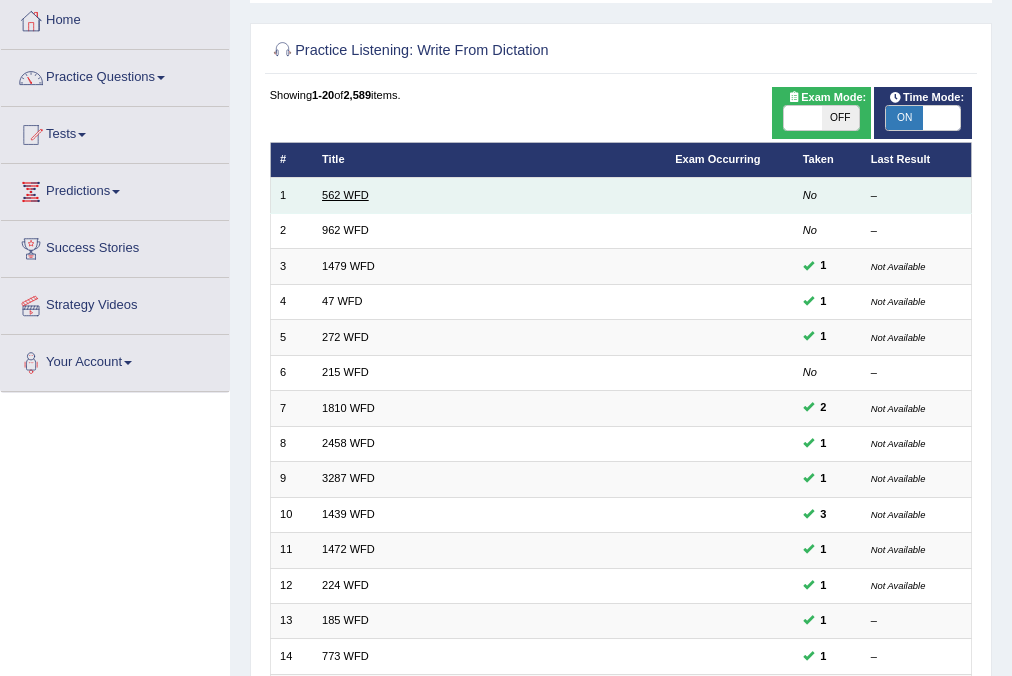 click on "562 WFD" at bounding box center (345, 195) 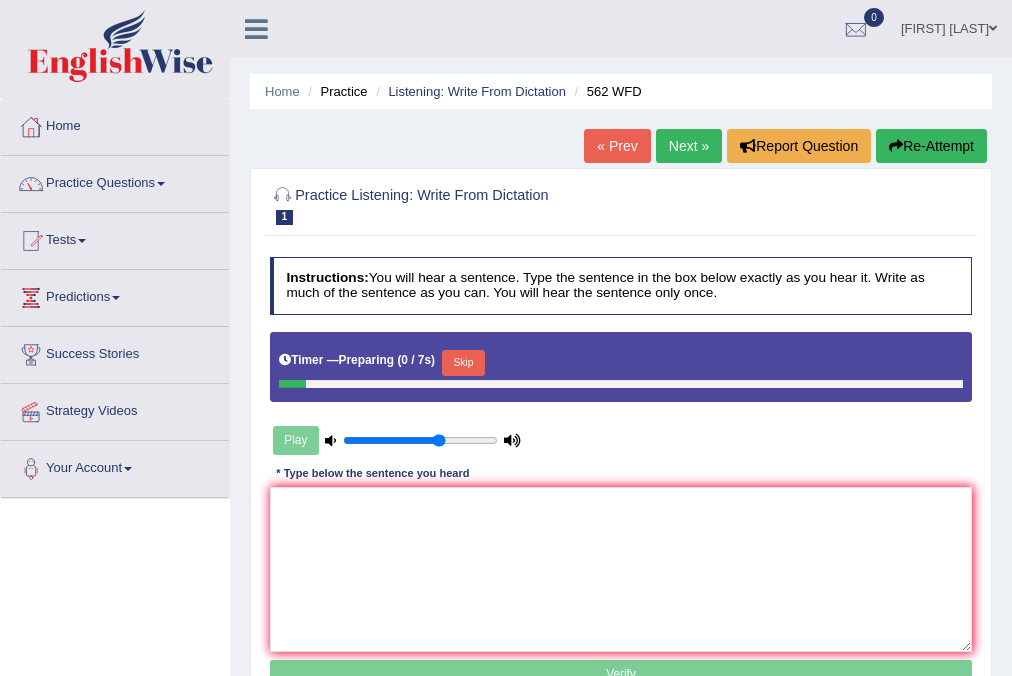 scroll, scrollTop: 0, scrollLeft: 0, axis: both 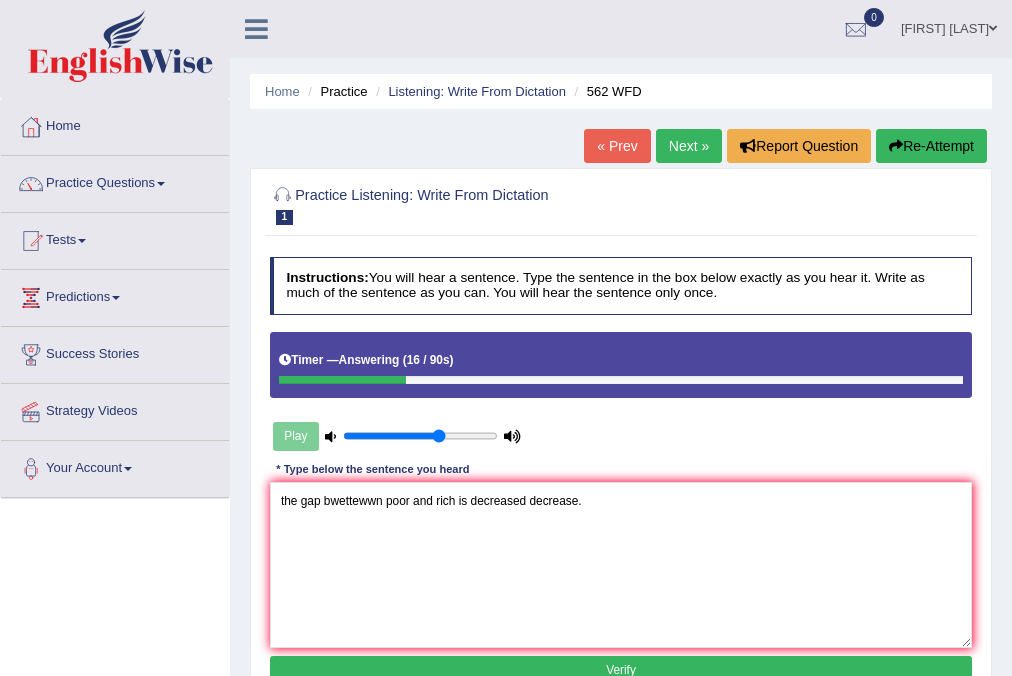 click on "the gap bwettewwn poor and rich is decreased decrease." at bounding box center (621, 564) 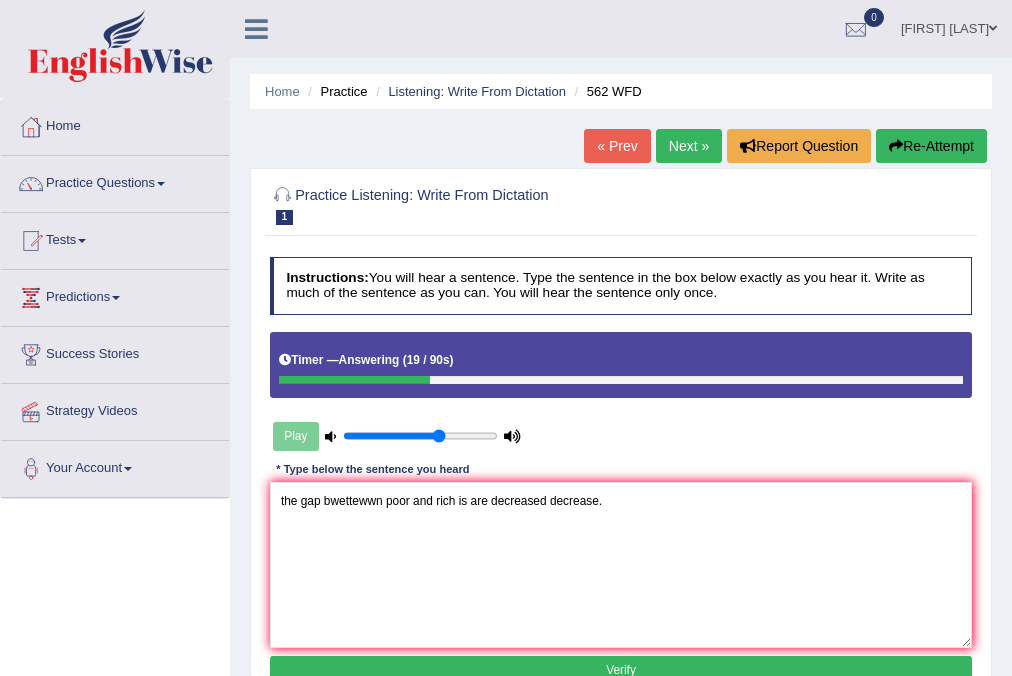 click on "the gap bwettewwn poor and rich is are decreased decrease." at bounding box center (621, 564) 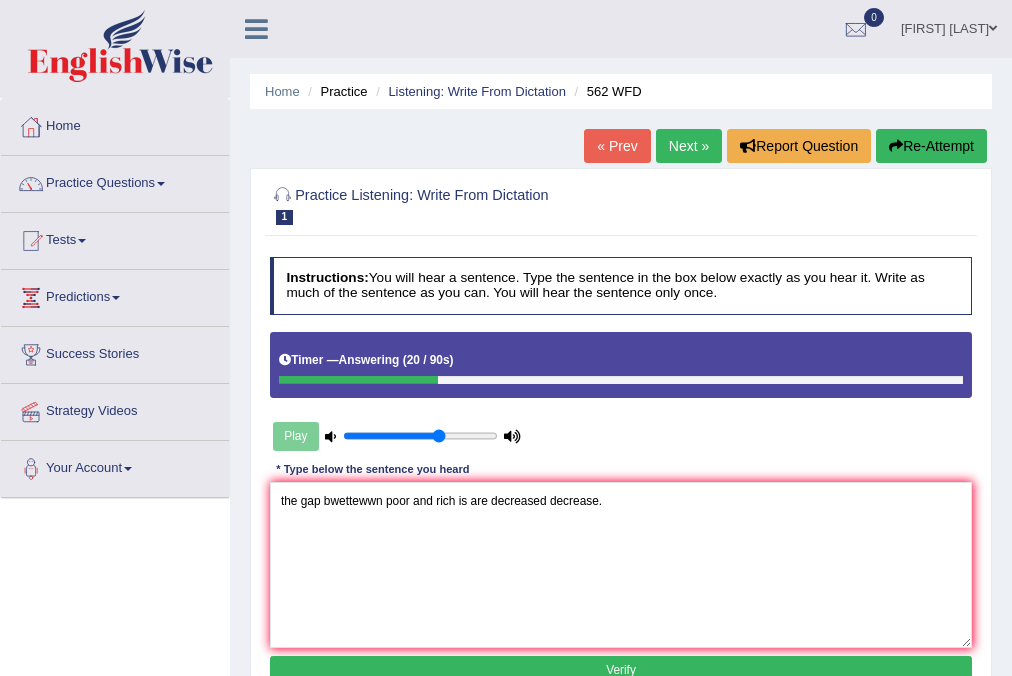 click on "the gap bwettewwn poor and rich is are decreased decrease." at bounding box center (621, 564) 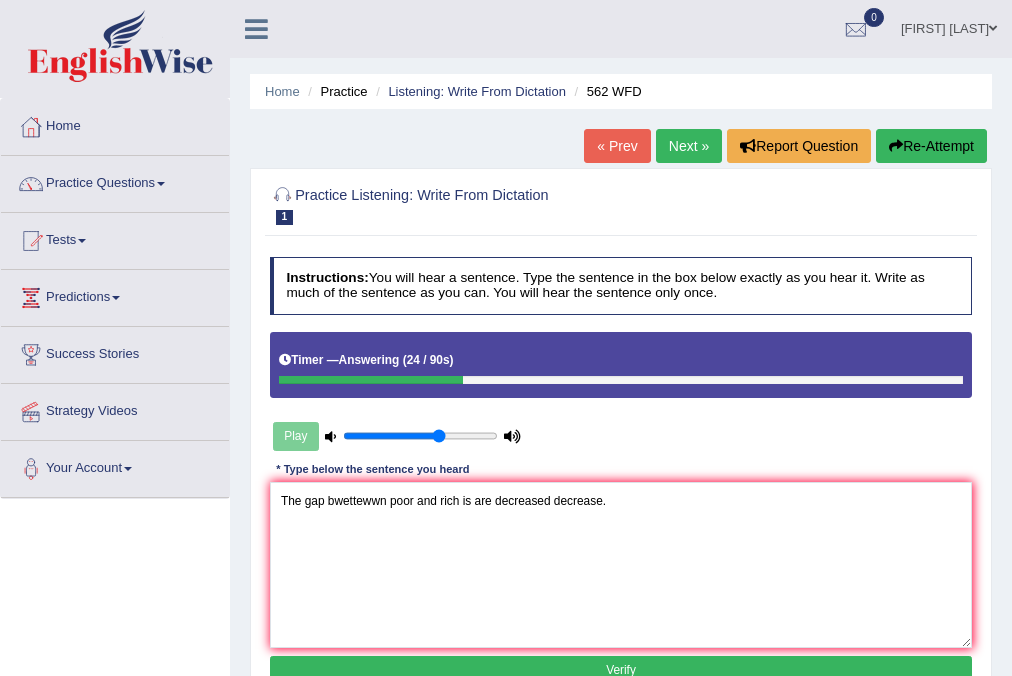 click on "The gap bwettewwn poor and rich is are decreased decrease." at bounding box center [621, 564] 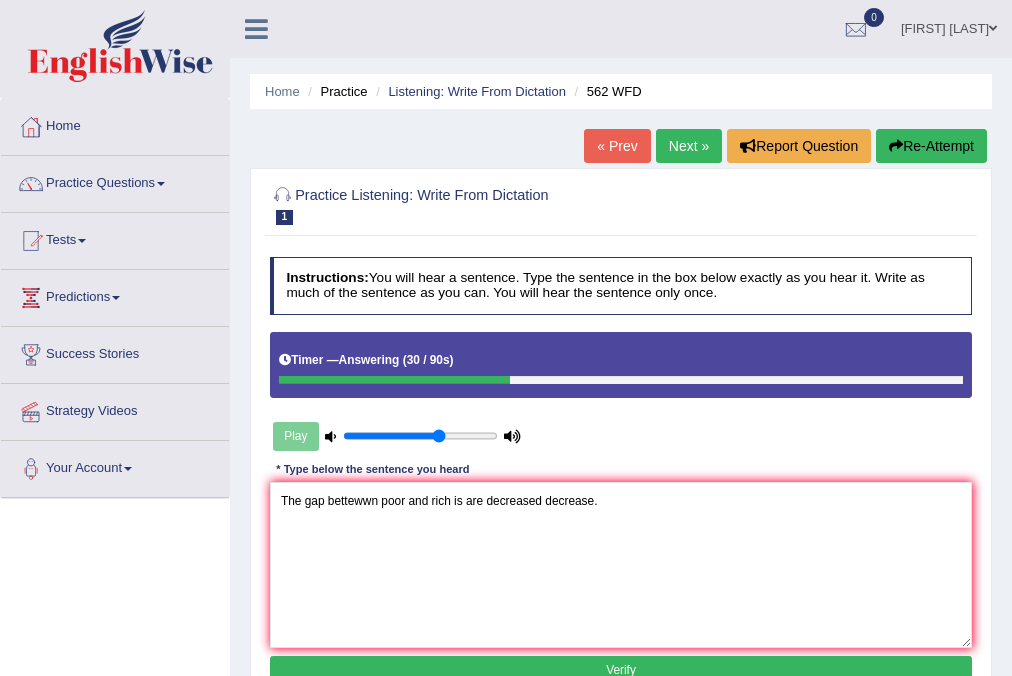 click on "The gap bettewwn poor and rich is are decreased decrease." at bounding box center (621, 564) 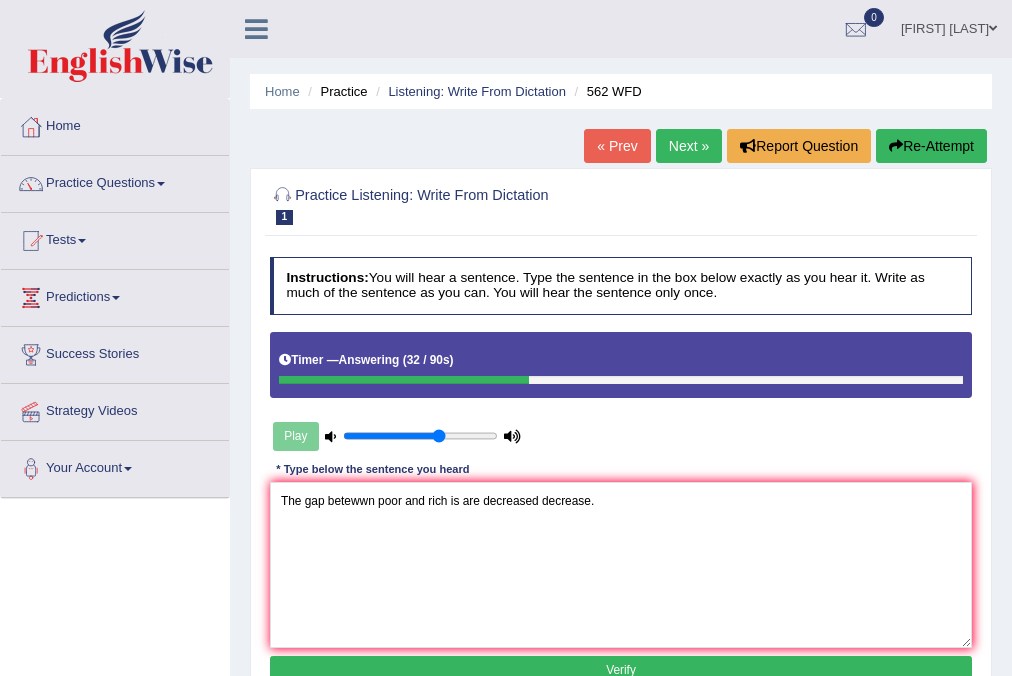 click on "The gap betewwn poor and rich is are decreased decrease." at bounding box center [621, 564] 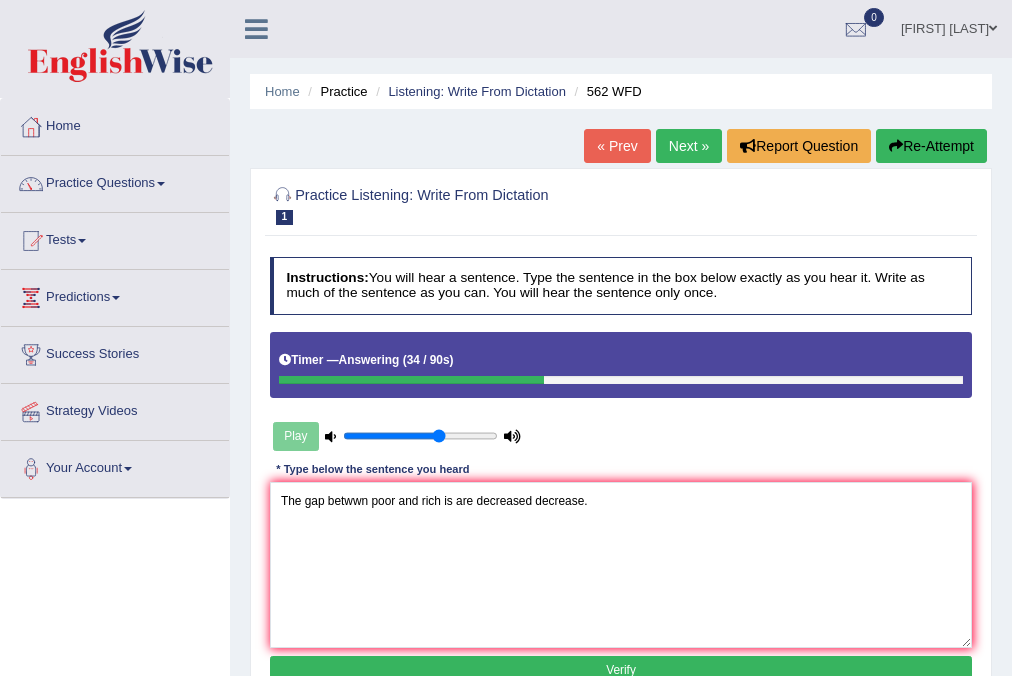 click on "The gap betwwn poor and rich is are decreased decrease." at bounding box center [621, 564] 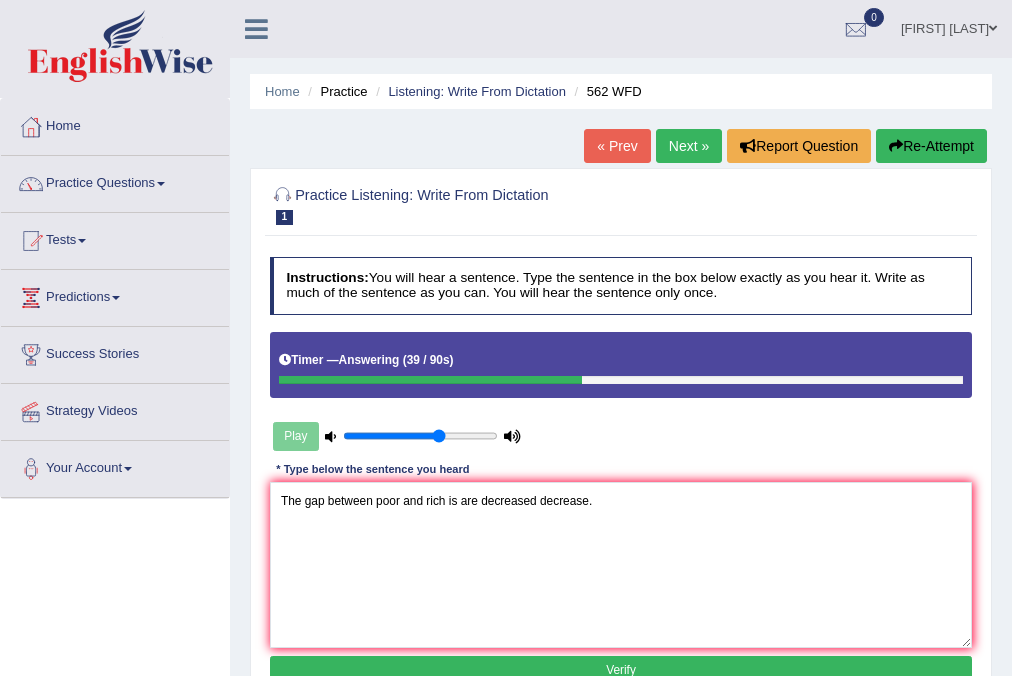 click on "The gap between poor and rich is are decreased decrease." at bounding box center (621, 564) 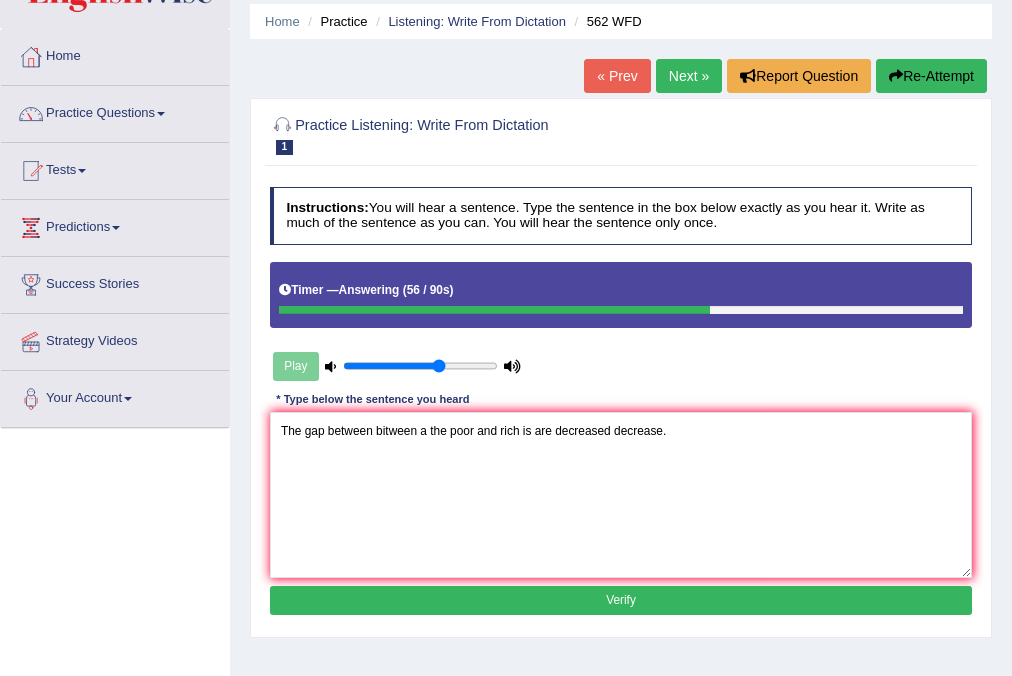 scroll, scrollTop: 106, scrollLeft: 0, axis: vertical 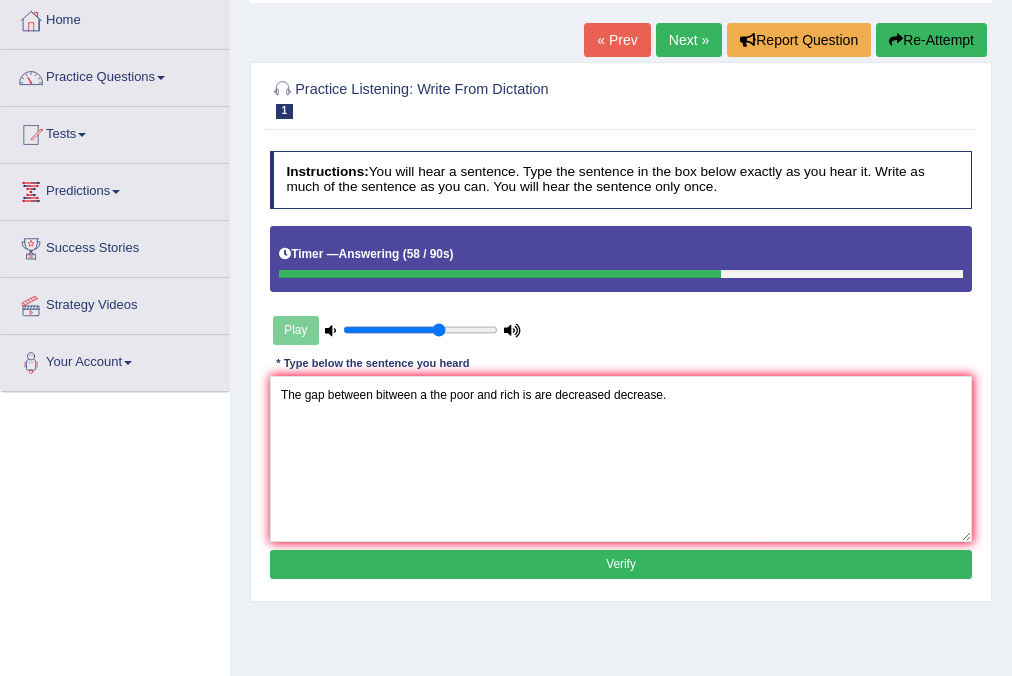 click on "The gap between bitween a the poor and rich is are decreased decrease." at bounding box center [621, 458] 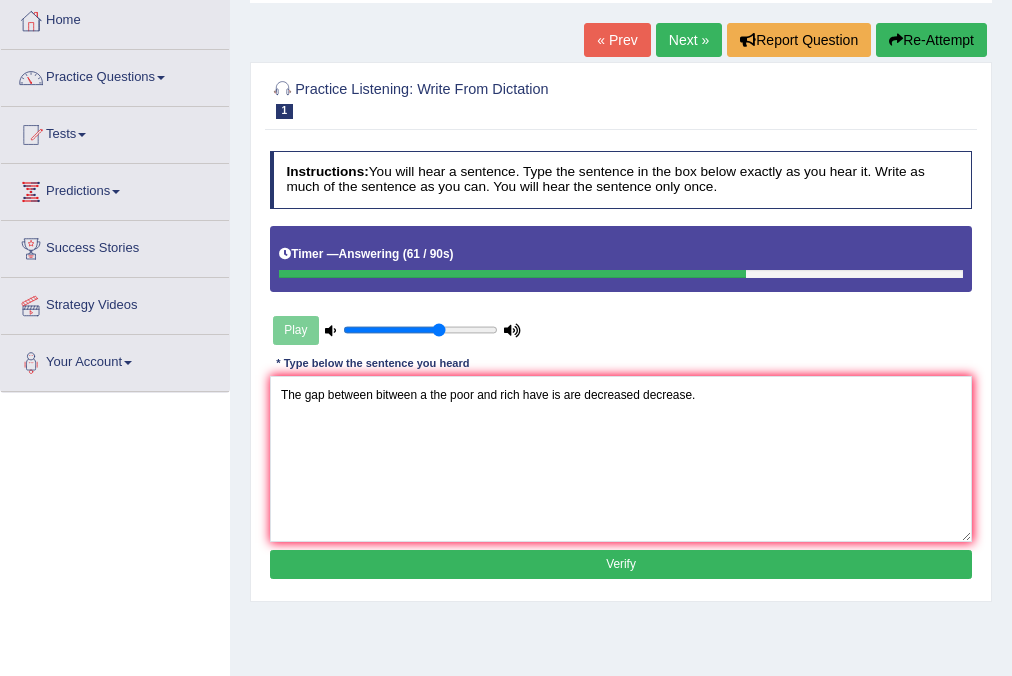 type on "The gap between bitween a the poor and rich have is are decreased decrease." 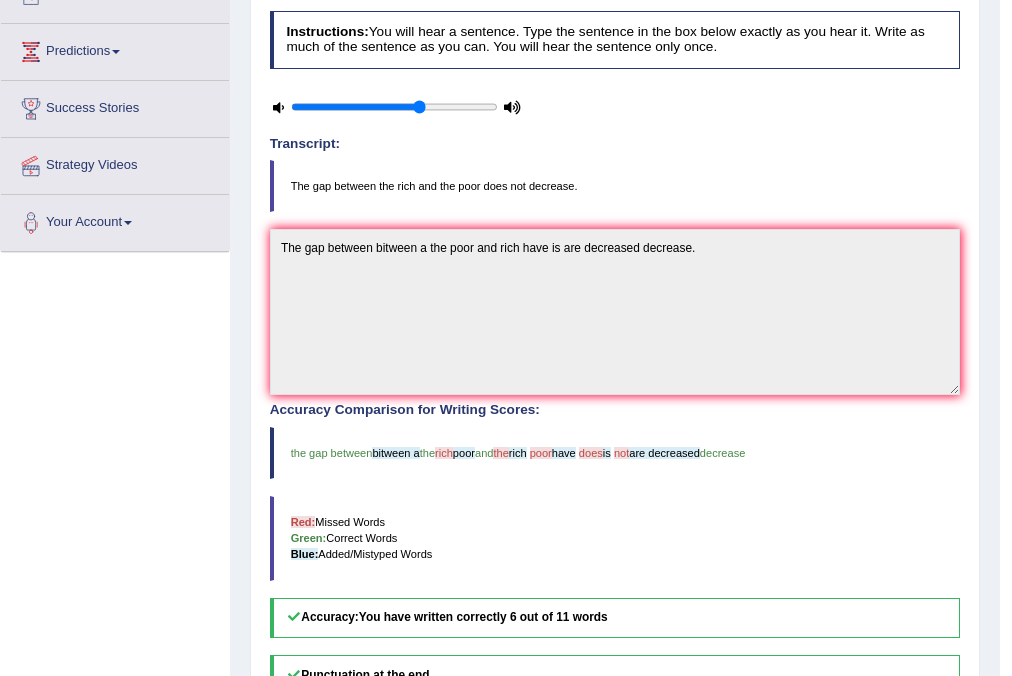 scroll, scrollTop: 0, scrollLeft: 0, axis: both 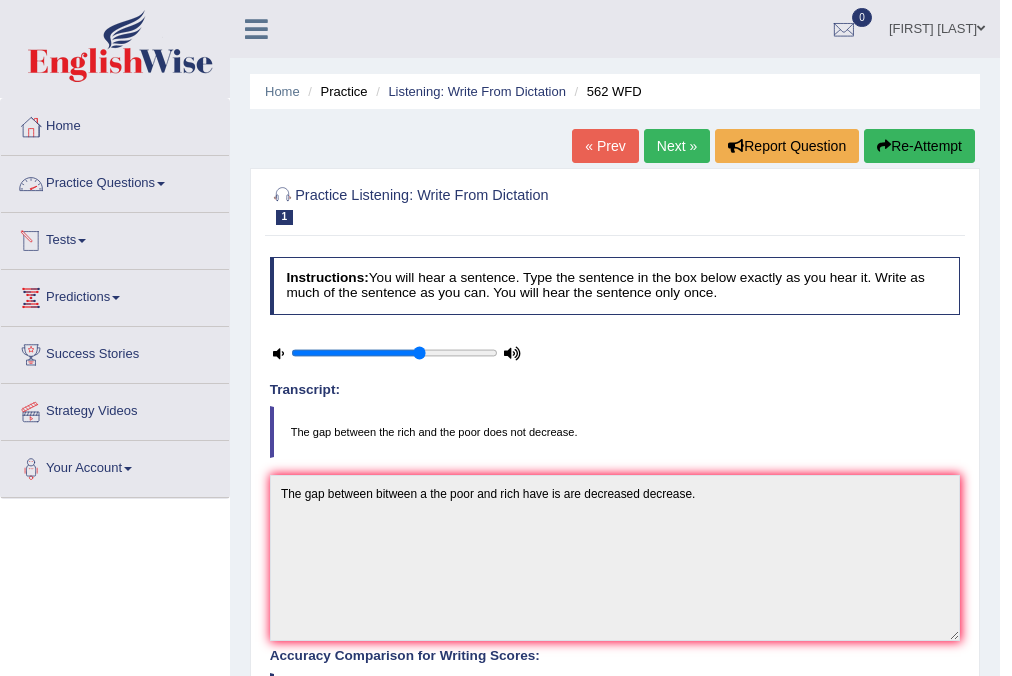 click on "Practice Questions" at bounding box center [115, 181] 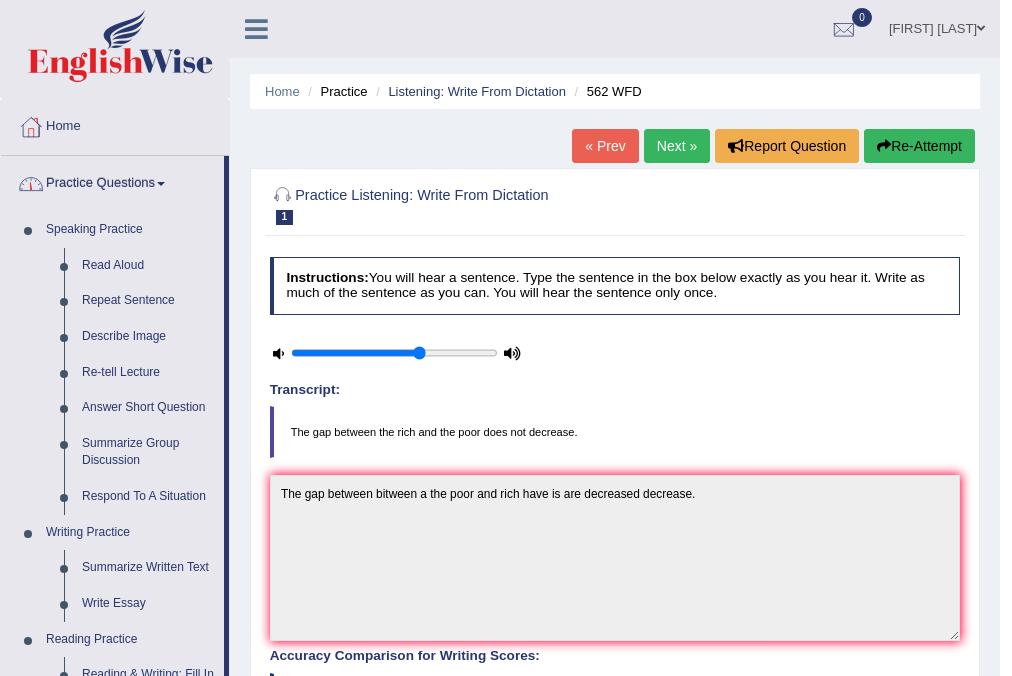 click on "Practice Questions" at bounding box center (112, 181) 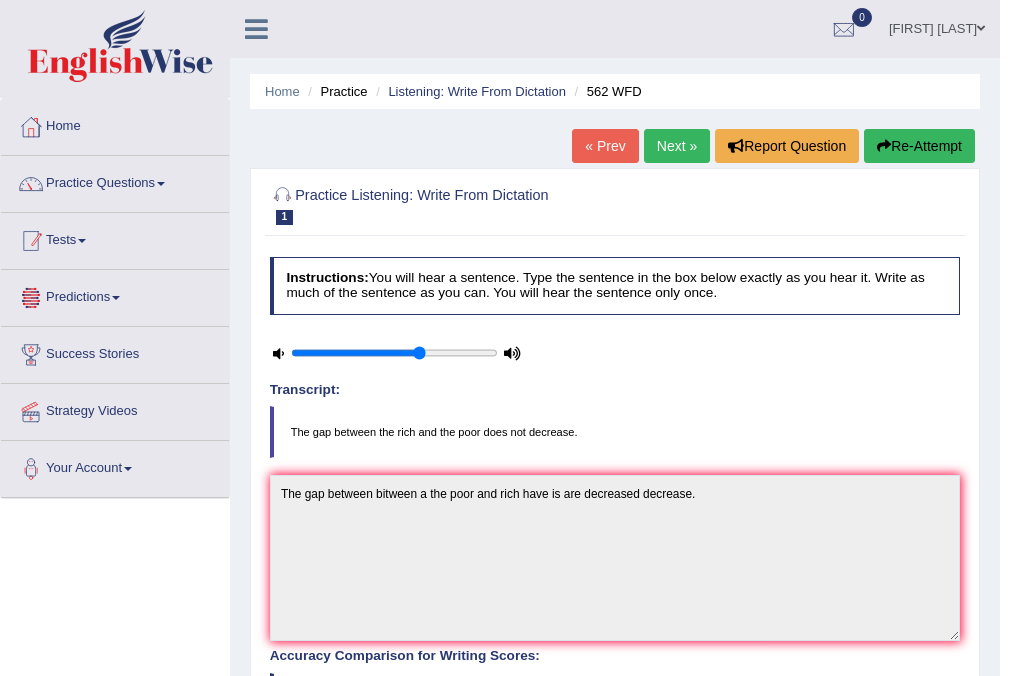 click on "Tests" at bounding box center [115, 238] 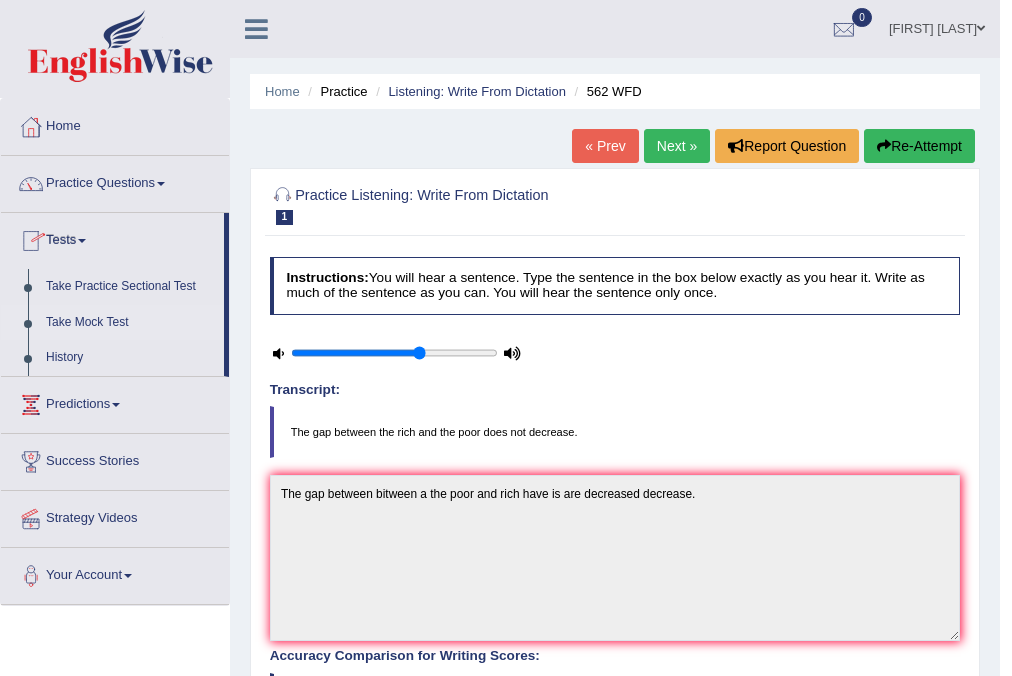 click on "Take Mock Test" at bounding box center (130, 323) 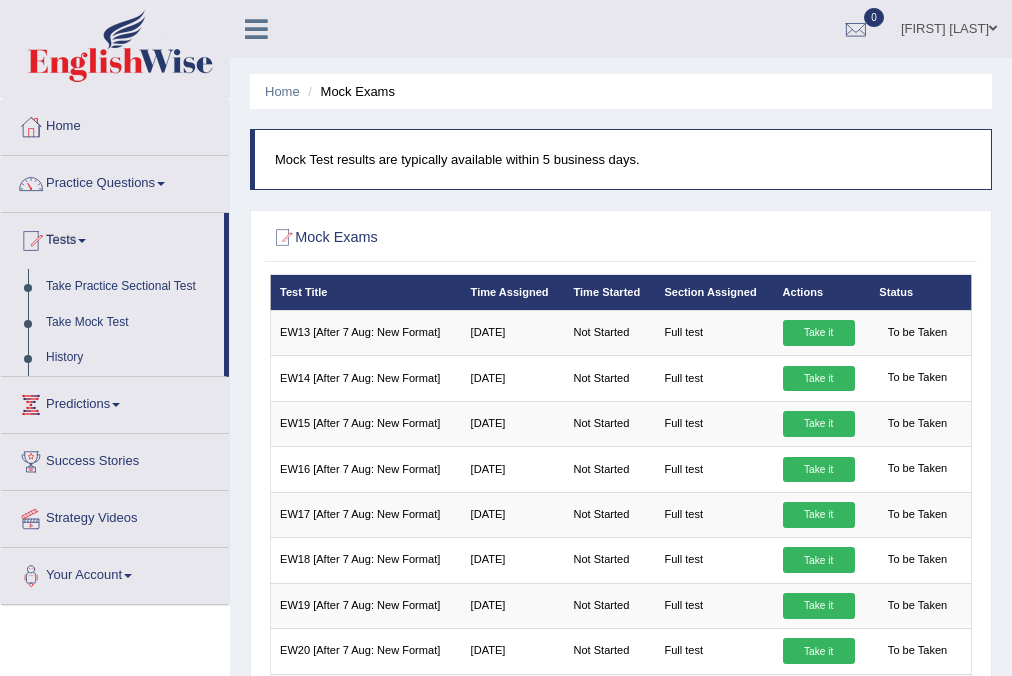 scroll, scrollTop: 0, scrollLeft: 0, axis: both 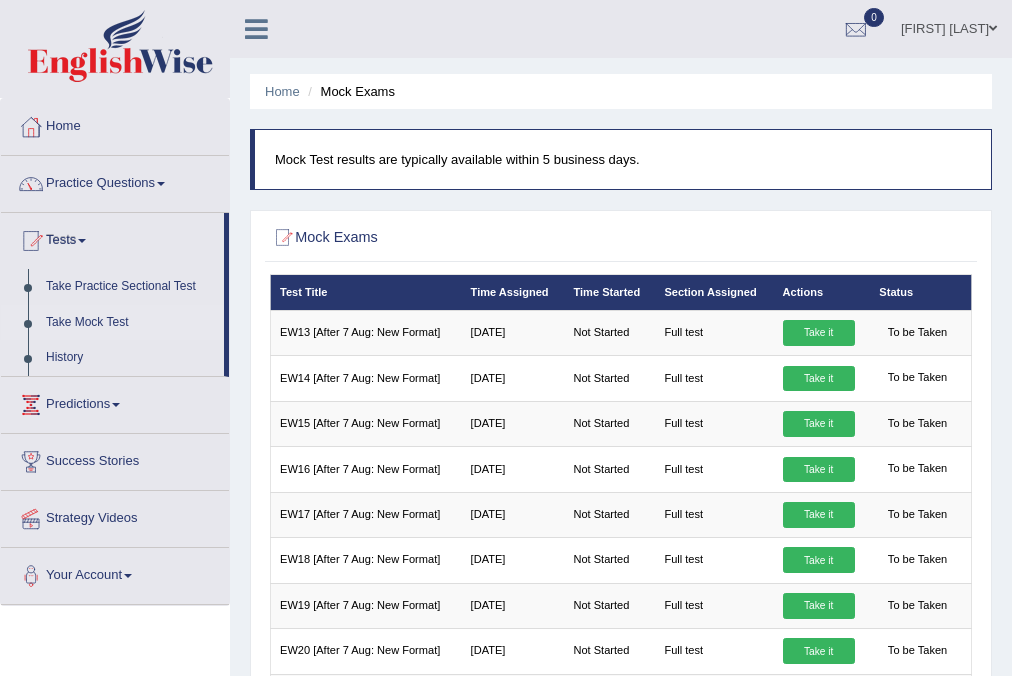 click on "Practice Questions" at bounding box center (115, 181) 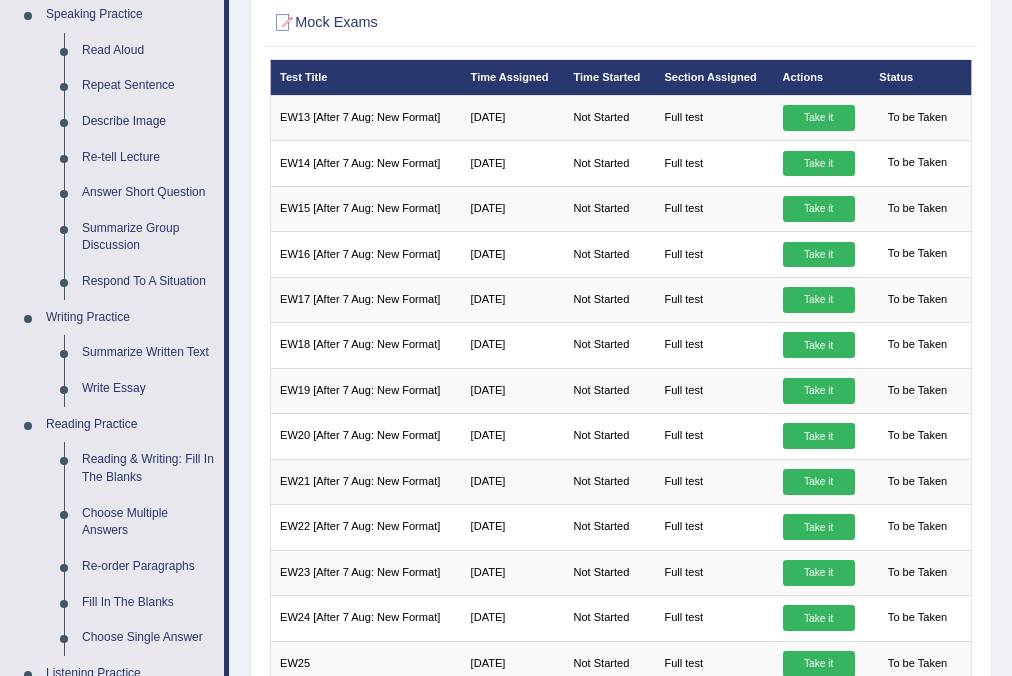 scroll, scrollTop: 213, scrollLeft: 0, axis: vertical 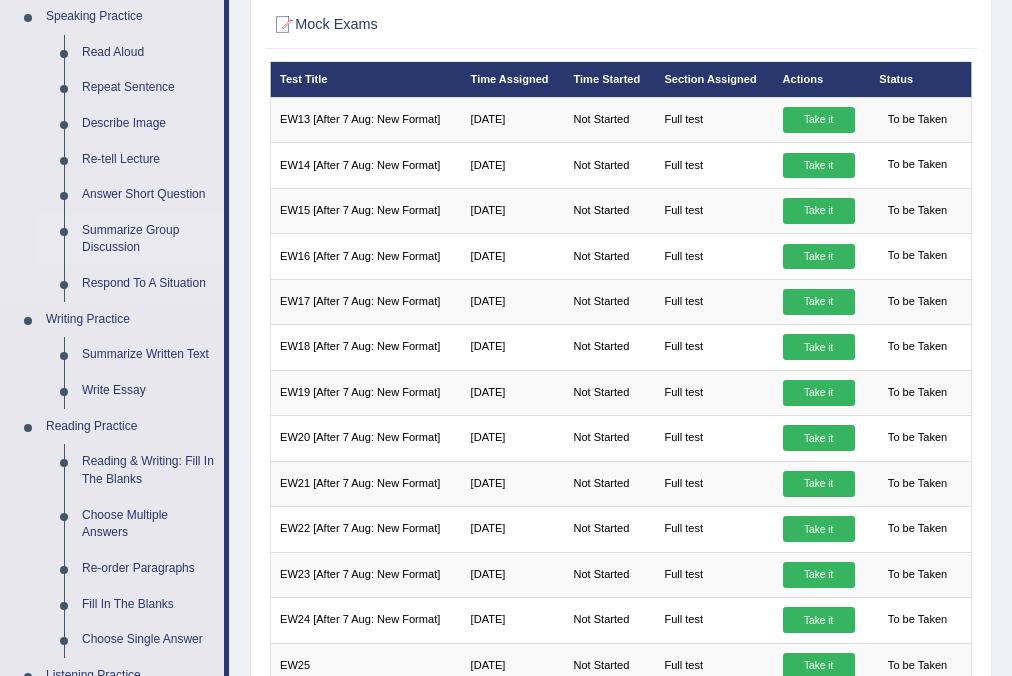 click on "Summarize Group Discussion" at bounding box center [148, 239] 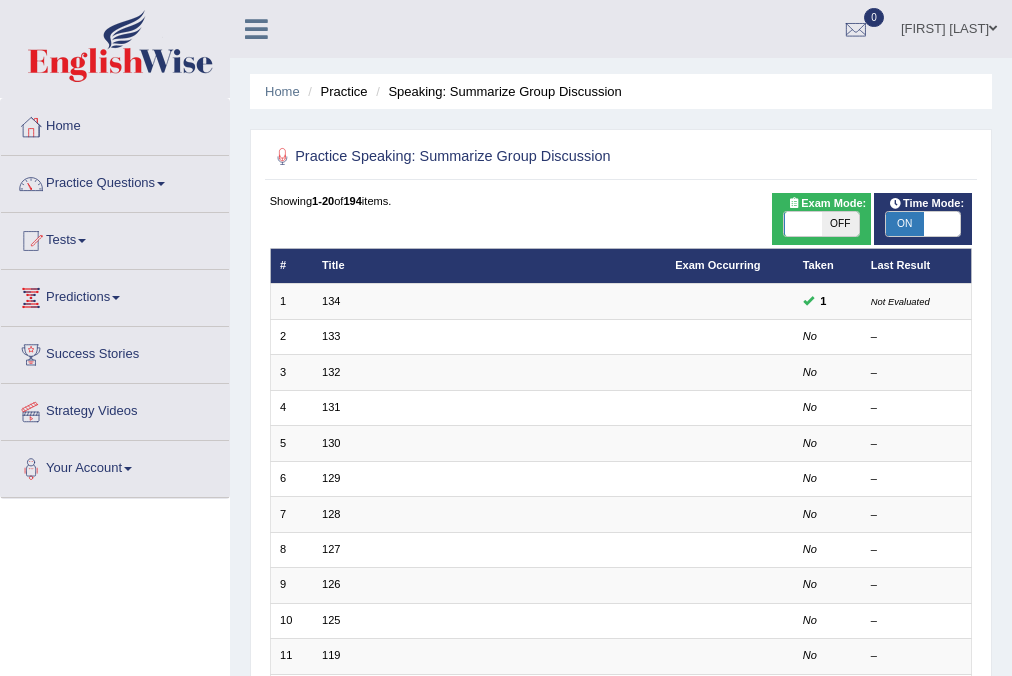 scroll, scrollTop: 0, scrollLeft: 0, axis: both 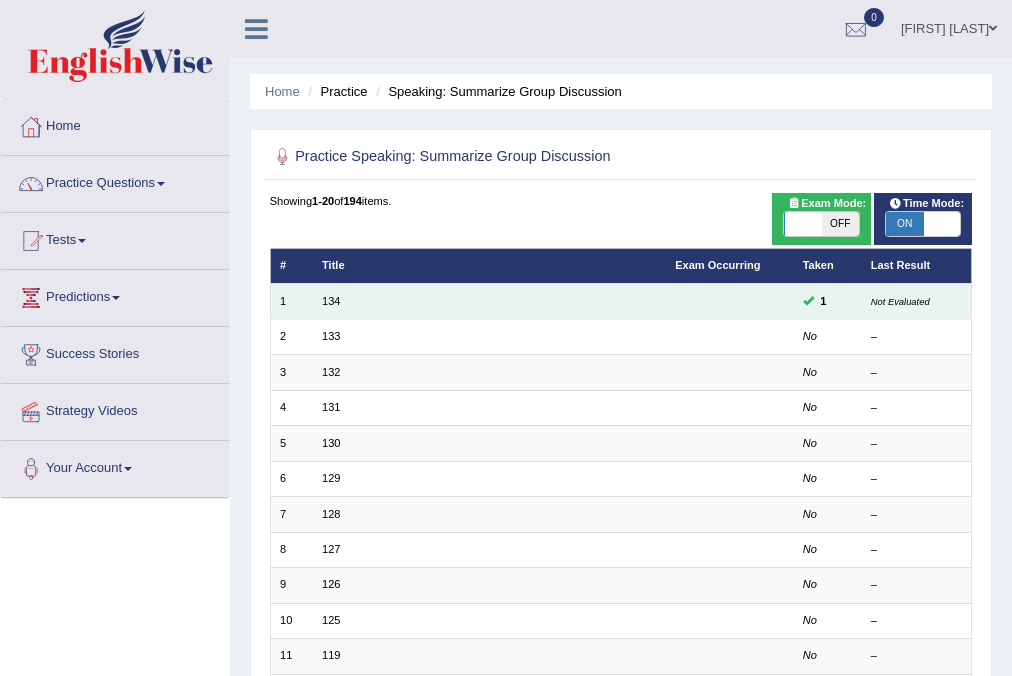 click on "134" at bounding box center [489, 301] 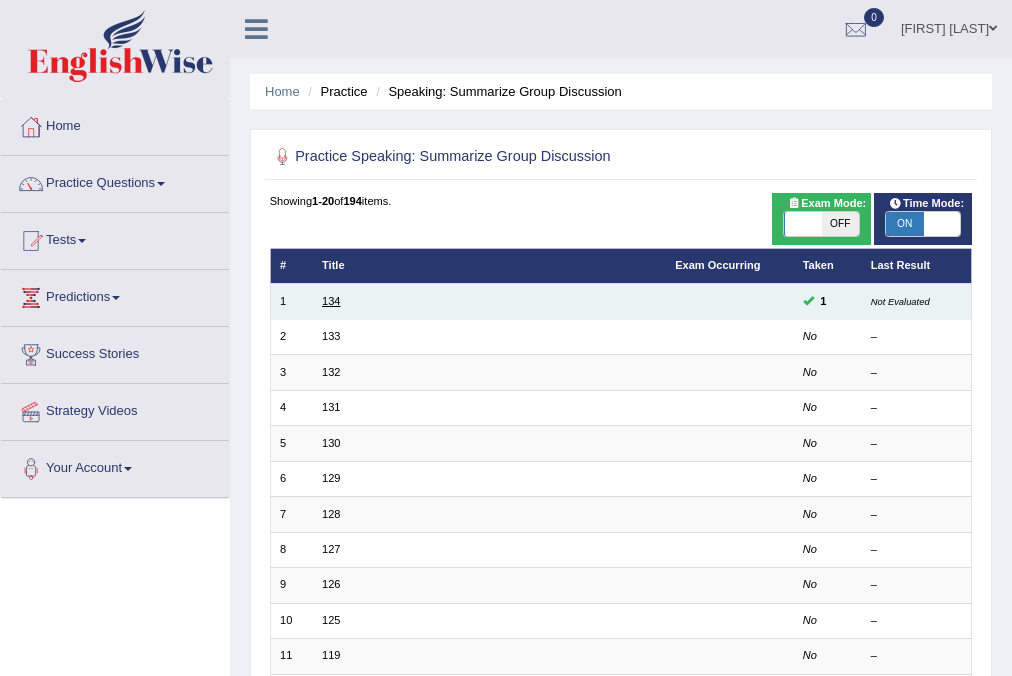 click on "134" at bounding box center (331, 301) 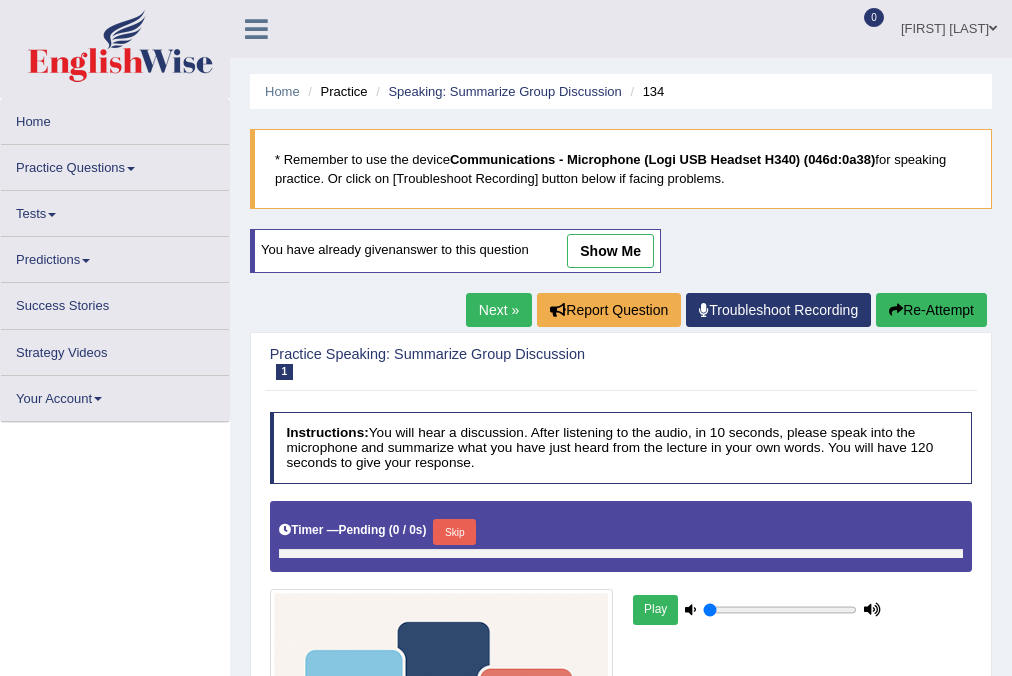 scroll, scrollTop: 0, scrollLeft: 0, axis: both 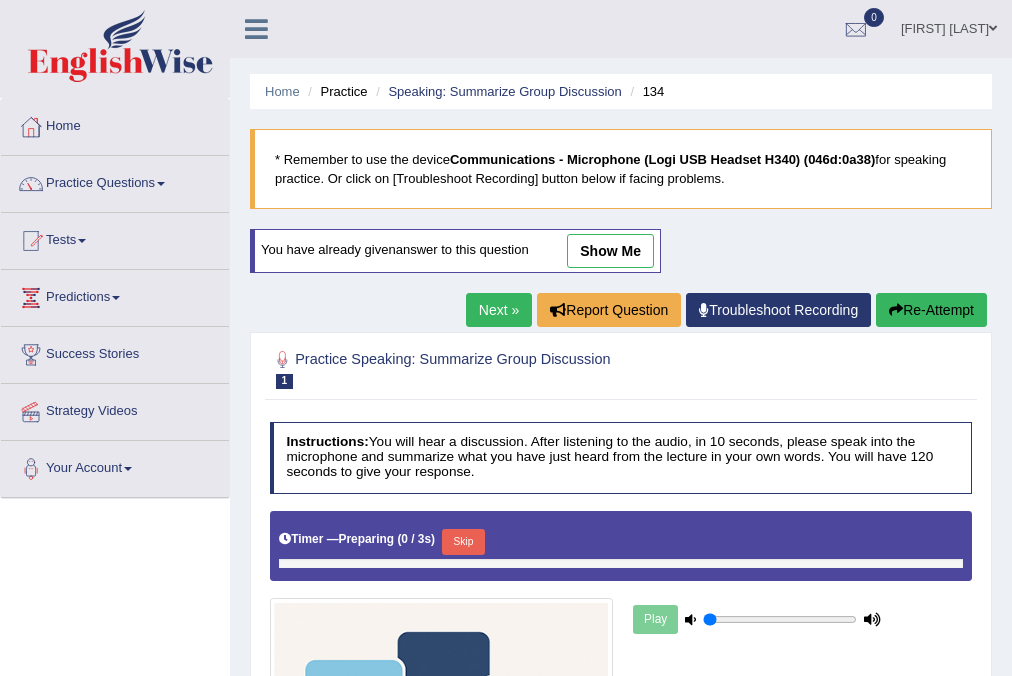 type on "0.65" 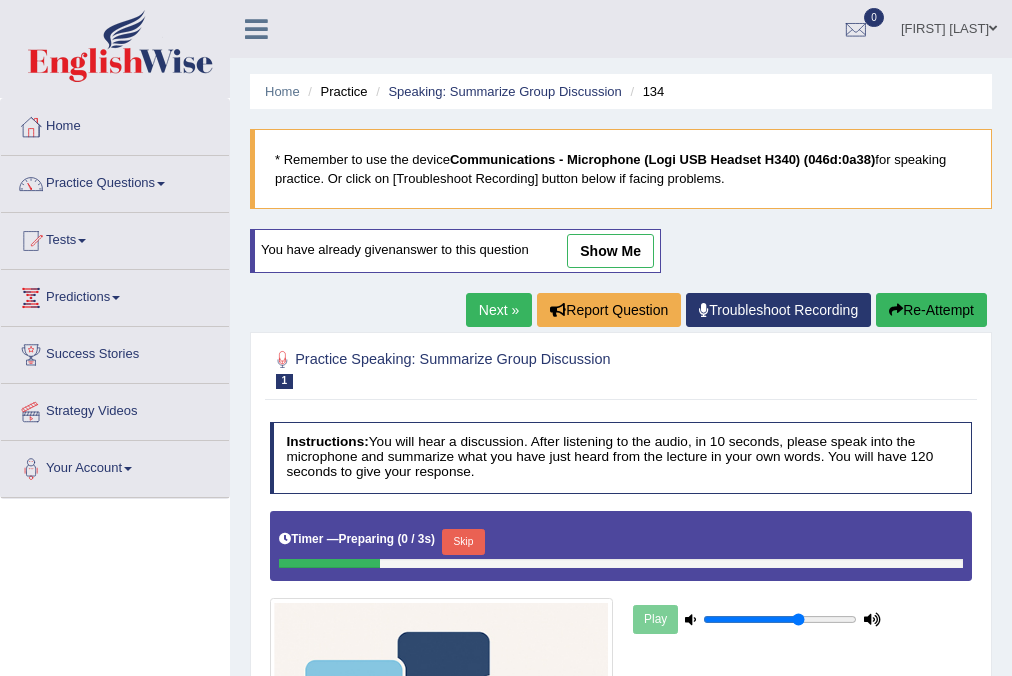 click on "show me" at bounding box center (610, 251) 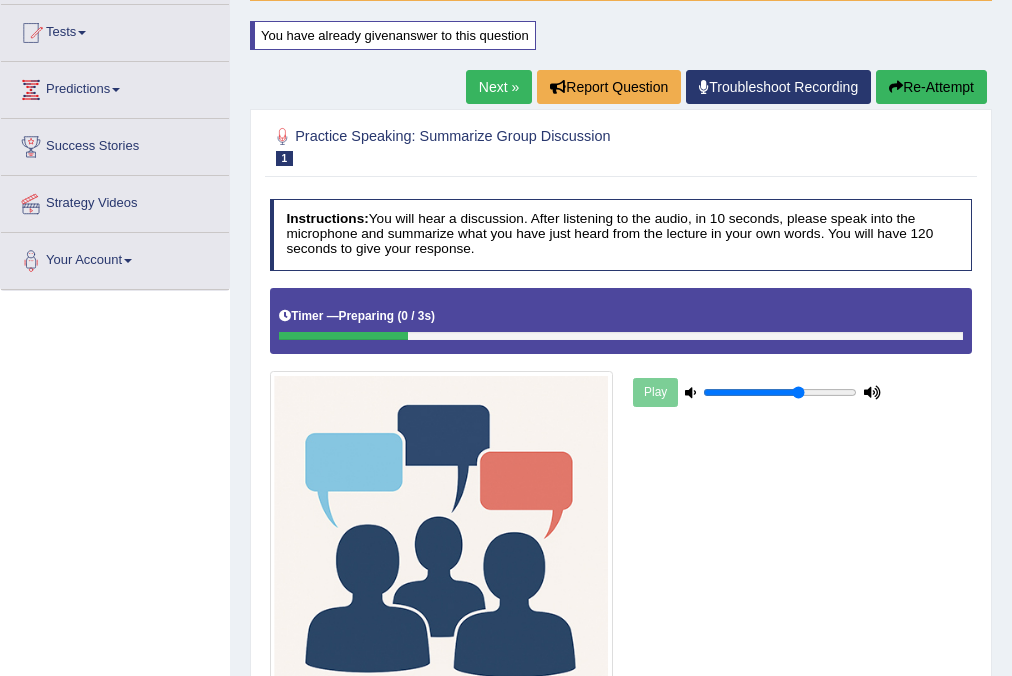 scroll, scrollTop: 14, scrollLeft: 0, axis: vertical 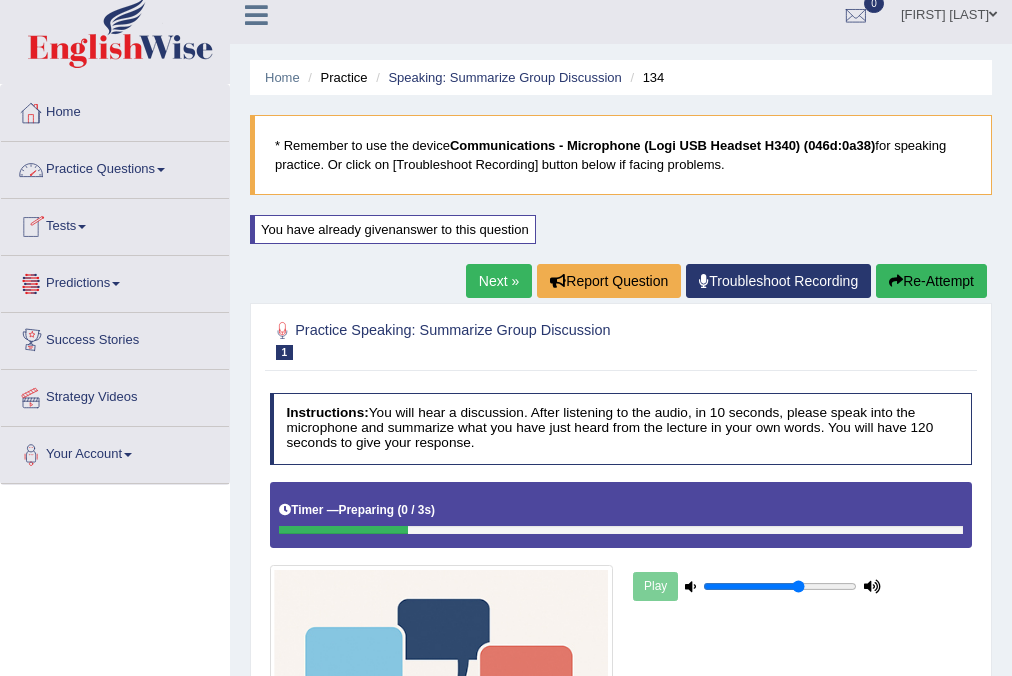 click on "Home" at bounding box center [115, 110] 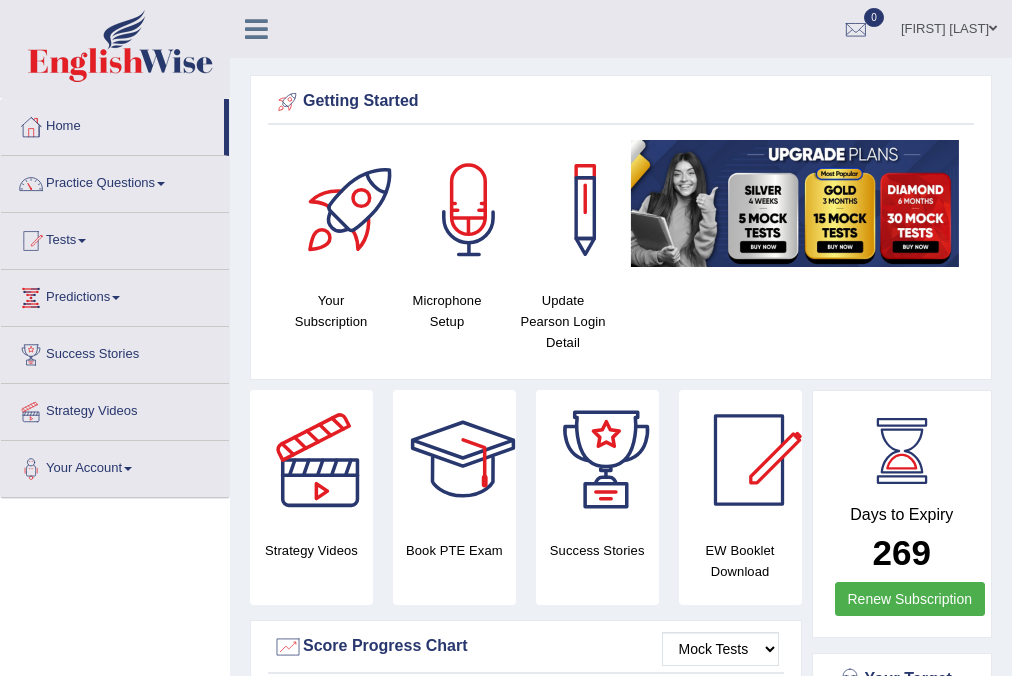 scroll, scrollTop: 0, scrollLeft: 0, axis: both 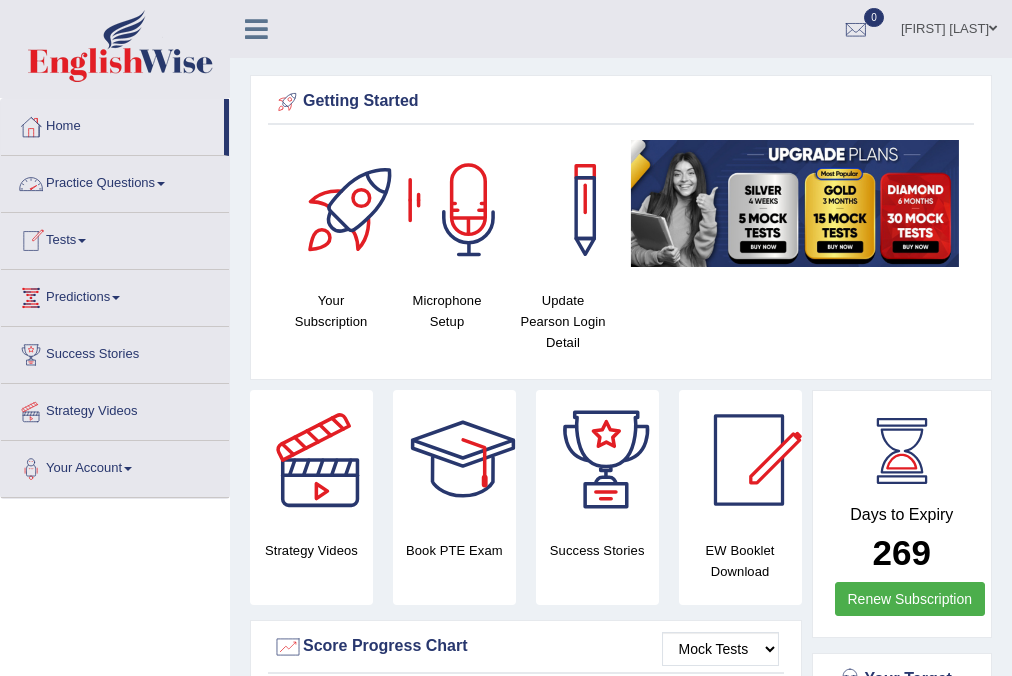 click on "Tests" at bounding box center (115, 238) 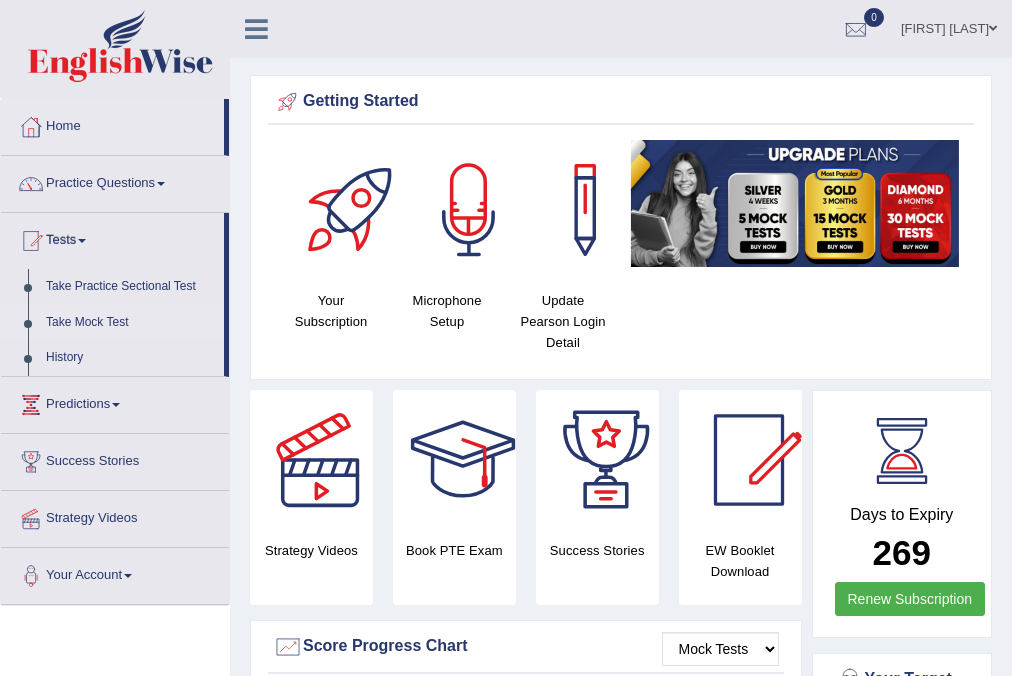 click on "Take Mock Test" at bounding box center (130, 323) 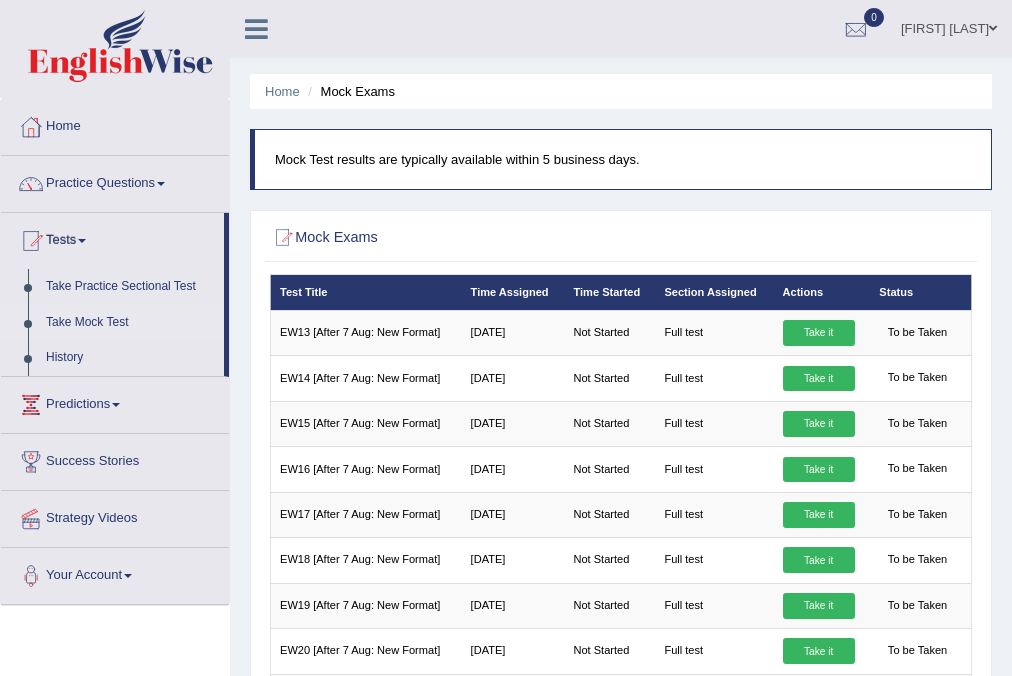 scroll, scrollTop: 106, scrollLeft: 0, axis: vertical 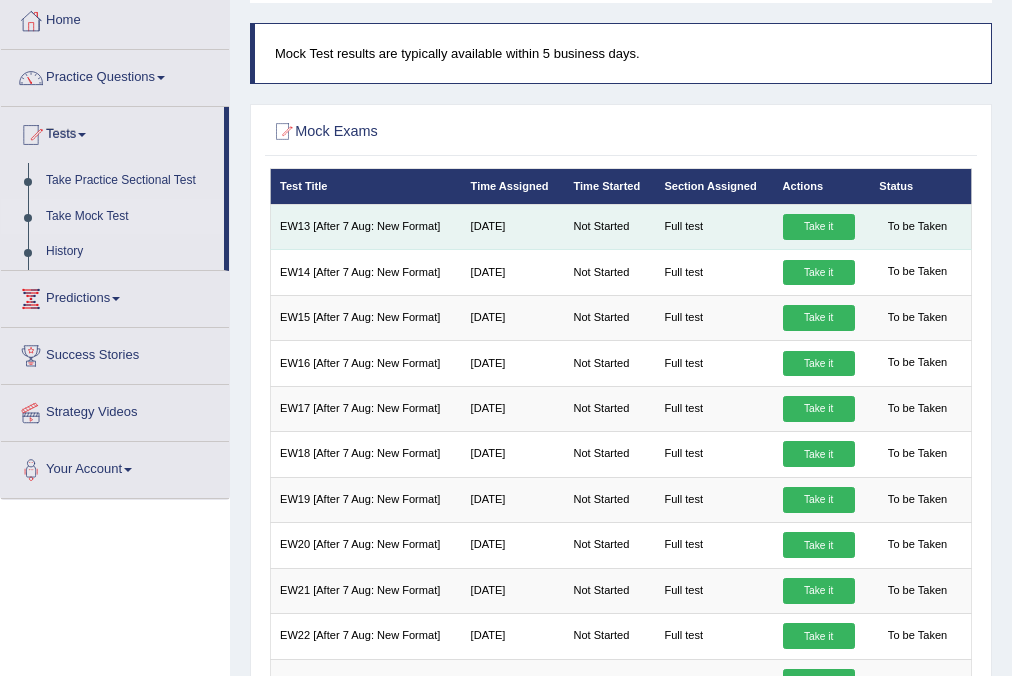 click on "Take it" at bounding box center [819, 227] 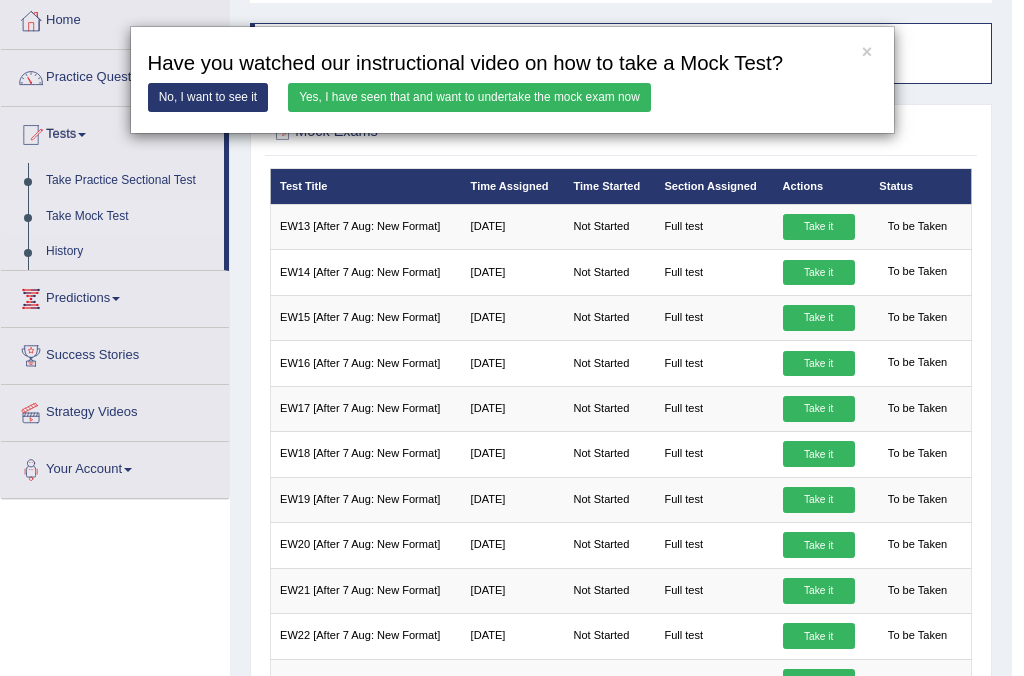 click on "Yes, I have seen that and want to undertake the mock exam now" at bounding box center (469, 97) 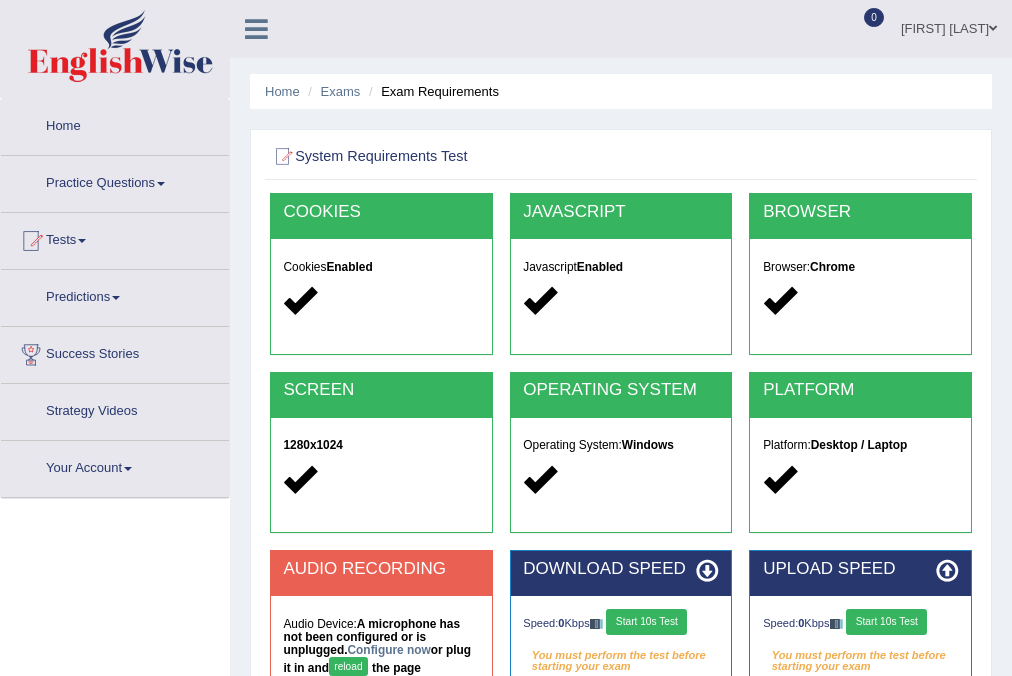 scroll, scrollTop: 0, scrollLeft: 0, axis: both 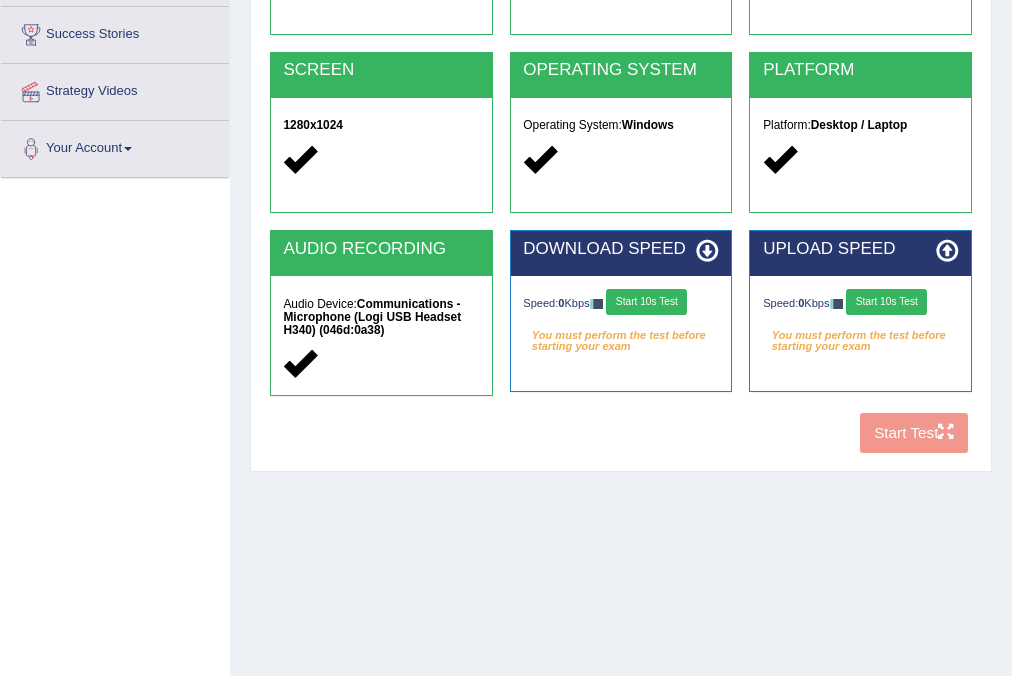 click on "Start 10s Test" at bounding box center [646, 302] 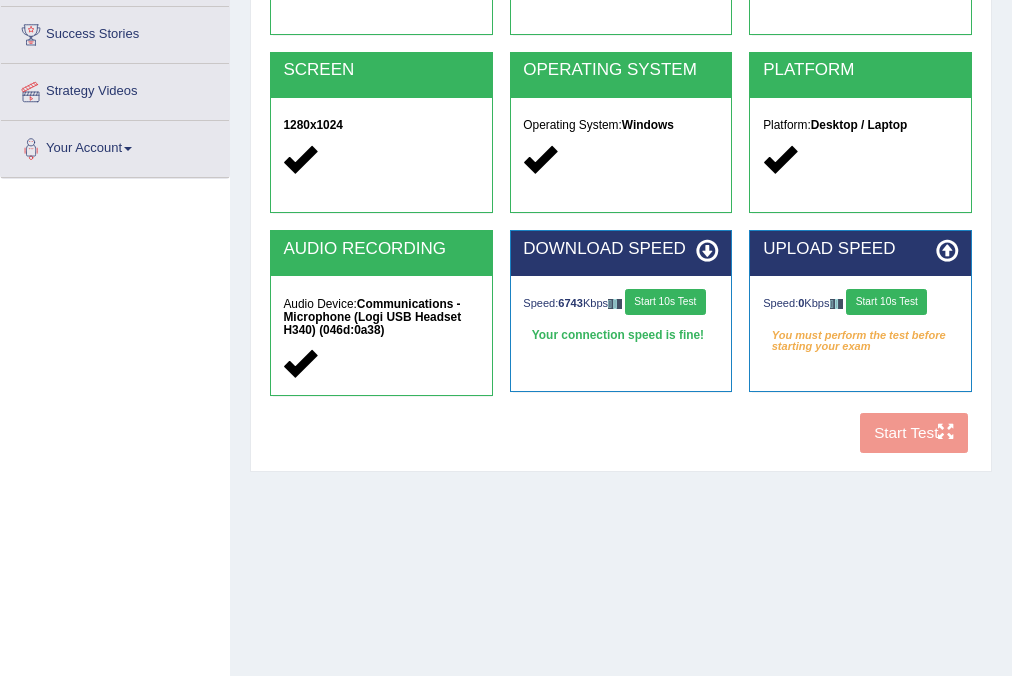 click on "Start 10s Test" at bounding box center [886, 302] 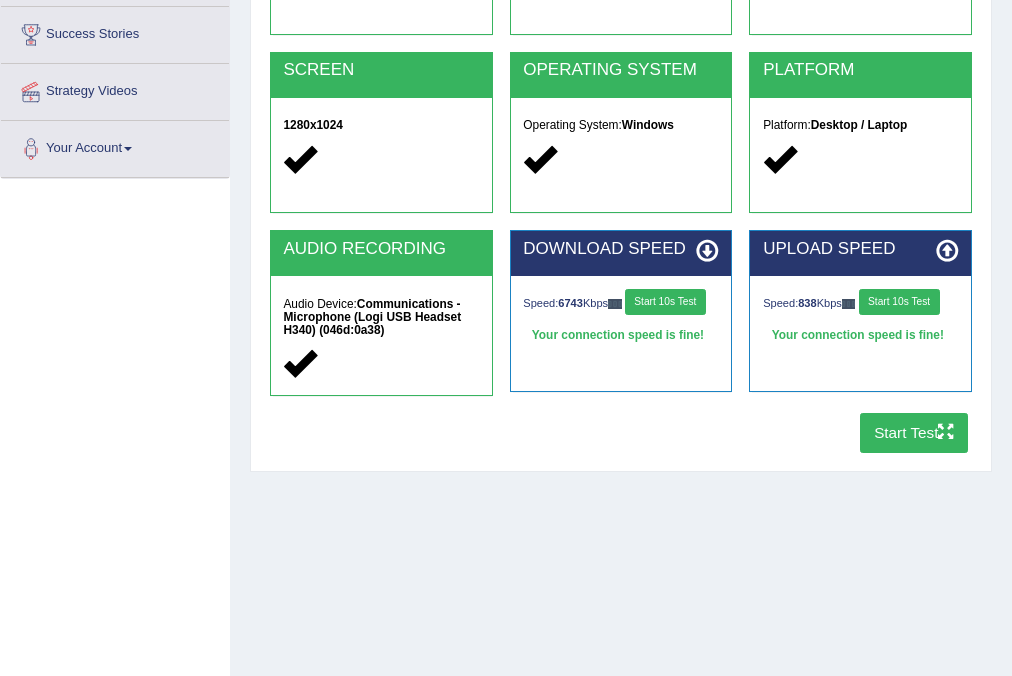 click on "Start Test" at bounding box center (914, 432) 